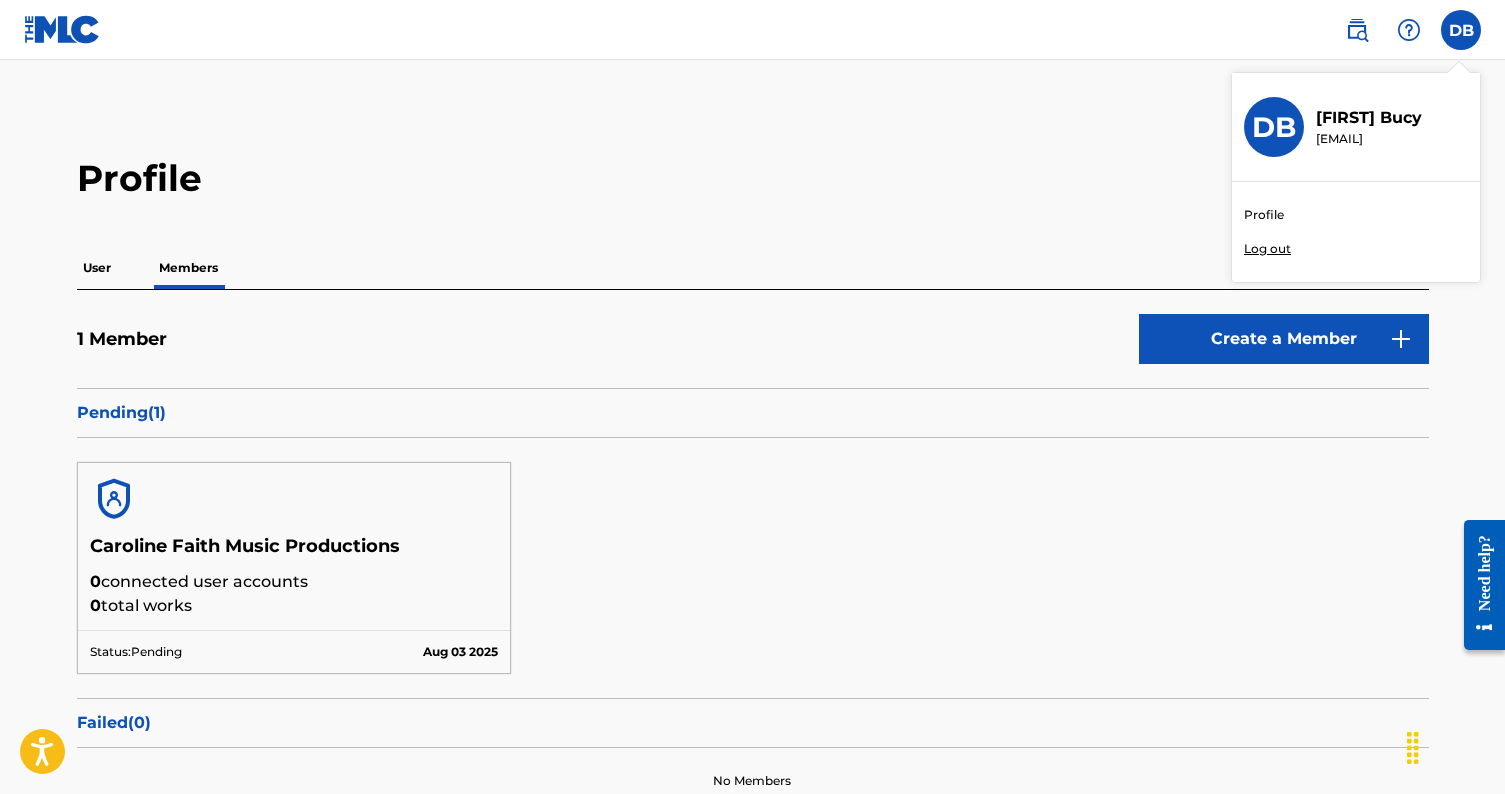 scroll, scrollTop: 0, scrollLeft: 0, axis: both 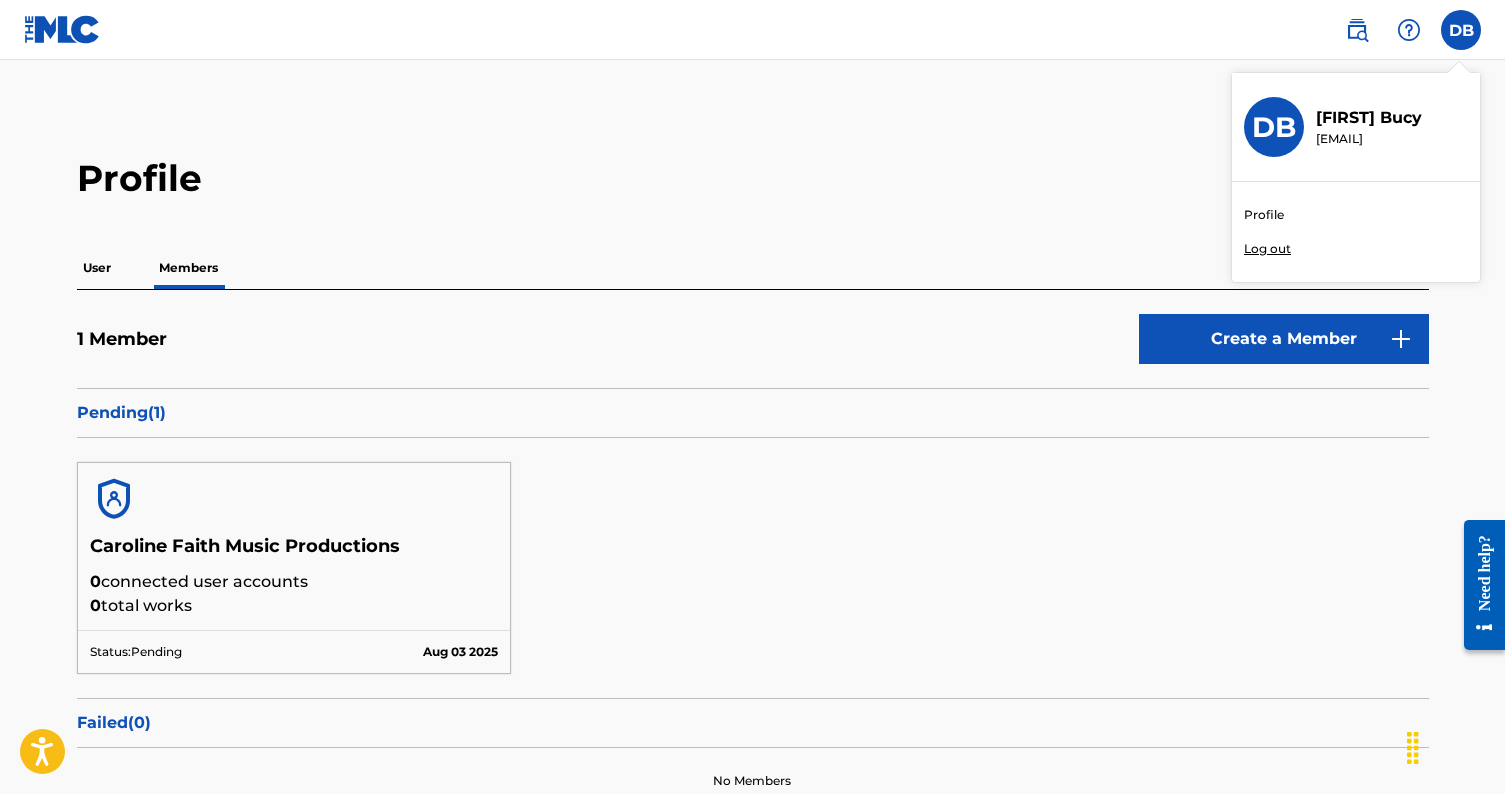 click on "Profile" at bounding box center (1264, 215) 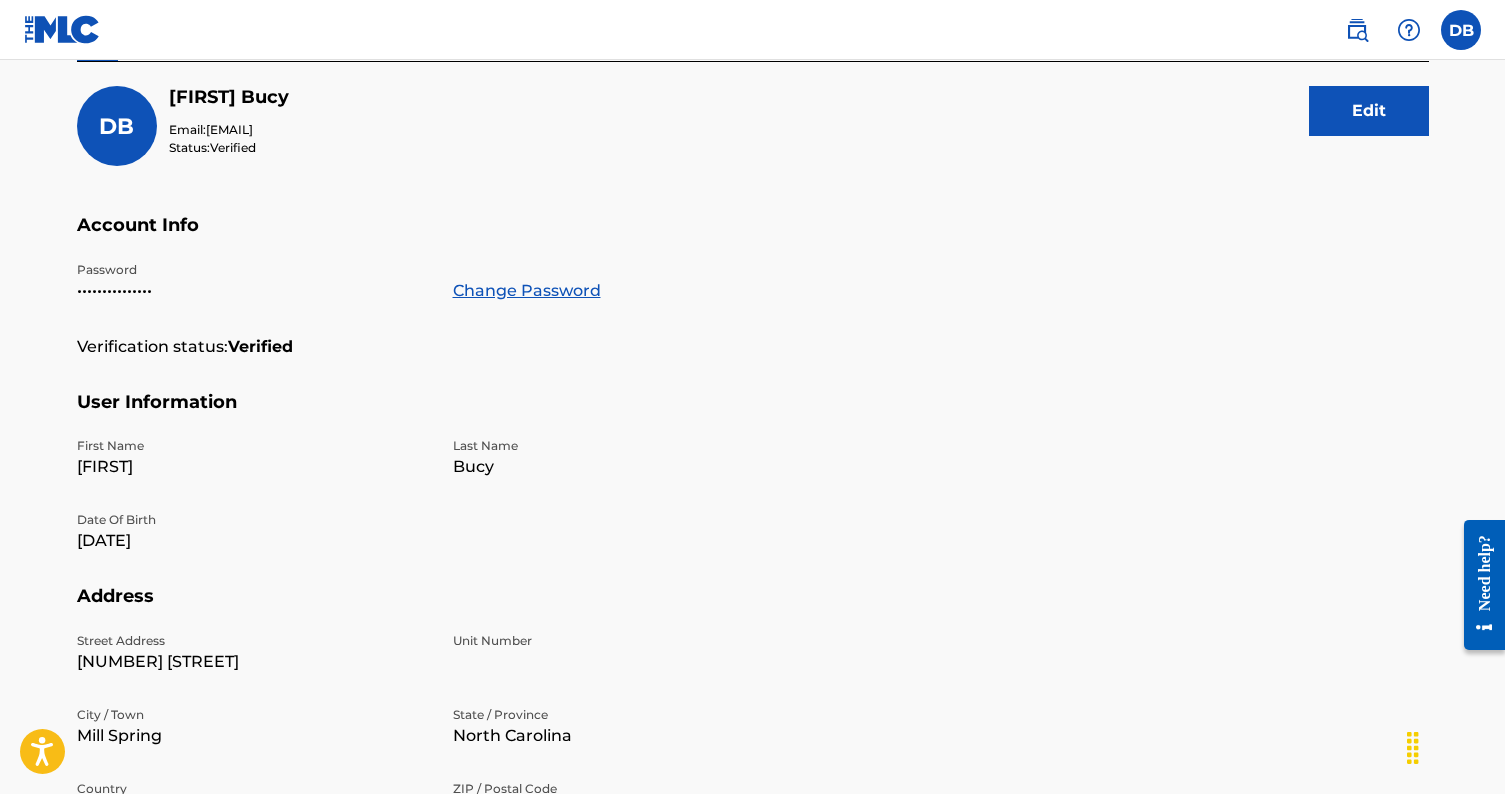 scroll, scrollTop: 232, scrollLeft: 0, axis: vertical 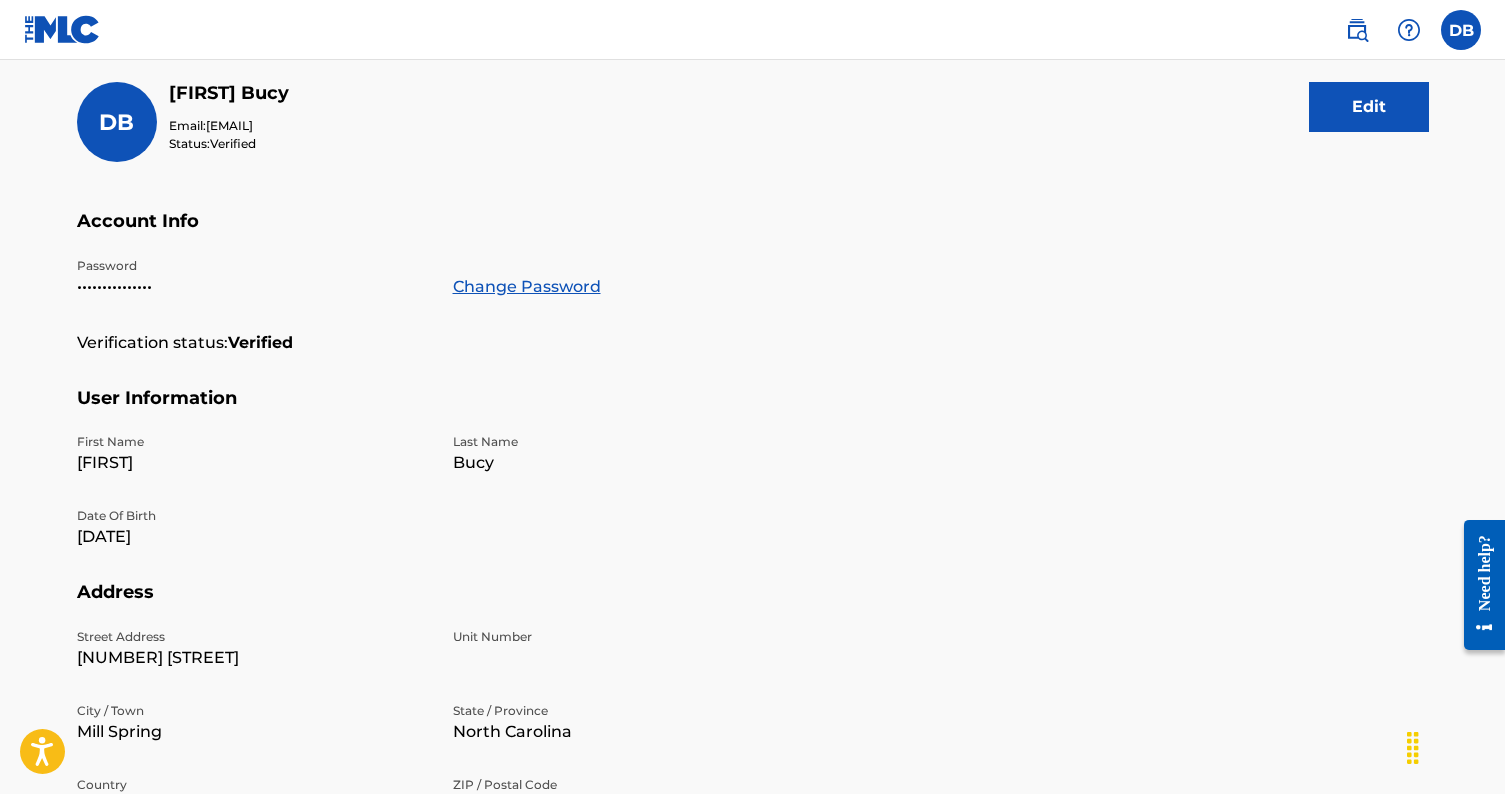 click at bounding box center [62, 29] 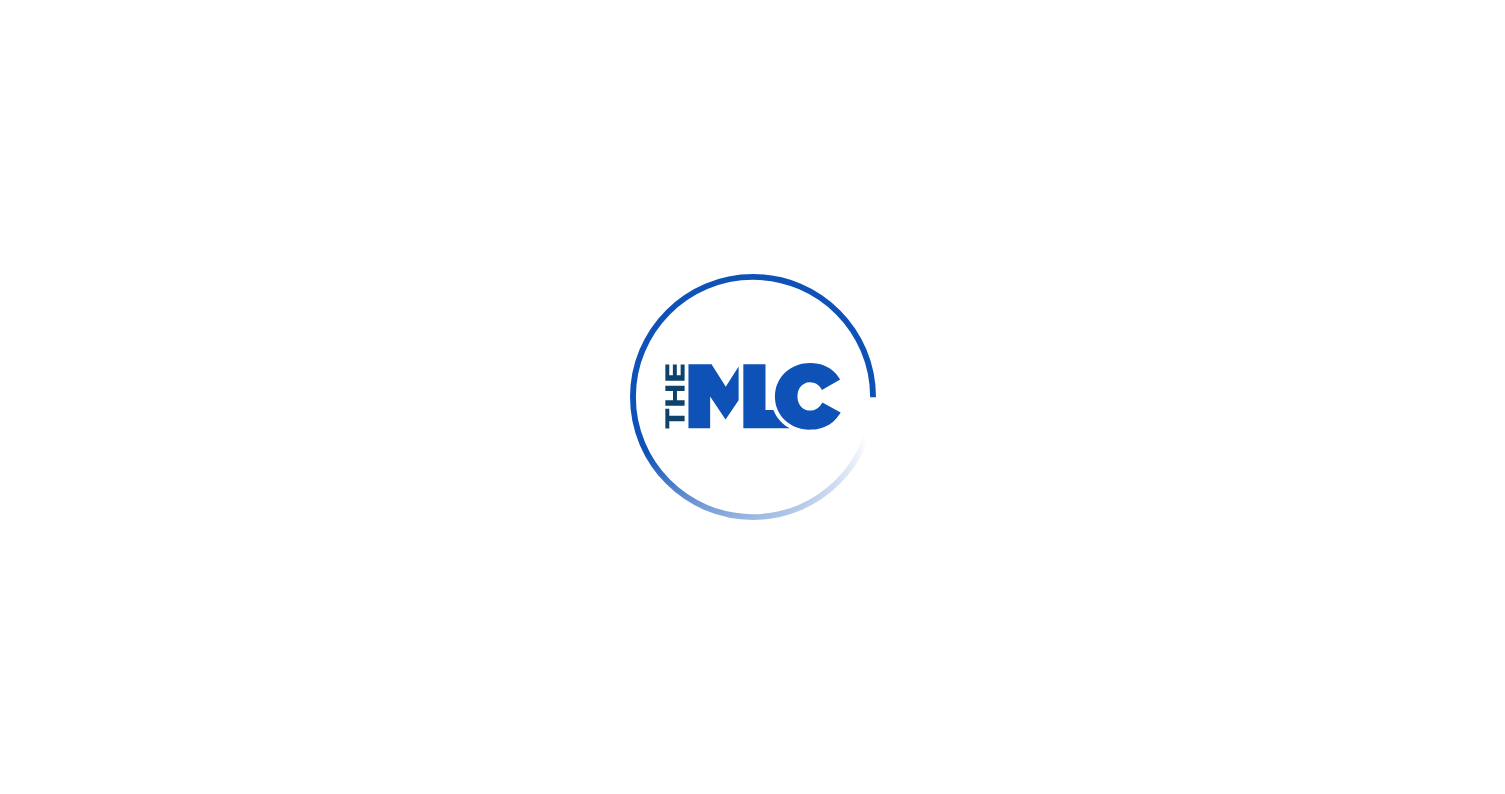 scroll, scrollTop: 0, scrollLeft: 0, axis: both 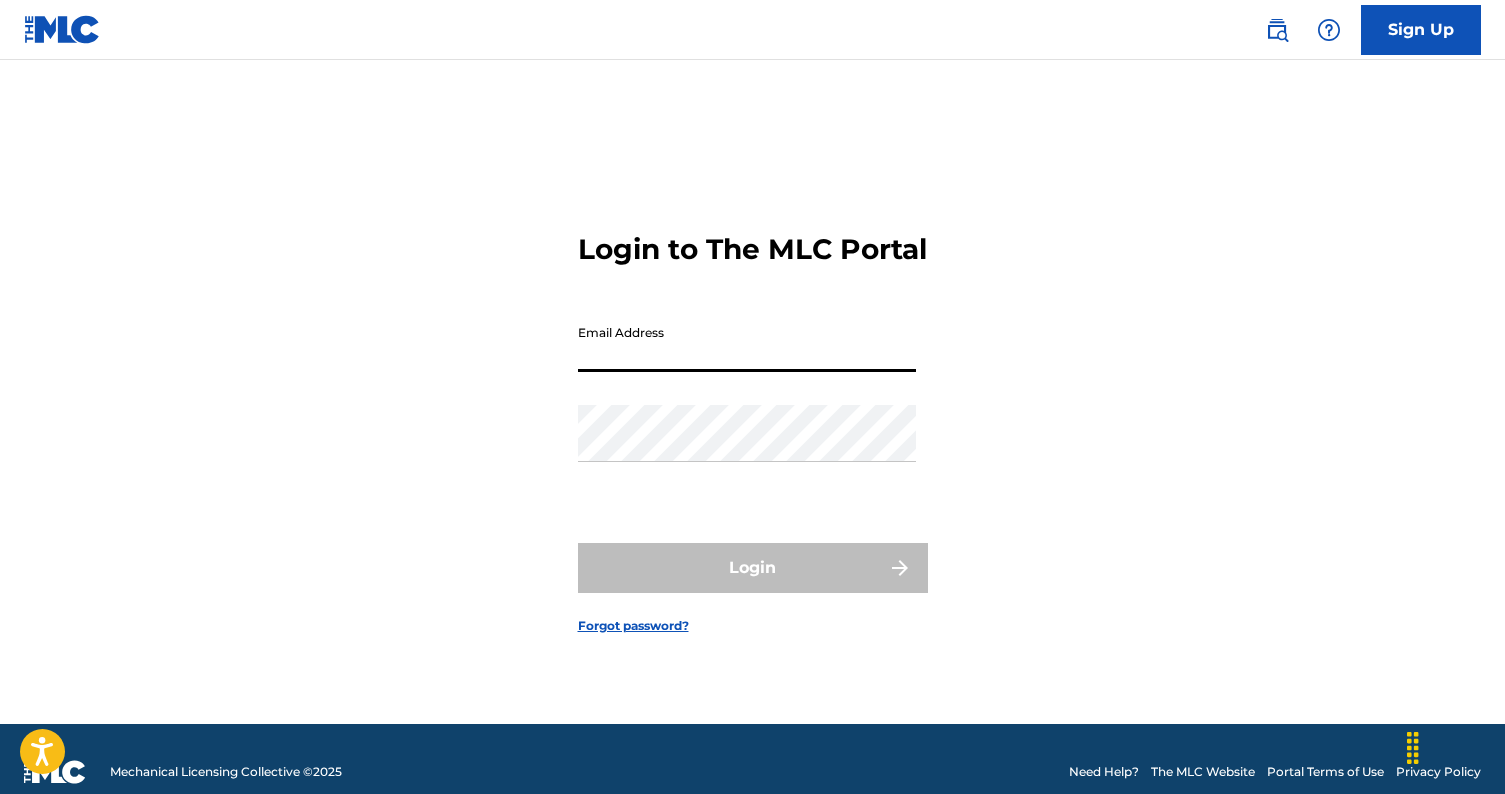 type on "[EMAIL]" 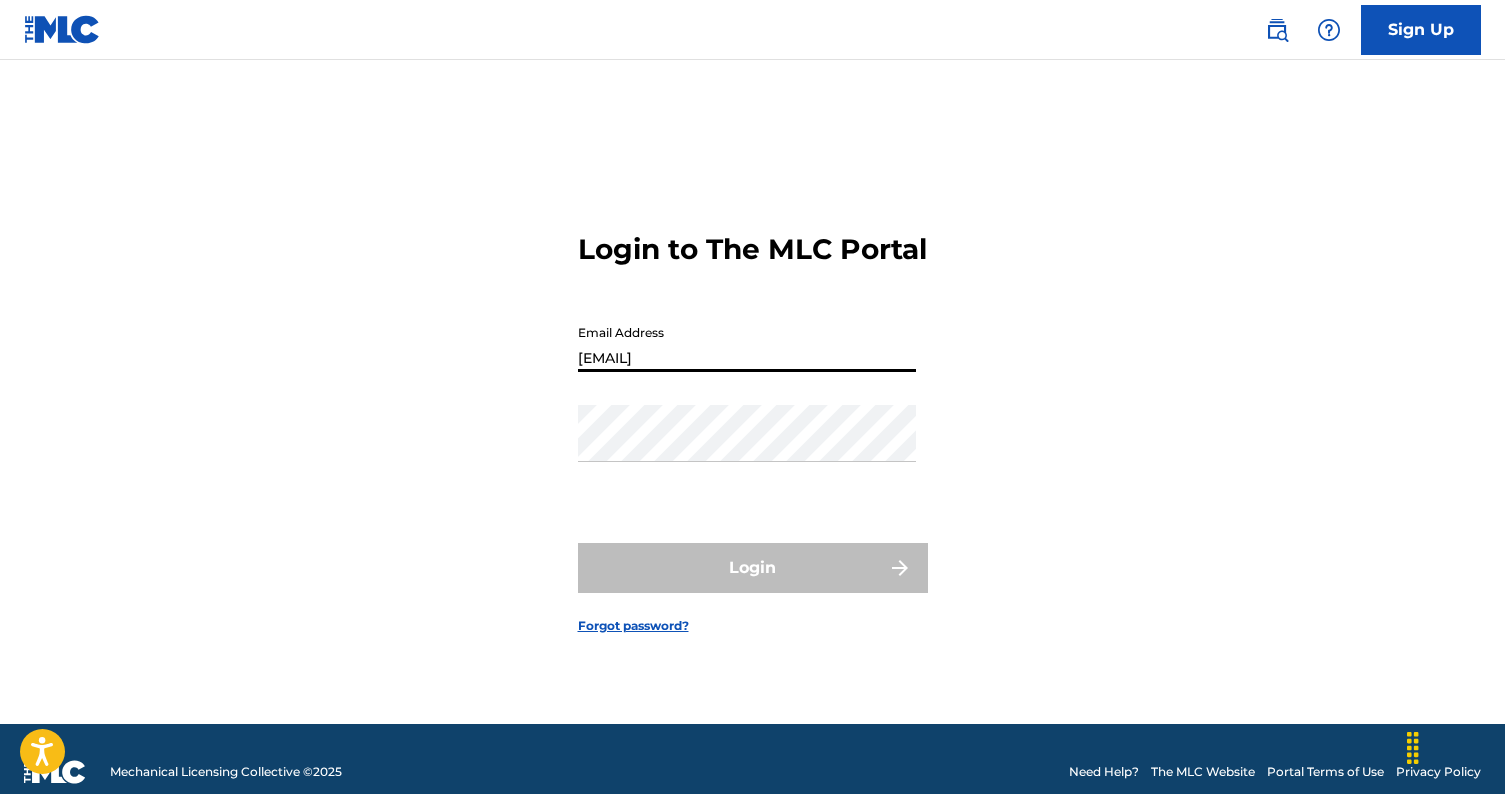 click on "Login" at bounding box center (753, 568) 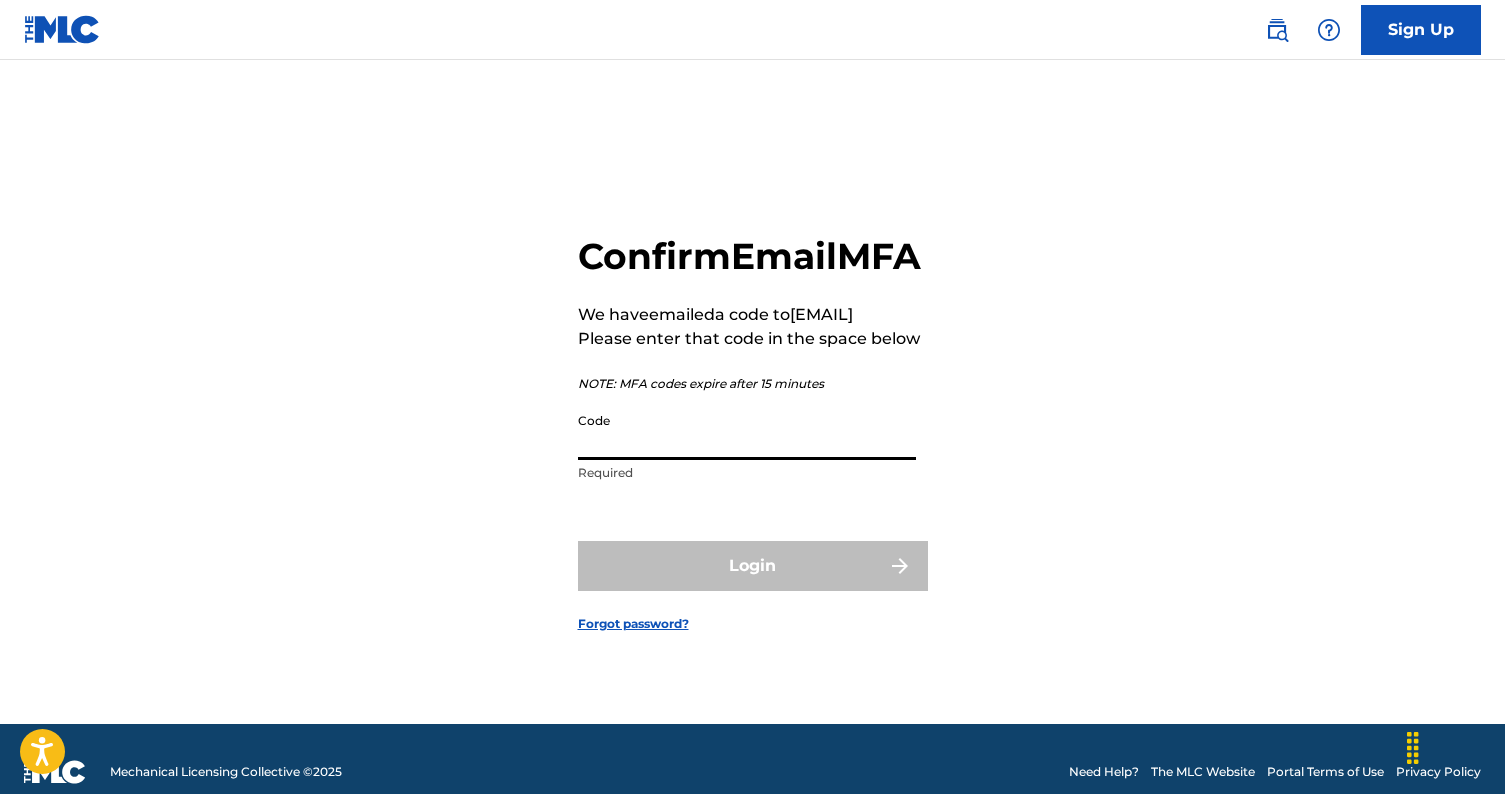 click on "Code" at bounding box center [747, 431] 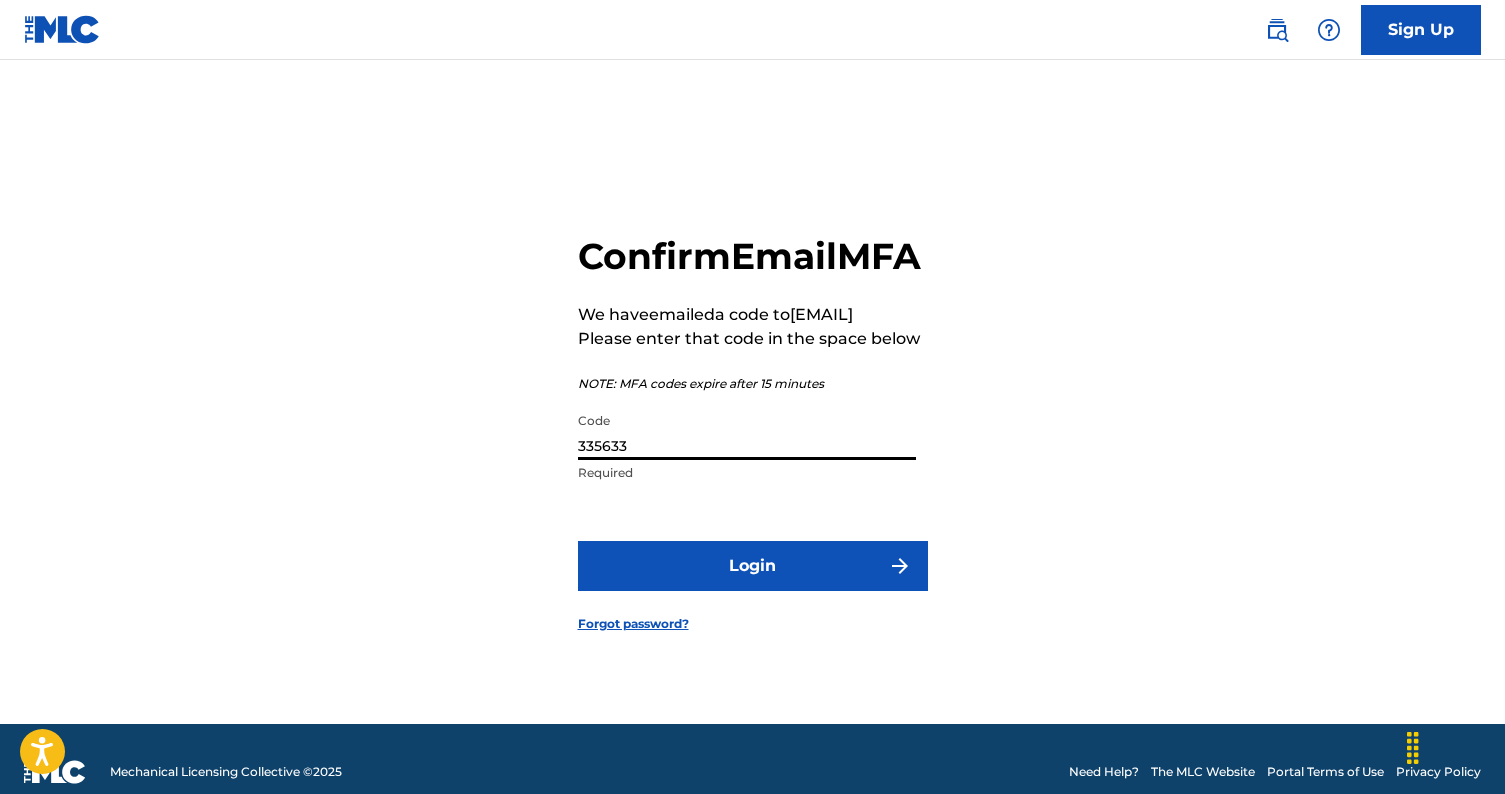 type on "335633" 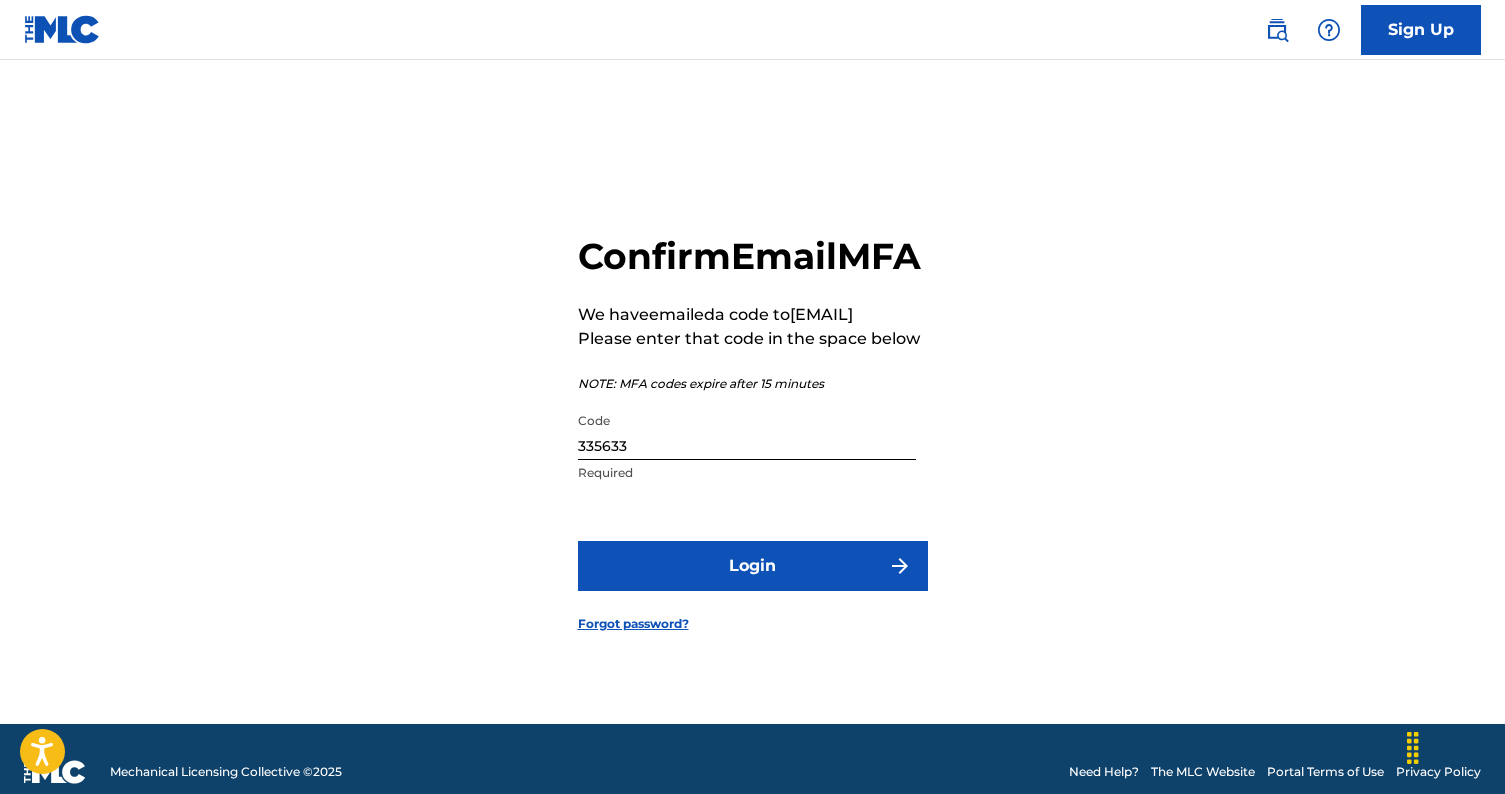 click on "Login" at bounding box center [753, 566] 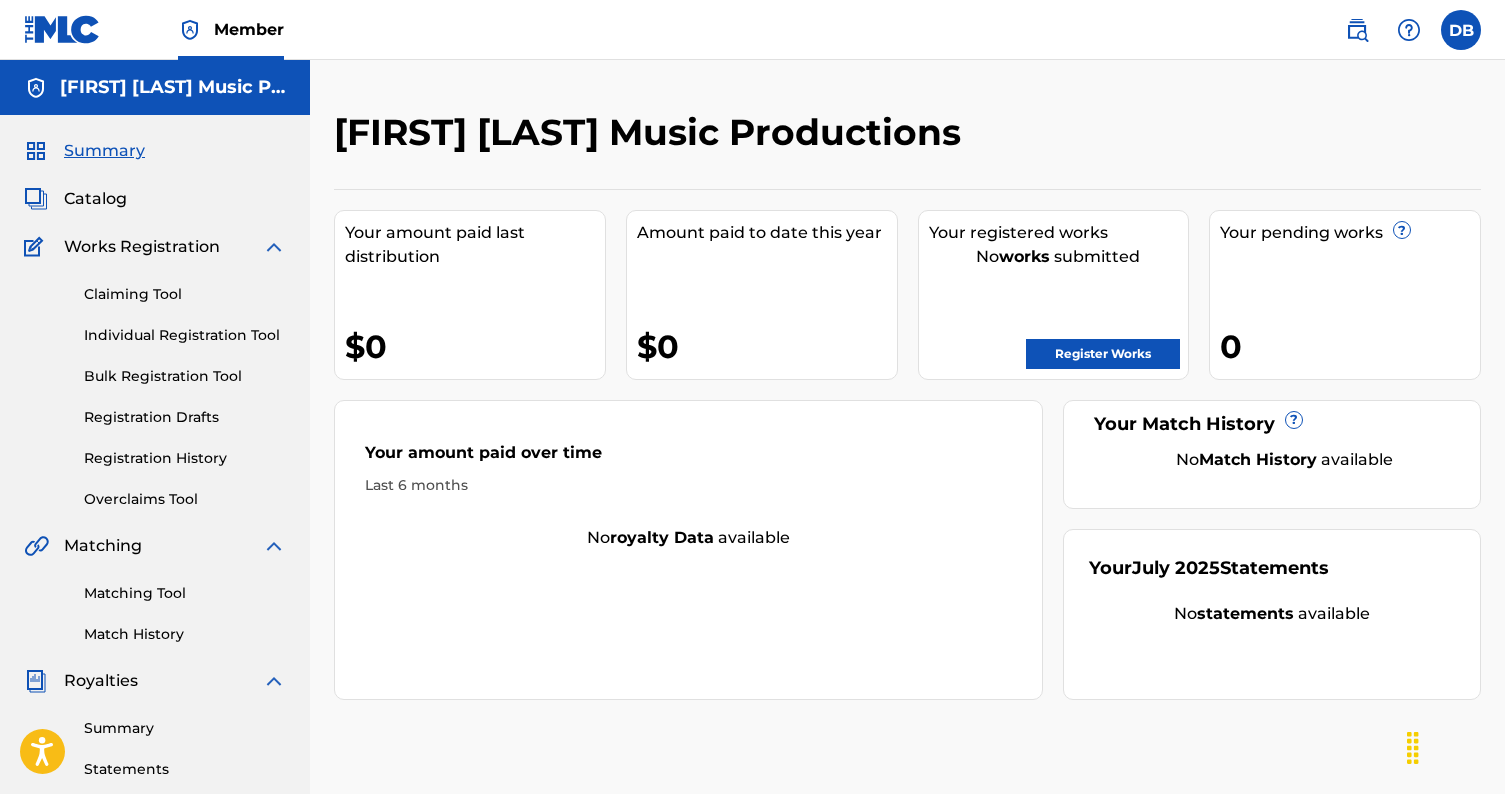 scroll, scrollTop: 0, scrollLeft: 0, axis: both 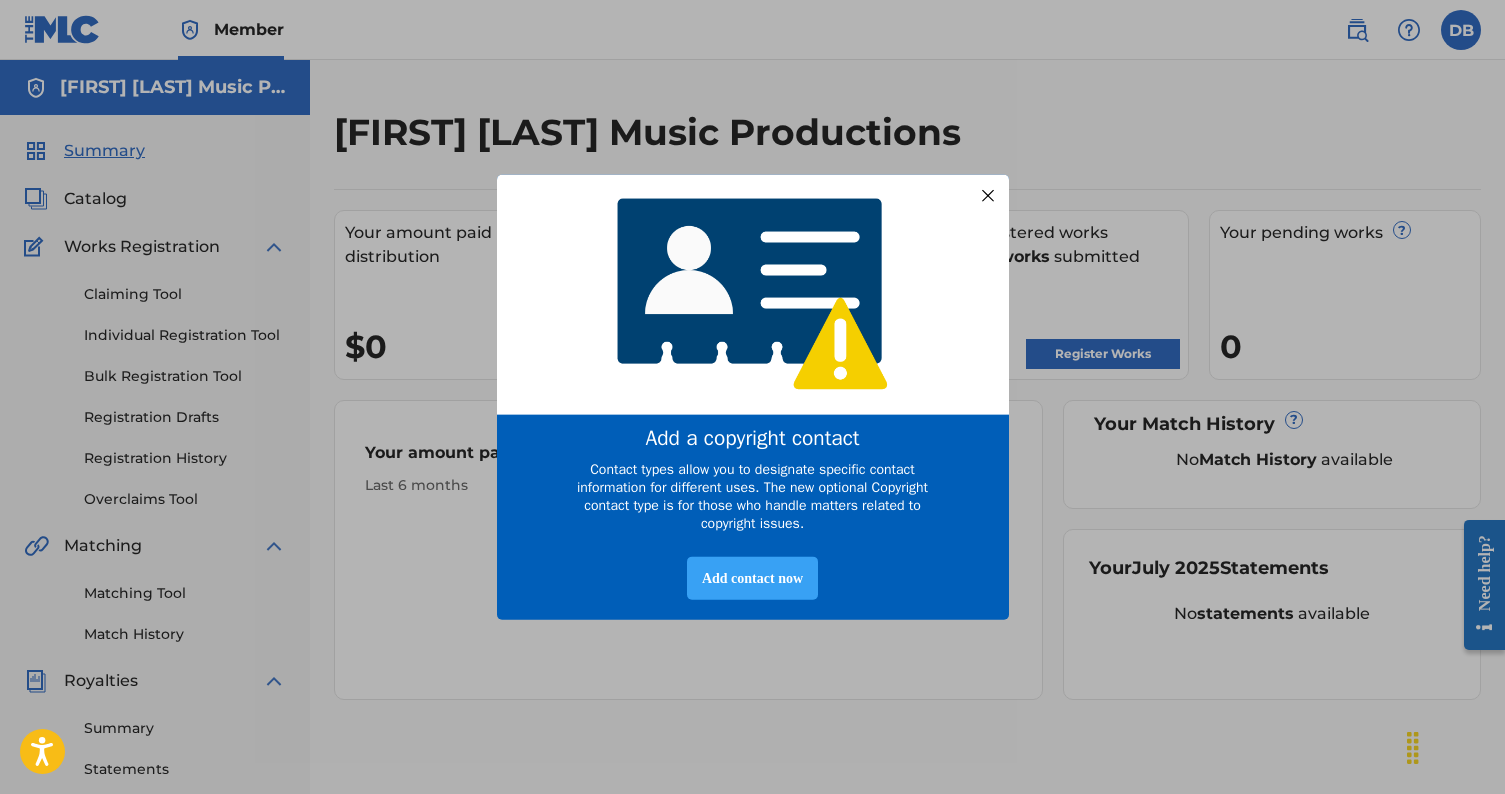 click on "Add contact now" at bounding box center (752, 577) 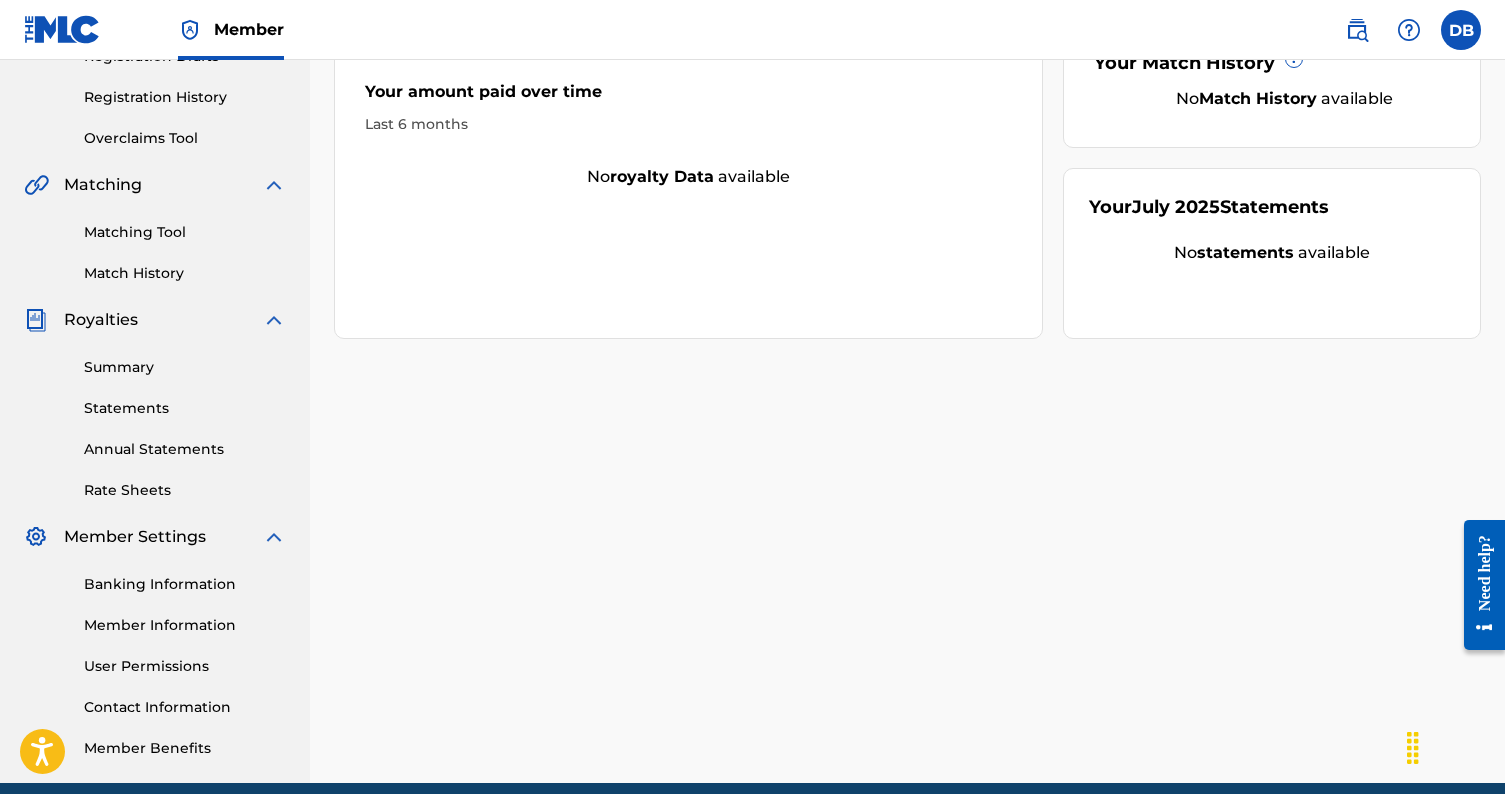 scroll, scrollTop: 446, scrollLeft: 0, axis: vertical 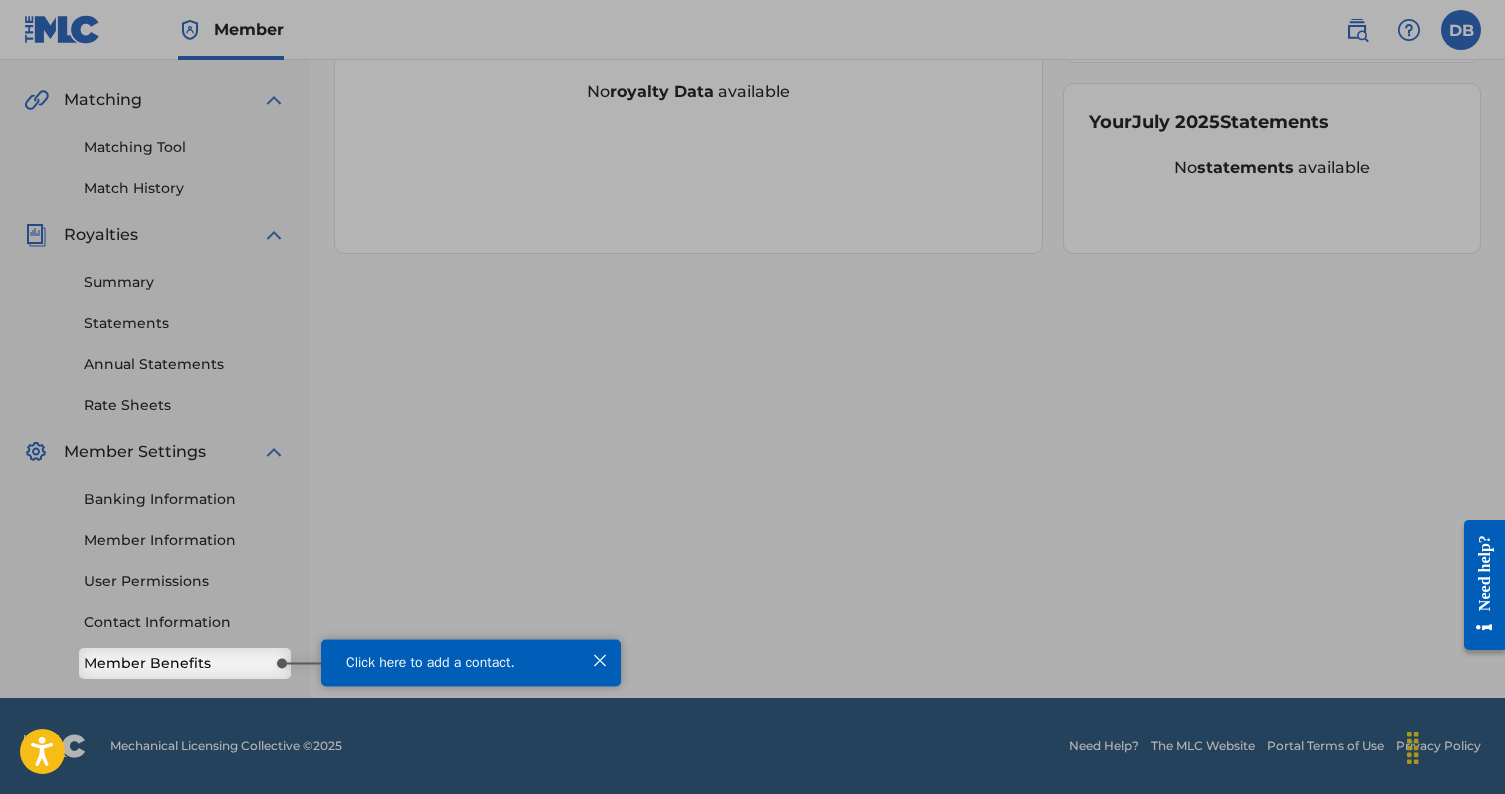 click on "Click here to add a contact." at bounding box center [430, 661] 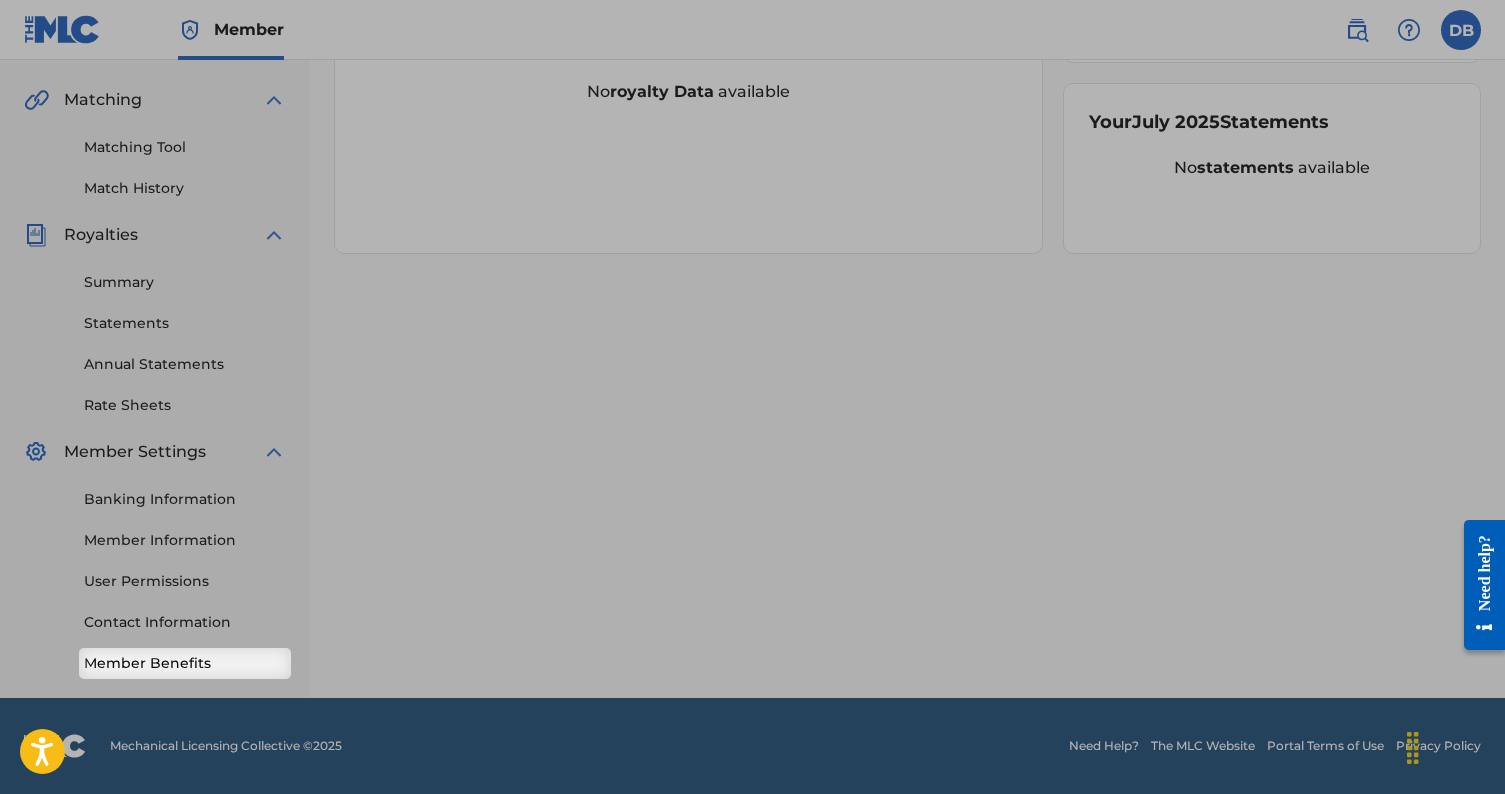 click on "Member Benefits" at bounding box center [185, 663] 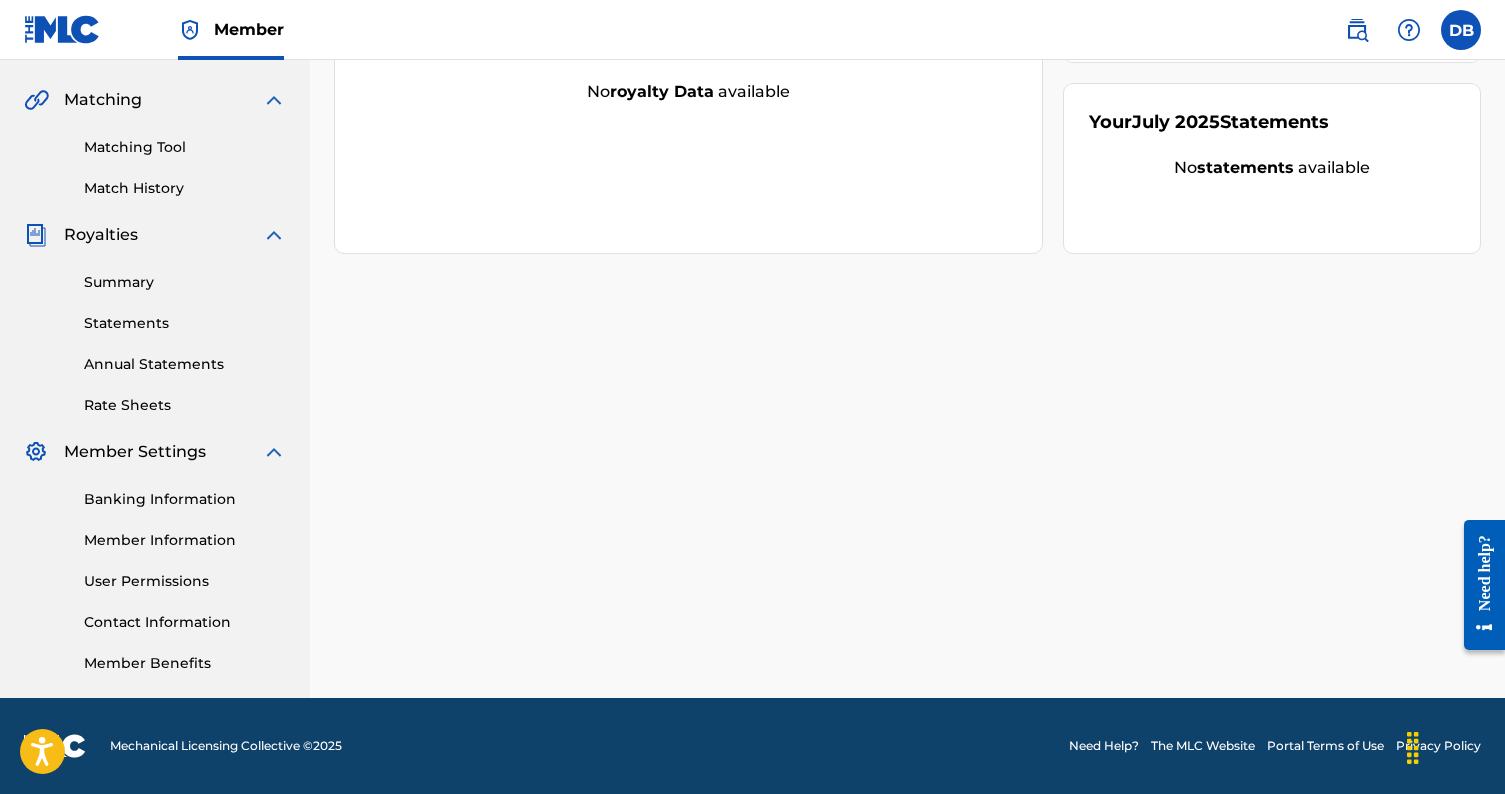click on "Banking Information" at bounding box center [185, 499] 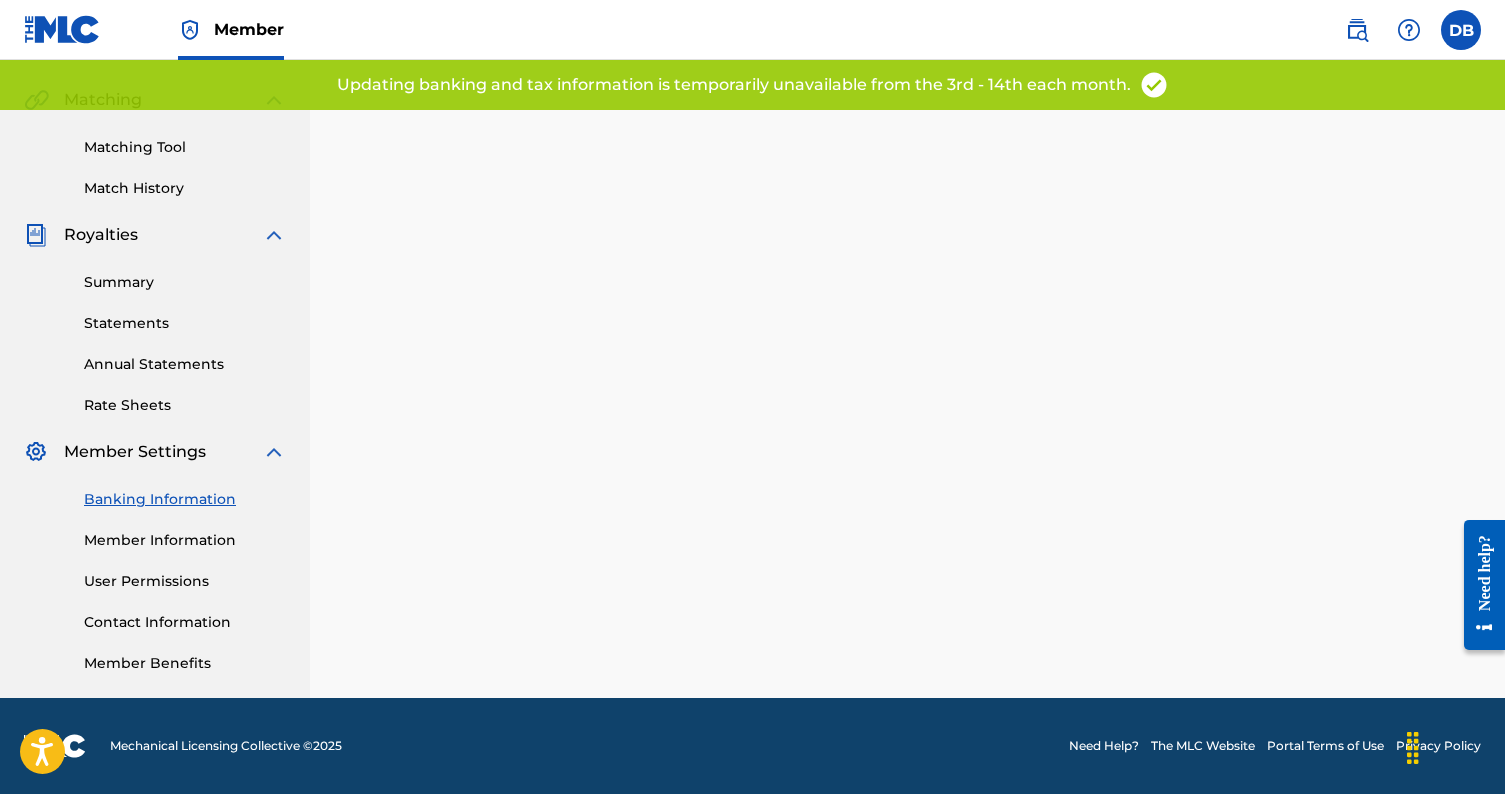 scroll, scrollTop: 0, scrollLeft: 0, axis: both 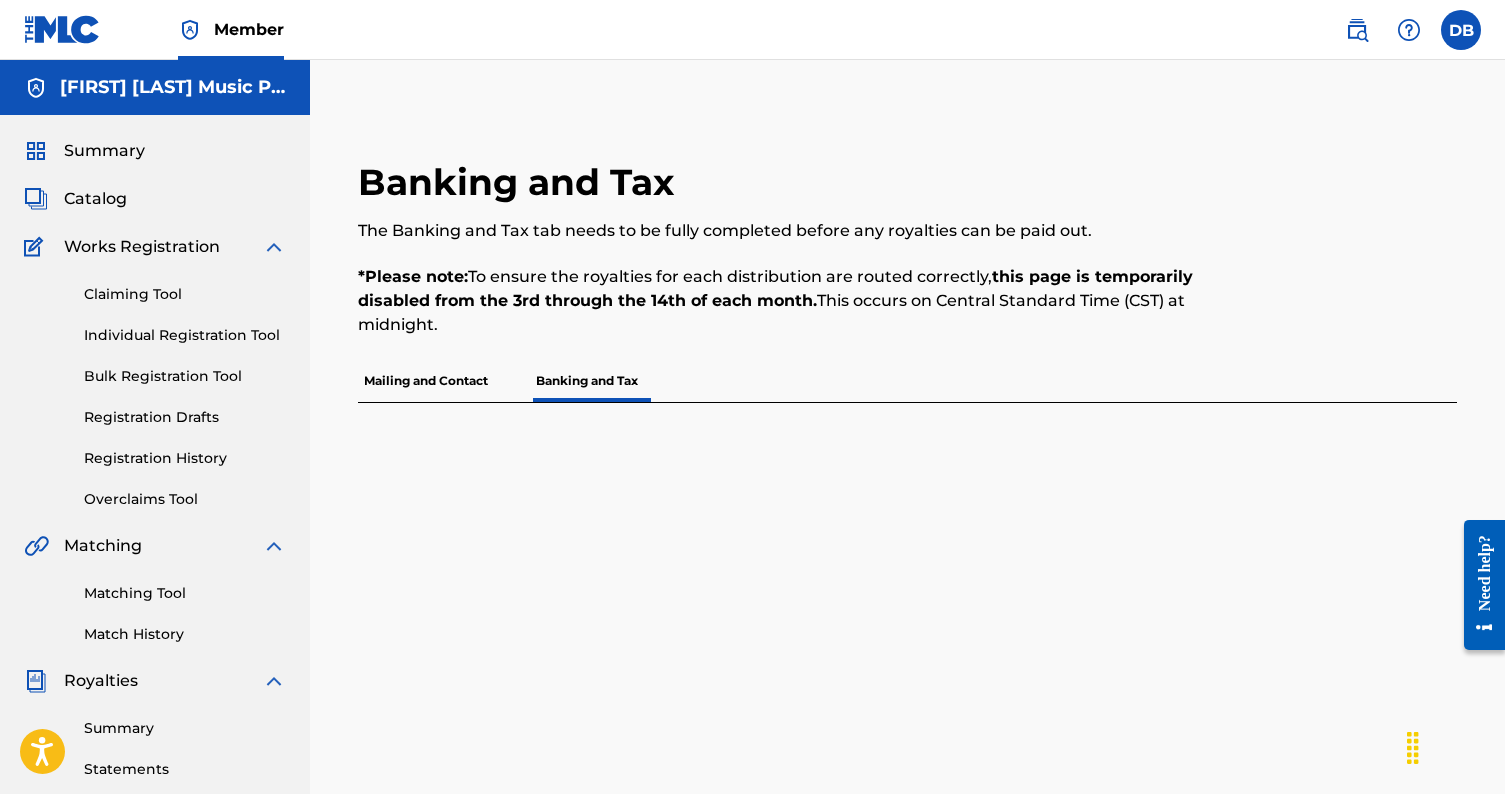 click on "Mailing and Contact" at bounding box center [426, 381] 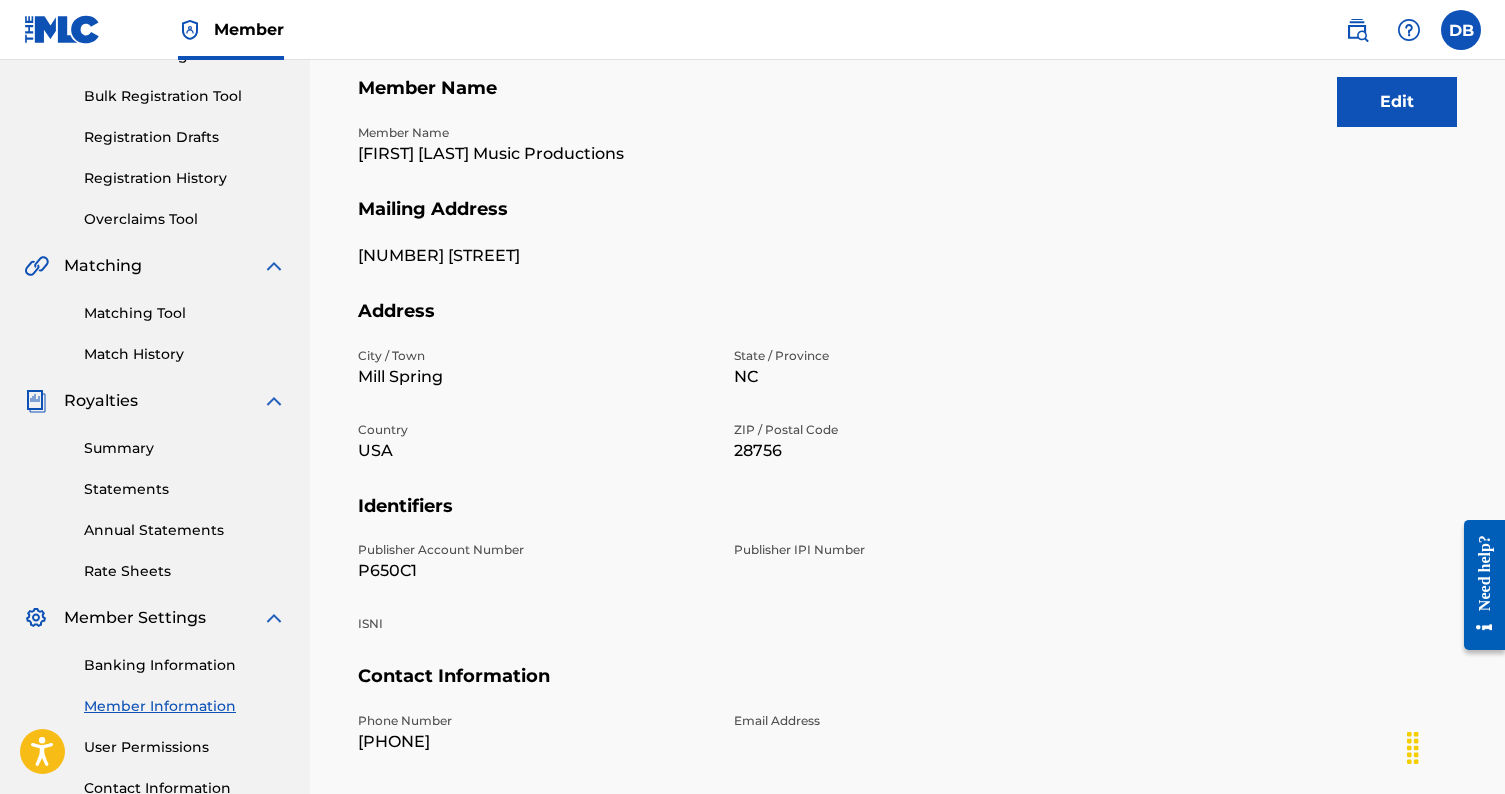scroll, scrollTop: 277, scrollLeft: 0, axis: vertical 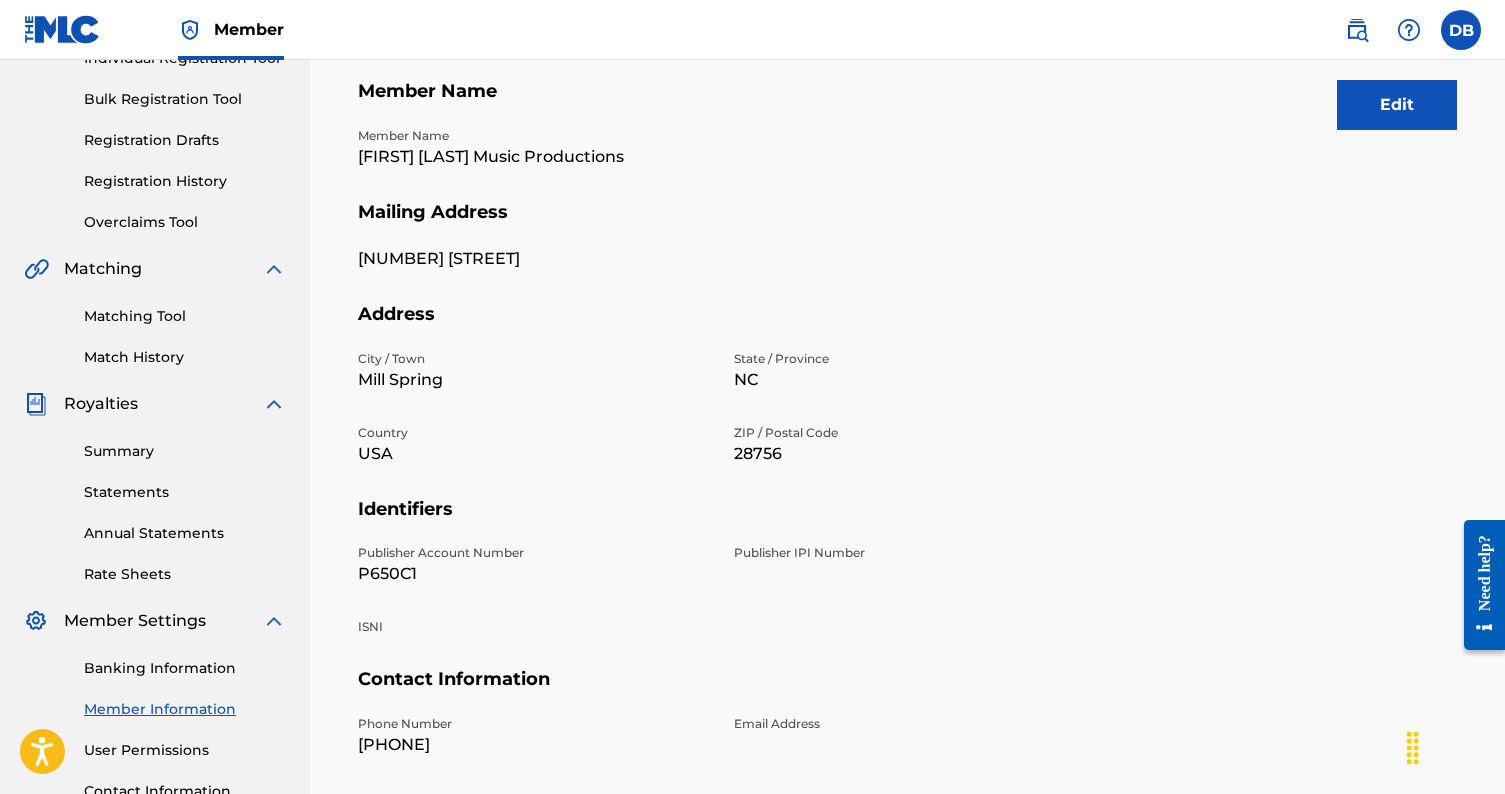 click on "Edit" at bounding box center (1397, 105) 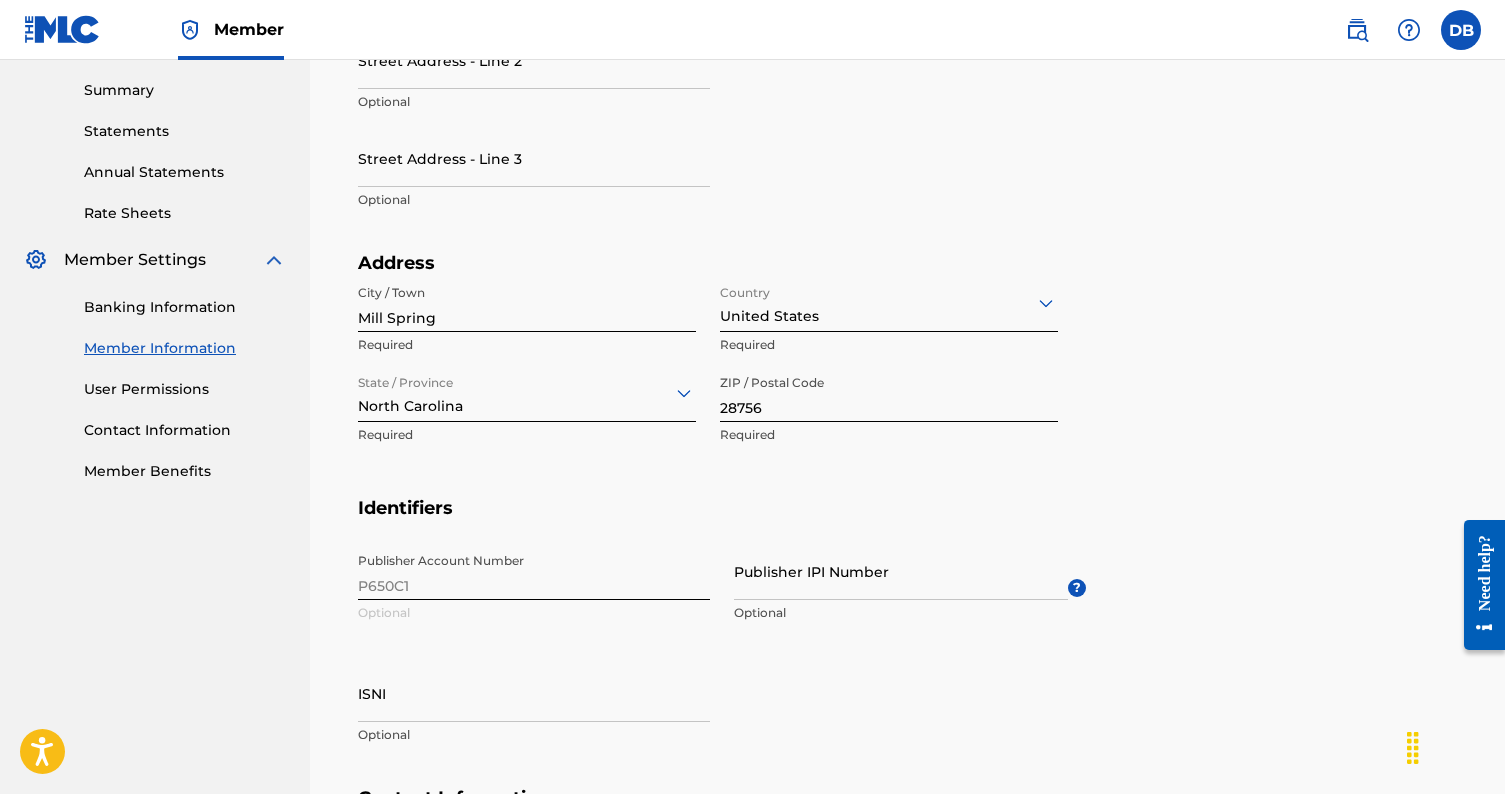 scroll, scrollTop: 641, scrollLeft: 0, axis: vertical 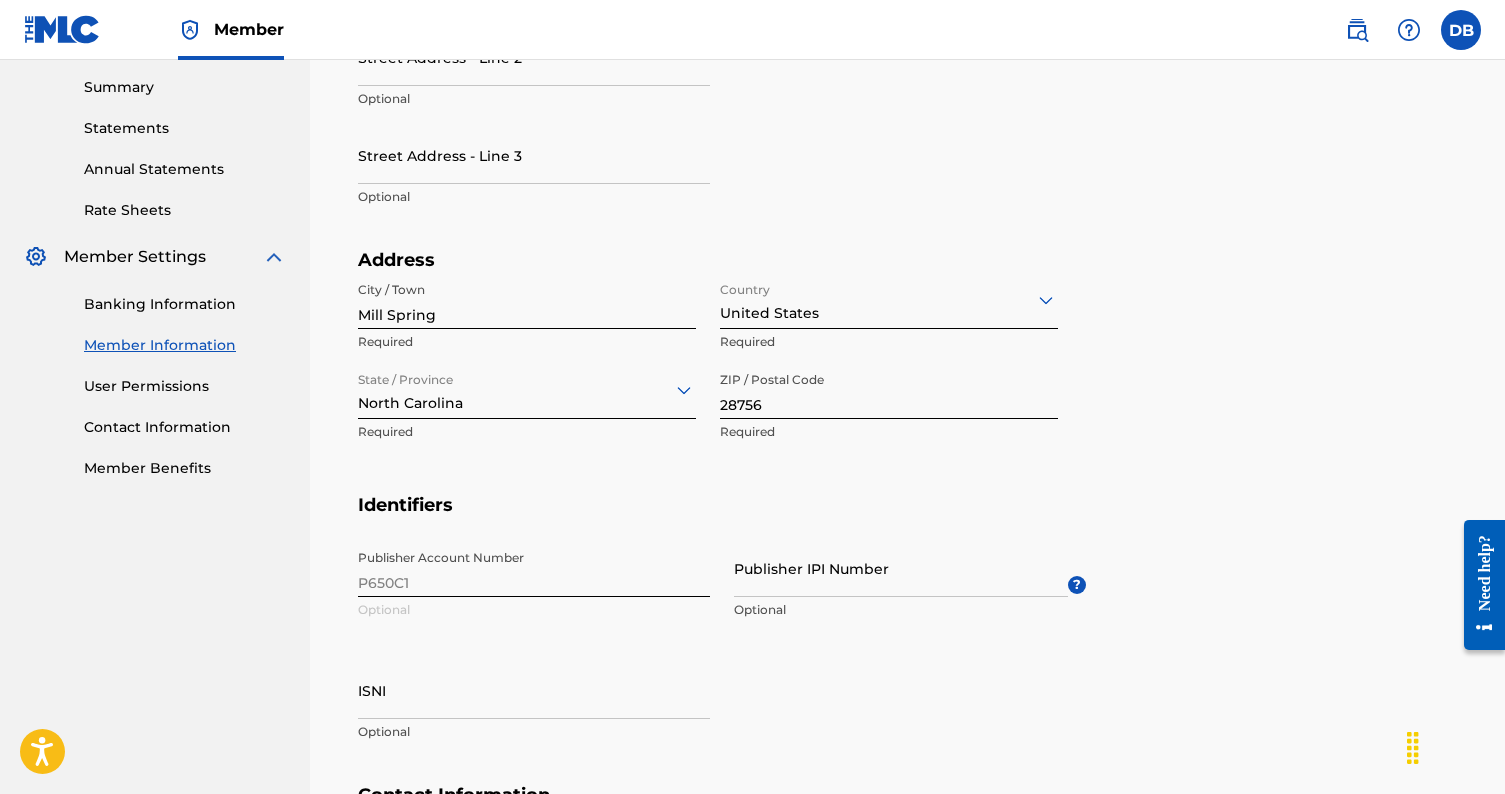 click on "Publisher IPI Number" at bounding box center (901, 568) 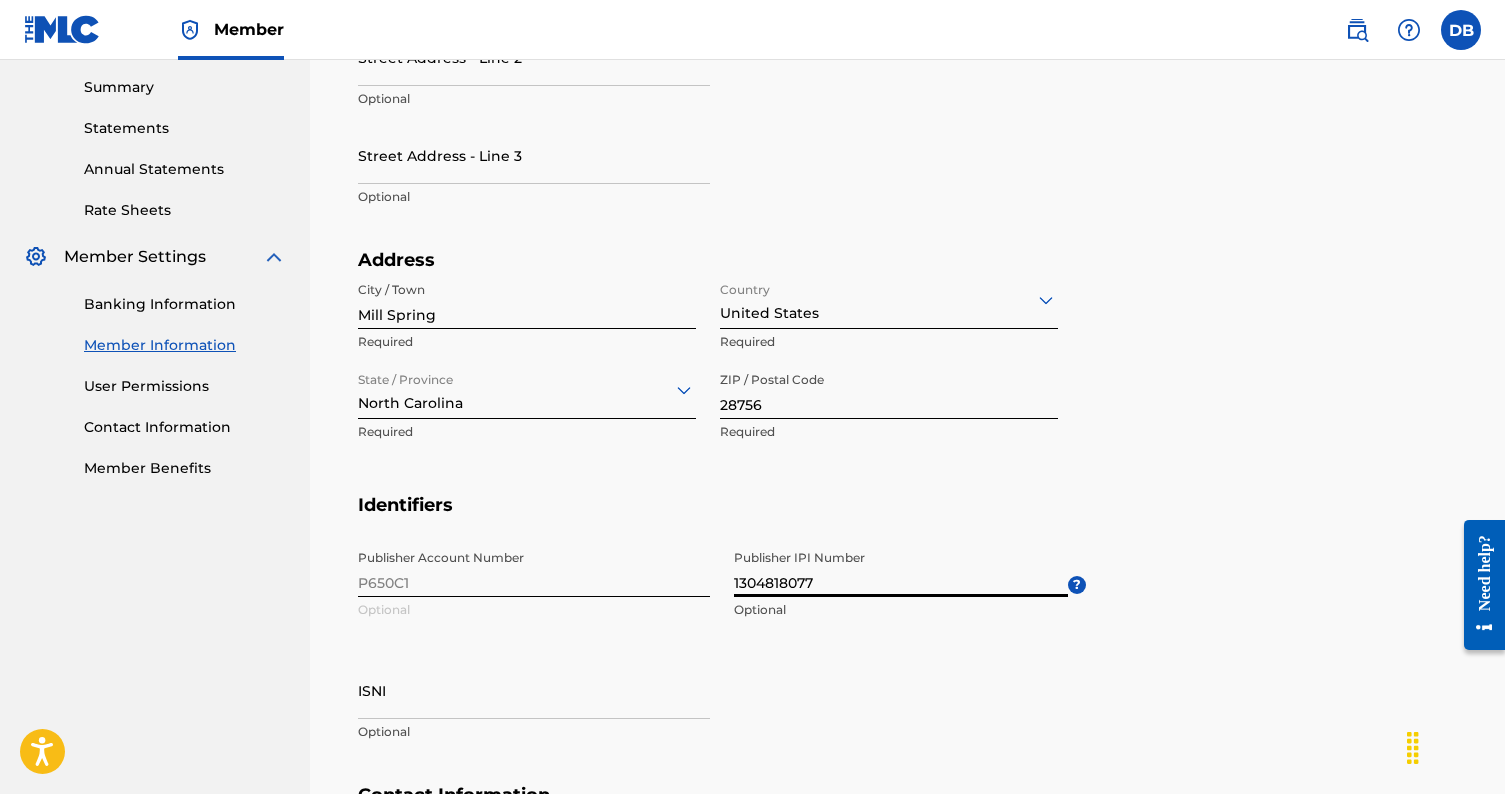 type on "1304818077" 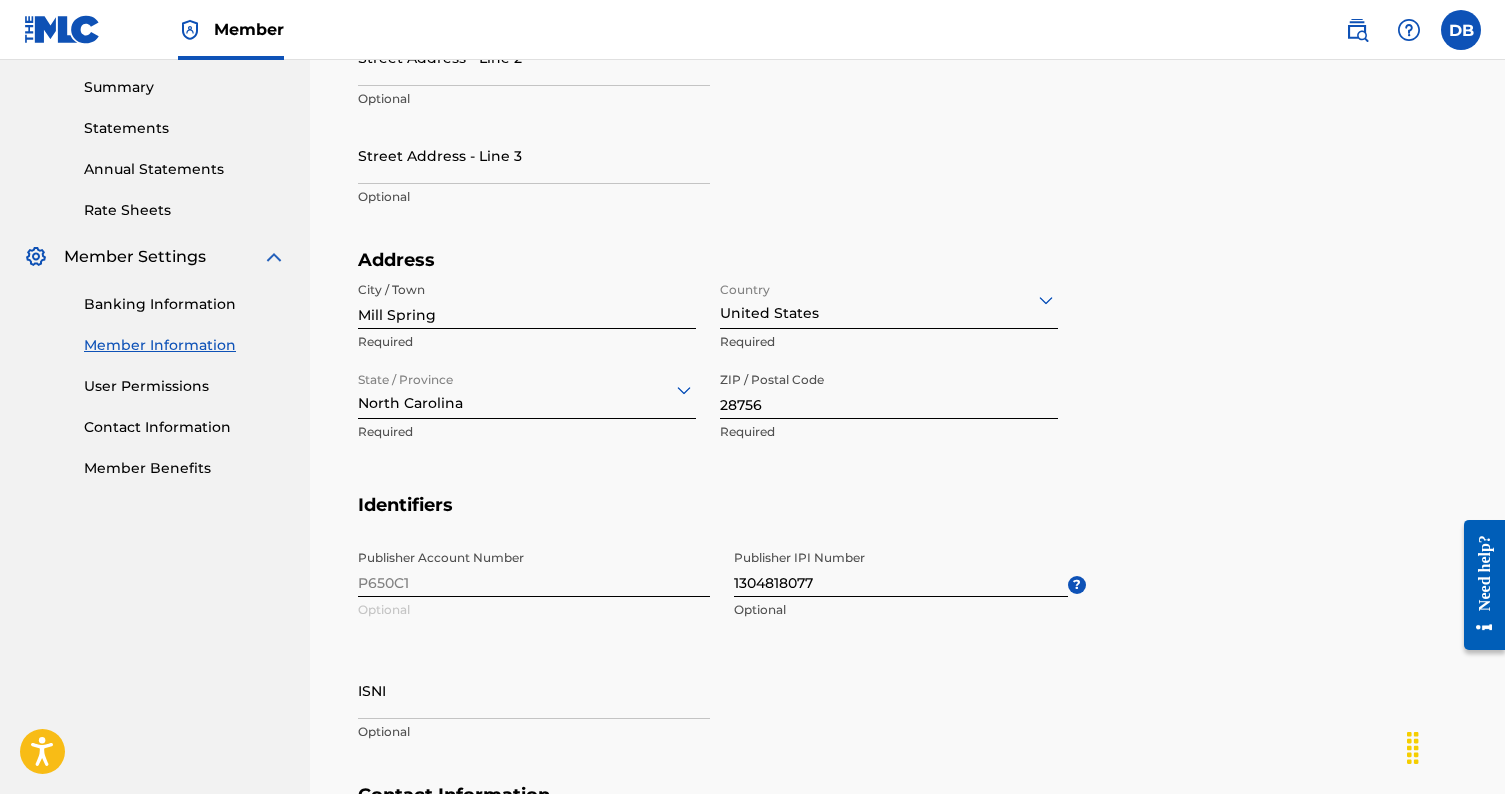 click on "Publisher Account Number P650C1 Optional Publisher IPI Number 1304818077 Optional ? ISNI Optional" at bounding box center [722, 662] 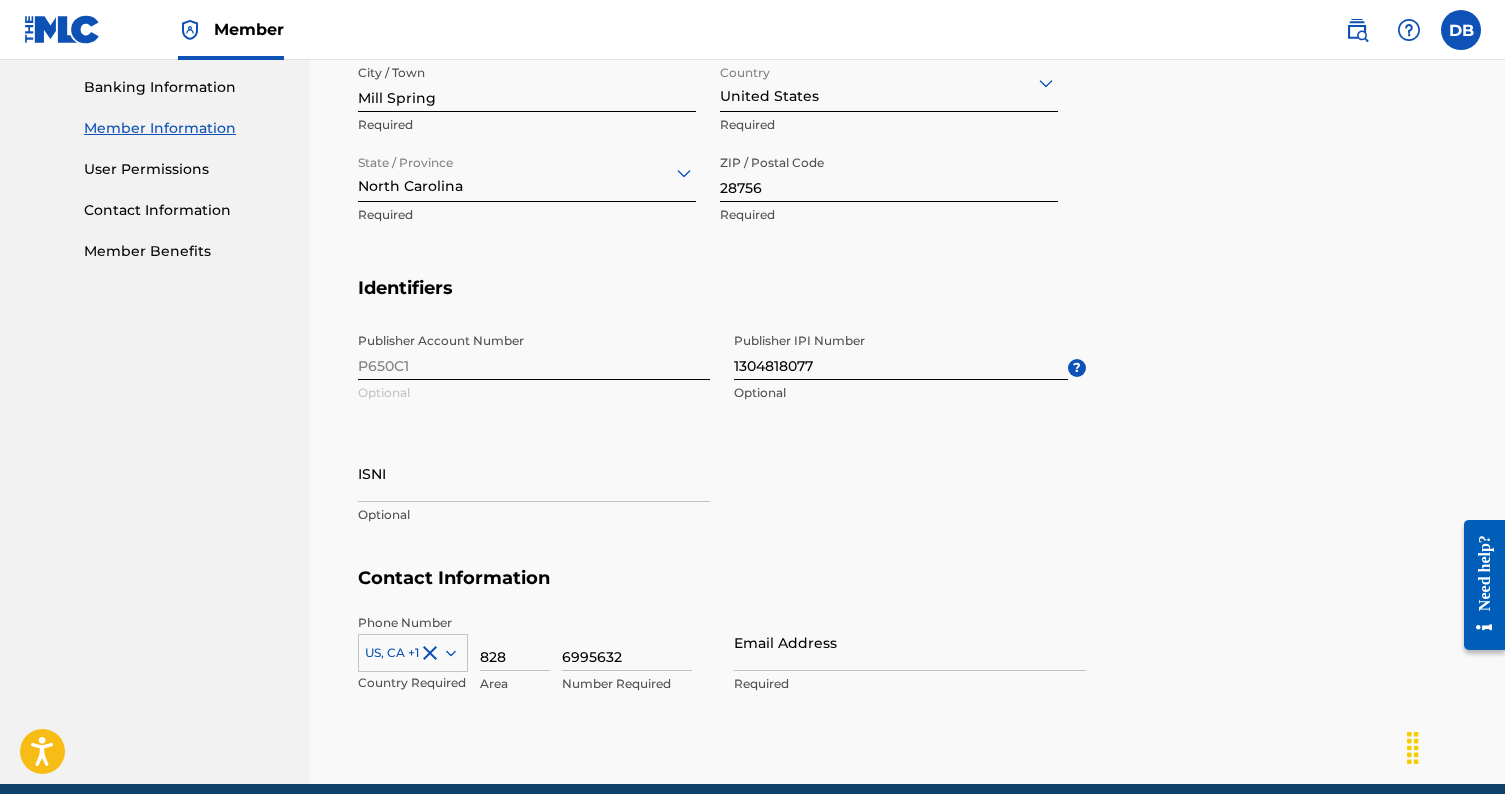 scroll, scrollTop: 877, scrollLeft: 0, axis: vertical 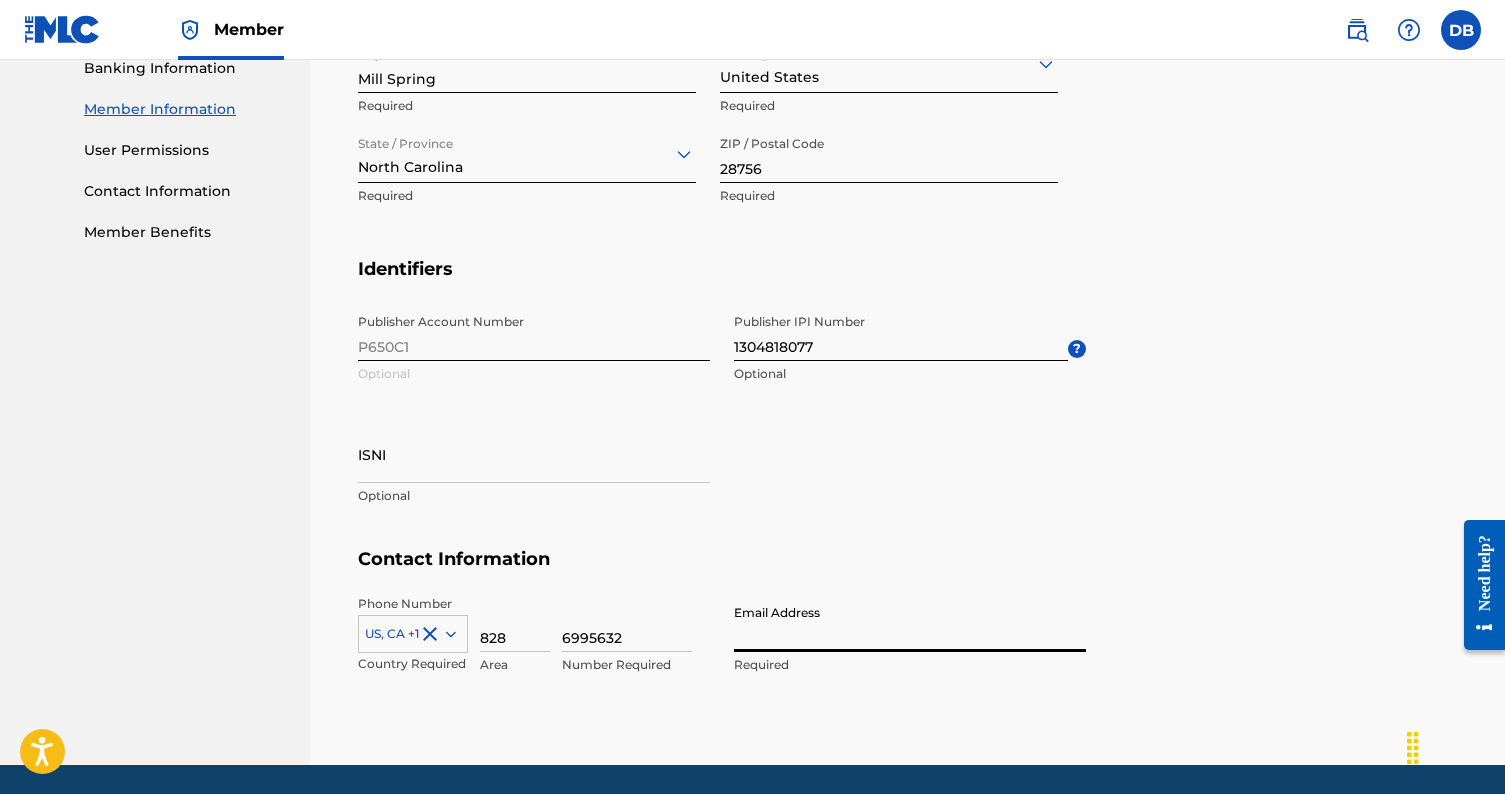 type on "[EMAIL]" 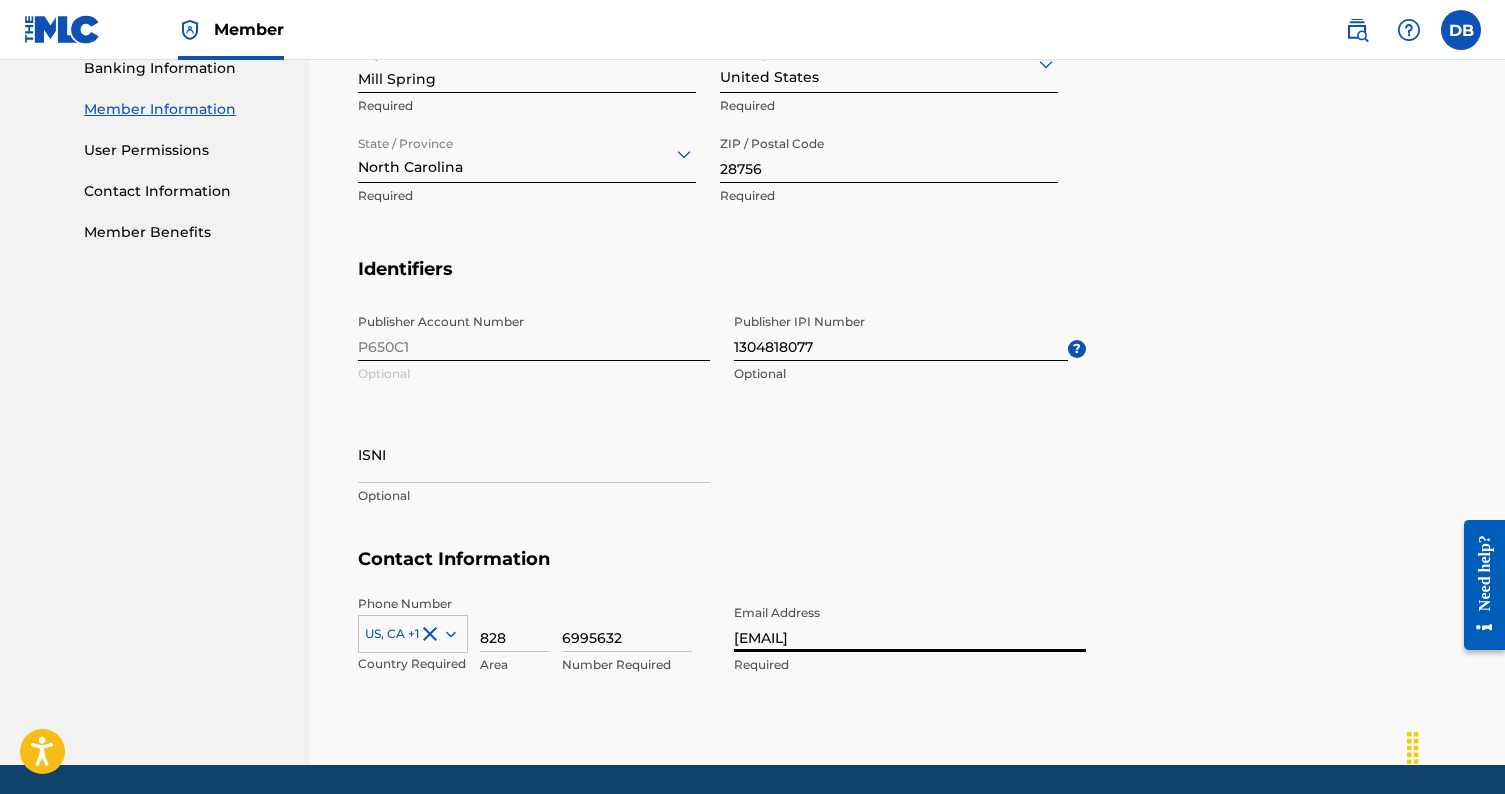 click on "Phone Number US, CA +1 Country Required 828 Area 6995632 Number Required Email Address stonn@vfr.net Required" at bounding box center (722, 656) 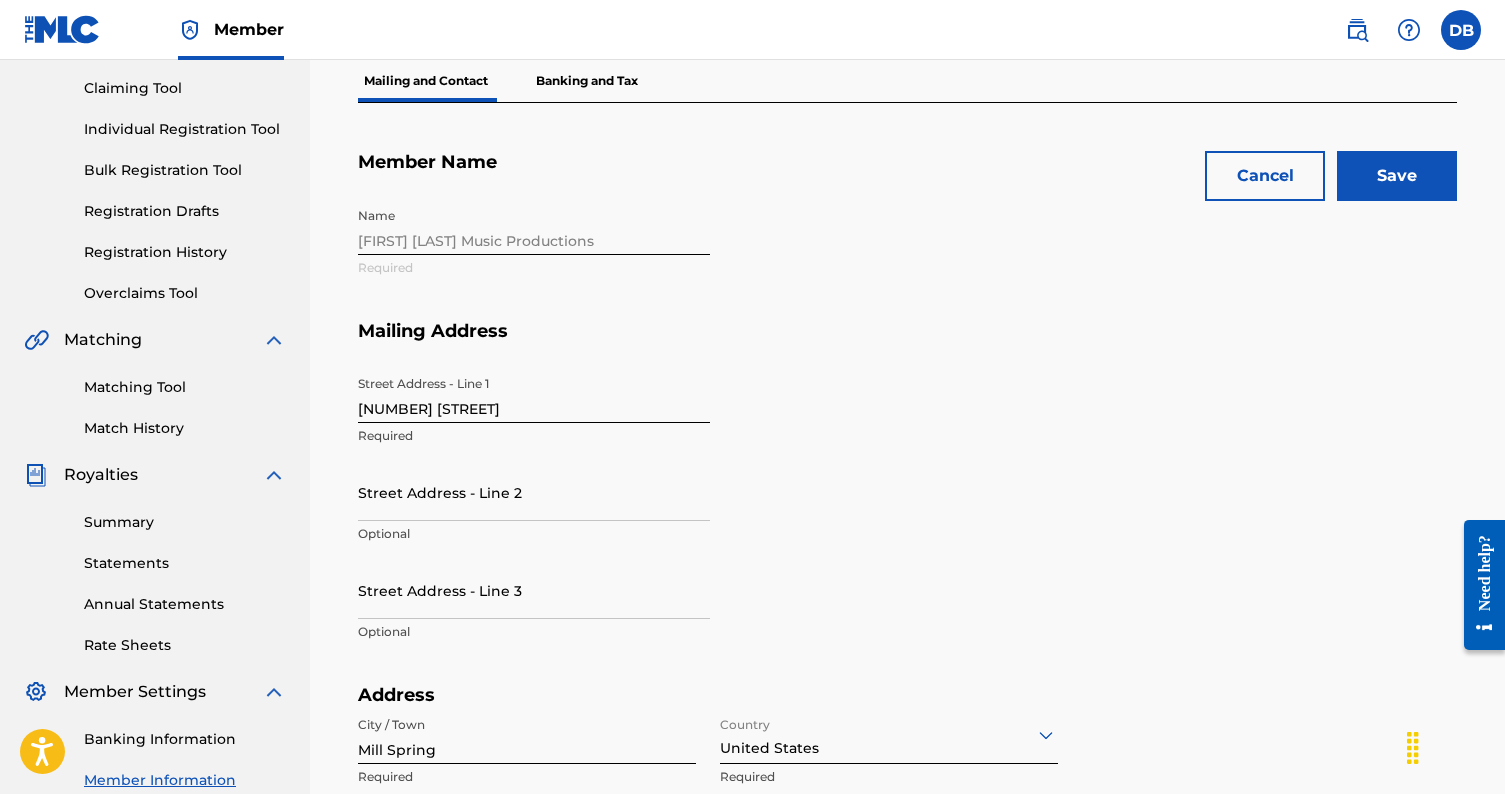 scroll, scrollTop: 205, scrollLeft: 0, axis: vertical 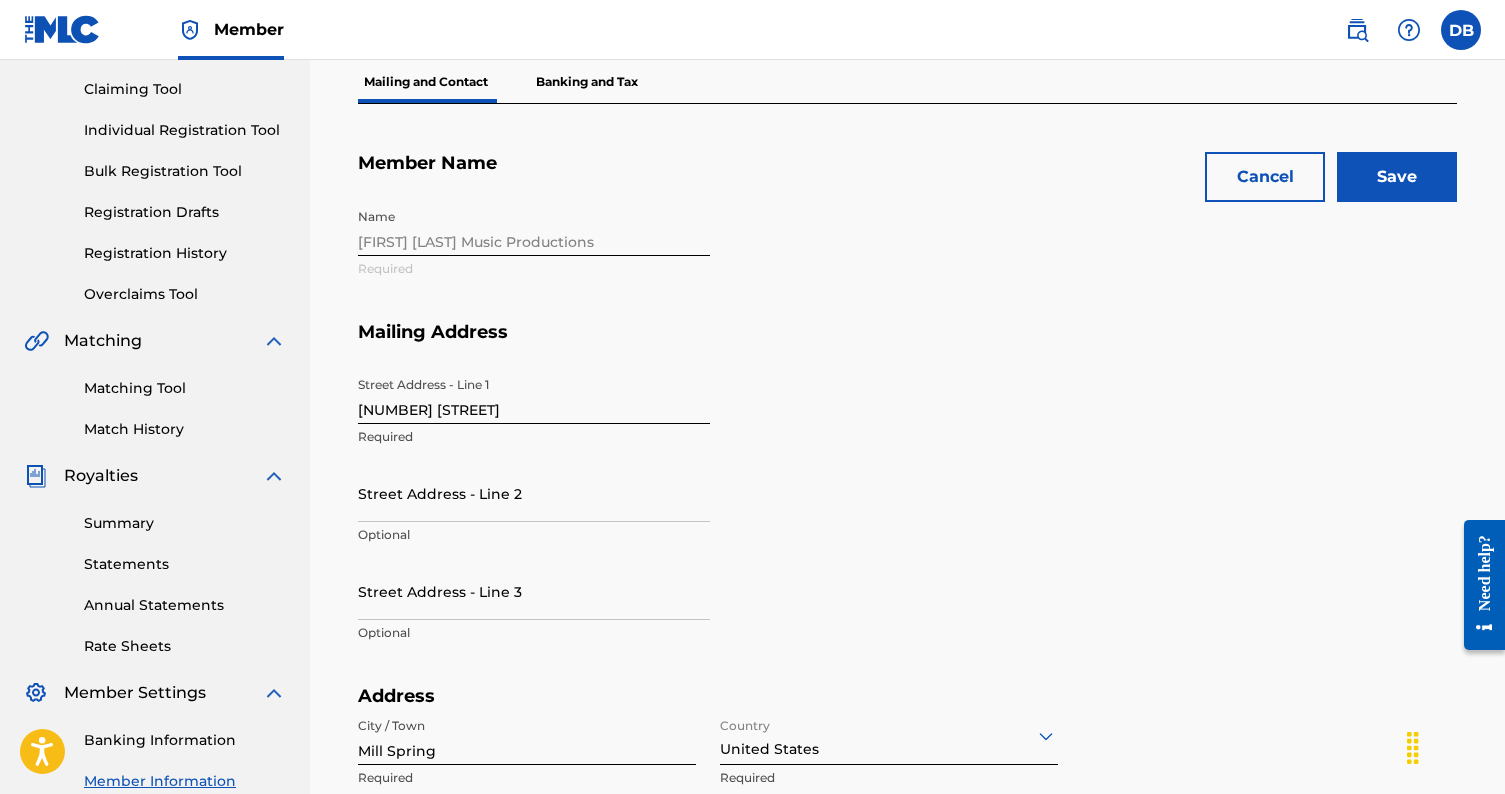 click on "Save" at bounding box center (1397, 177) 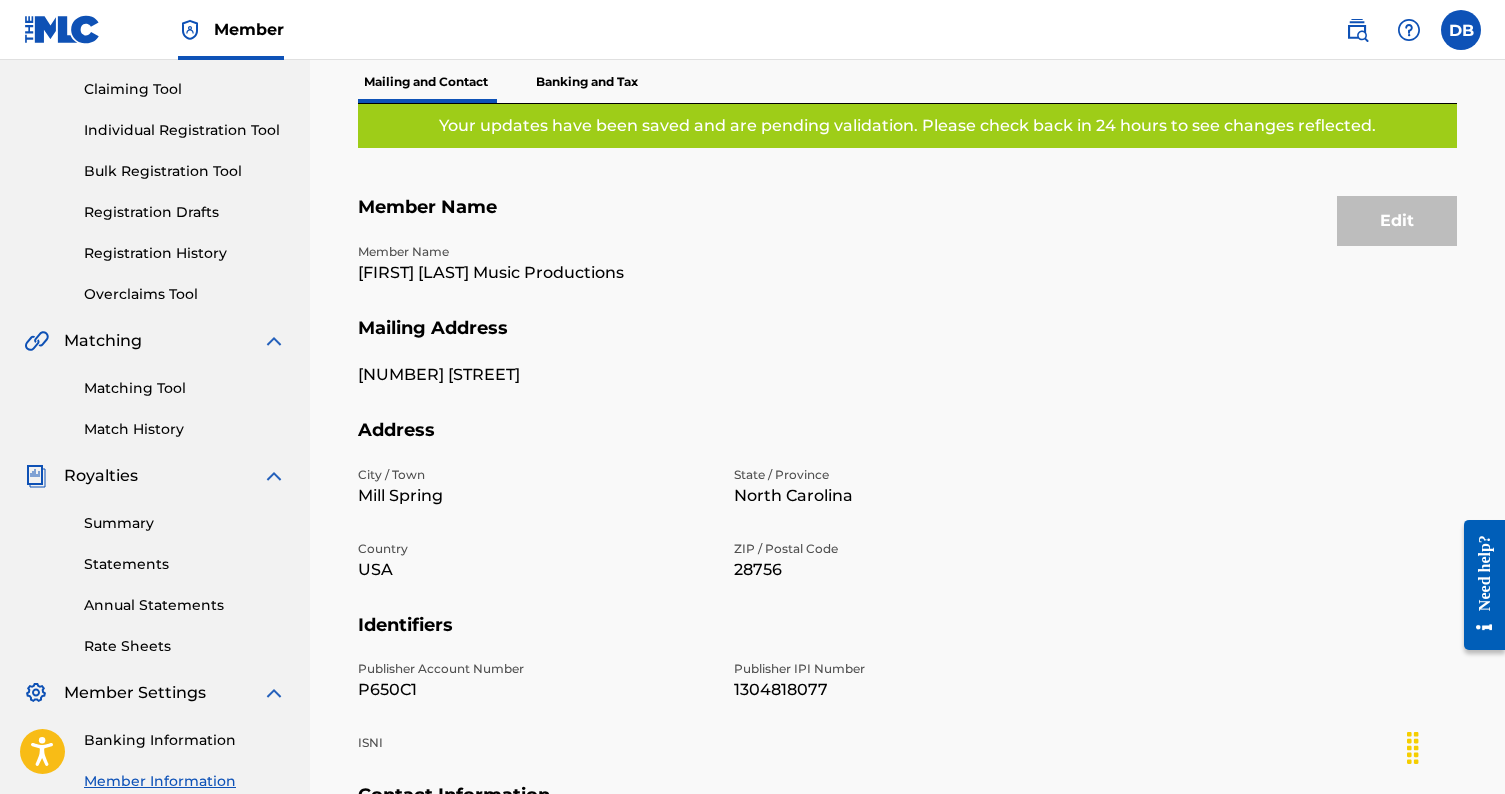 click on "Banking and Tax" at bounding box center [587, 82] 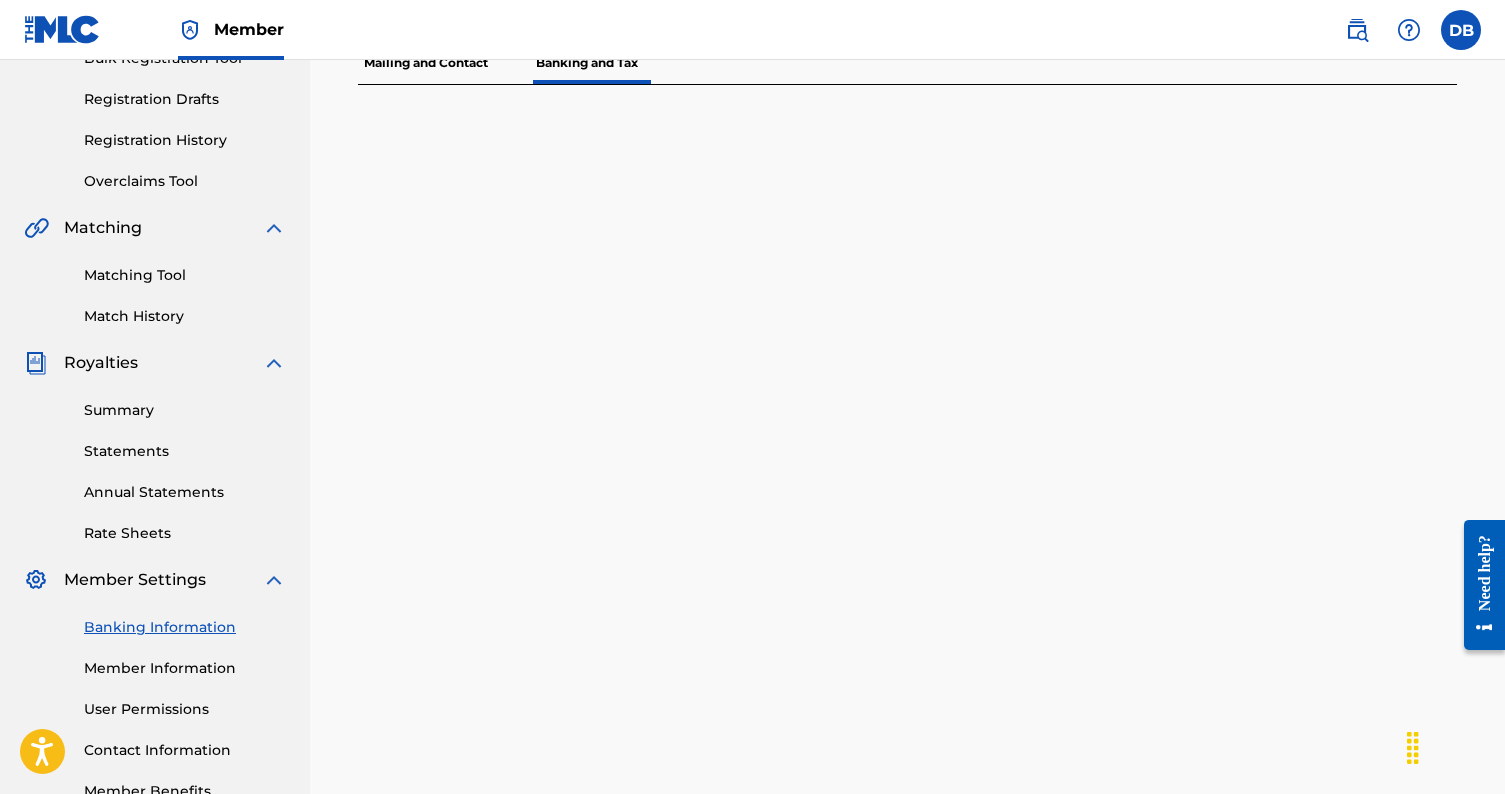 scroll, scrollTop: 322, scrollLeft: 0, axis: vertical 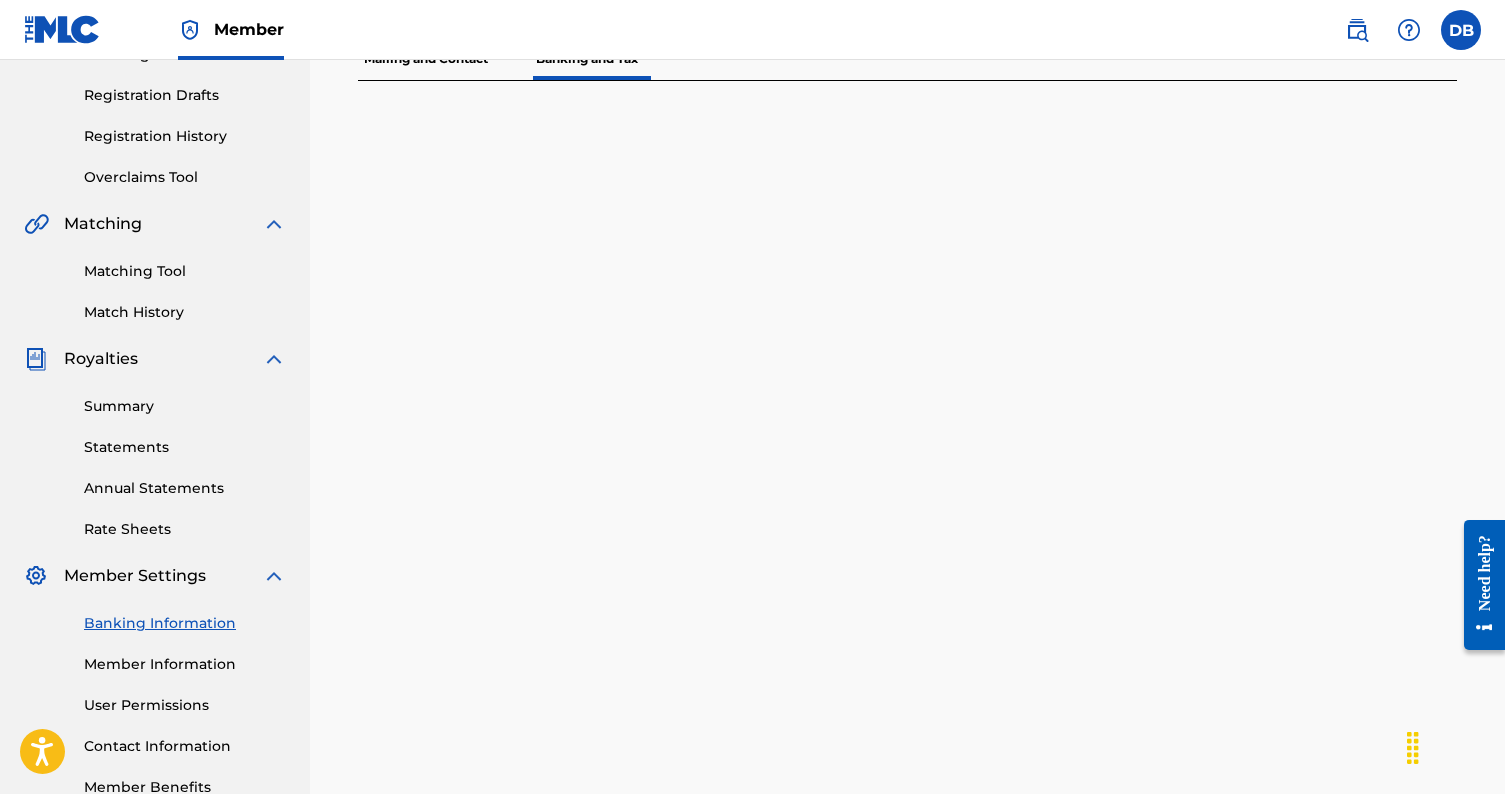 click on "Statements" at bounding box center [185, 447] 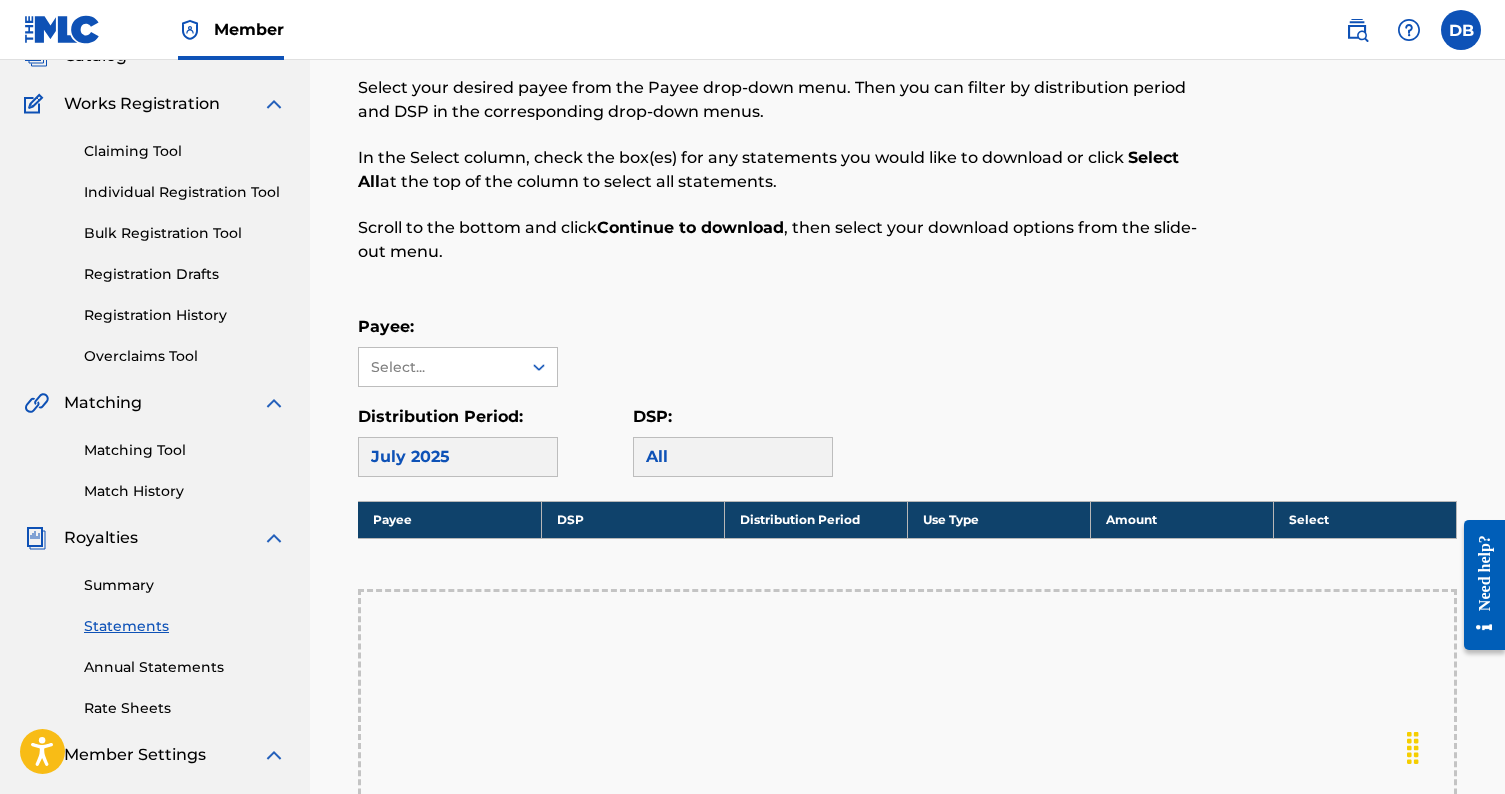 scroll, scrollTop: 141, scrollLeft: 0, axis: vertical 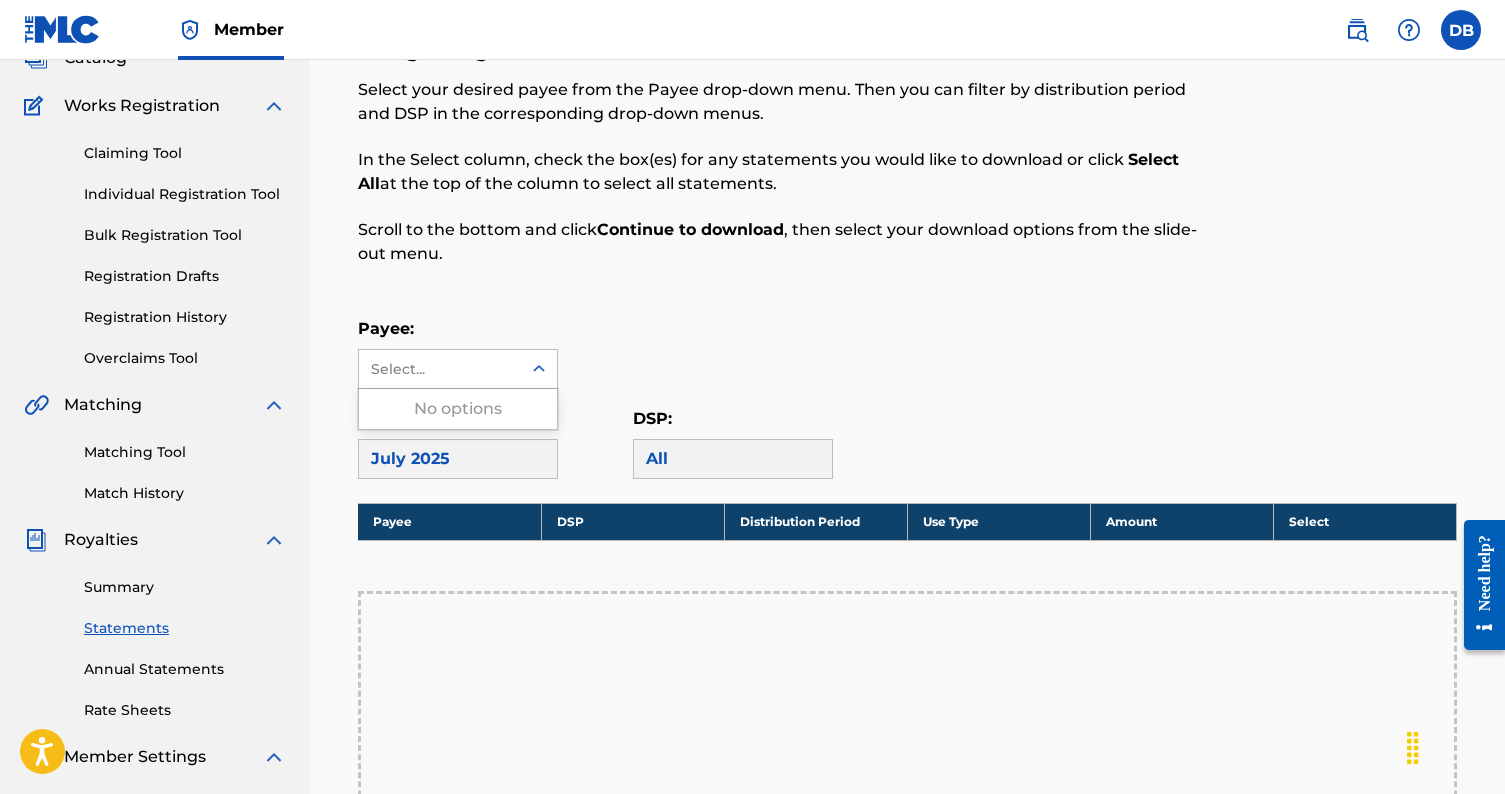 click on "Select..." at bounding box center (439, 369) 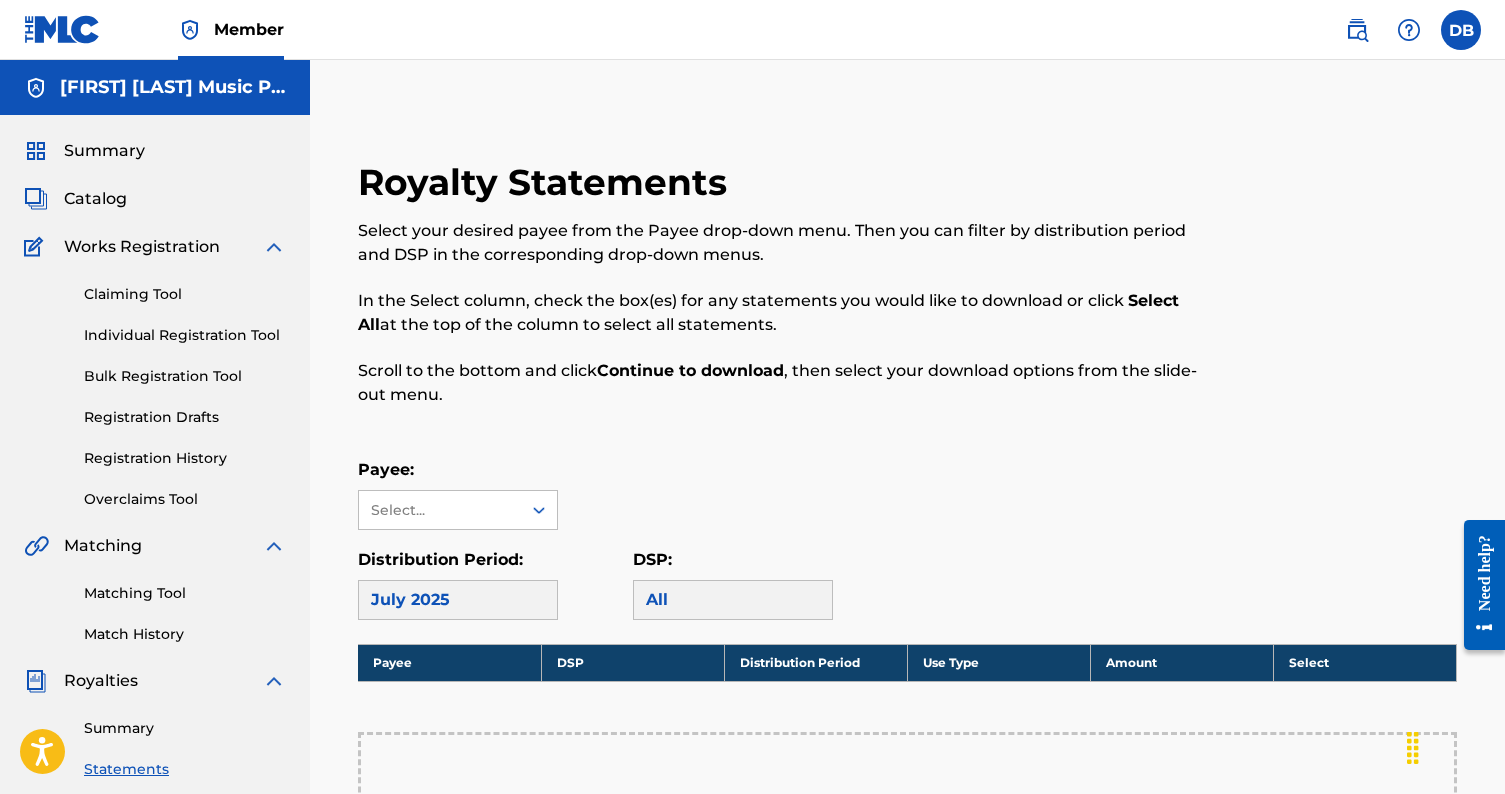 scroll, scrollTop: 0, scrollLeft: 0, axis: both 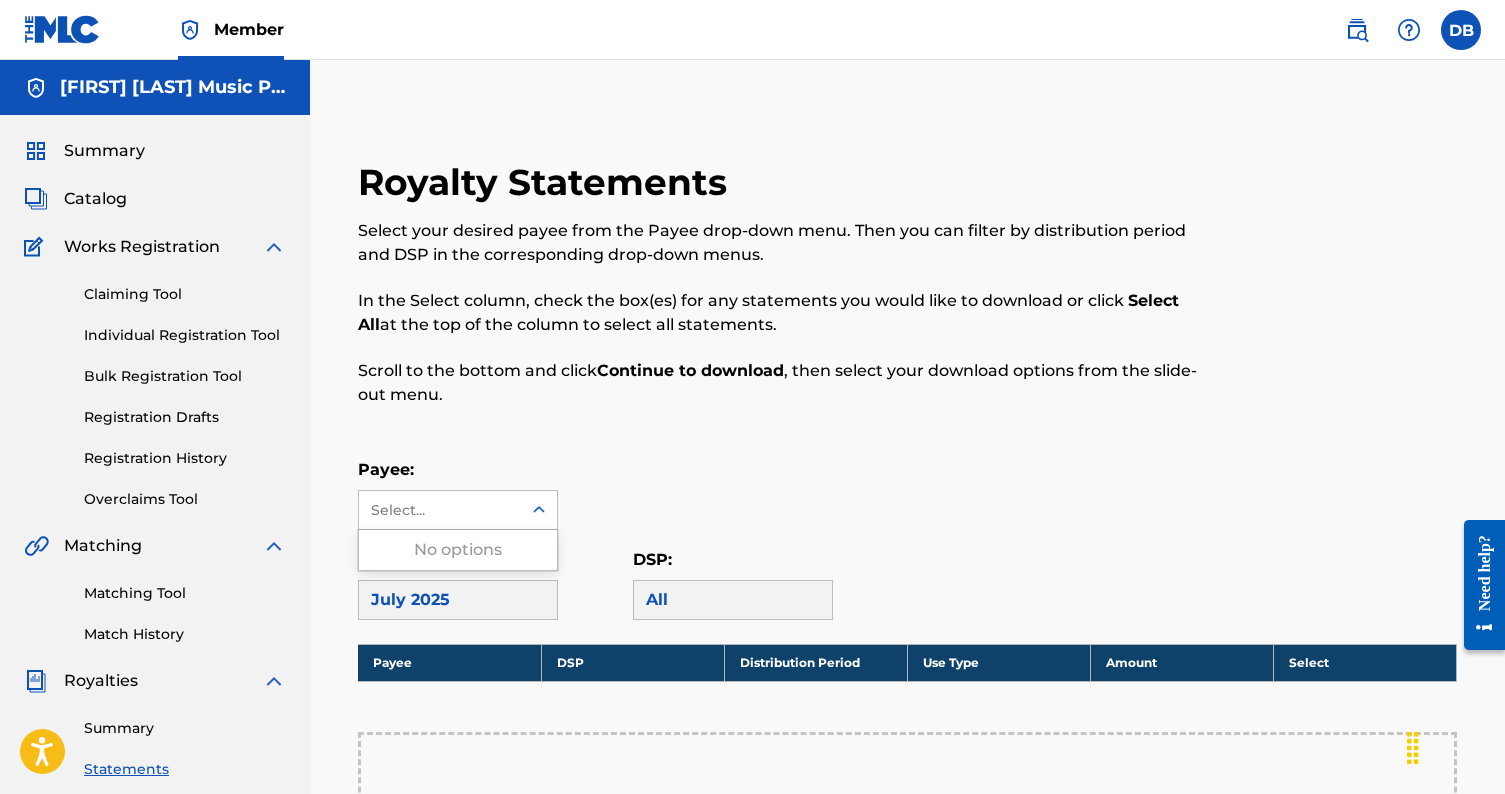 click on "Select..." at bounding box center [439, 510] 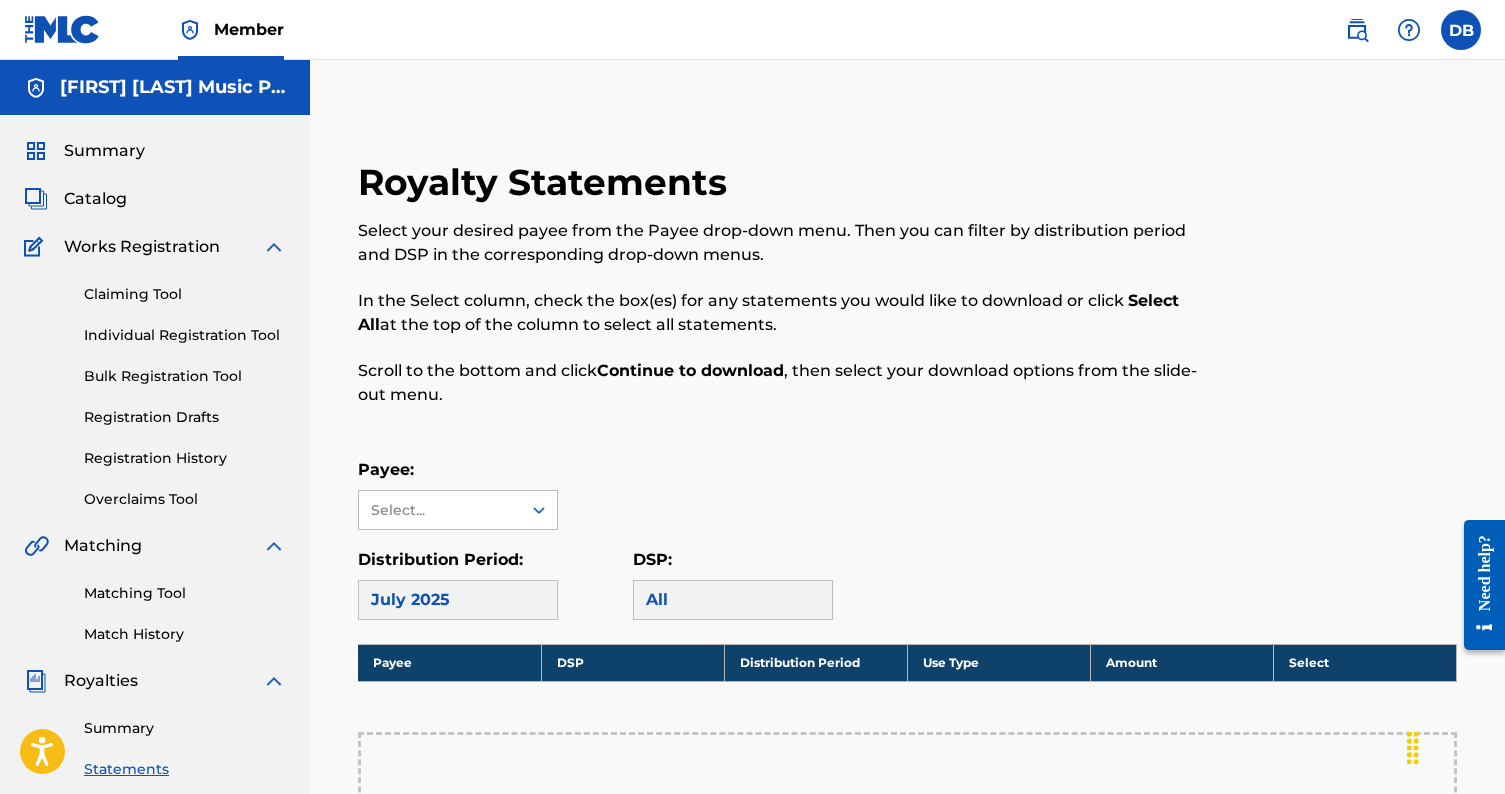 click on "Scroll to the bottom and click  Continue to download , then select your download options from the slide-out menu." at bounding box center [781, 383] 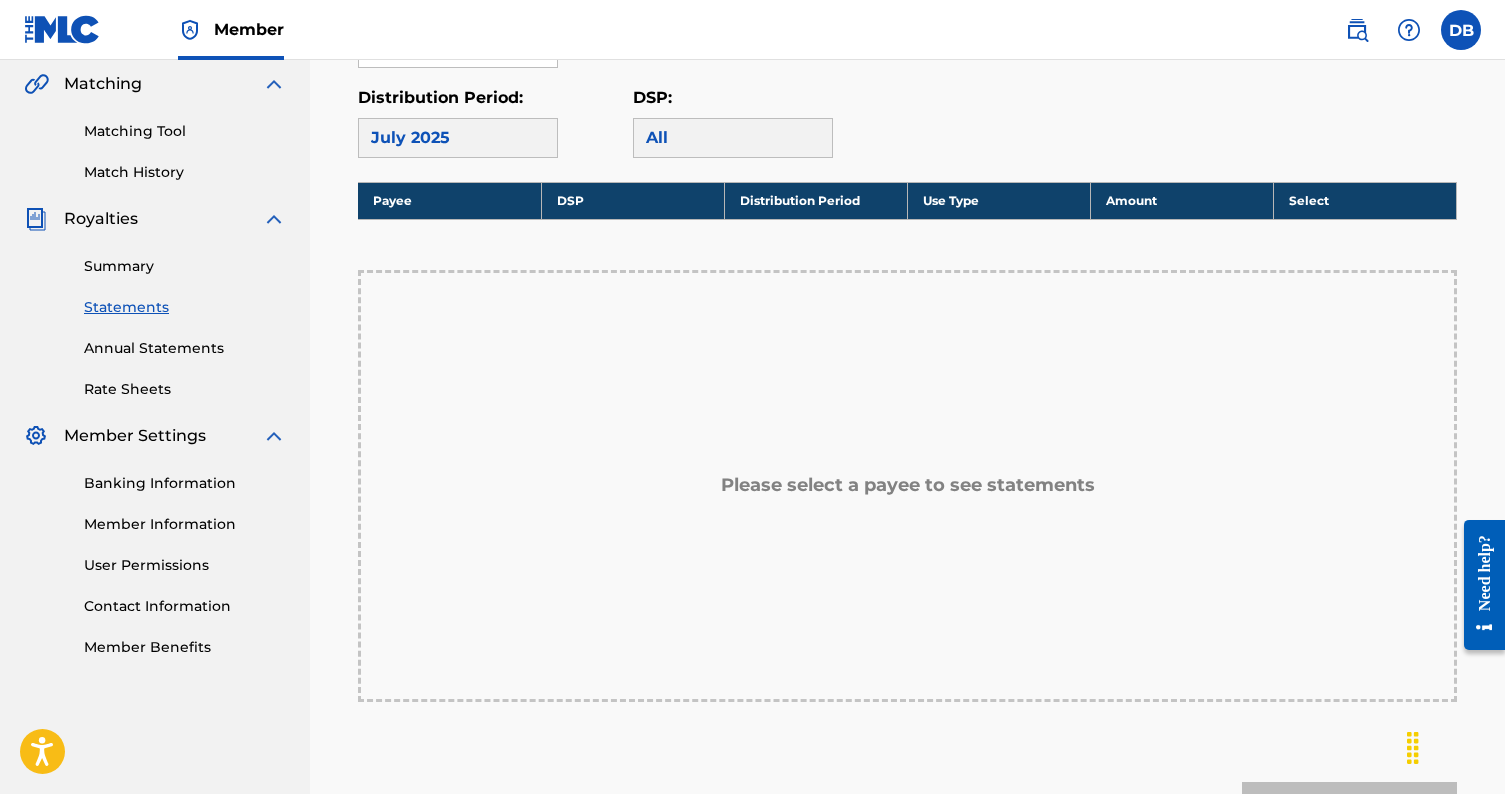 scroll, scrollTop: 466, scrollLeft: 0, axis: vertical 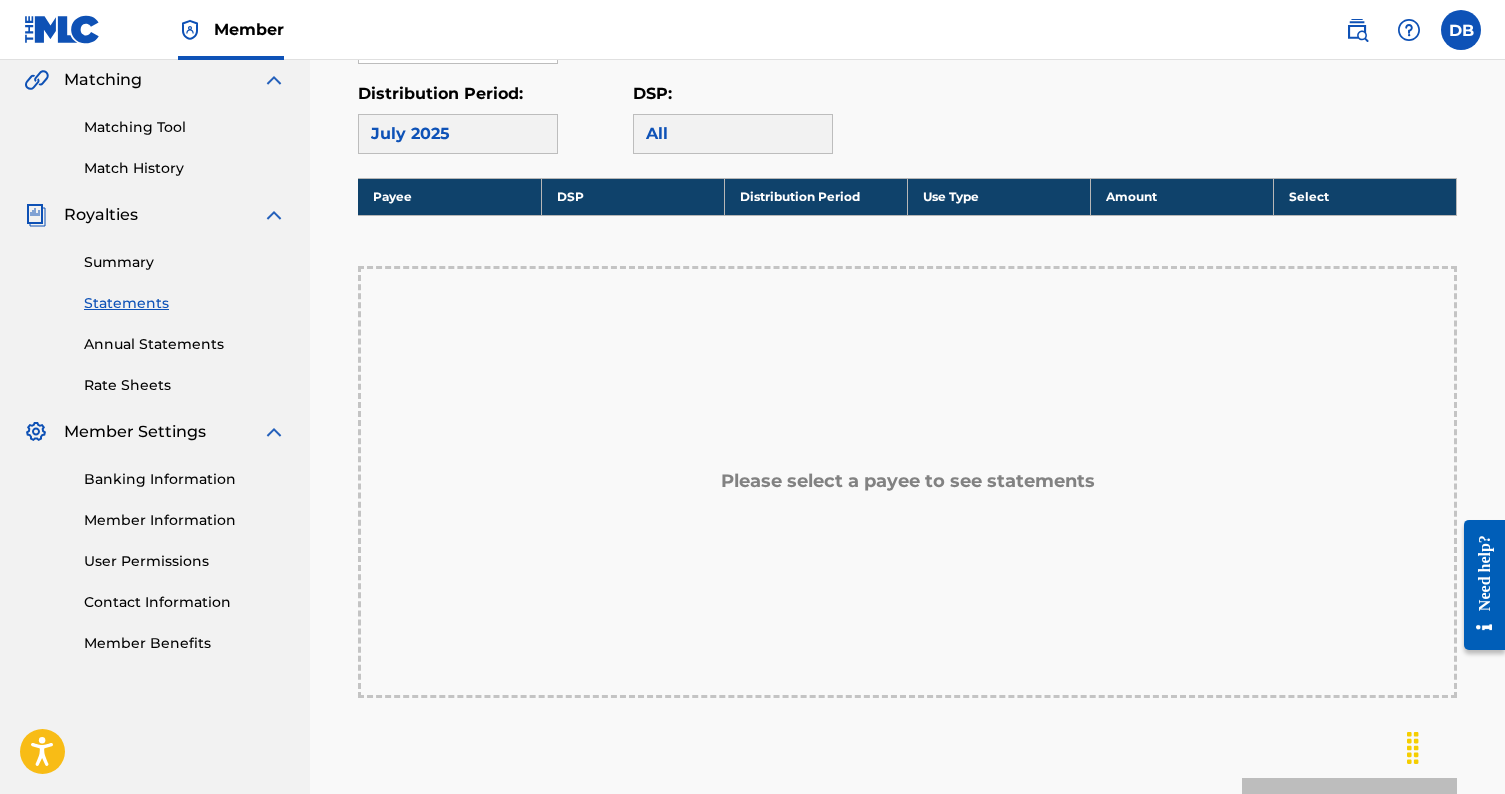 click on "Banking Information" at bounding box center [185, 479] 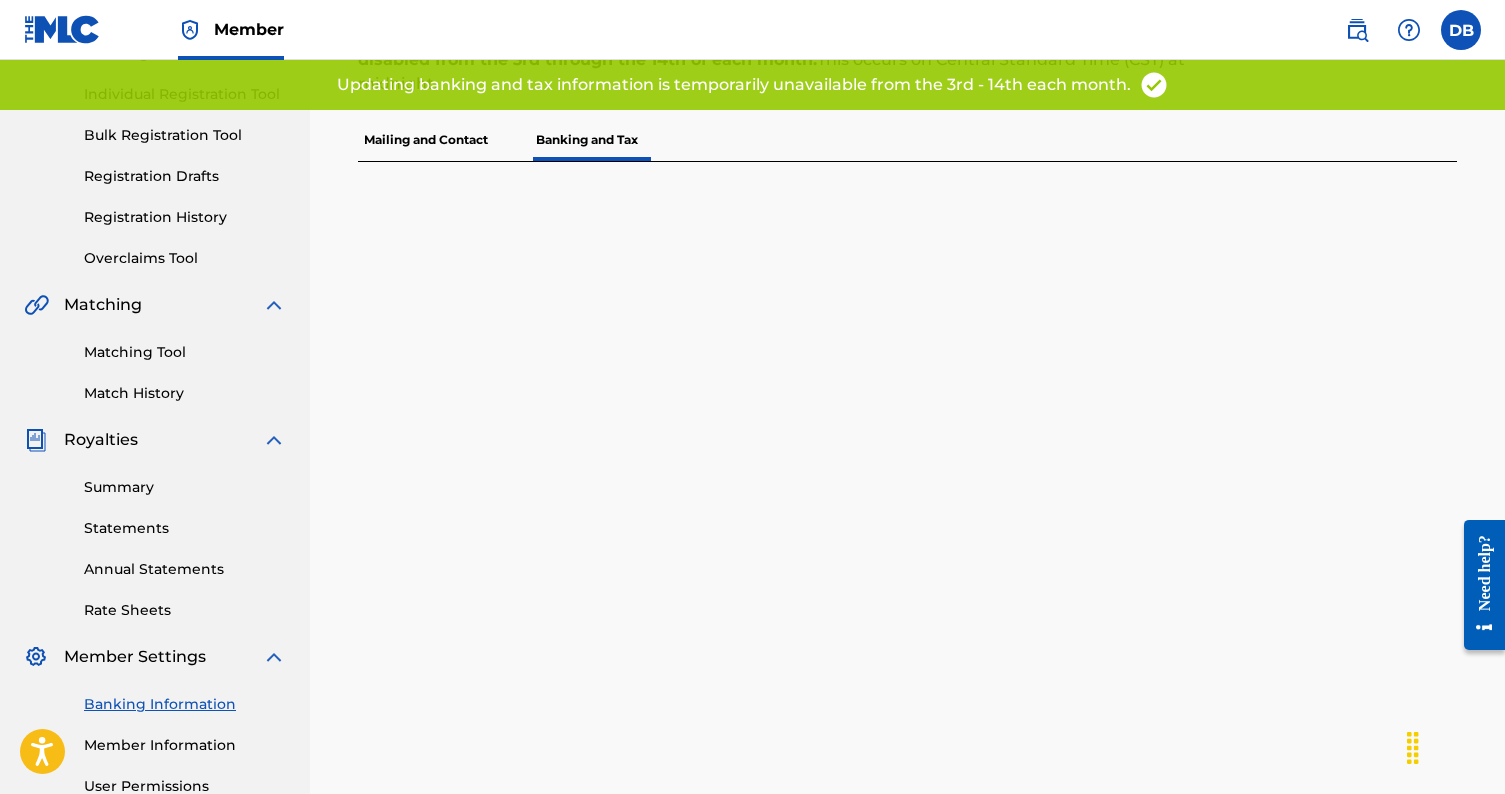 scroll, scrollTop: 272, scrollLeft: 0, axis: vertical 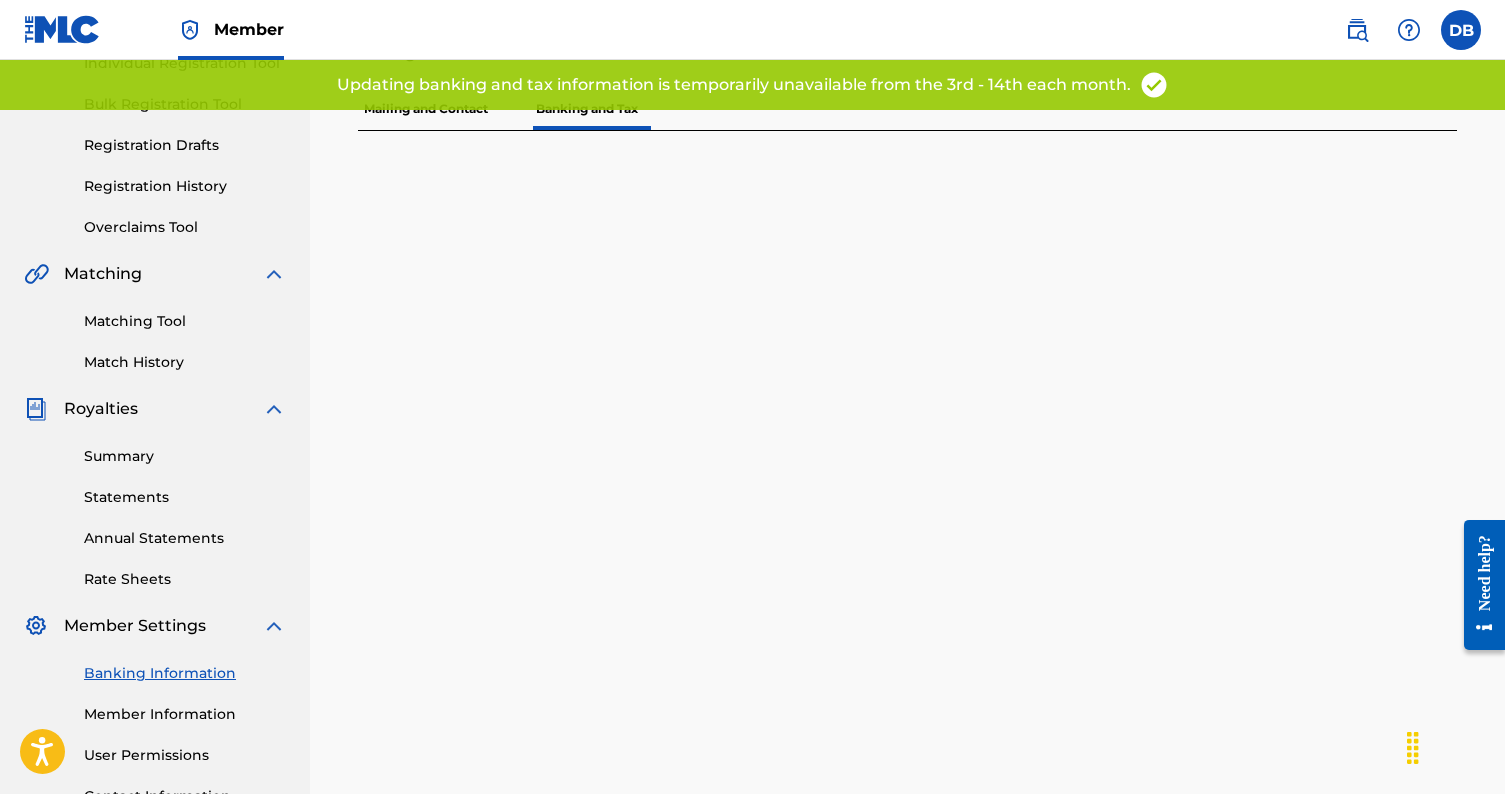 click on "Summary" at bounding box center (185, 456) 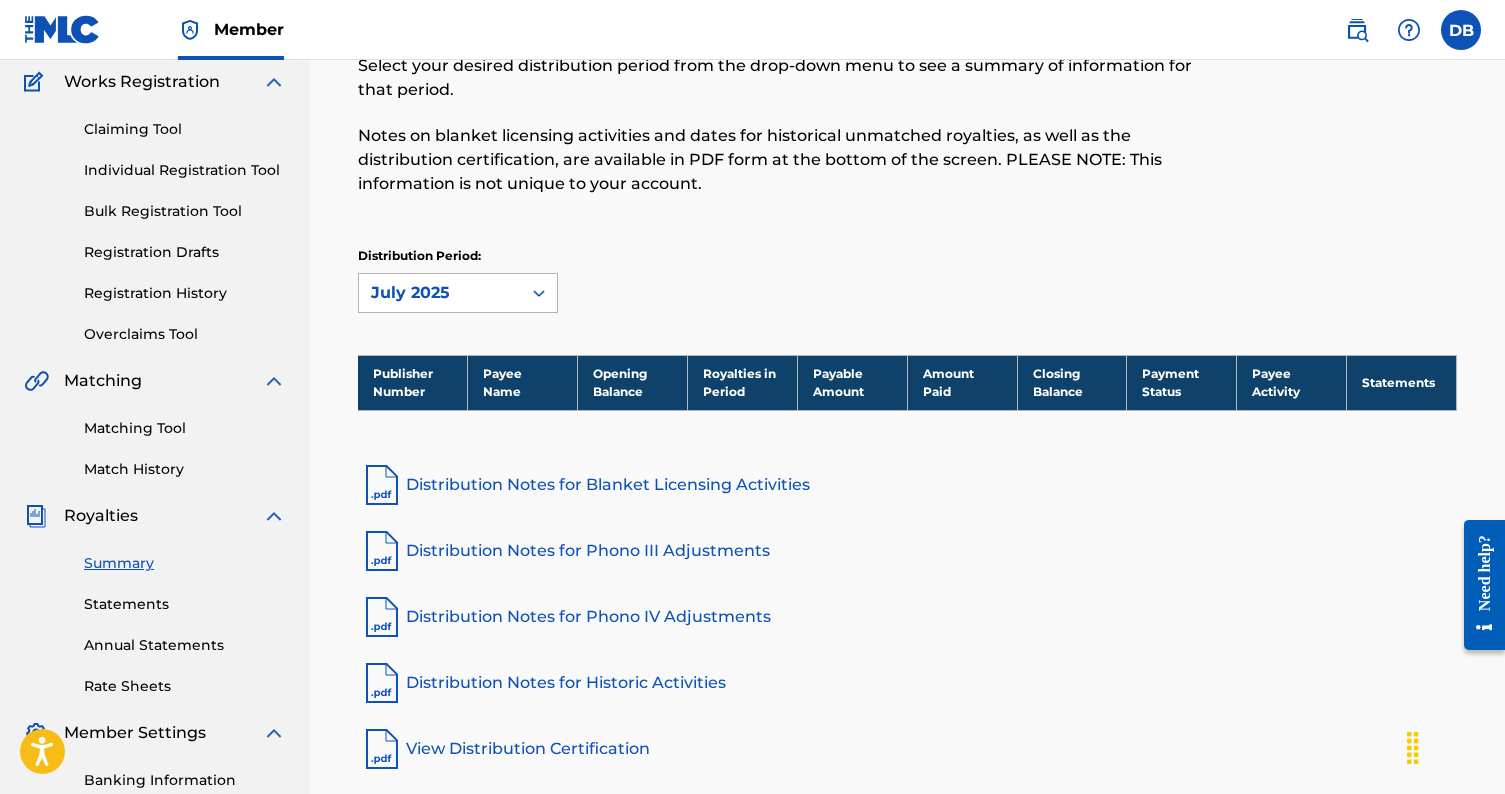 scroll, scrollTop: 166, scrollLeft: 0, axis: vertical 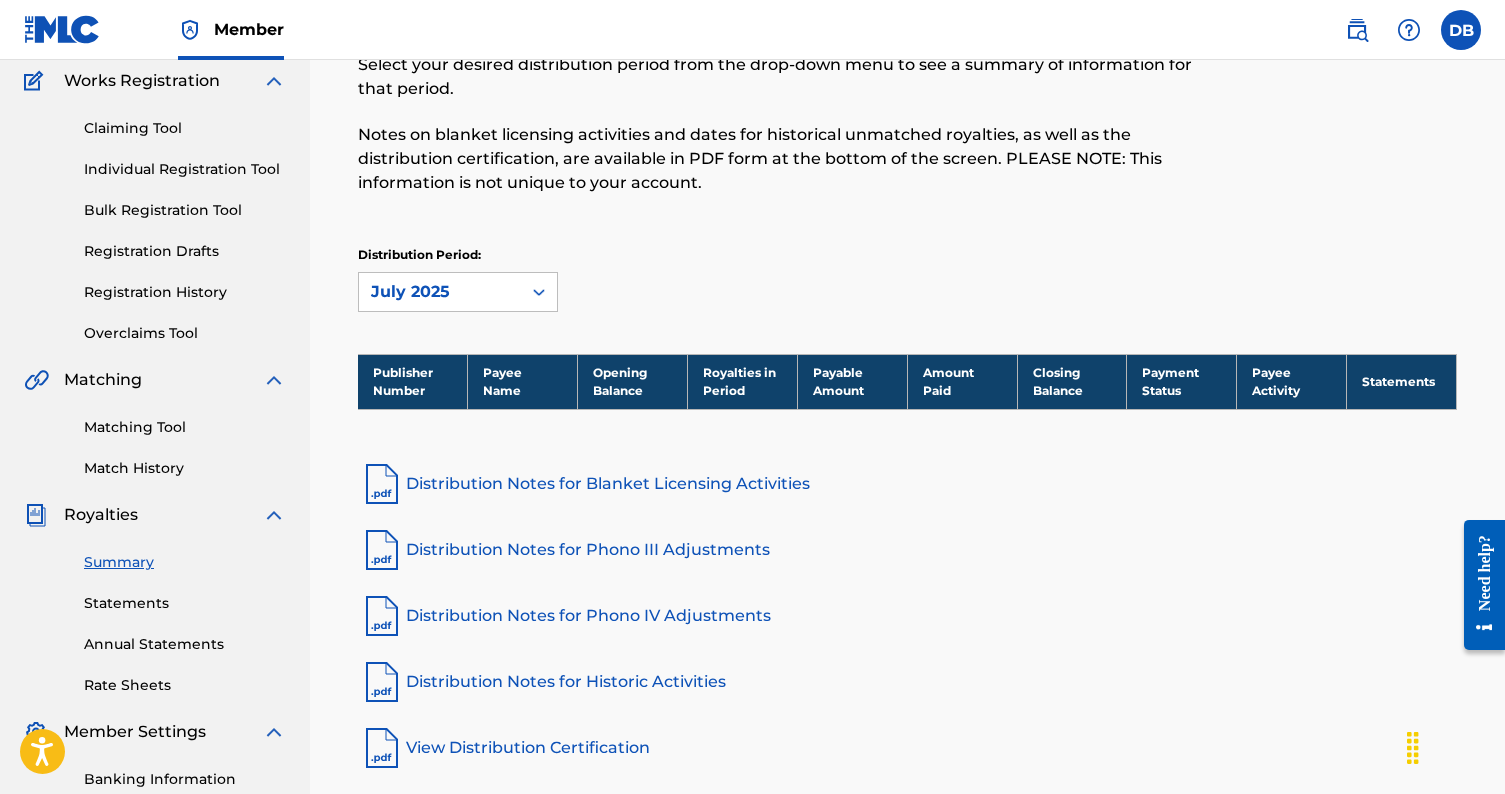 click on "Statements" at bounding box center (185, 603) 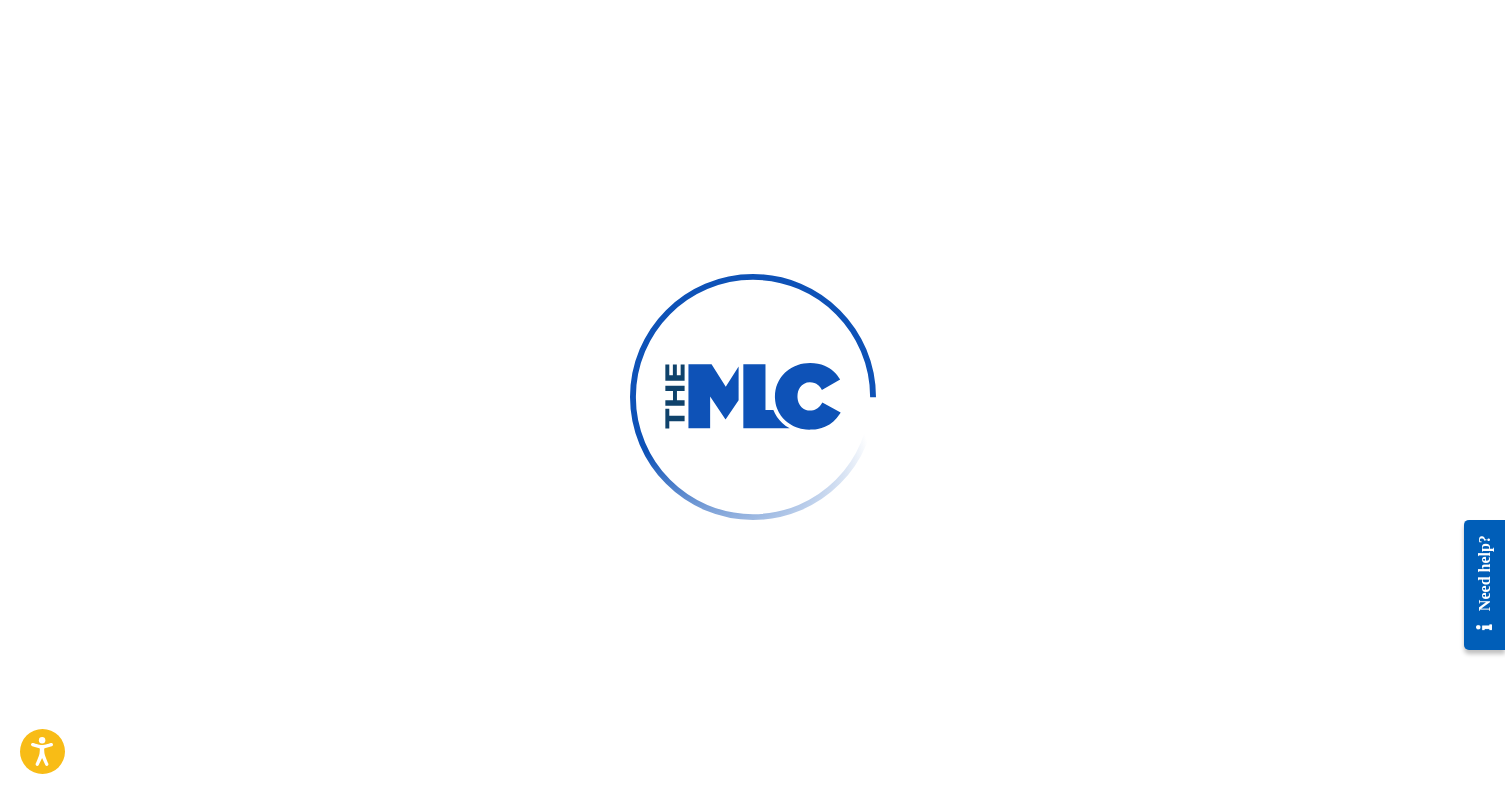 scroll, scrollTop: 0, scrollLeft: 0, axis: both 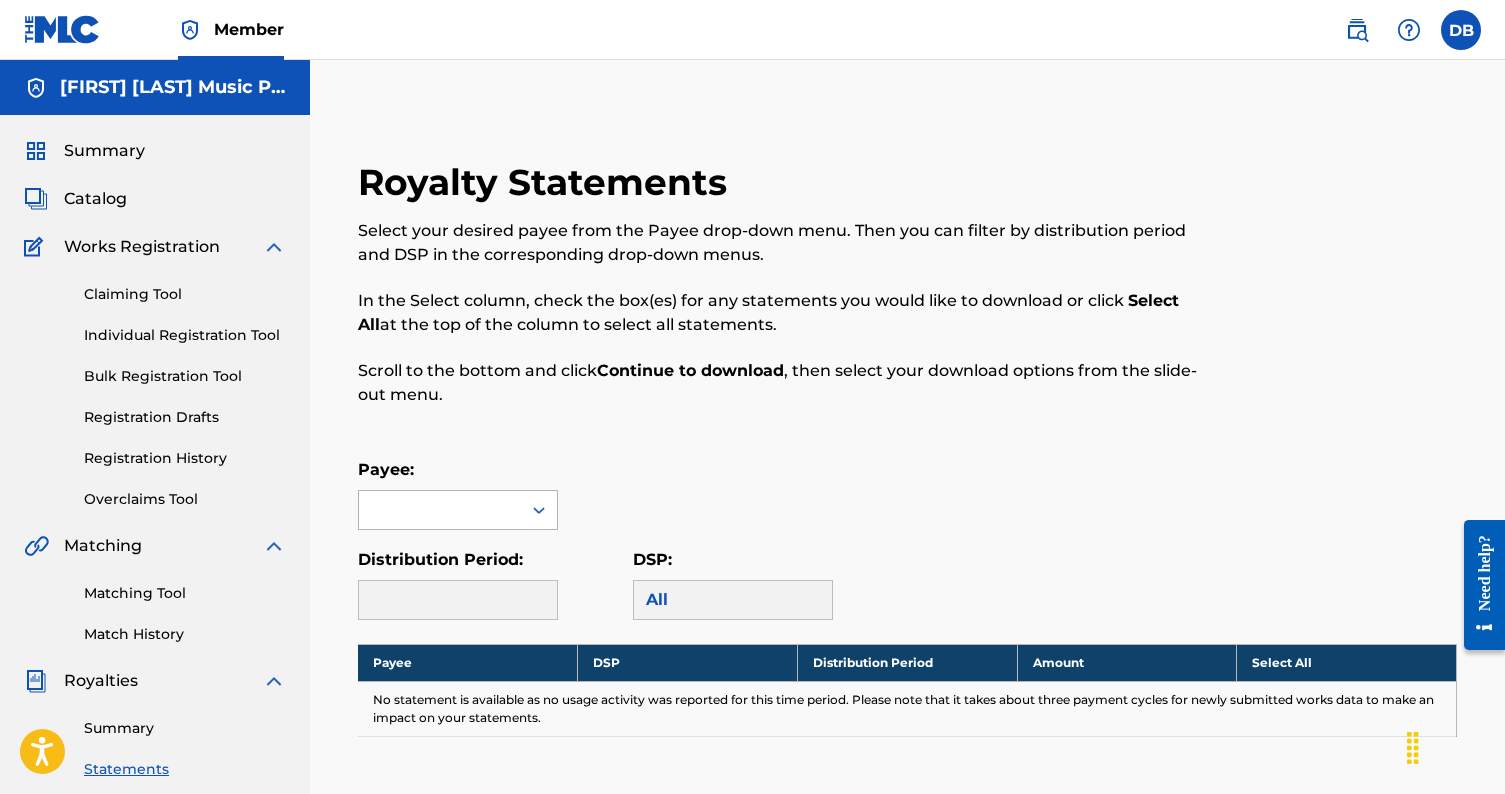 click at bounding box center [440, 510] 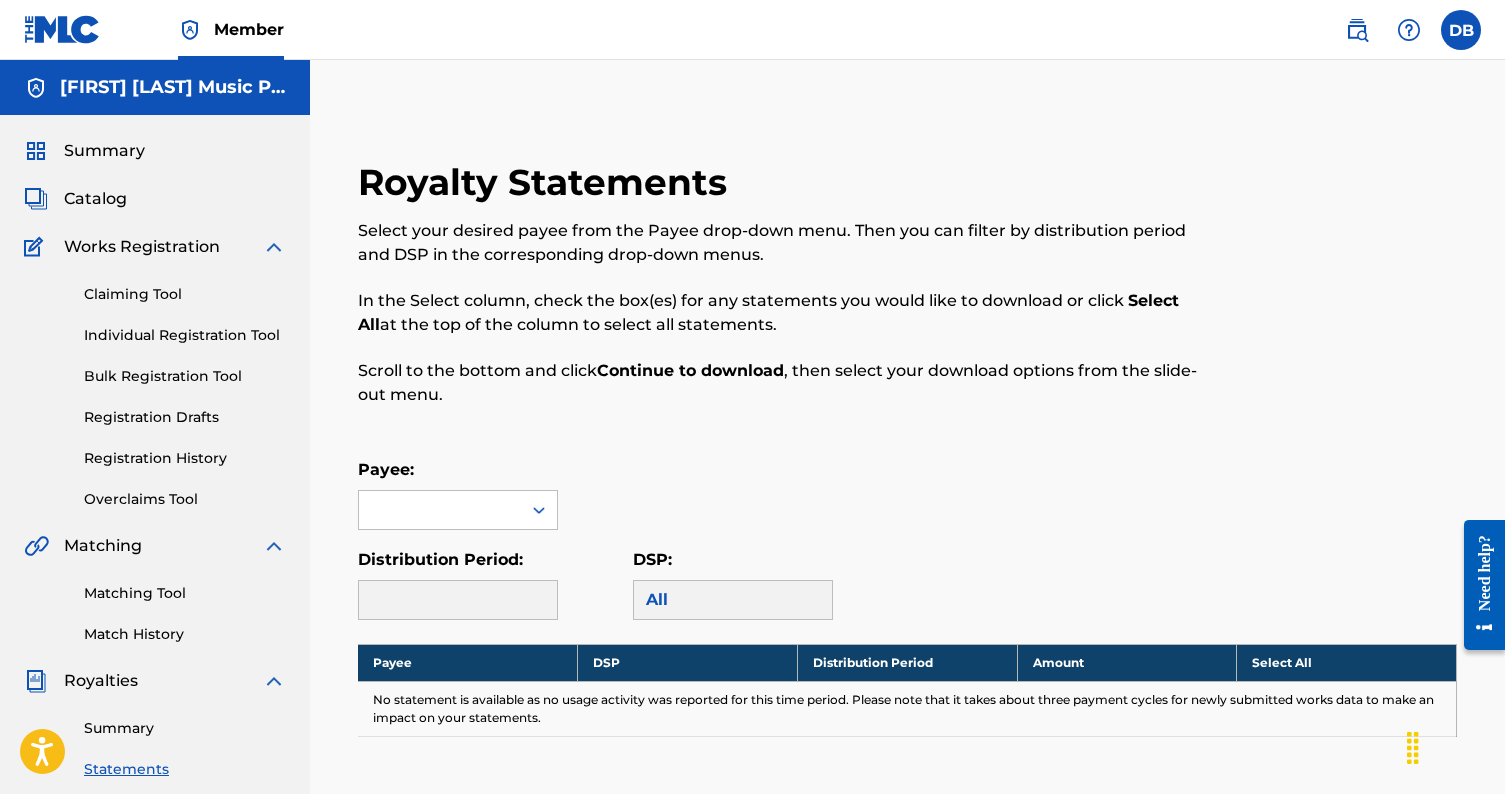 click on "Payee:" at bounding box center (458, 470) 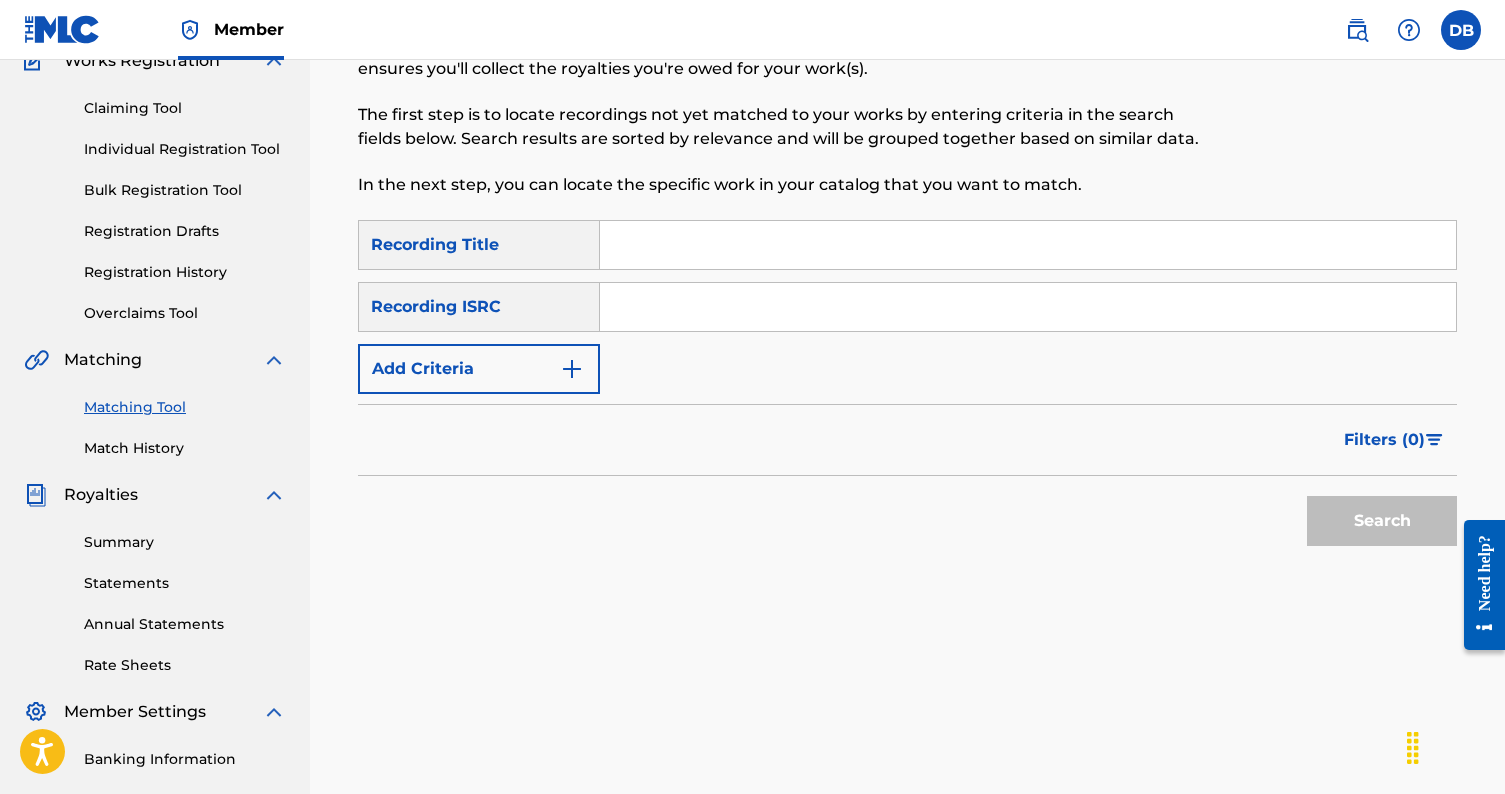 scroll, scrollTop: 185, scrollLeft: 0, axis: vertical 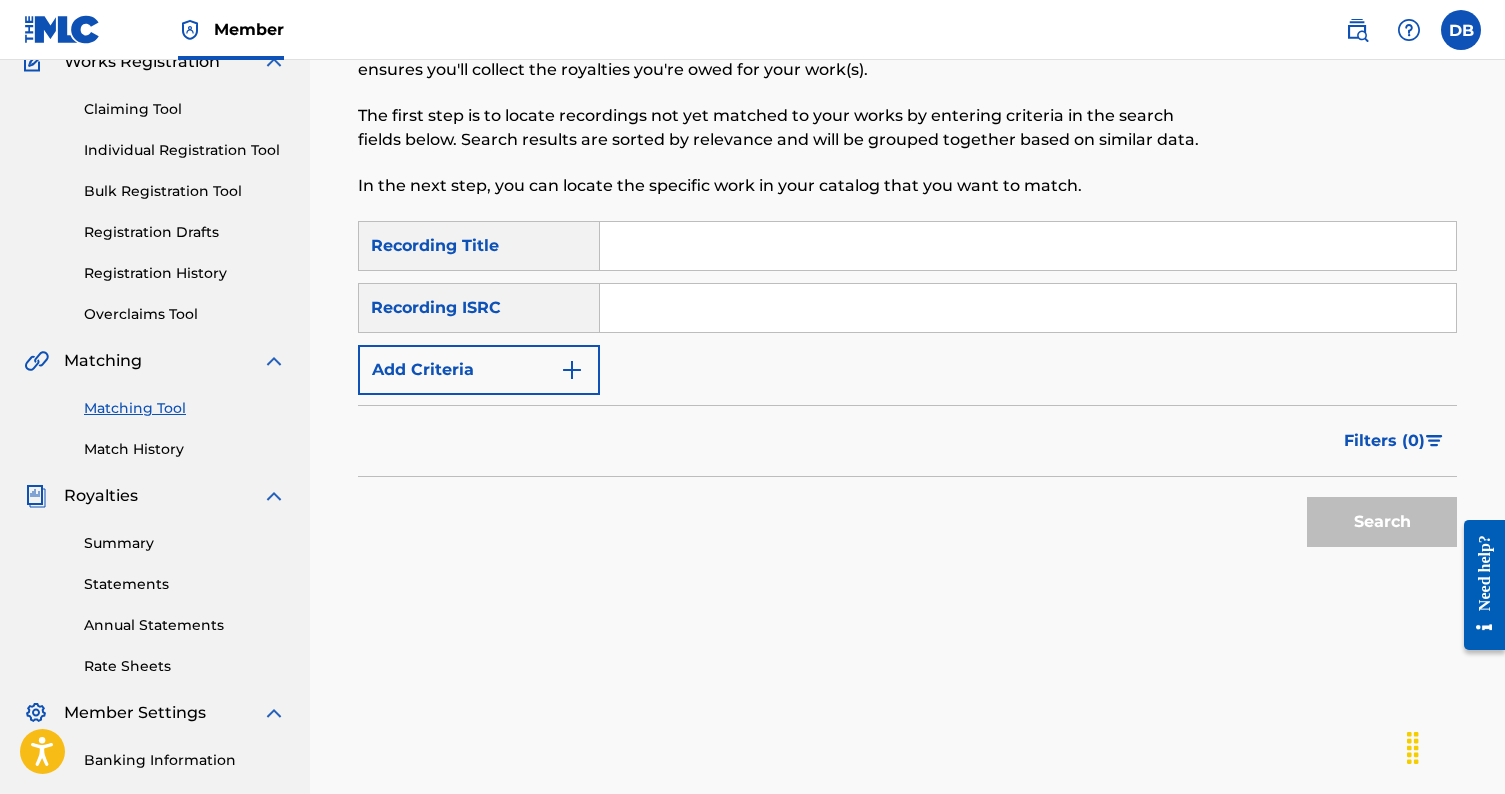 click on "Match History" at bounding box center (185, 449) 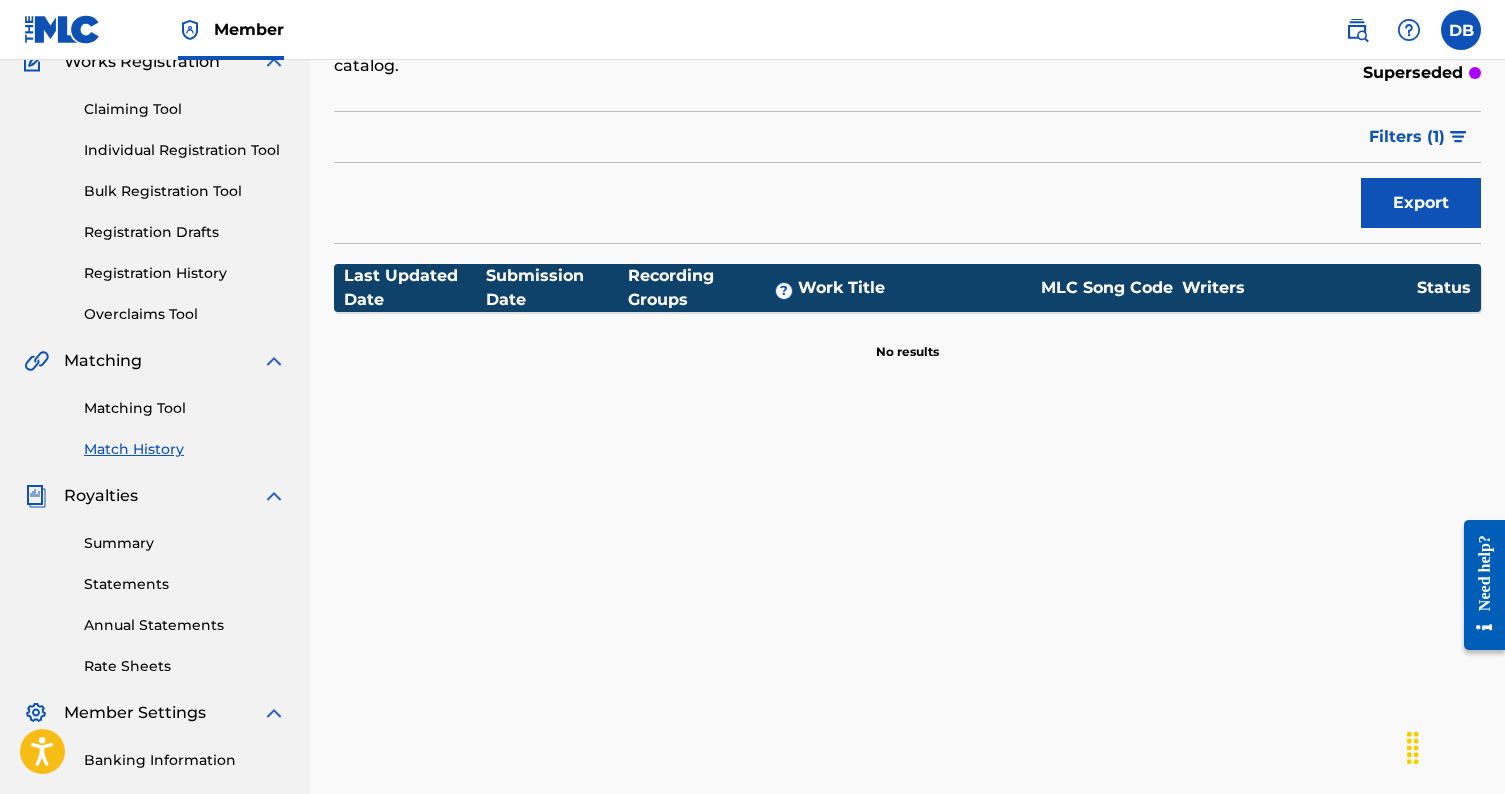 scroll, scrollTop: 0, scrollLeft: 0, axis: both 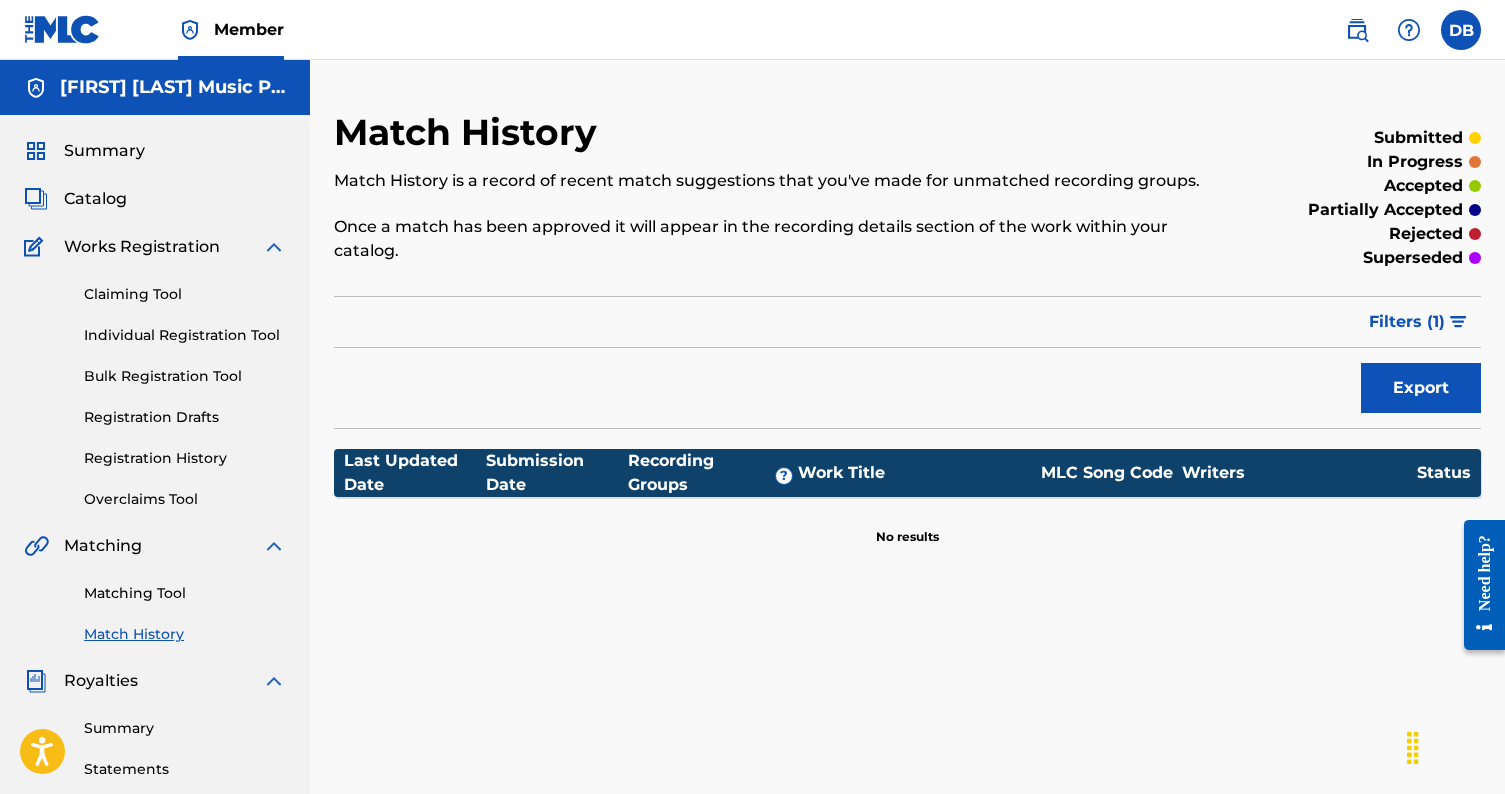 click on "Matching Tool" at bounding box center [185, 593] 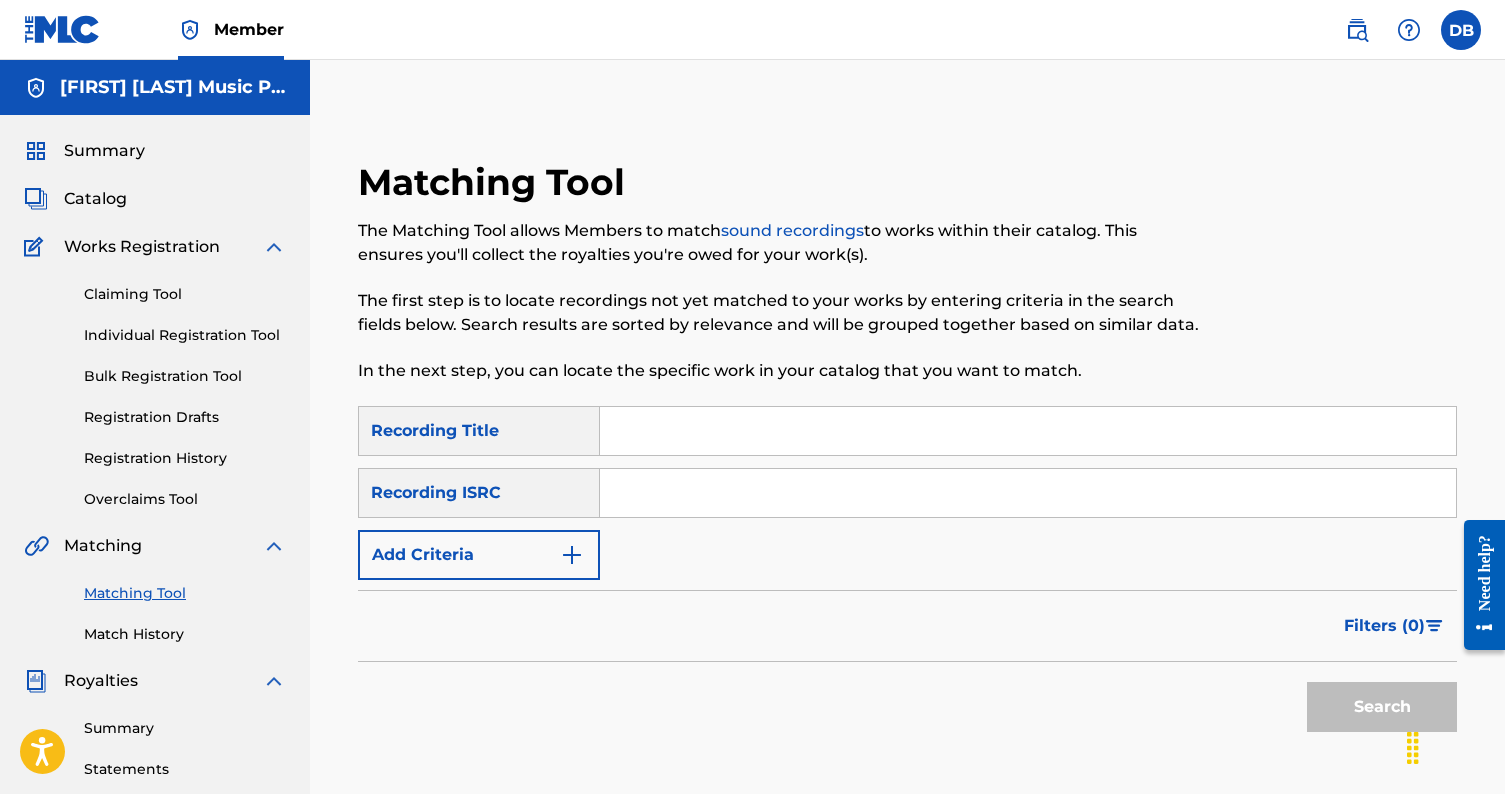 click at bounding box center (1028, 431) 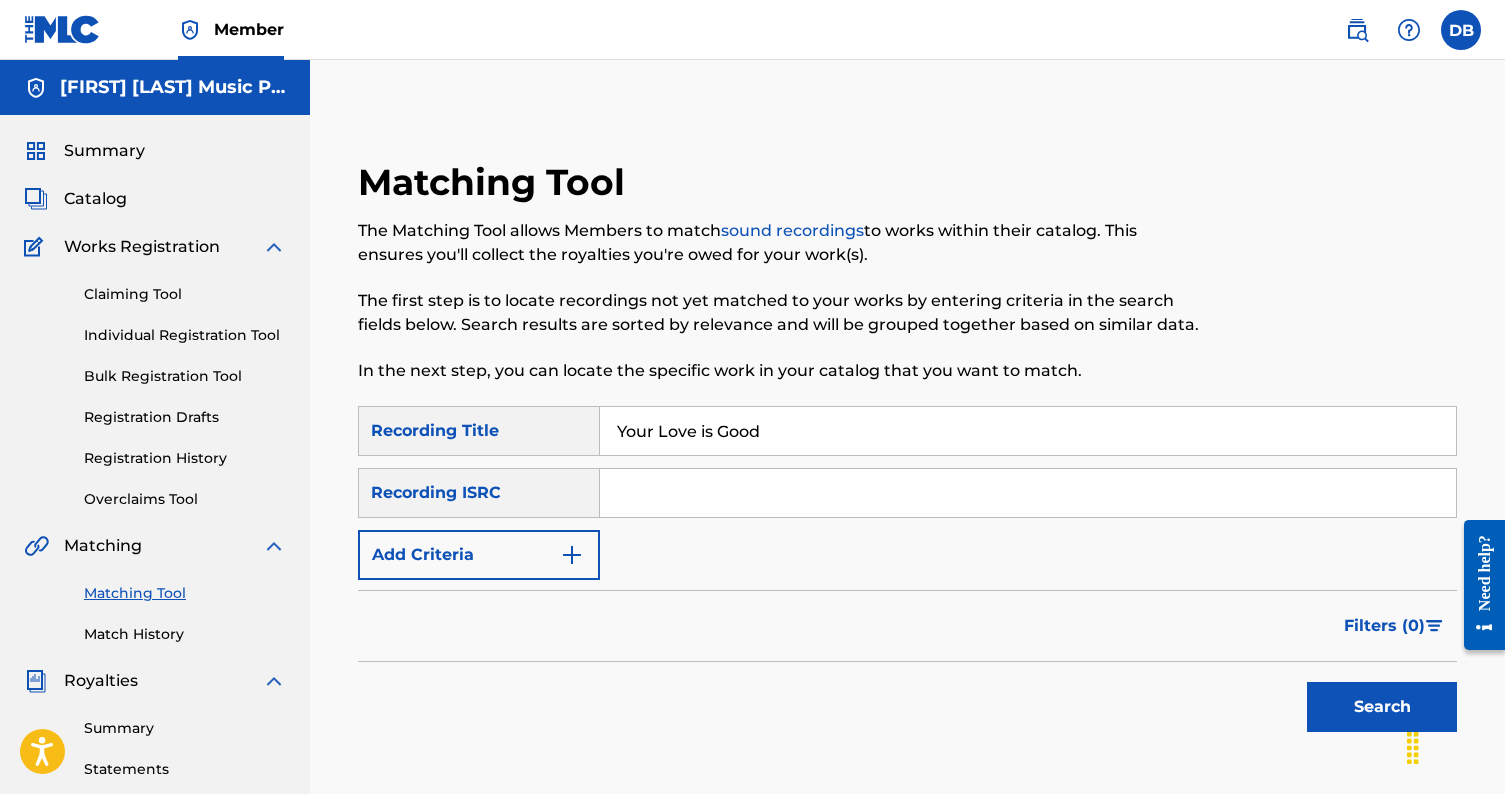 type on "Your Love is Good" 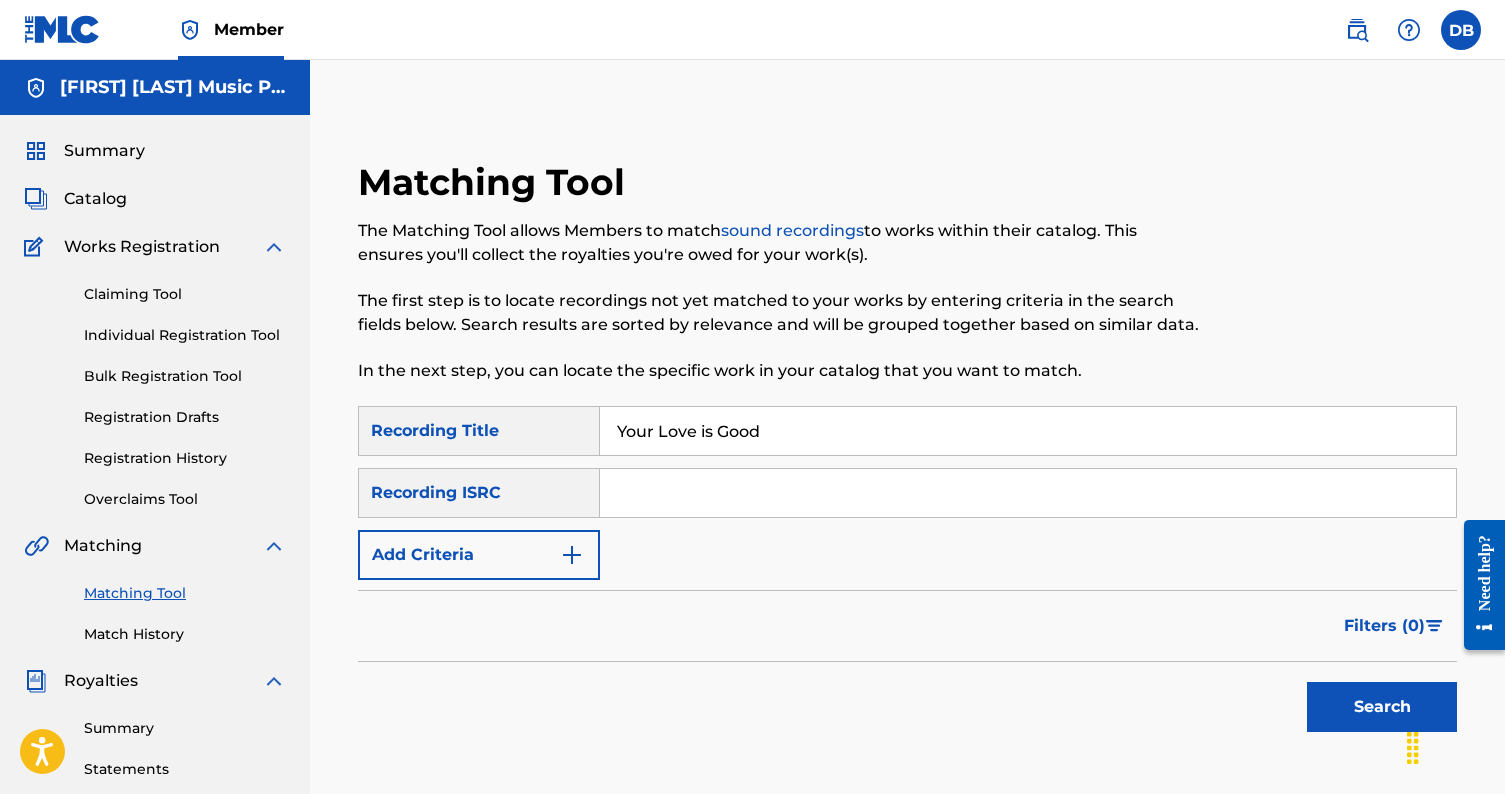 paste on "QZFZ32414121" 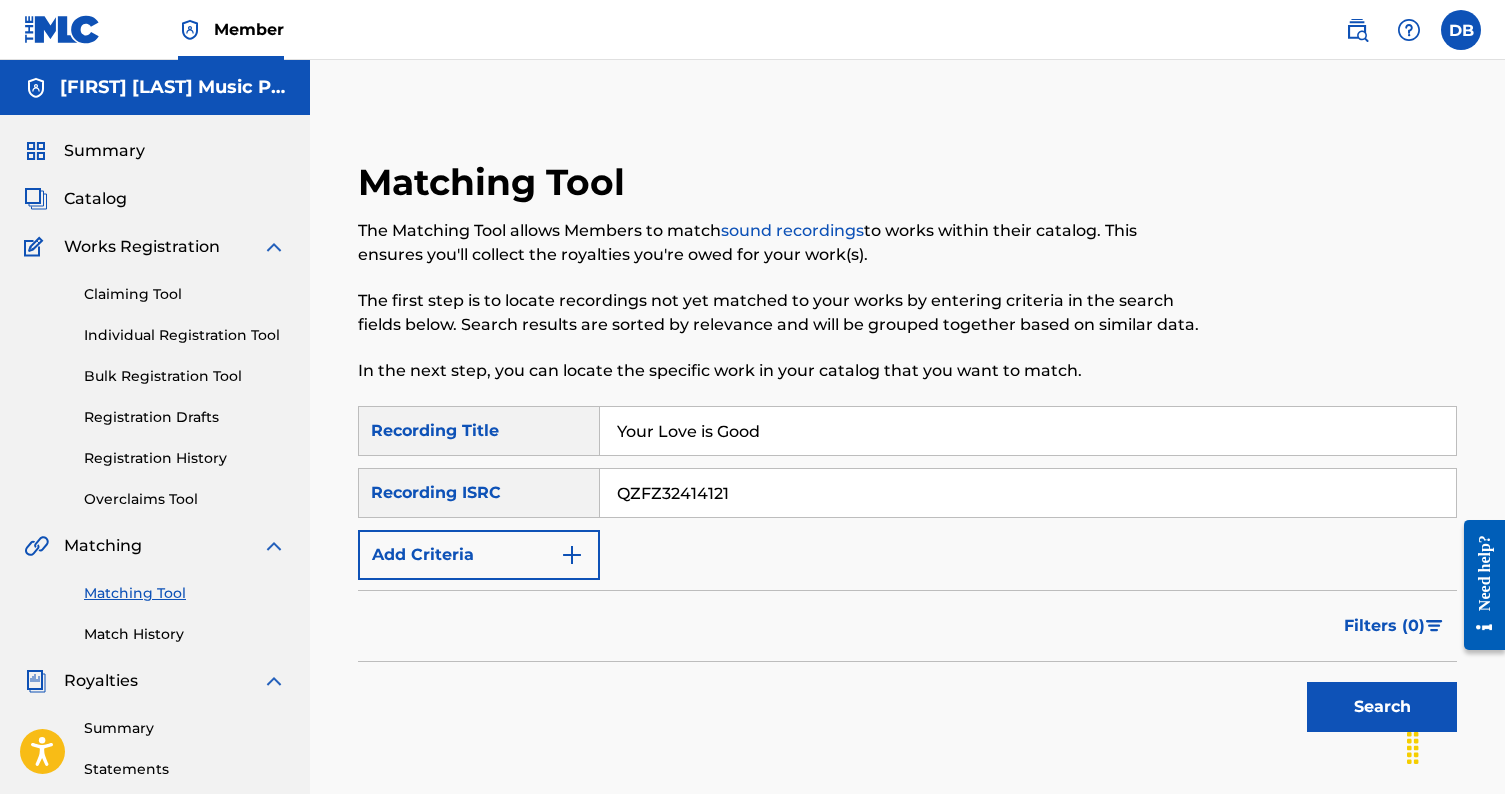 type on "QZFZ32414121" 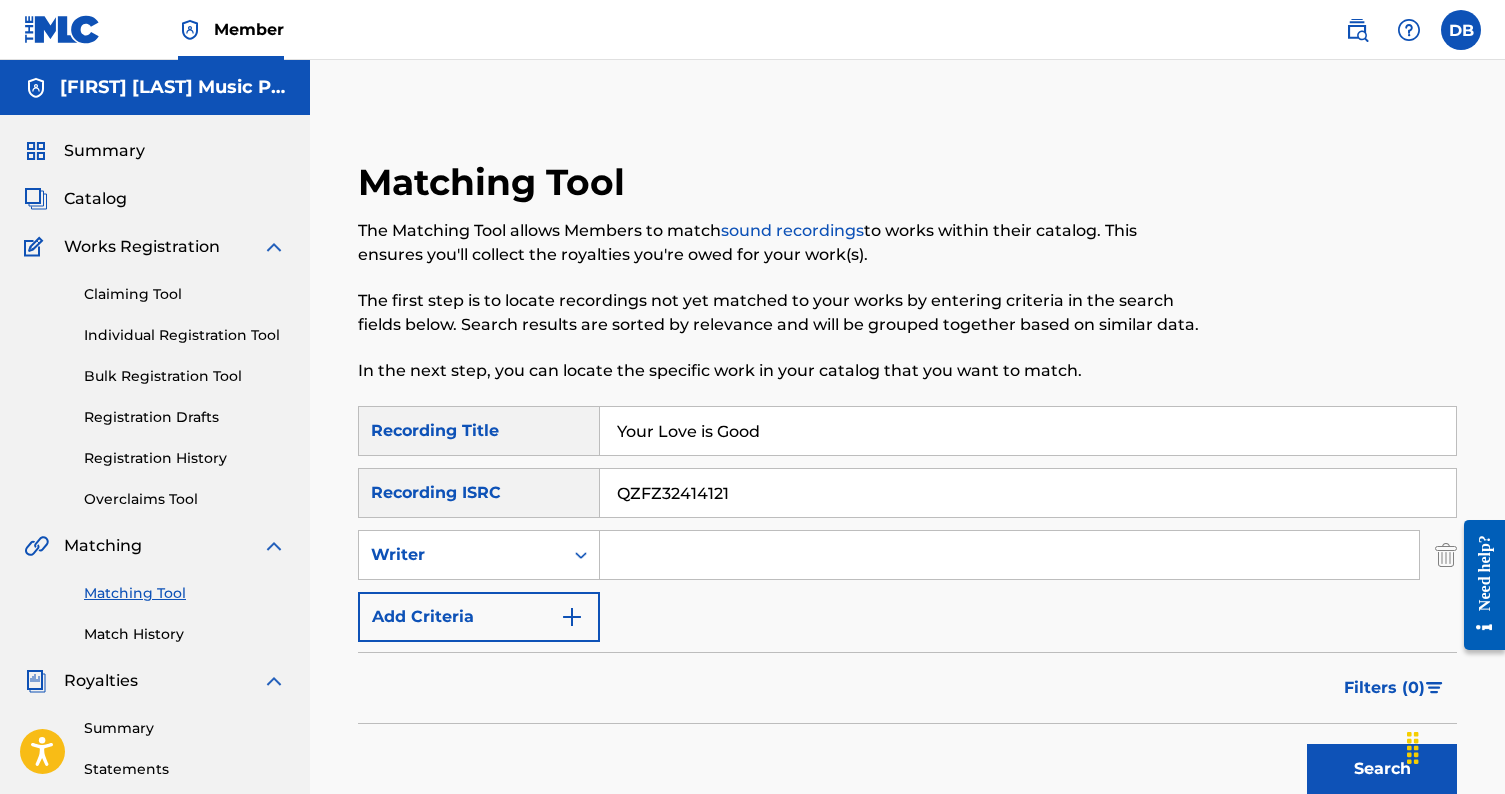click at bounding box center [1009, 555] 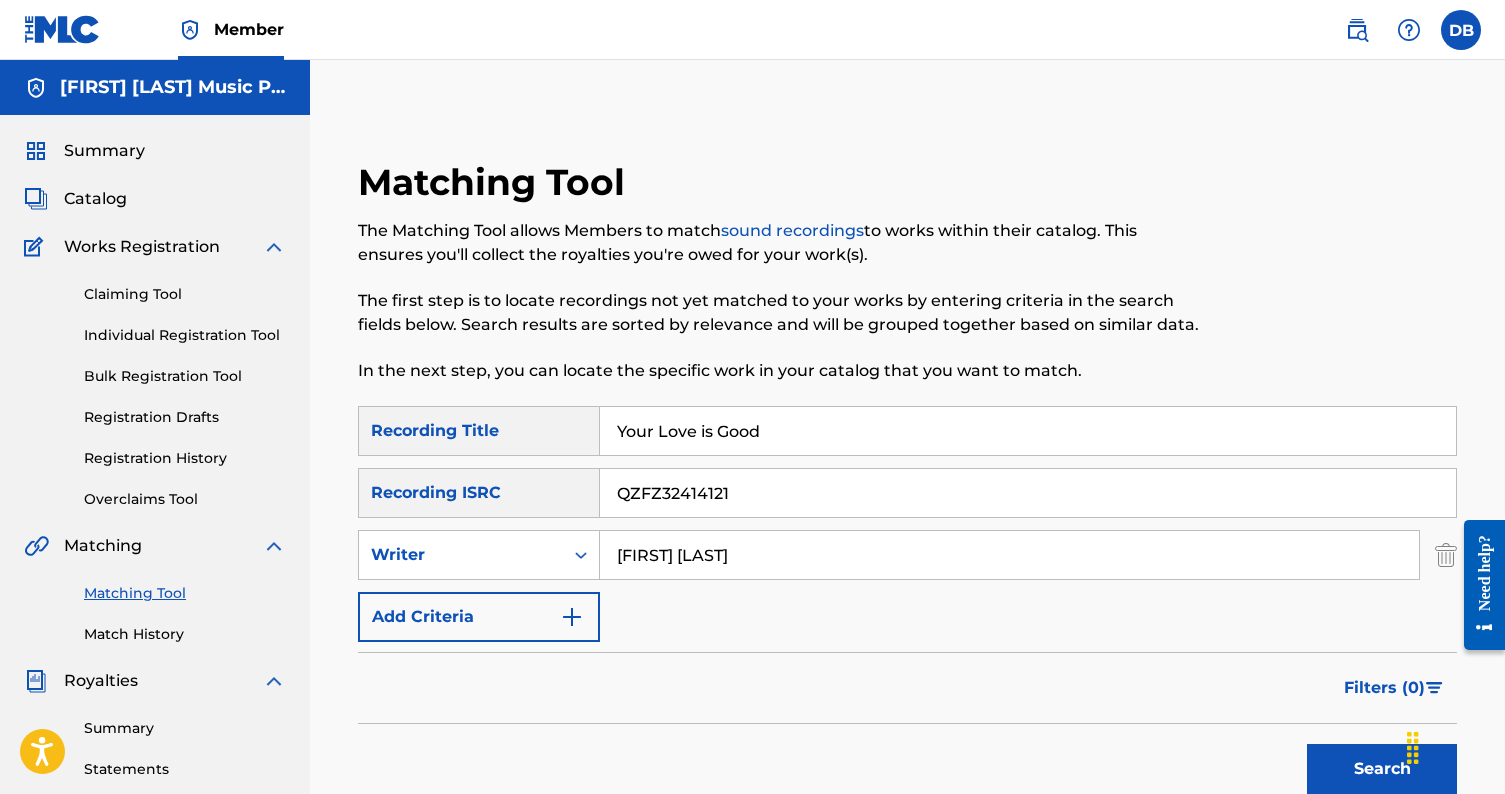type on "Danny Bucy" 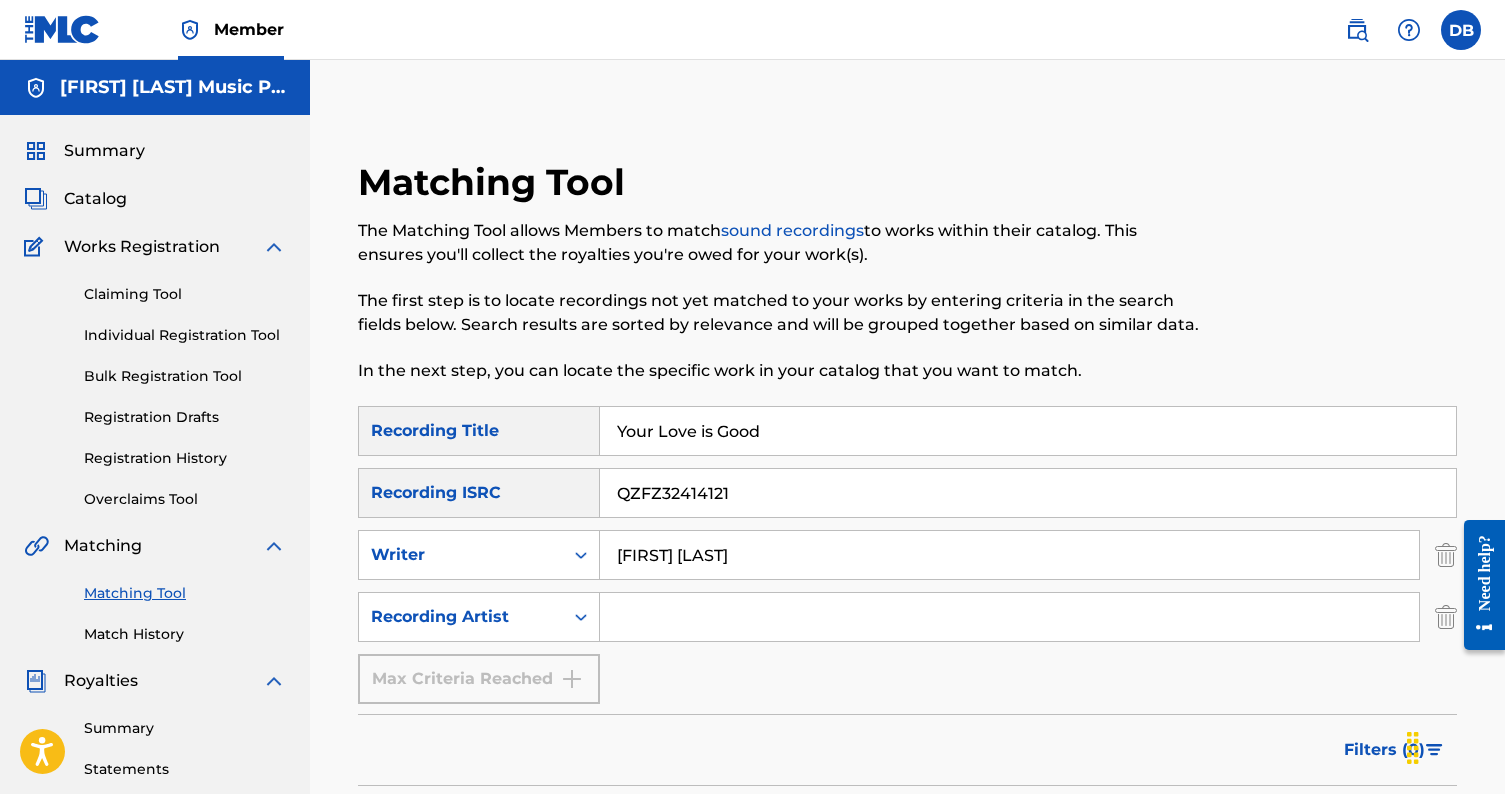 click at bounding box center [1009, 617] 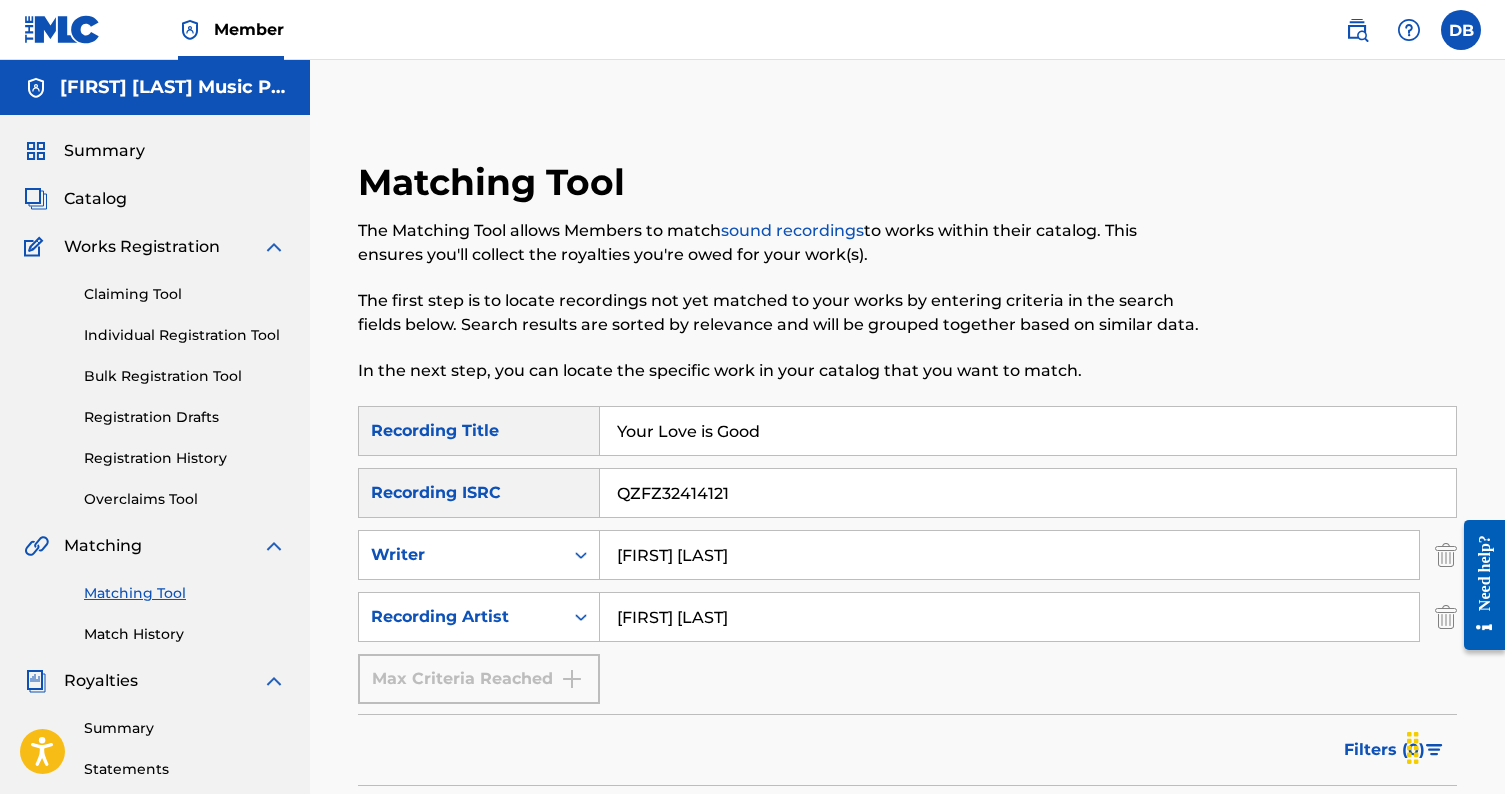 type on "Danny Bucy" 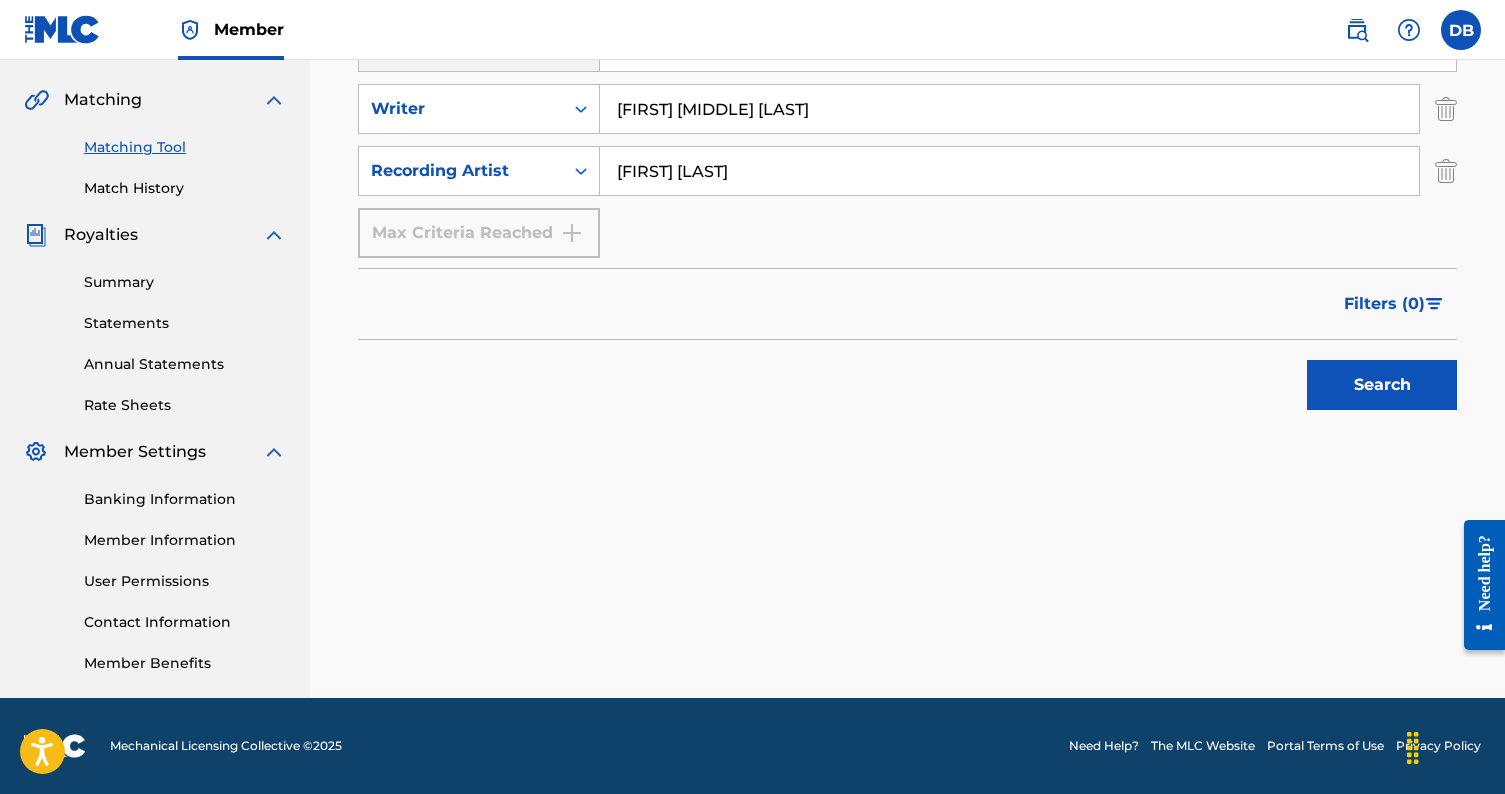 scroll, scrollTop: 446, scrollLeft: 0, axis: vertical 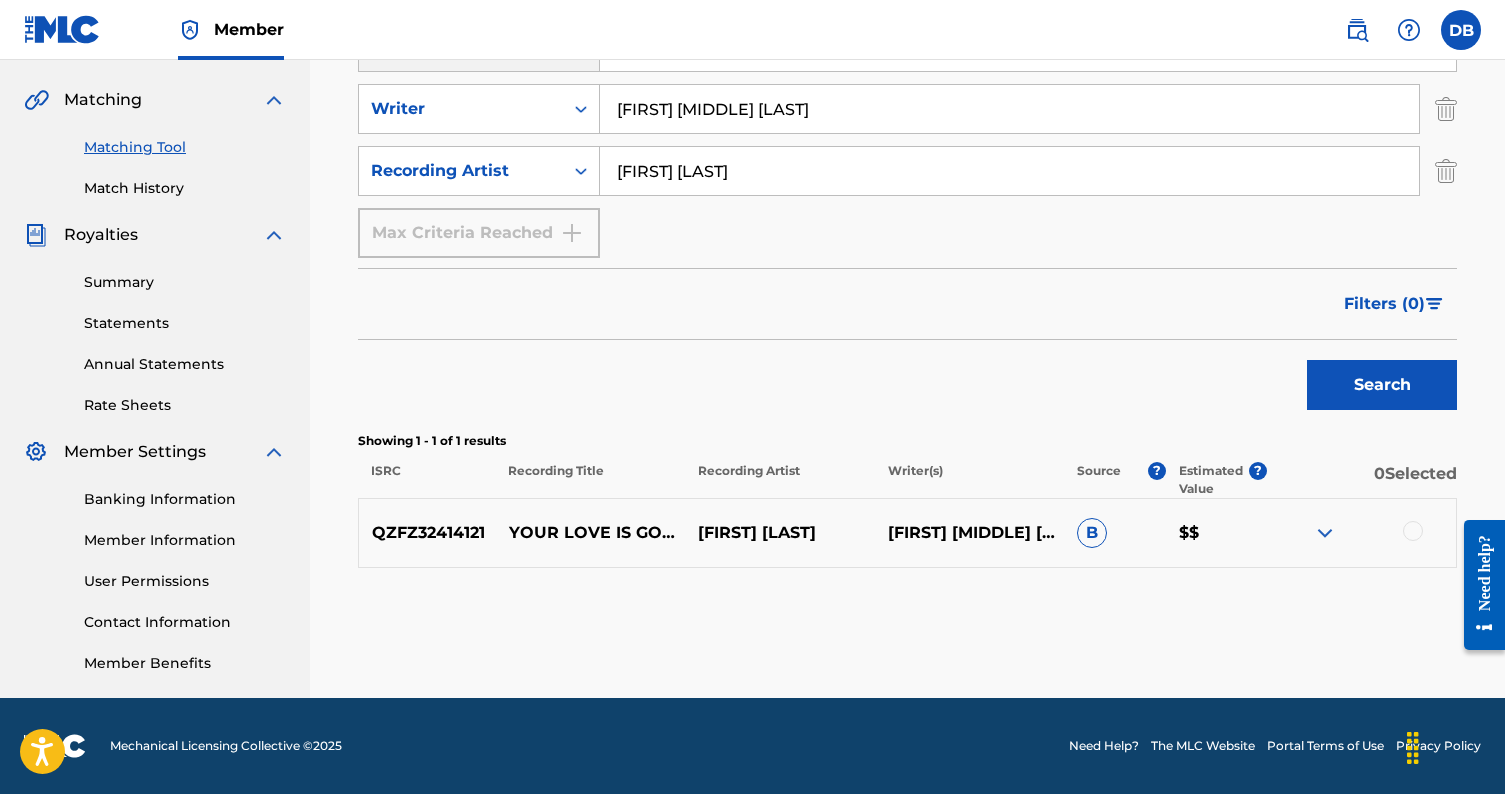 click at bounding box center (1325, 533) 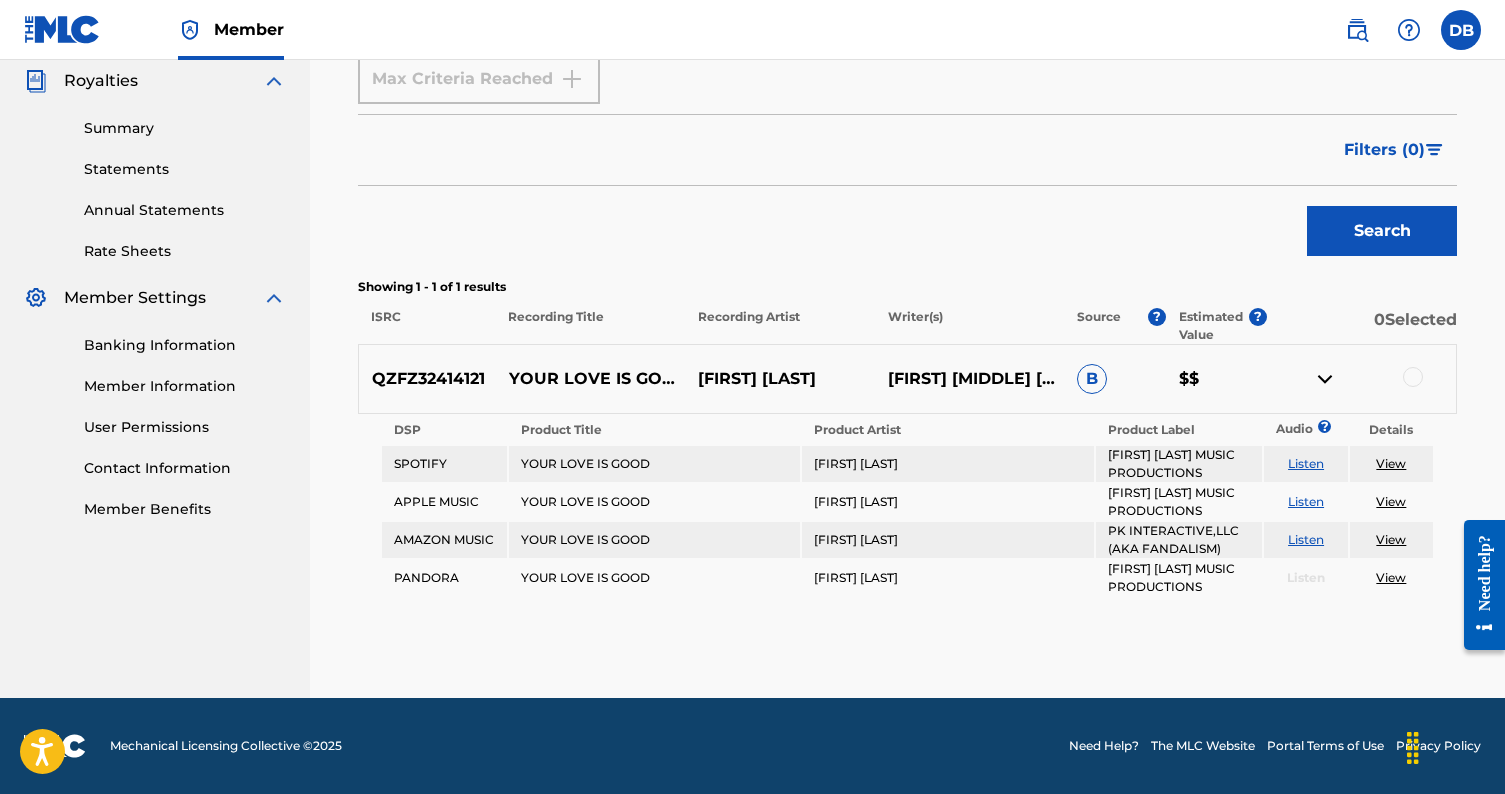 scroll, scrollTop: 600, scrollLeft: 0, axis: vertical 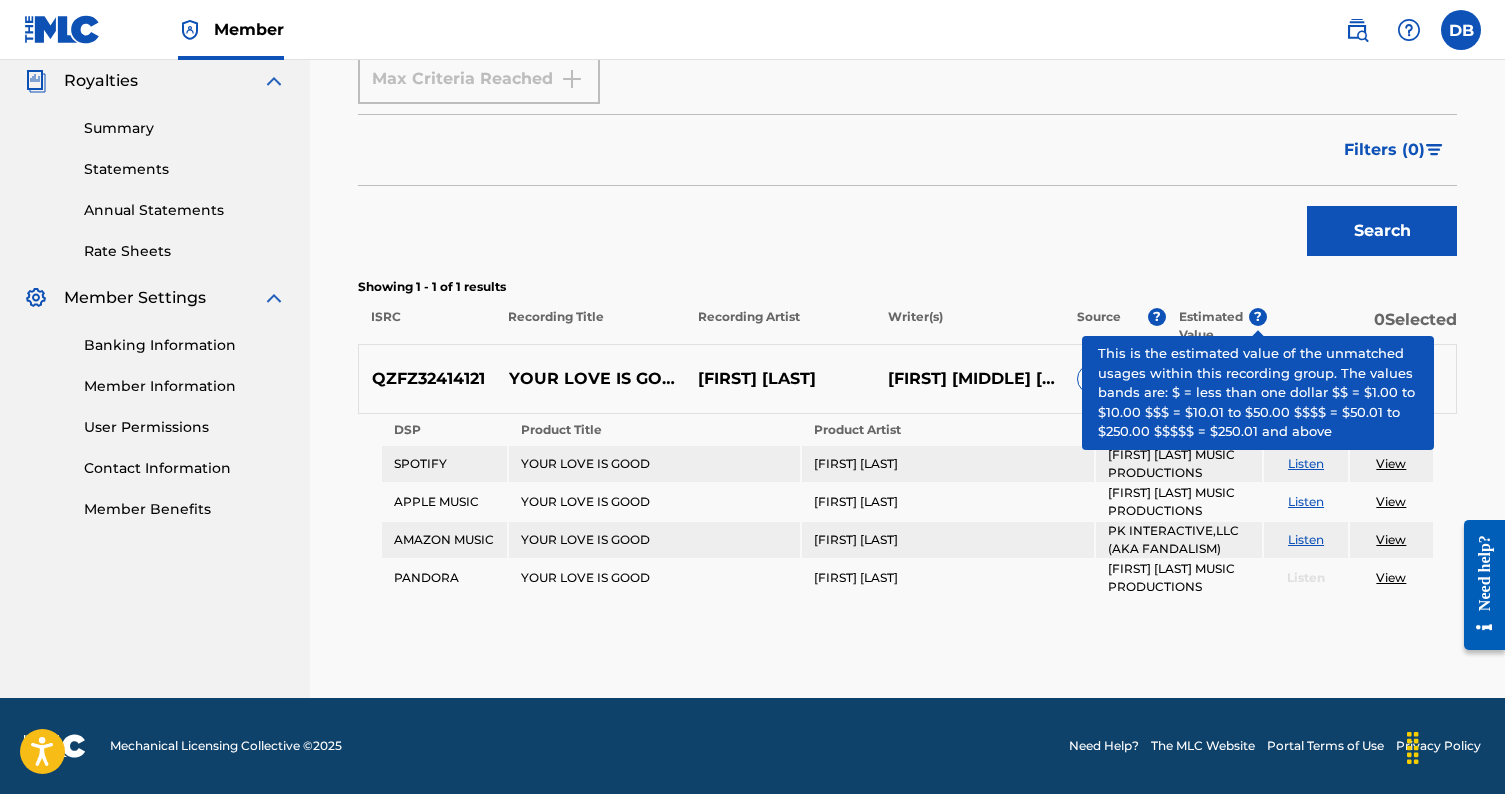 click on "?" at bounding box center (1258, 317) 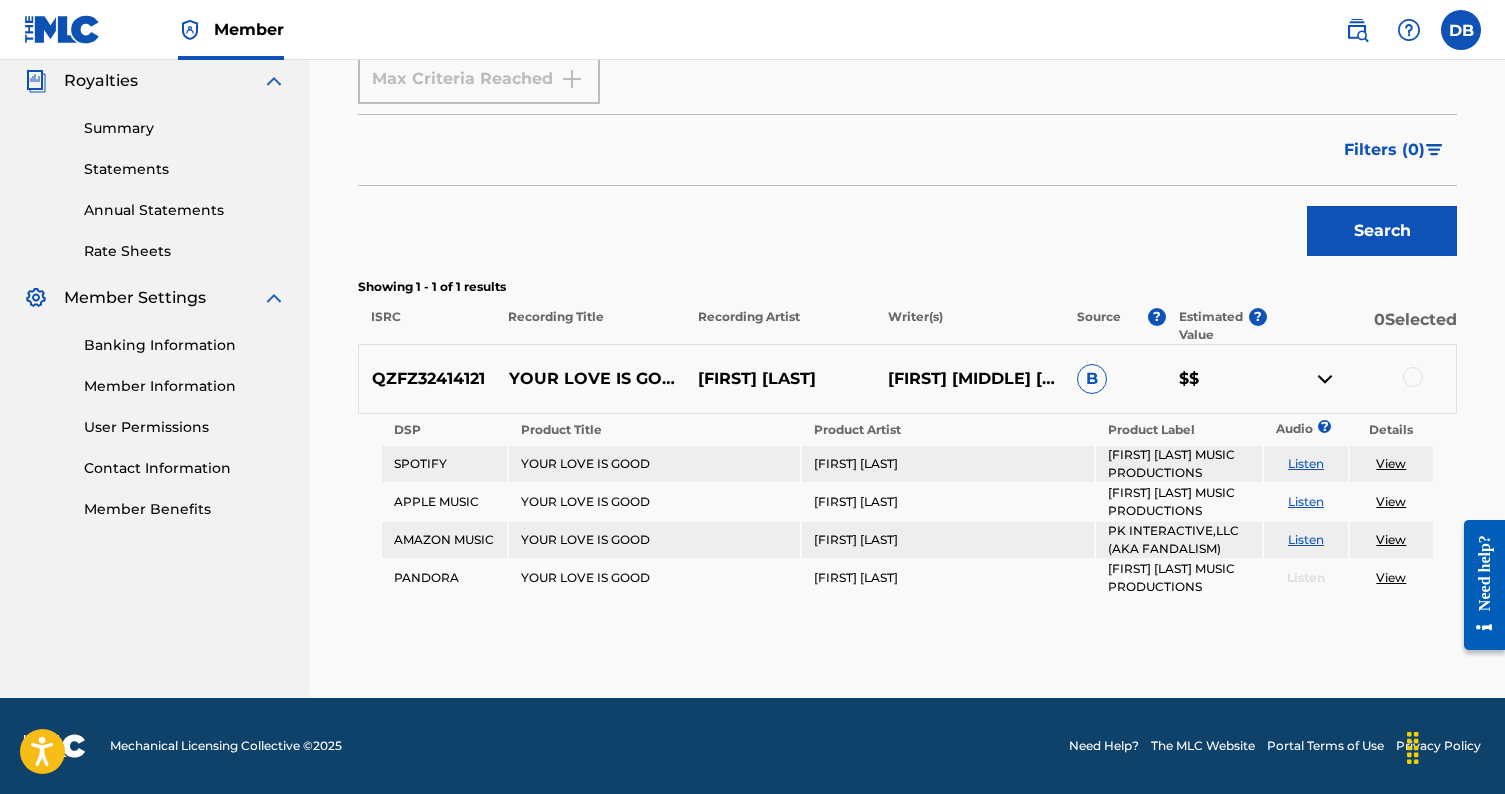 click on "View" at bounding box center (1391, 539) 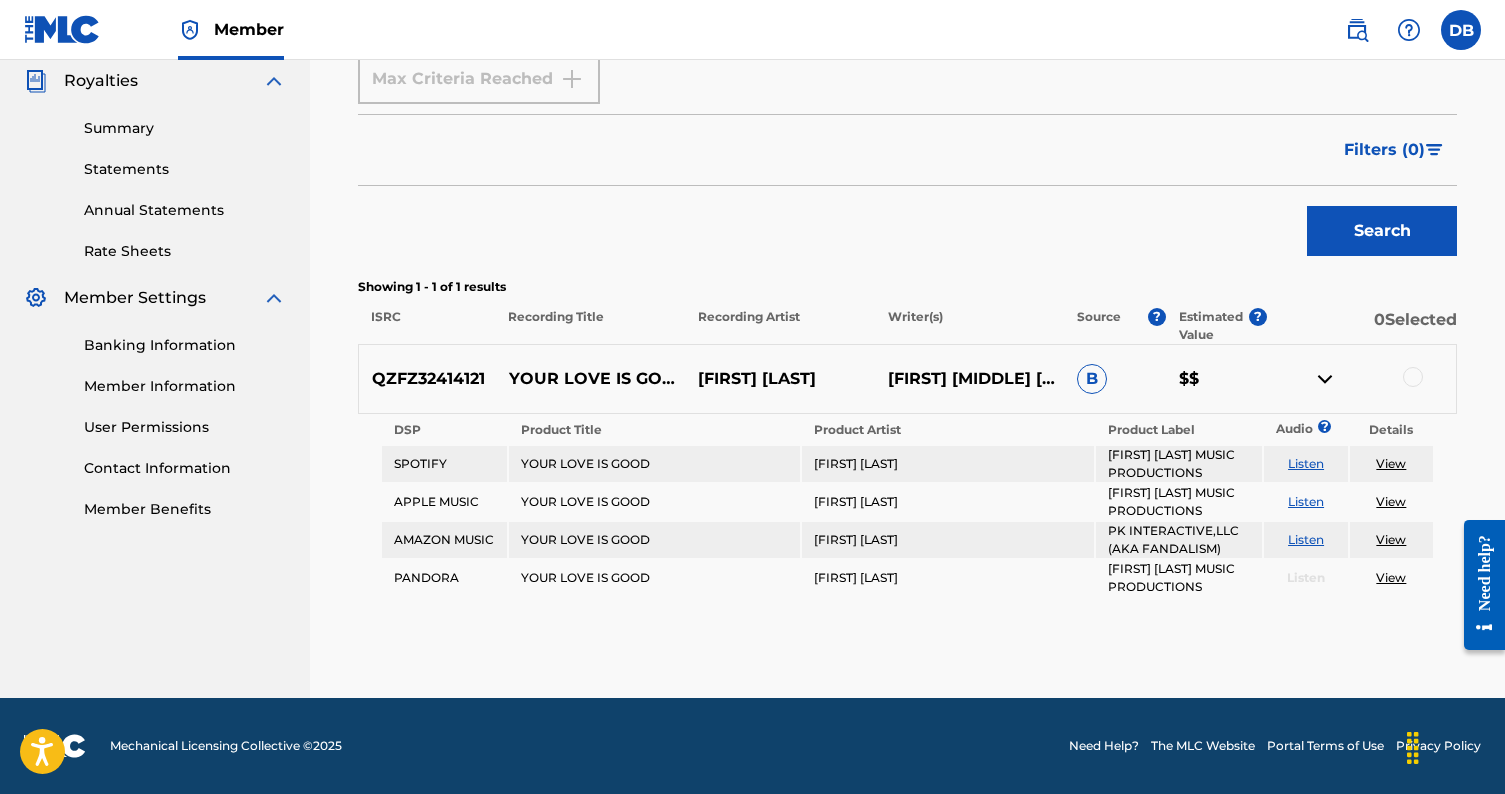 click on "Listen" at bounding box center [1306, 539] 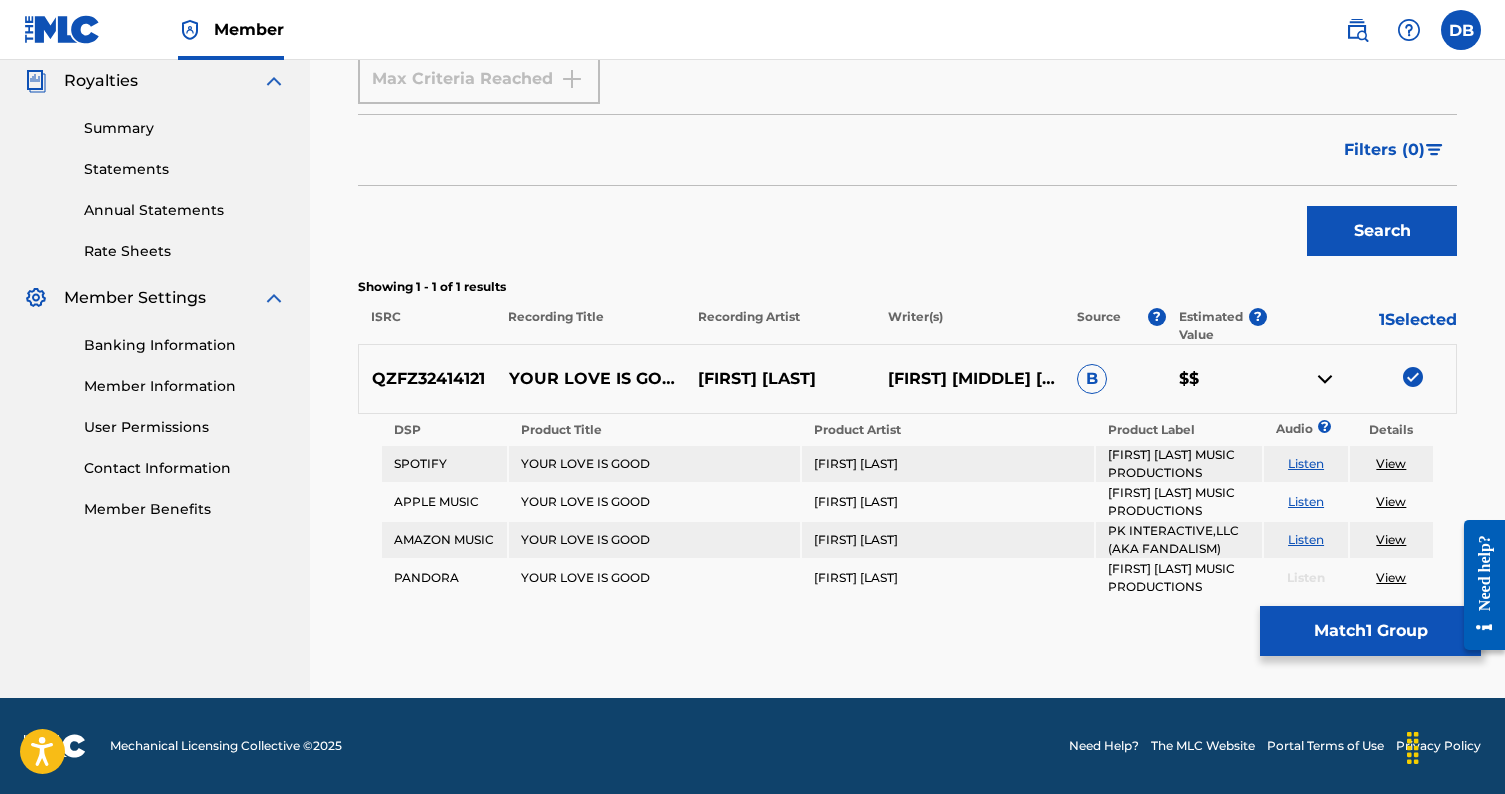 scroll, scrollTop: 600, scrollLeft: 0, axis: vertical 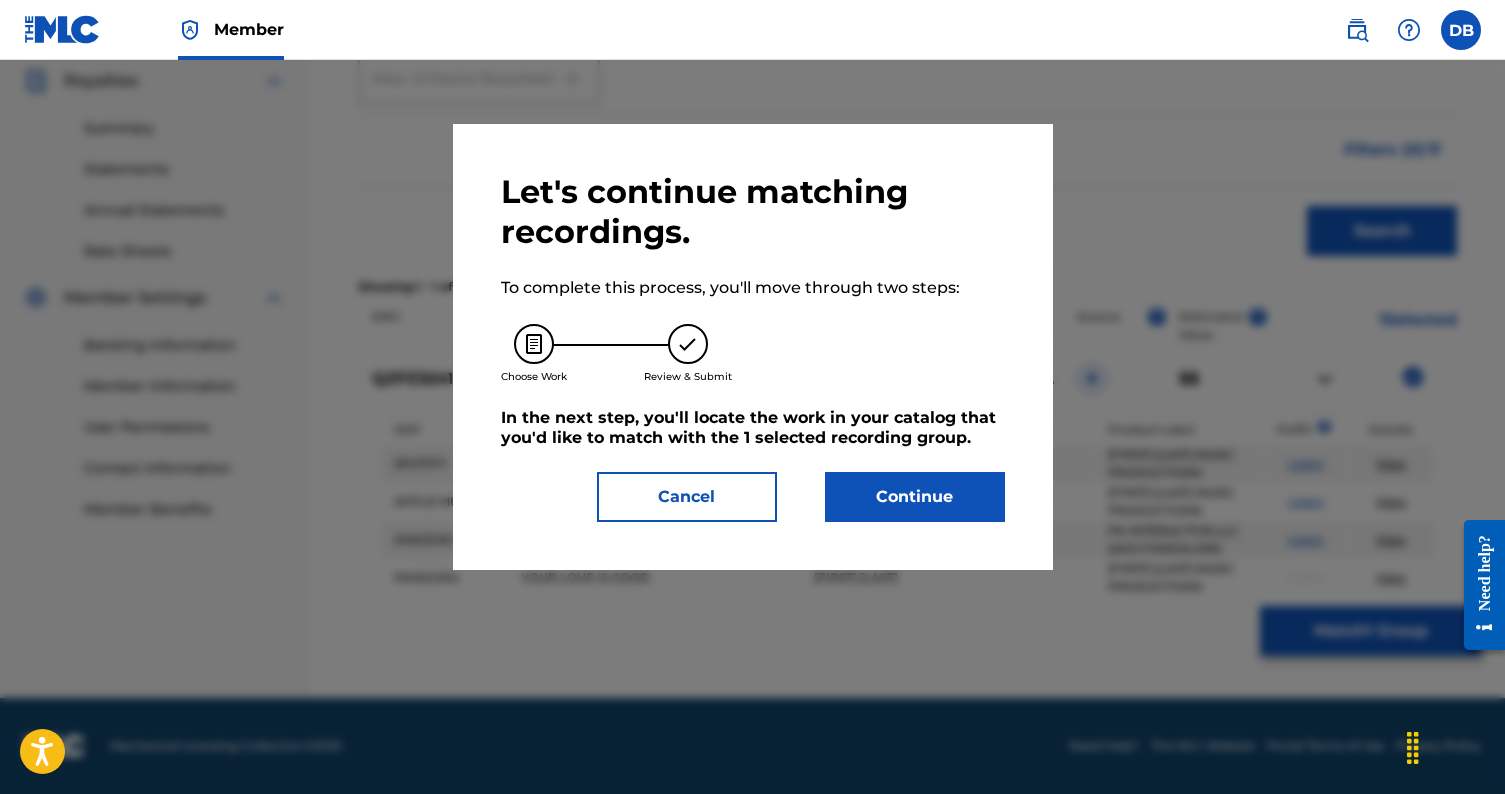 click on "Continue" at bounding box center (915, 497) 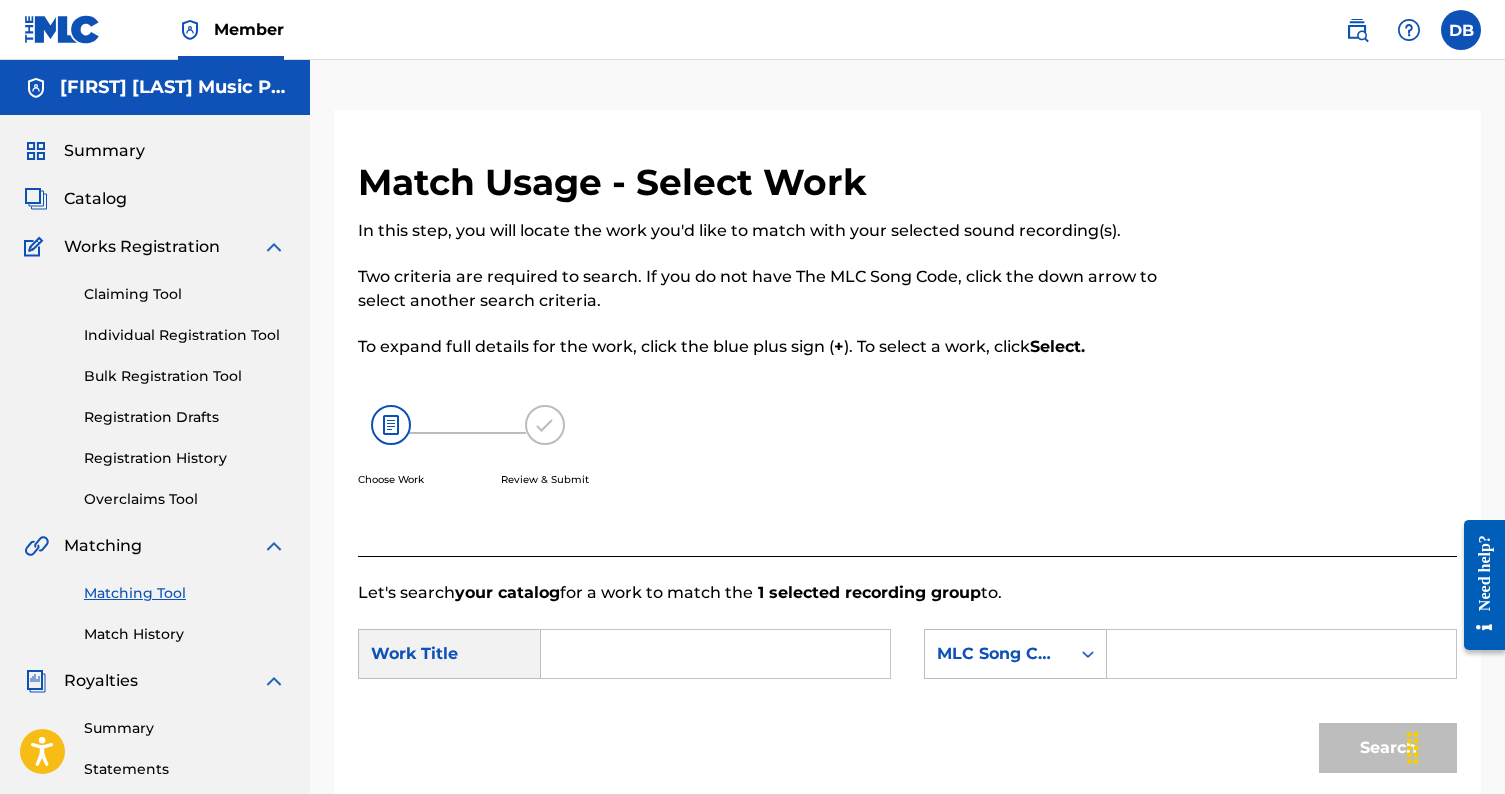 scroll, scrollTop: 0, scrollLeft: 0, axis: both 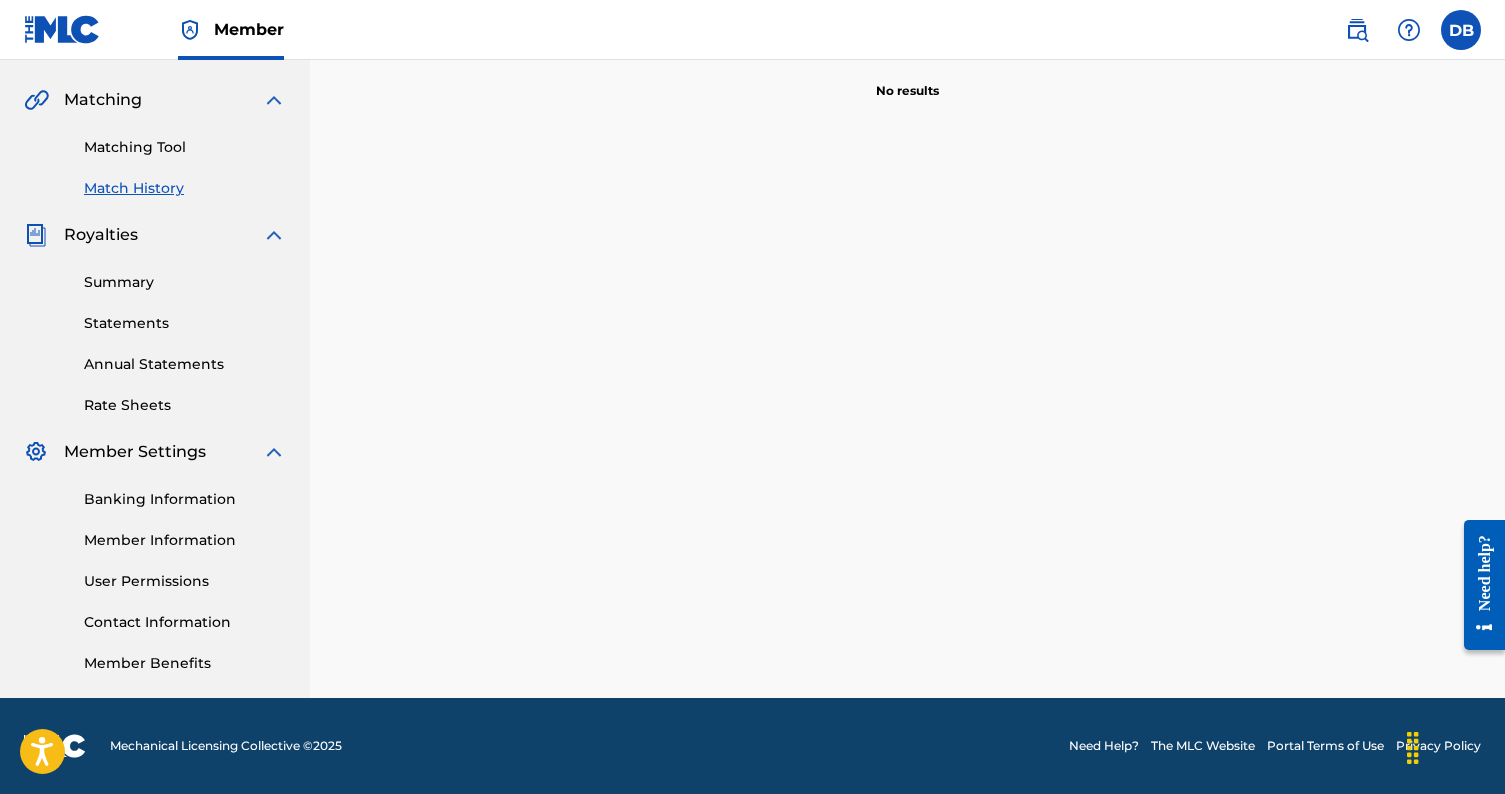 click on "Matching Tool" at bounding box center (185, 147) 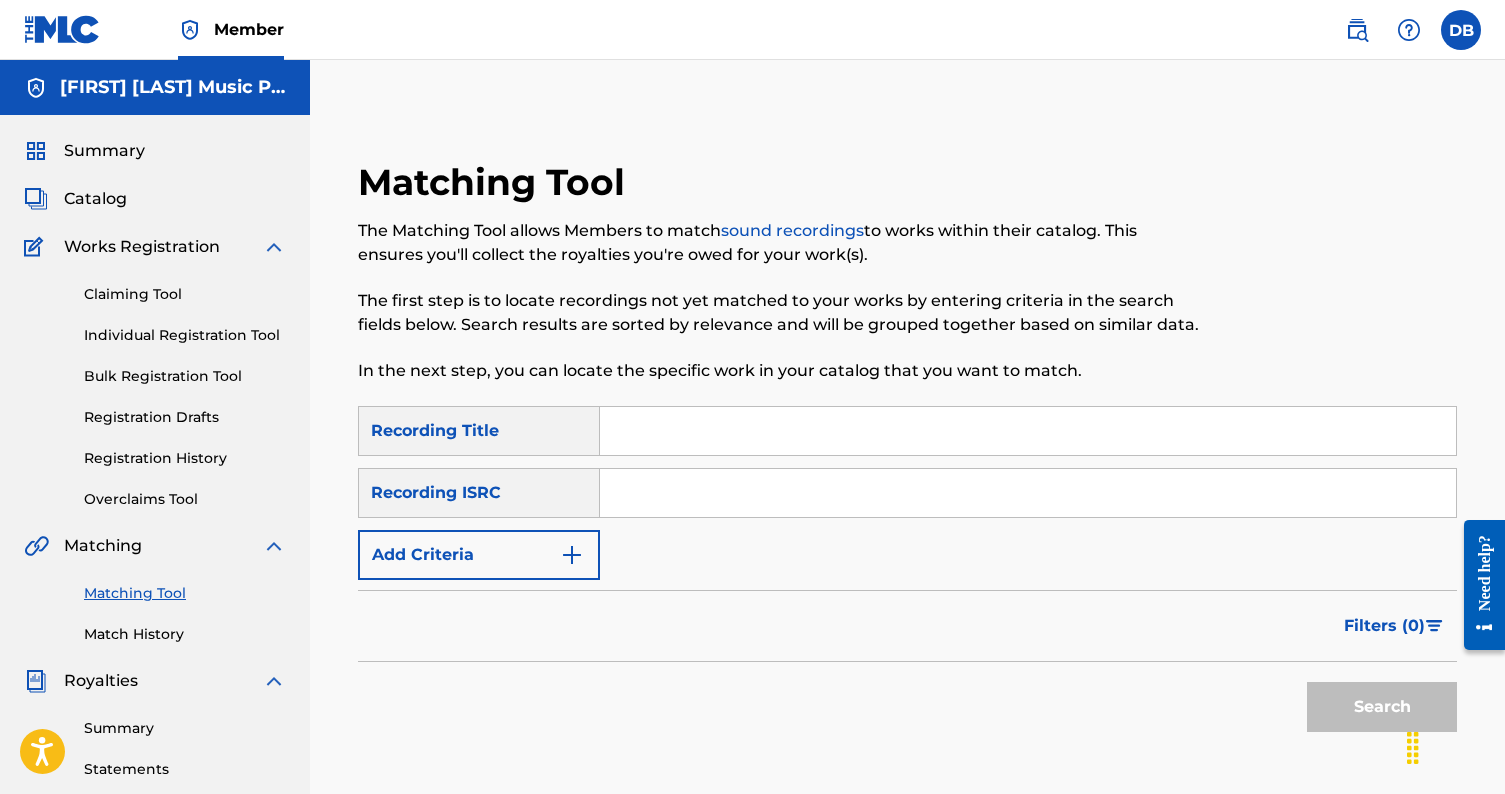 click at bounding box center [1028, 431] 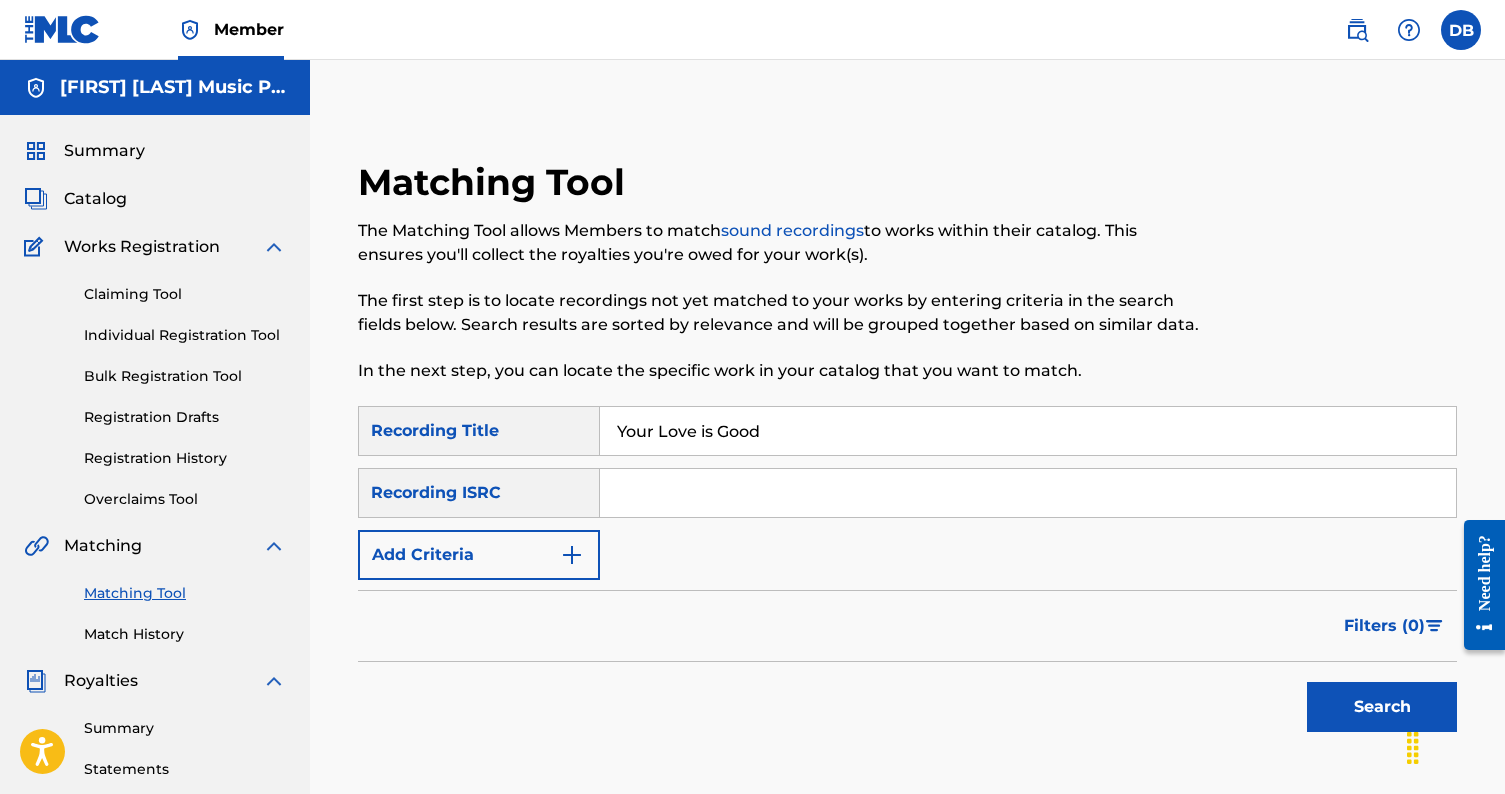 type on "Your Love is Good" 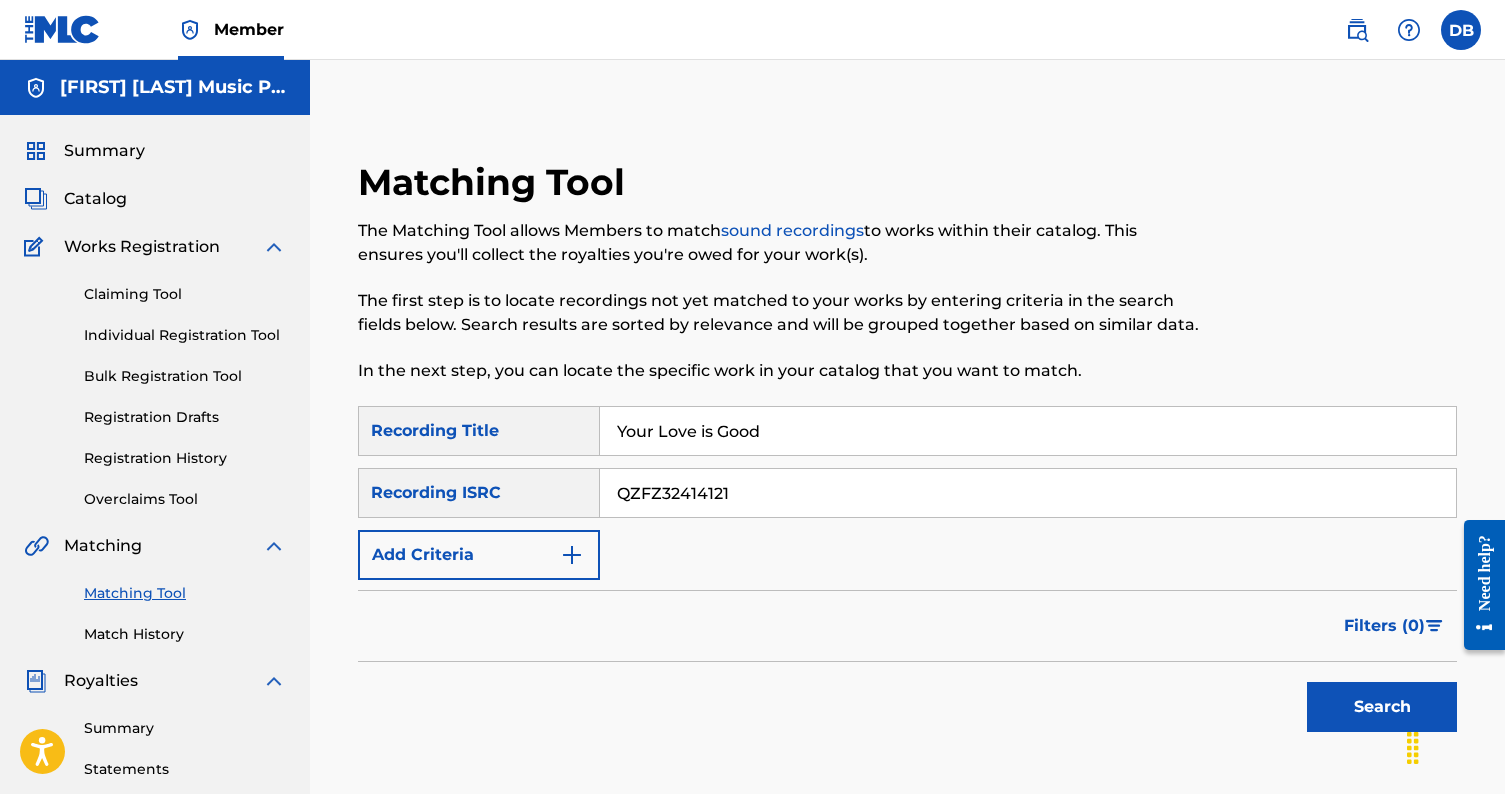 type on "QZFZ32414121" 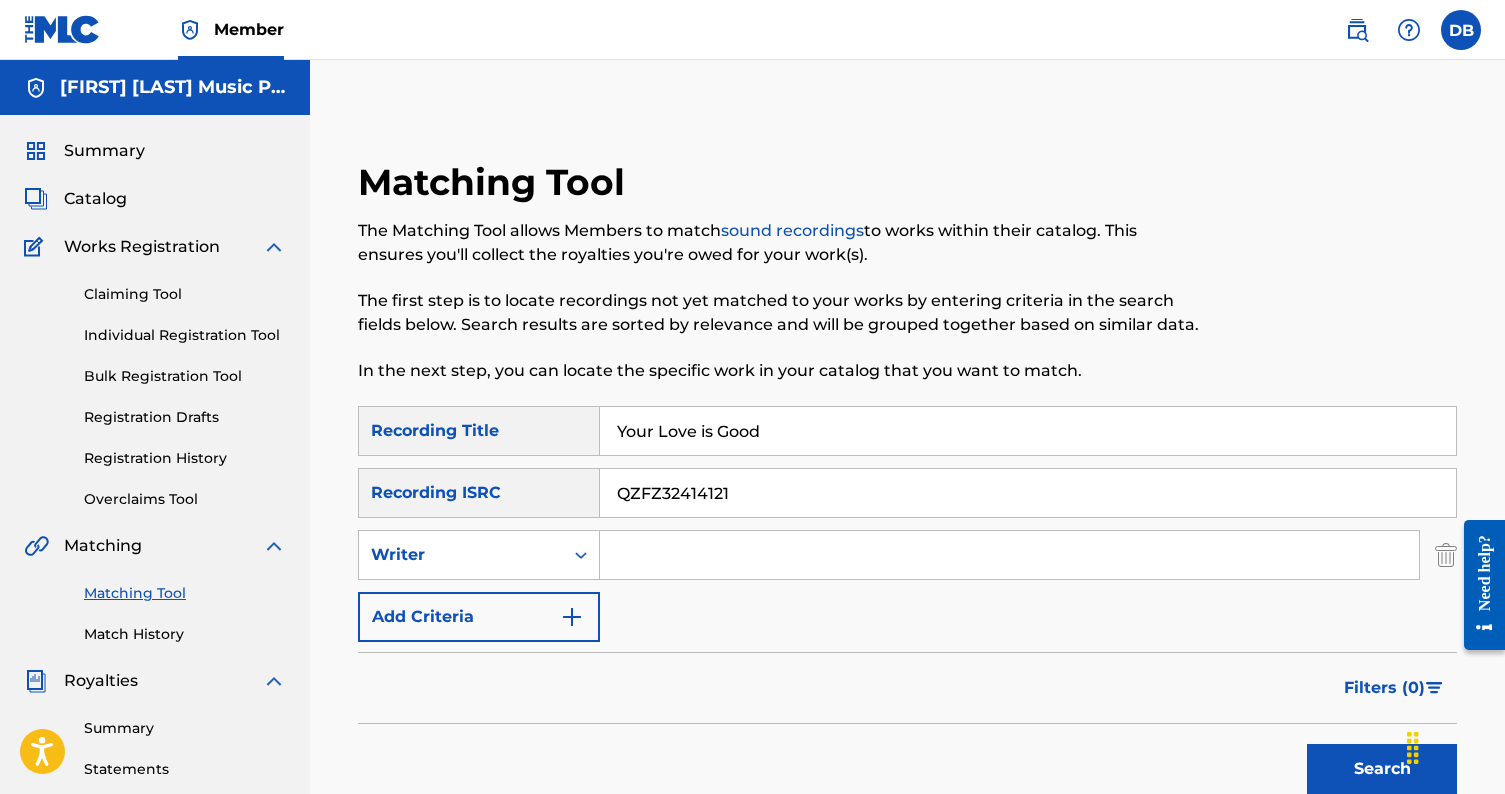 click at bounding box center [1009, 555] 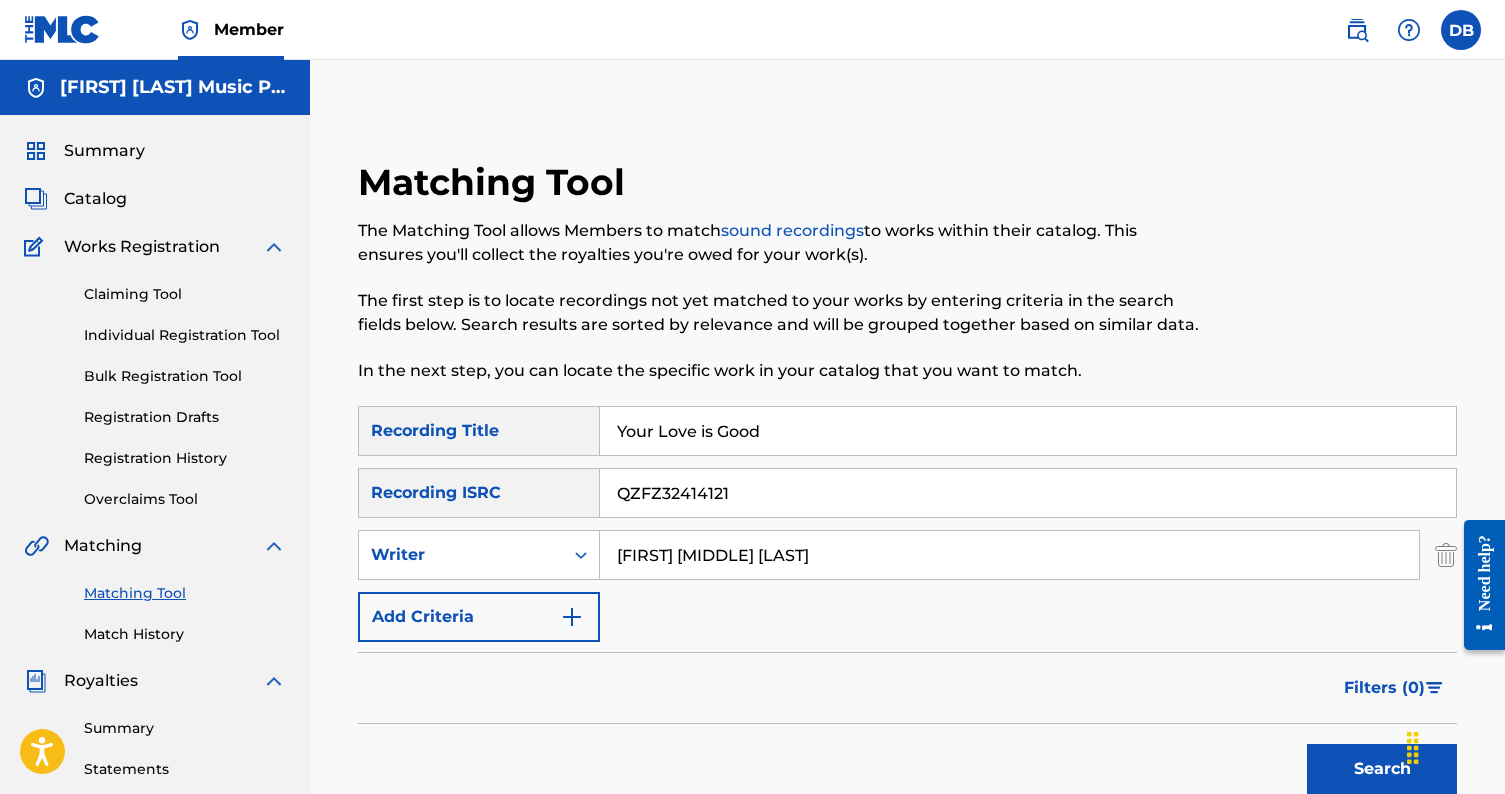 type on "Daniel Michael Bucy" 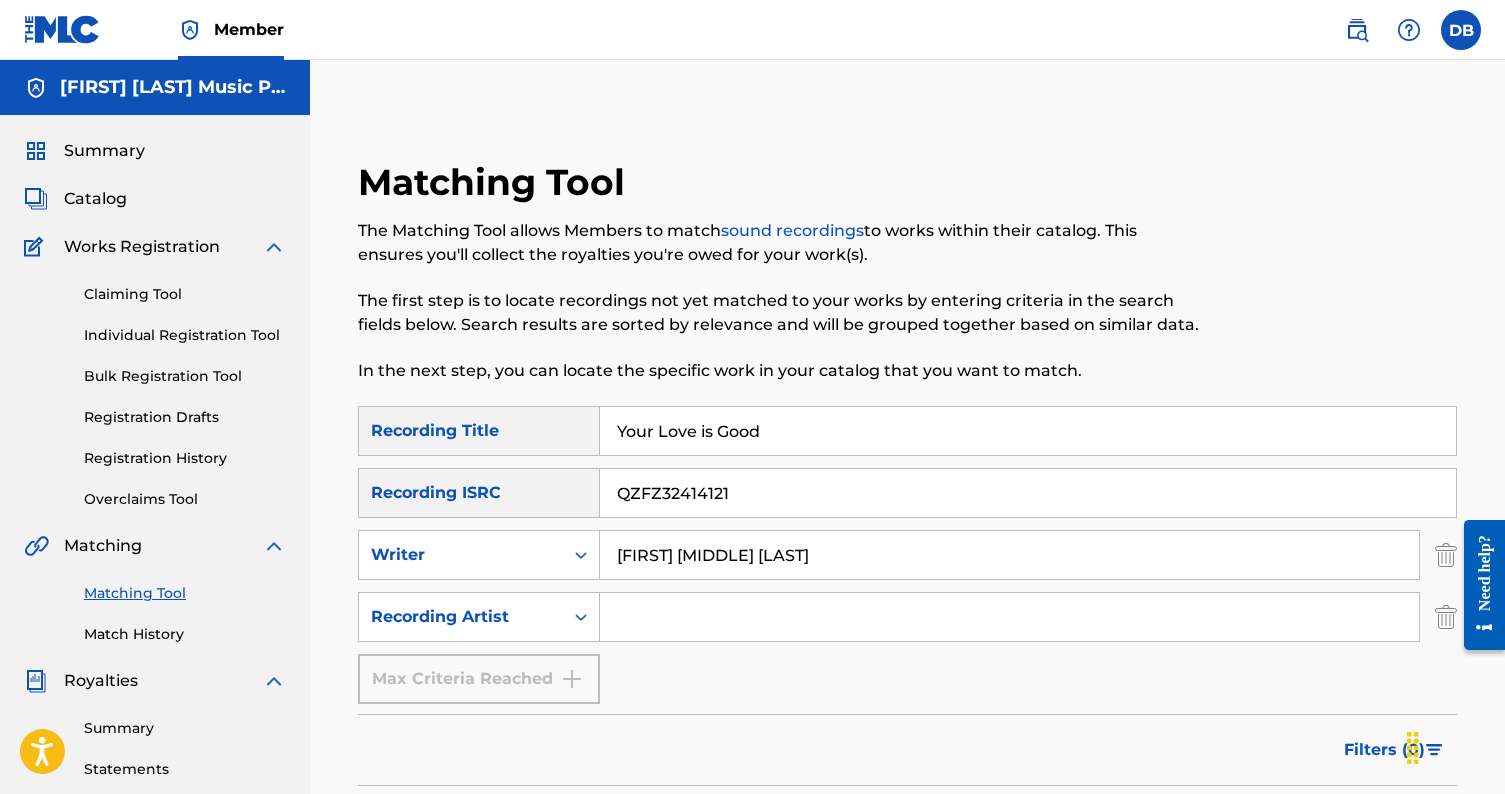 click at bounding box center [1009, 617] 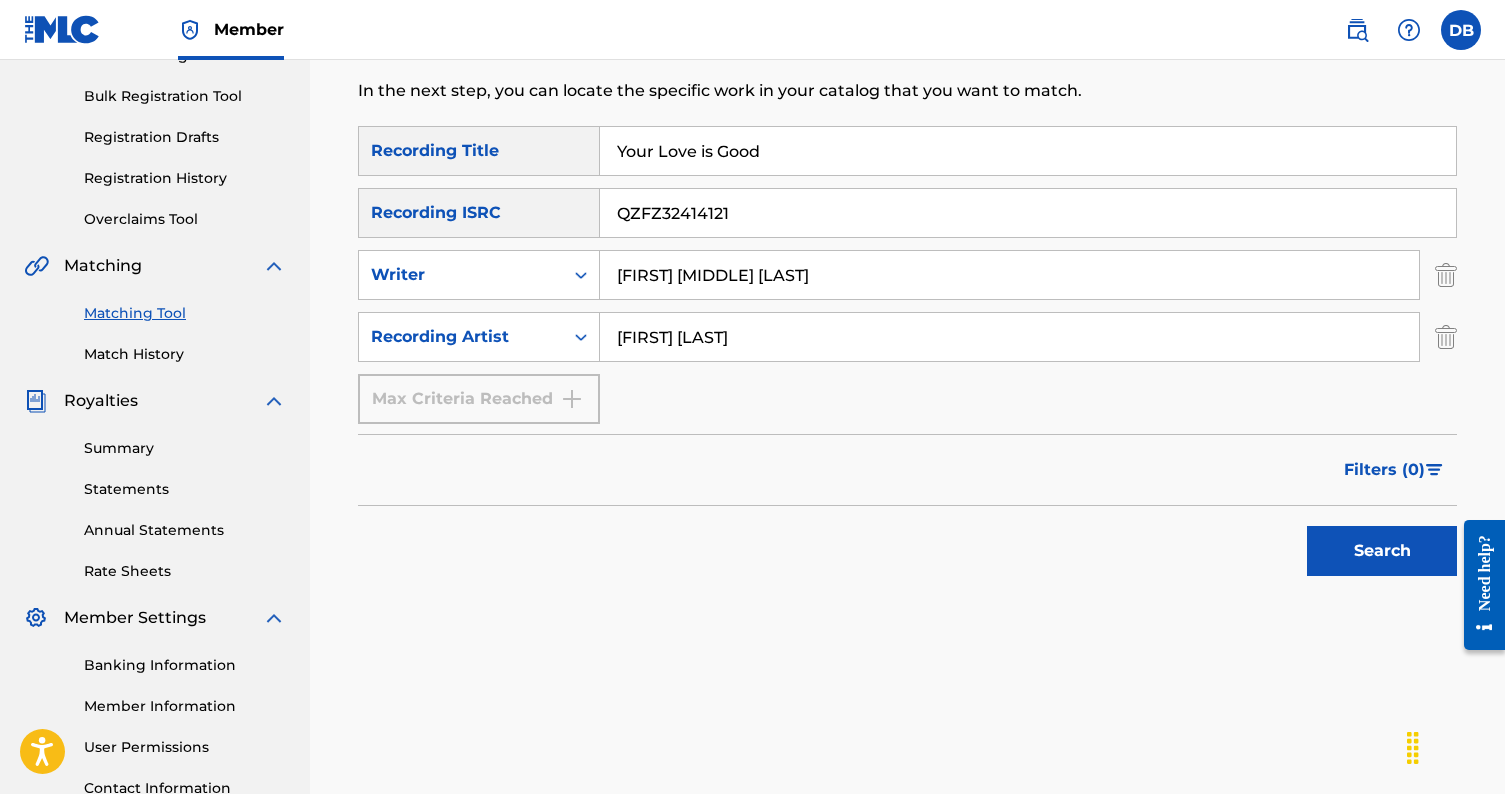 scroll, scrollTop: 294, scrollLeft: 0, axis: vertical 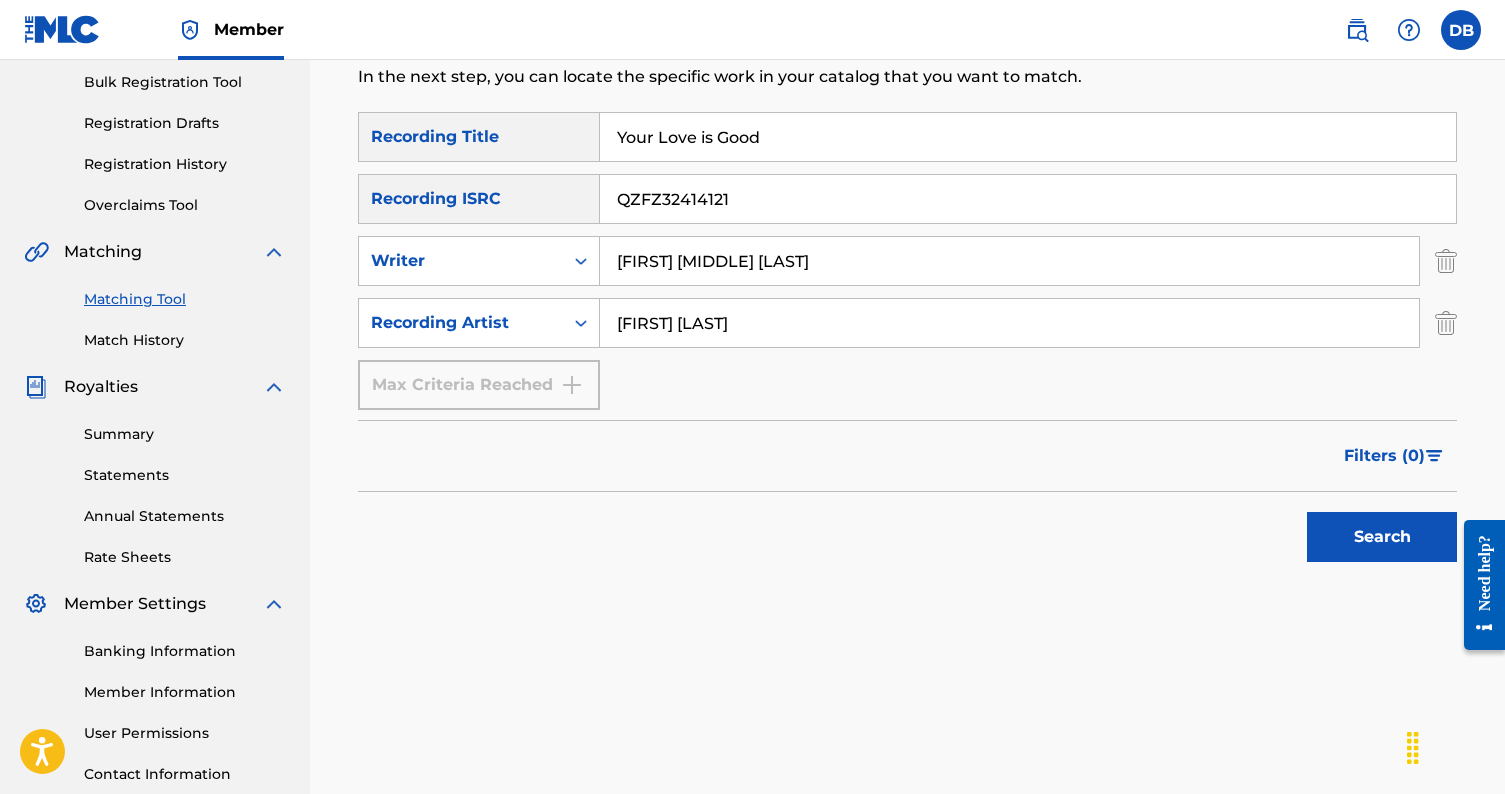 type on "Danny Bucy" 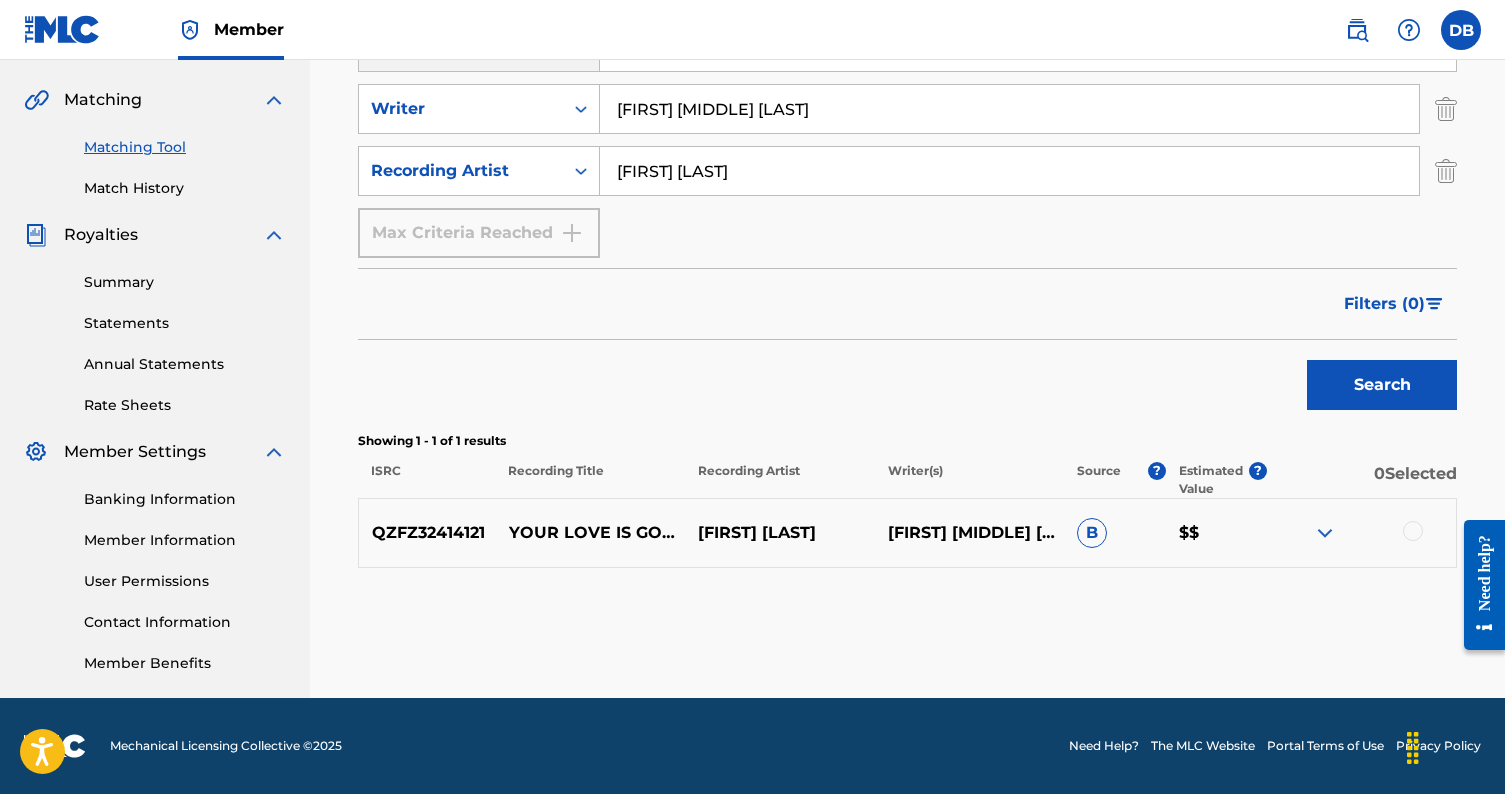 scroll, scrollTop: 446, scrollLeft: 0, axis: vertical 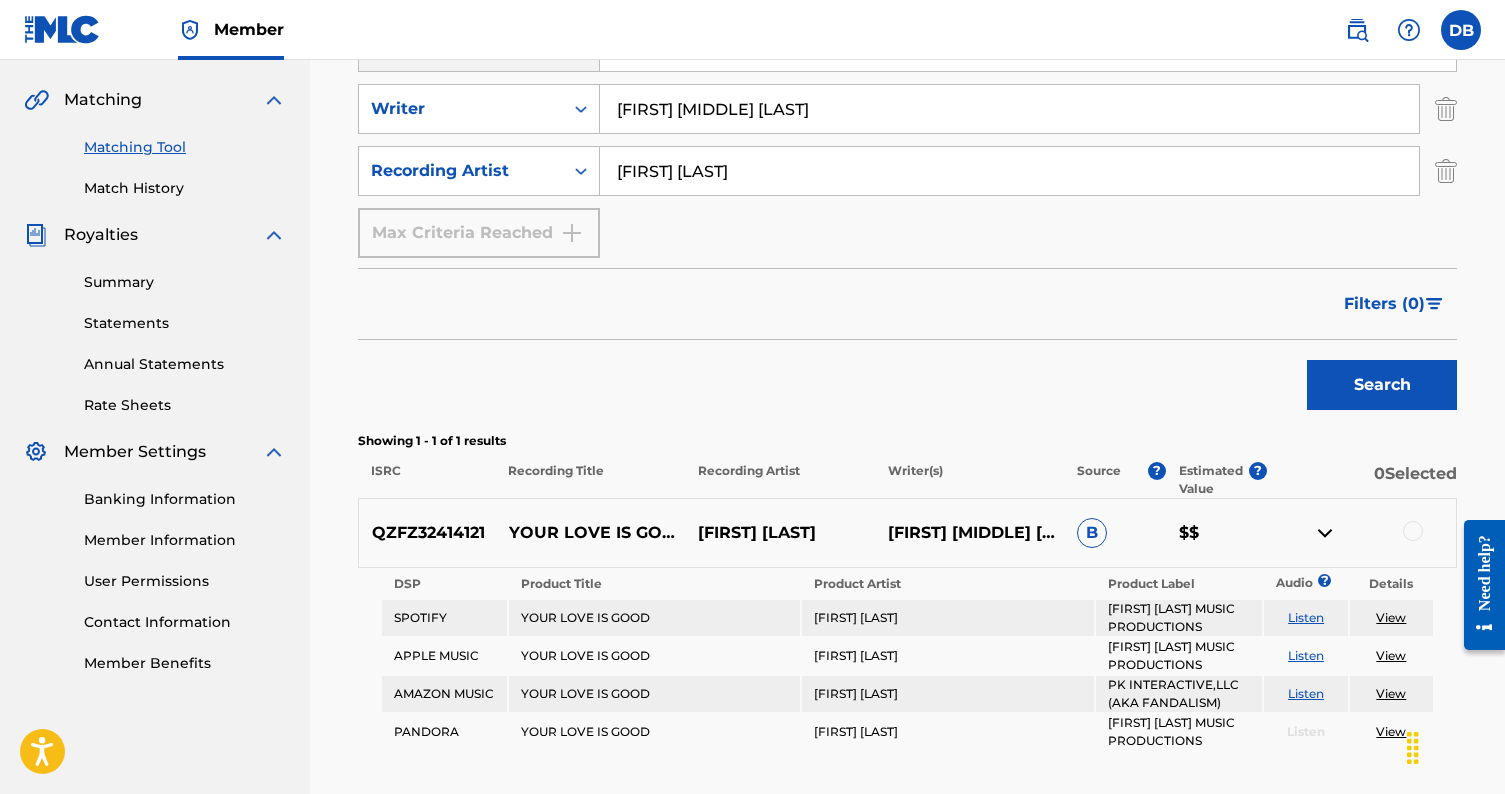 click at bounding box center (1413, 531) 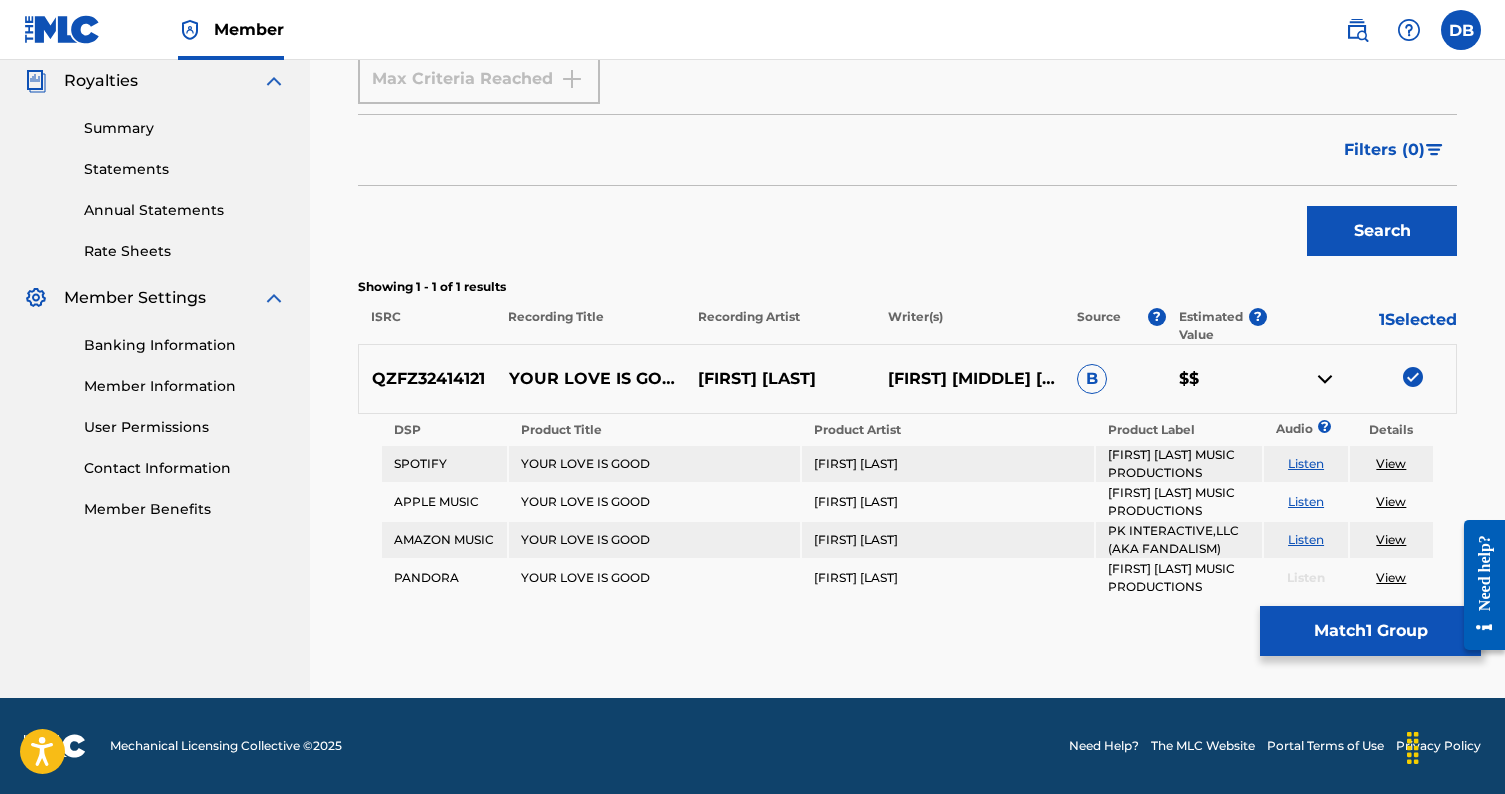 scroll, scrollTop: 600, scrollLeft: 0, axis: vertical 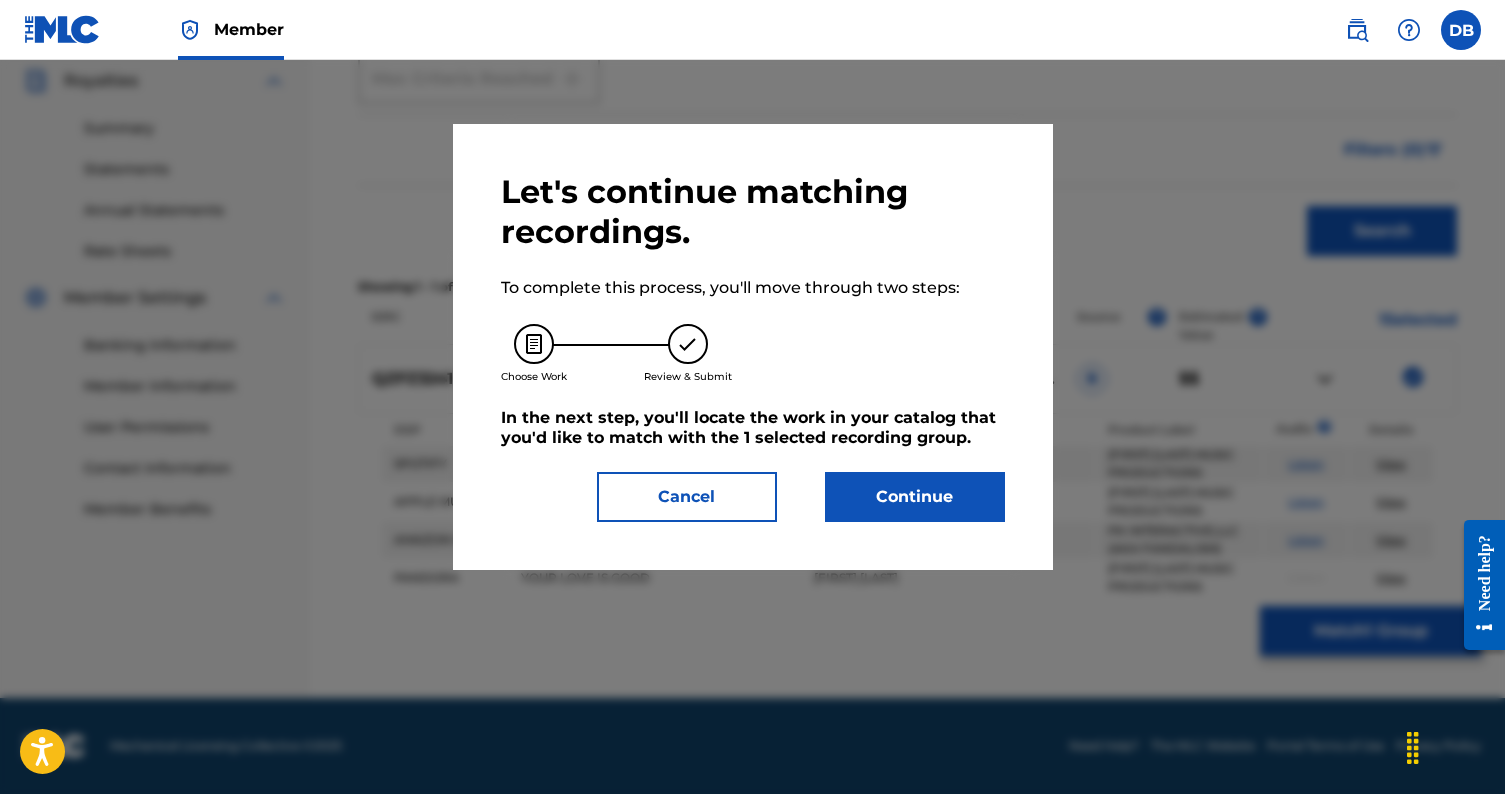 click on "Continue" at bounding box center [915, 497] 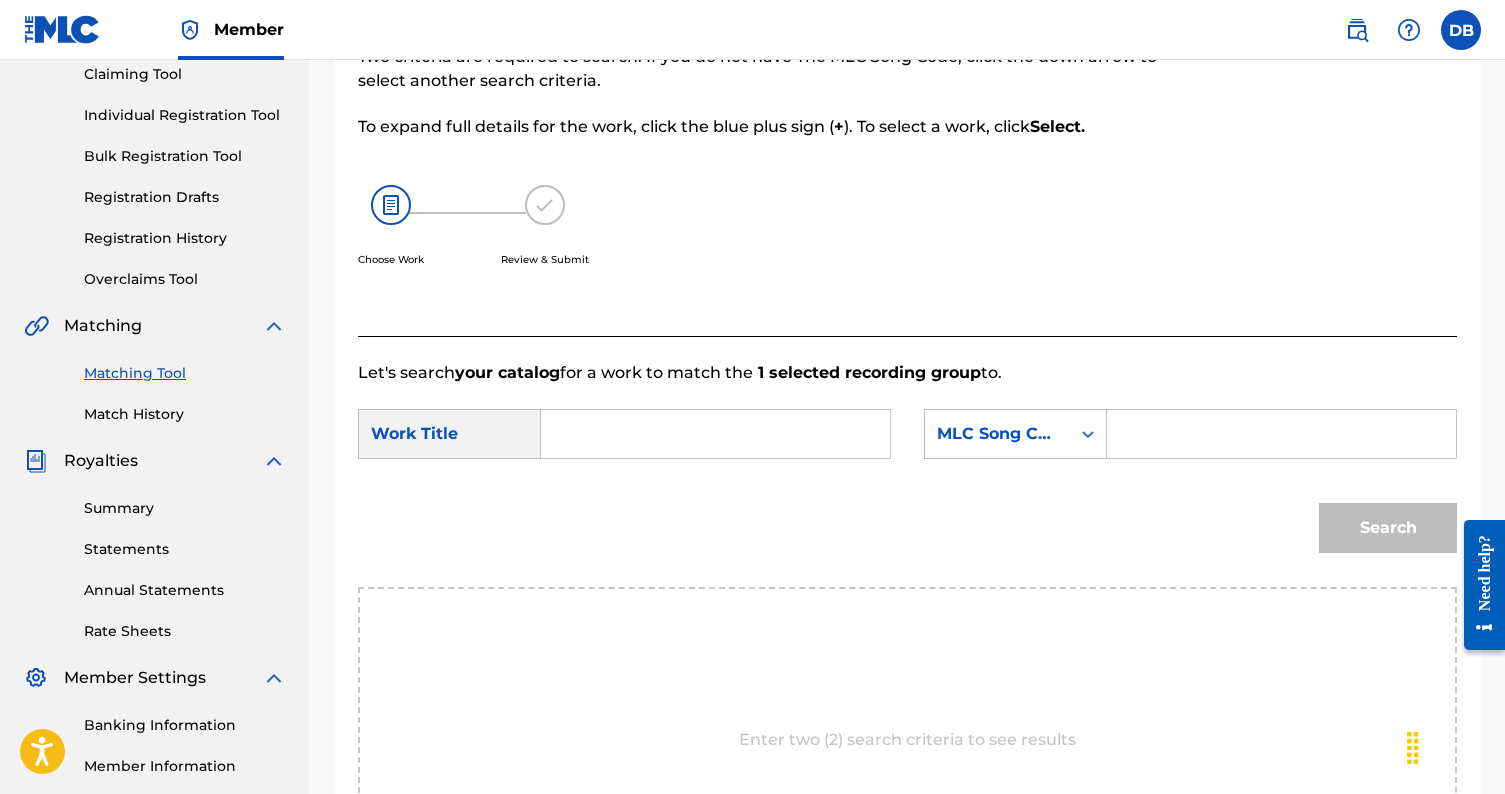 scroll, scrollTop: 219, scrollLeft: 0, axis: vertical 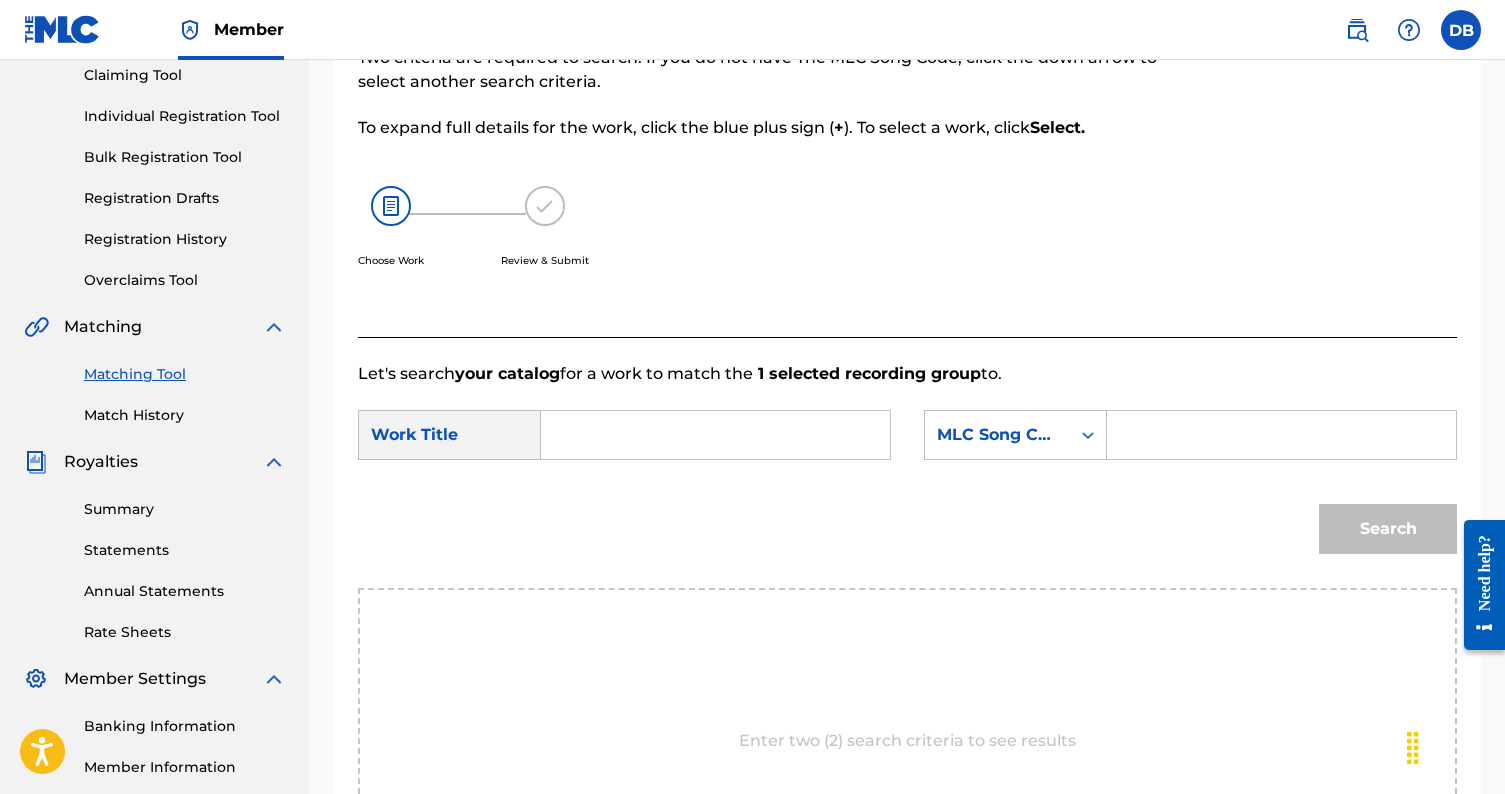 click at bounding box center (715, 435) 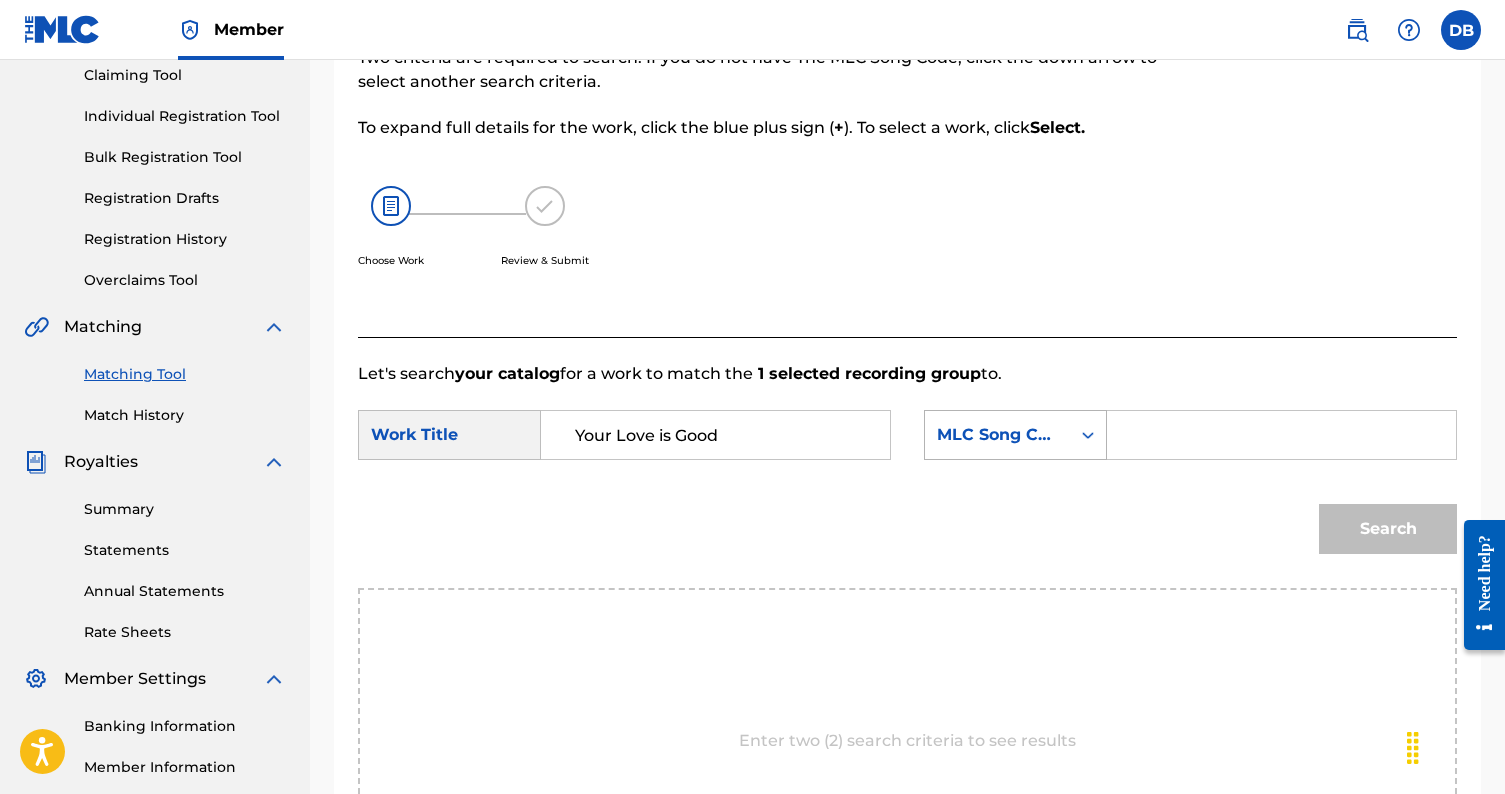 type on "Your Love is Good" 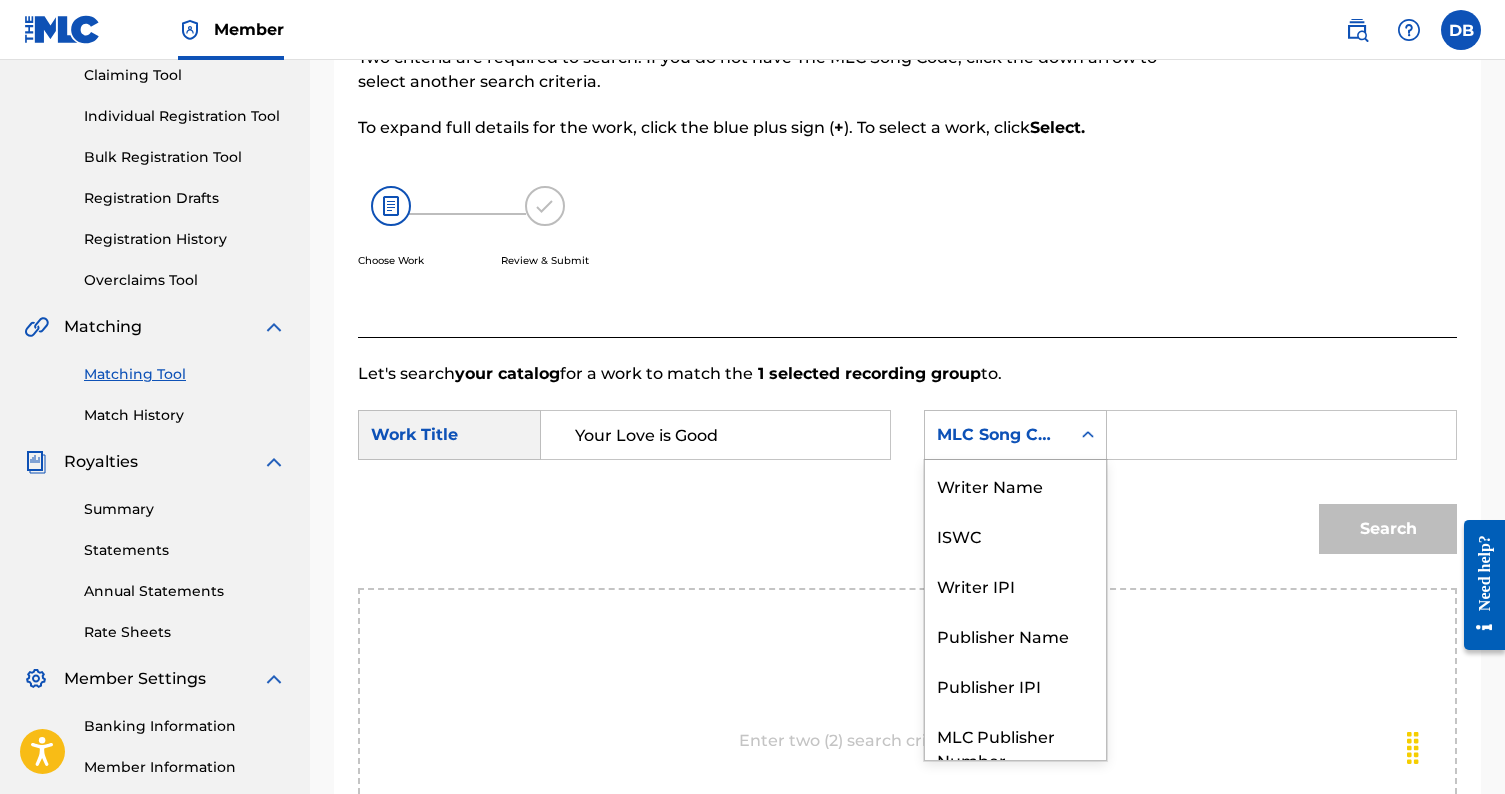 click 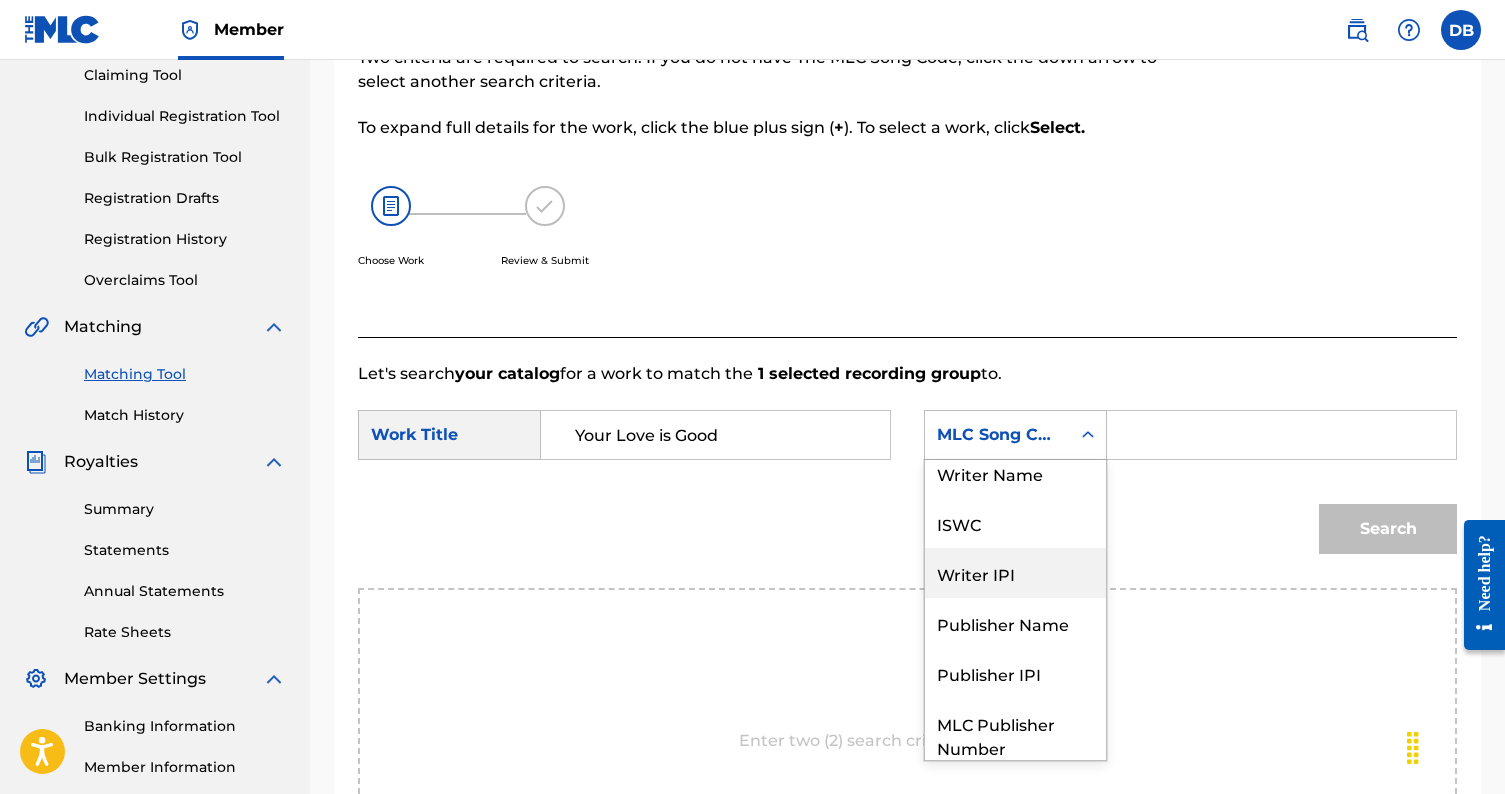 scroll, scrollTop: 0, scrollLeft: 0, axis: both 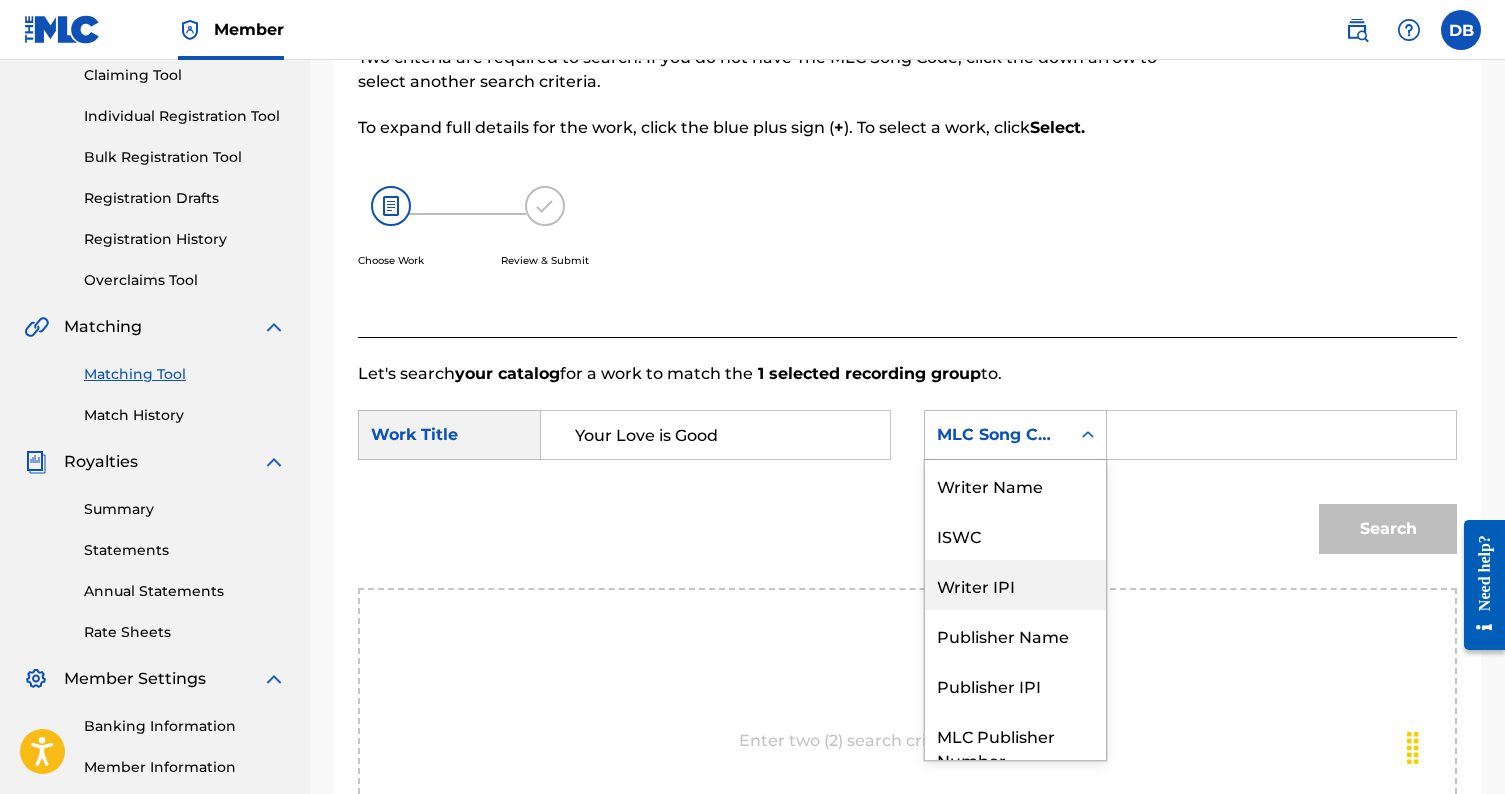 click on "Writer IPI" at bounding box center (1015, 585) 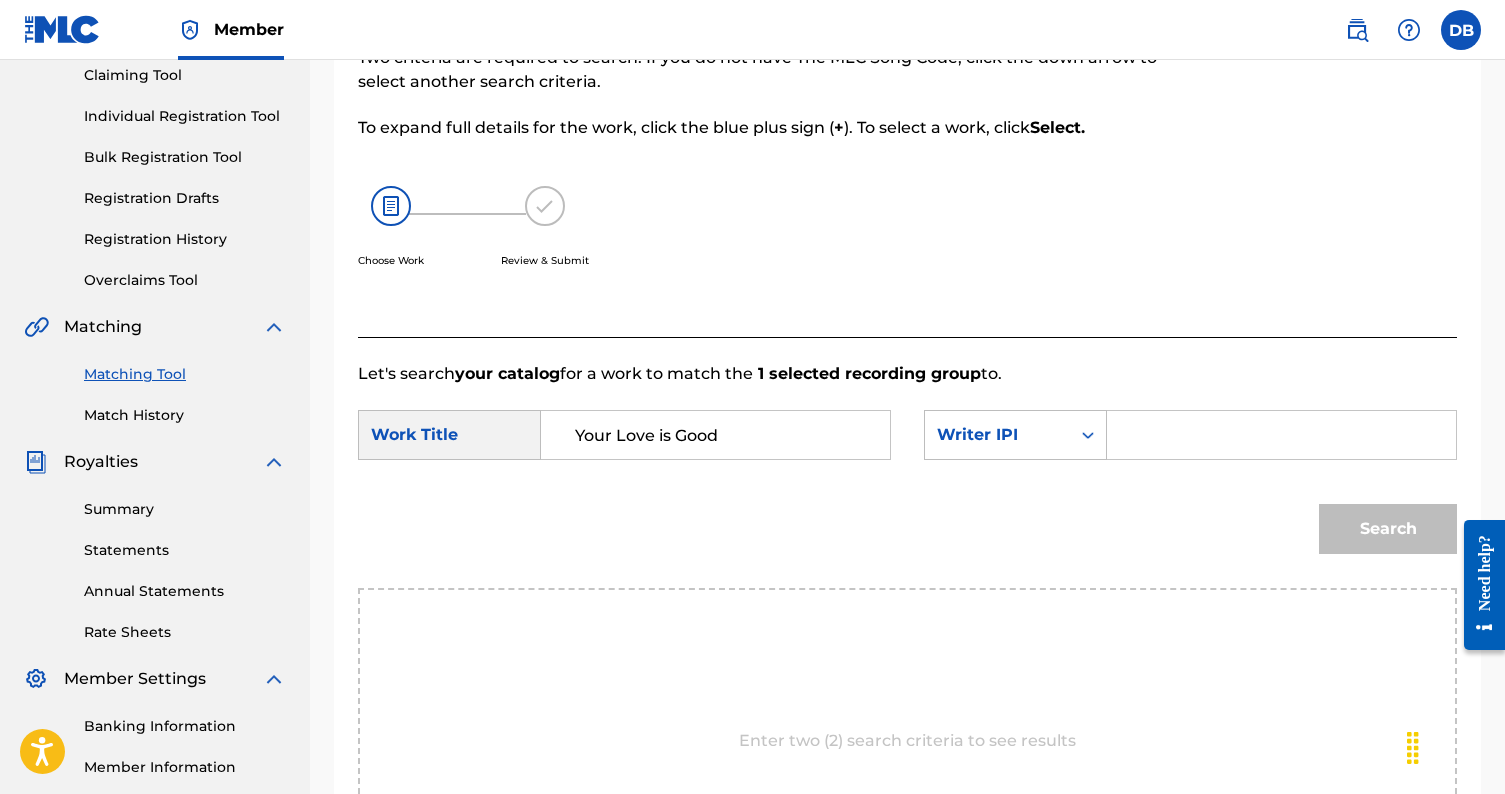 click at bounding box center (1281, 435) 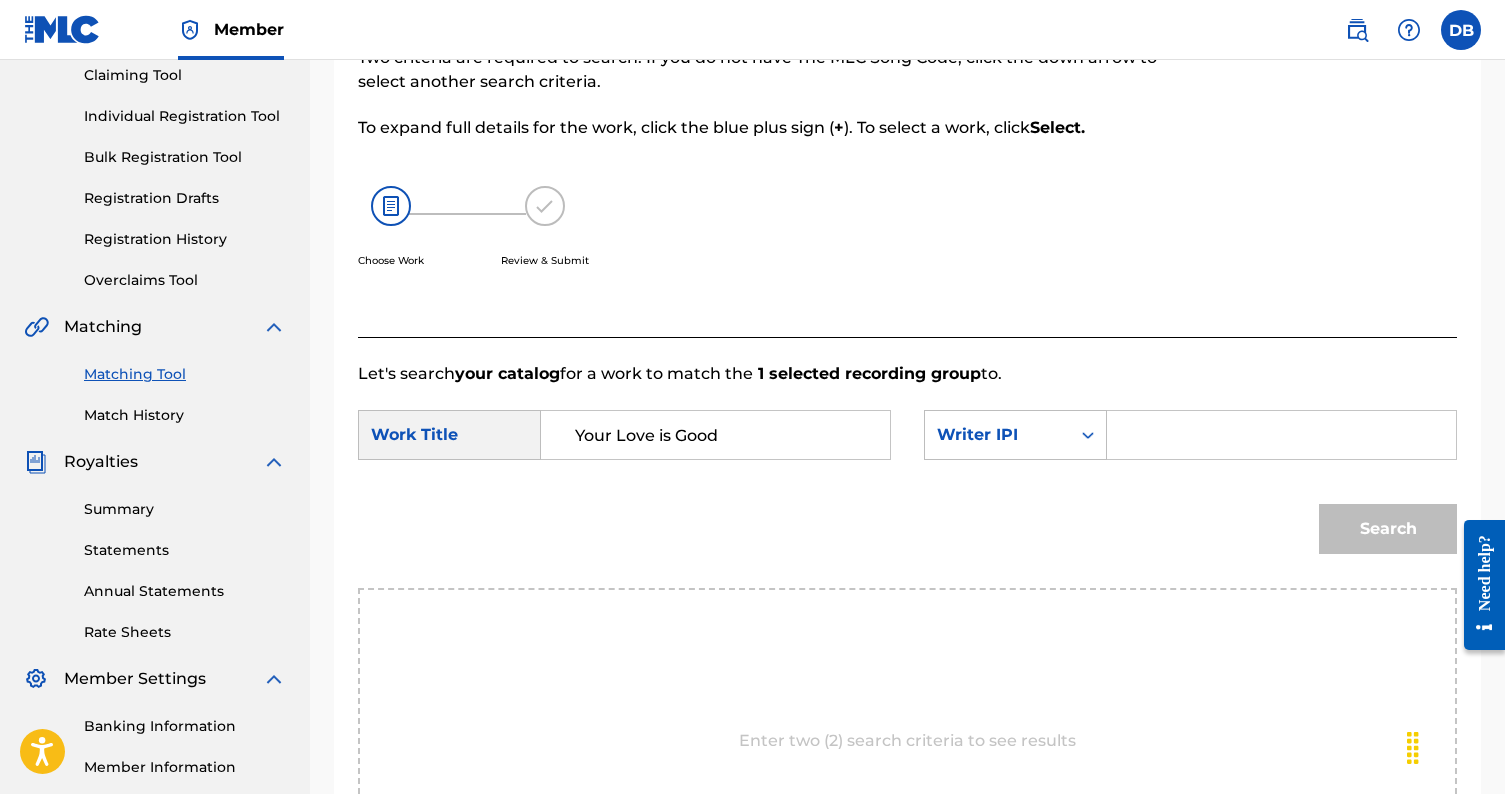 type on "2" 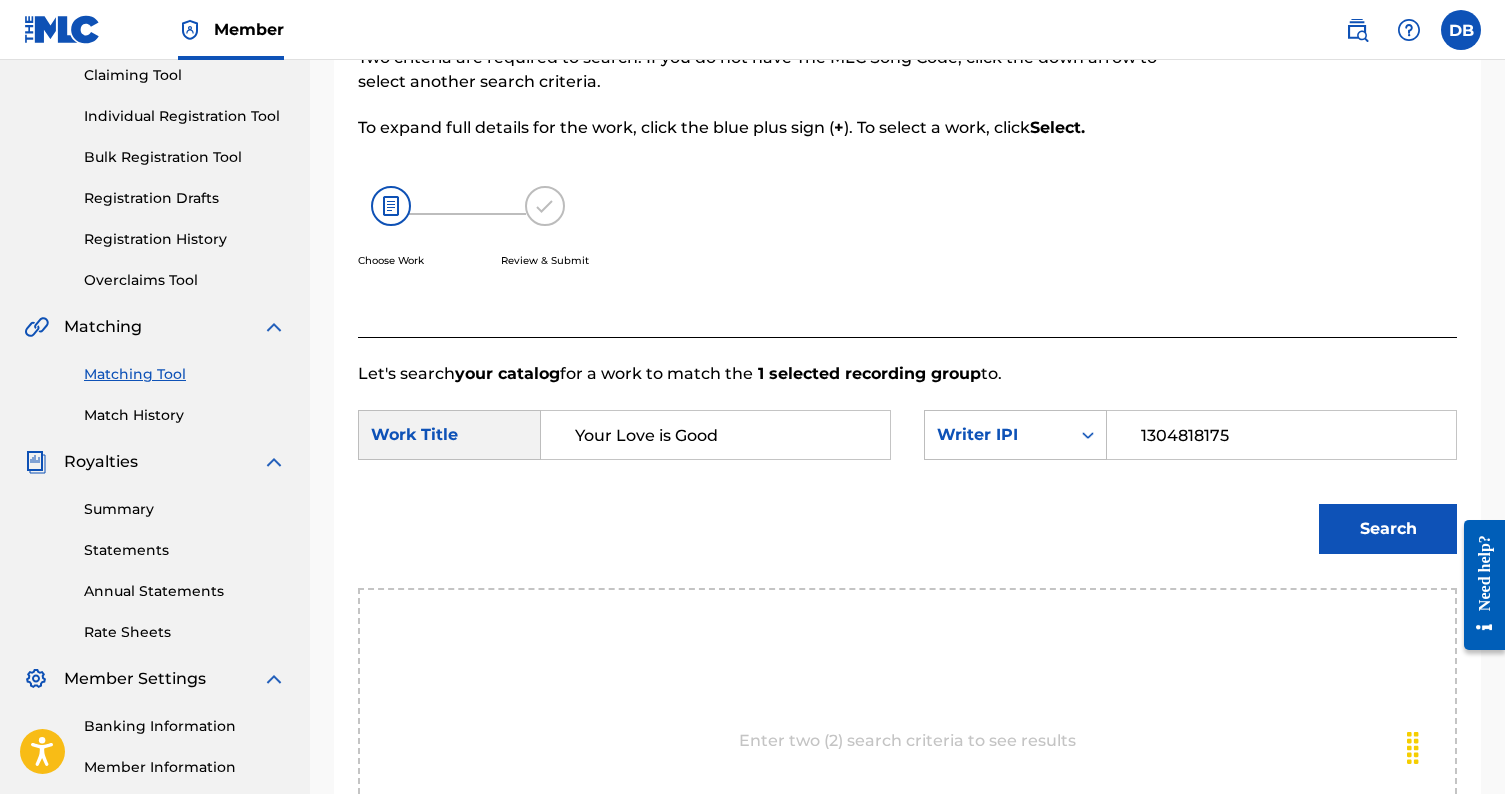 type on "1304818175" 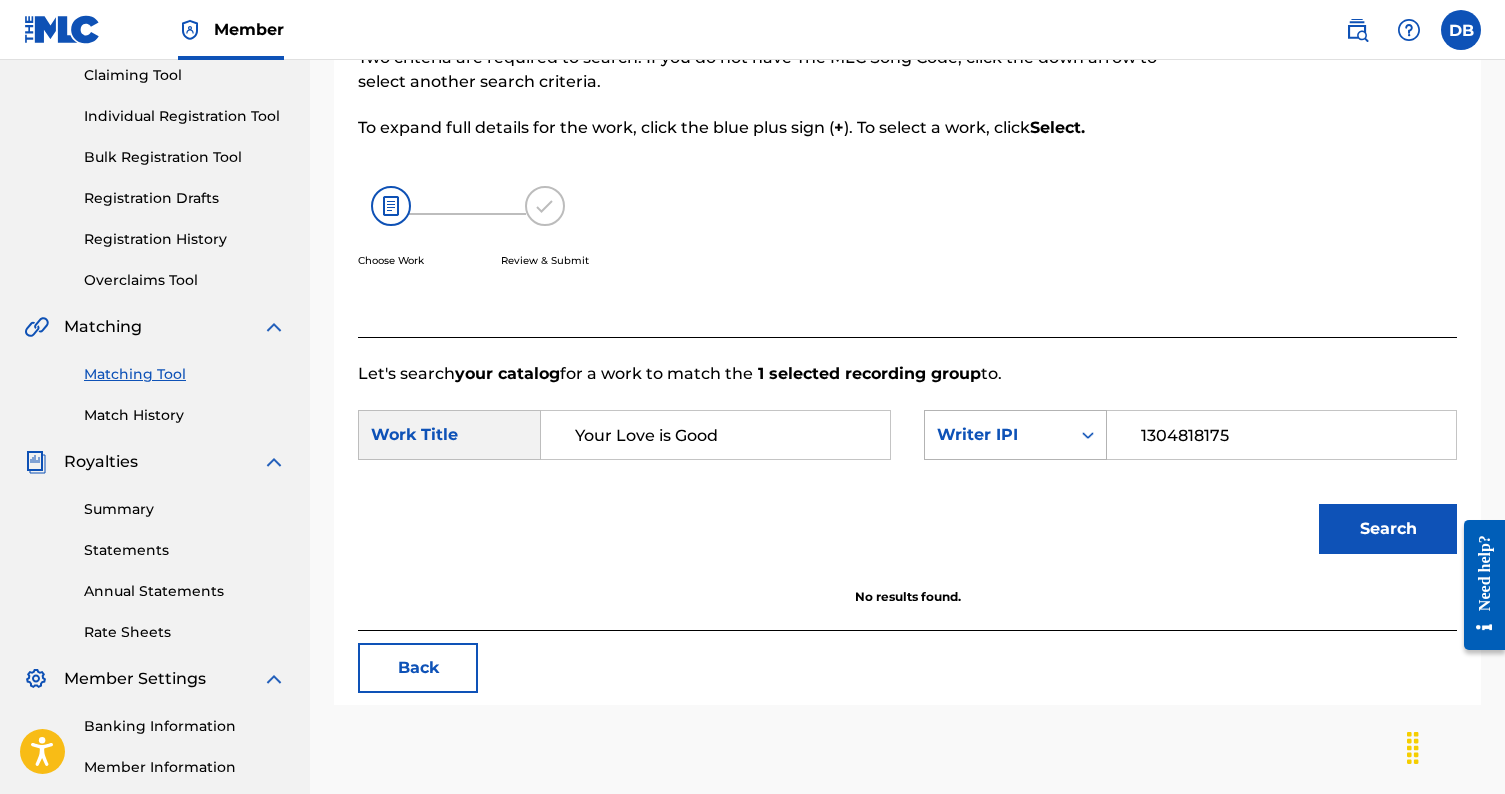 click 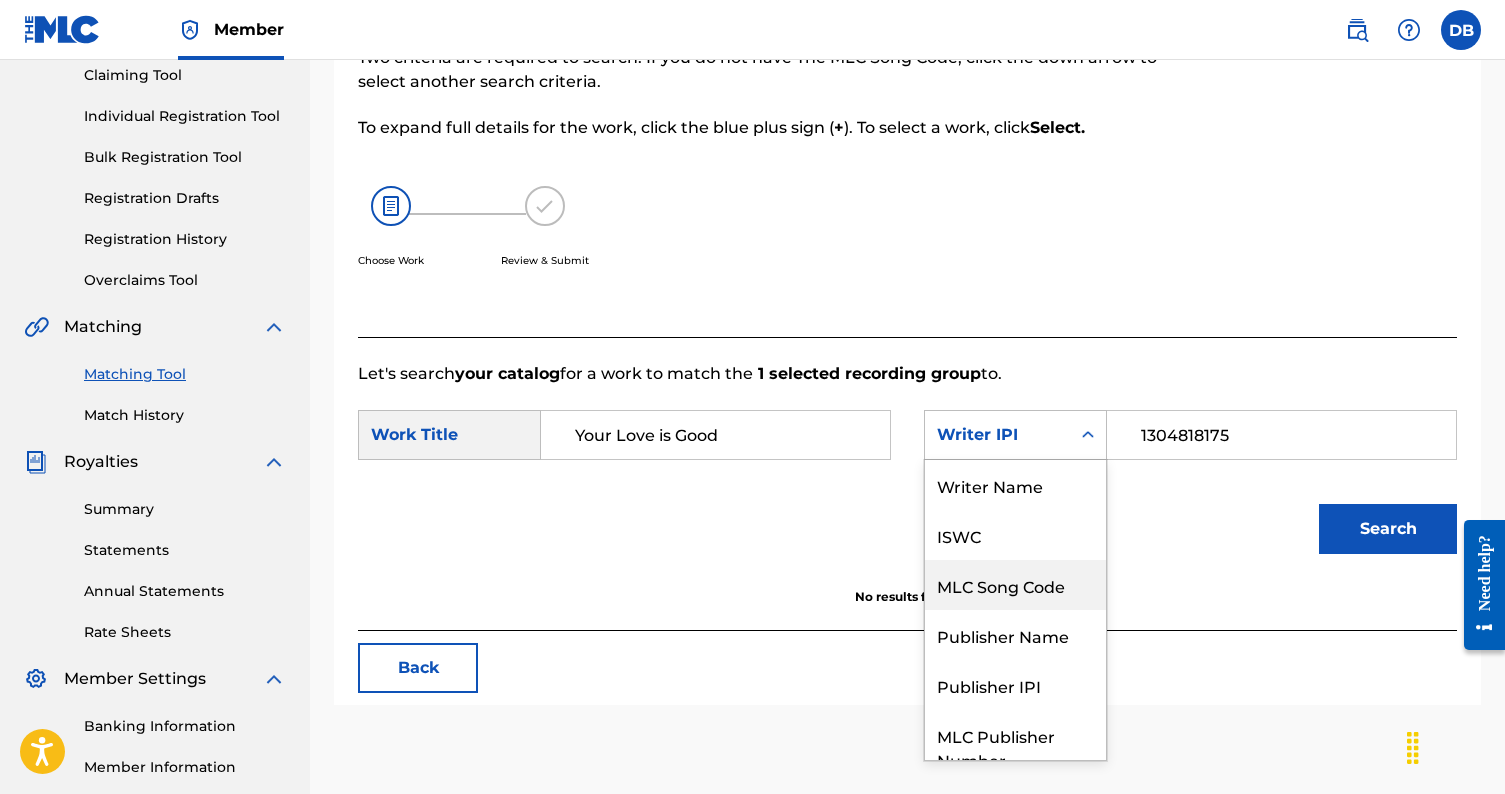 scroll, scrollTop: 0, scrollLeft: 0, axis: both 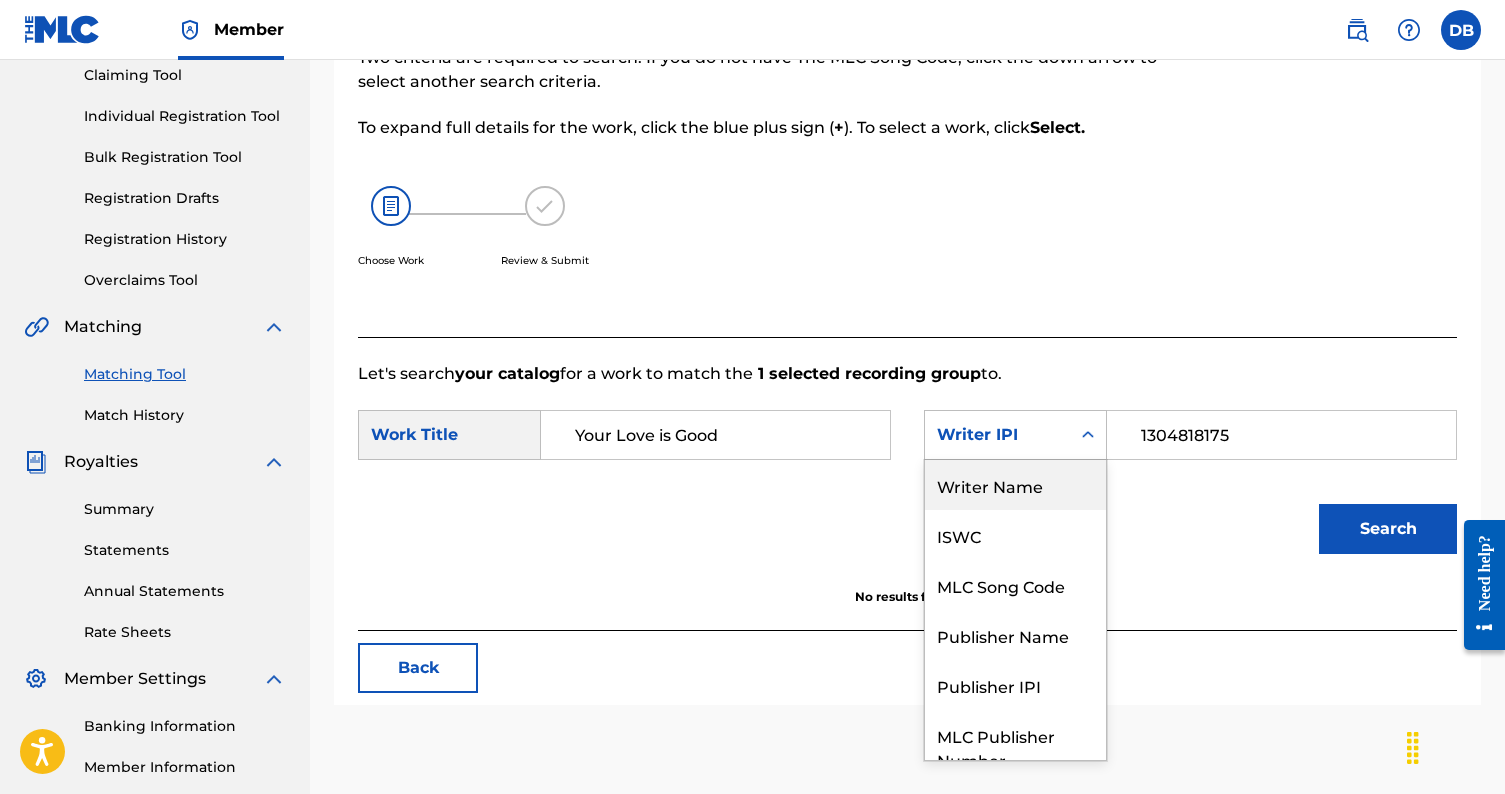 click on "Writer Name" at bounding box center [1015, 485] 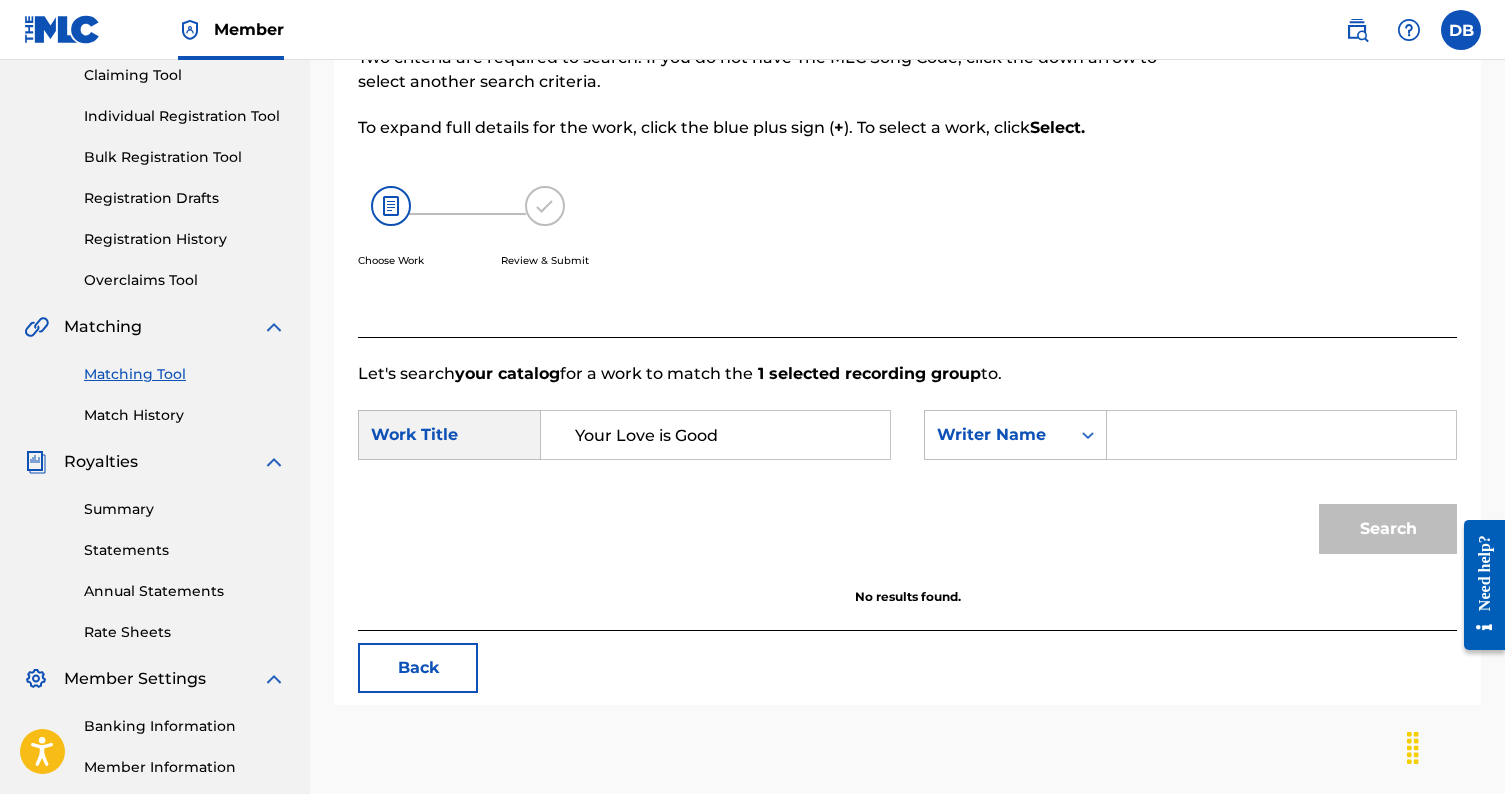 click at bounding box center (1281, 435) 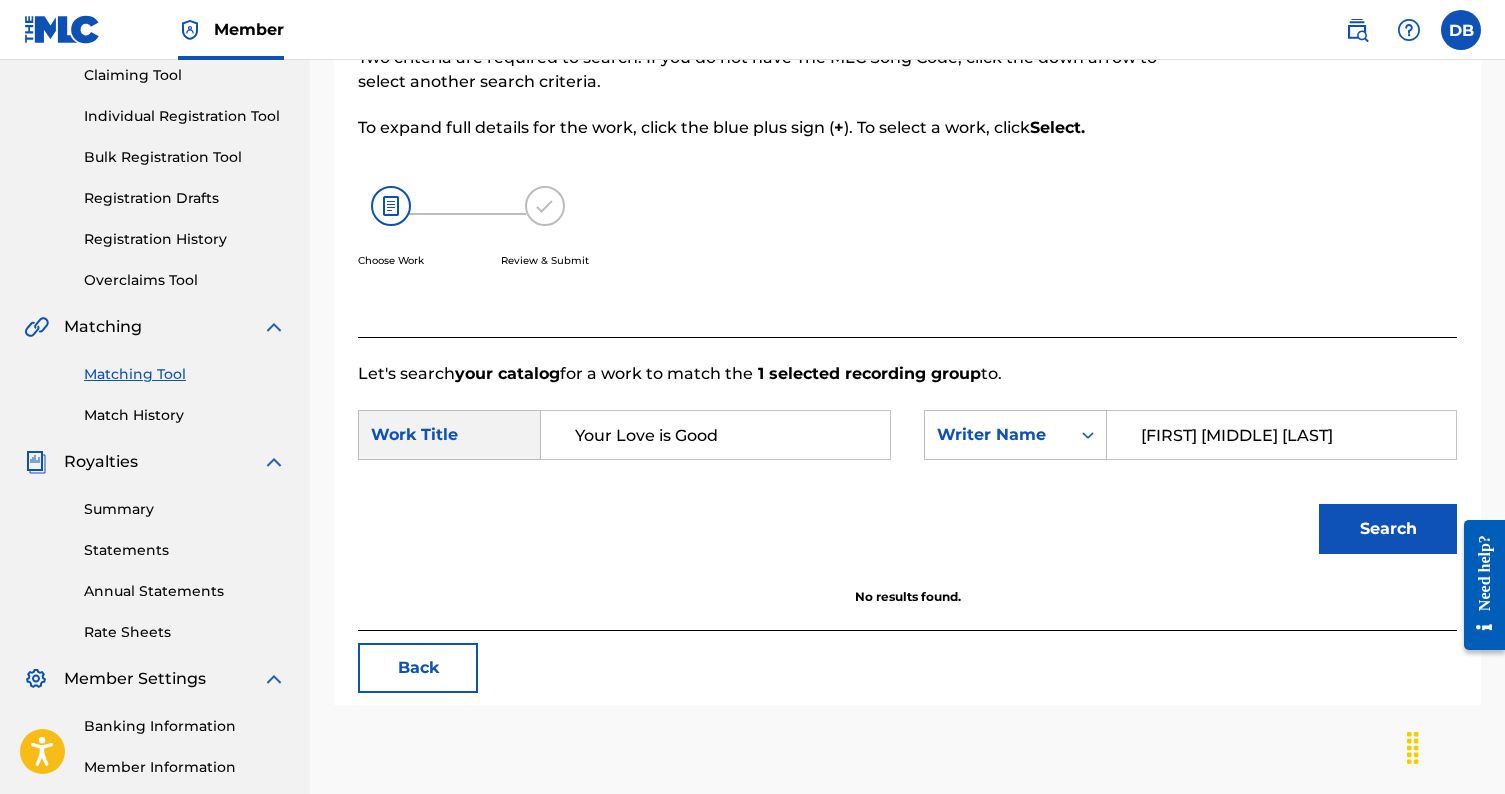 type on "Daniel Michael Bucy" 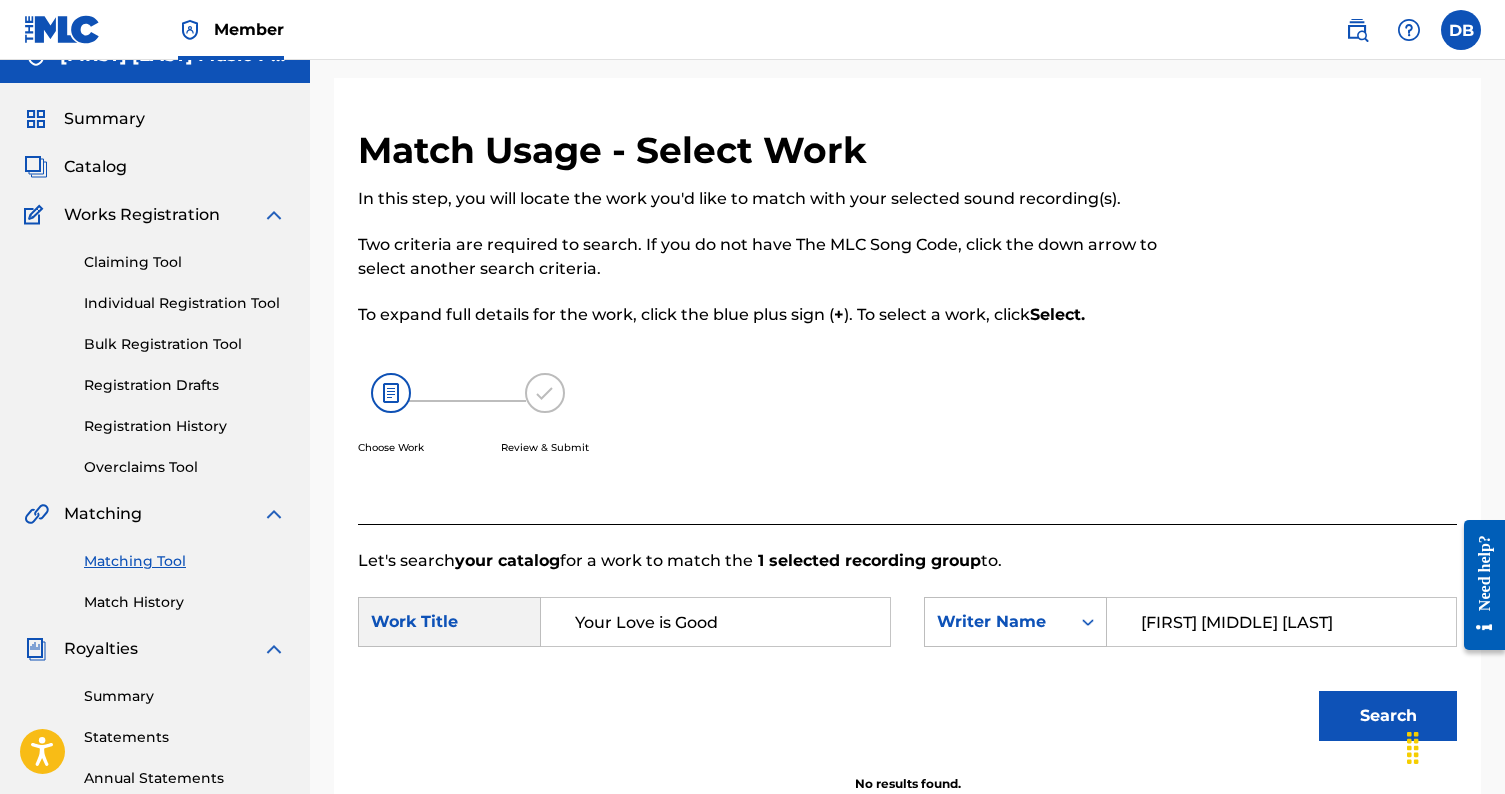 scroll, scrollTop: 31, scrollLeft: 0, axis: vertical 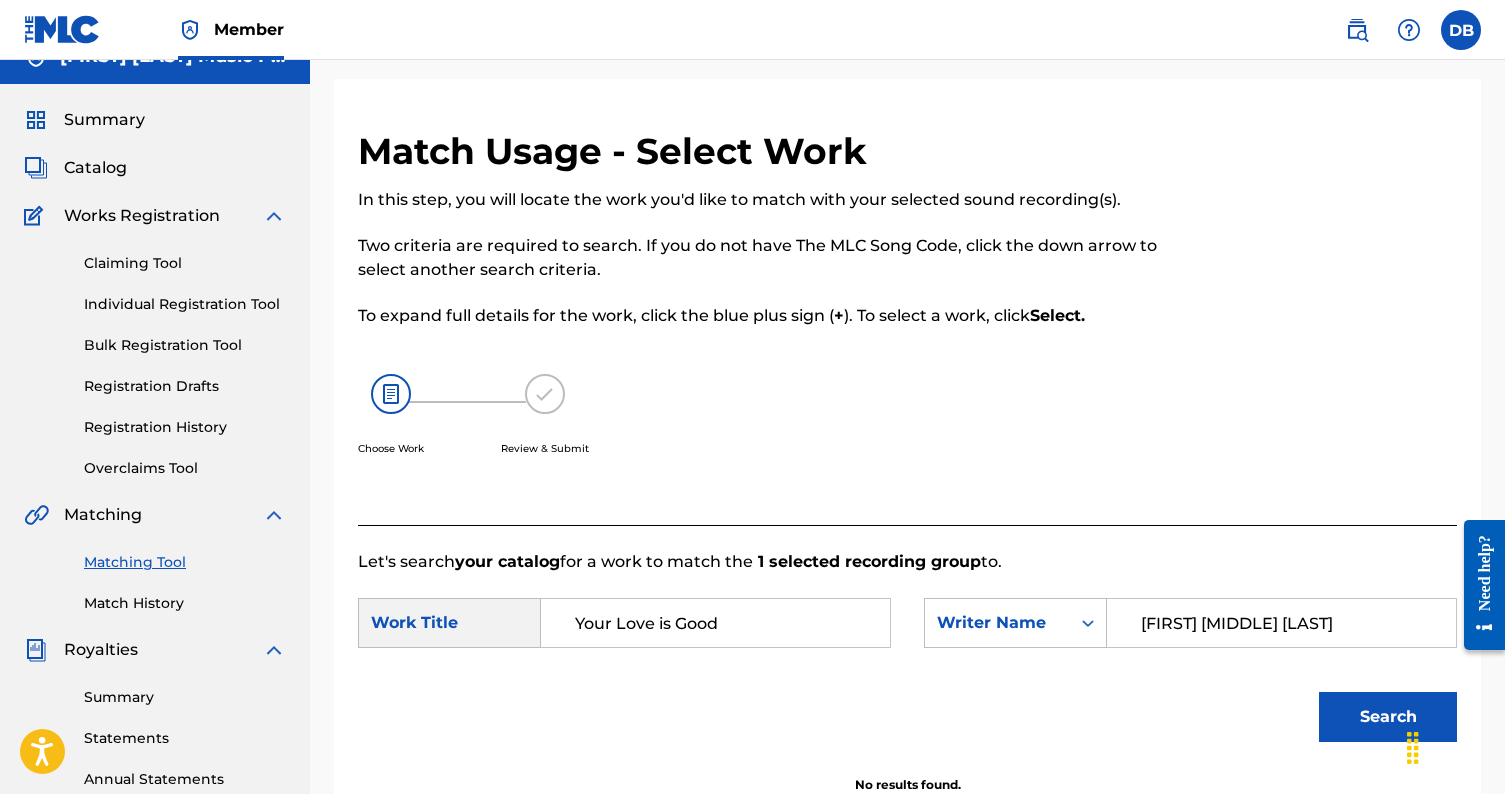 click on "Catalog" at bounding box center (95, 168) 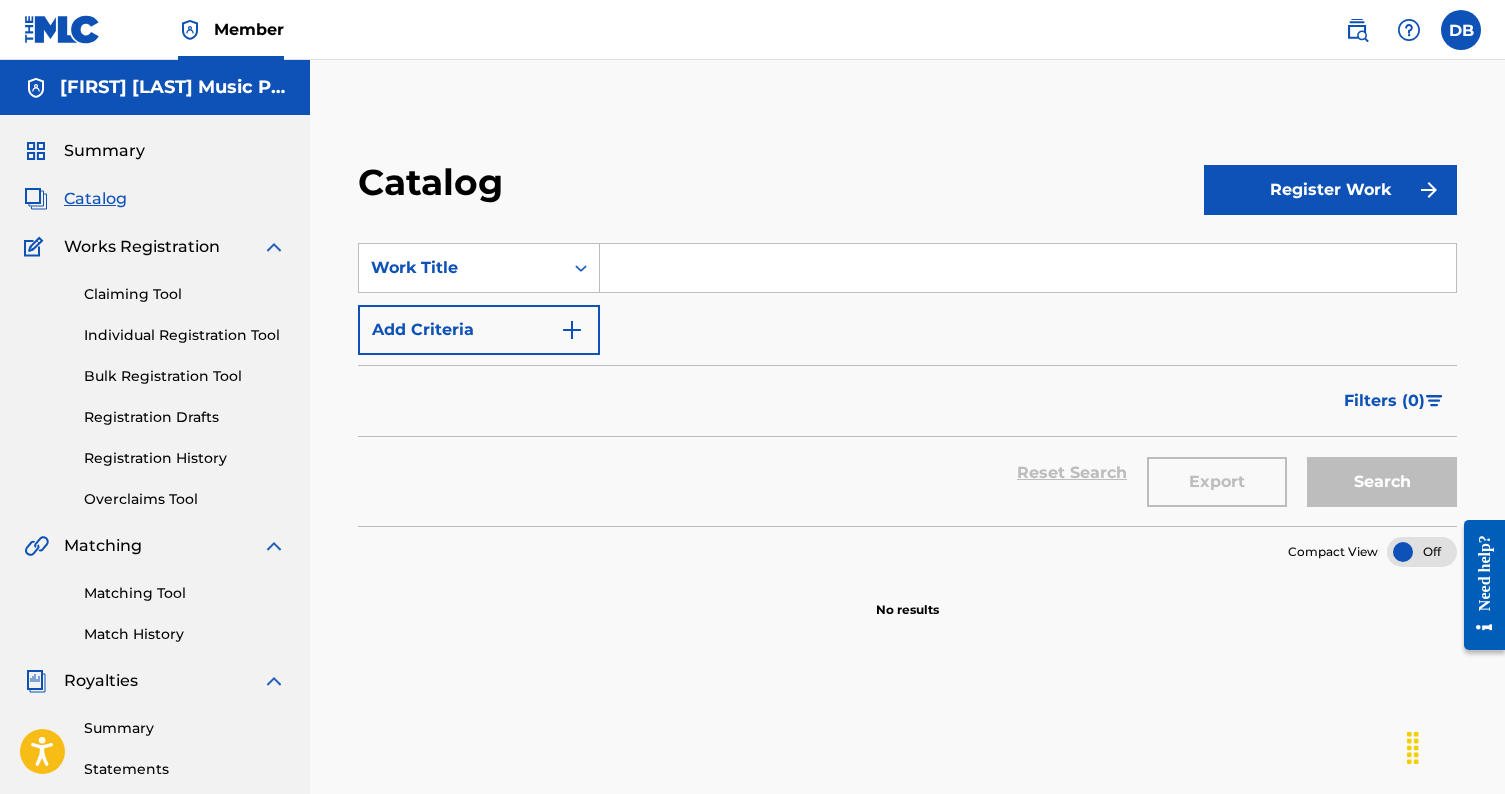 scroll, scrollTop: 0, scrollLeft: 0, axis: both 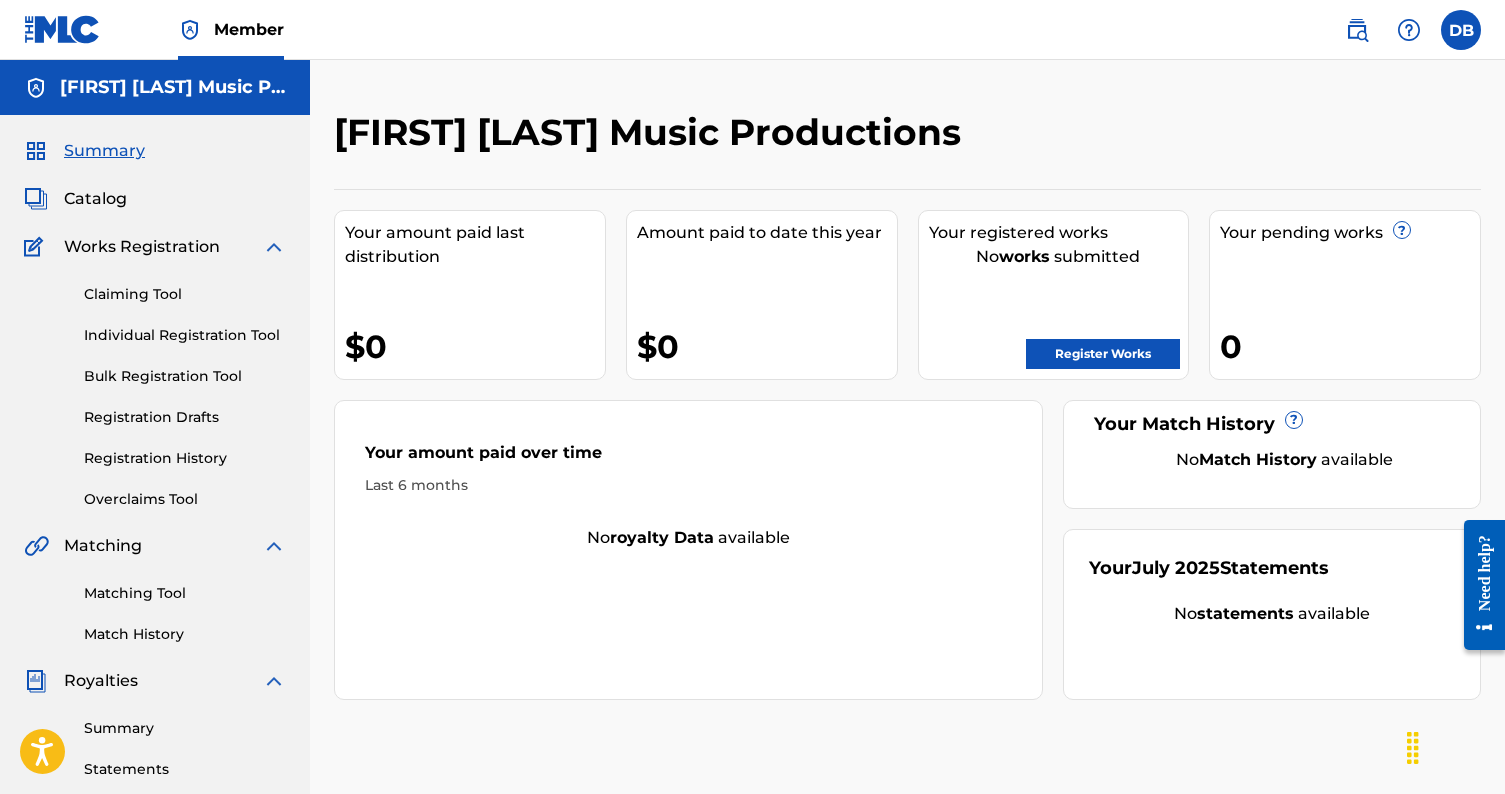 click on "Catalog" at bounding box center (95, 199) 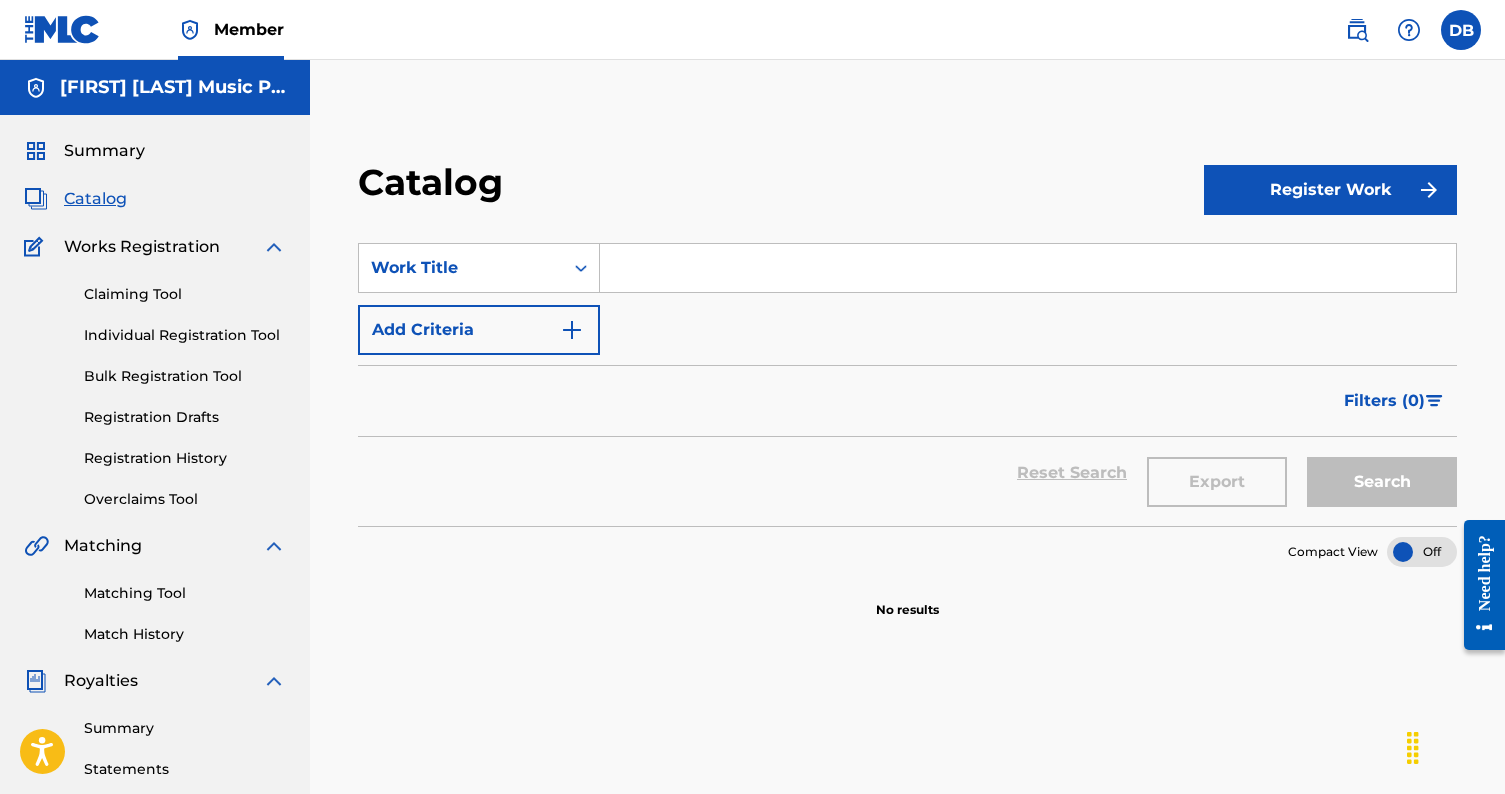 click at bounding box center (1028, 268) 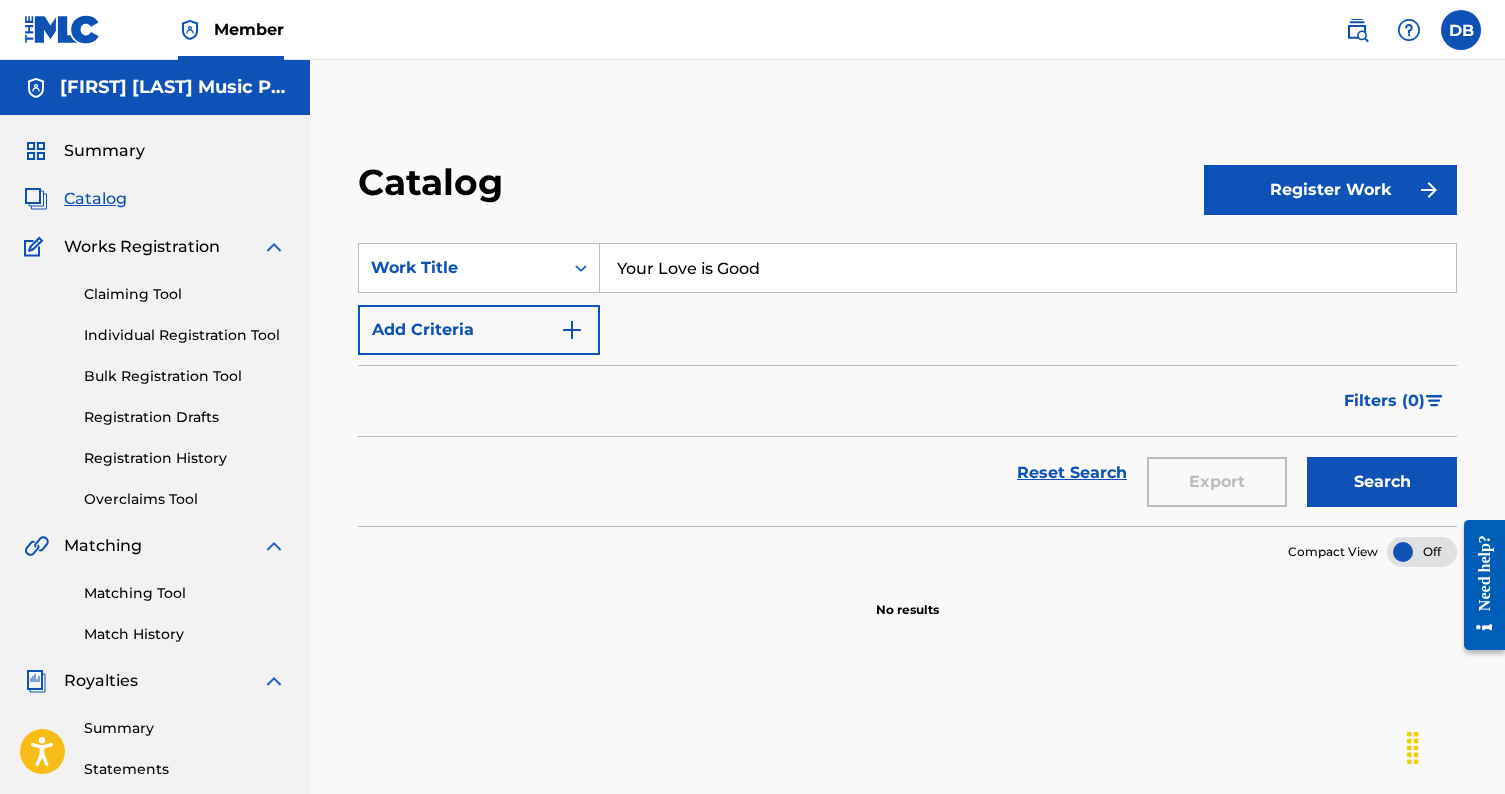 type on "Your Love is Good" 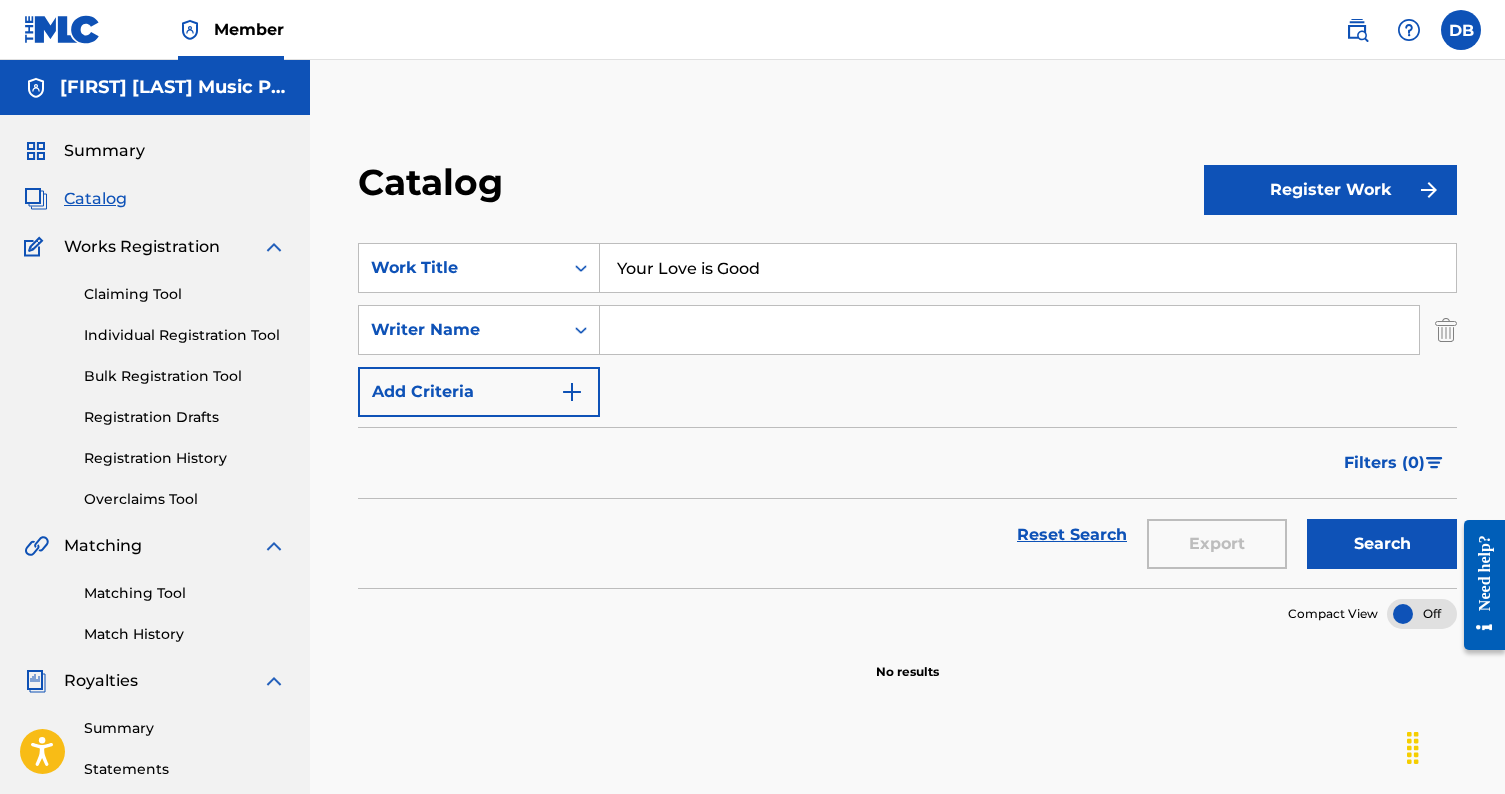 click at bounding box center [1009, 330] 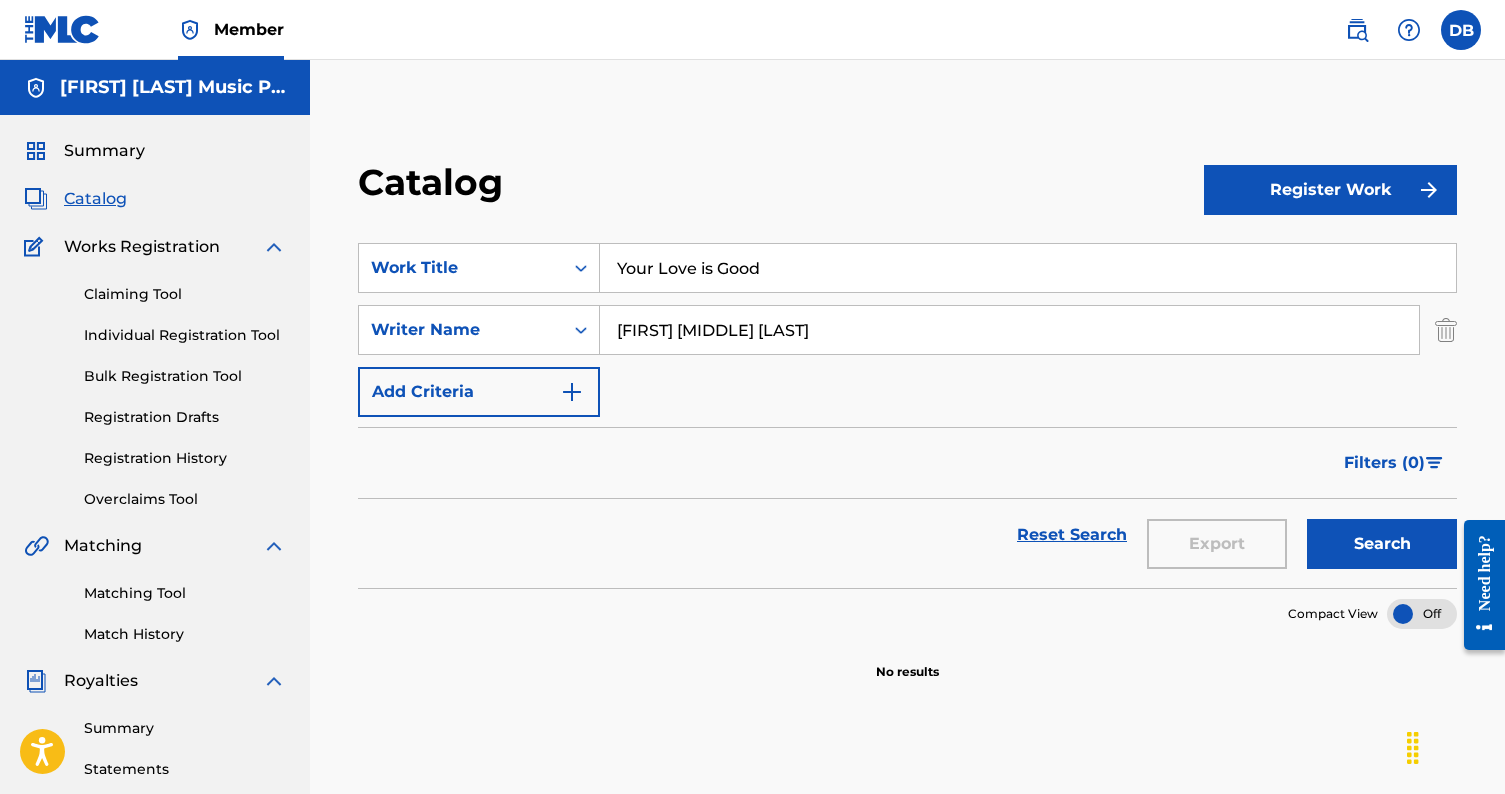 type on "Daniel Michael Bucy" 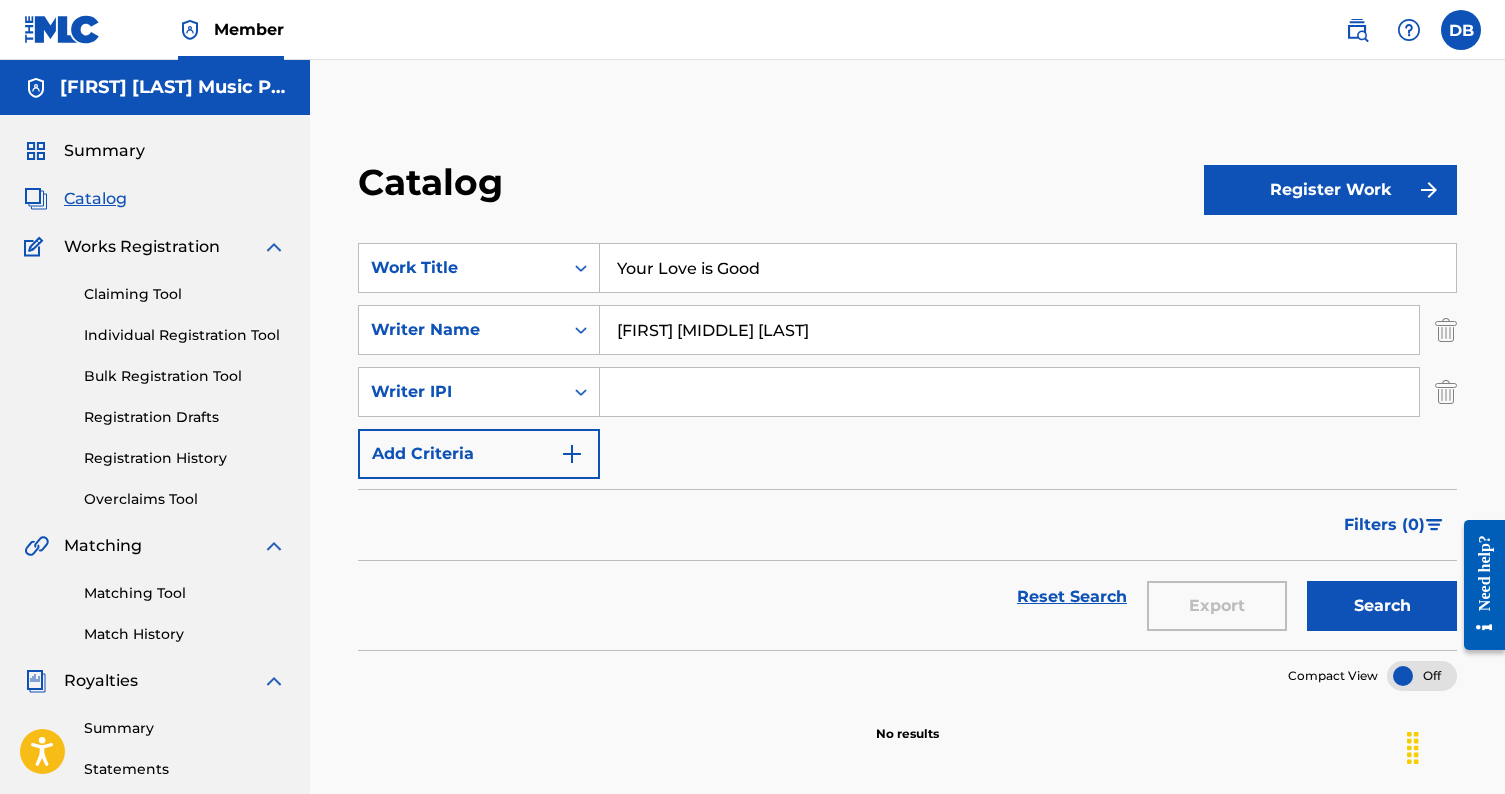 click at bounding box center (1009, 392) 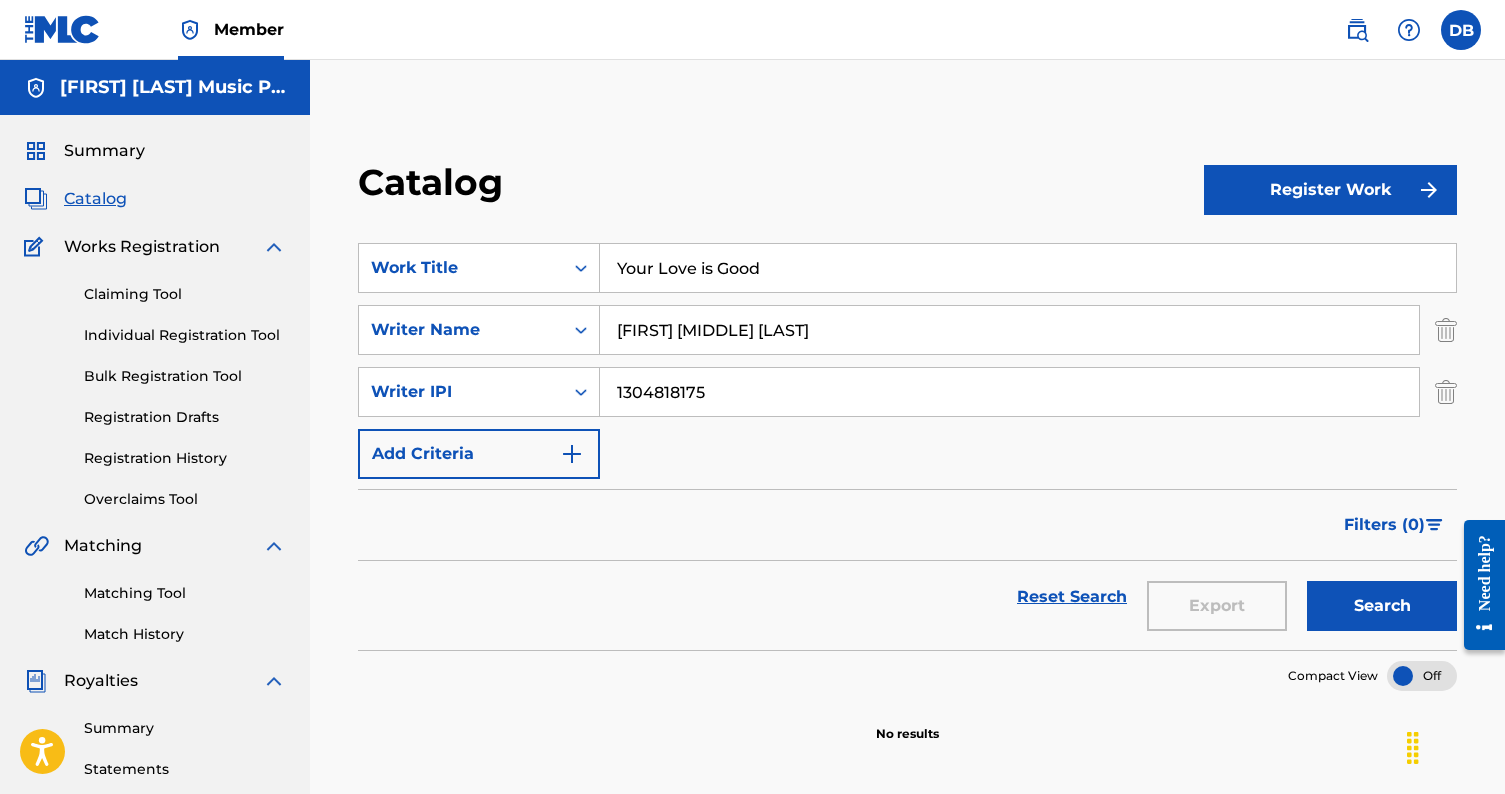 type on "1304818175" 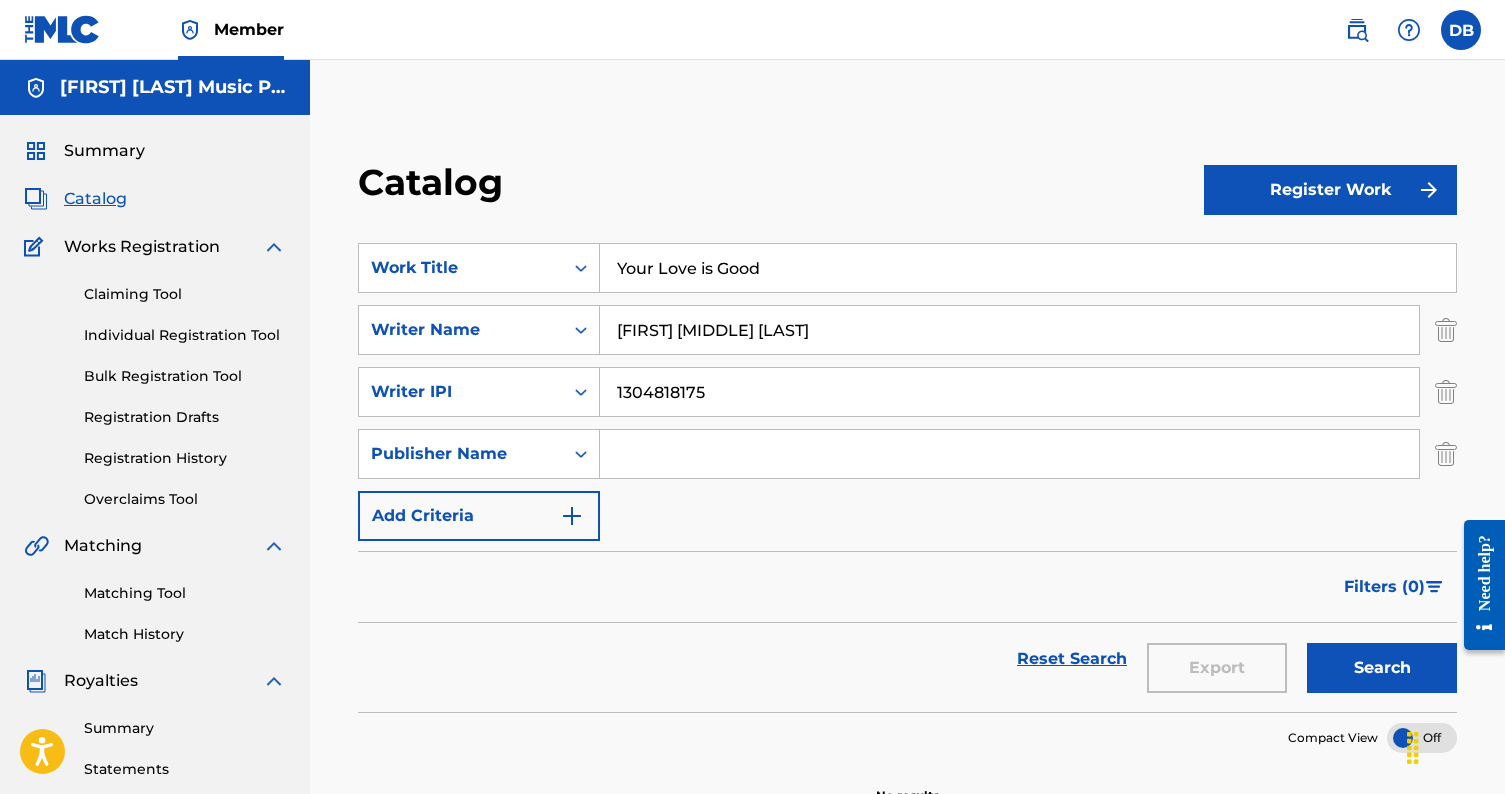click at bounding box center [1009, 454] 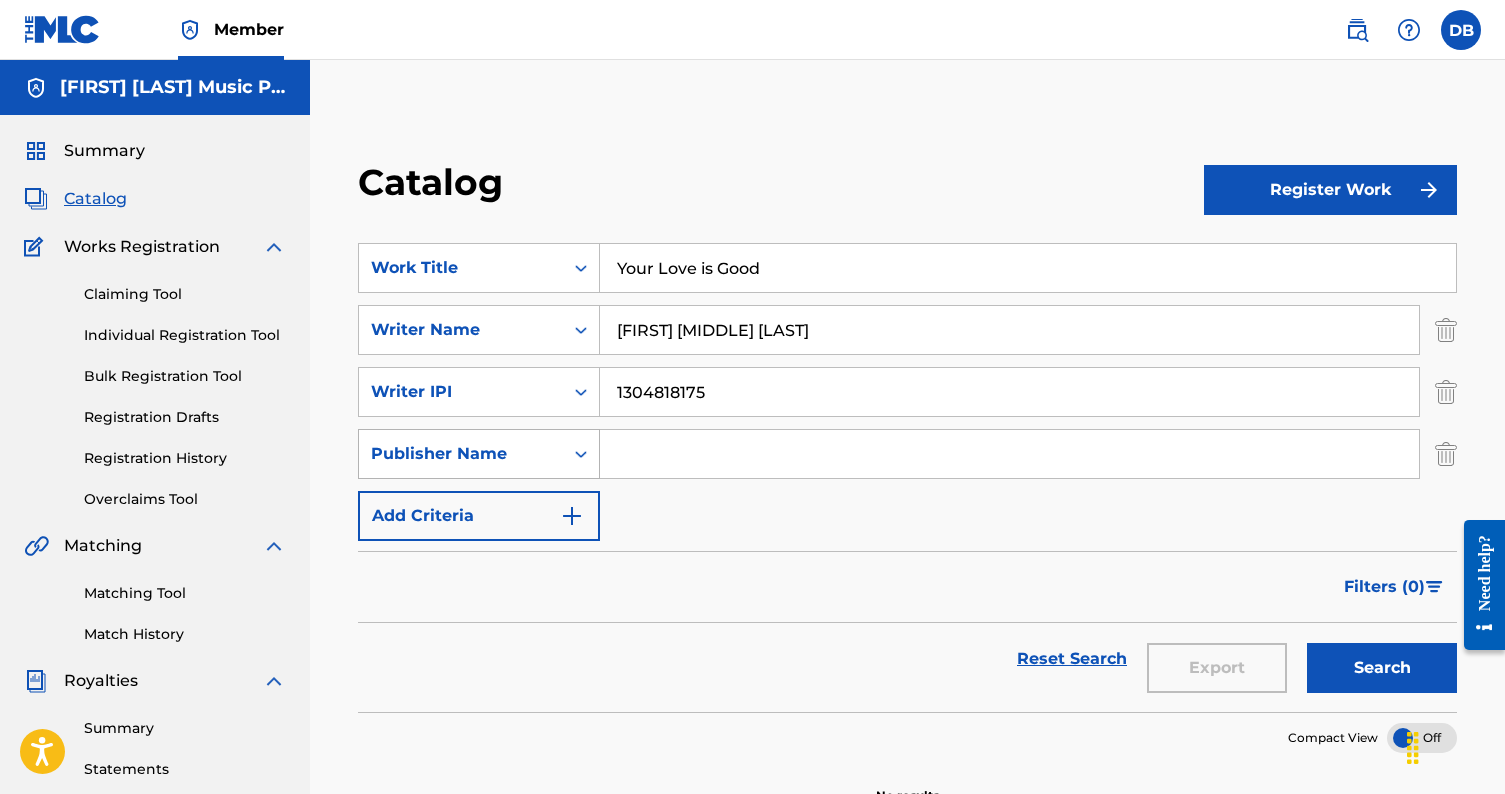 click 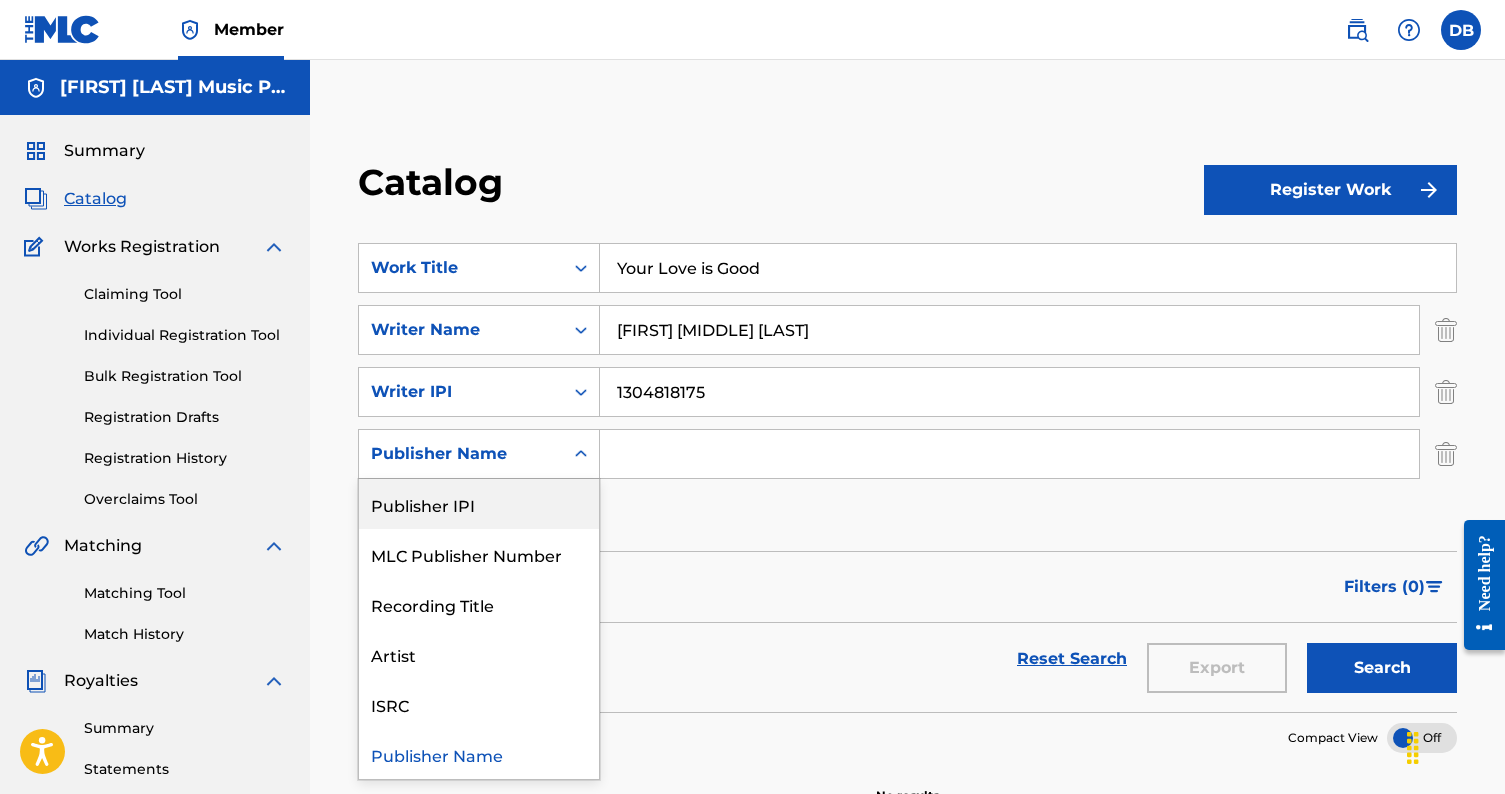 click on "Publisher IPI" at bounding box center [479, 504] 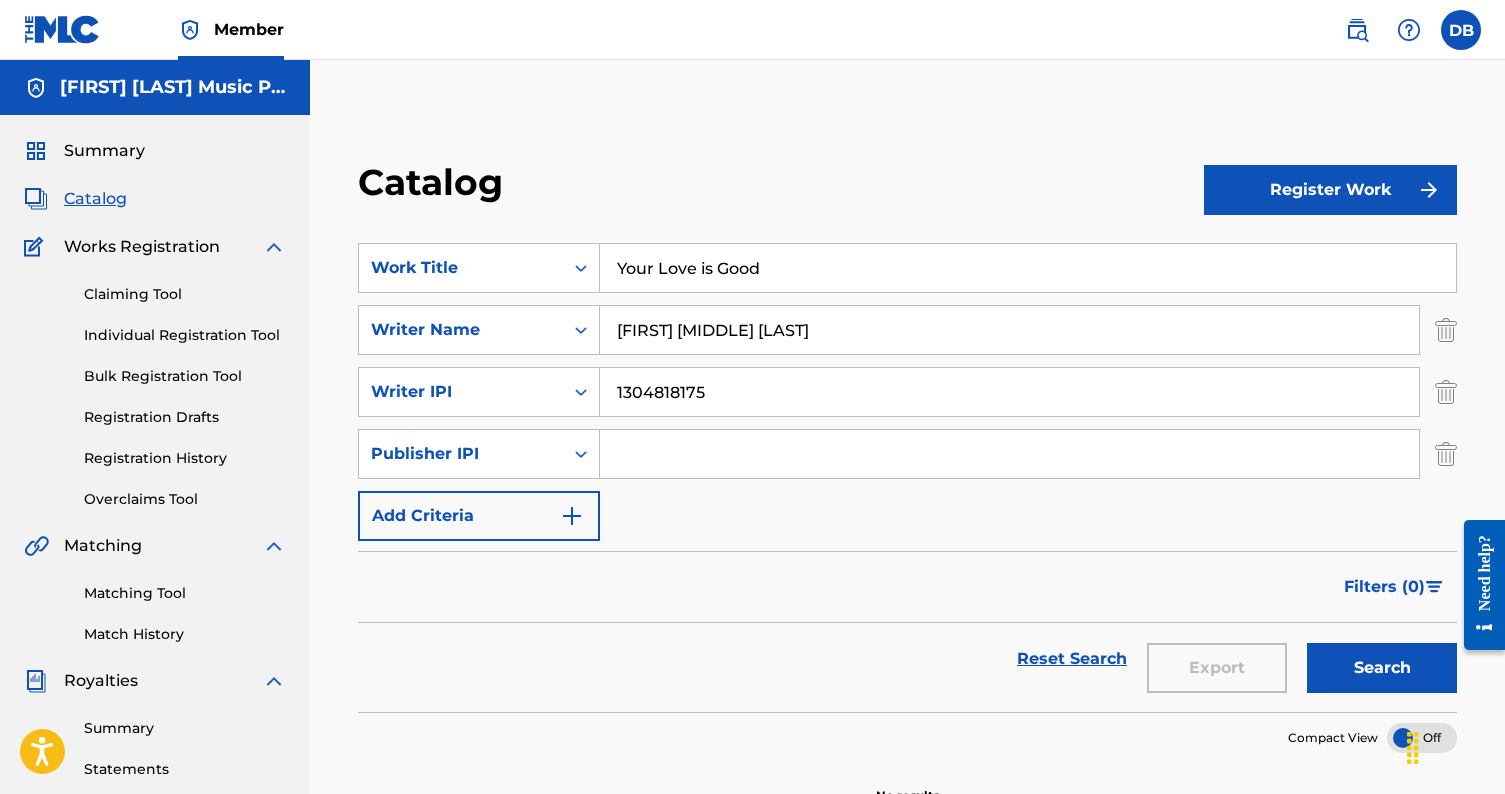 click at bounding box center [1009, 454] 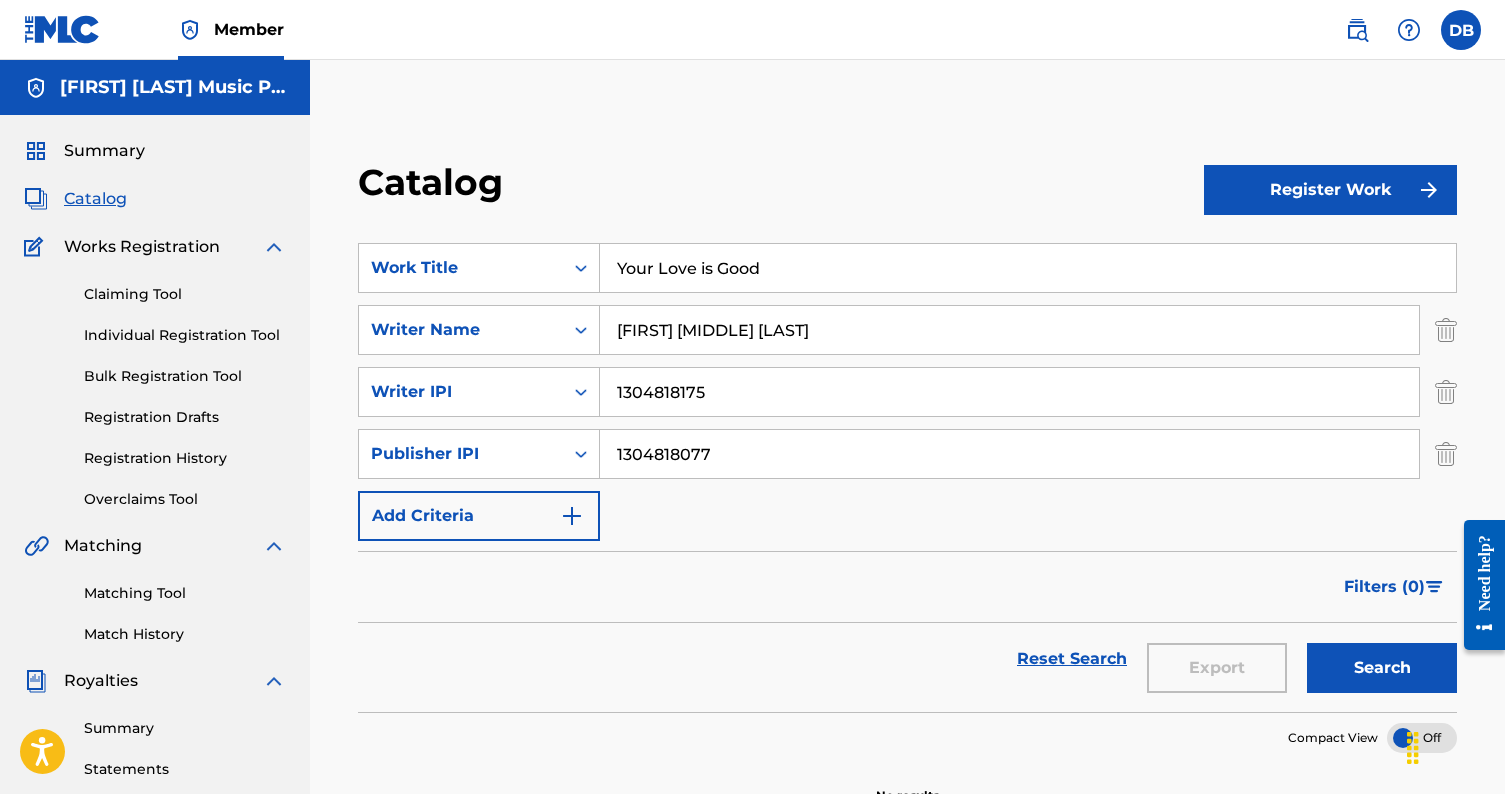 type on "1304818077" 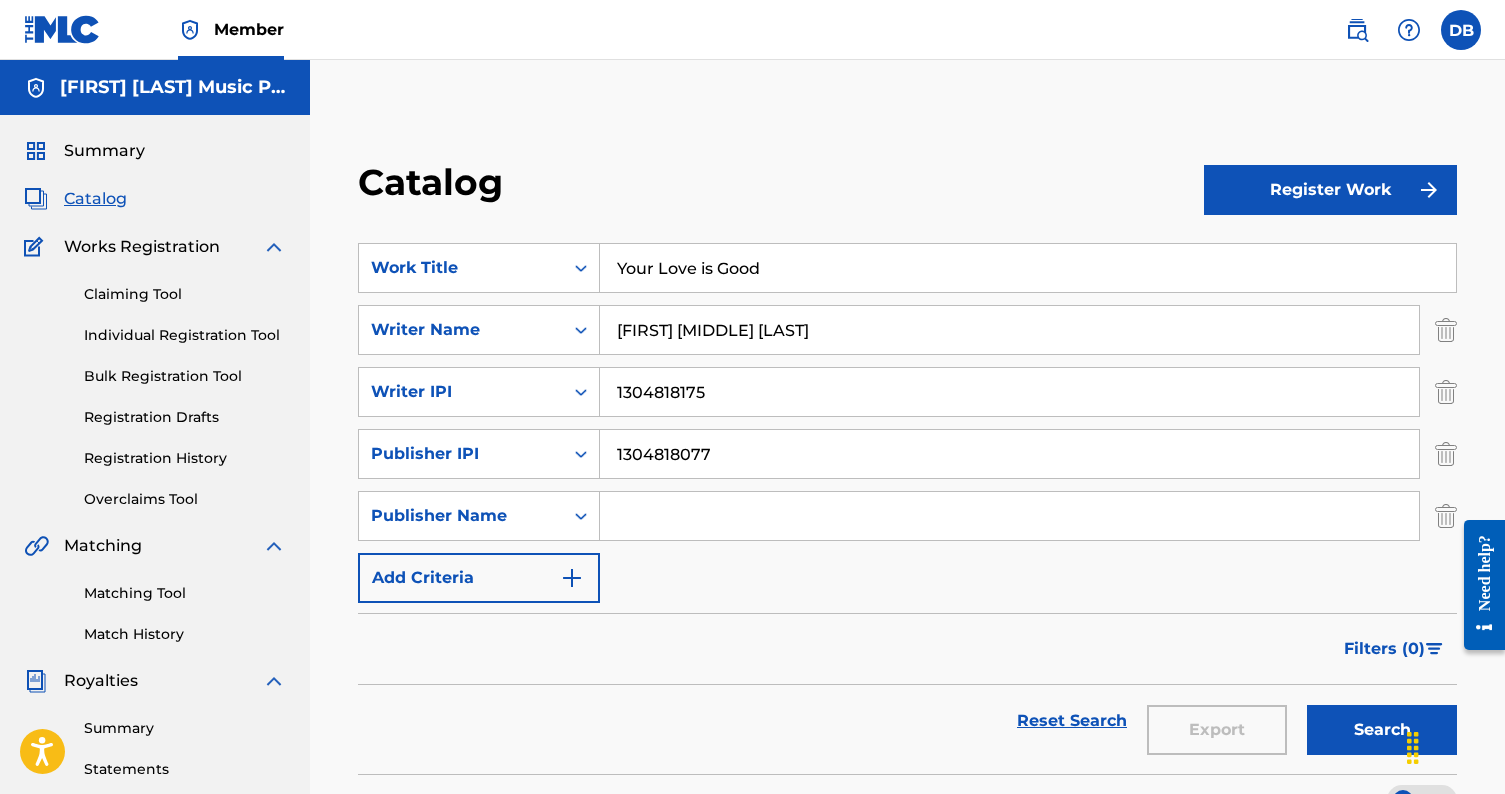 click at bounding box center [1009, 516] 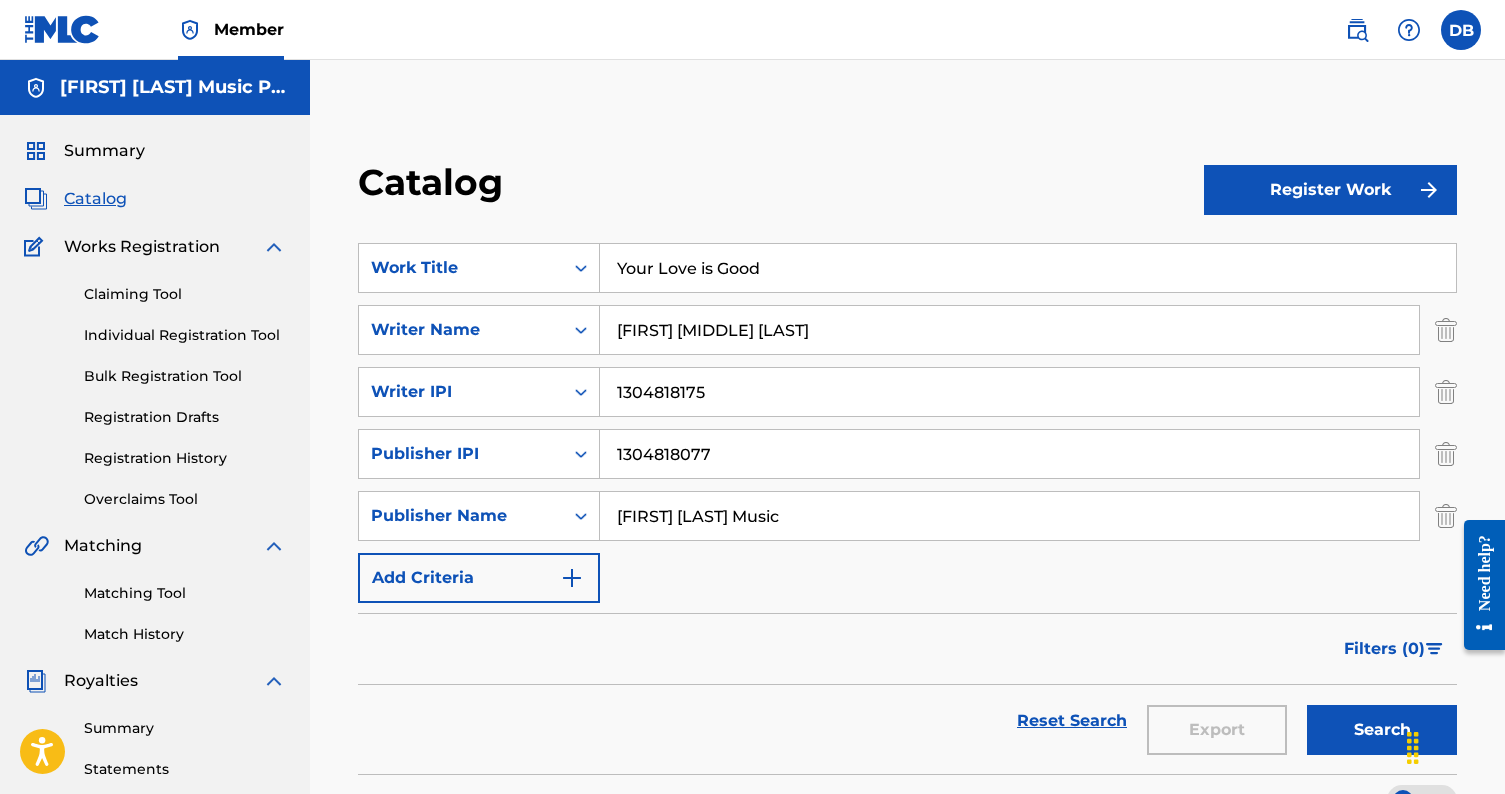 type on "Danny Bucy Music" 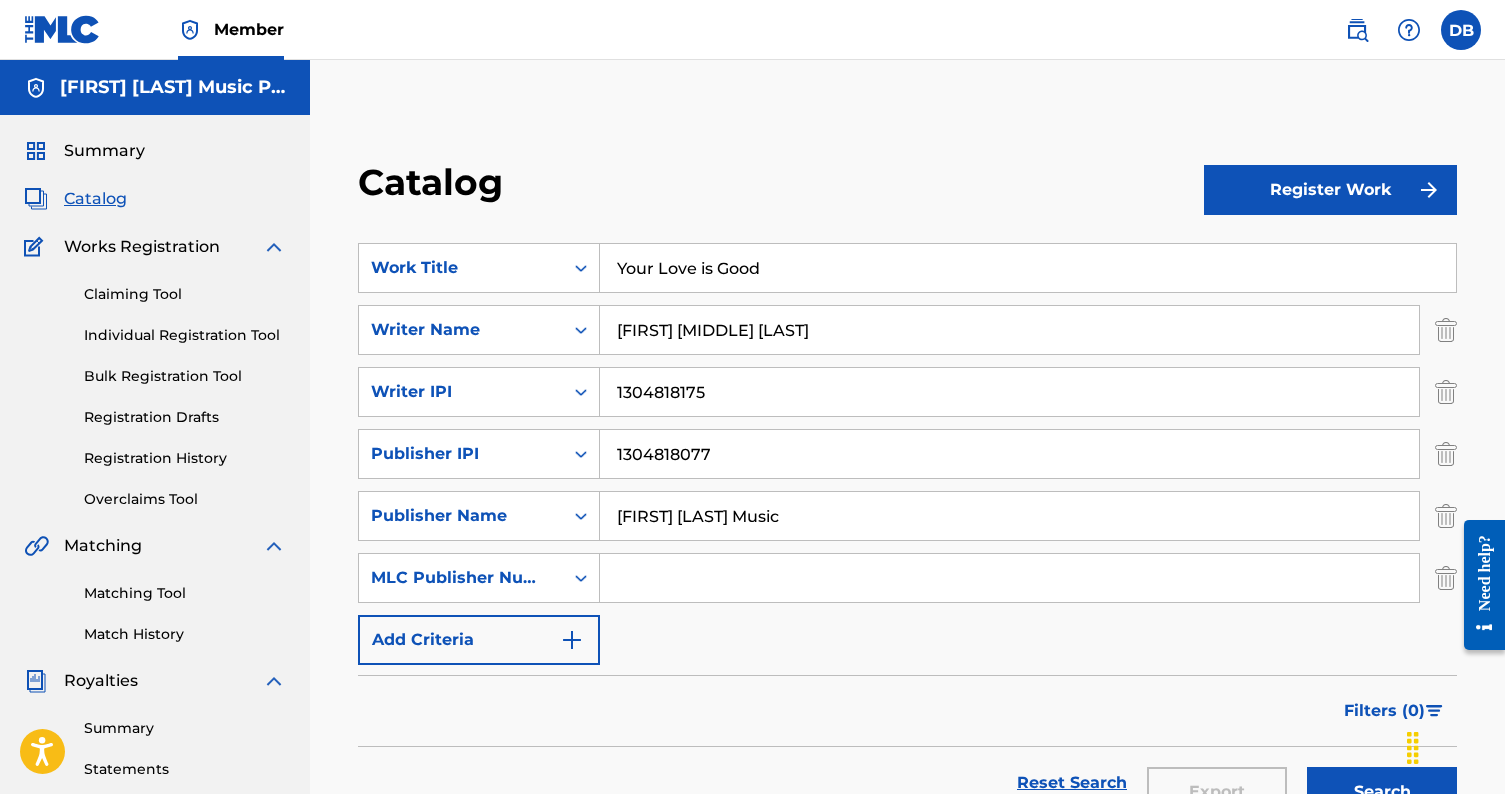 click at bounding box center (1009, 578) 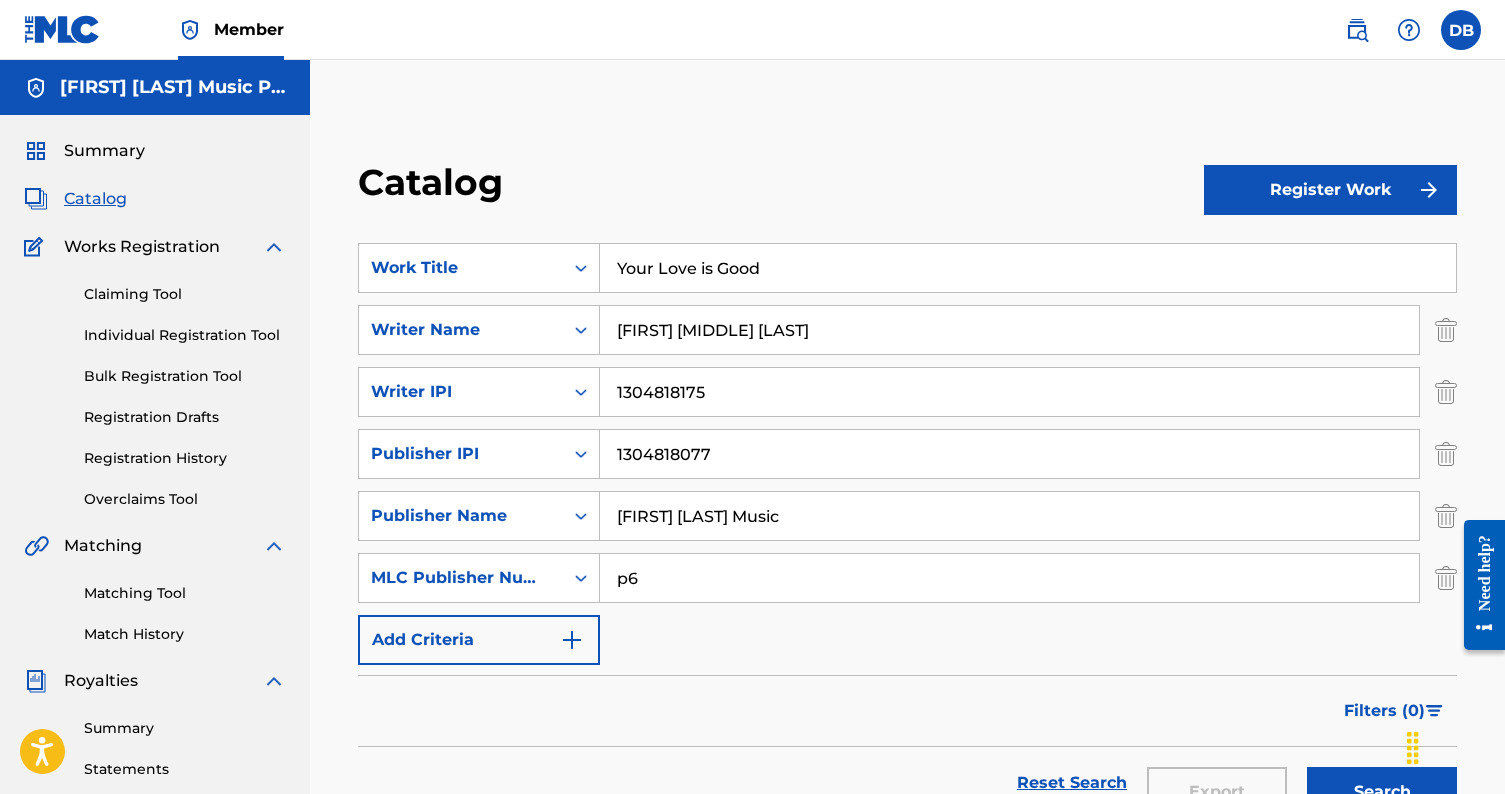 type on "p" 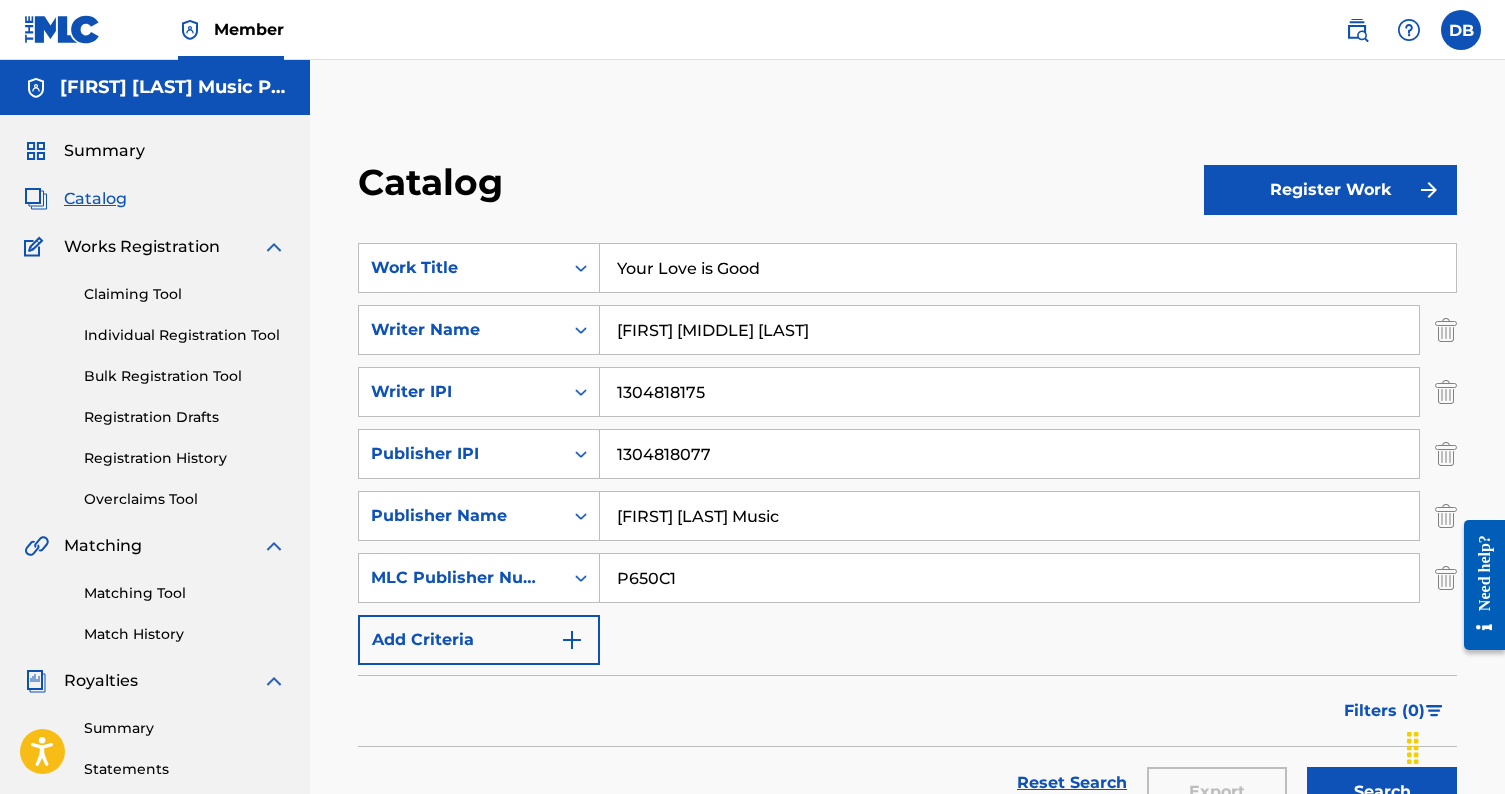 type on "P650C1" 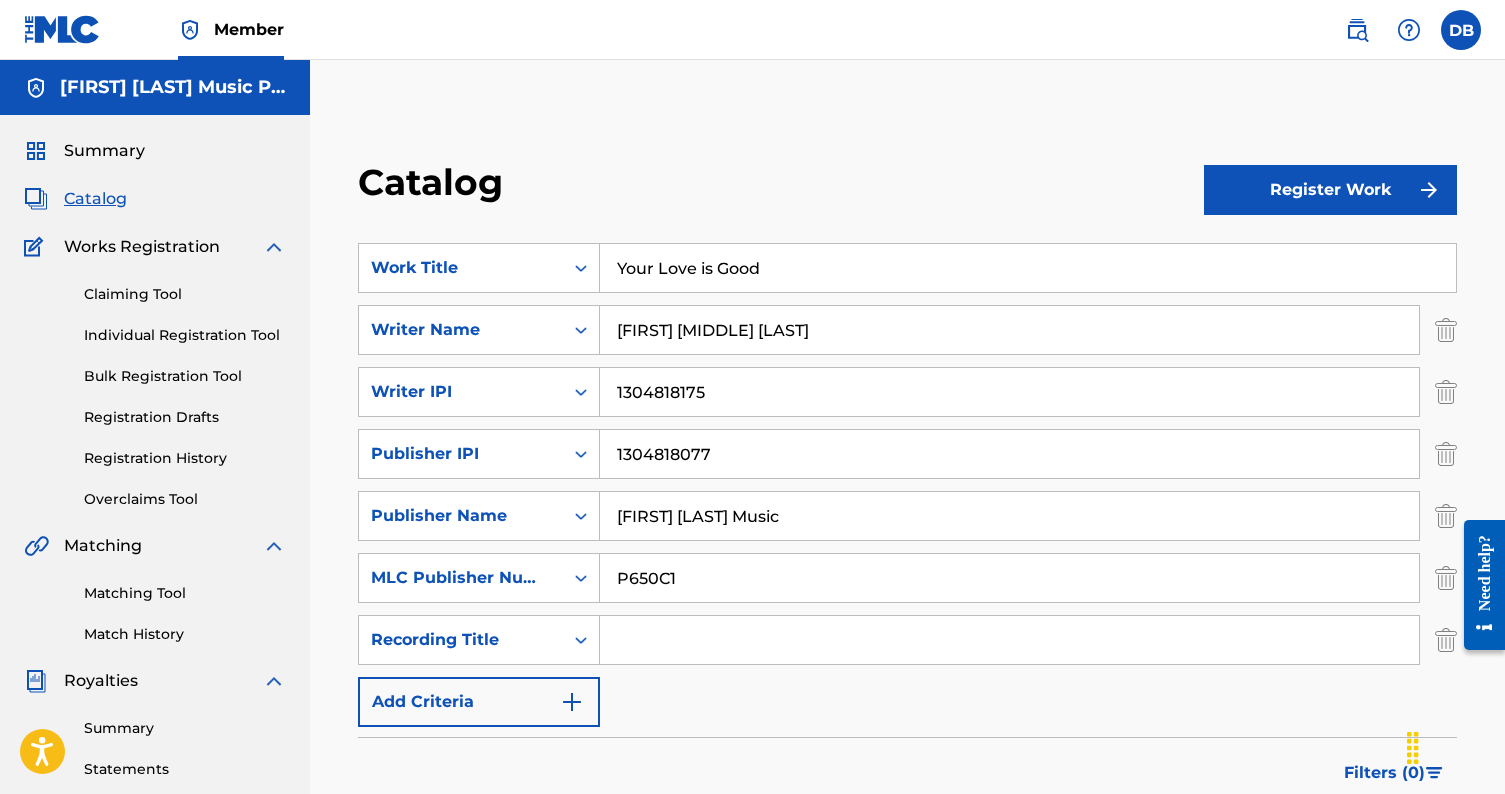 click at bounding box center [1009, 640] 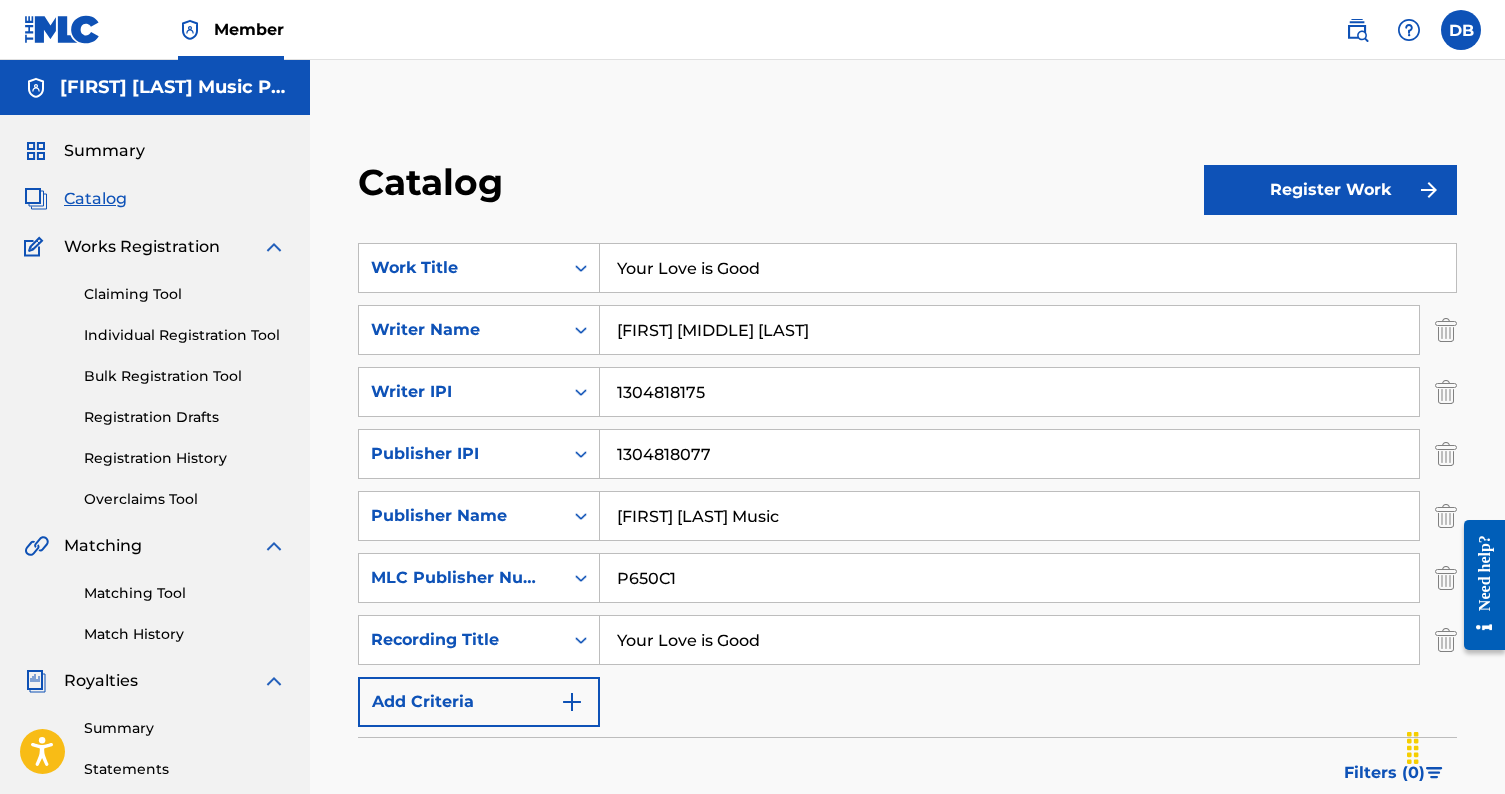 type on "Your Love is Good" 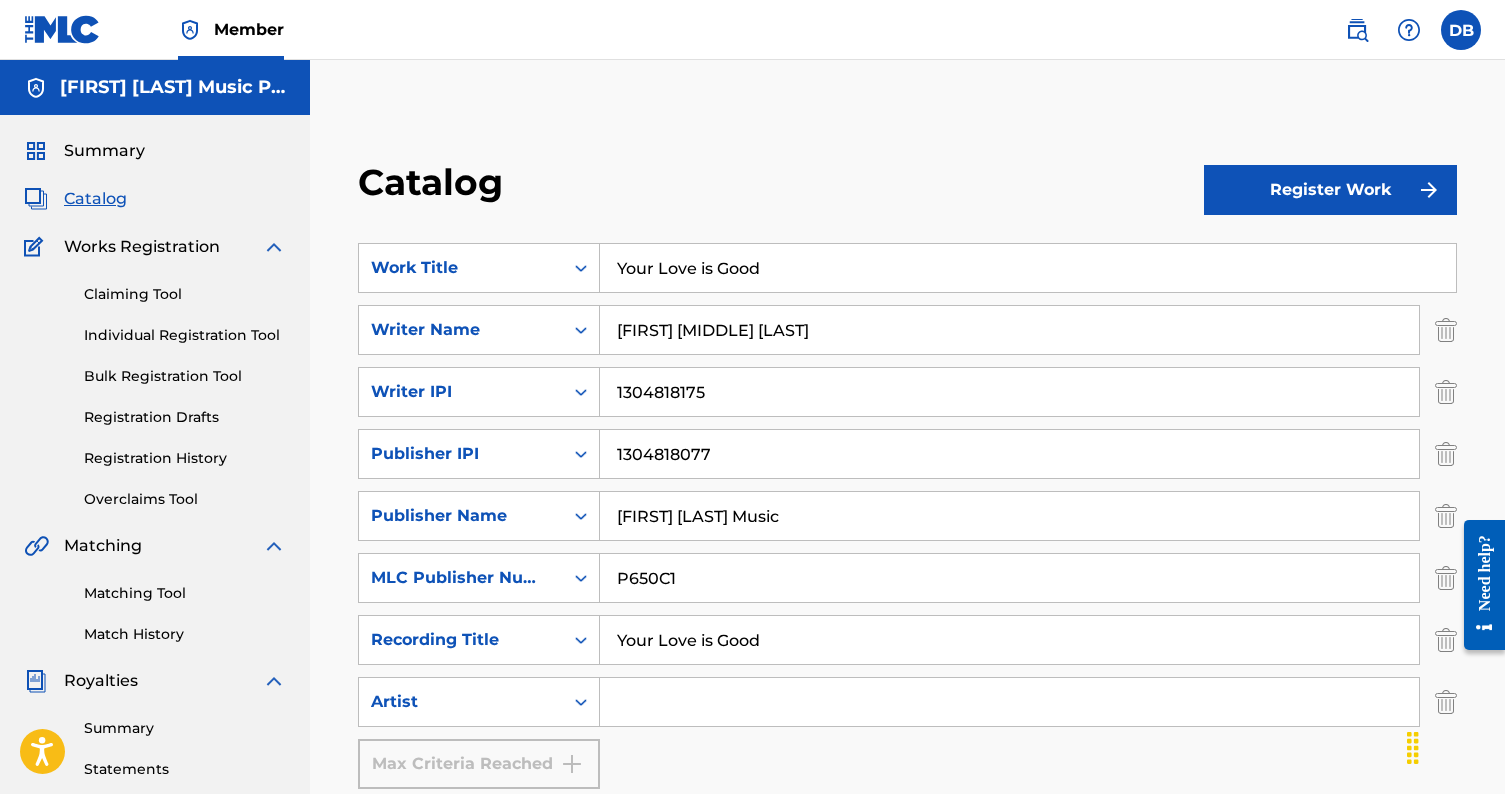 click at bounding box center [1009, 702] 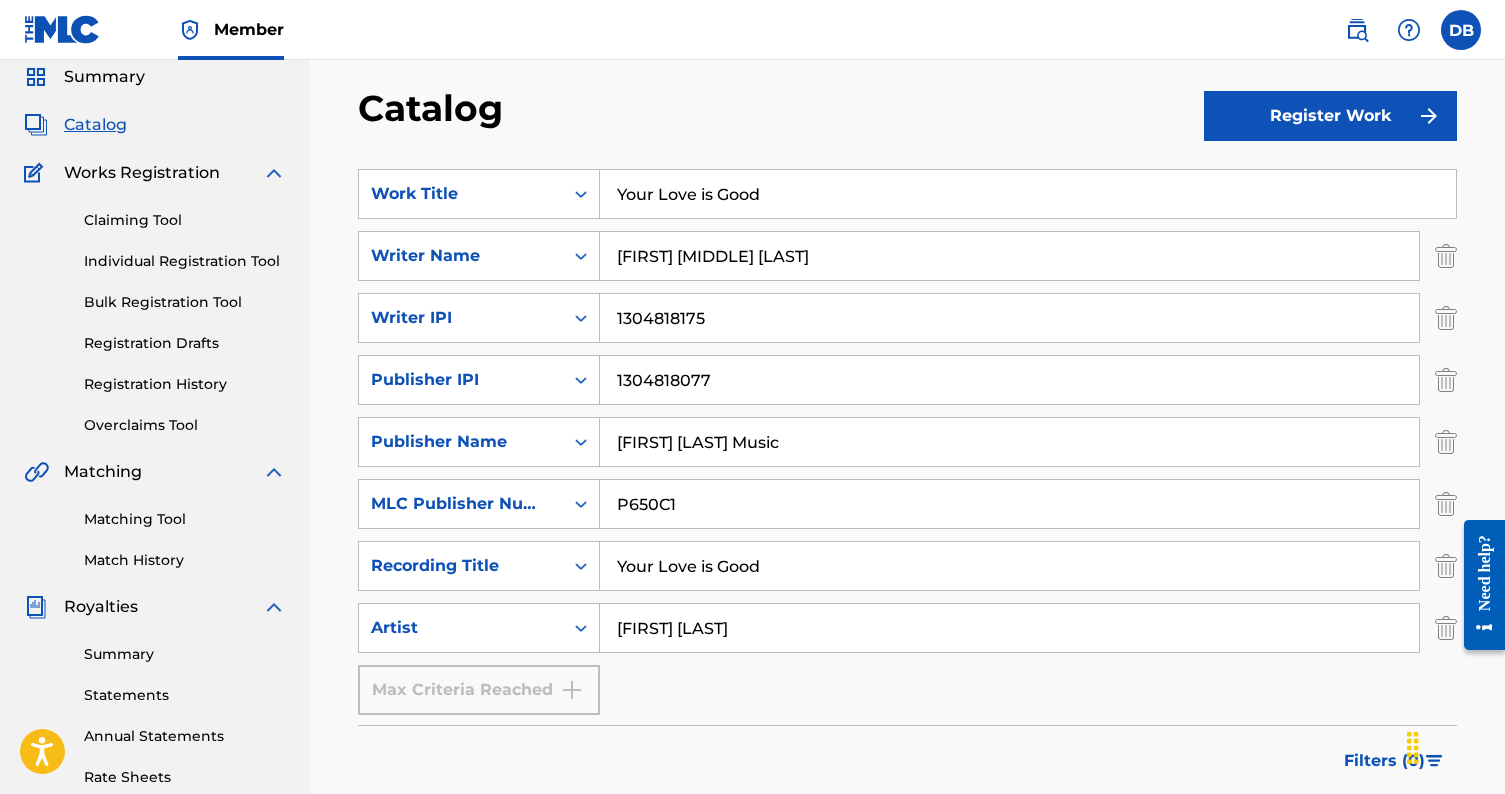 scroll, scrollTop: 61, scrollLeft: 0, axis: vertical 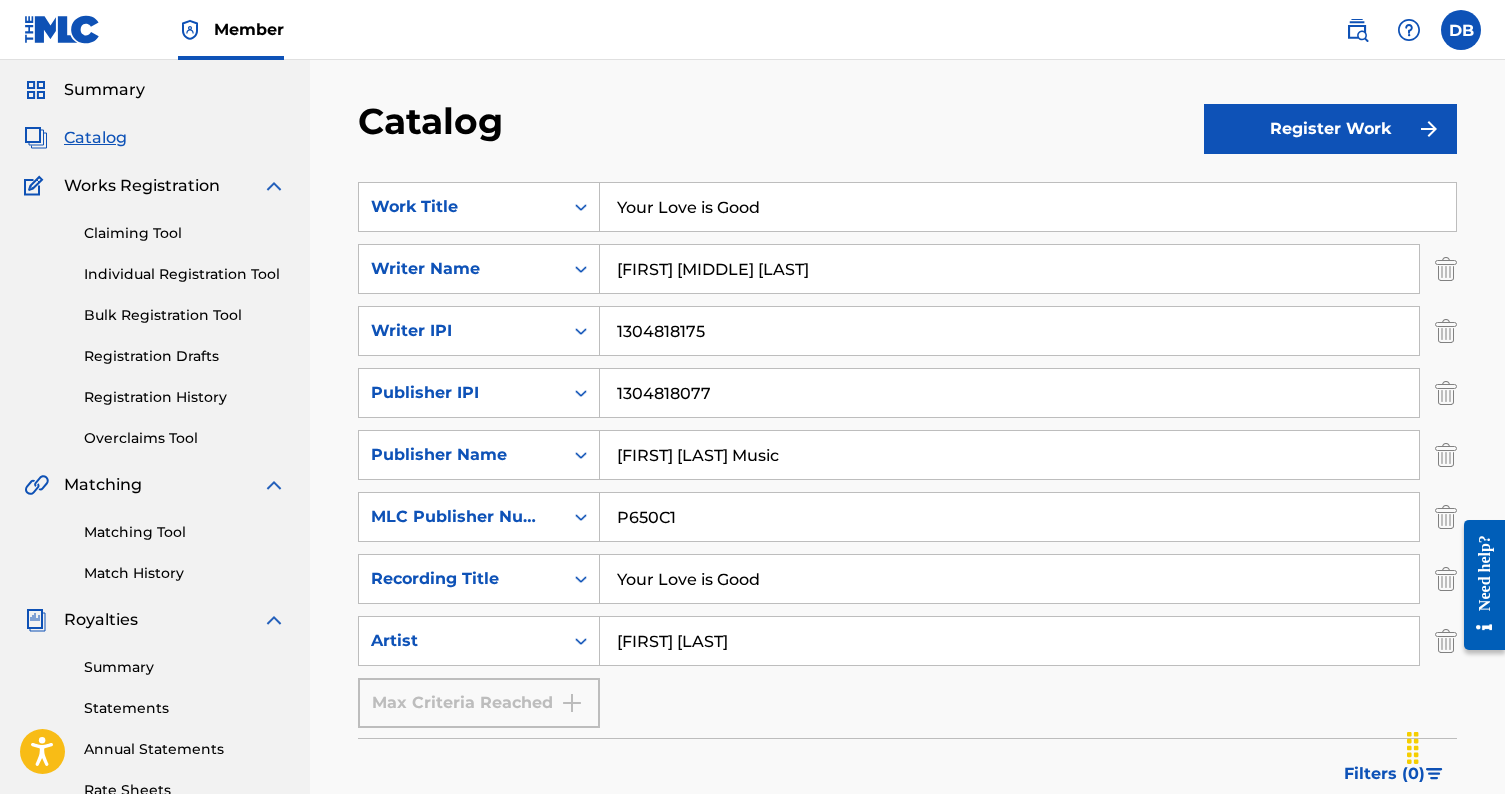 type on "Danny Bucy" 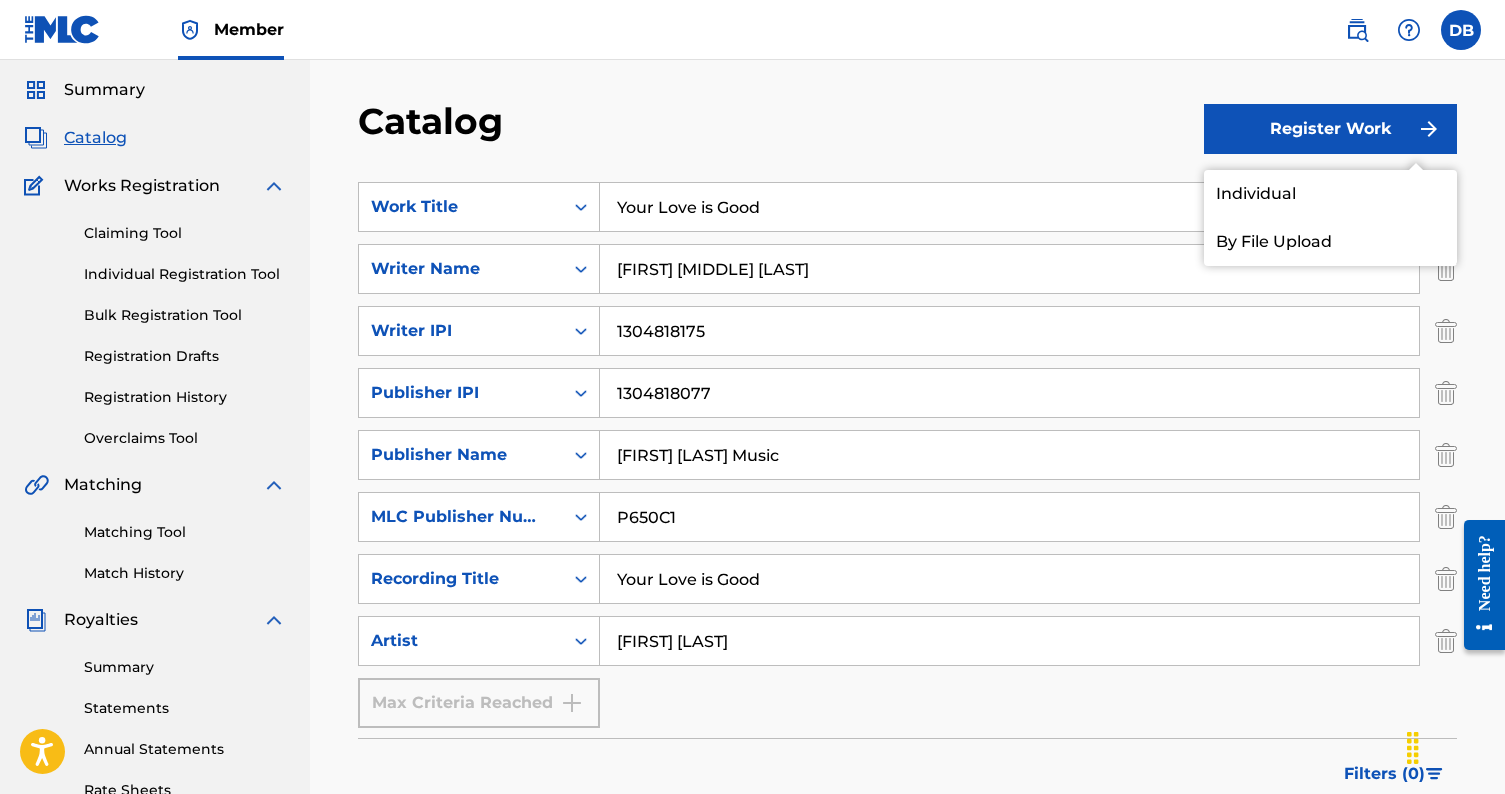 click on "Catalog" at bounding box center (781, 128) 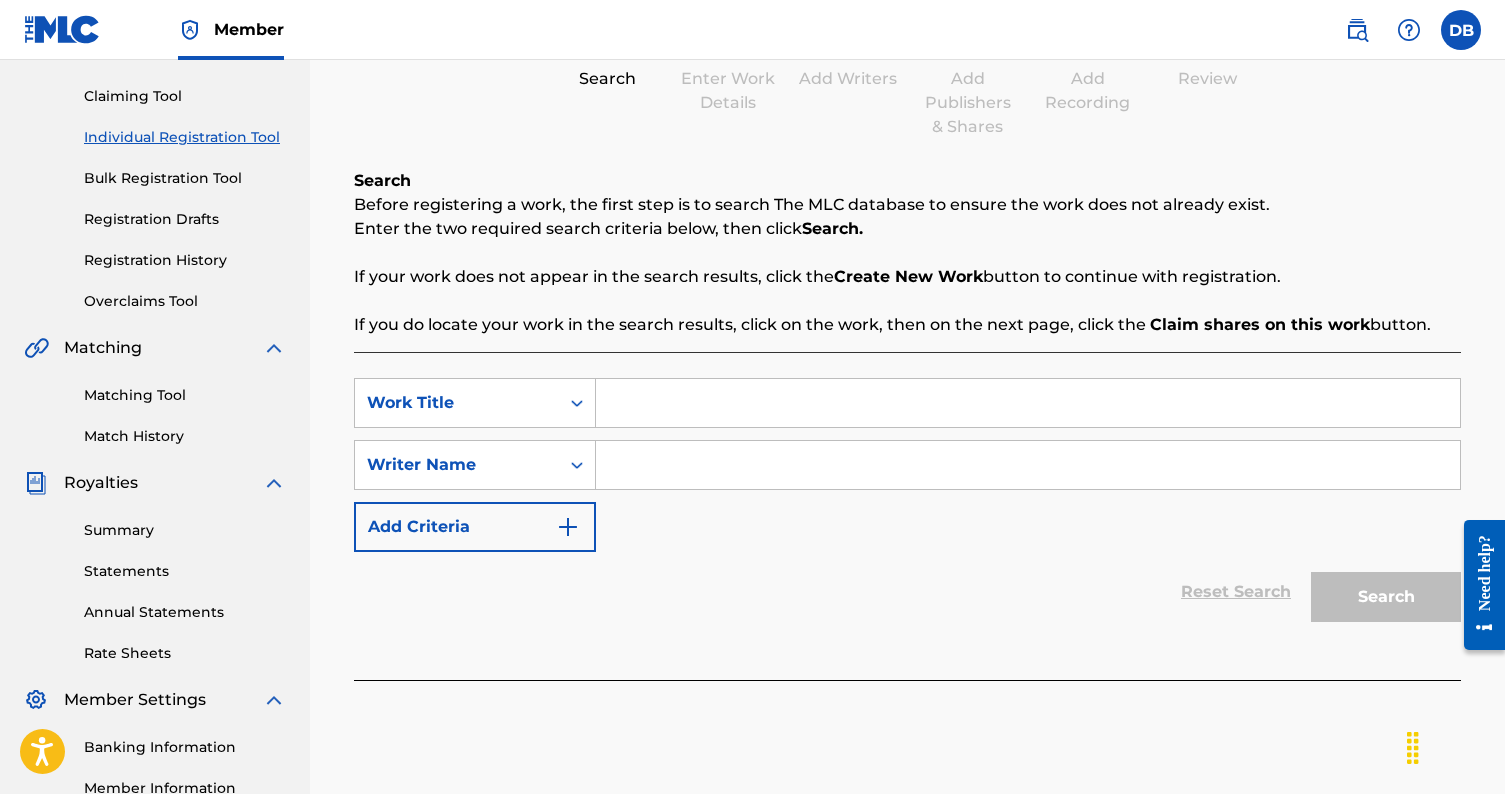 scroll, scrollTop: 203, scrollLeft: 0, axis: vertical 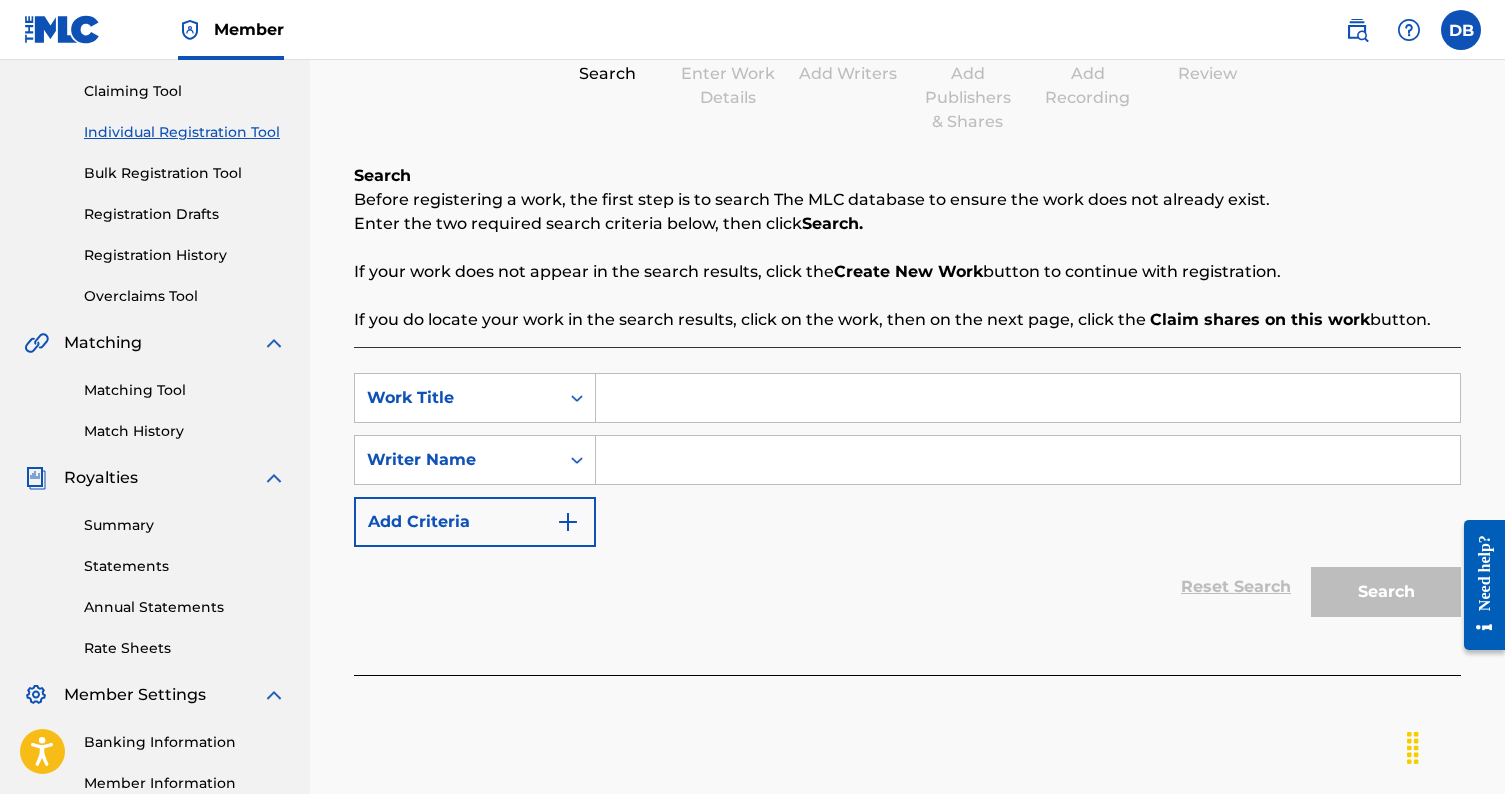 click at bounding box center (1028, 398) 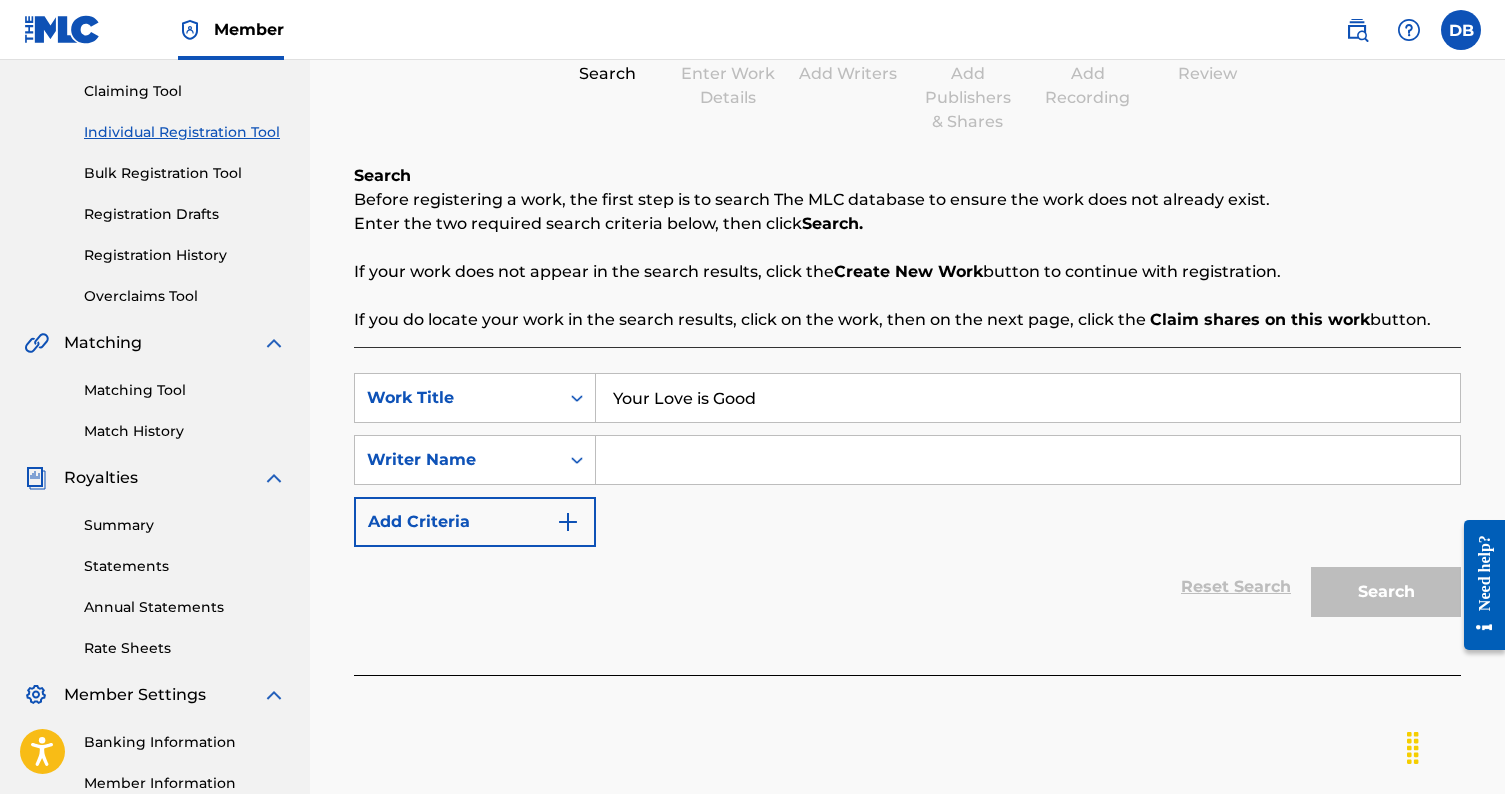 type on "Your Love is Good" 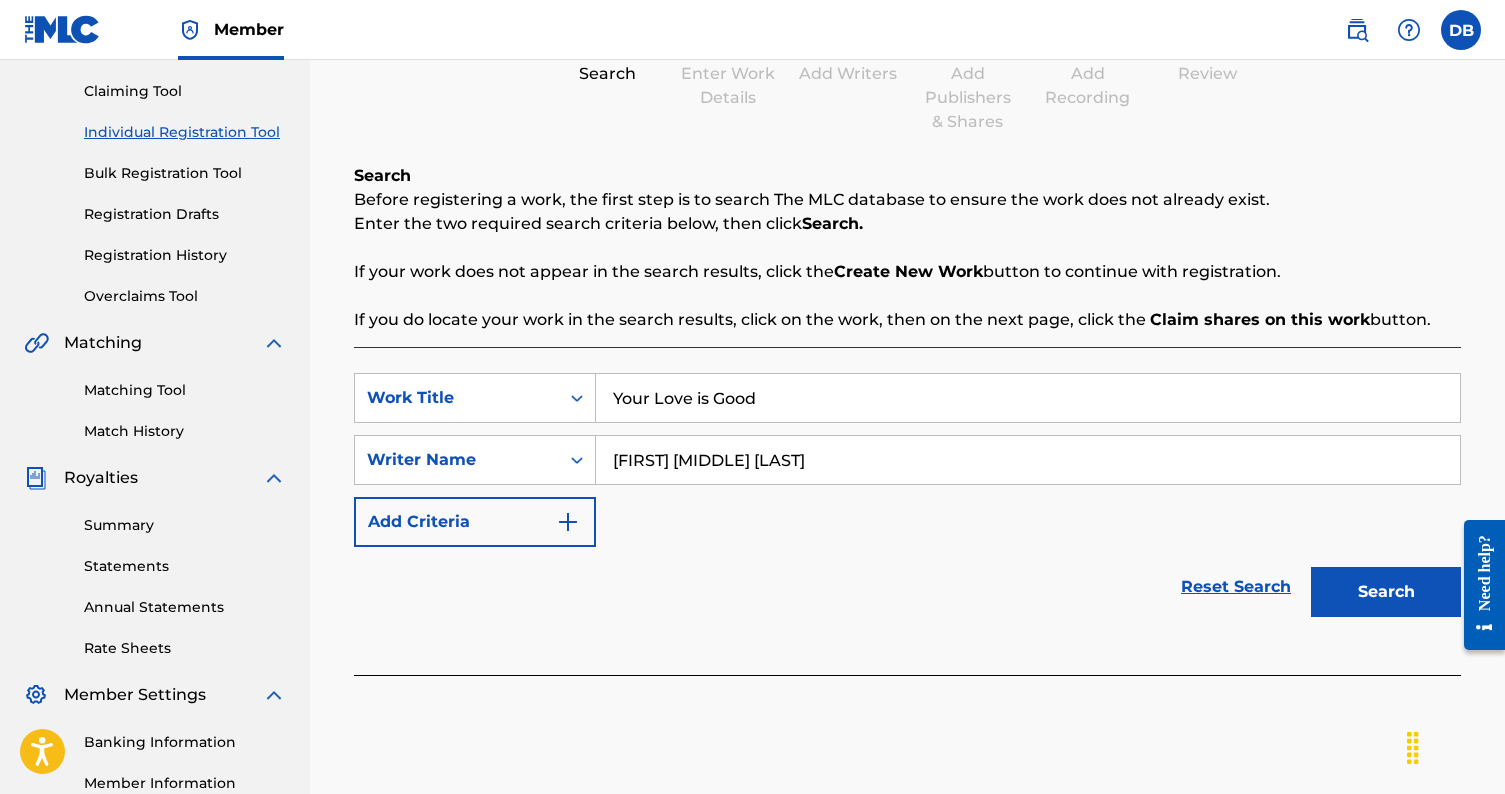 type on "Daniel Michael Bucy" 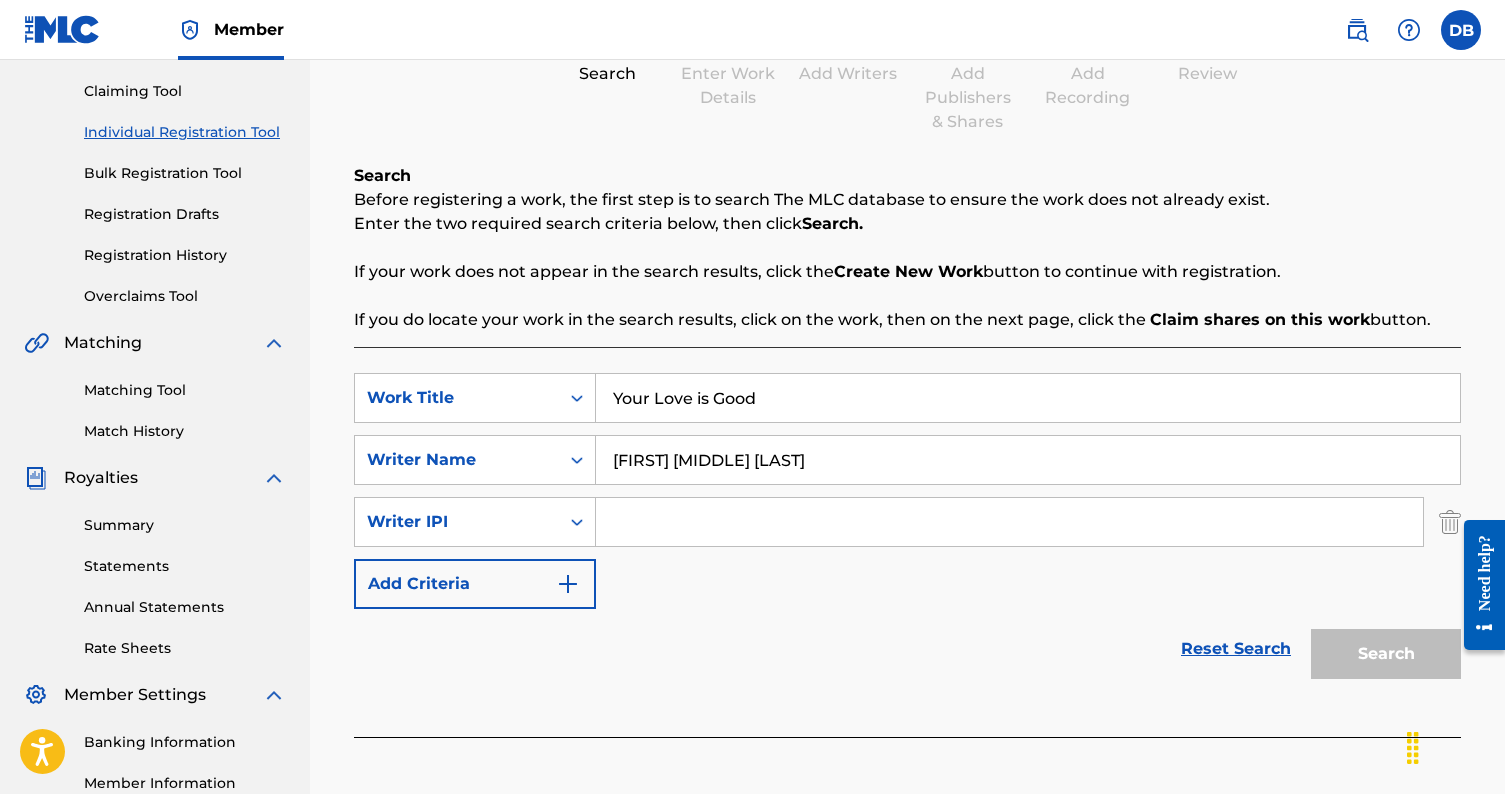 click at bounding box center [1009, 522] 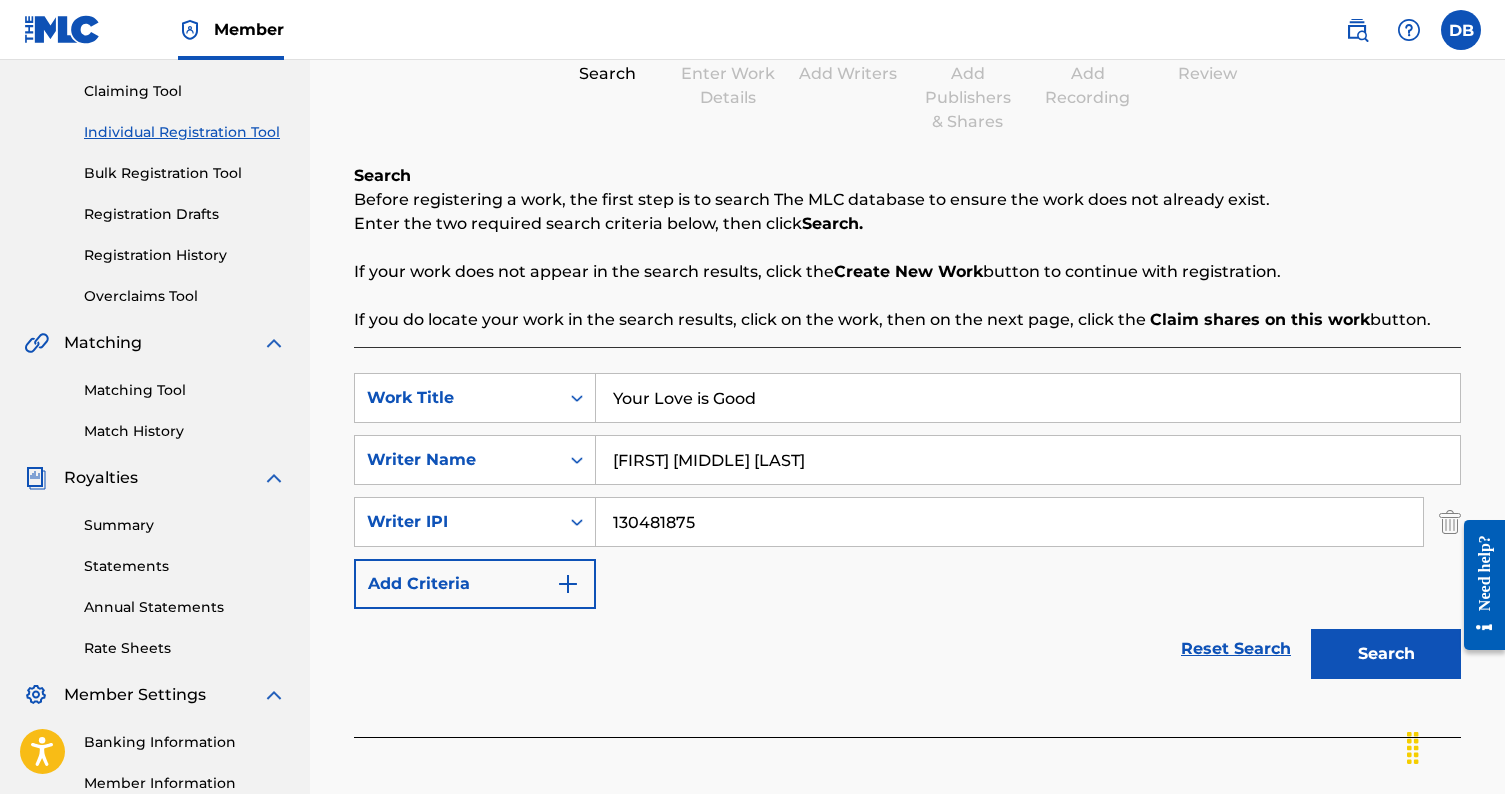 type on "130481875" 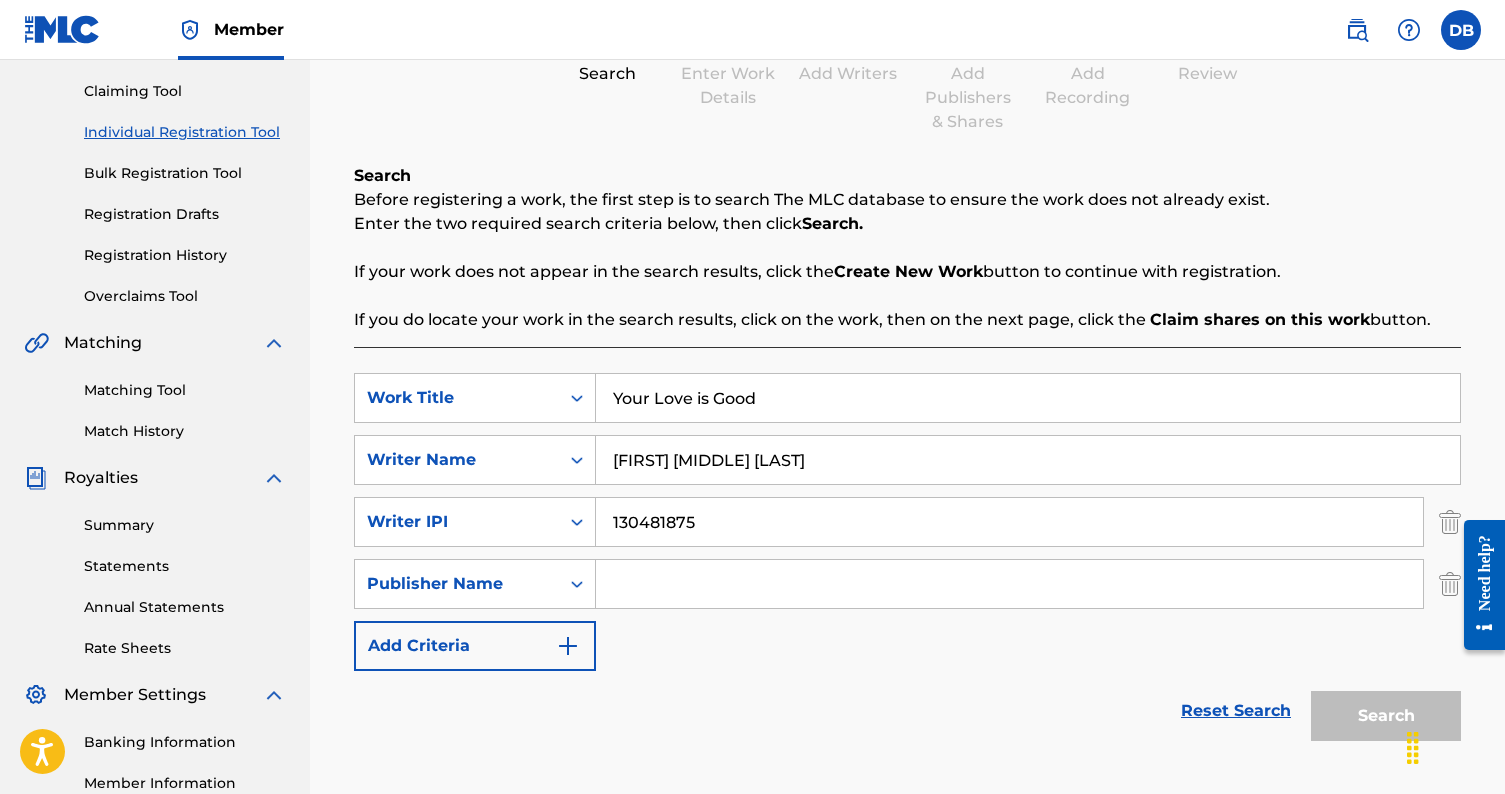click at bounding box center (1009, 584) 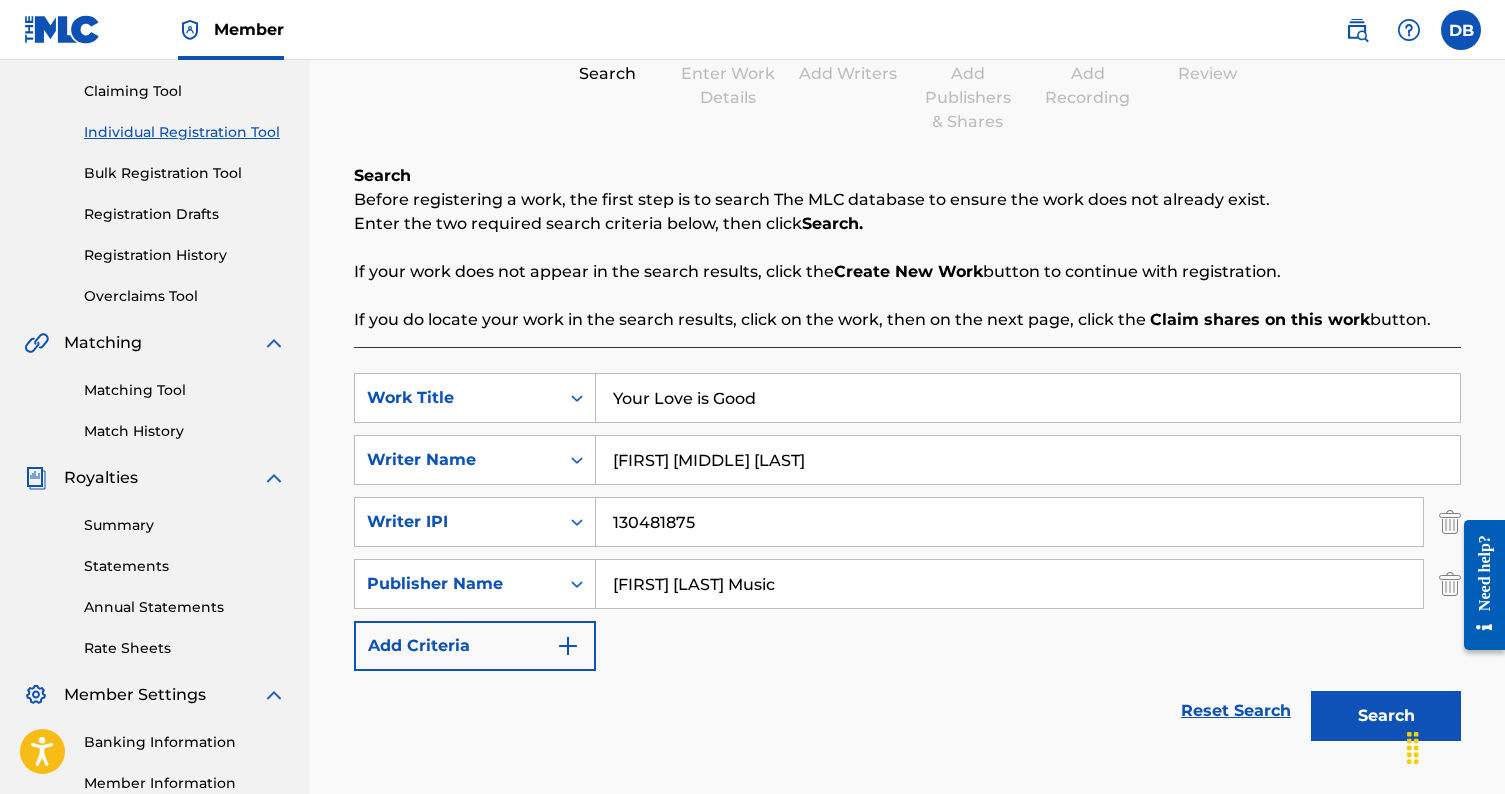 type on "Danny Bucy Music" 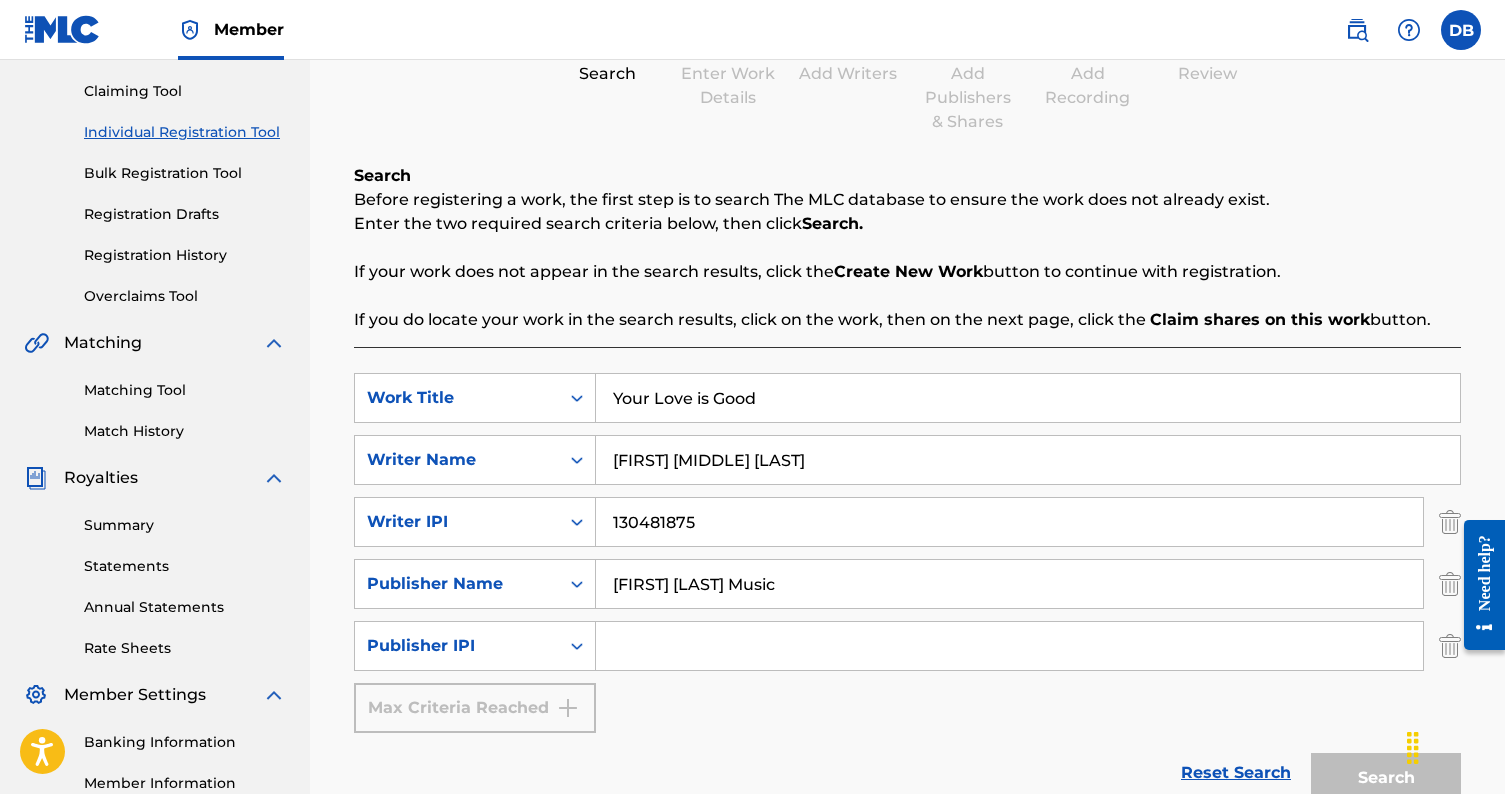 click at bounding box center [1009, 646] 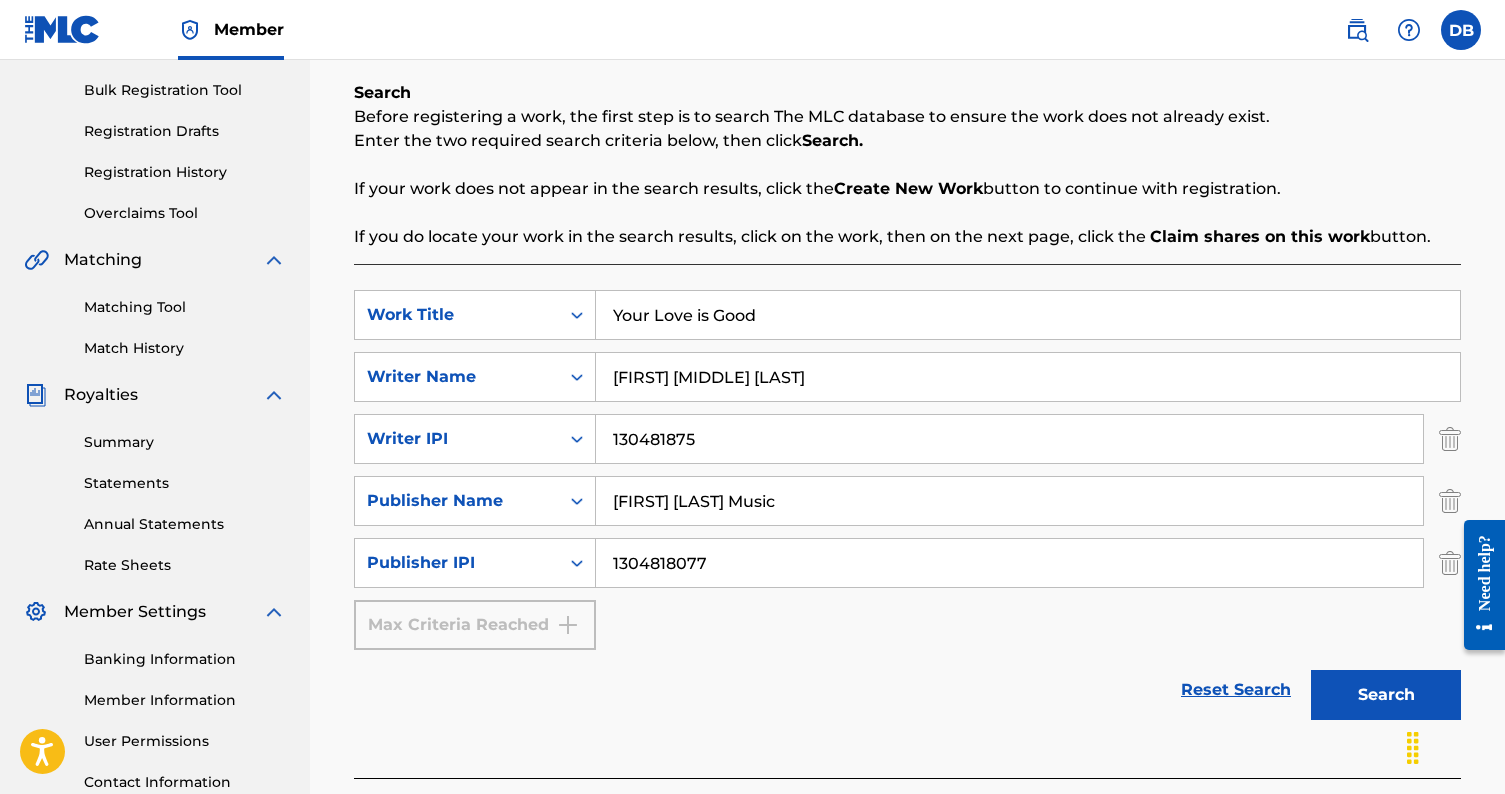 scroll, scrollTop: 292, scrollLeft: 0, axis: vertical 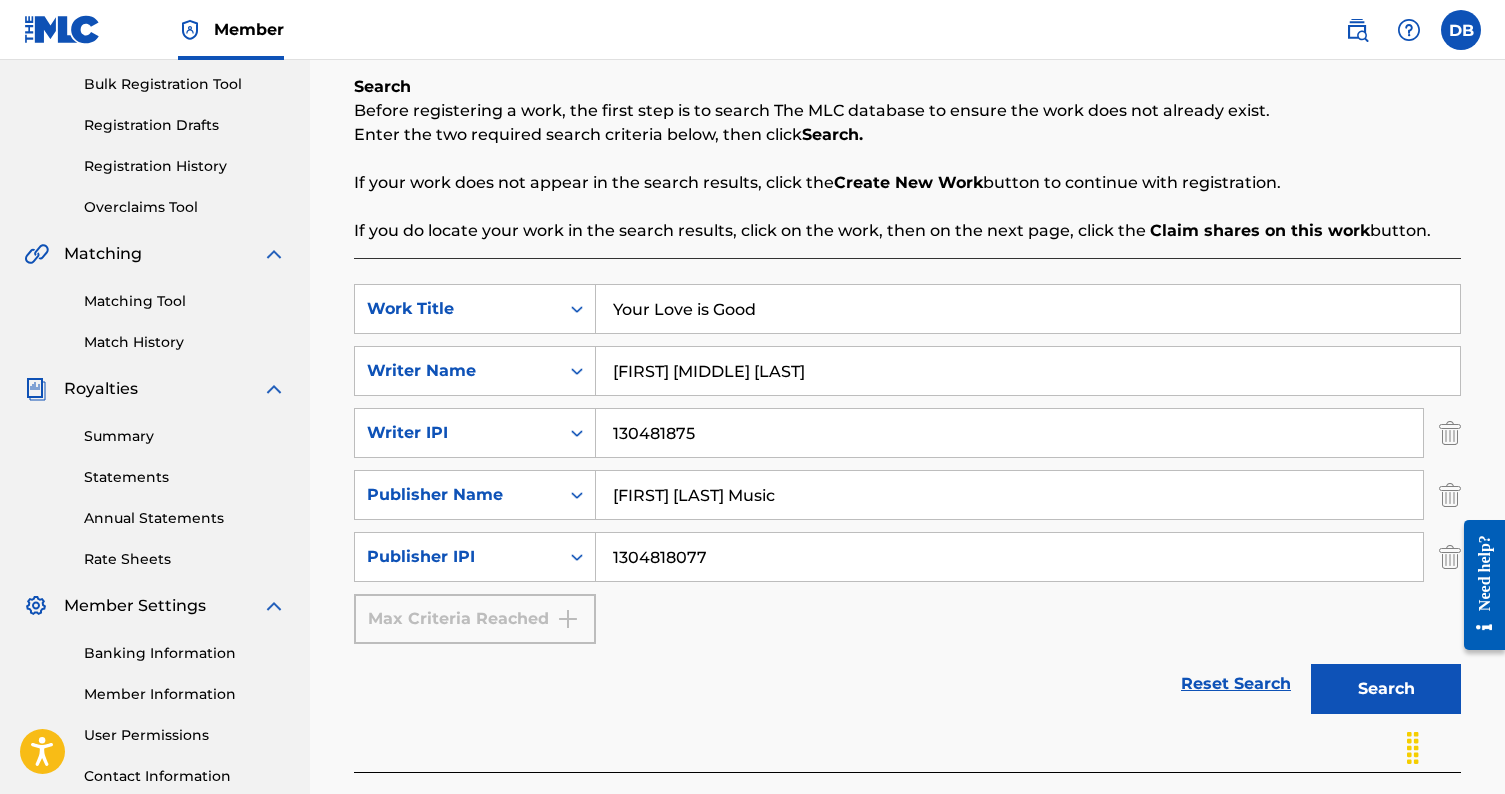 type on "1304818077" 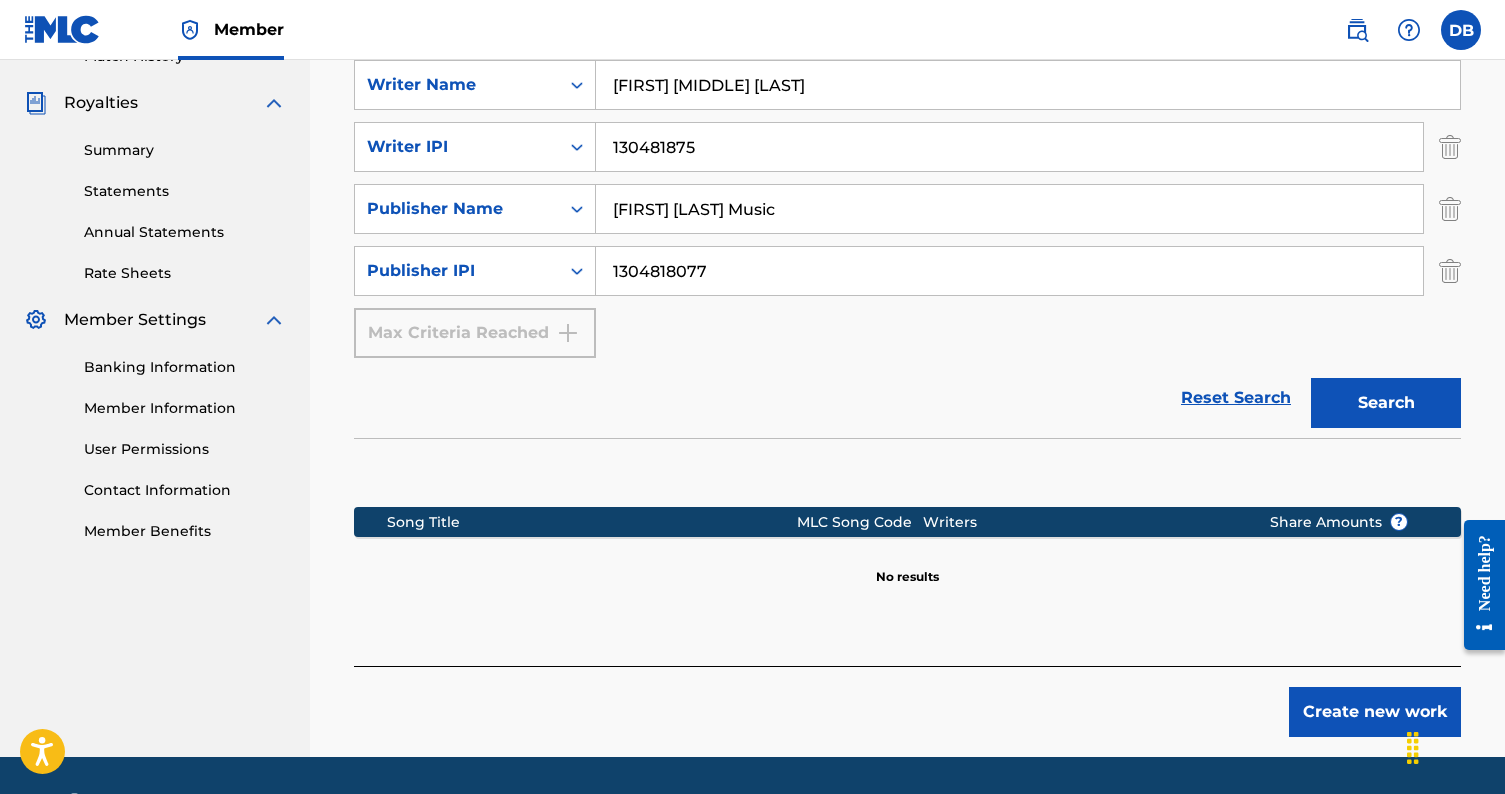 scroll, scrollTop: 592, scrollLeft: 0, axis: vertical 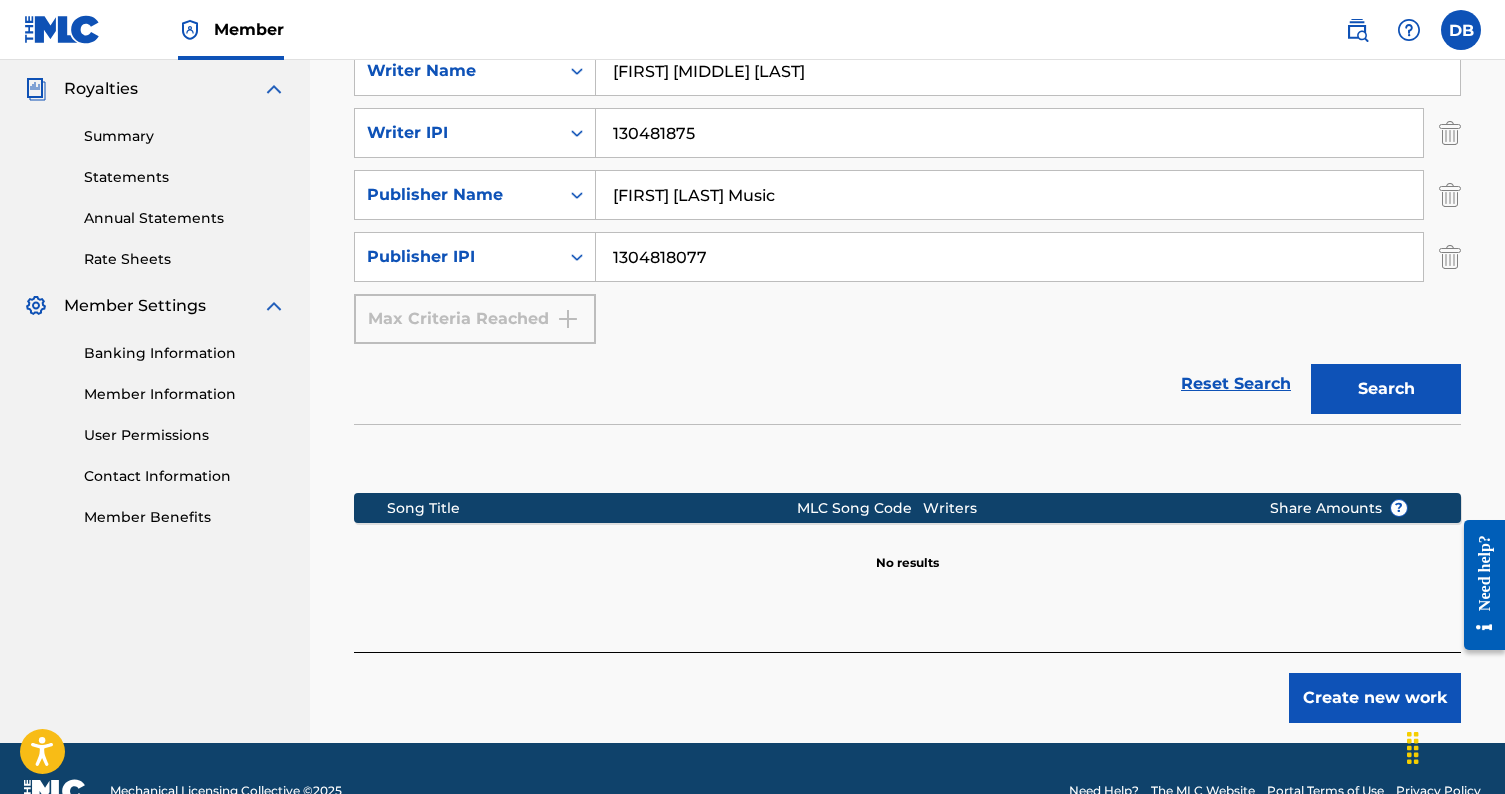 click on "Create new work" at bounding box center (1375, 698) 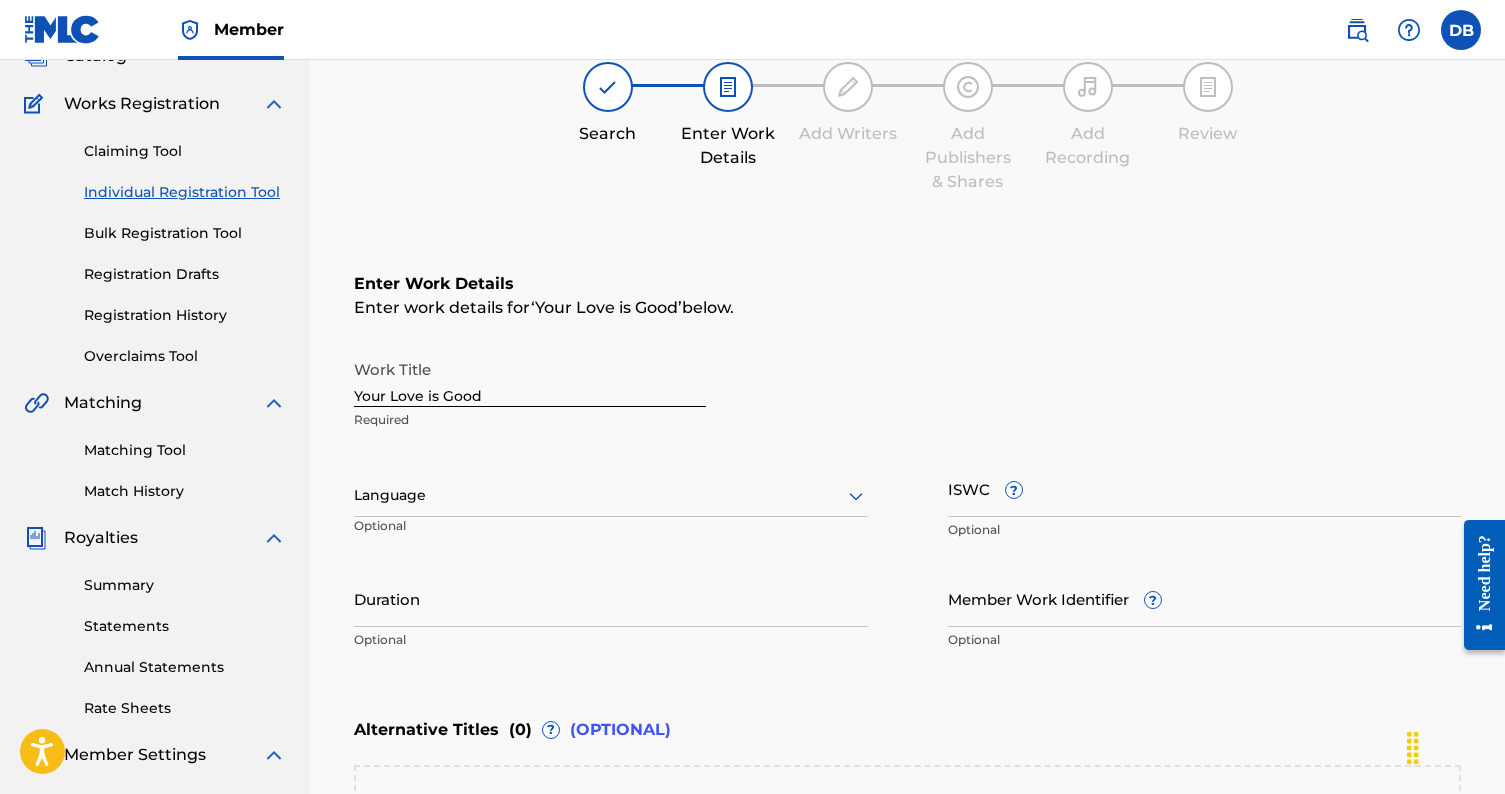 scroll, scrollTop: 174, scrollLeft: 0, axis: vertical 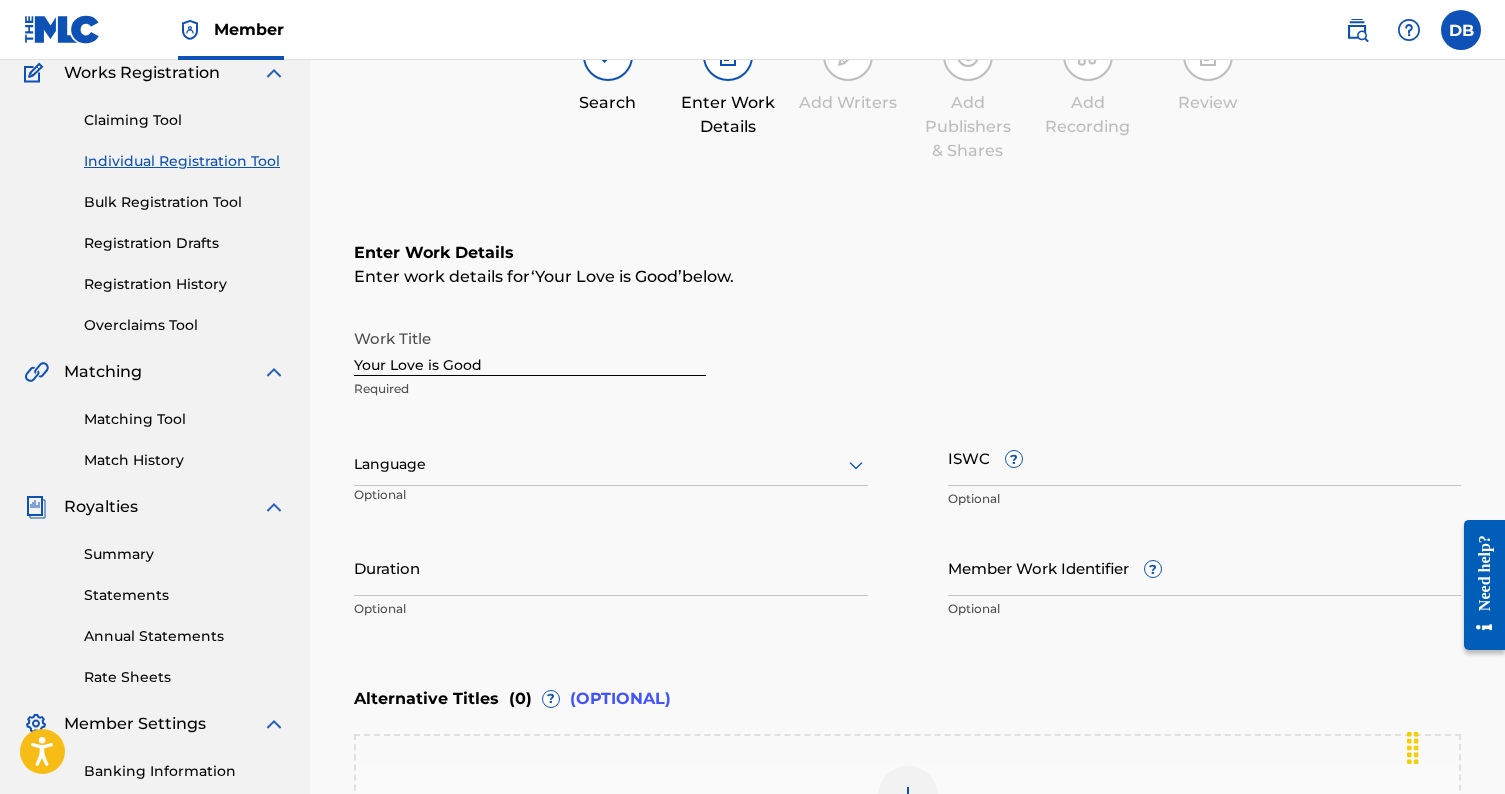 click 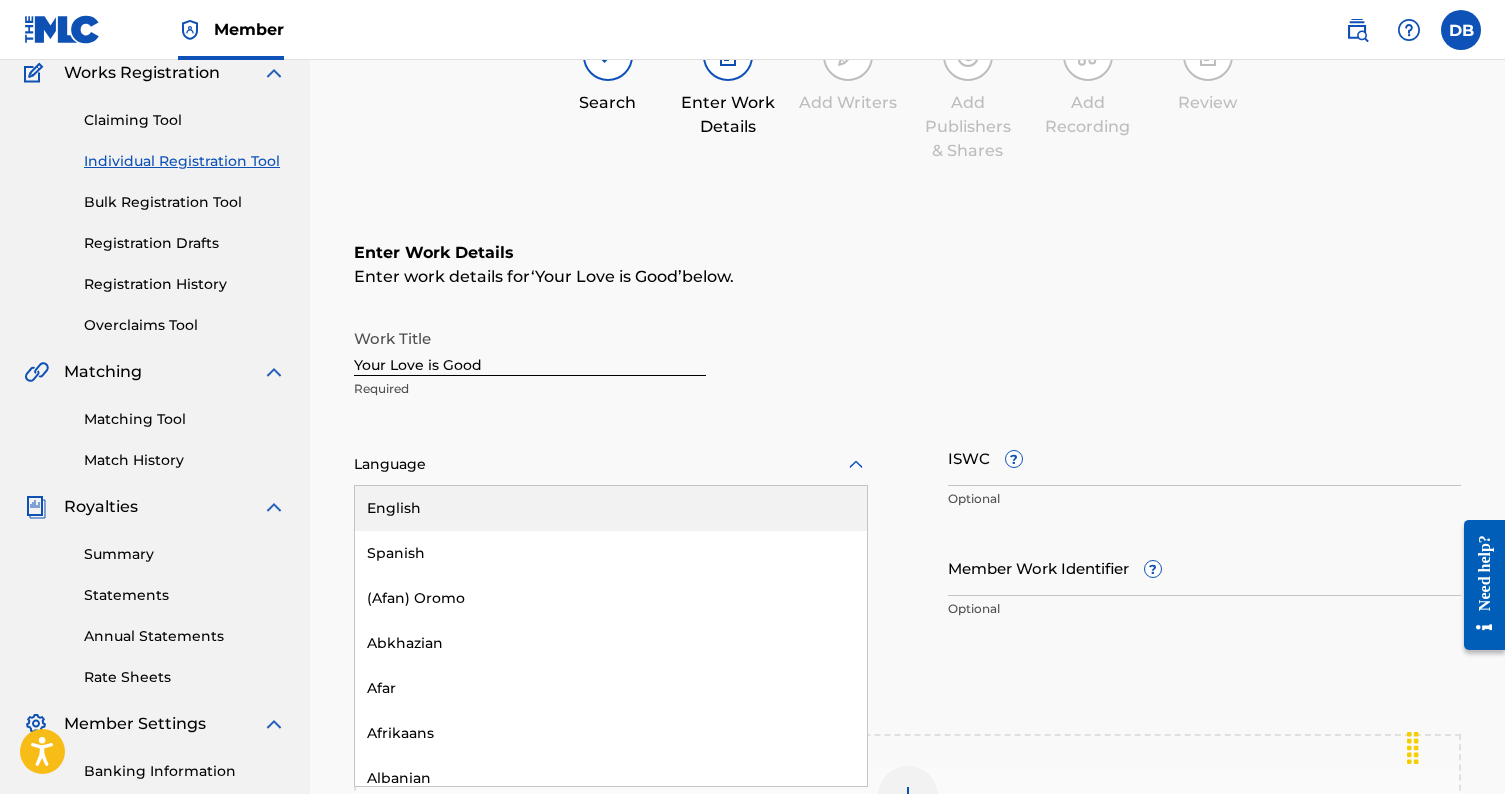 click on "English" at bounding box center [611, 508] 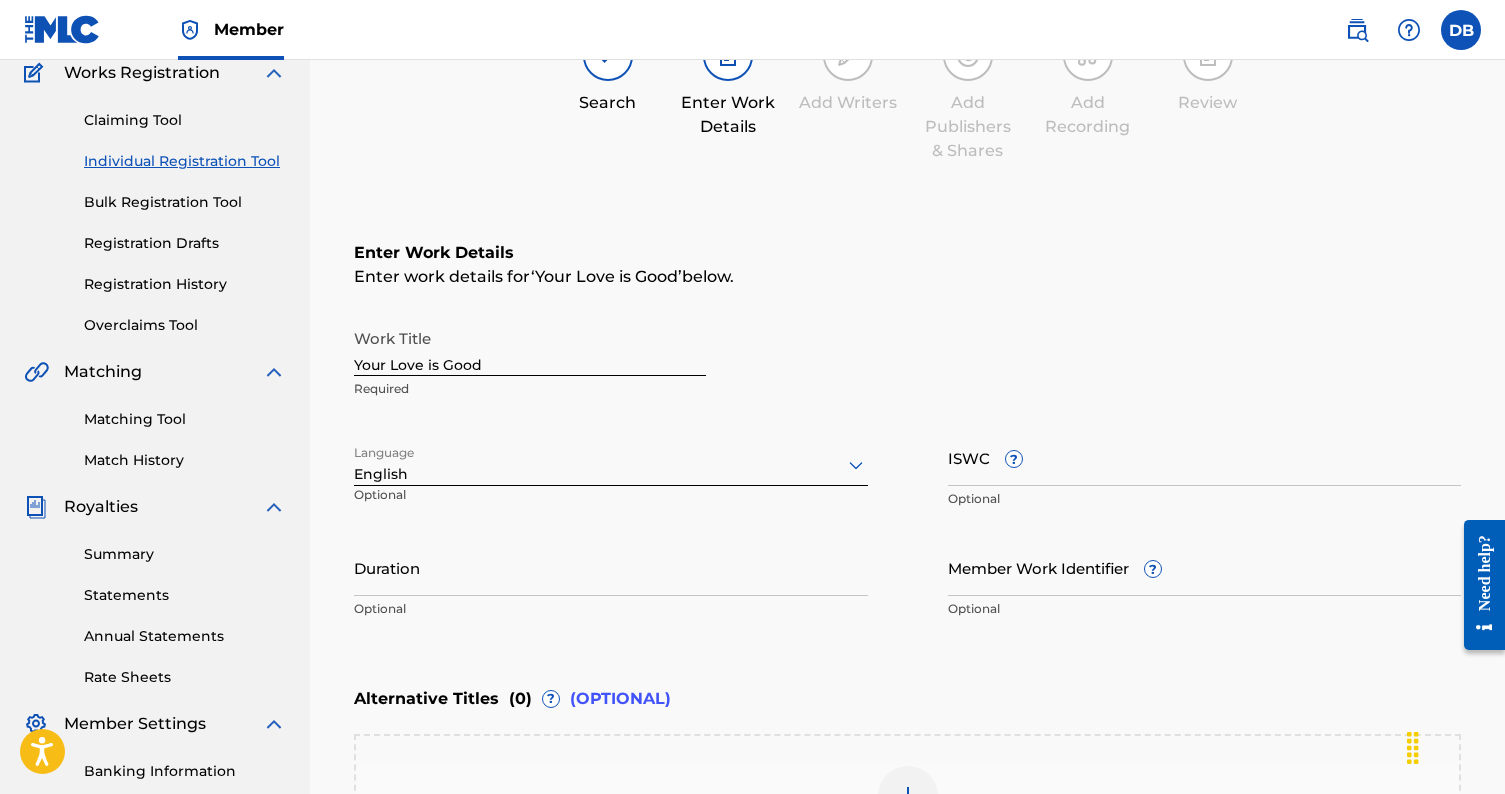 click on "Work Title   Your Love is Good Required" at bounding box center [907, 364] 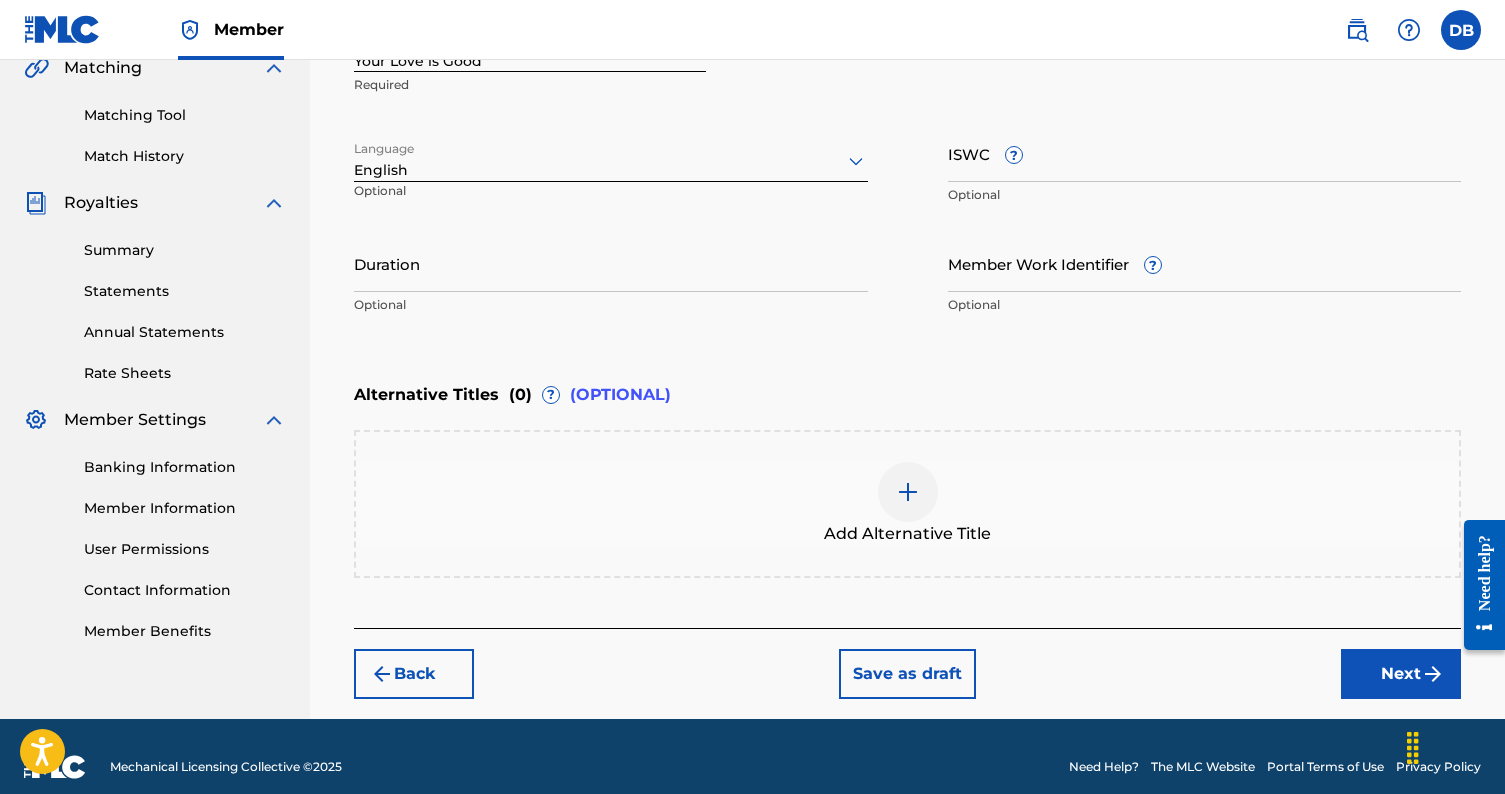 scroll, scrollTop: 491, scrollLeft: 0, axis: vertical 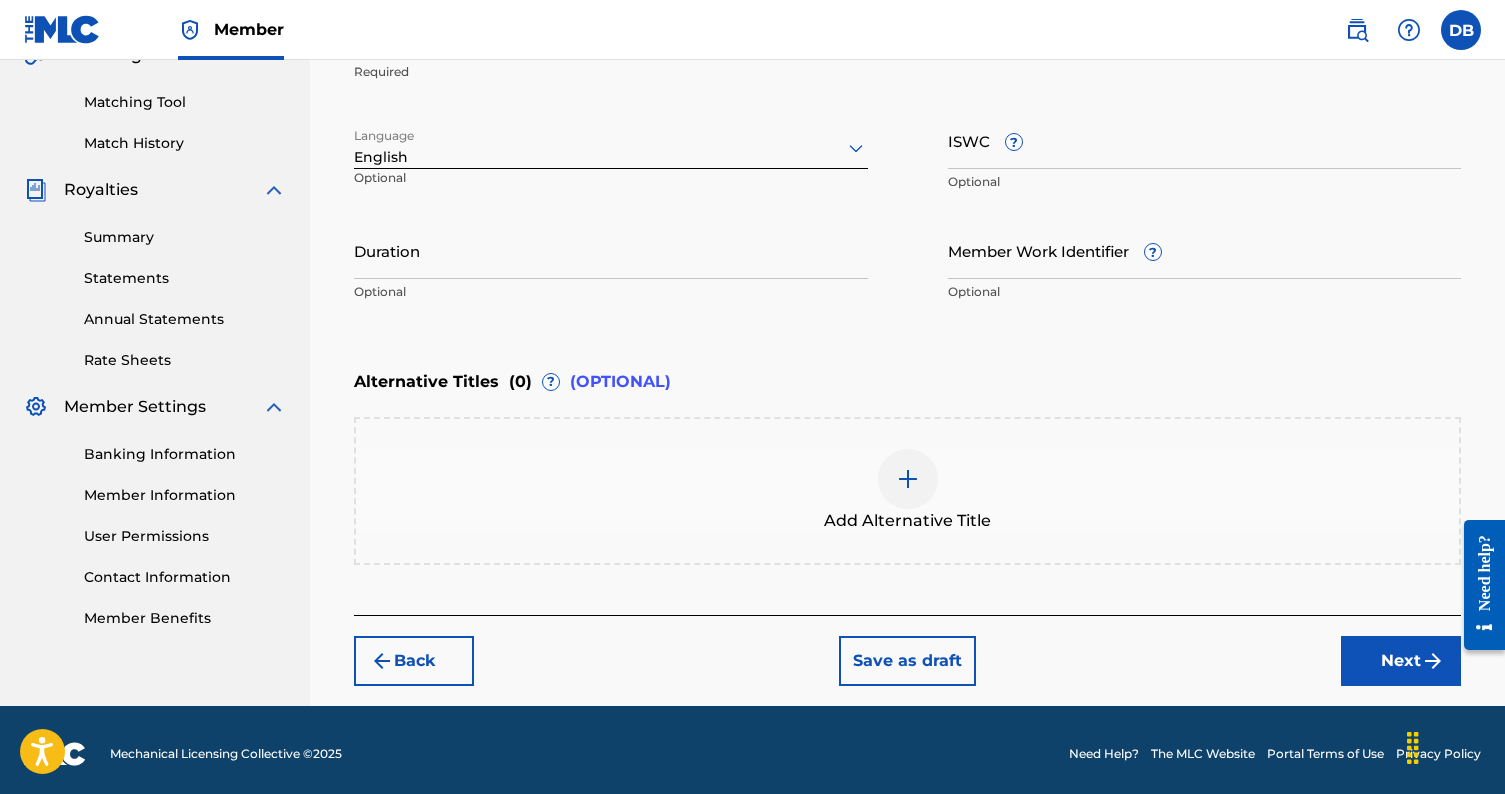 click on "Need help?" at bounding box center (1484, 572) 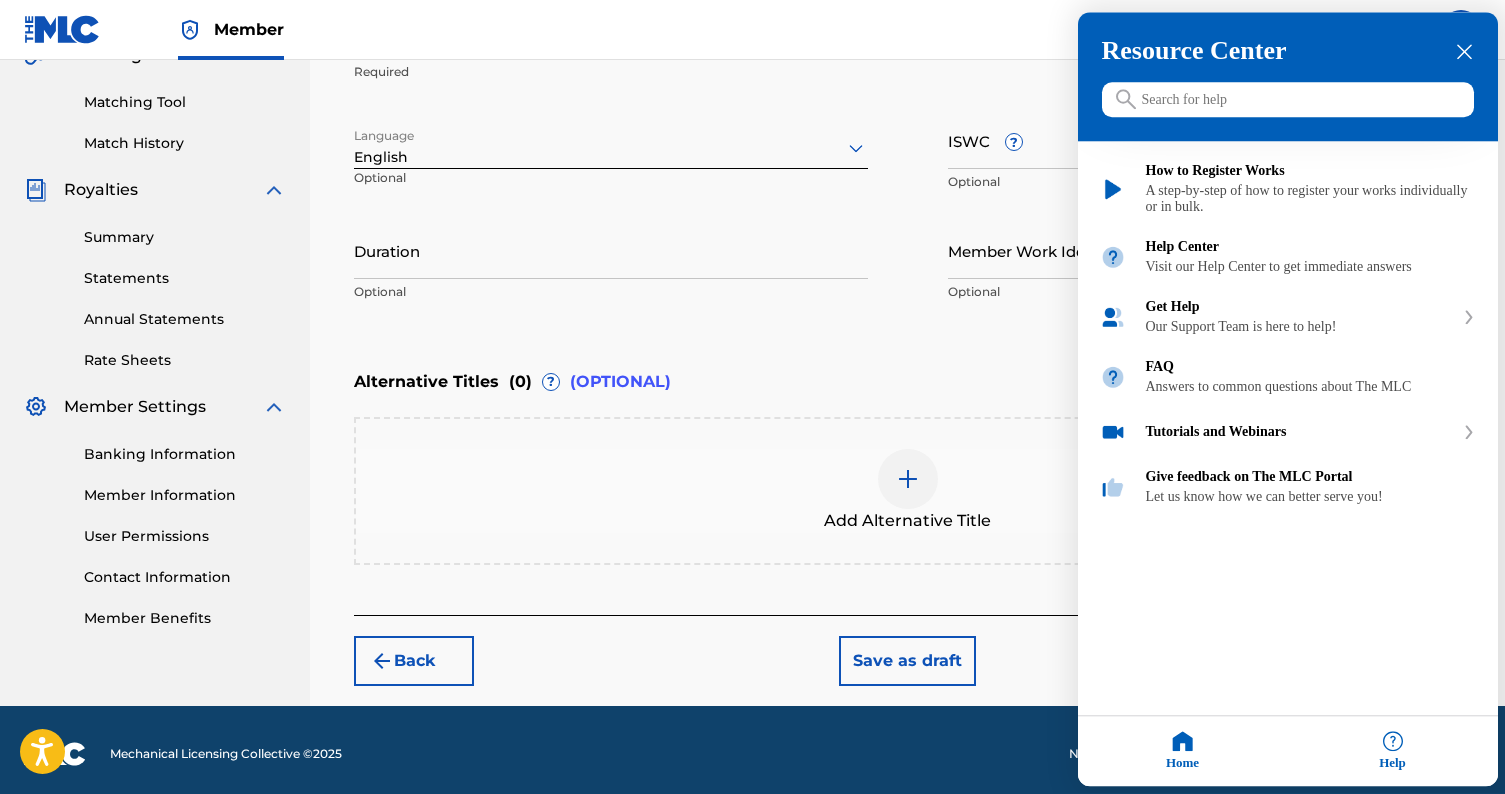 click at bounding box center (1288, 100) 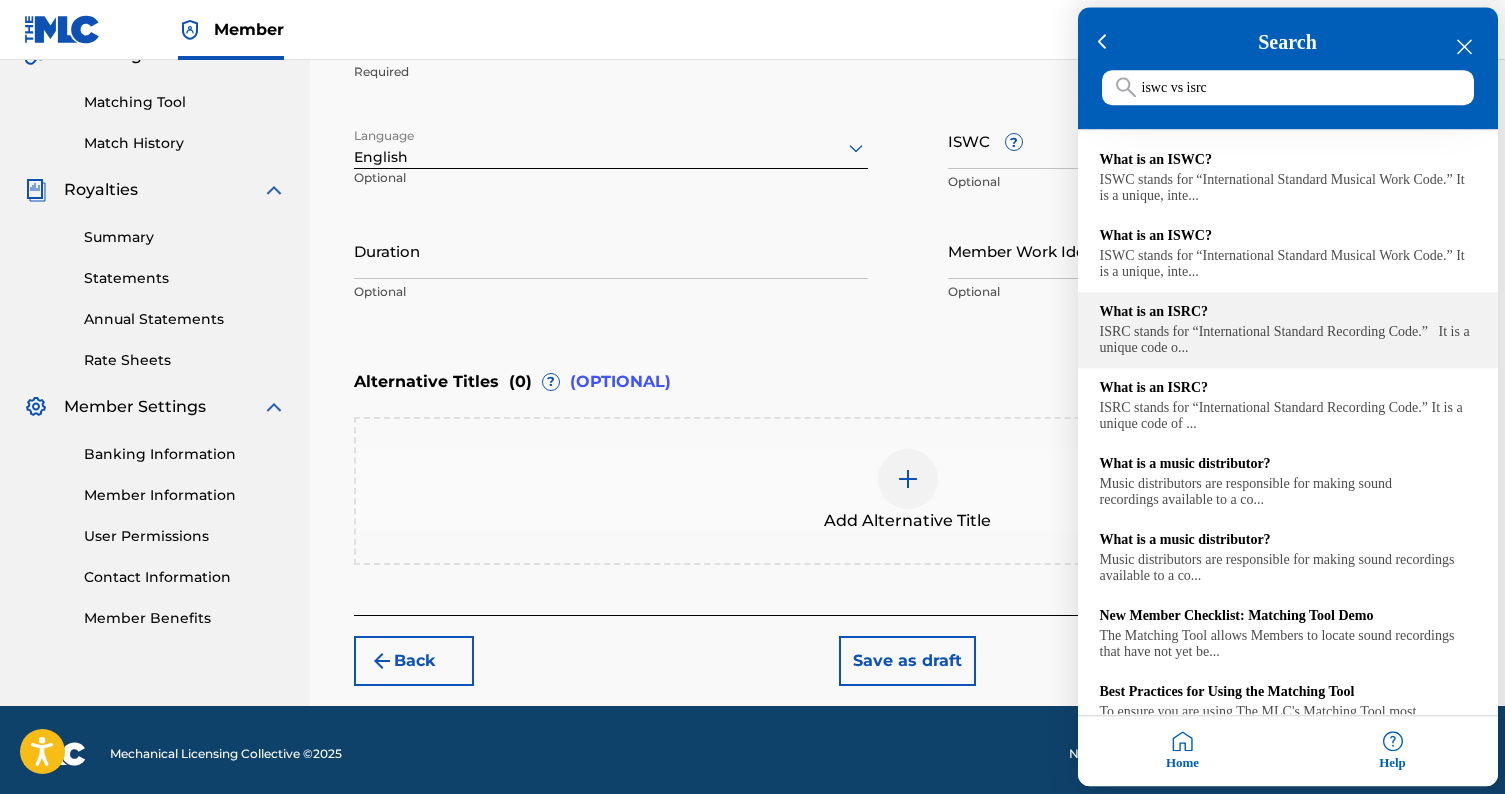 type on "iswc vs isrc" 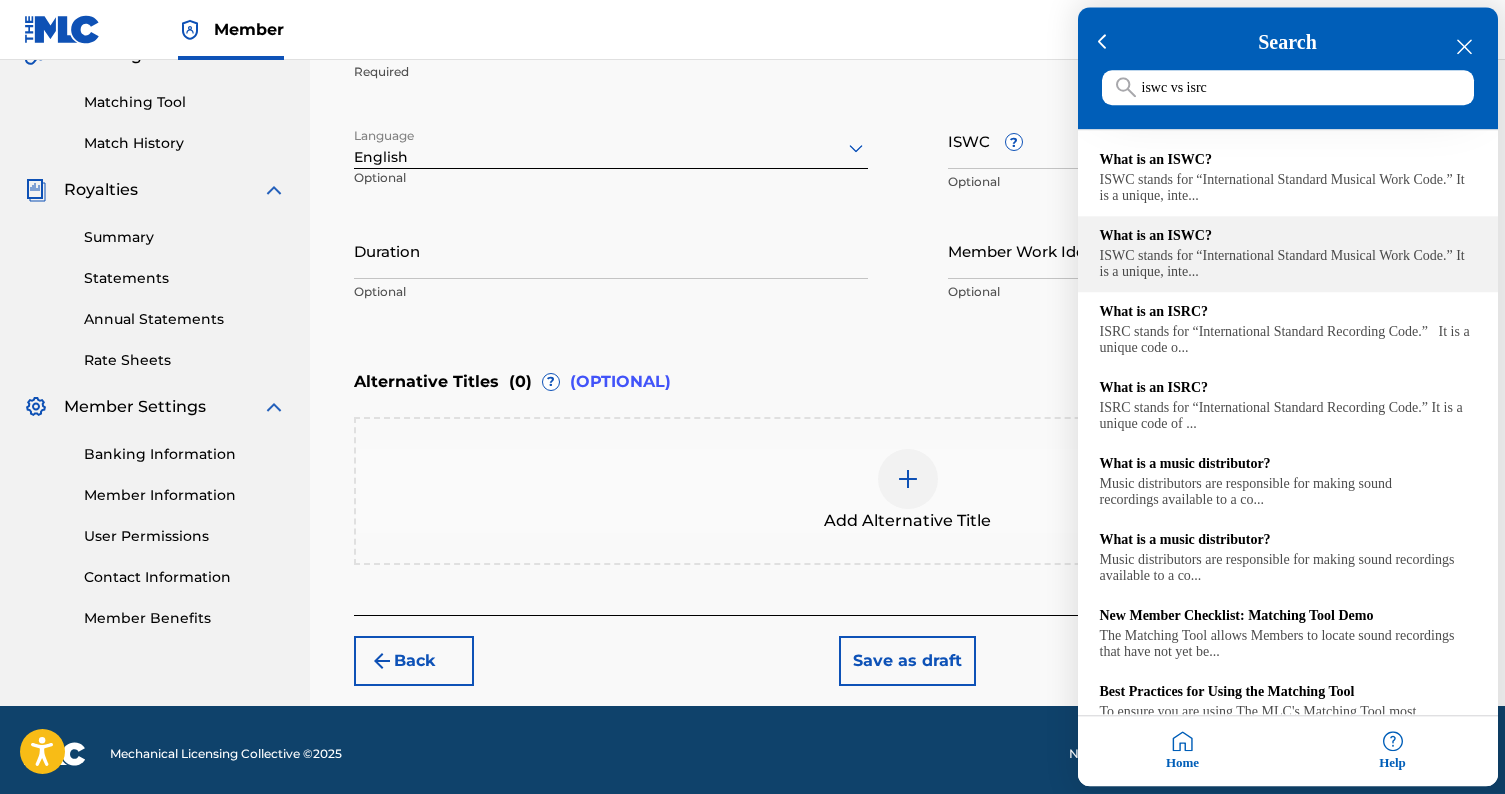 click on "ISWC stands for “International Standard Musical Work Code.” It is a unique, inte..." at bounding box center [1288, 265] 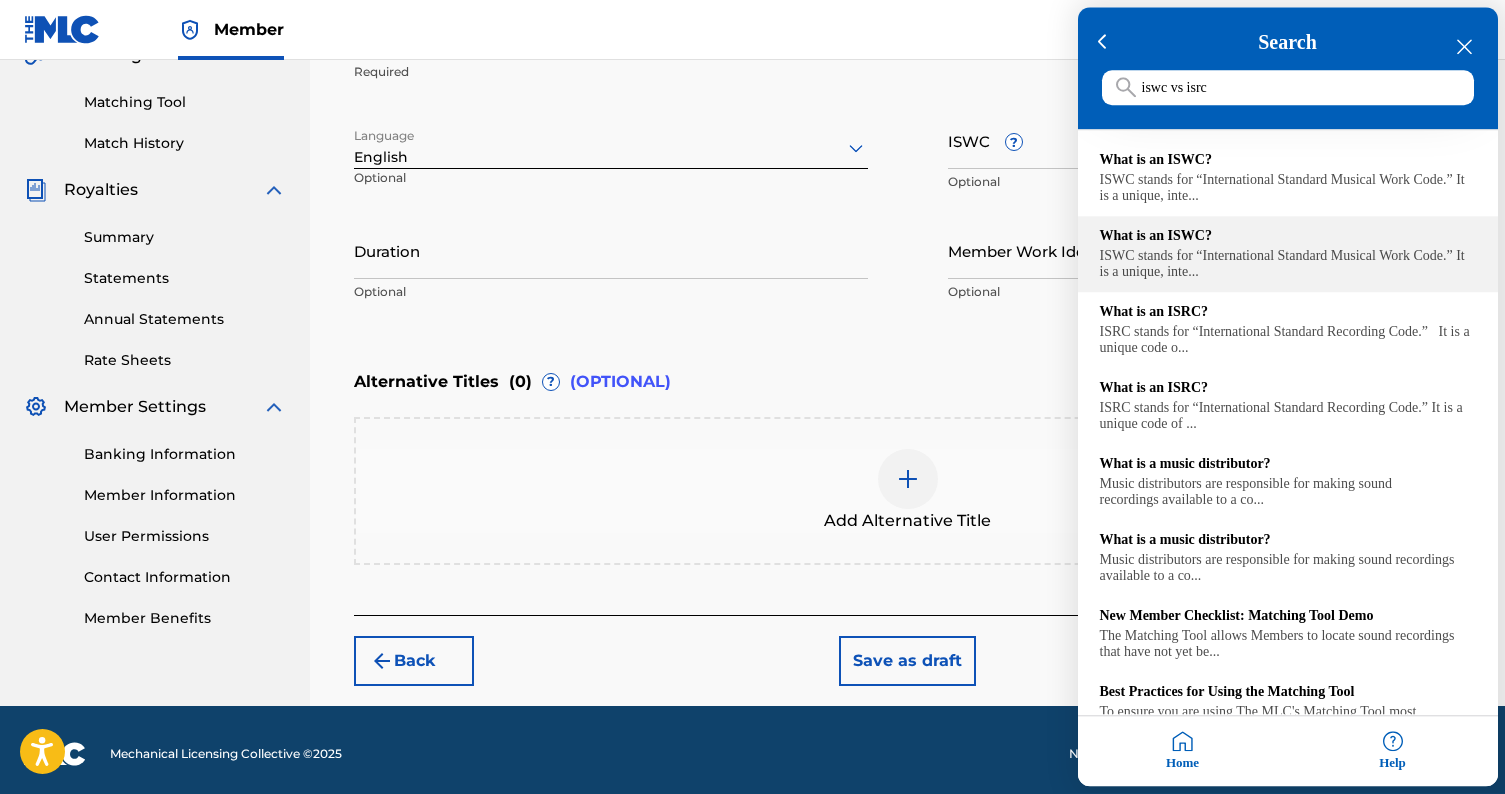 click on "ISWC stands for “International Standard Musical Work Code.” It is a unique, inte..." at bounding box center [1288, 265] 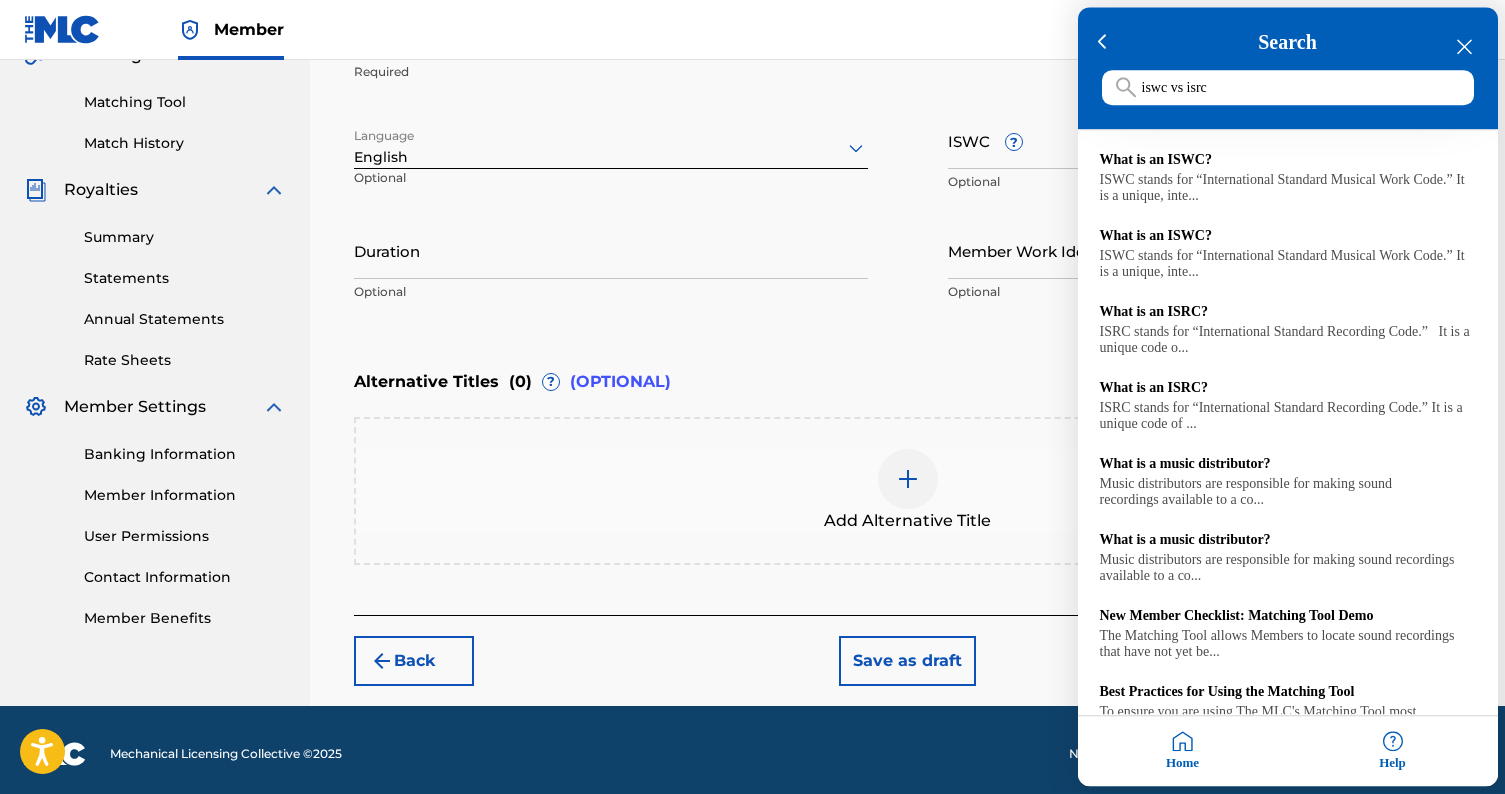 click 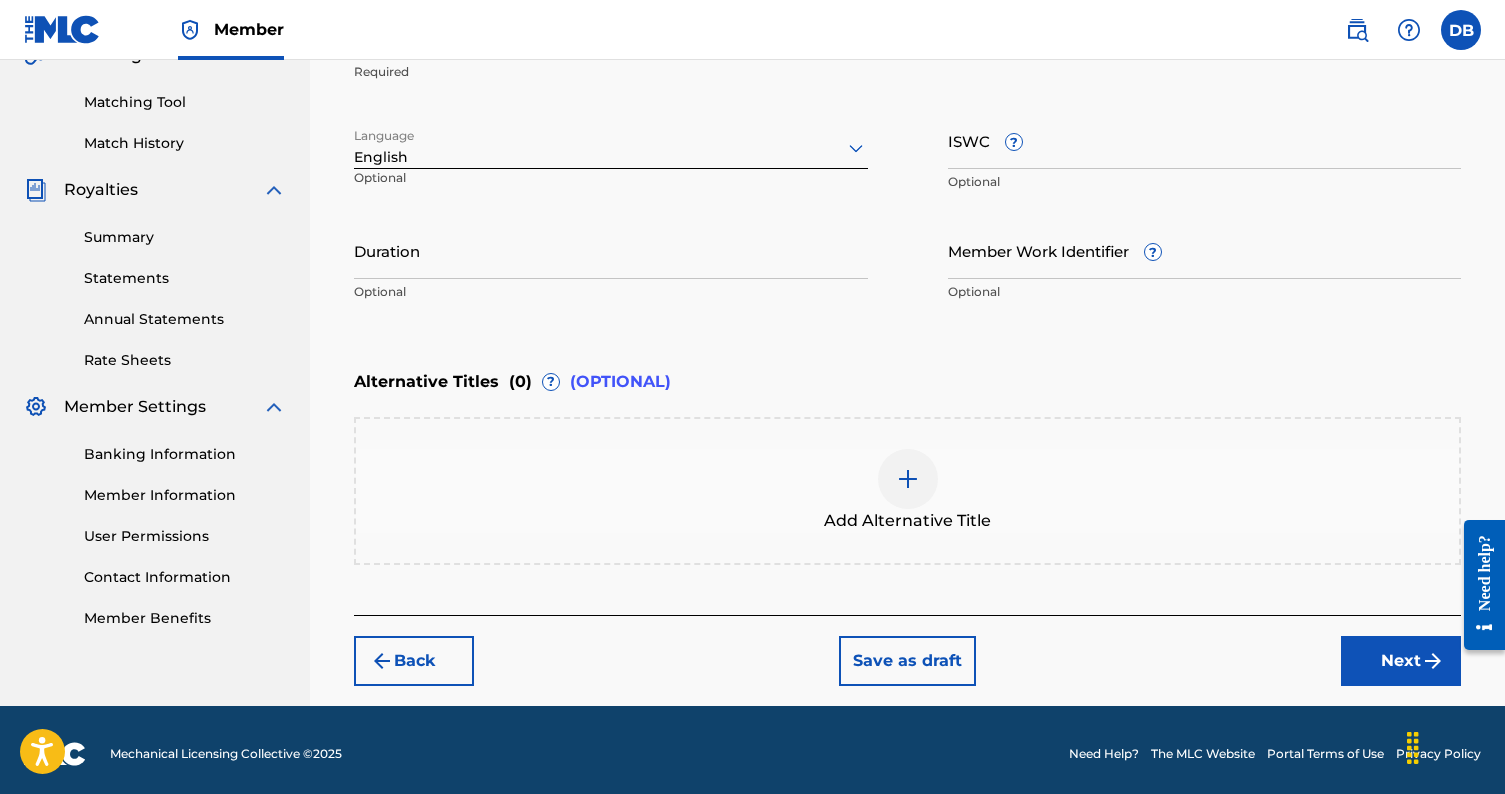 scroll, scrollTop: 499, scrollLeft: 0, axis: vertical 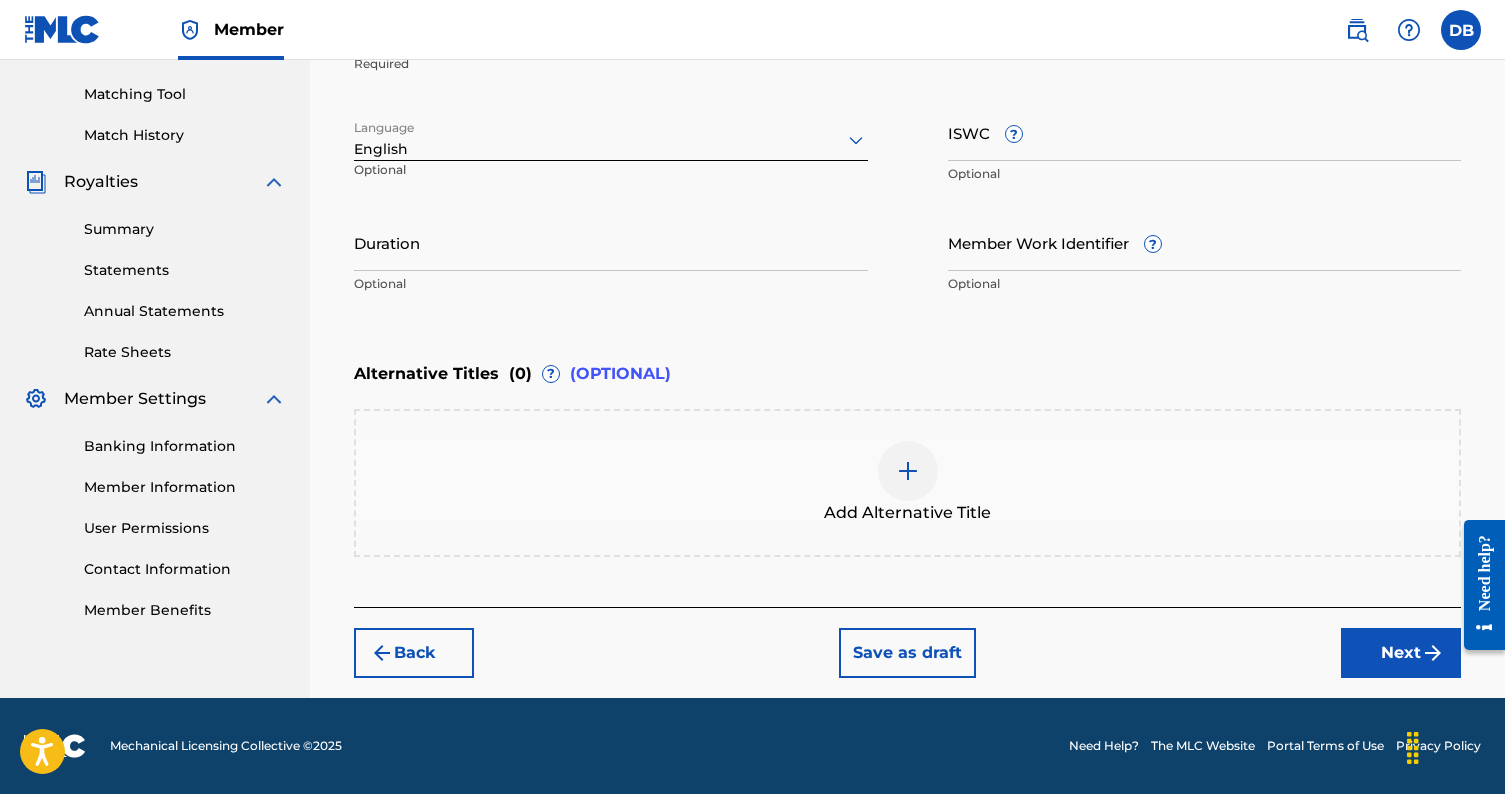 click on "Work Title   Your Love is Good Required Language English Optional ISWC   ? Optional Duration   Optional Member Work Identifier   ? Optional" at bounding box center [907, 149] 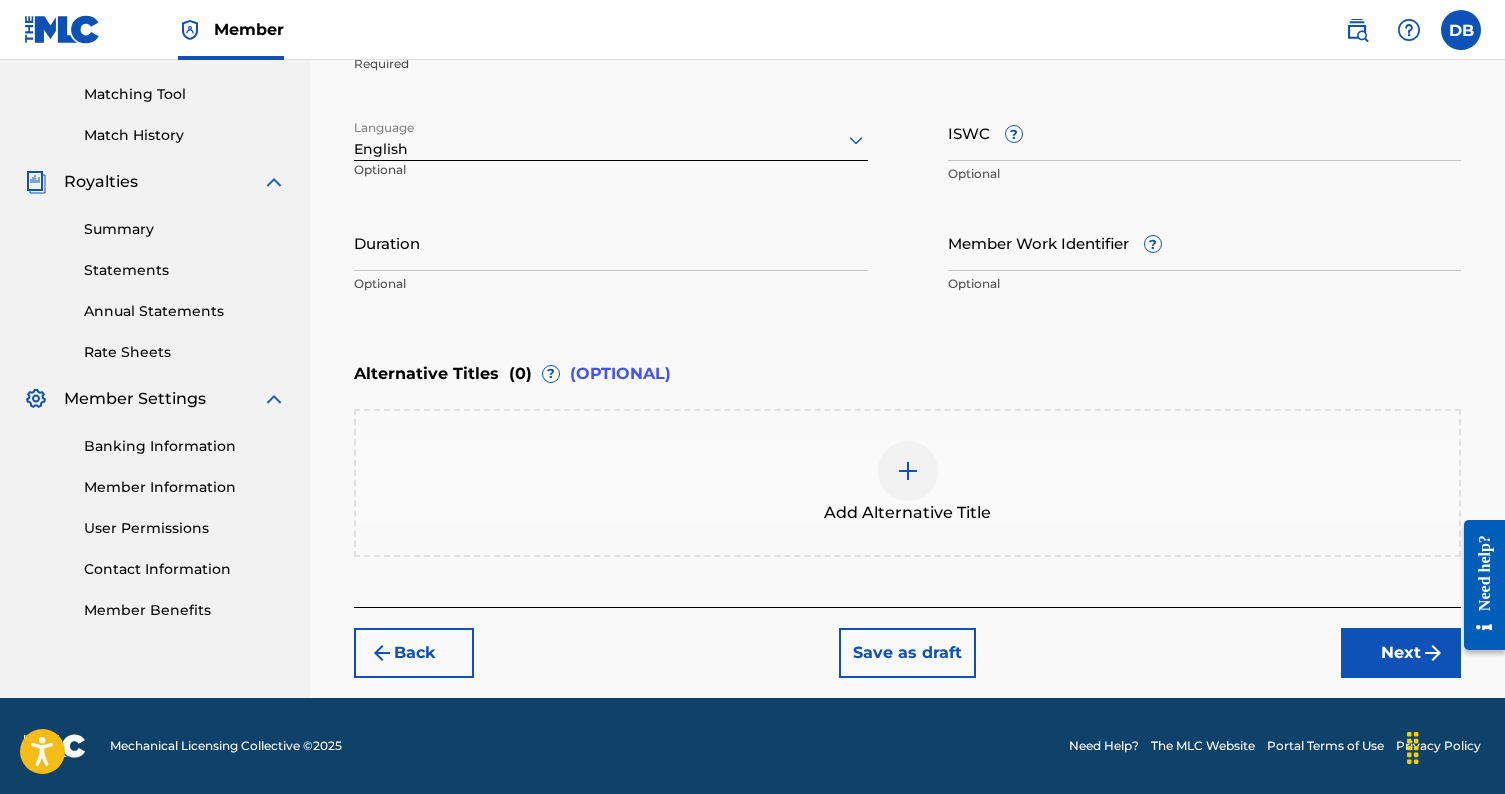 click on "Back Save as draft Next" at bounding box center [907, 642] 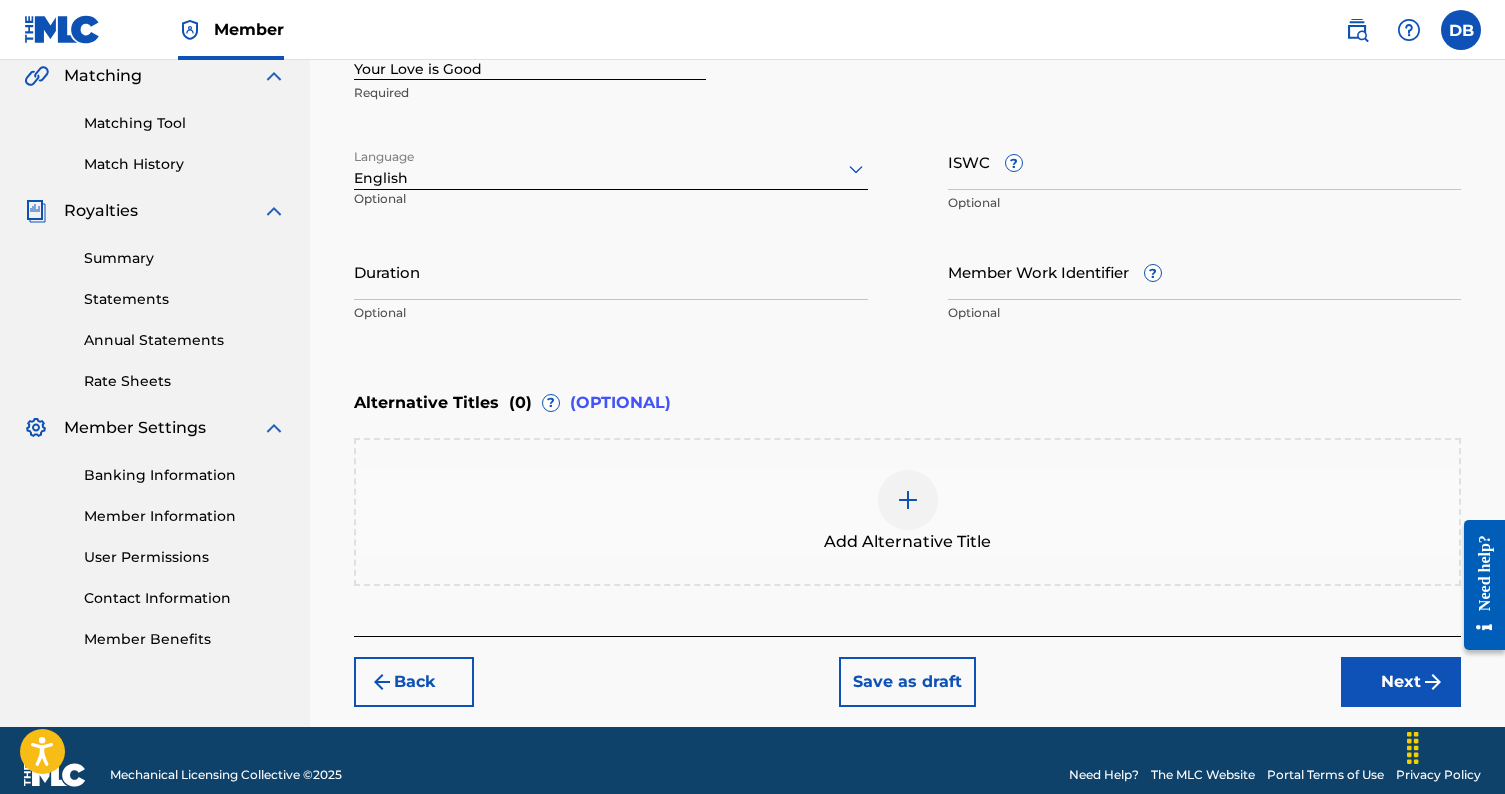 scroll, scrollTop: 475, scrollLeft: 0, axis: vertical 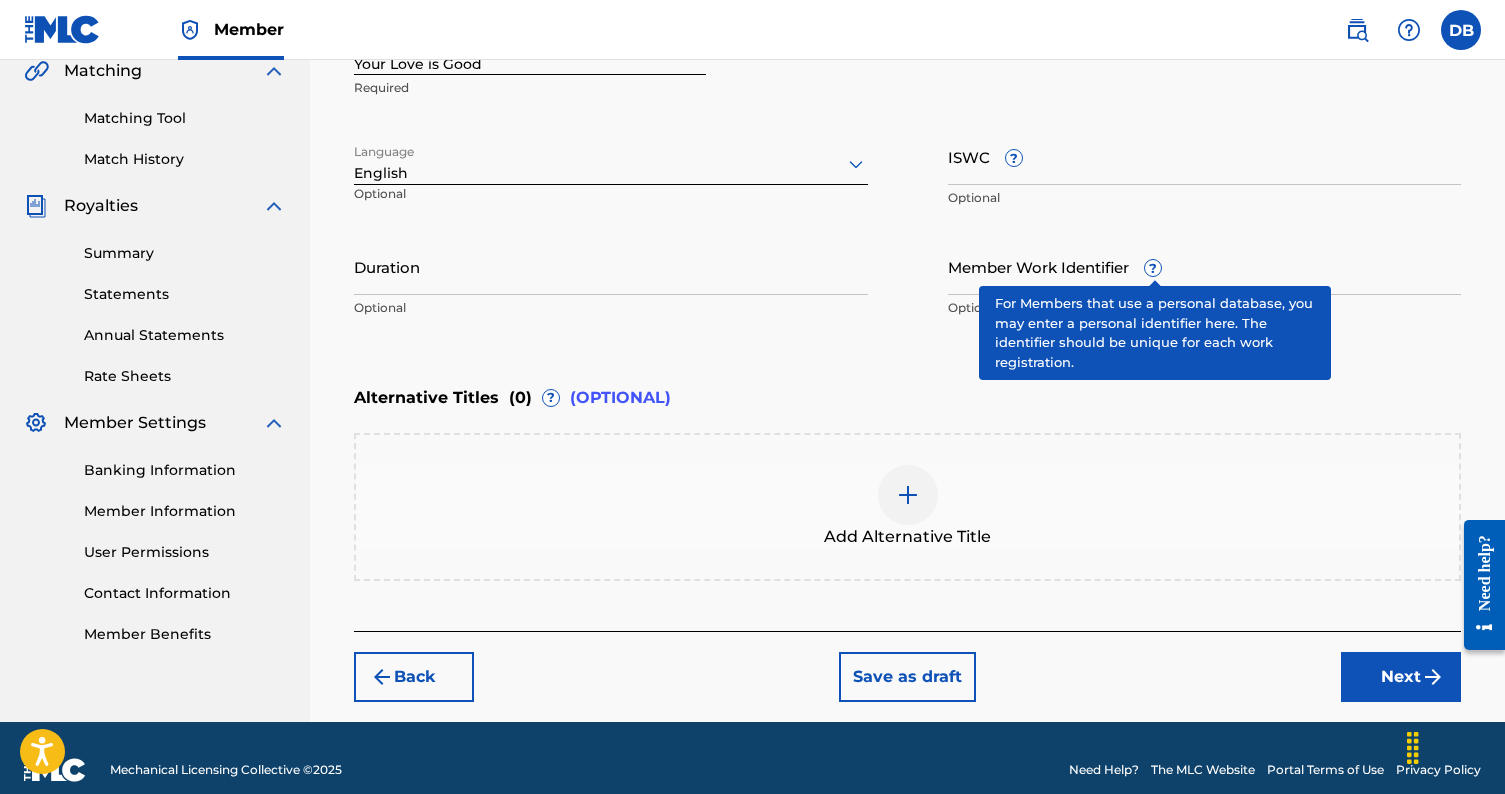 click on "?" at bounding box center (1153, 268) 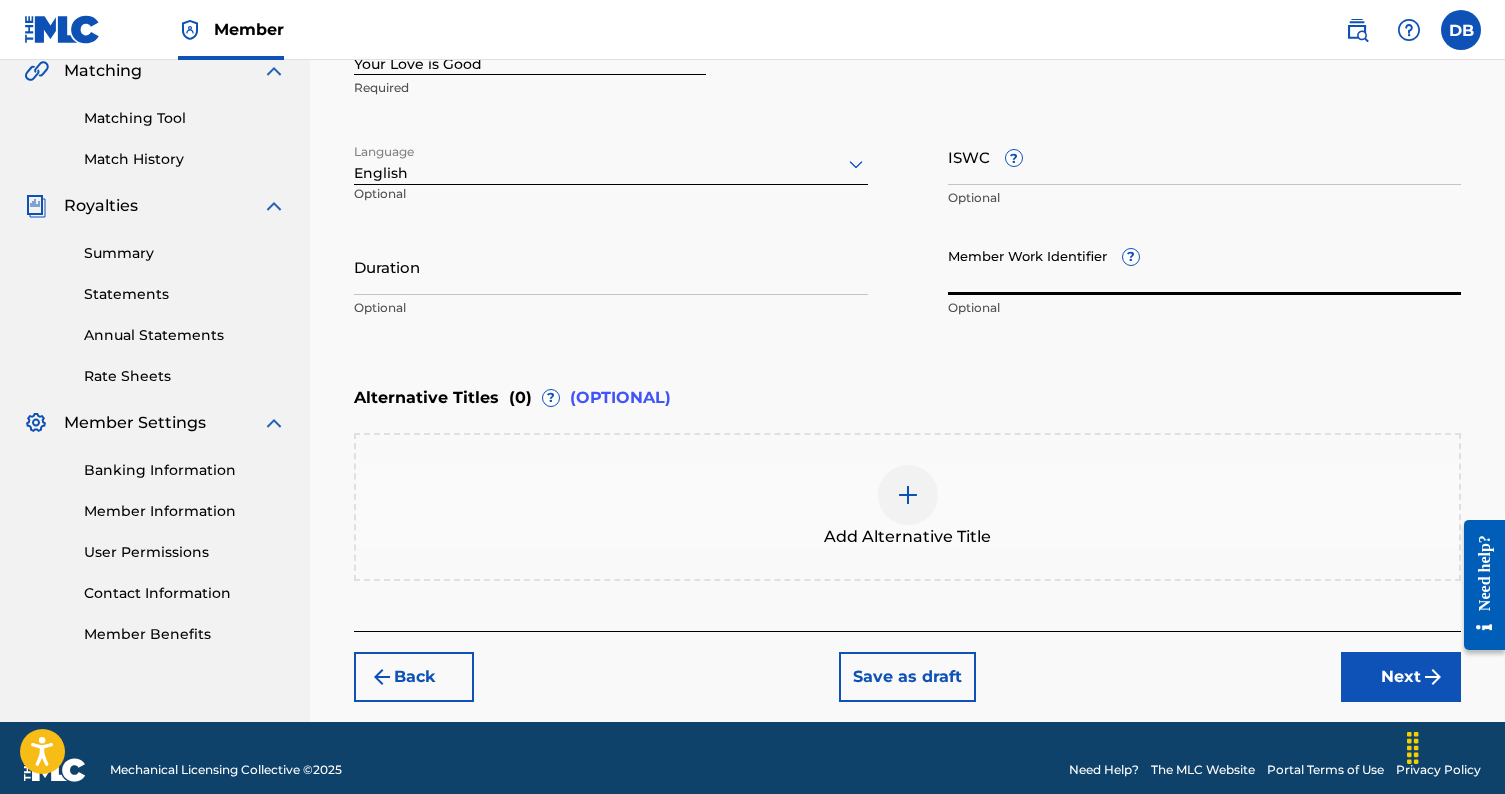 click on "Duration" at bounding box center (611, 266) 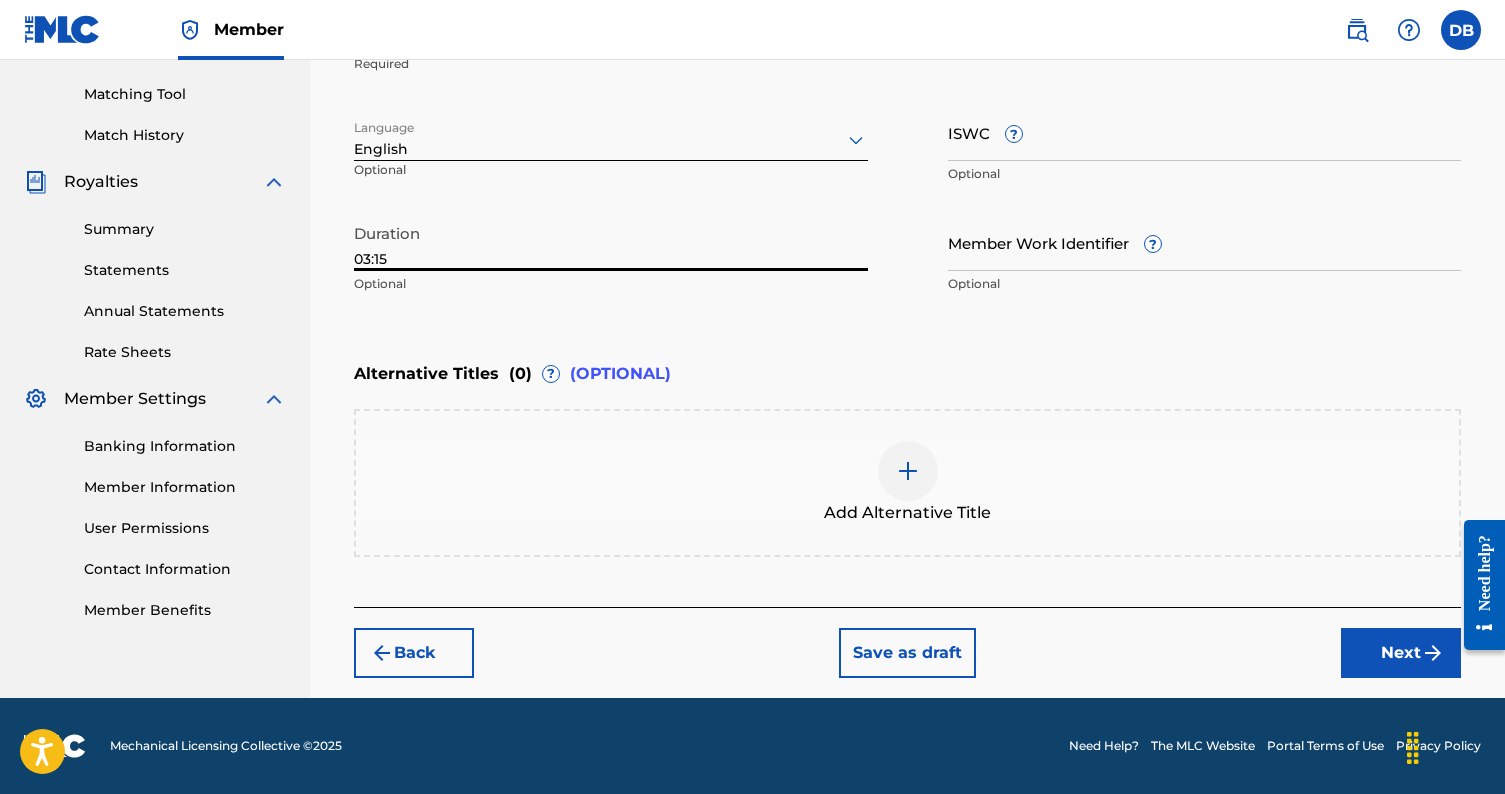 scroll, scrollTop: 499, scrollLeft: 0, axis: vertical 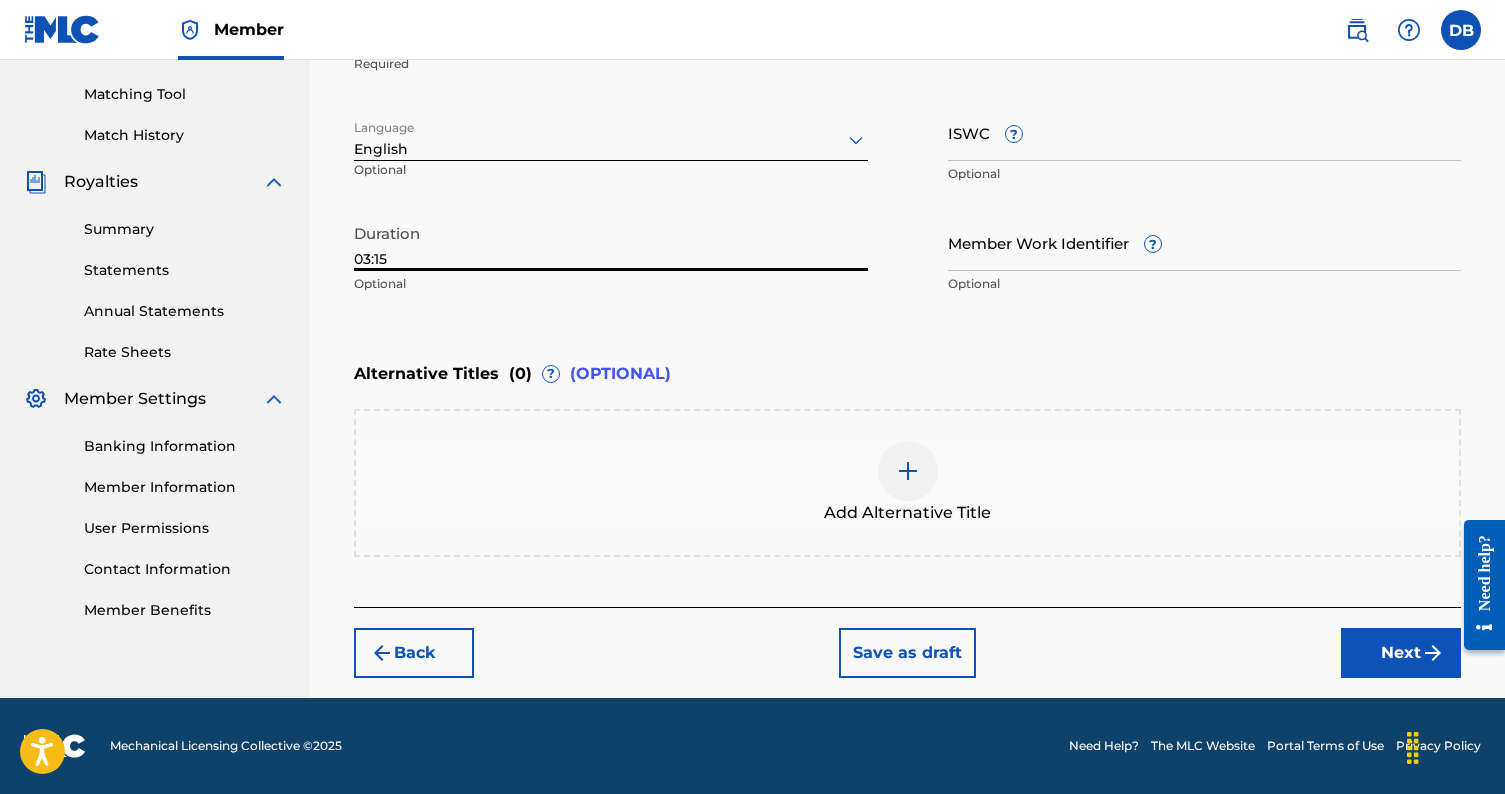 type on "03:15" 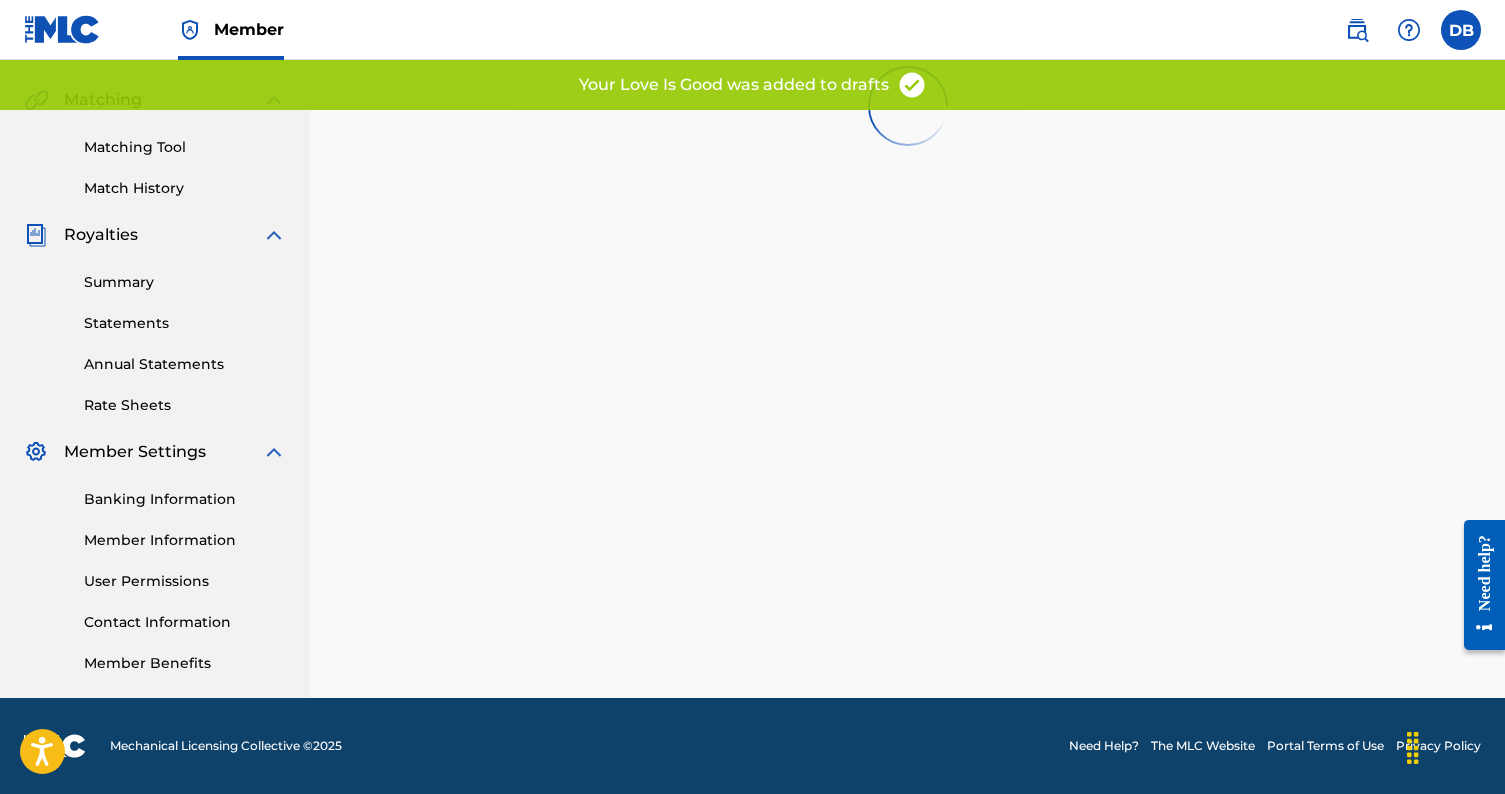 scroll, scrollTop: 0, scrollLeft: 0, axis: both 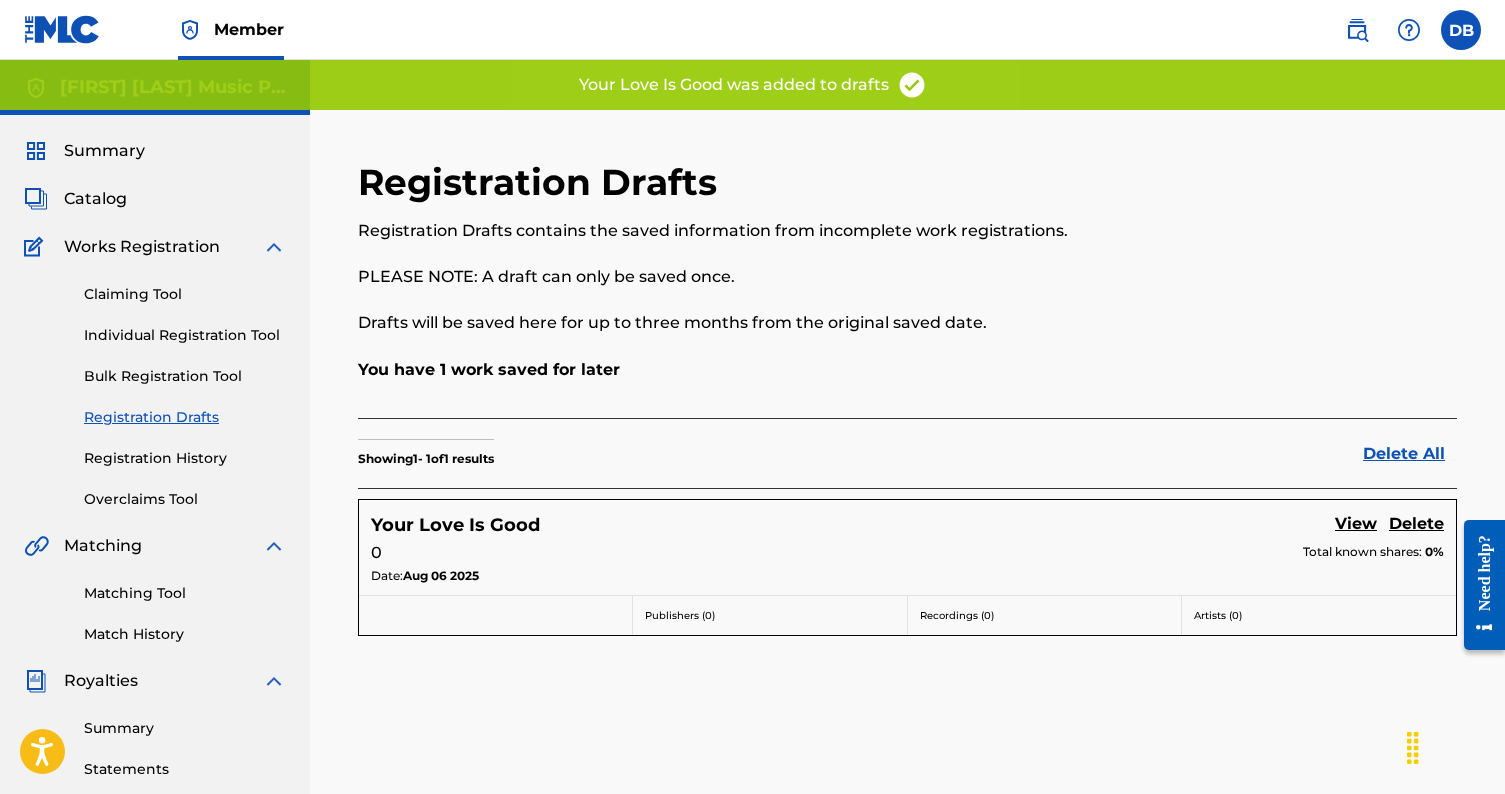 click on "View" at bounding box center [1356, 525] 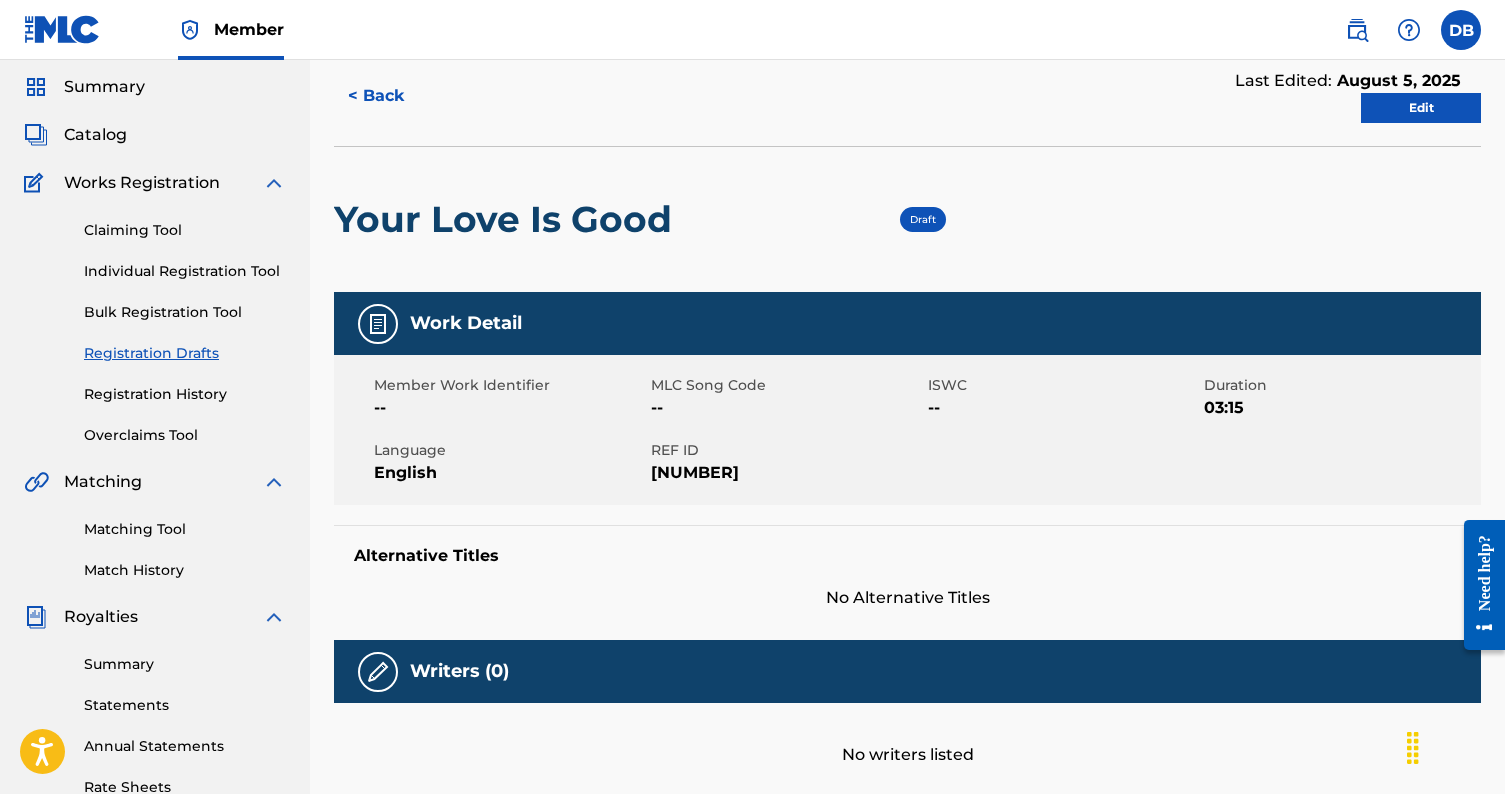 scroll, scrollTop: 62, scrollLeft: 0, axis: vertical 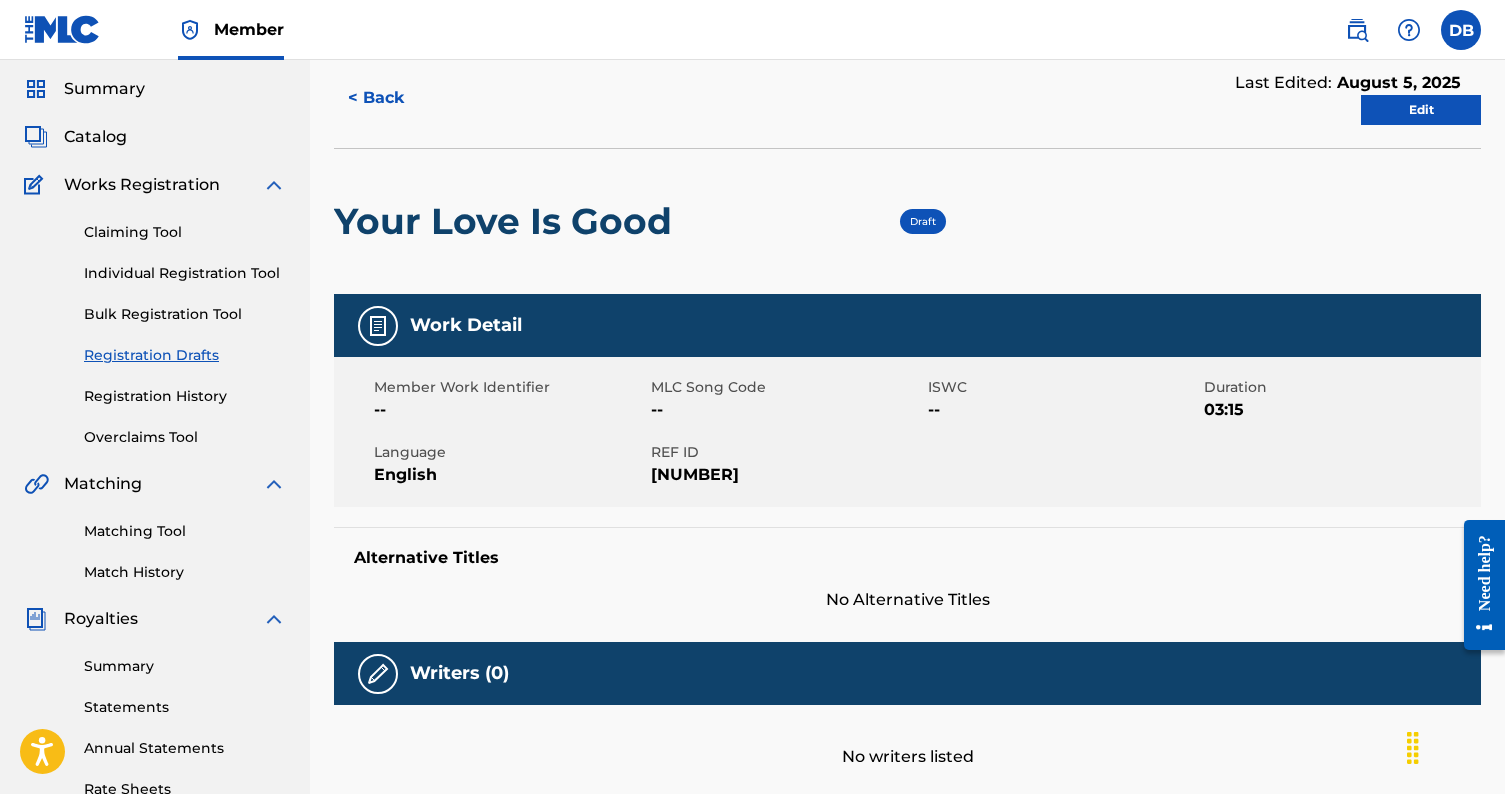 click on "Edit" at bounding box center [1421, 110] 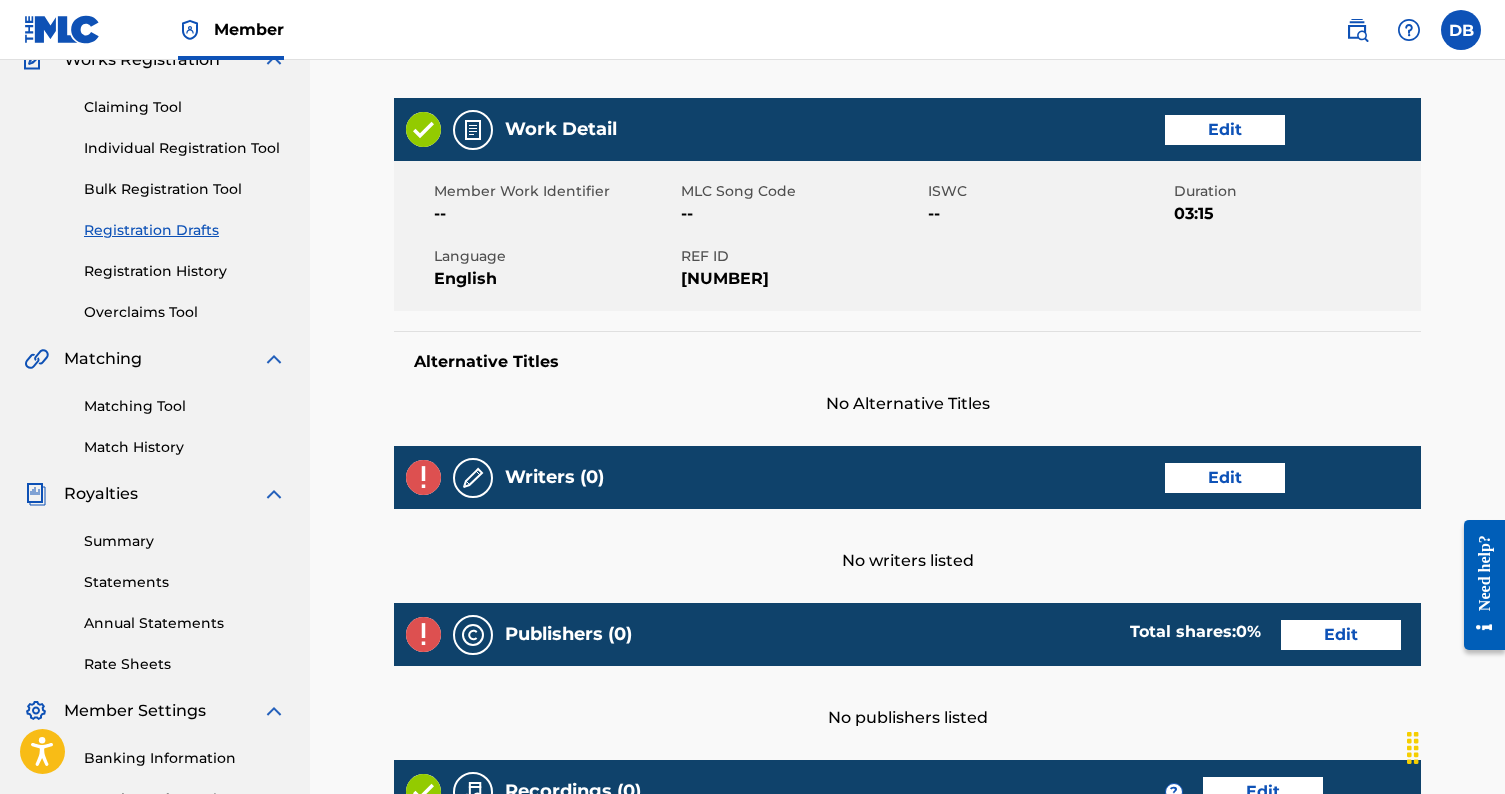 scroll, scrollTop: 227, scrollLeft: 0, axis: vertical 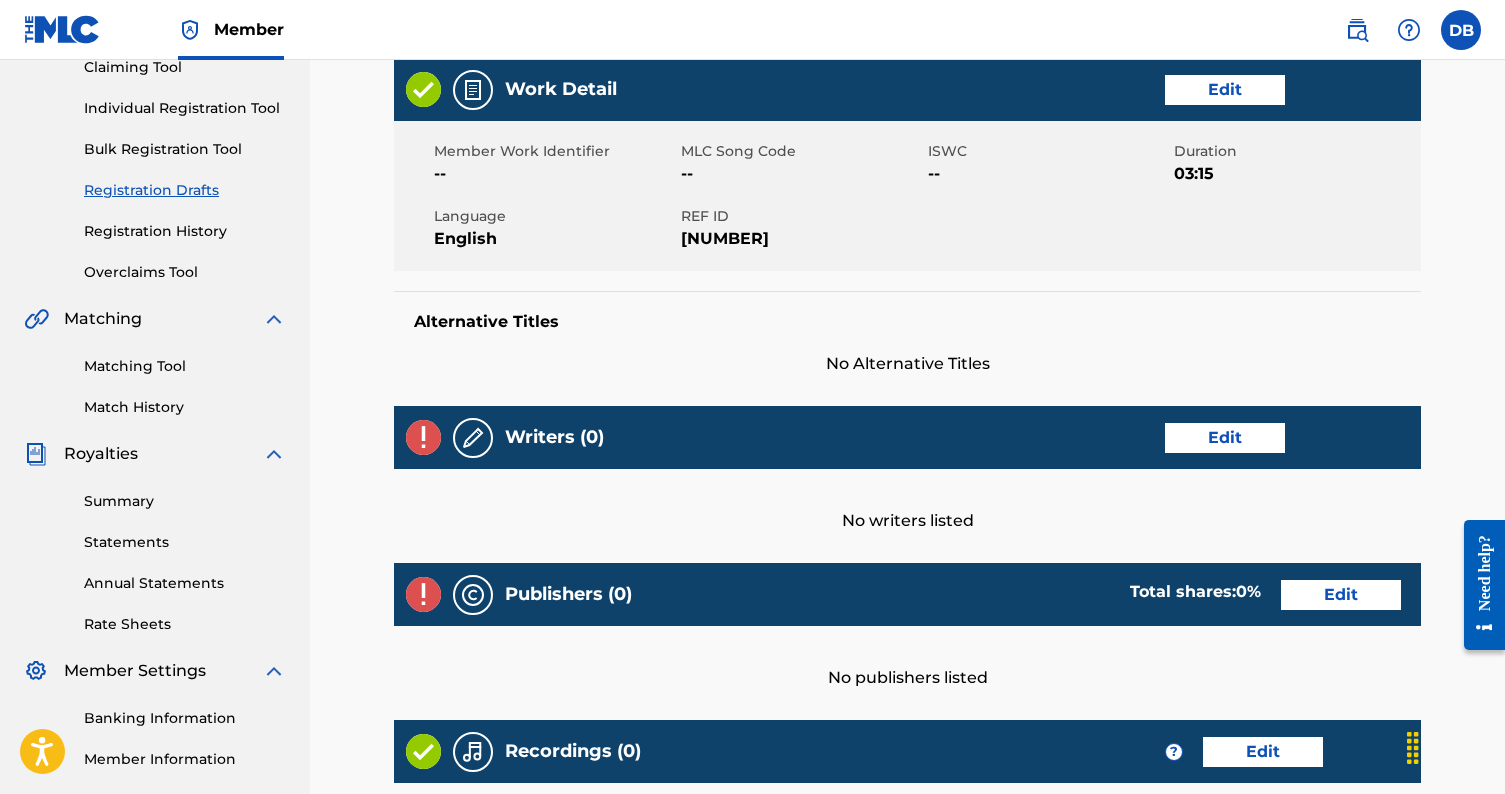 click on "Edit" at bounding box center (1225, 438) 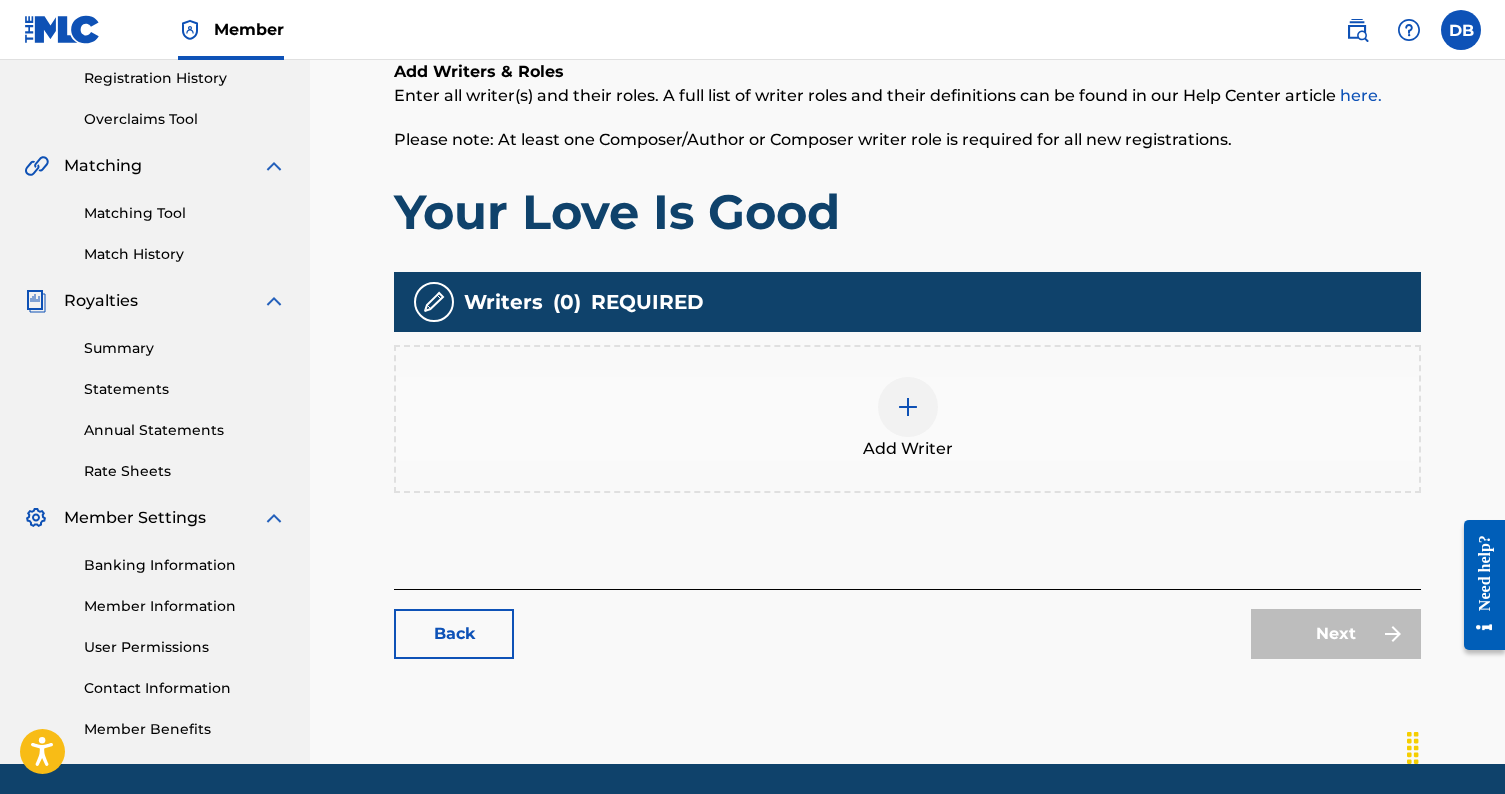 scroll, scrollTop: 383, scrollLeft: 0, axis: vertical 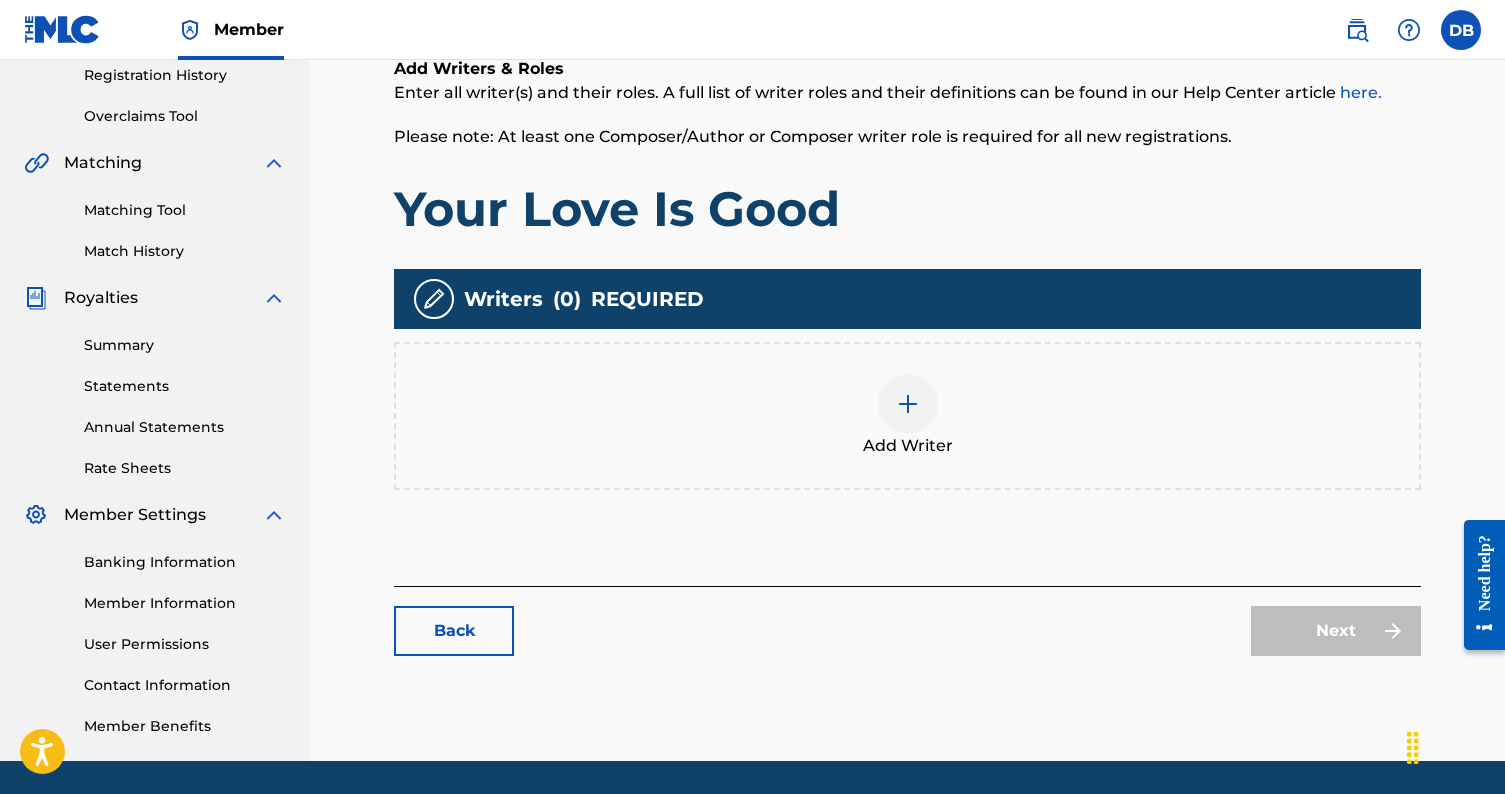 click at bounding box center [908, 404] 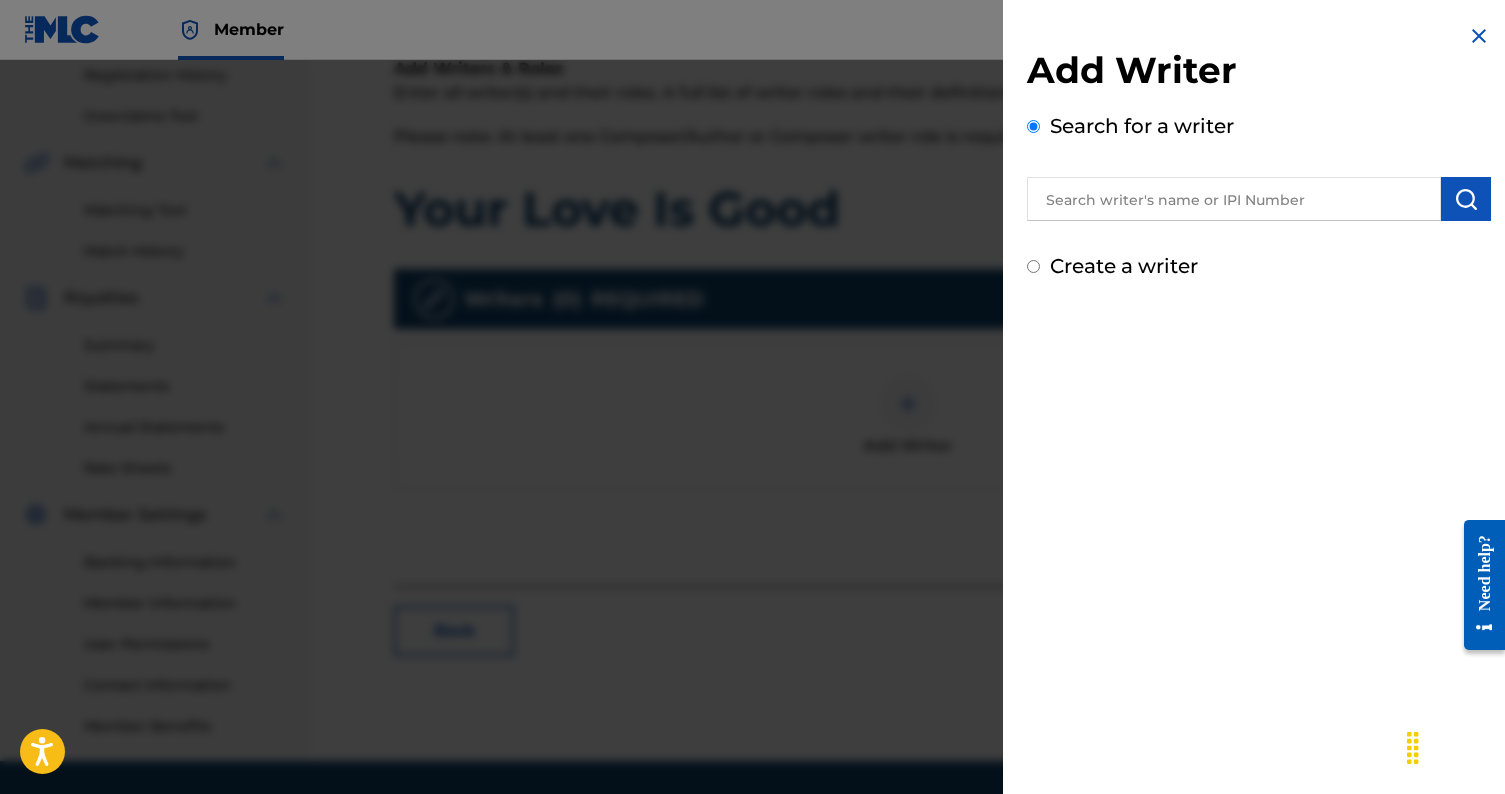 scroll, scrollTop: 374, scrollLeft: 0, axis: vertical 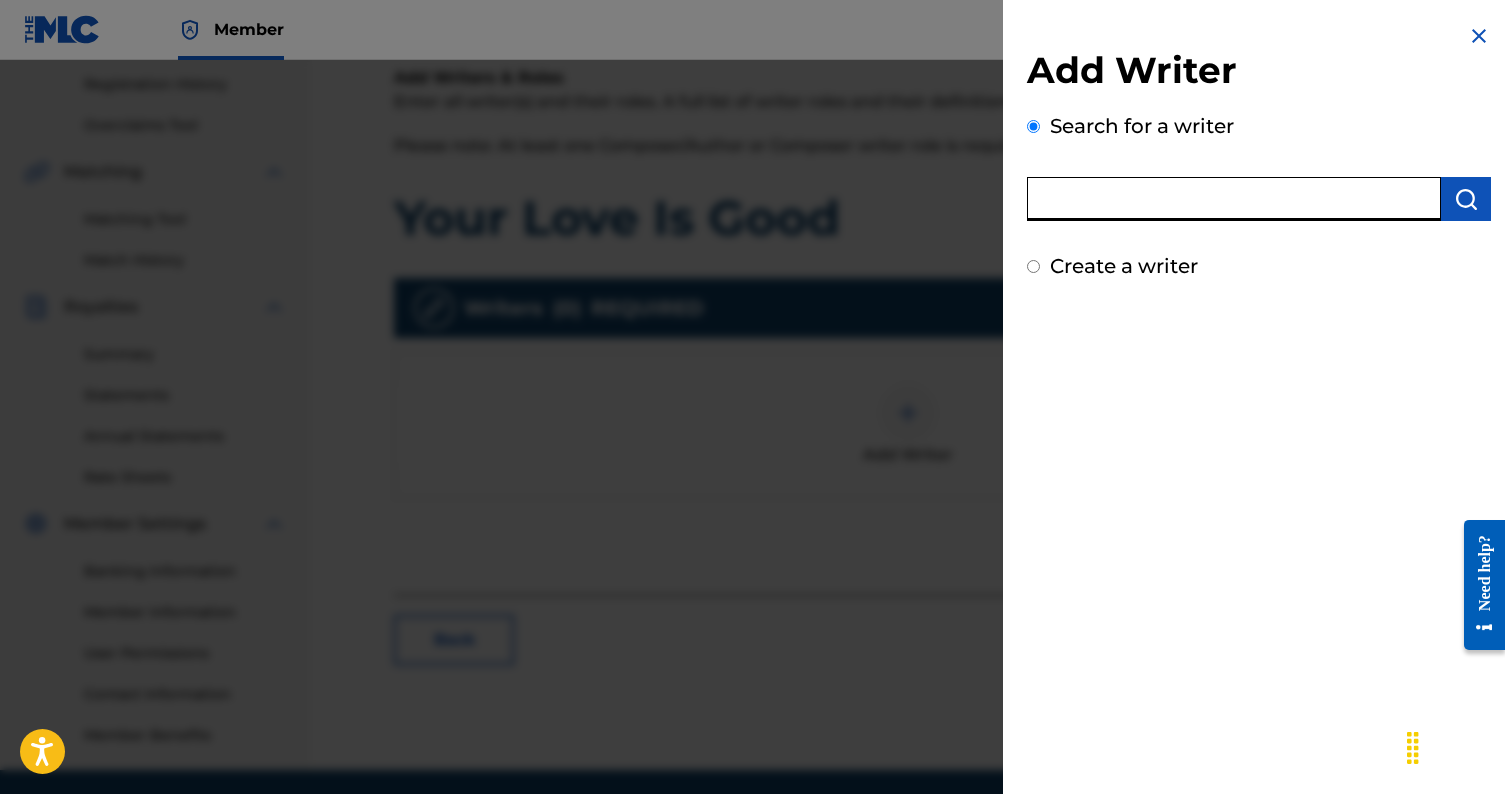 click at bounding box center [1234, 199] 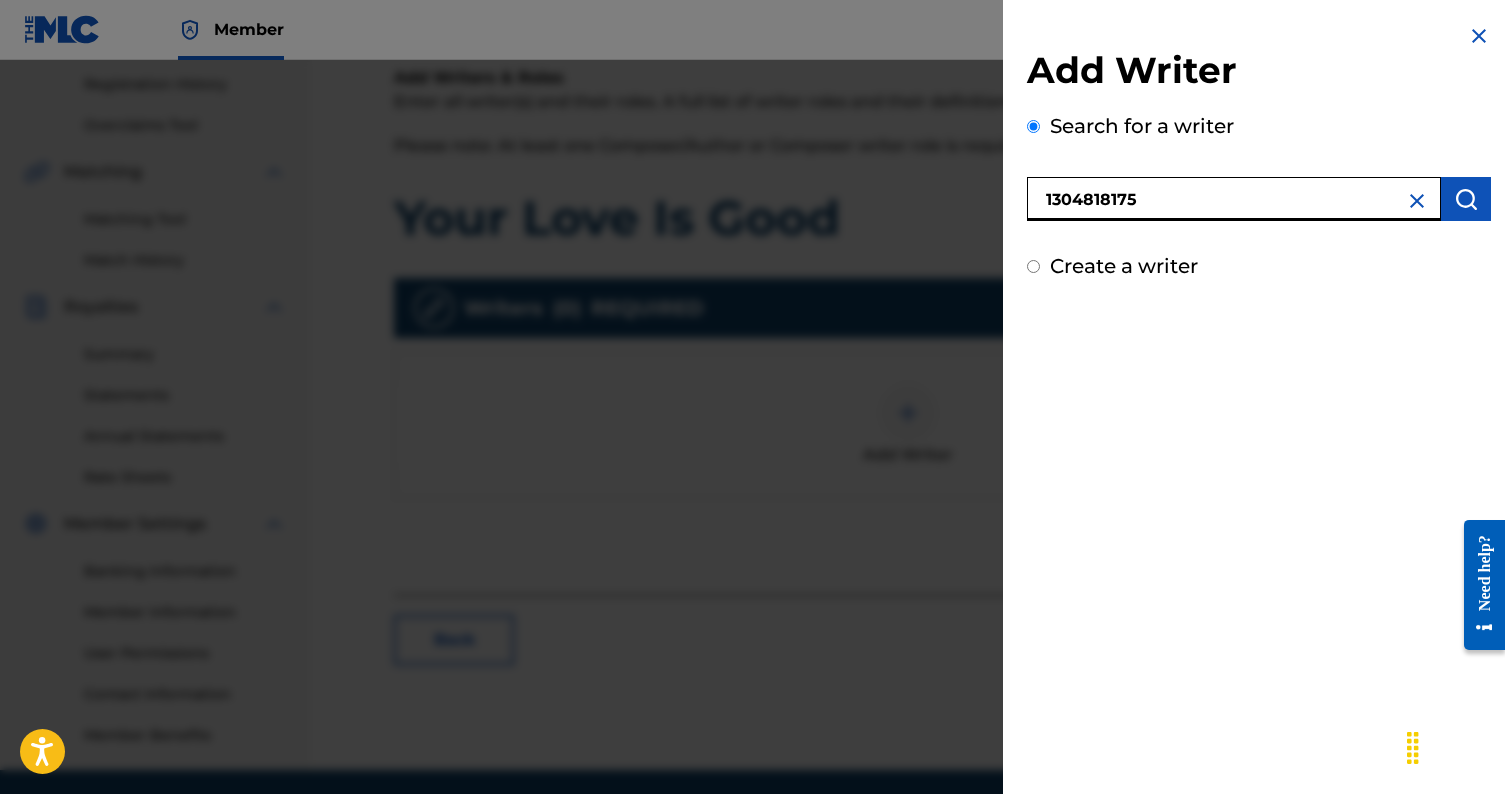 type on "1304818175" 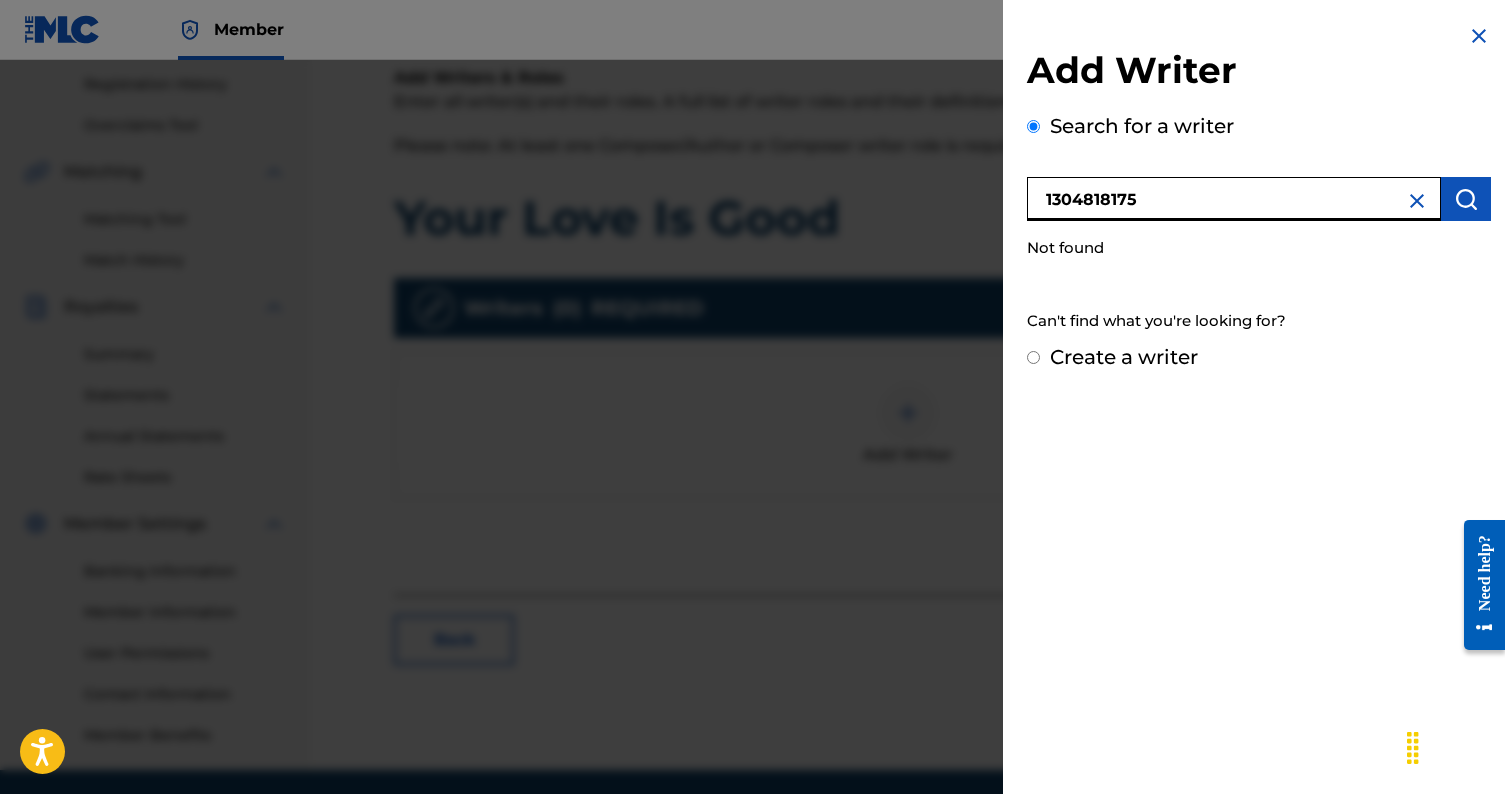 click on "1304818175" at bounding box center (1234, 199) 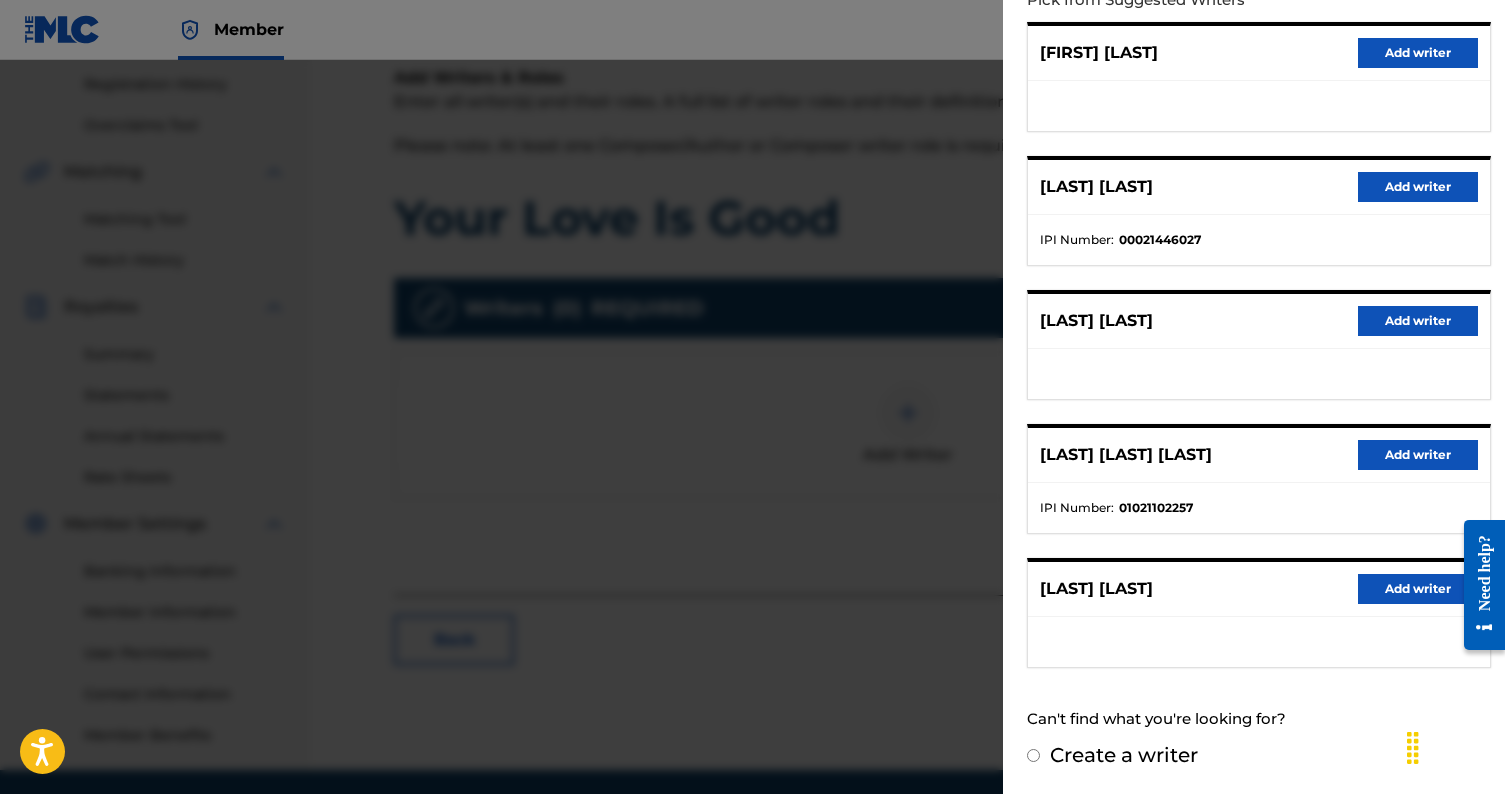 scroll, scrollTop: 247, scrollLeft: 0, axis: vertical 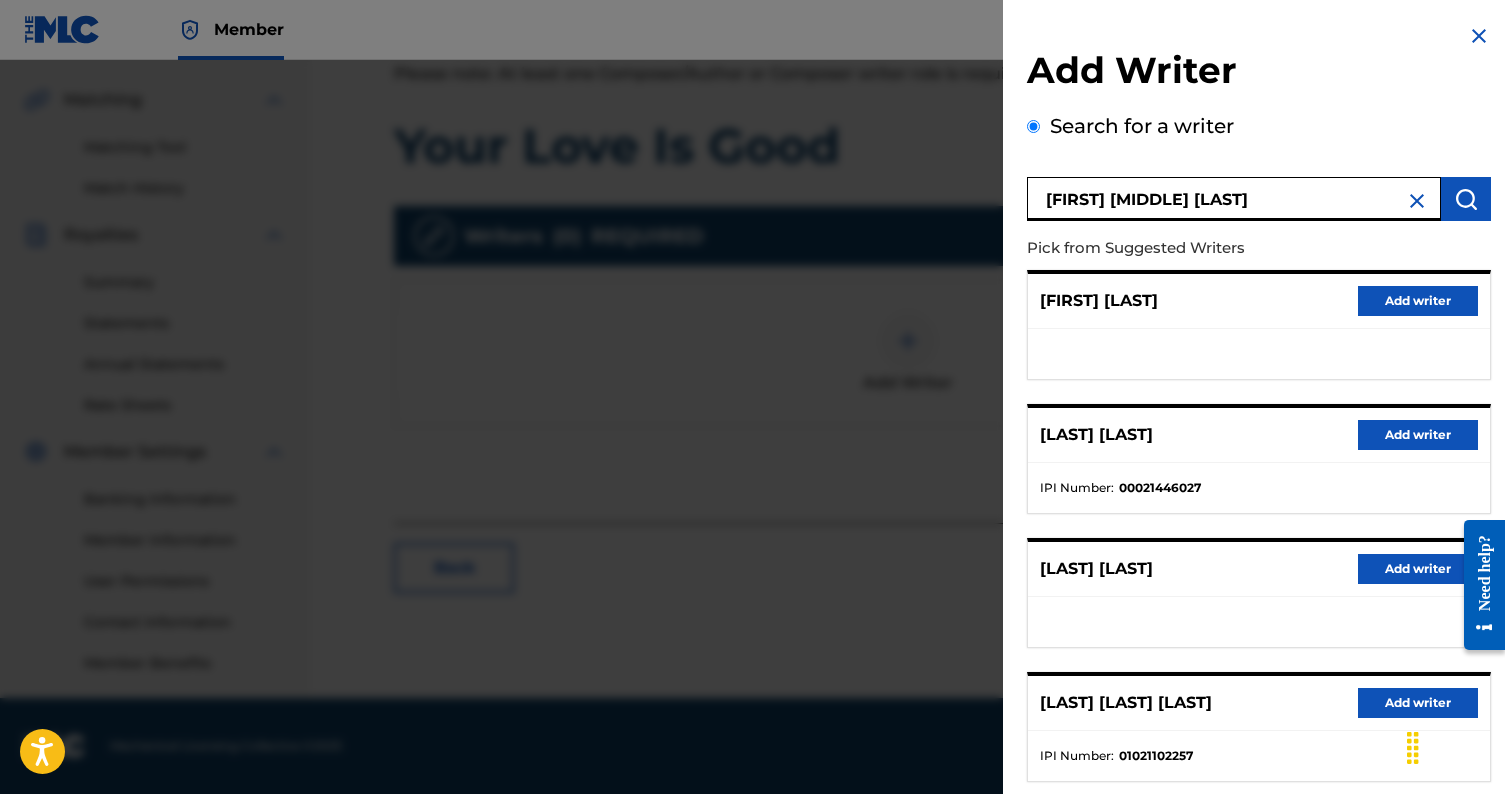 type on "Daniel Michael Bucy" 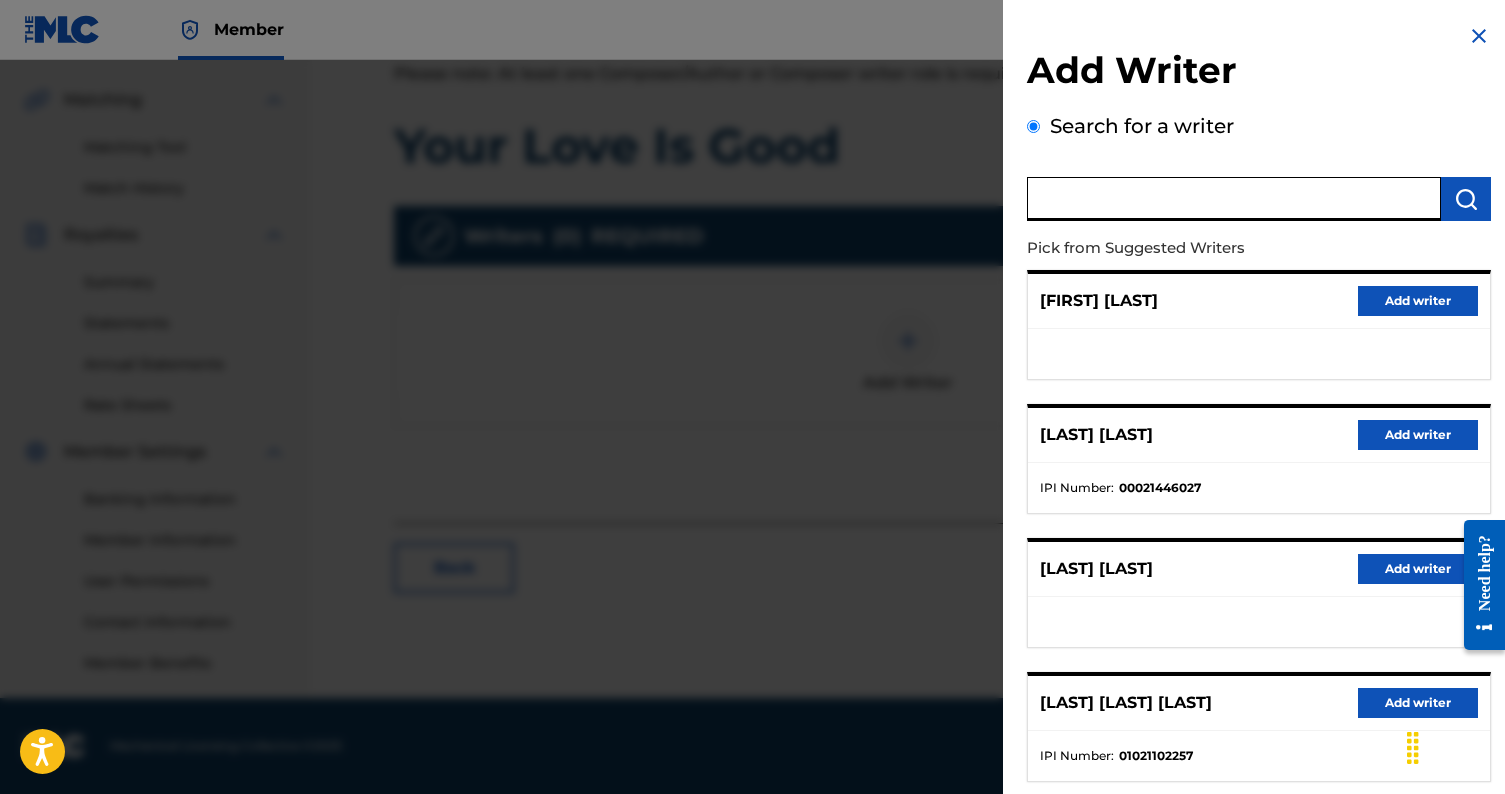type 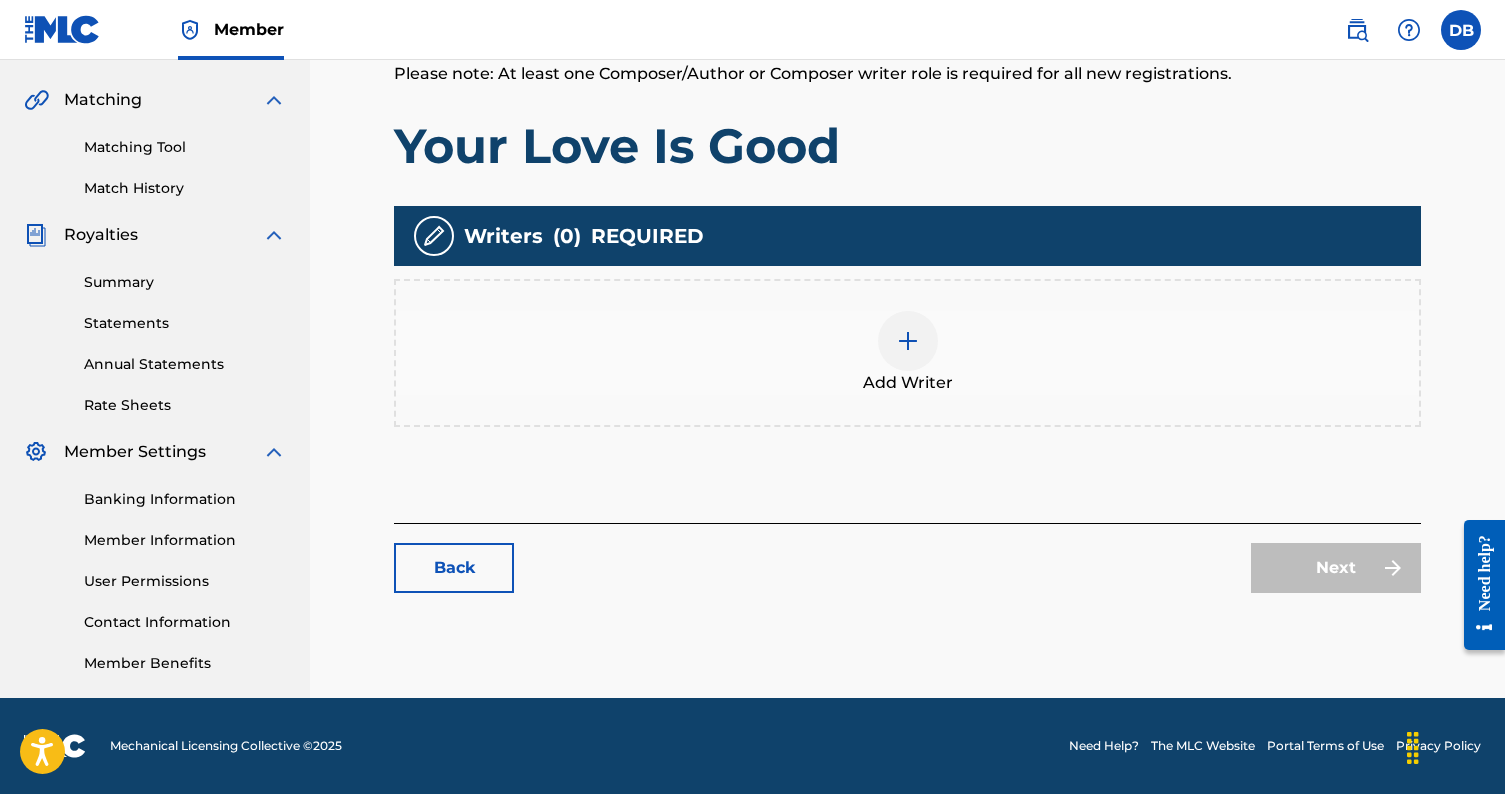 click at bounding box center [908, 341] 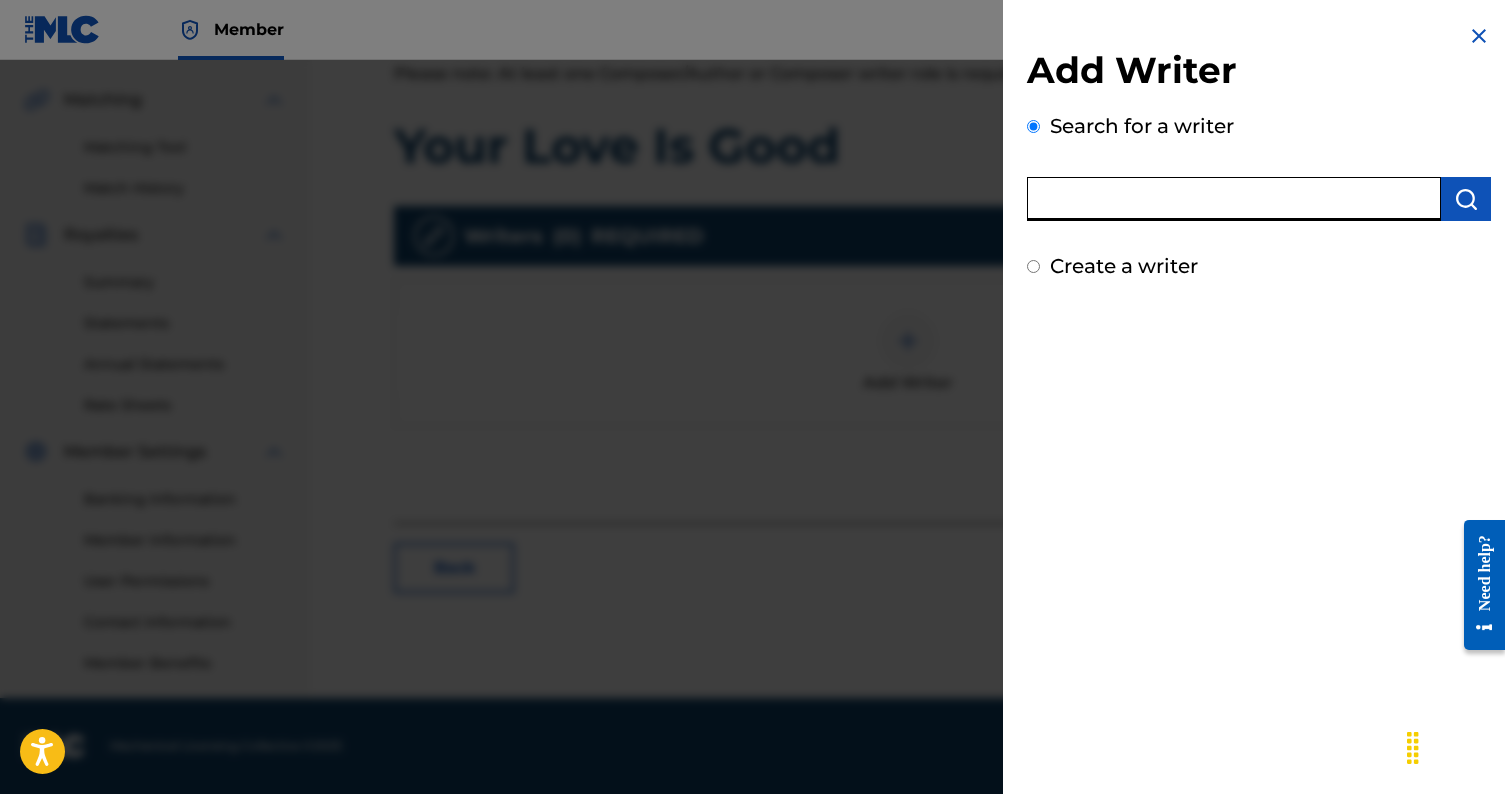 click at bounding box center [1234, 199] 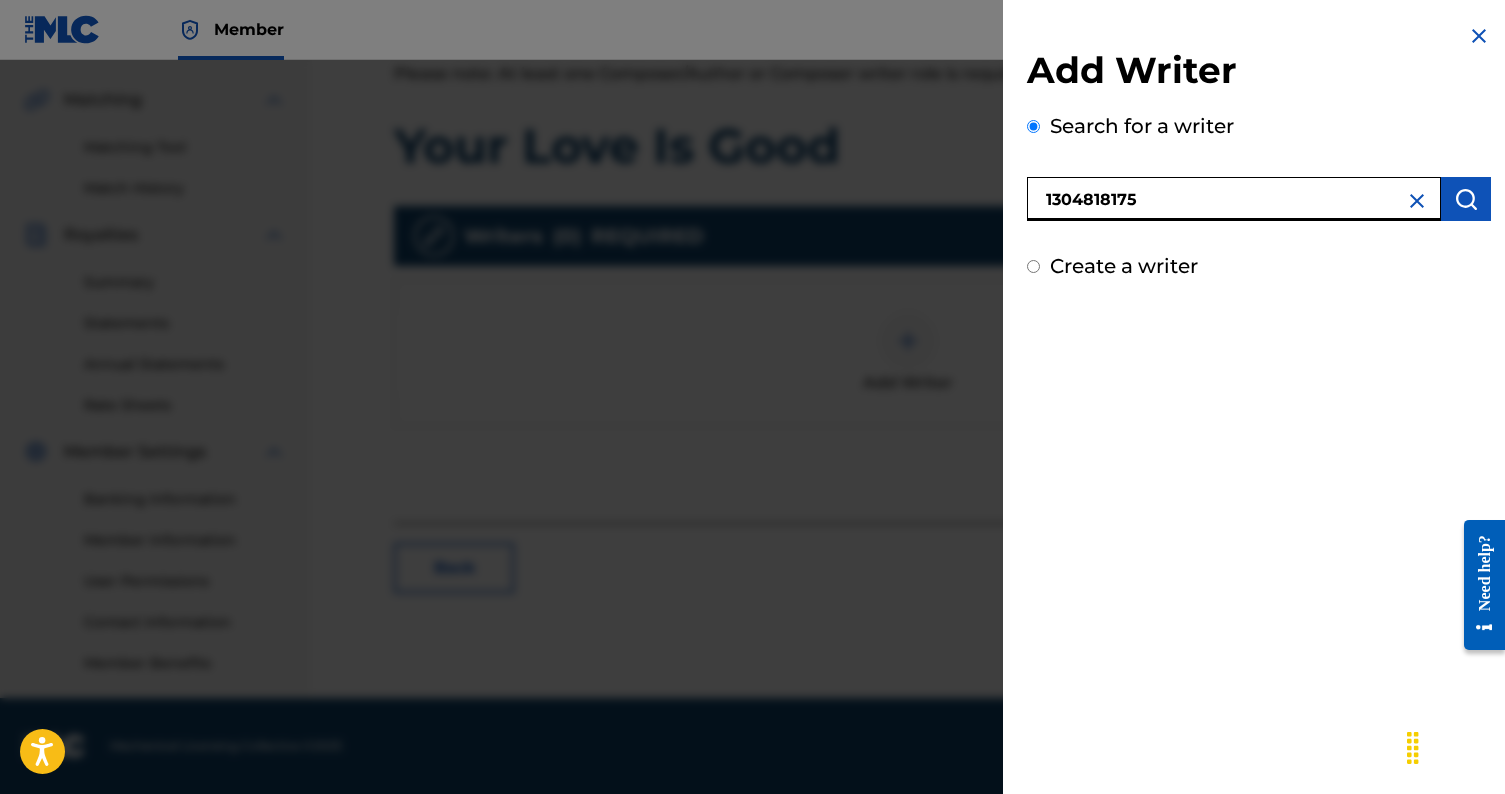 type on "1304818175" 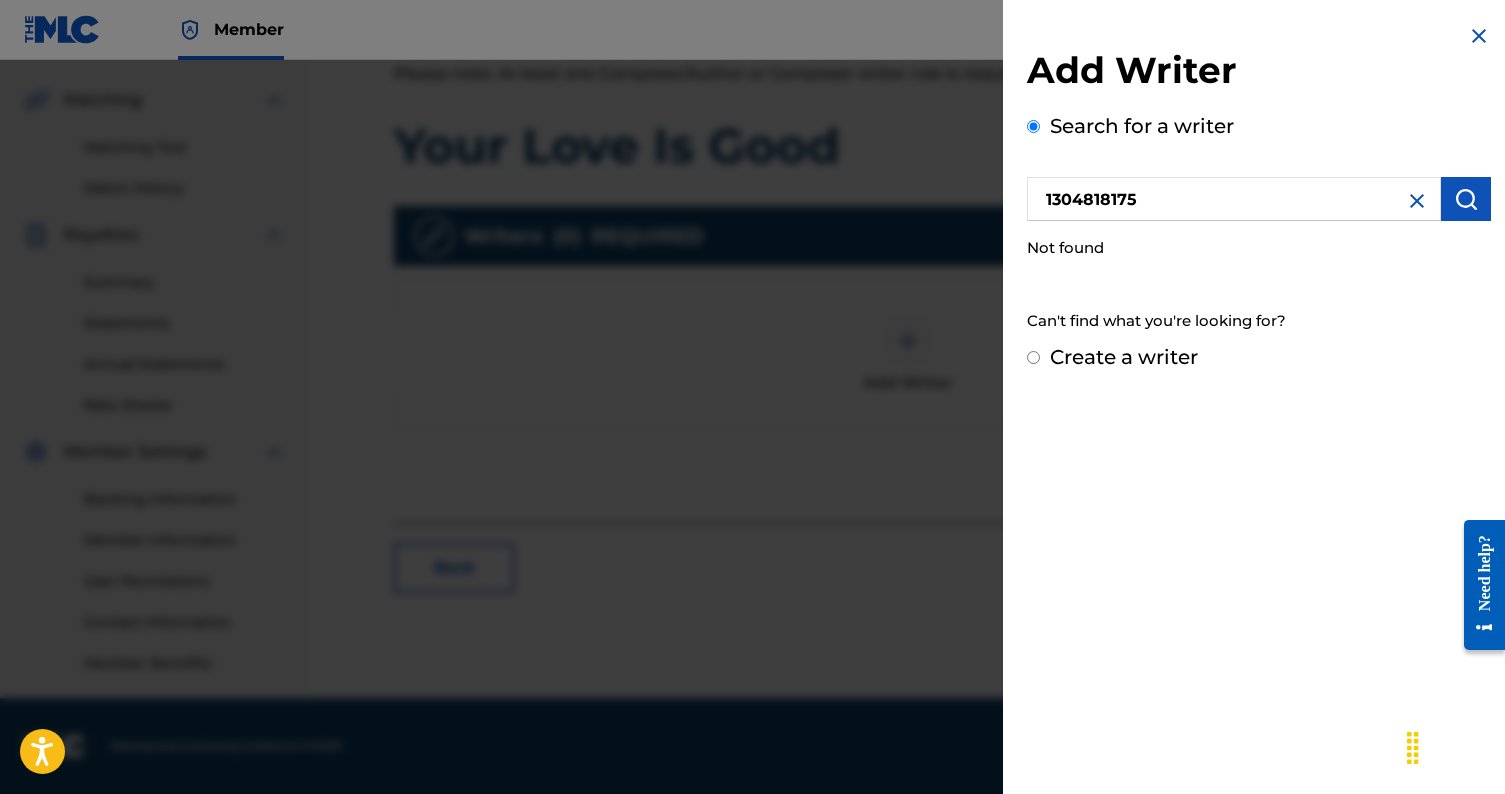 click on "Create a writer" at bounding box center [1124, 357] 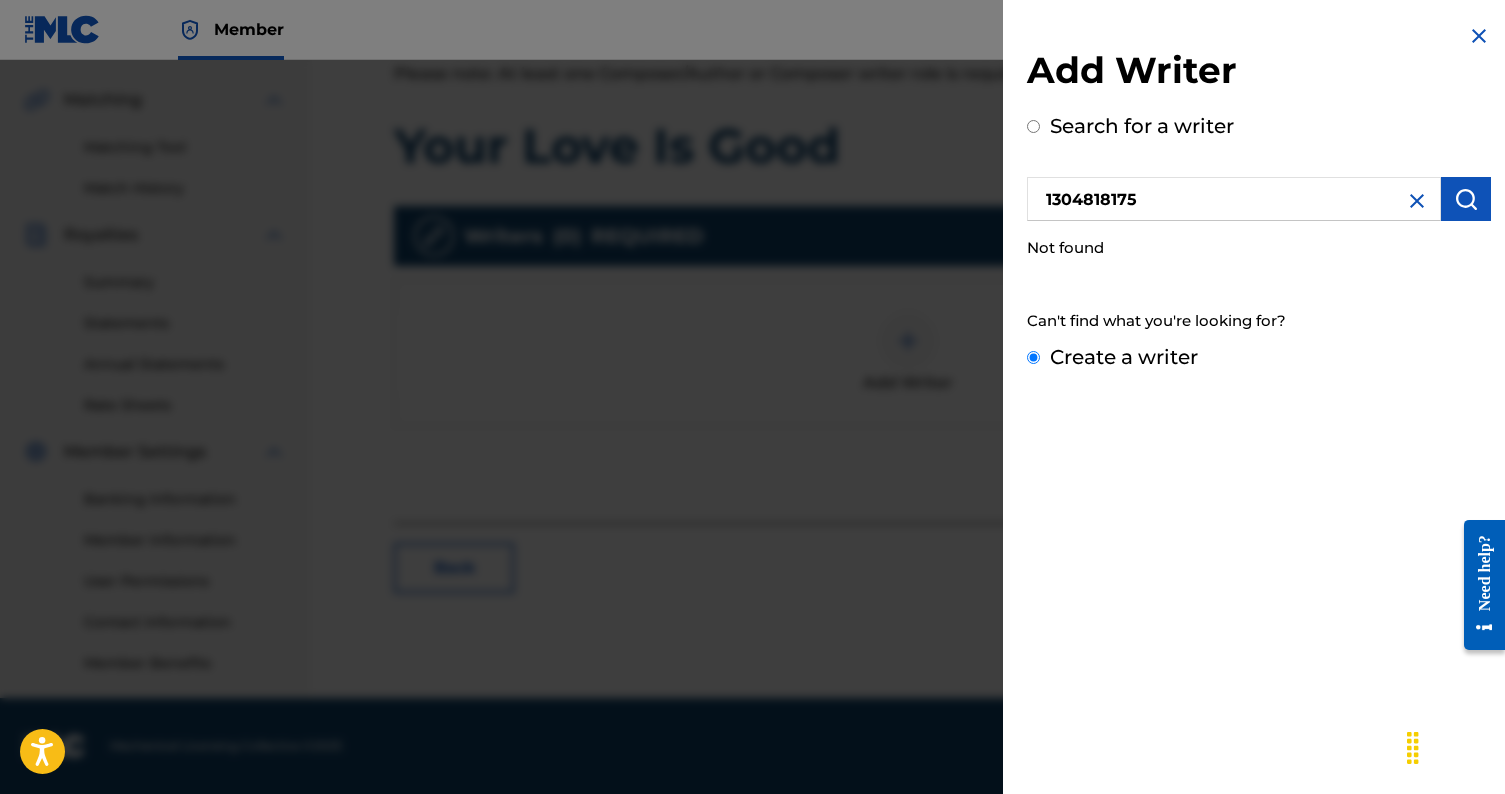 click on "Create a writer" at bounding box center [1033, 357] 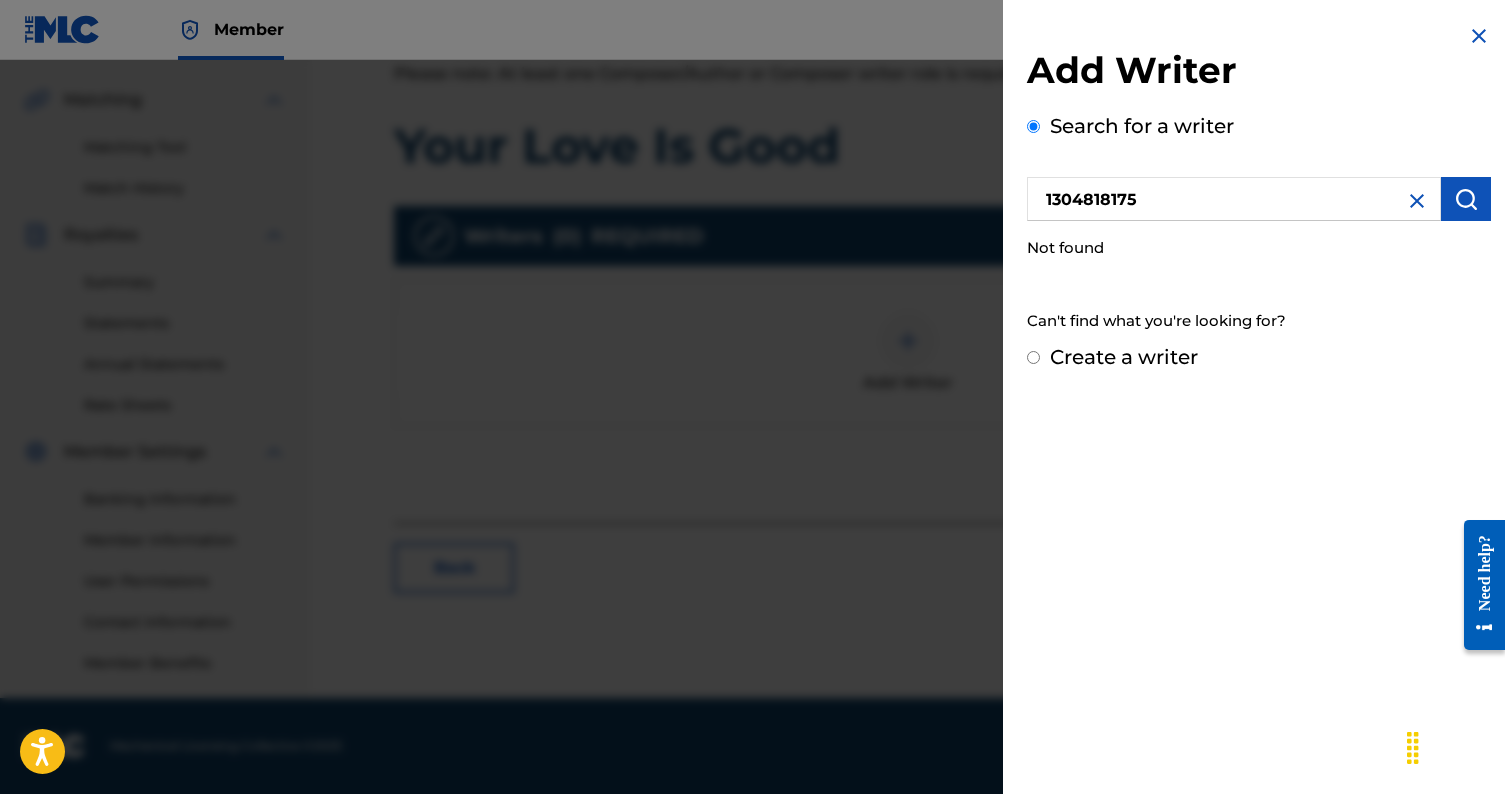 radio on "false" 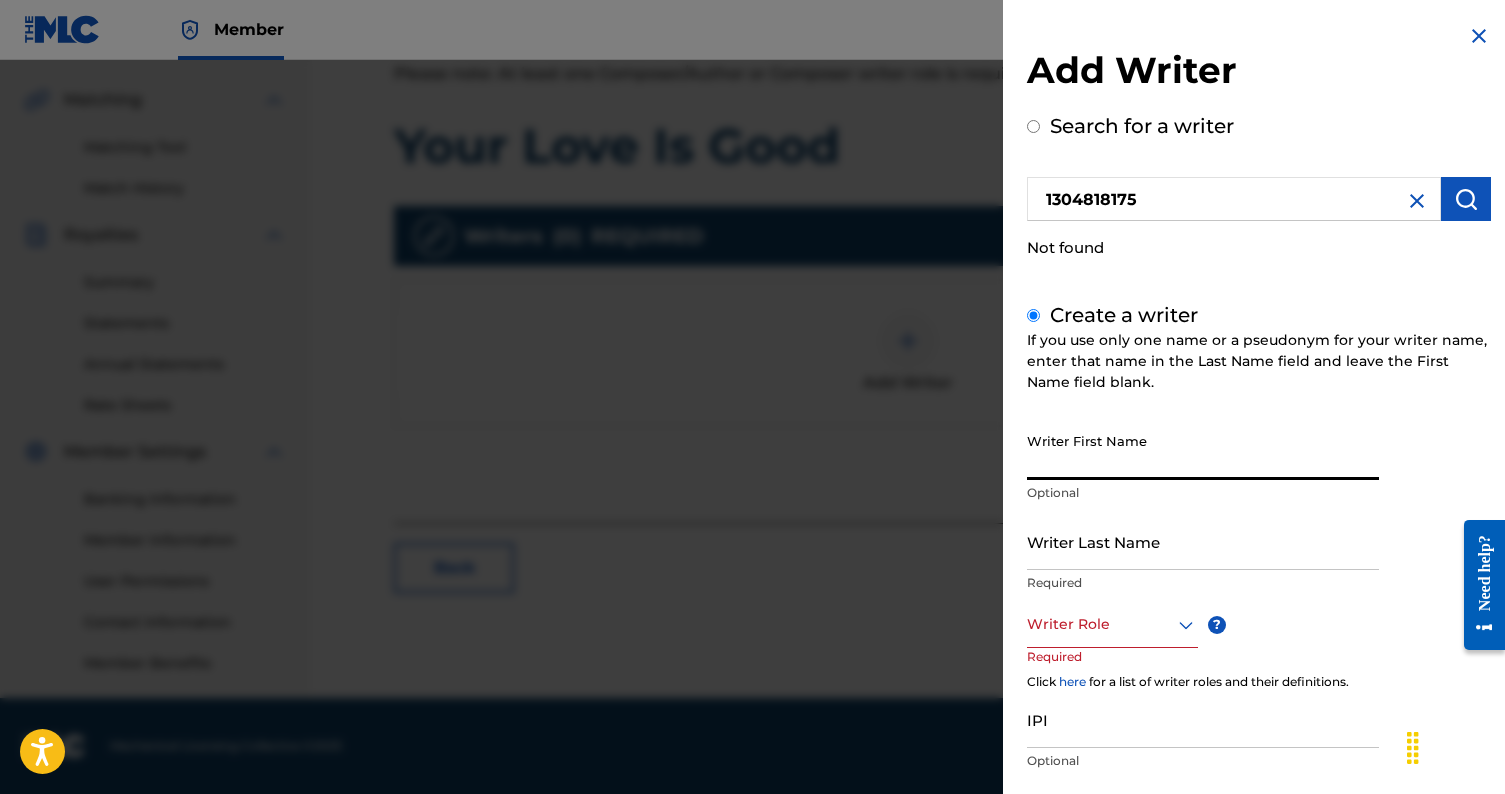 click on "Writer First Name" at bounding box center [1203, 451] 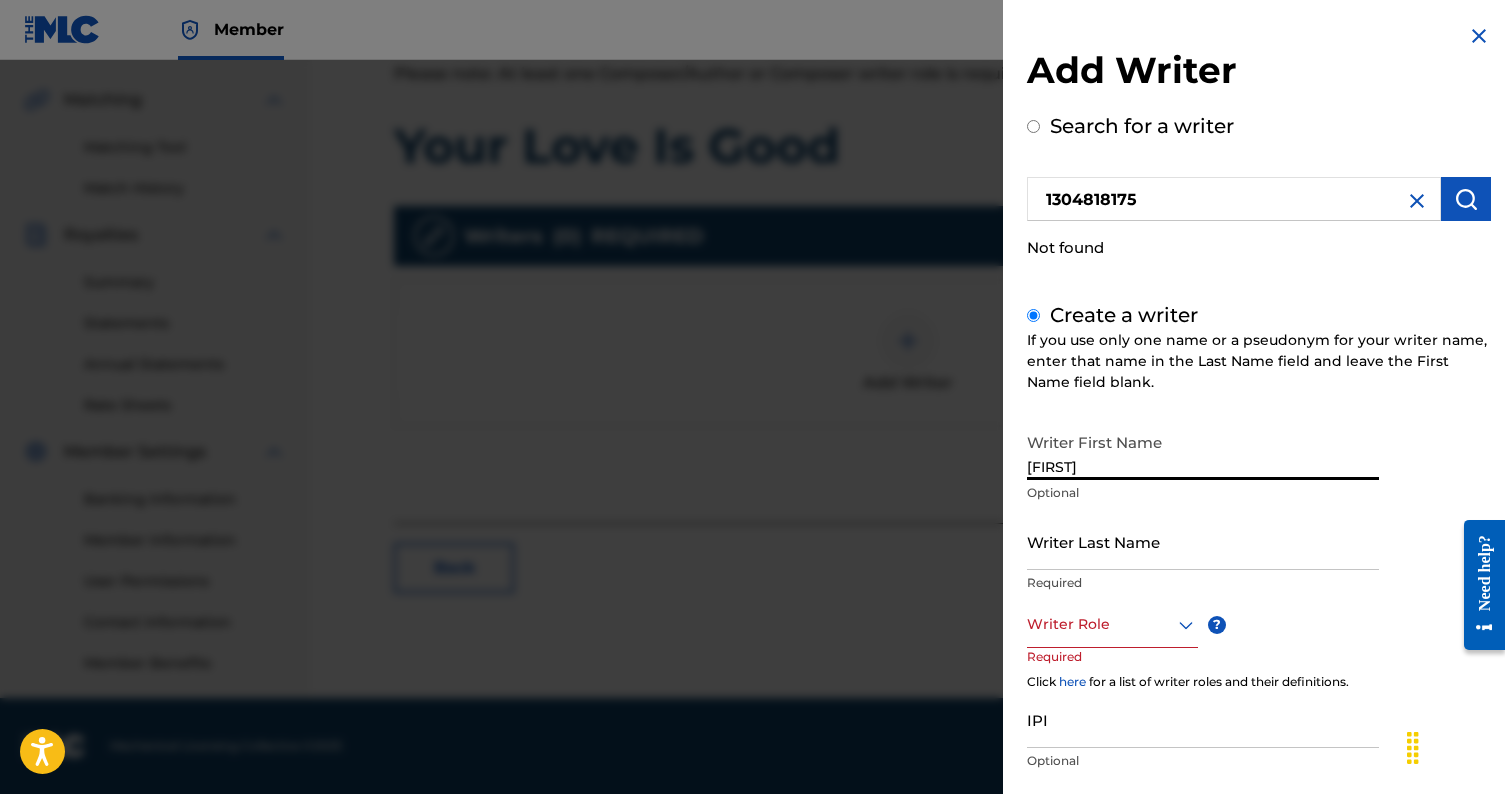 type on "[FIRST]" 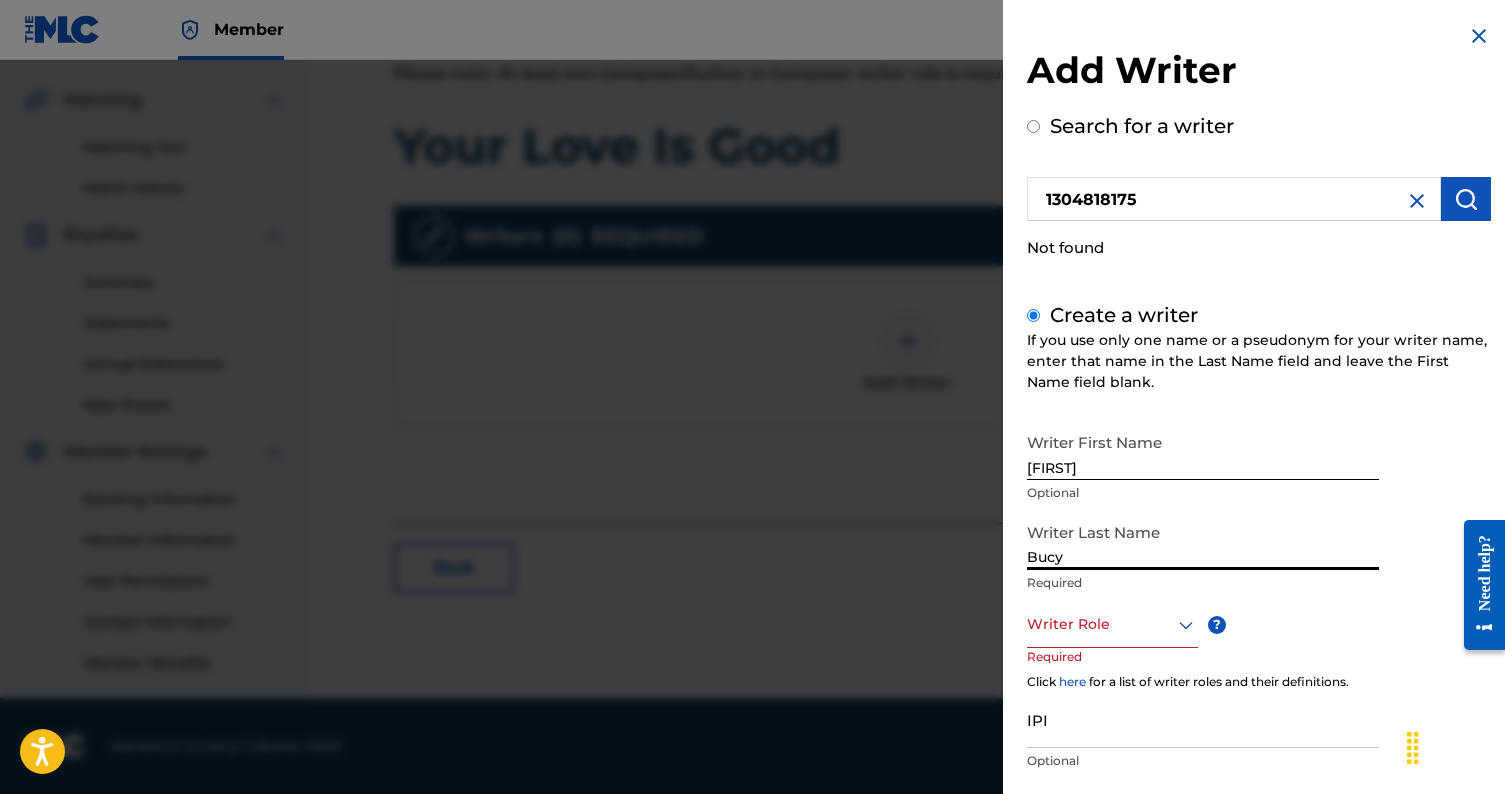 type on "Bucy" 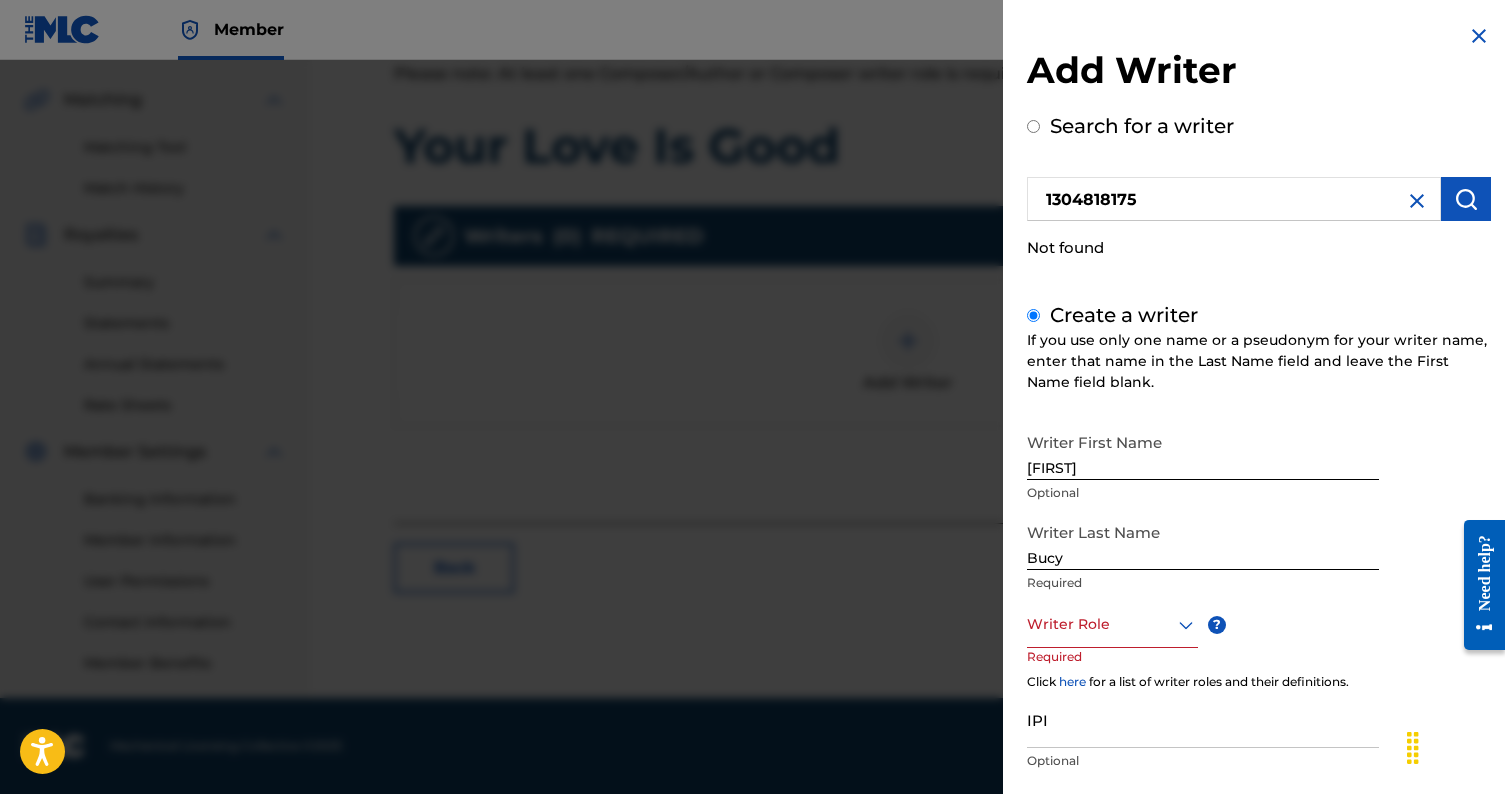 scroll, scrollTop: 120, scrollLeft: 0, axis: vertical 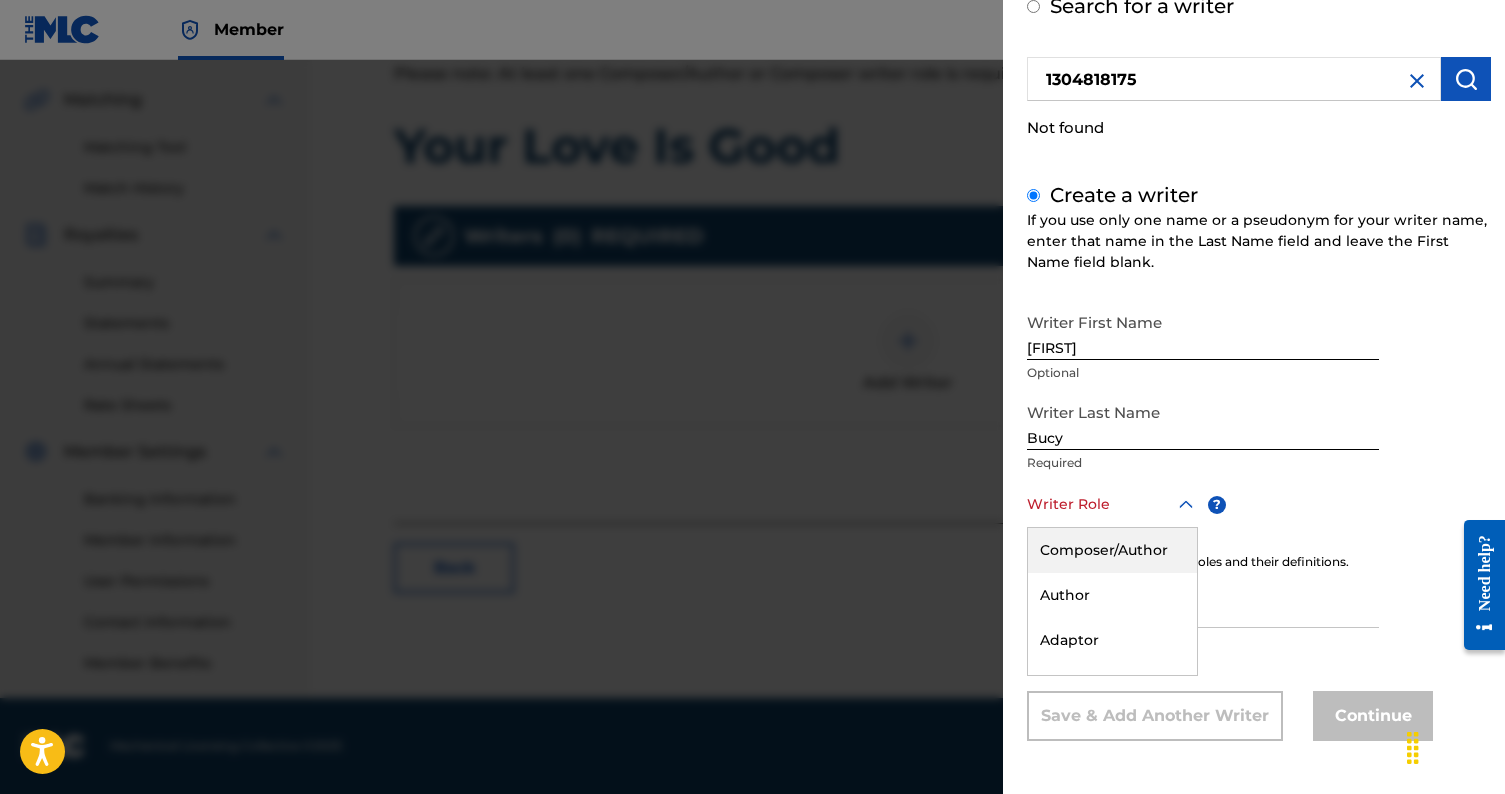 click on "Composer/Author, 1 of 8. 8 results available. Use Up and Down to choose options, press Enter to select the currently focused option, press Escape to exit the menu, press Tab to select the option and exit the menu. Writer Role Composer/Author Author Adaptor Arranger Composer Translator Sub Arranger Sub Author" at bounding box center (1112, 505) 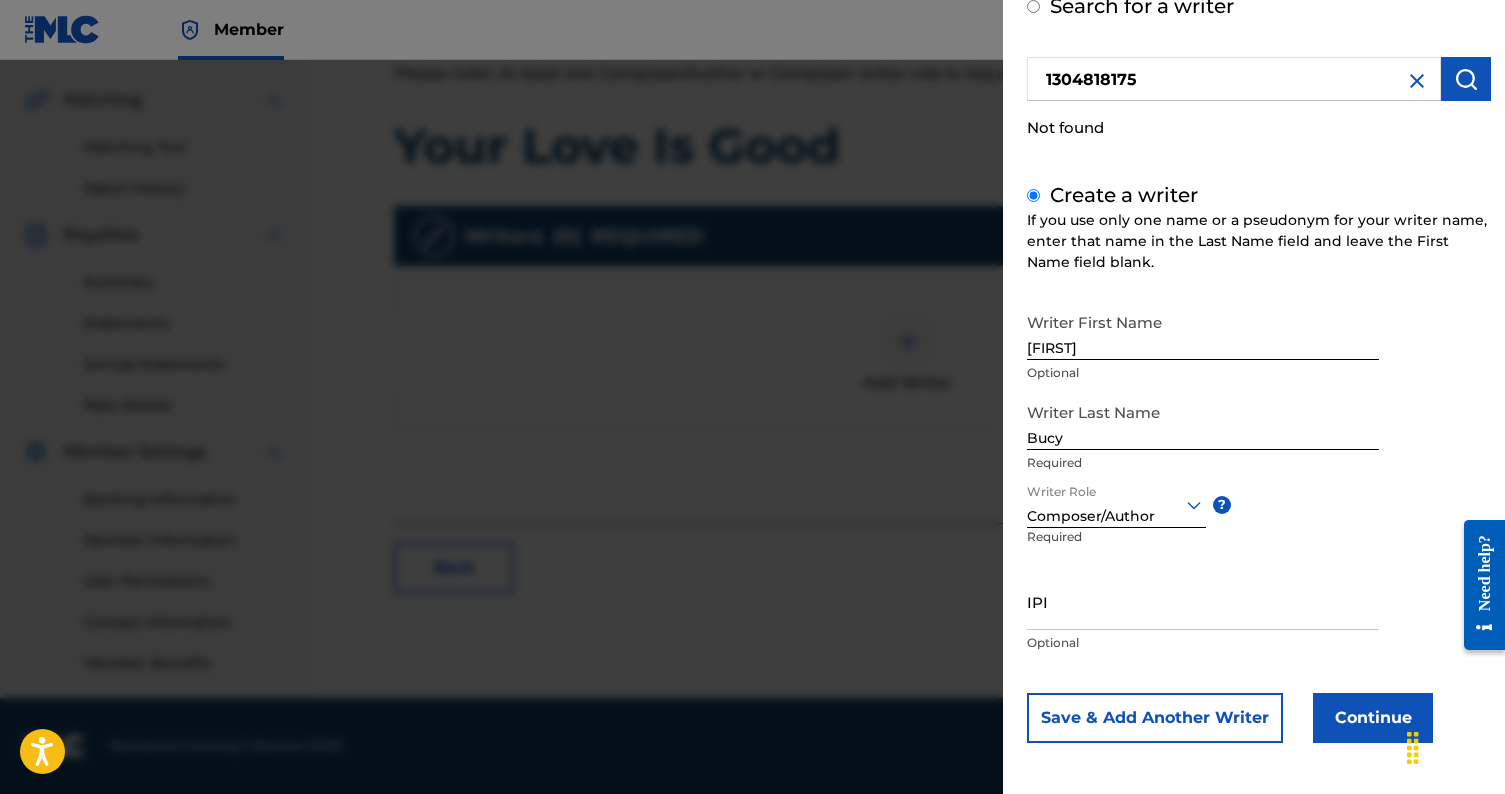 click on "IPI" at bounding box center [1203, 601] 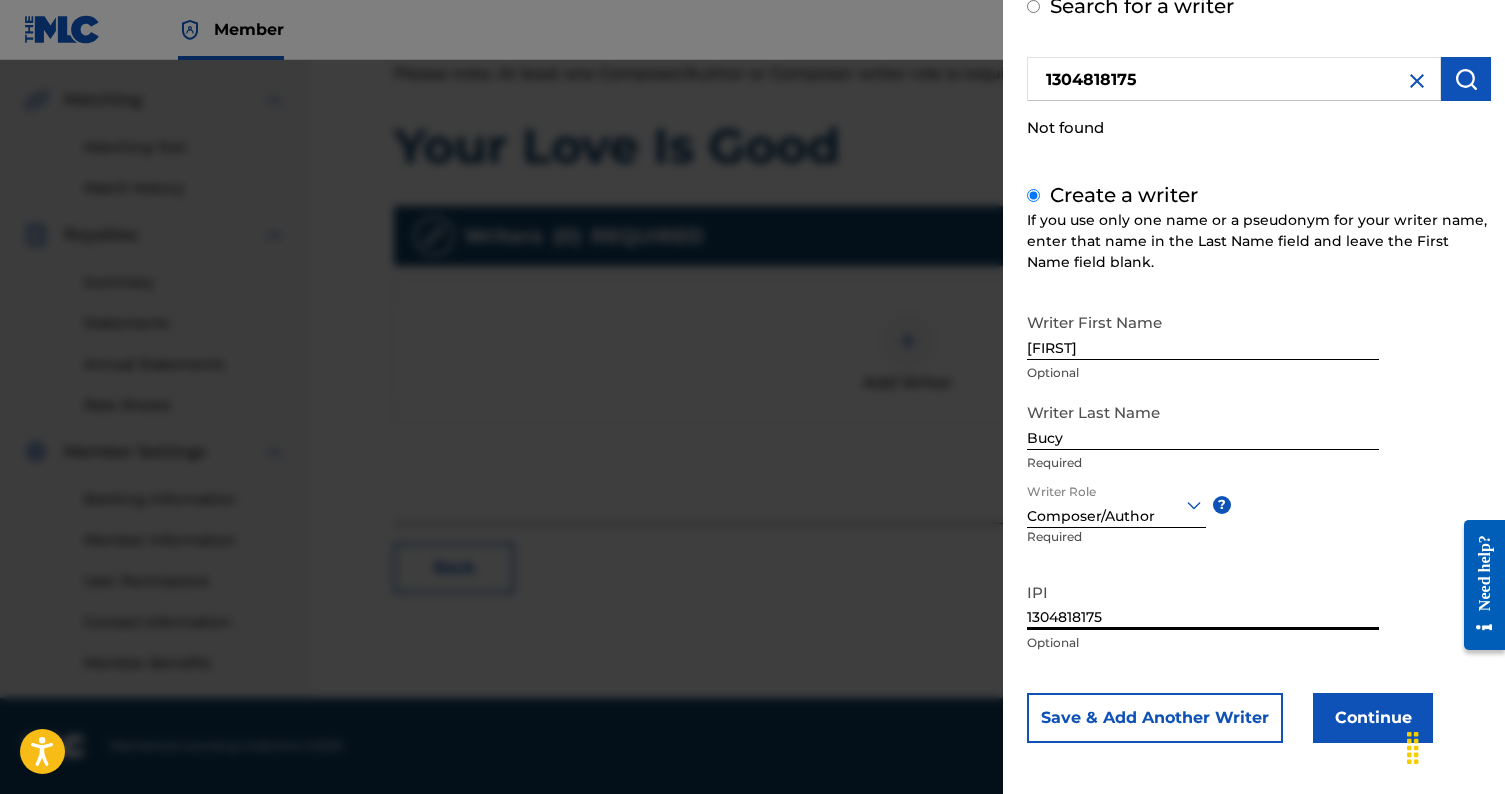type on "1304818175" 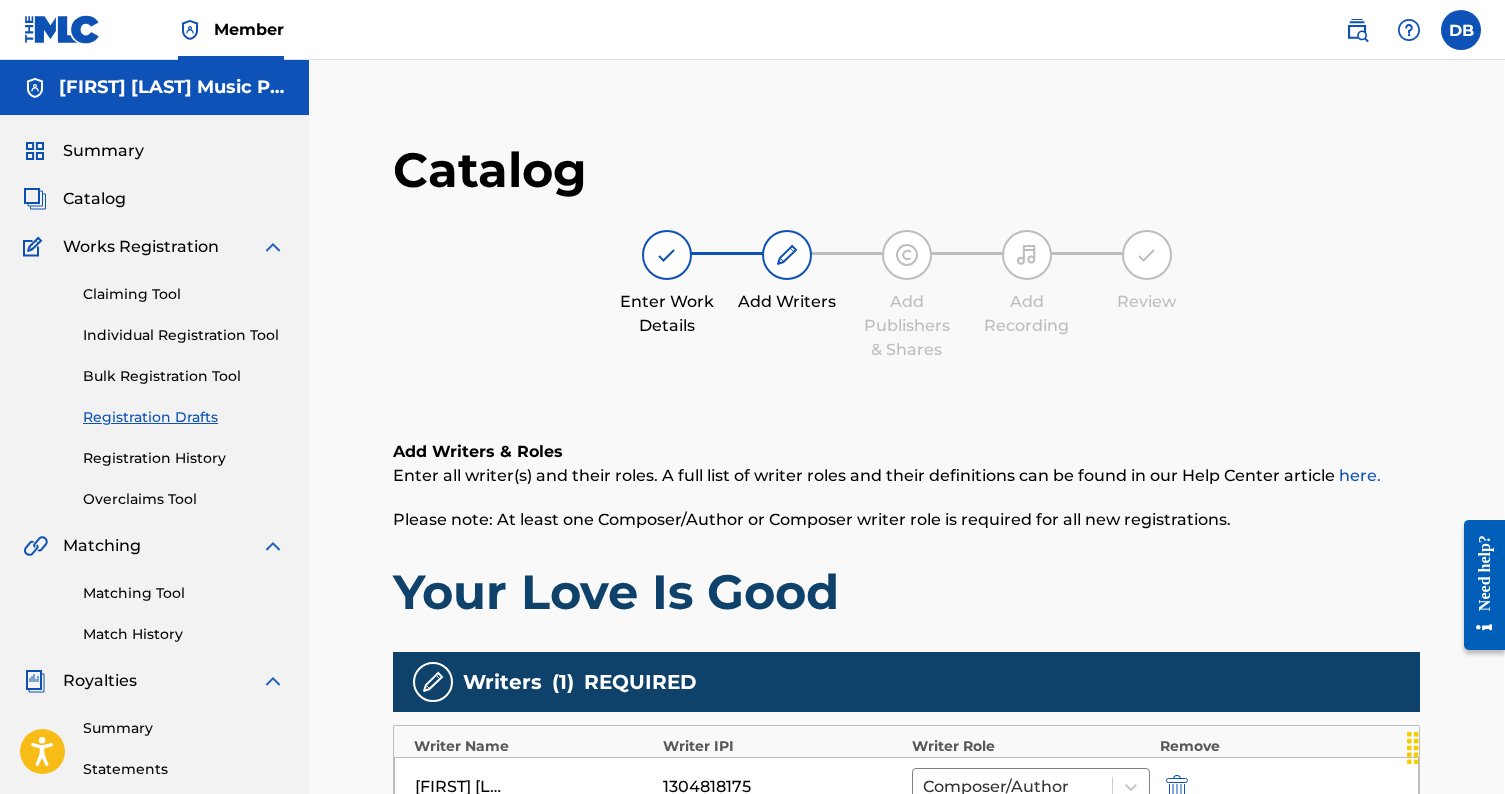 scroll, scrollTop: 0, scrollLeft: 1, axis: horizontal 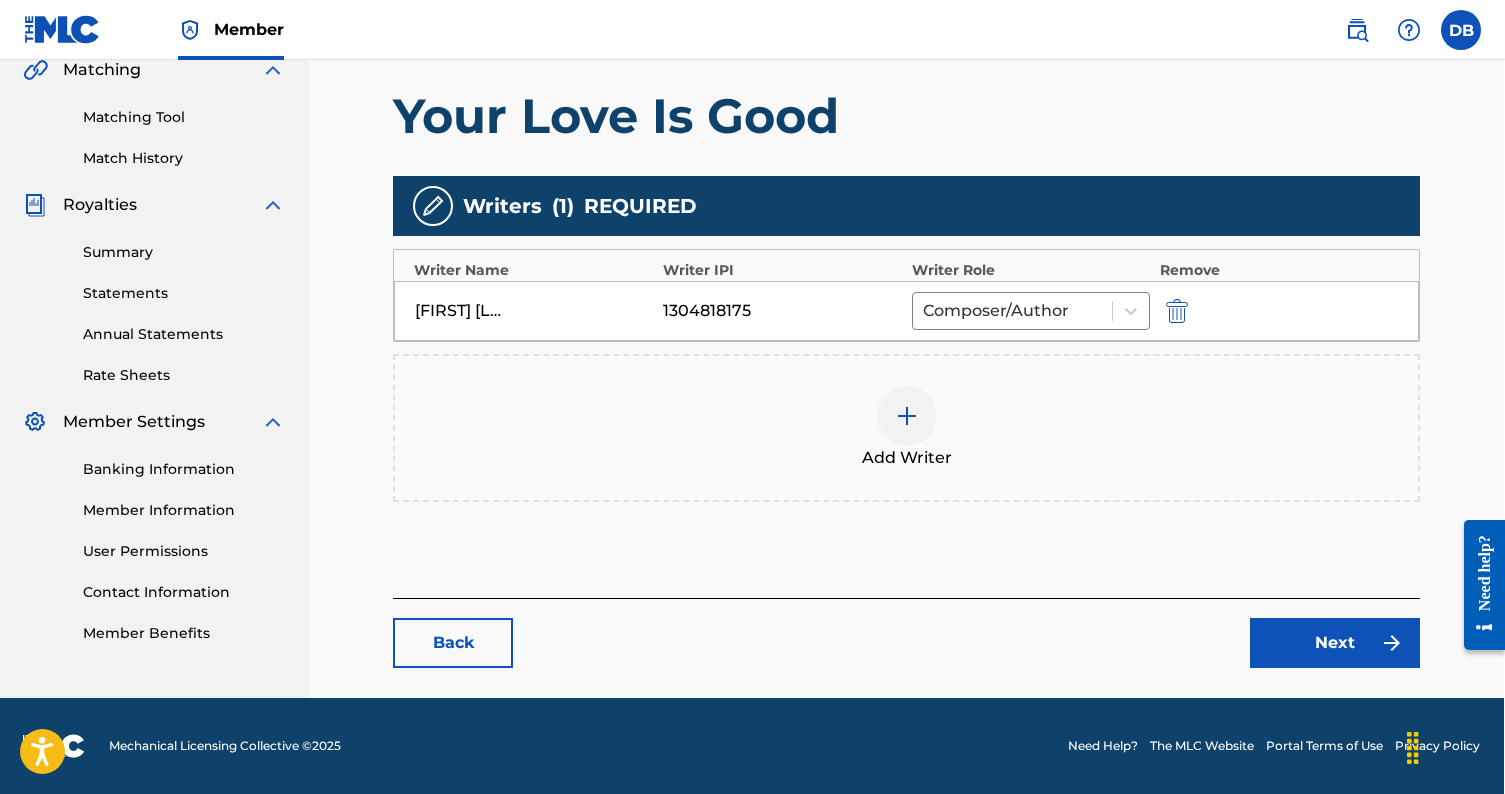 click on "Next" at bounding box center [1335, 643] 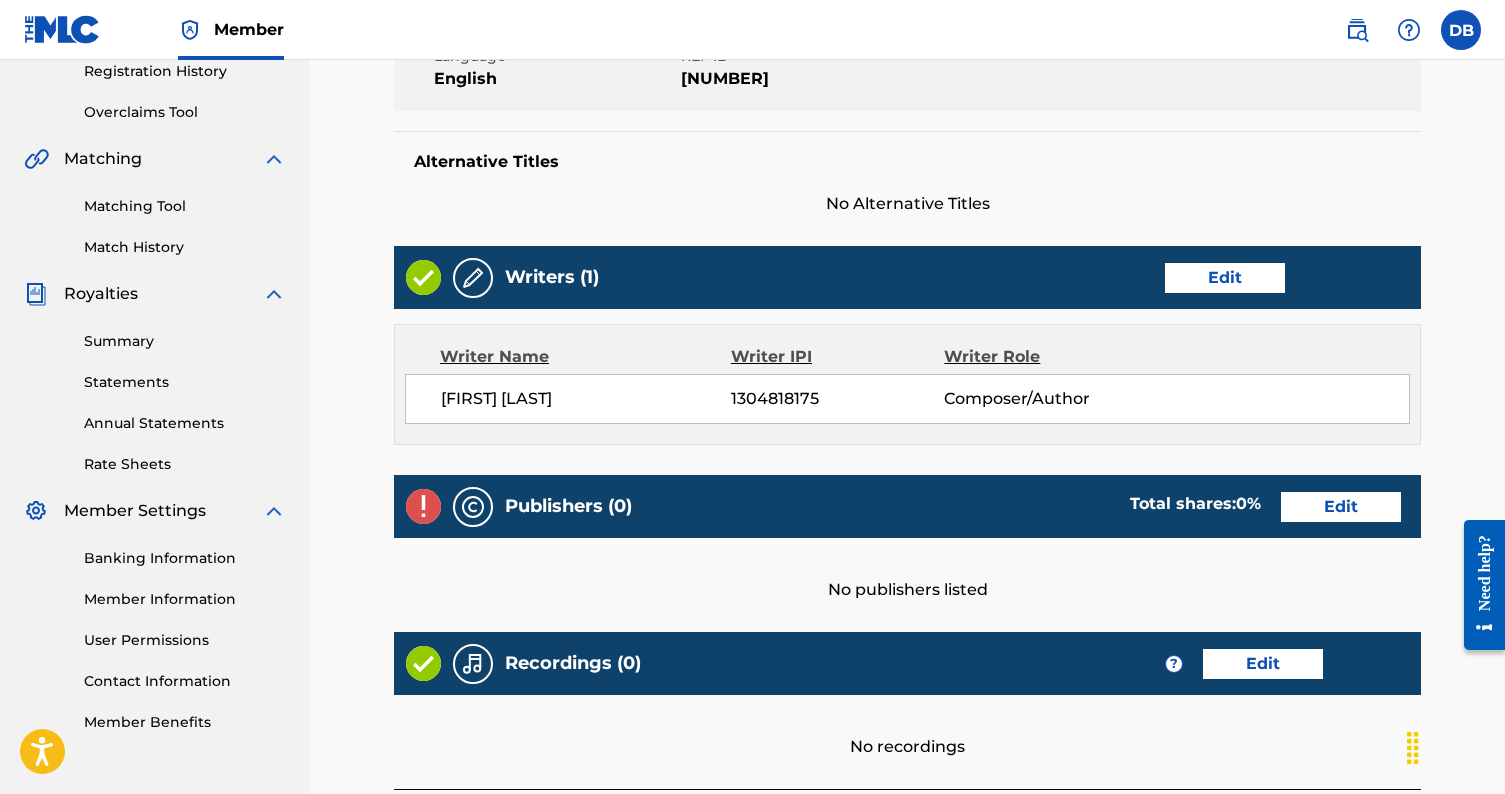 scroll, scrollTop: 420, scrollLeft: 0, axis: vertical 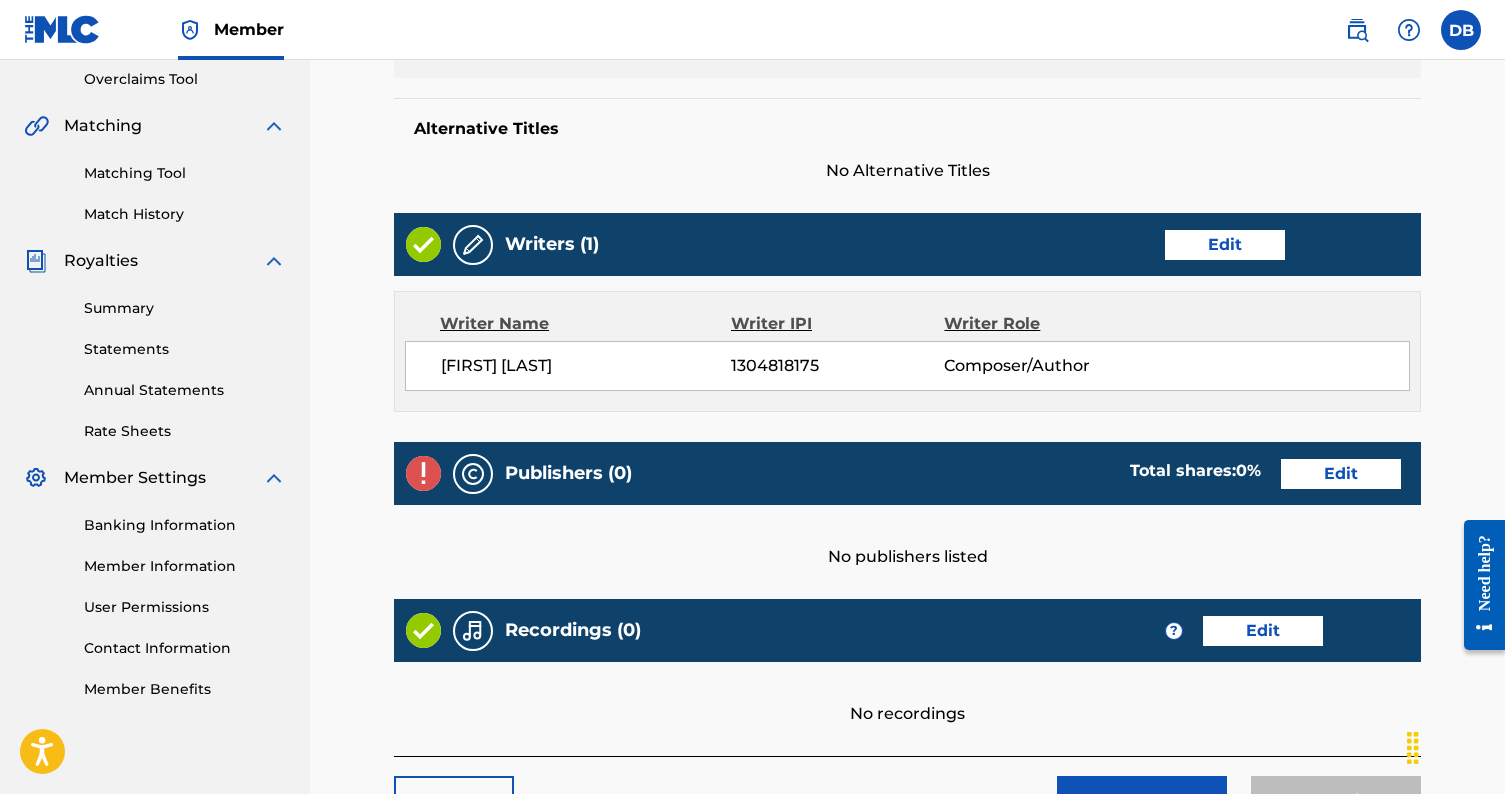click on "Edit" at bounding box center [1341, 474] 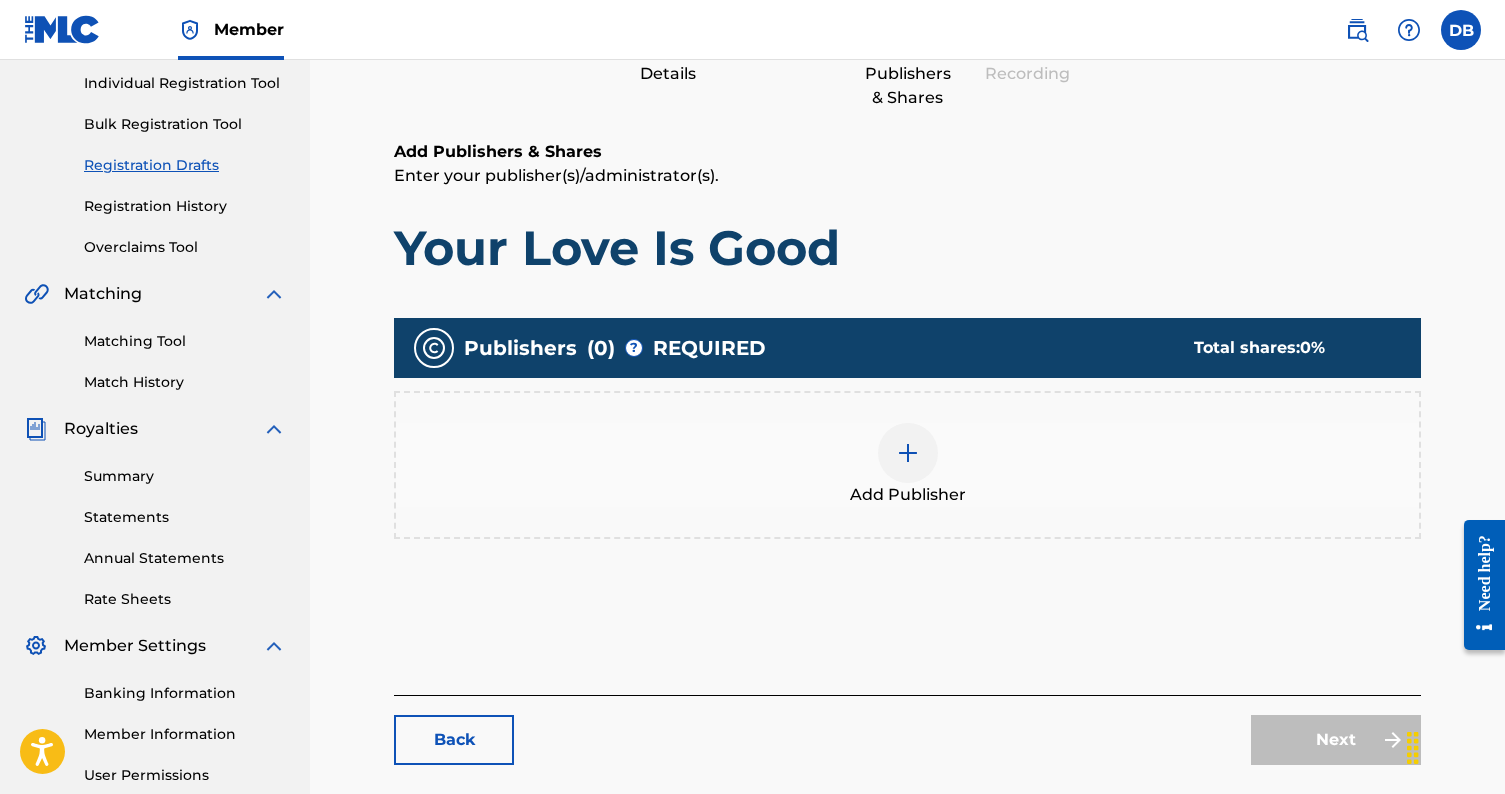 scroll, scrollTop: 253, scrollLeft: 0, axis: vertical 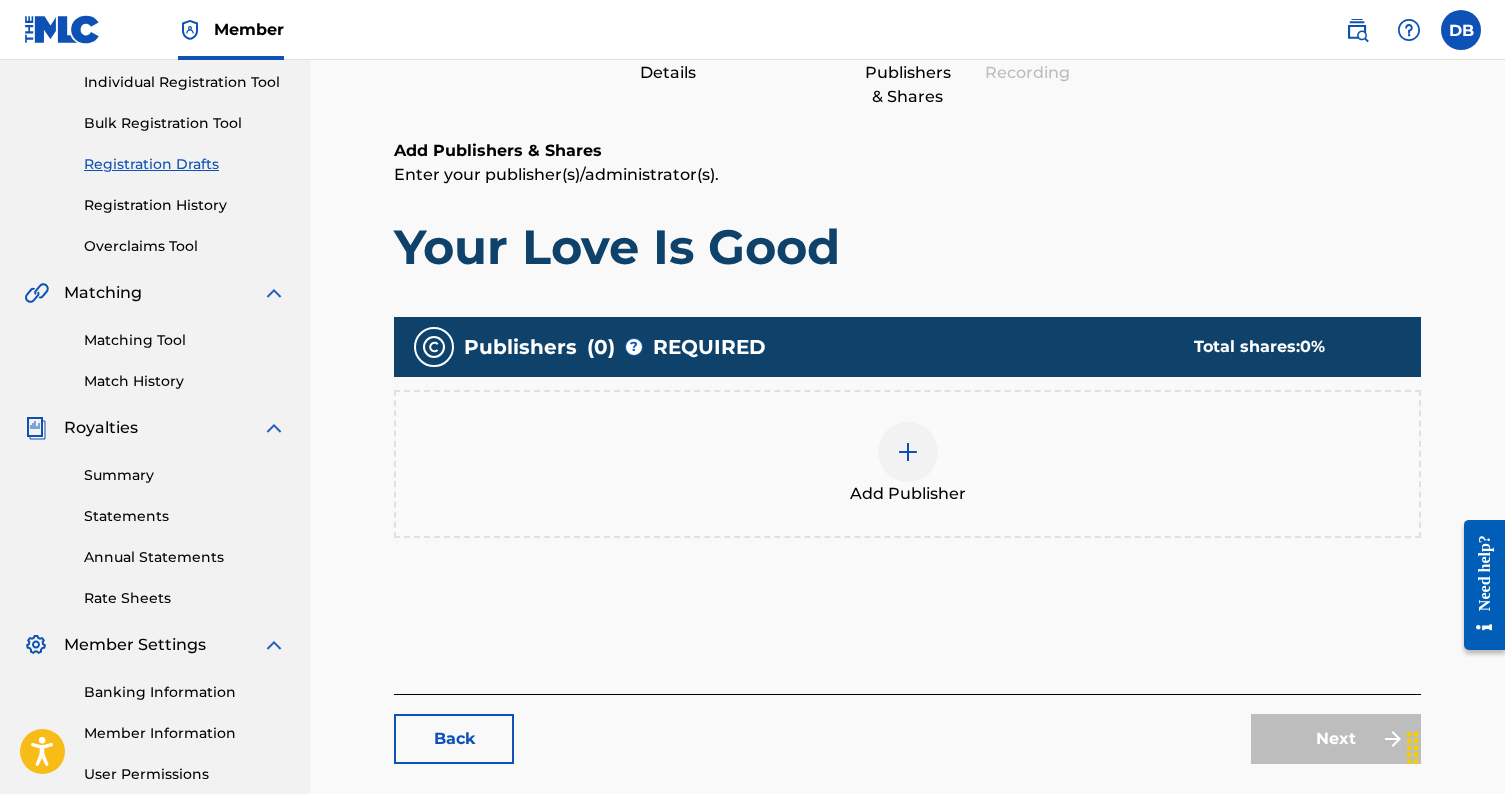click at bounding box center [908, 452] 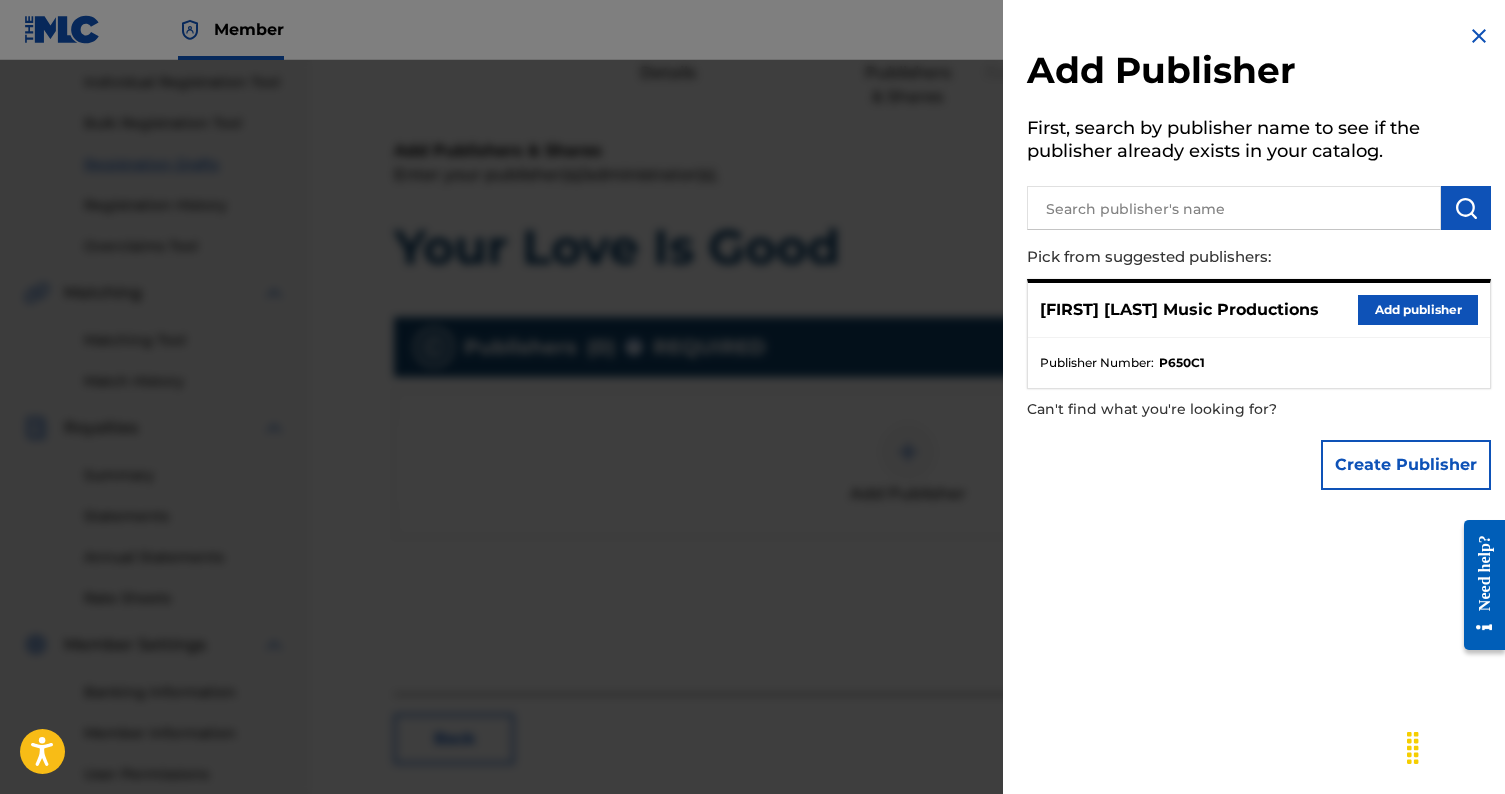 click at bounding box center (1234, 208) 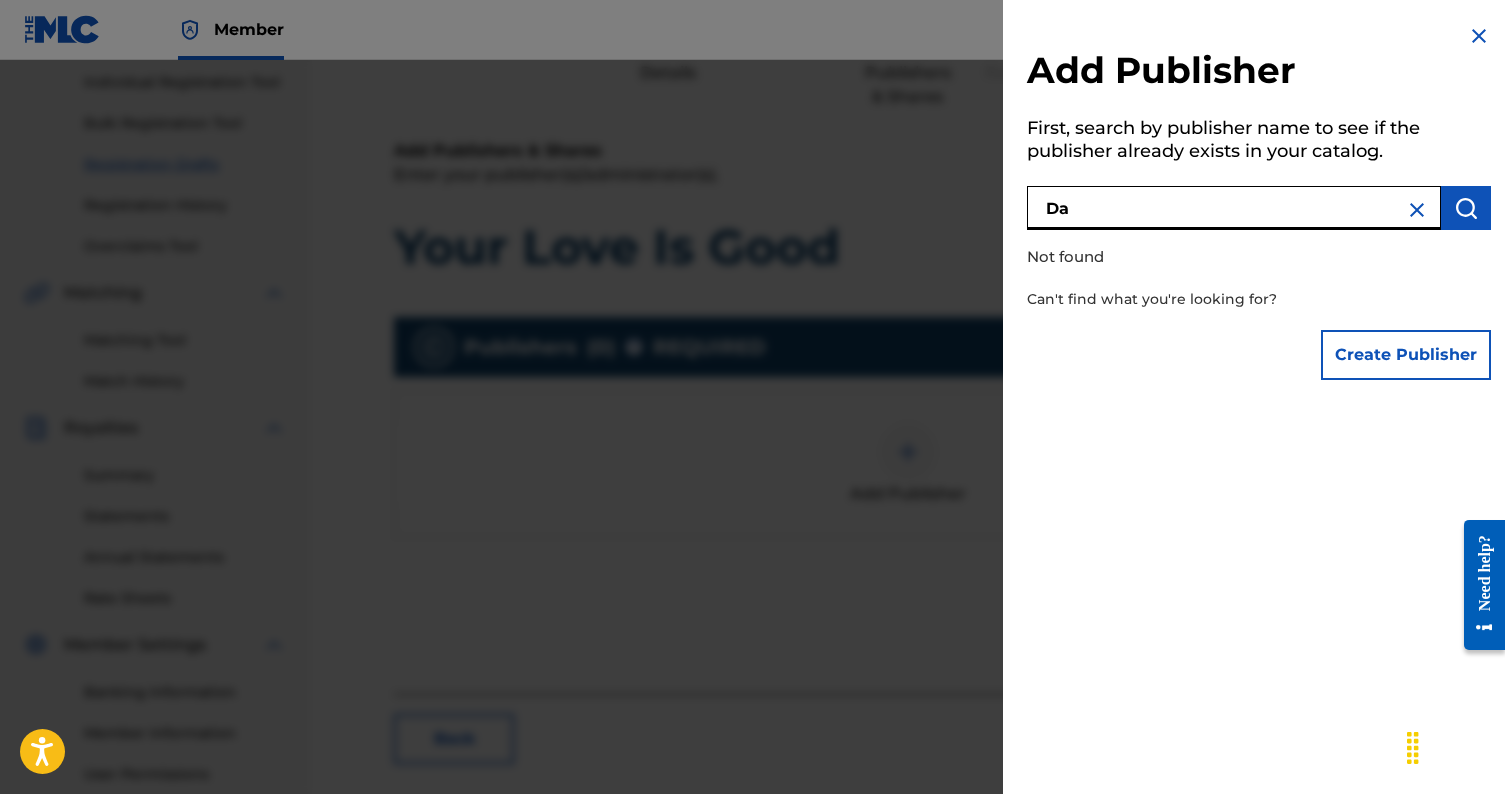 type on "D" 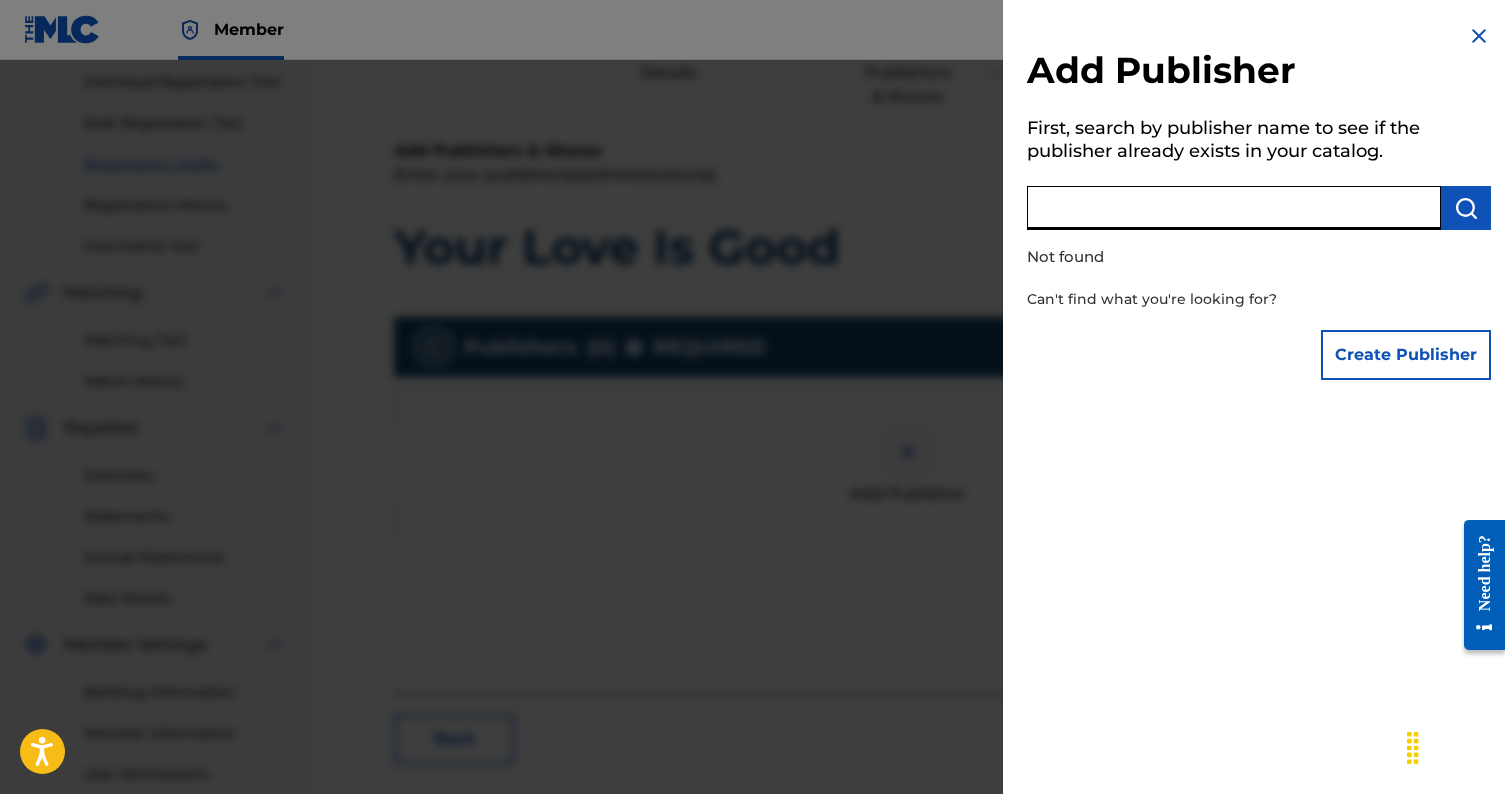 type 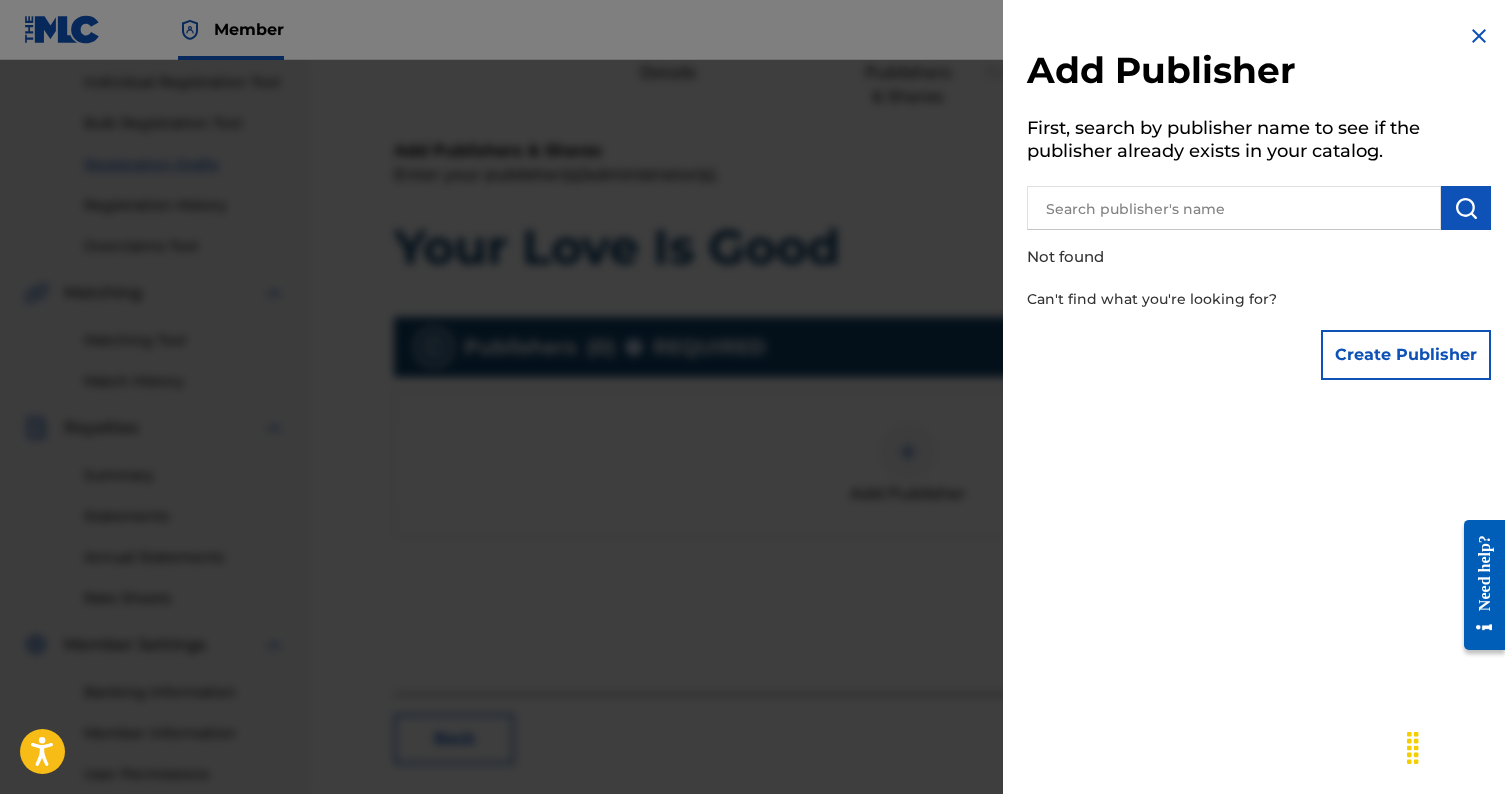click at bounding box center [1479, 36] 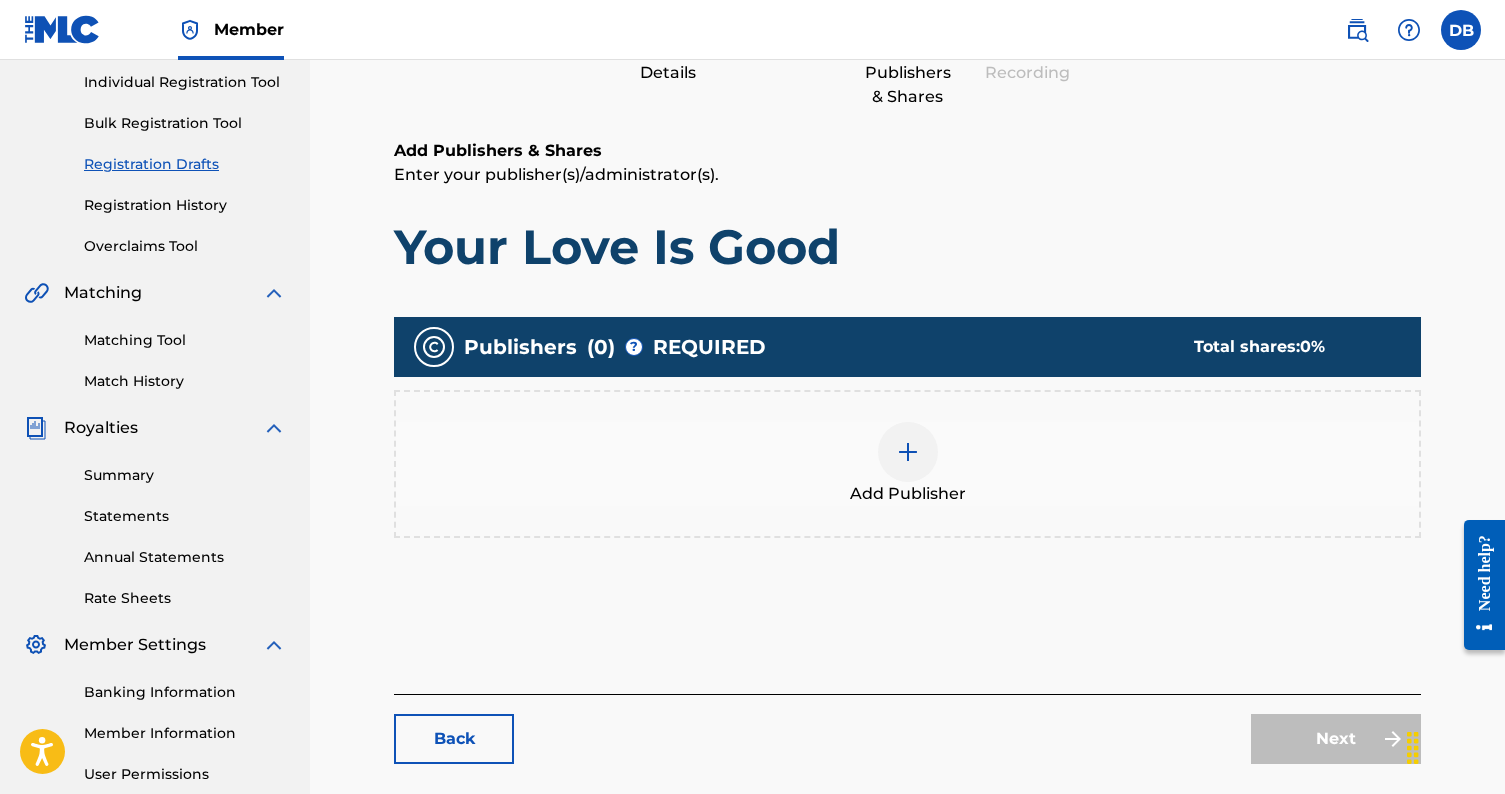 click at bounding box center [908, 452] 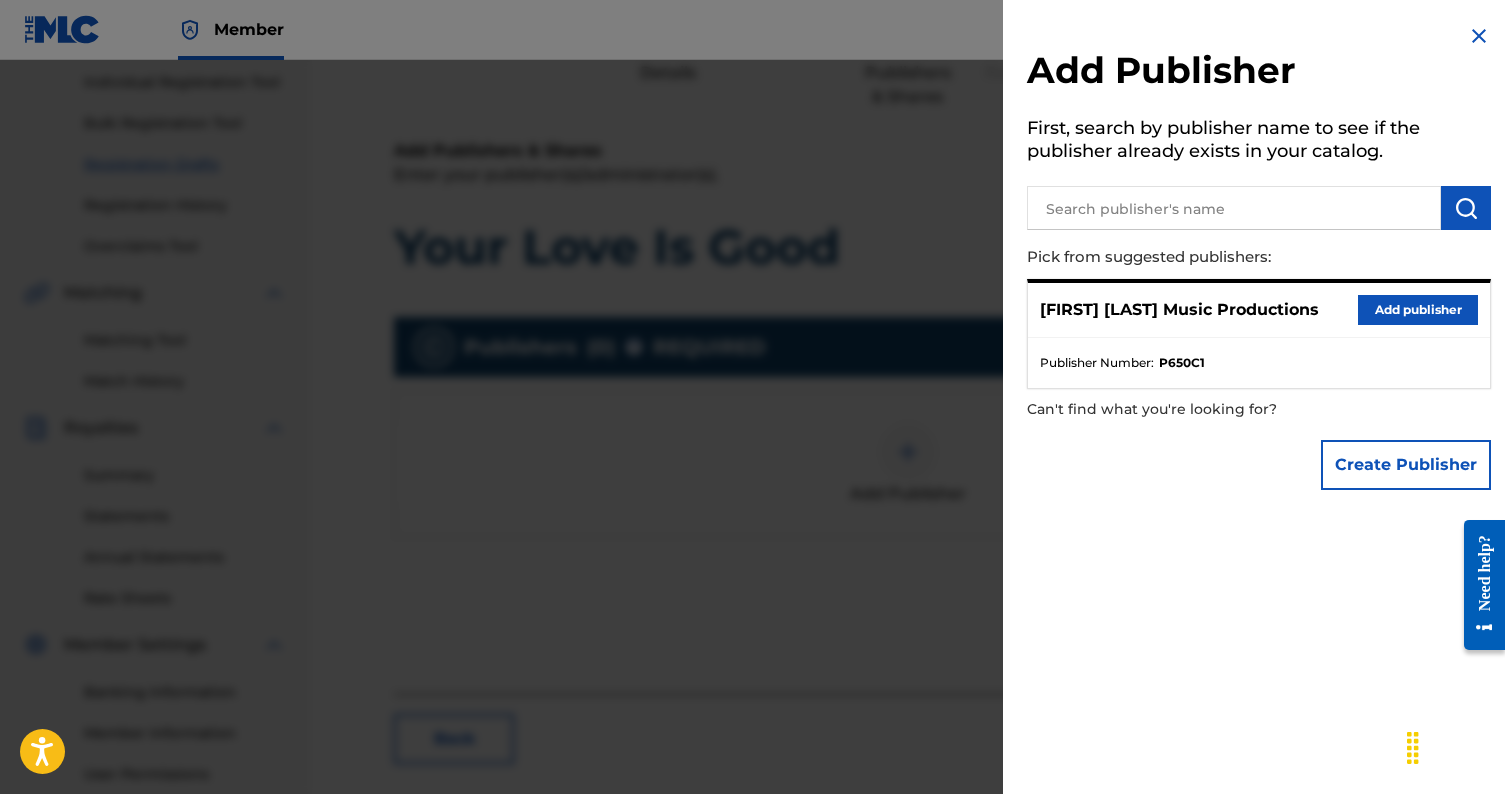 click on "Create Publisher" at bounding box center [1406, 465] 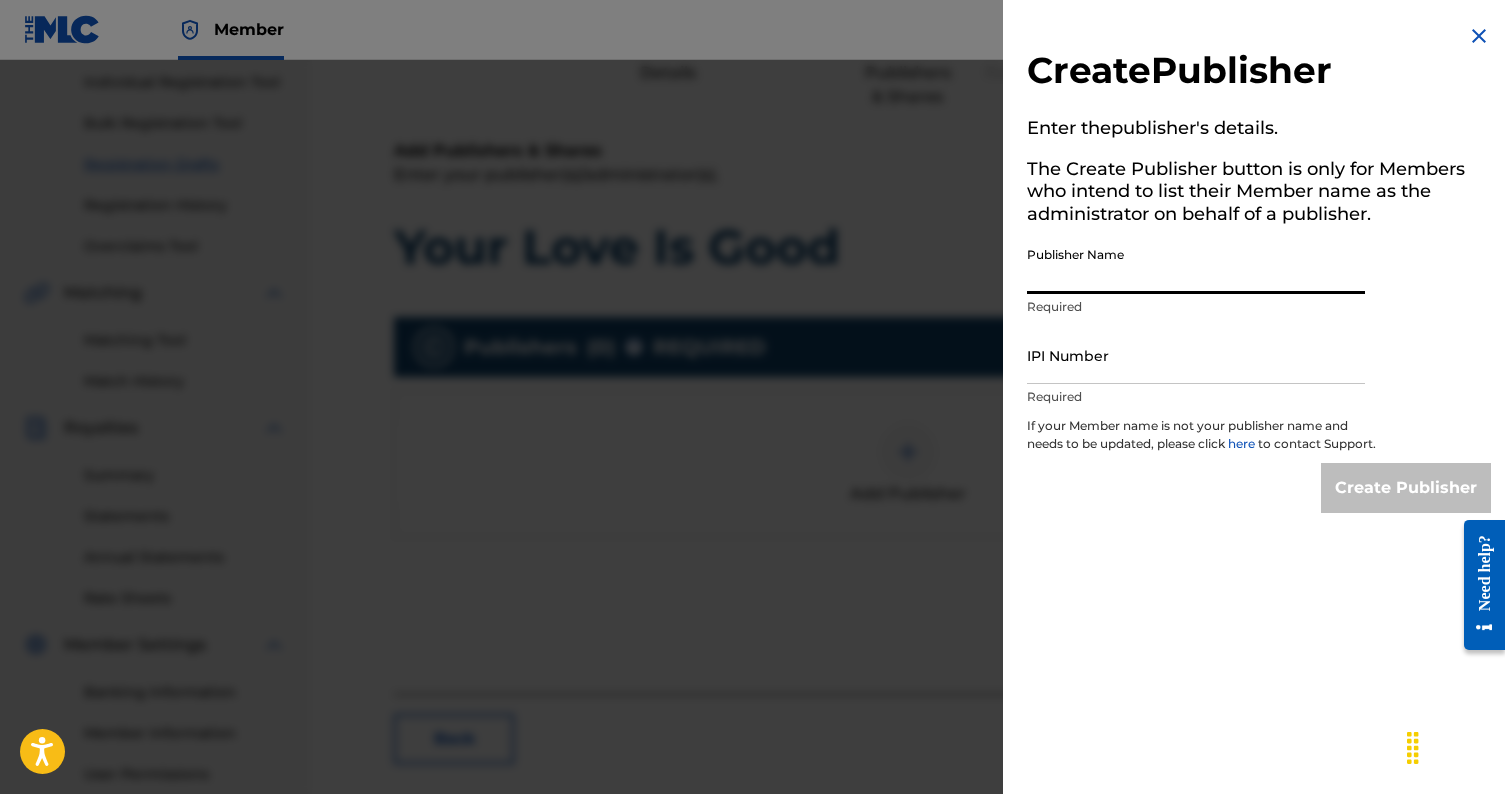 click on "Publisher Name" at bounding box center (1196, 265) 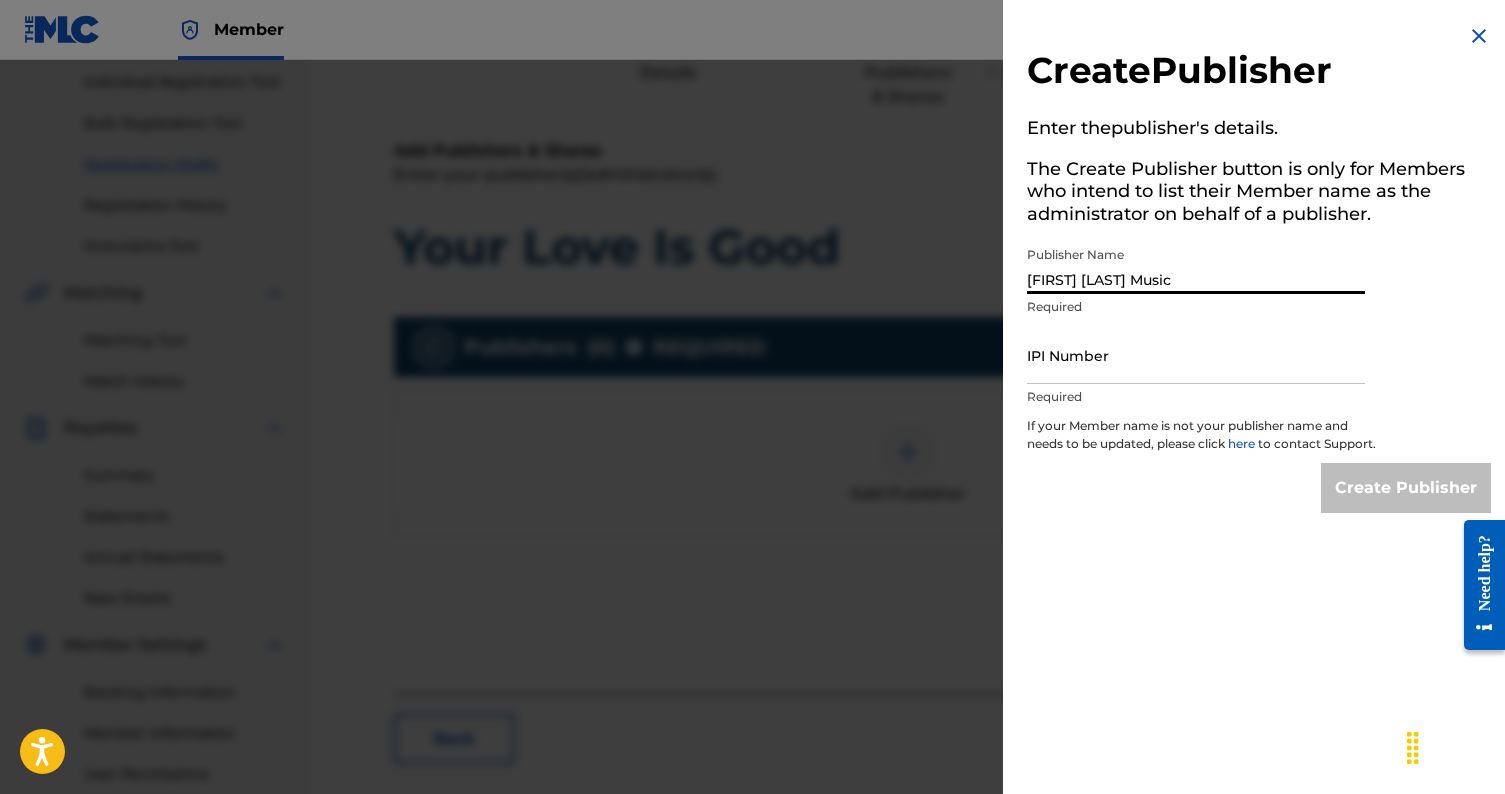 type on "Danny Bucy Music" 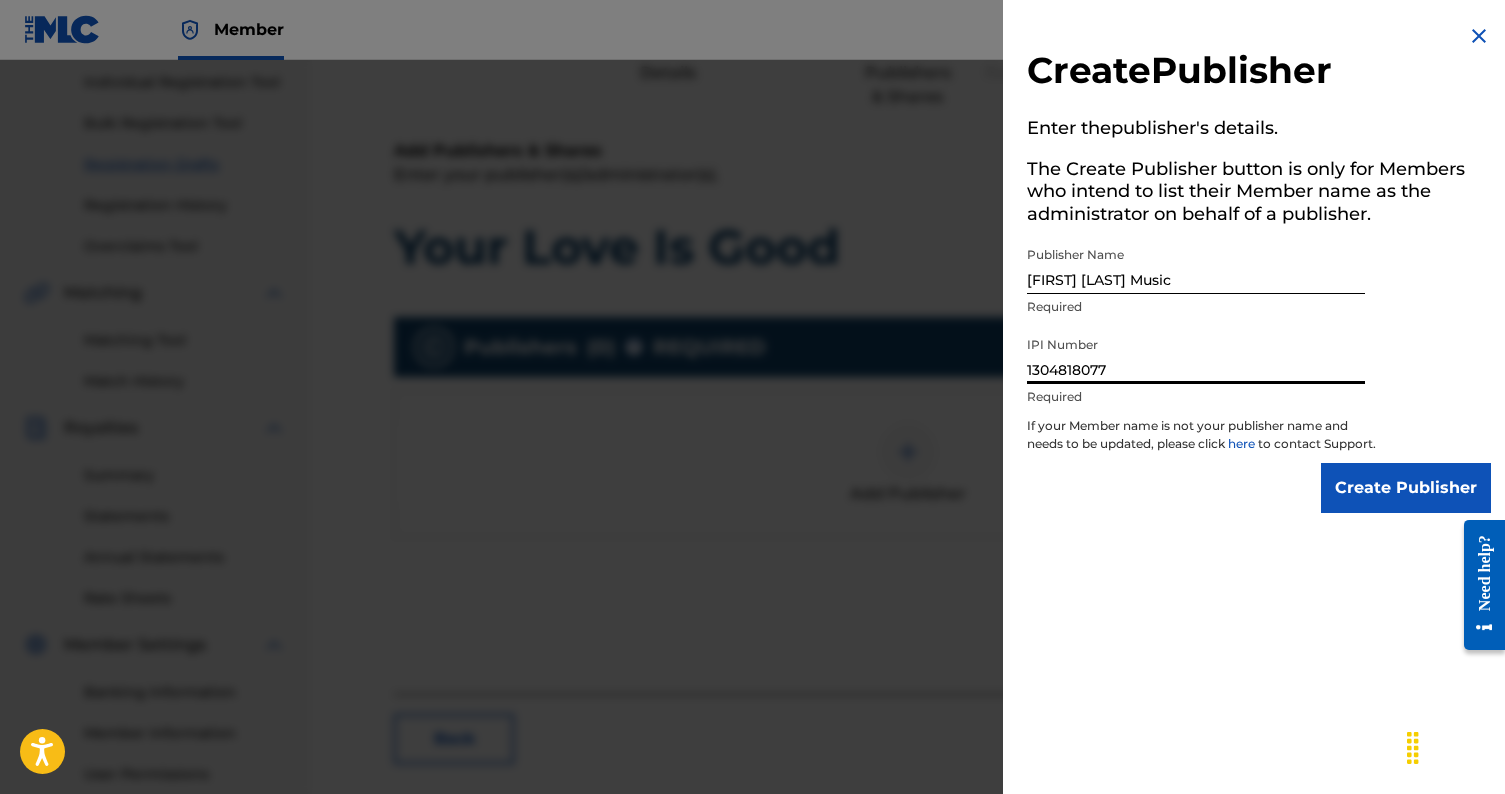 type on "1304818077" 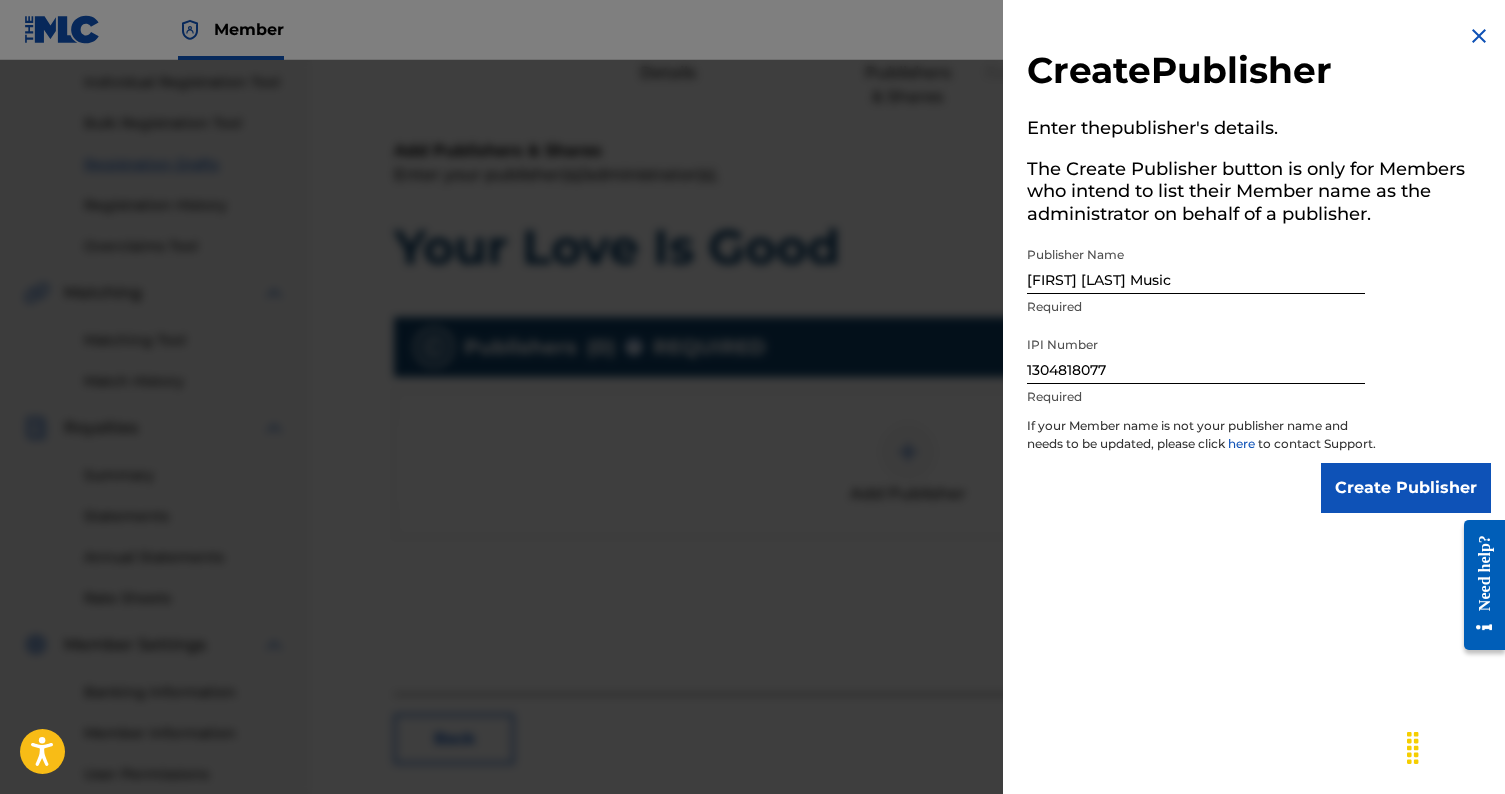 click on "here" at bounding box center (1243, 443) 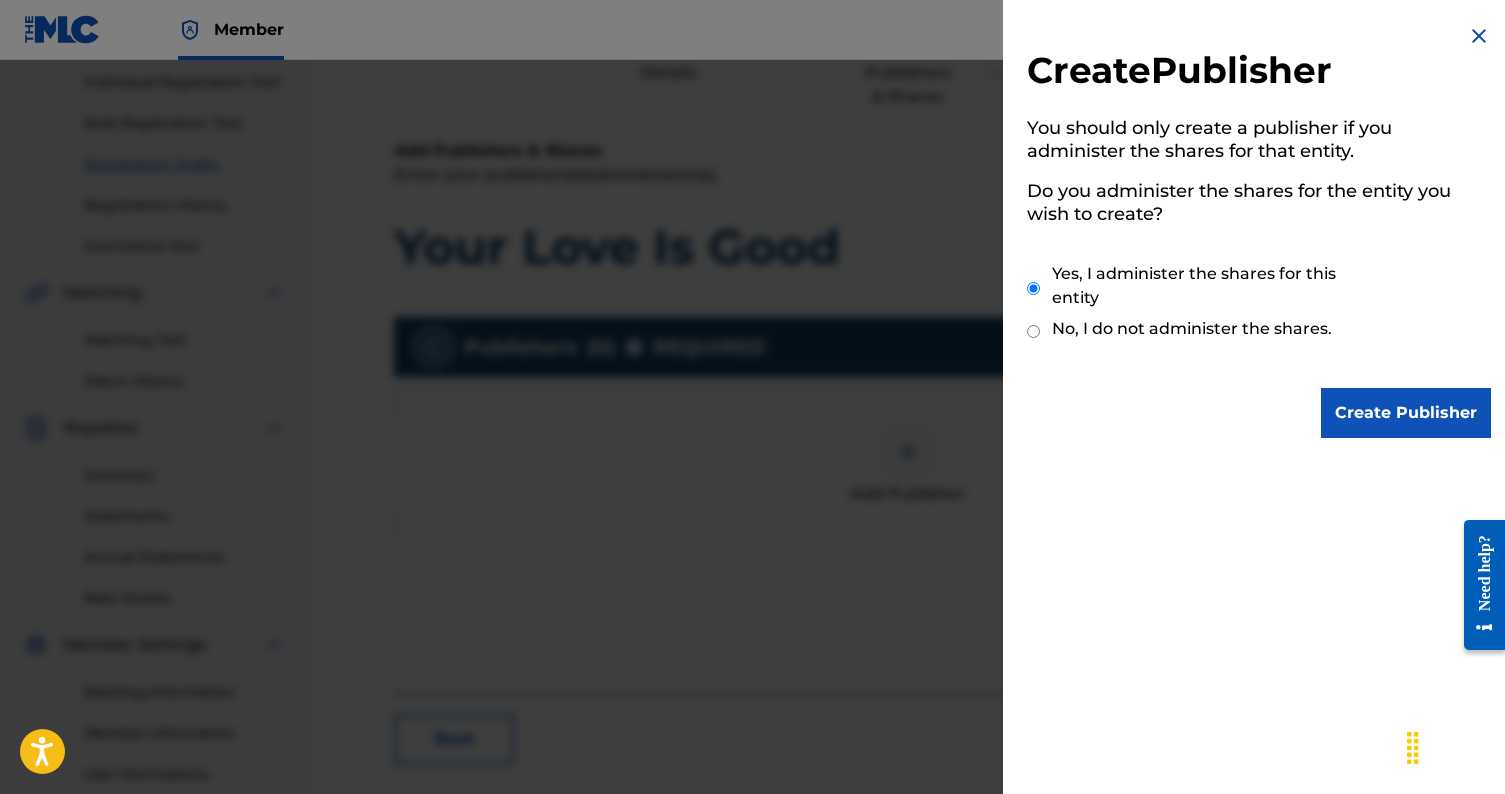 click on "Create Publisher" at bounding box center (1406, 413) 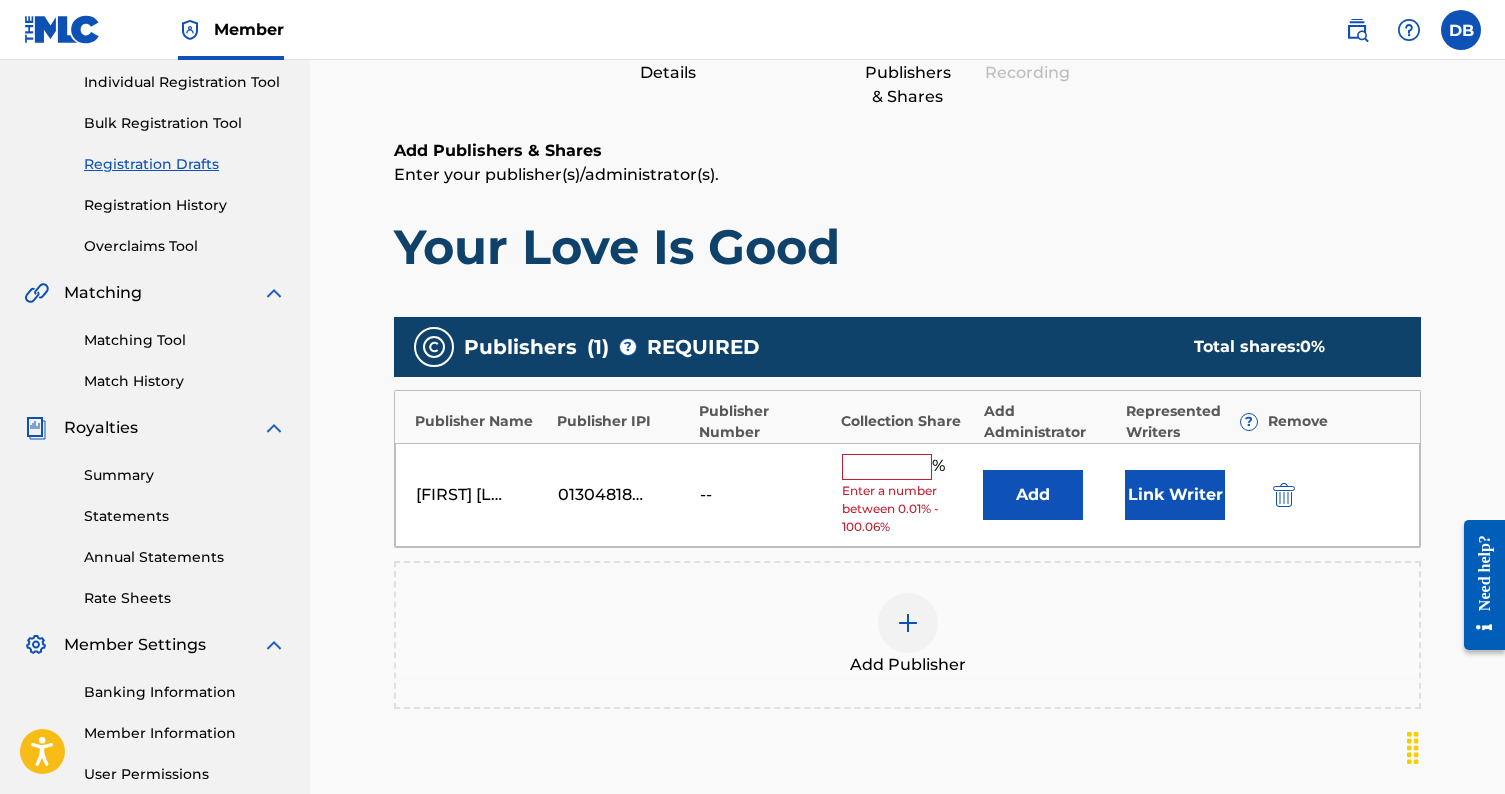 click at bounding box center (887, 467) 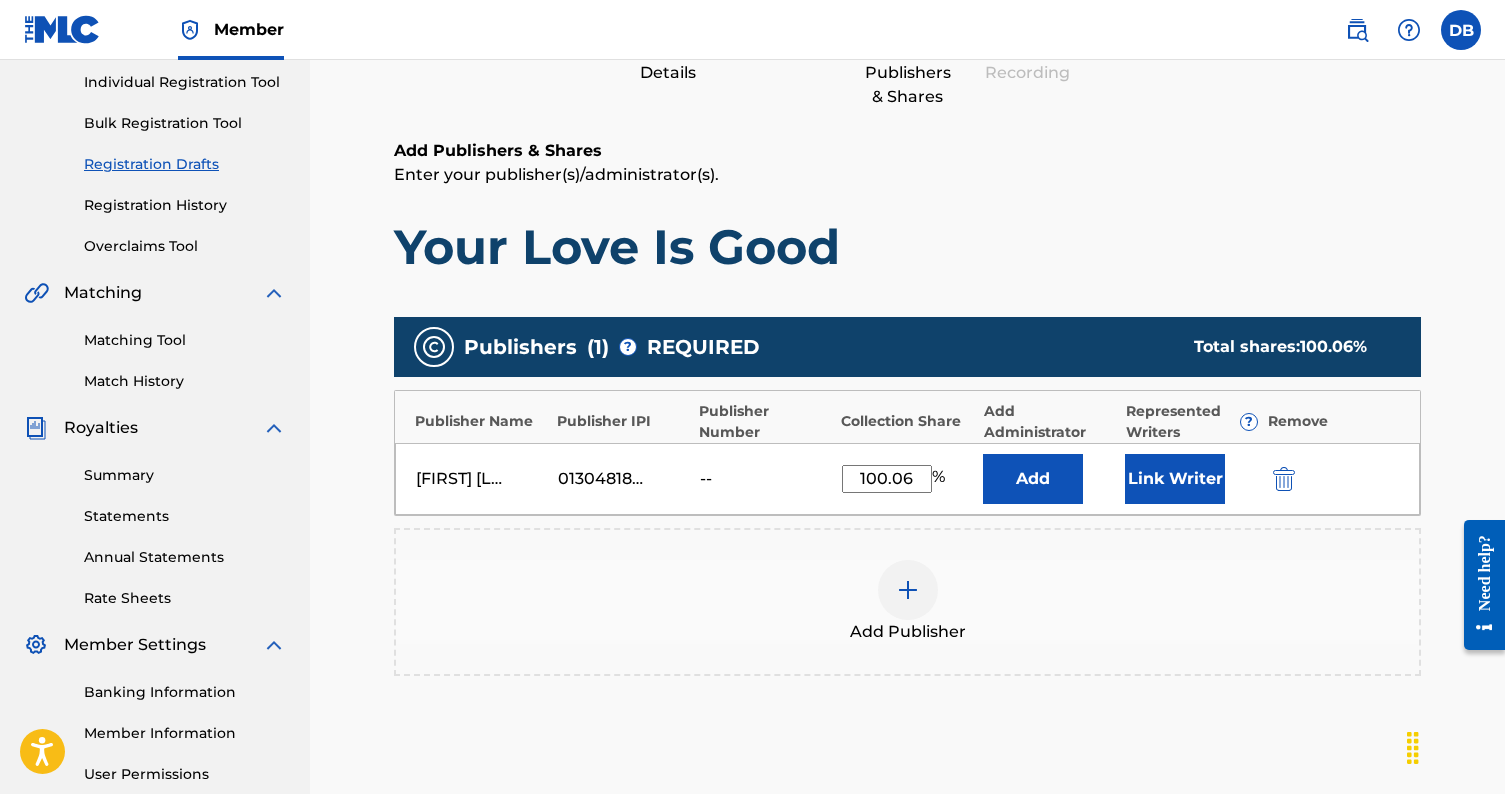 type on "100.06" 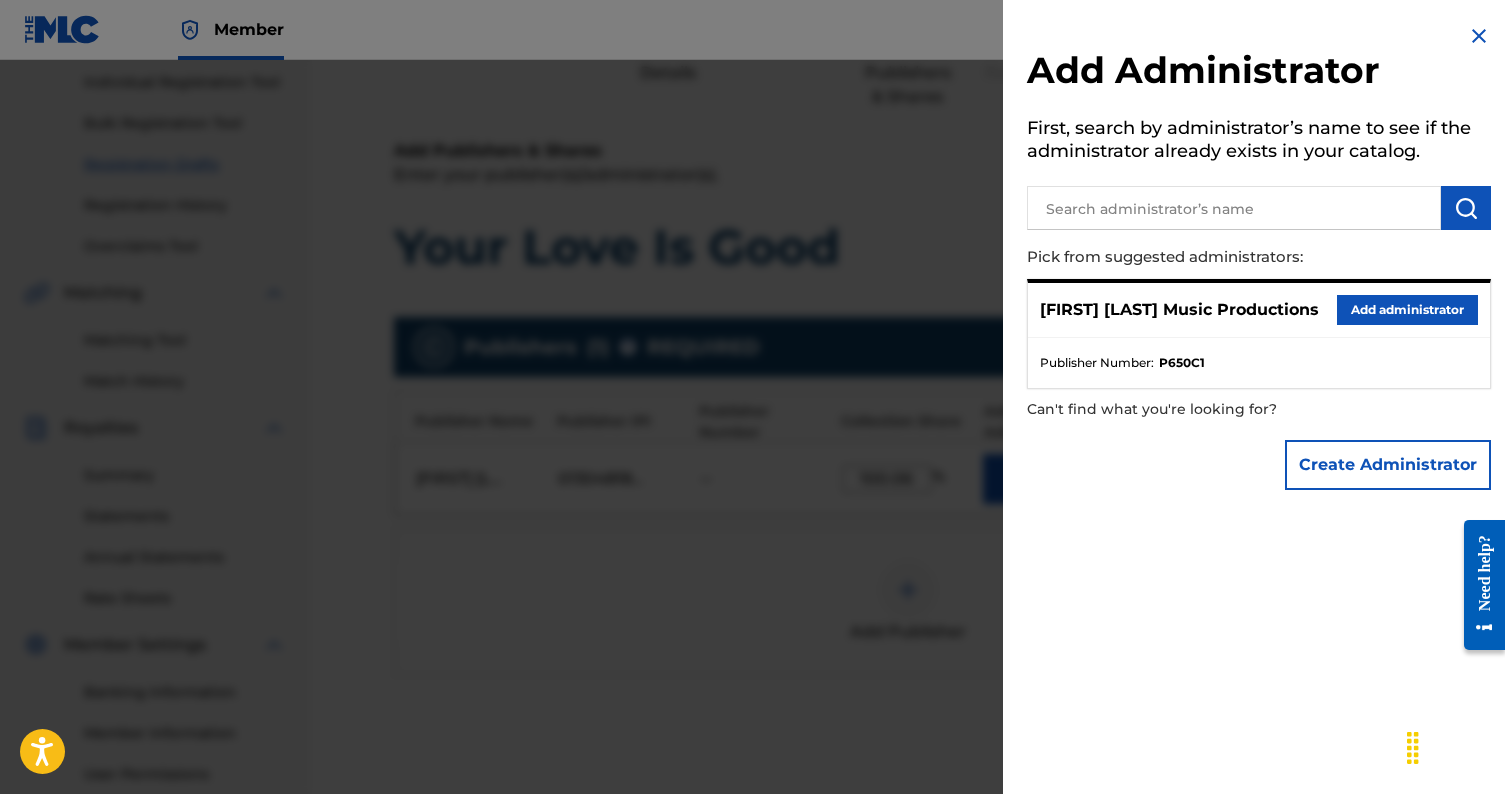 click on "Add administrator" at bounding box center [1407, 310] 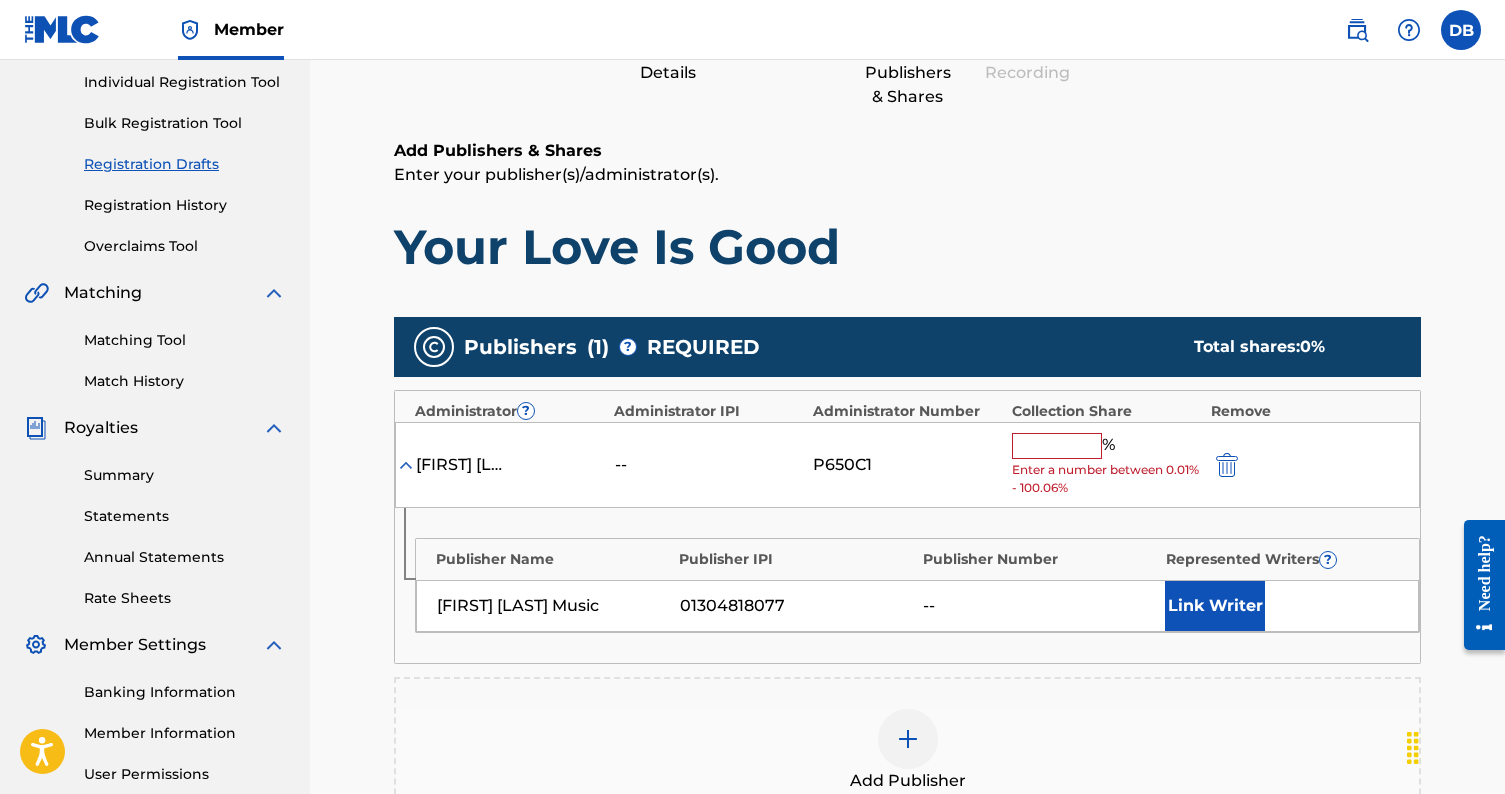 click at bounding box center [1057, 446] 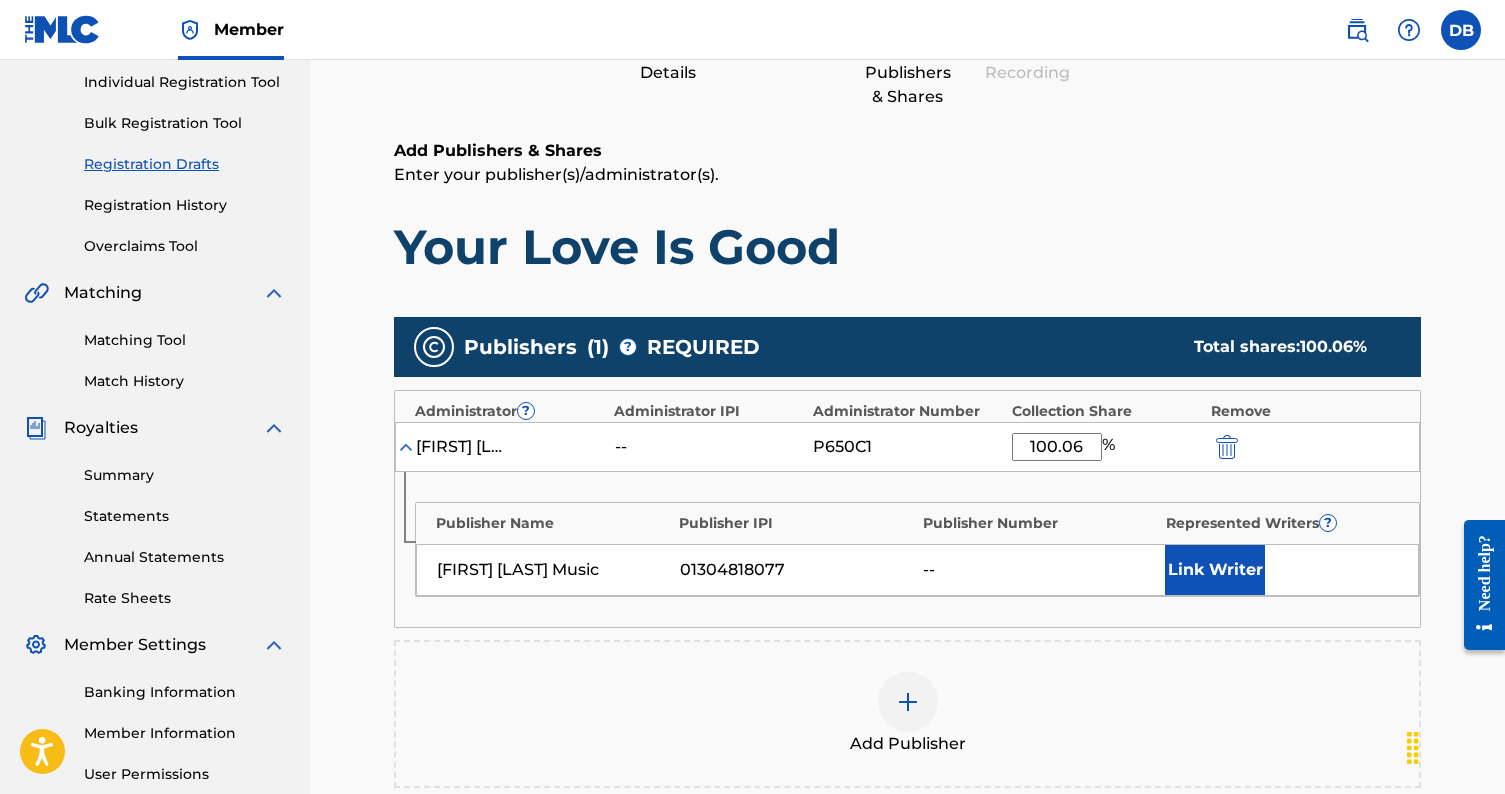 click on "Add Publishers & Shares Enter your publisher(s)/administrator(s). Your Love Is Good Publishers ( 1 ) ? REQUIRED Total shares:  100.06 % Administrator ? Administrator IPI Administrator Number Collection Share Remove Caroline Faith Music Productions -- P650C1 100.06 % Publisher Name Publisher IPI Publisher Number Represented Writers ? Danny Bucy Music 01304818077 -- Link Writer Add Publisher" at bounding box center [907, 541] 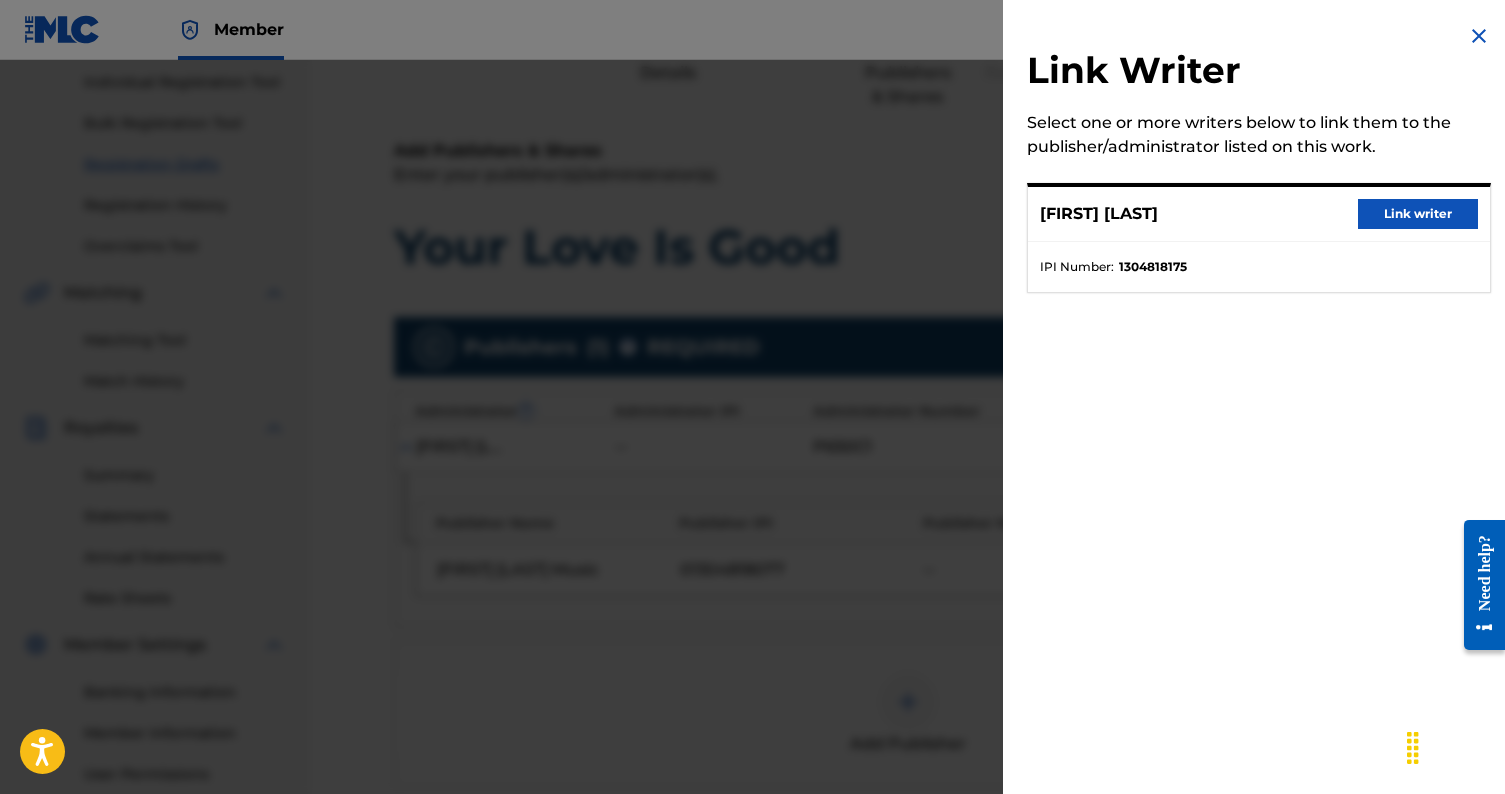click on "Link writer" at bounding box center [1418, 214] 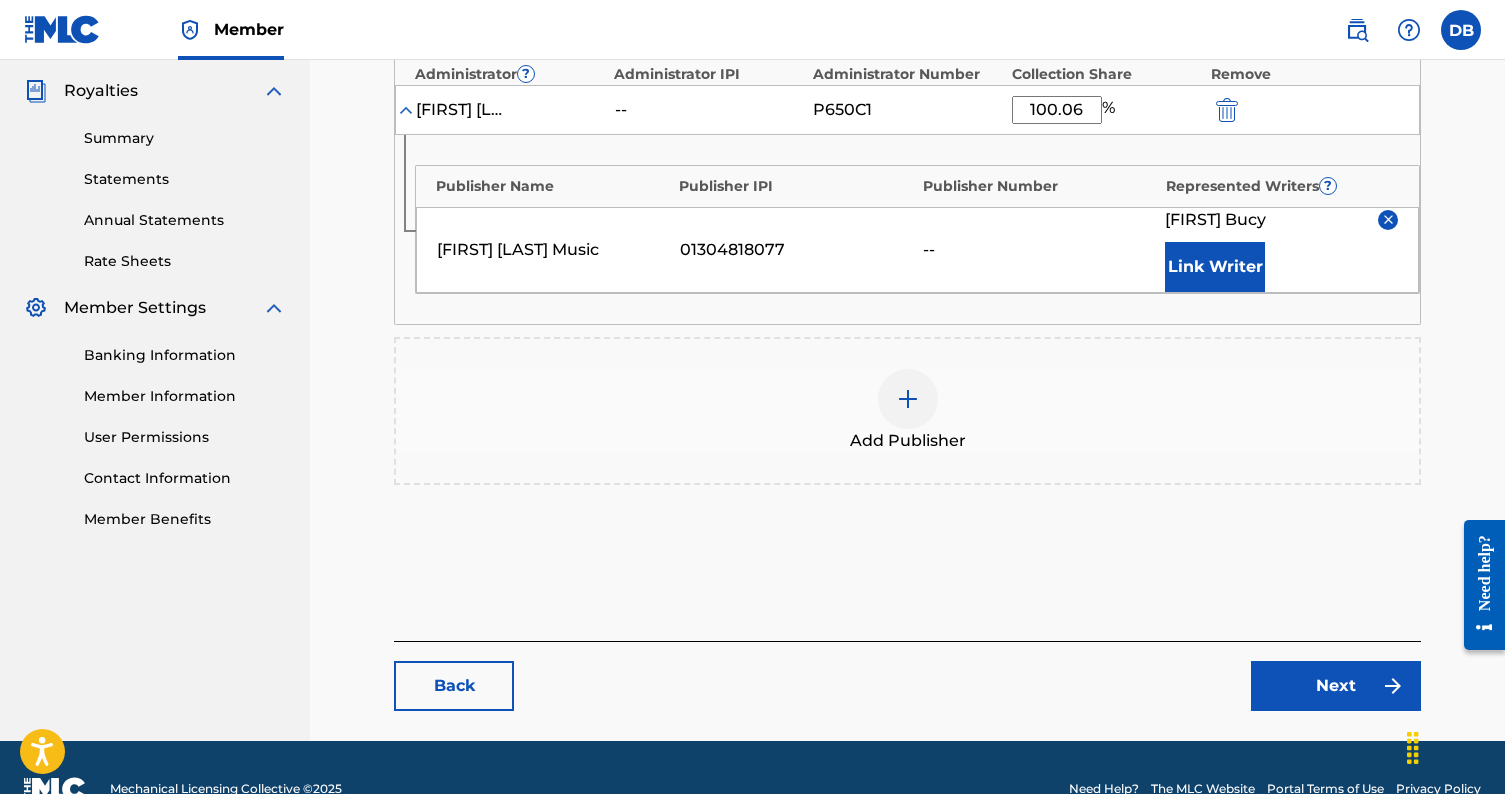 scroll, scrollTop: 595, scrollLeft: 0, axis: vertical 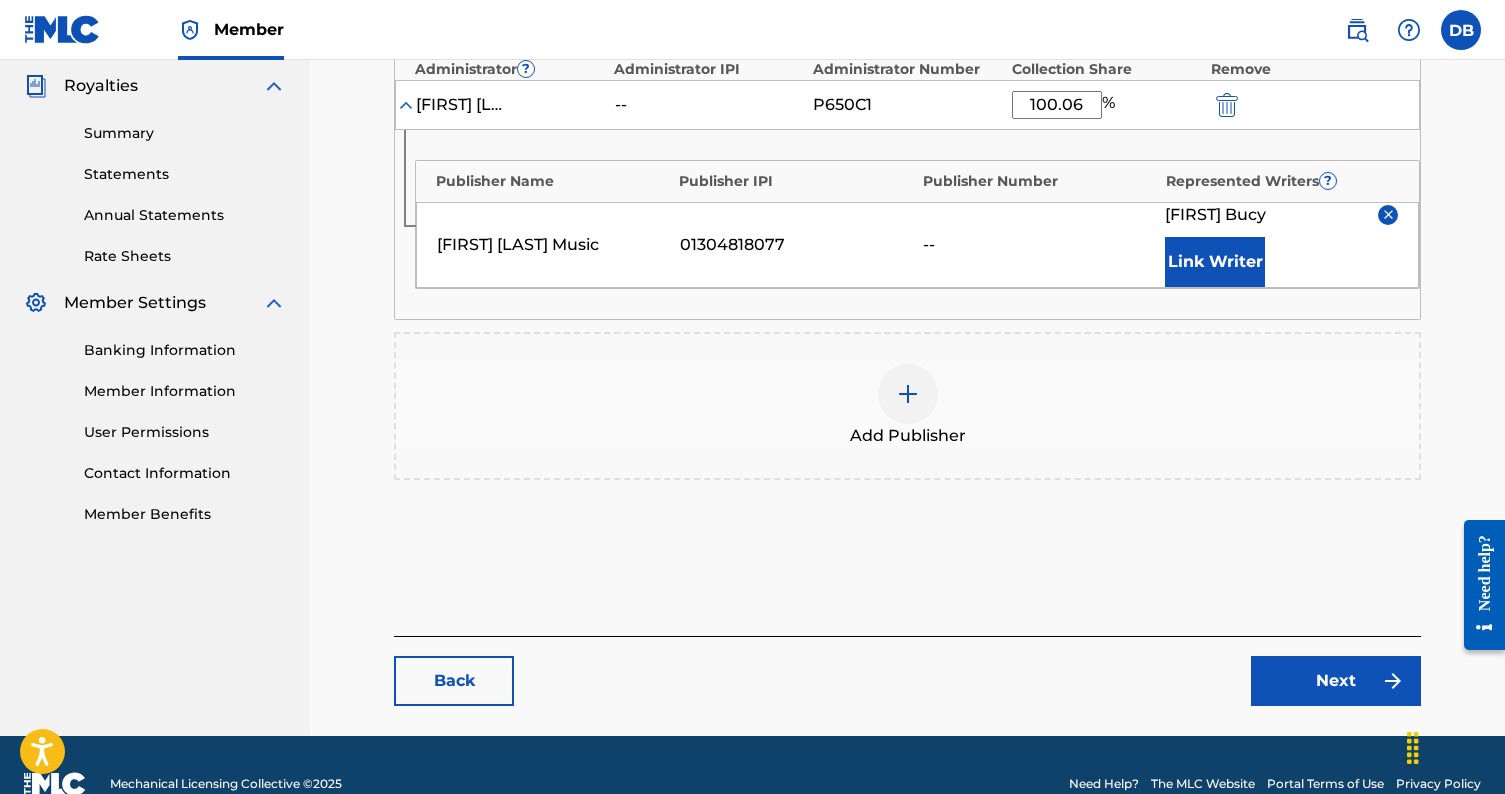 click on "Next" at bounding box center [1336, 681] 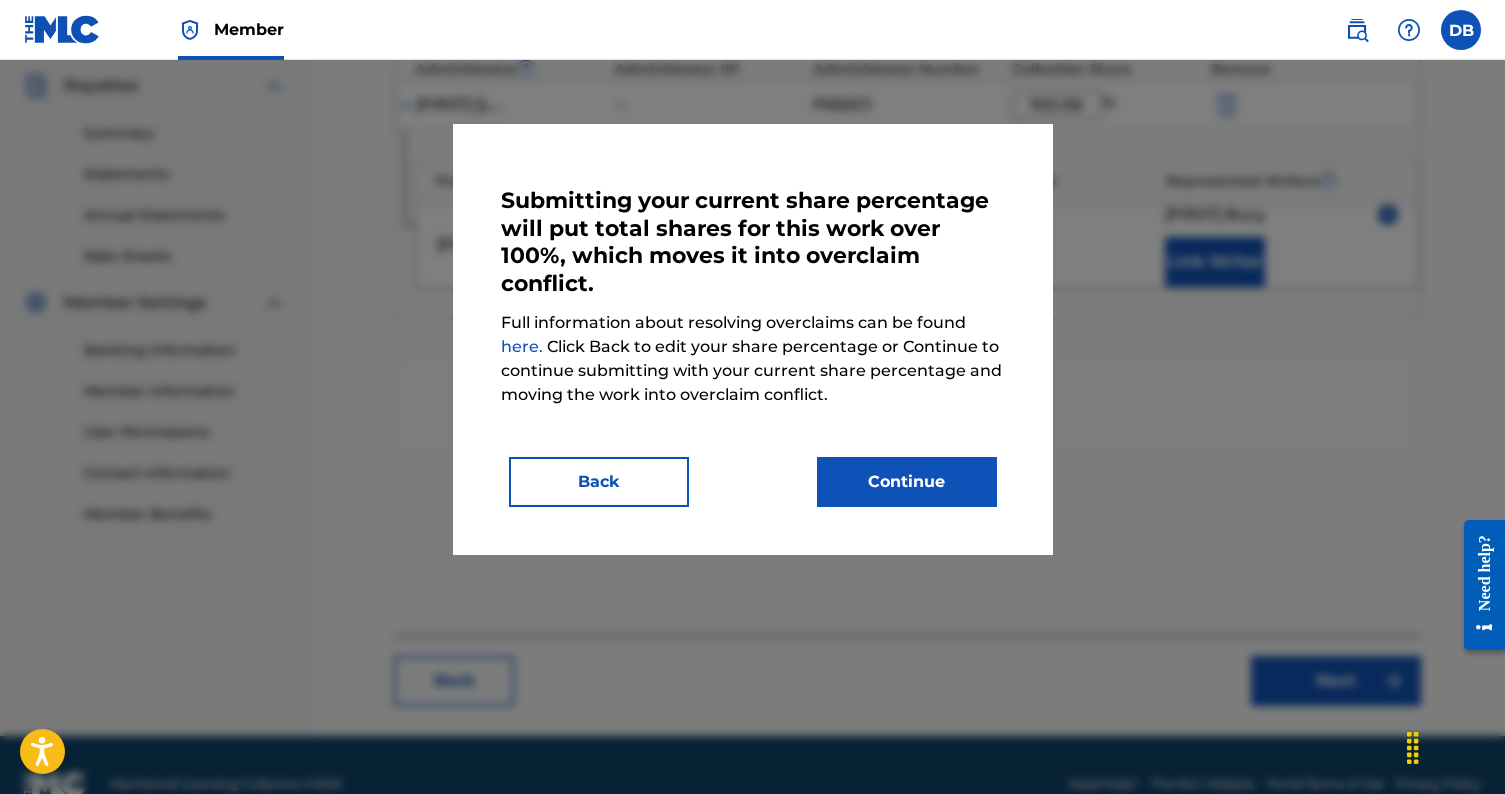click on "Back" at bounding box center [599, 482] 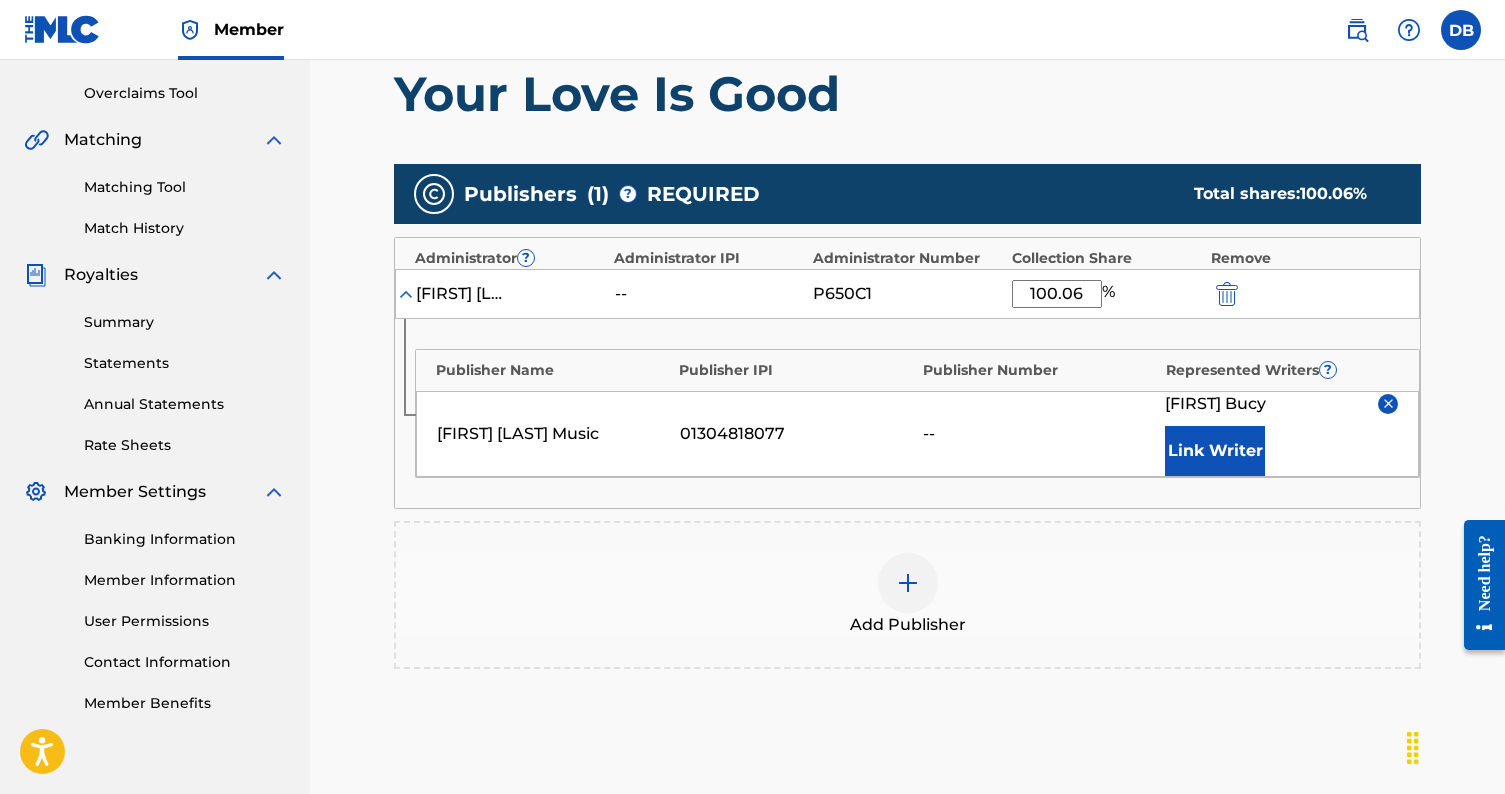 scroll, scrollTop: 400, scrollLeft: 1, axis: both 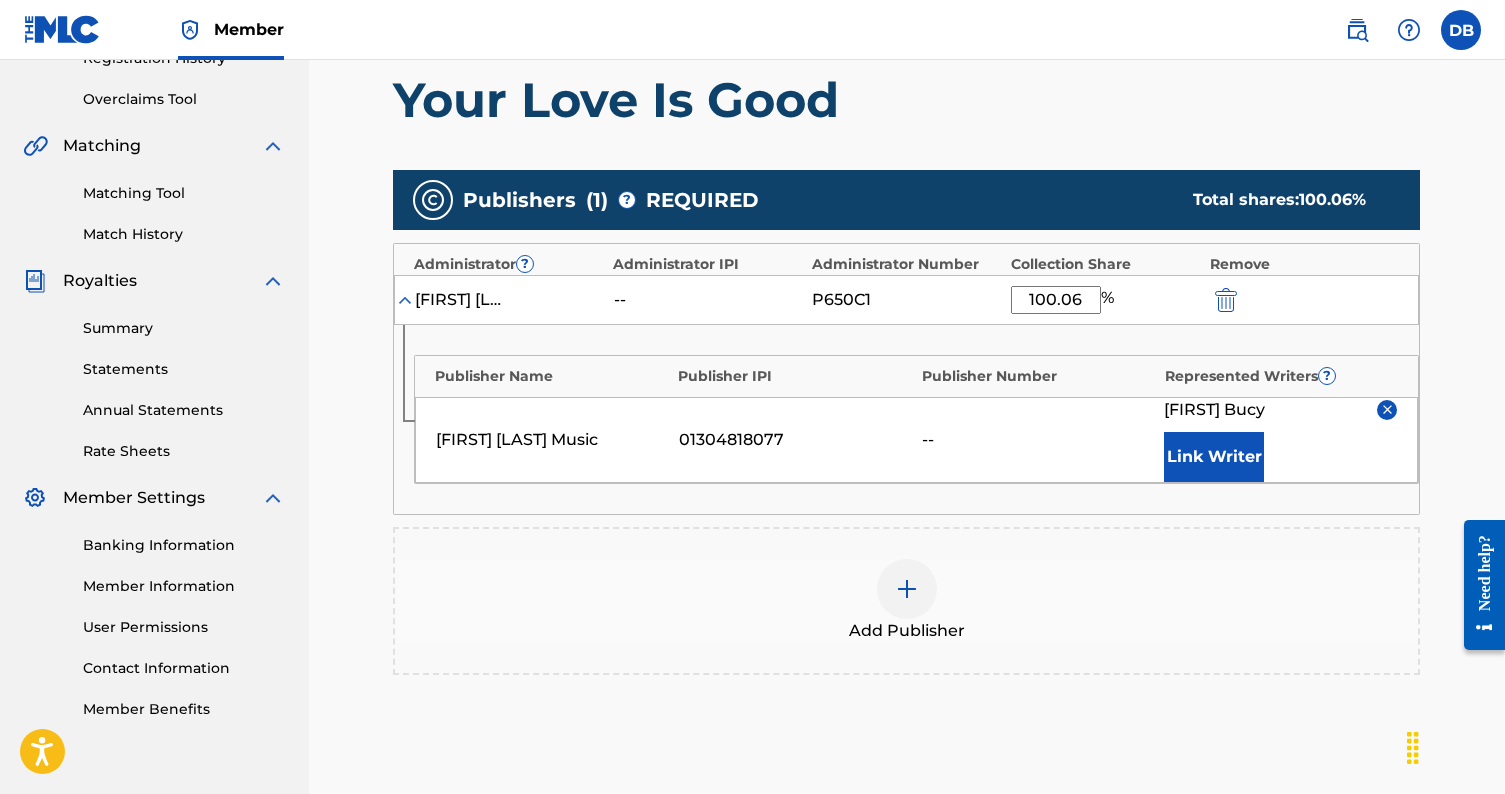 click on "100.06" at bounding box center (1056, 300) 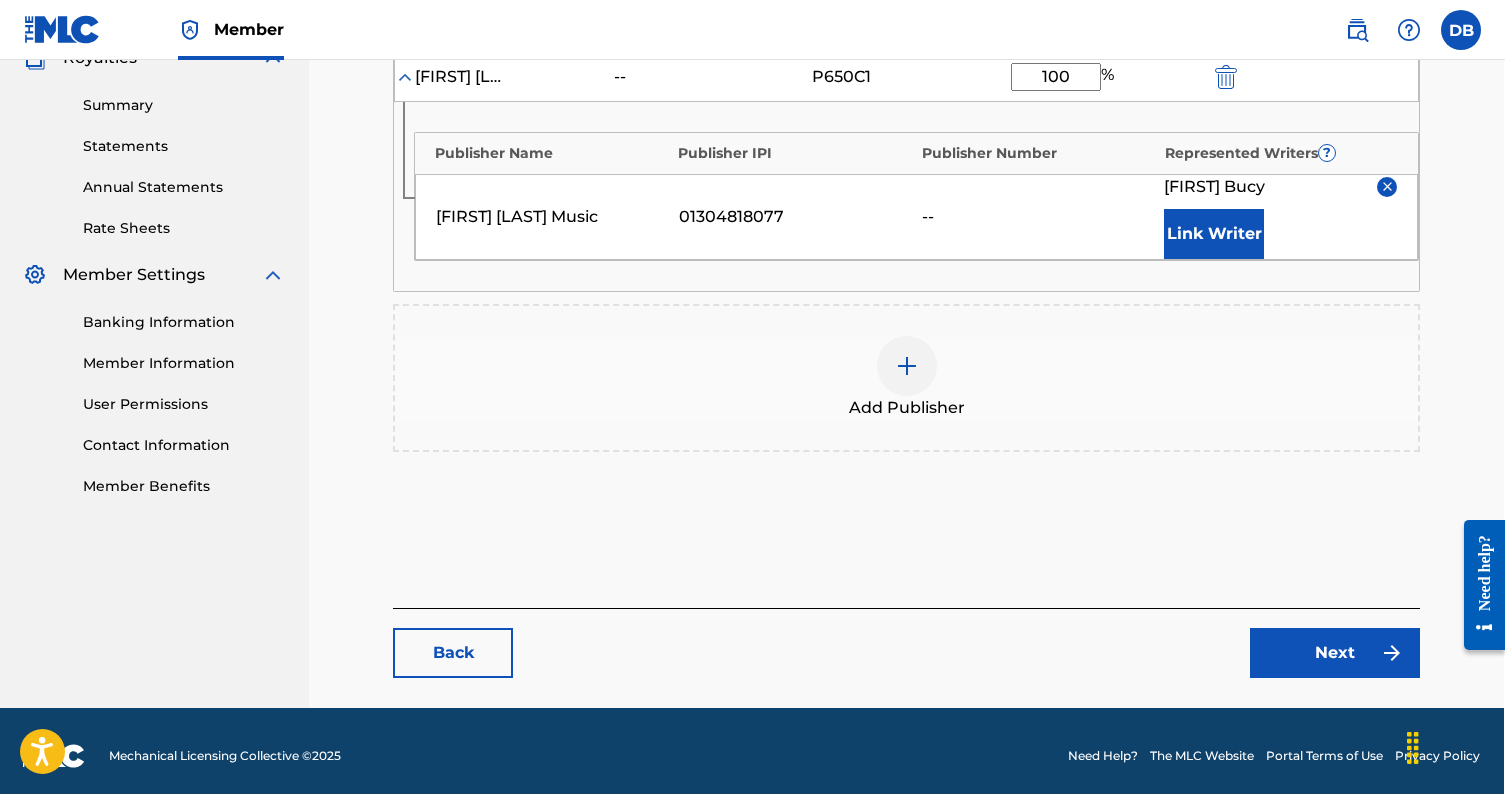 click on "Next" at bounding box center [1335, 653] 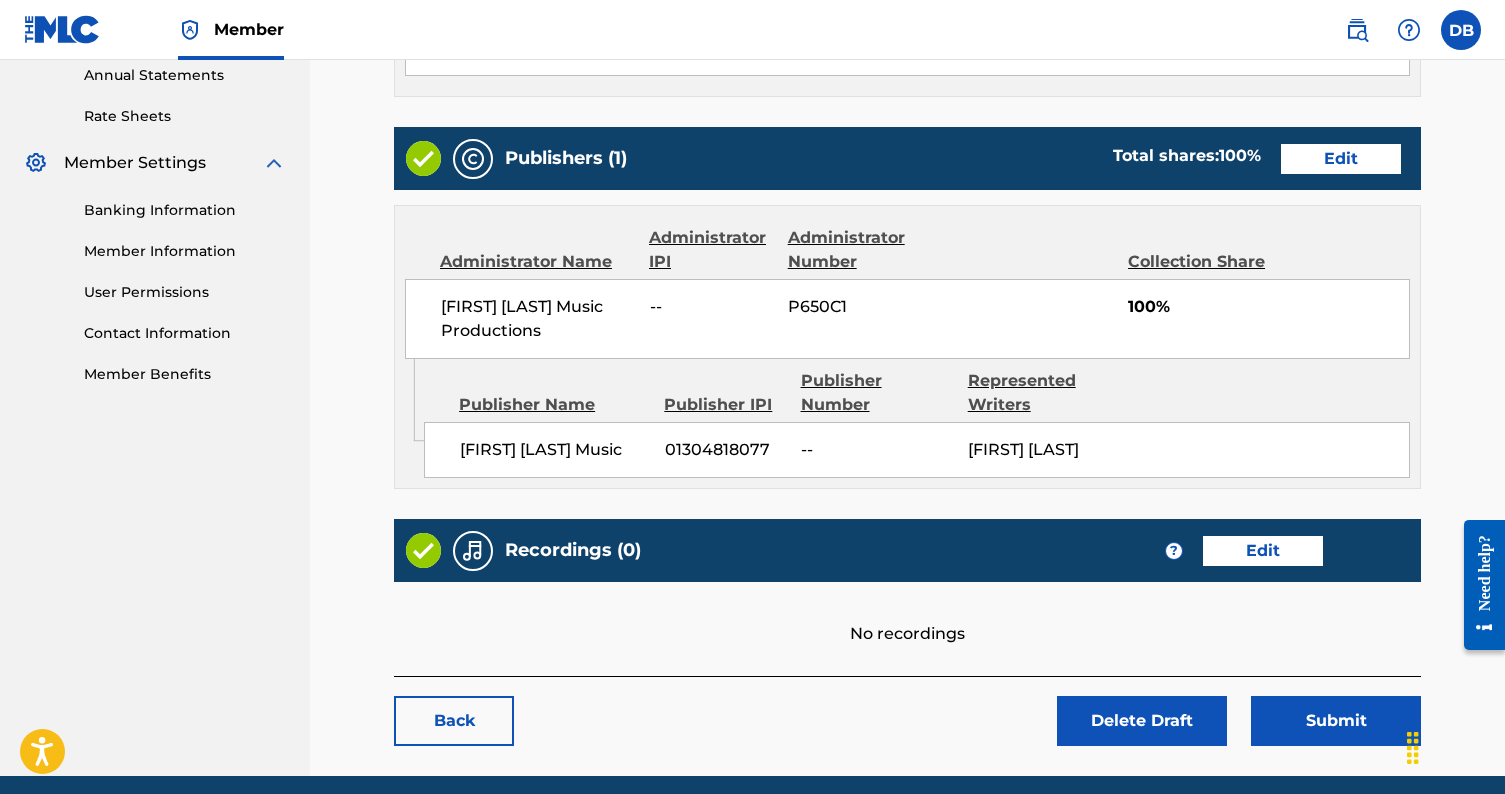scroll, scrollTop: 752, scrollLeft: 0, axis: vertical 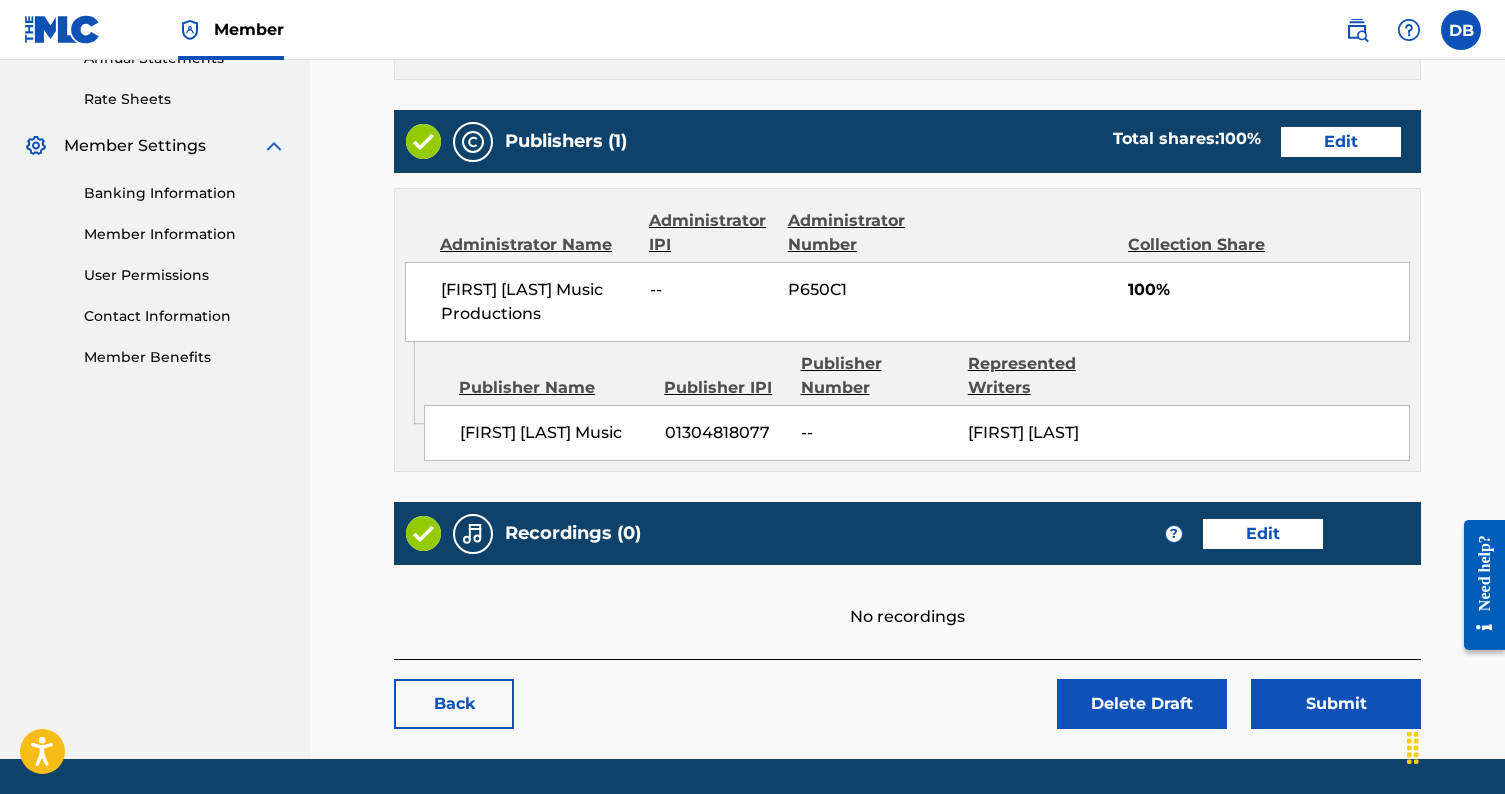 click on "Edit" at bounding box center (1263, 534) 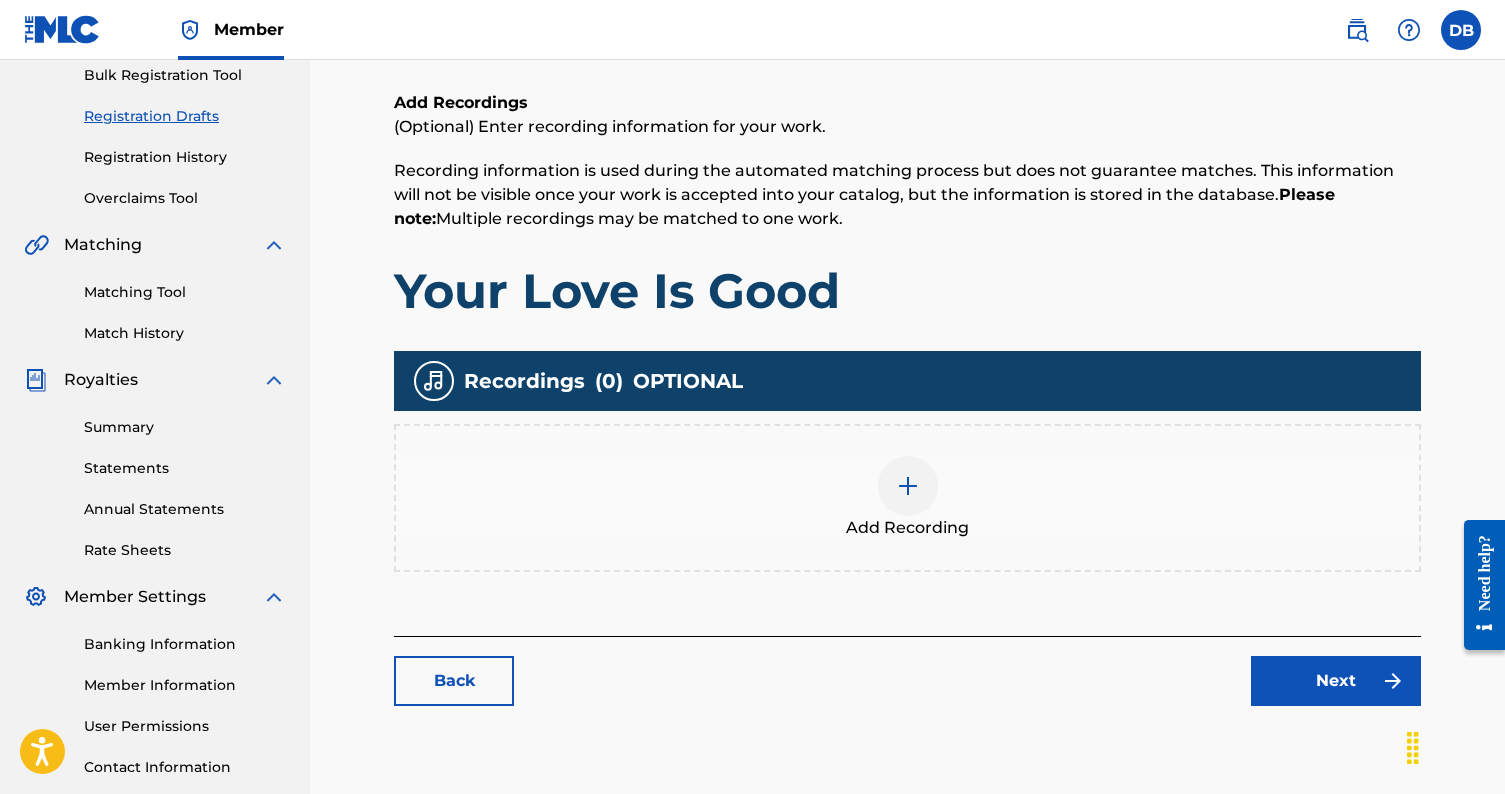 scroll, scrollTop: 316, scrollLeft: 0, axis: vertical 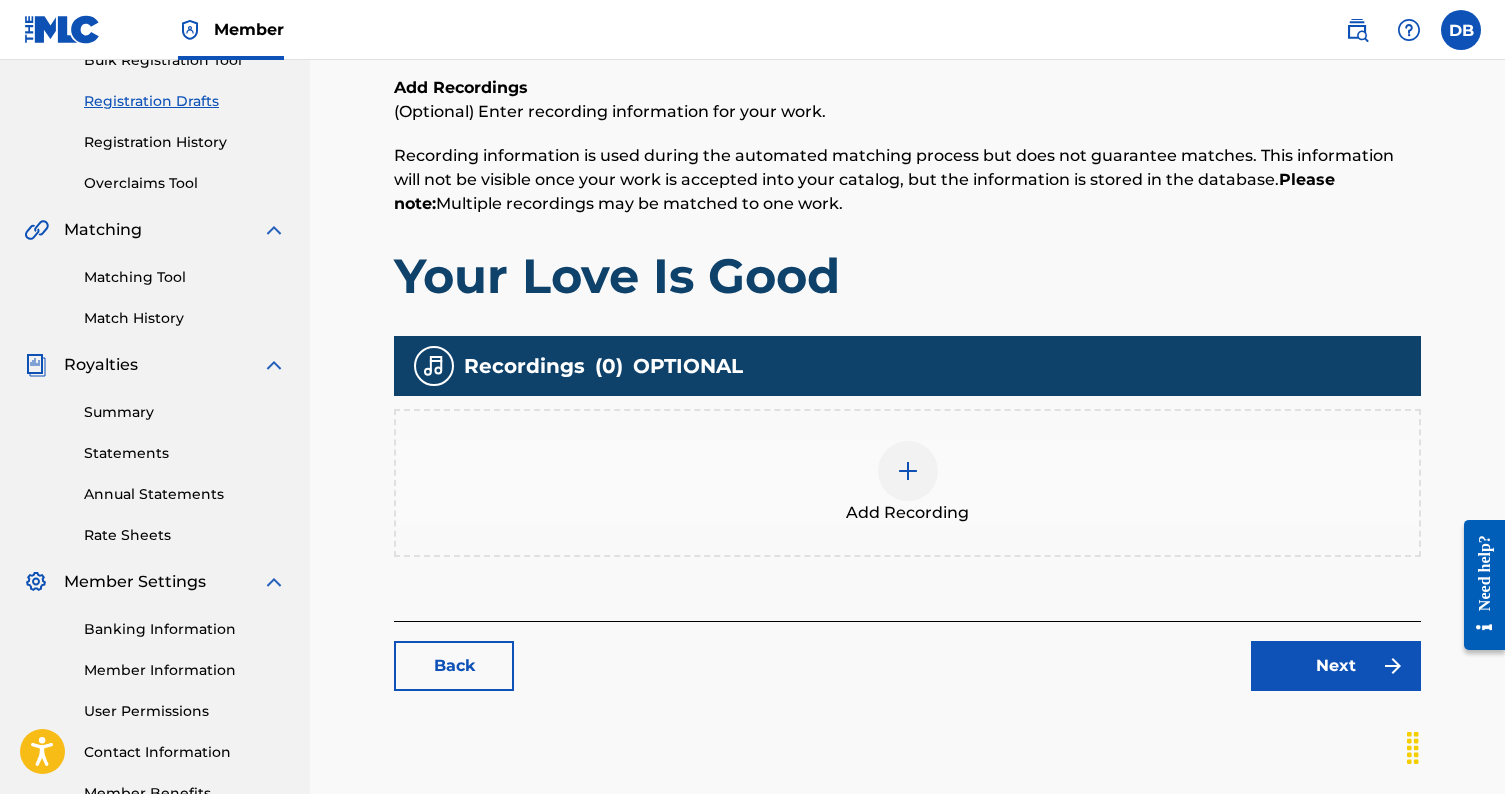 click at bounding box center [908, 471] 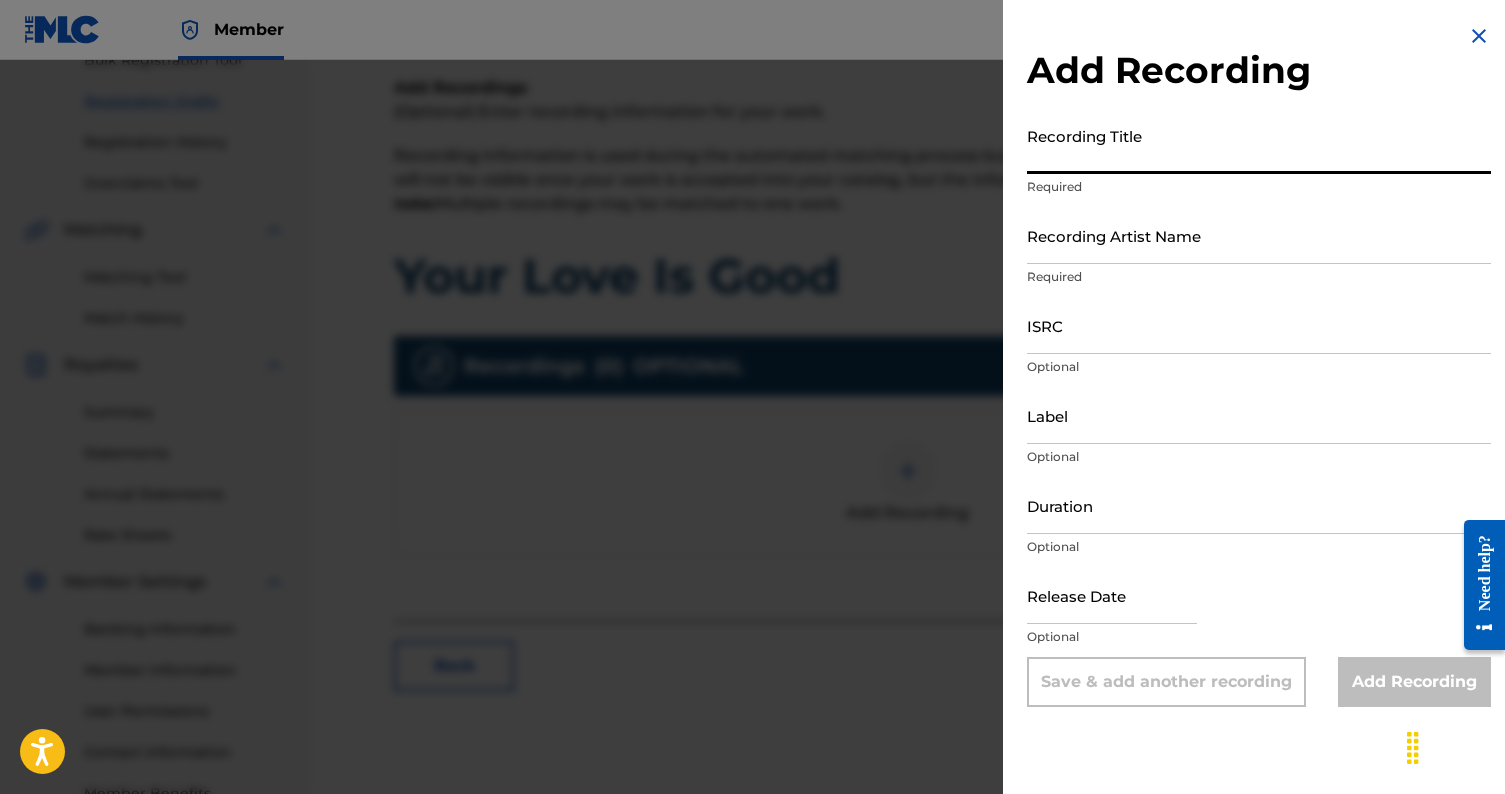 click on "Recording Title" at bounding box center (1259, 145) 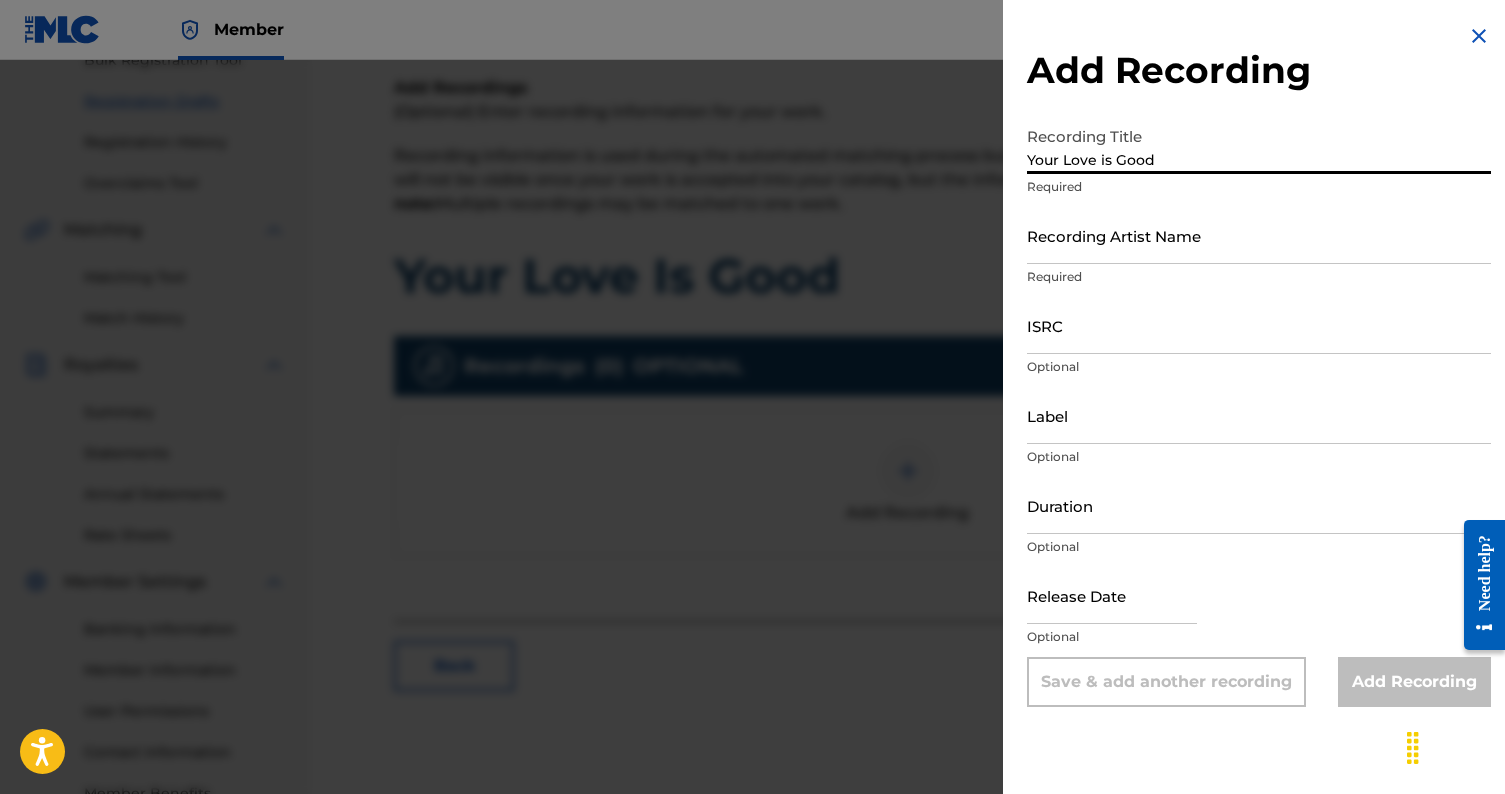 type on "Your Love is Good" 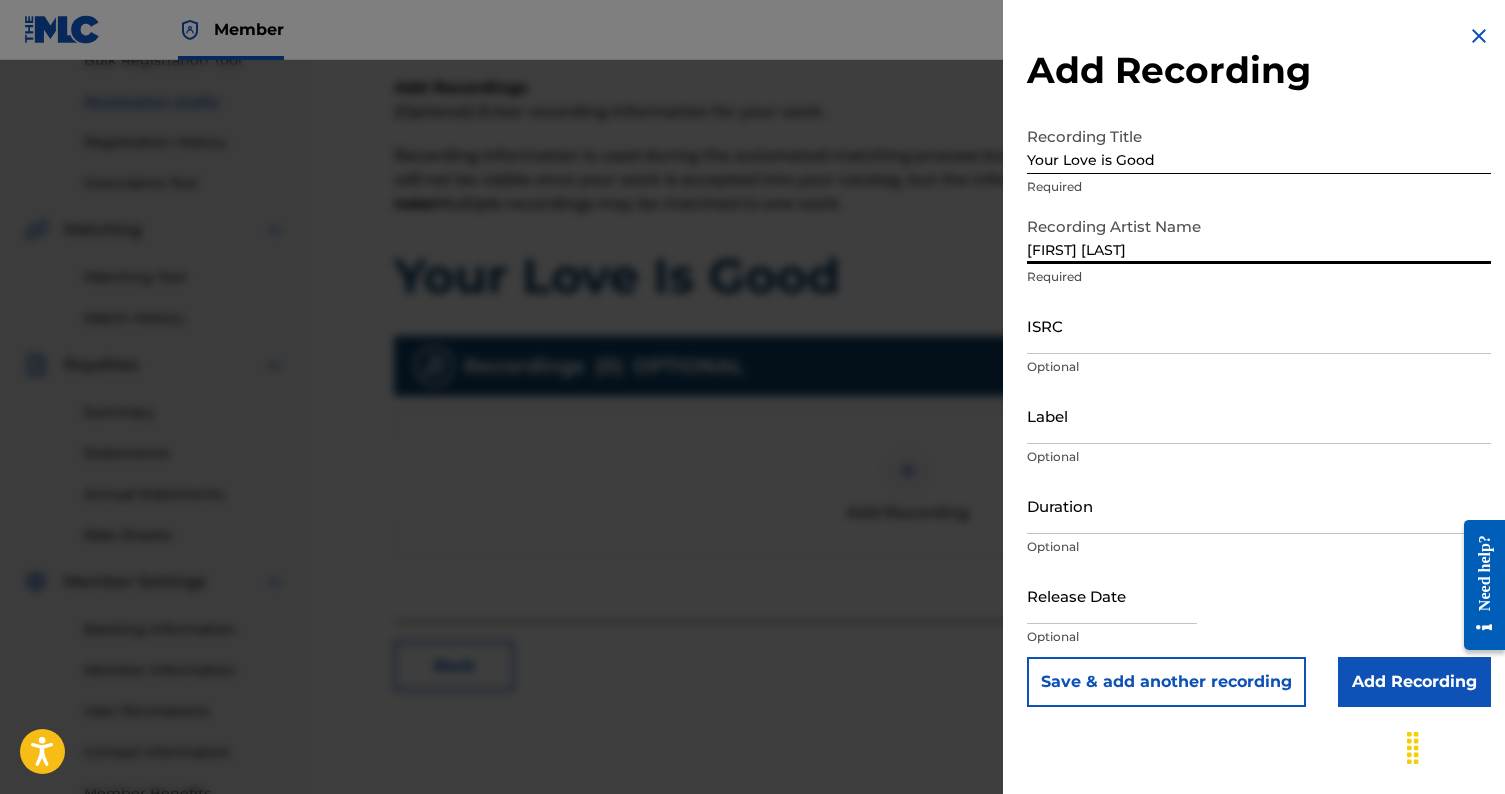 type on "Danny Bucy" 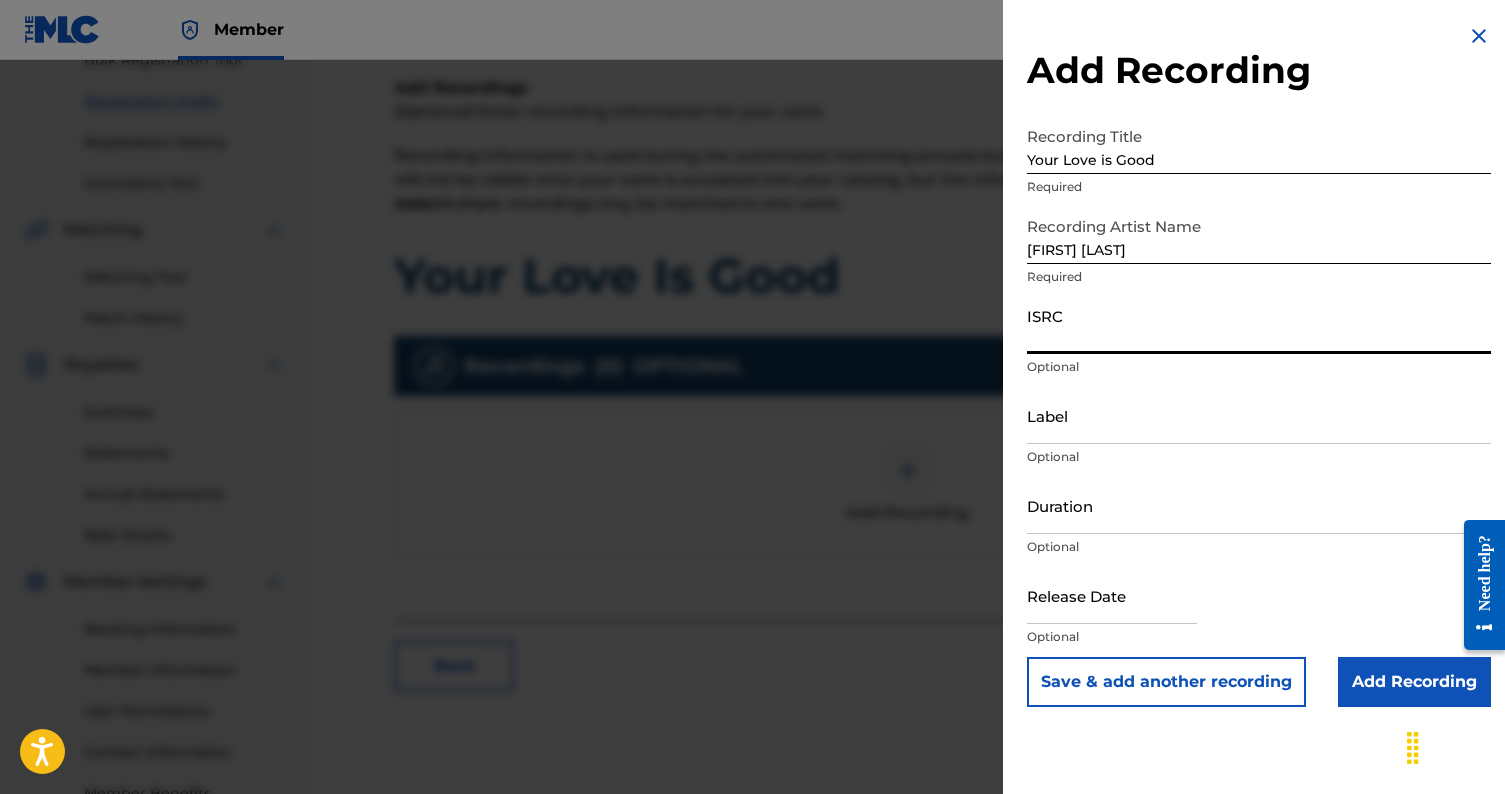 click on "ISRC" at bounding box center [1259, 325] 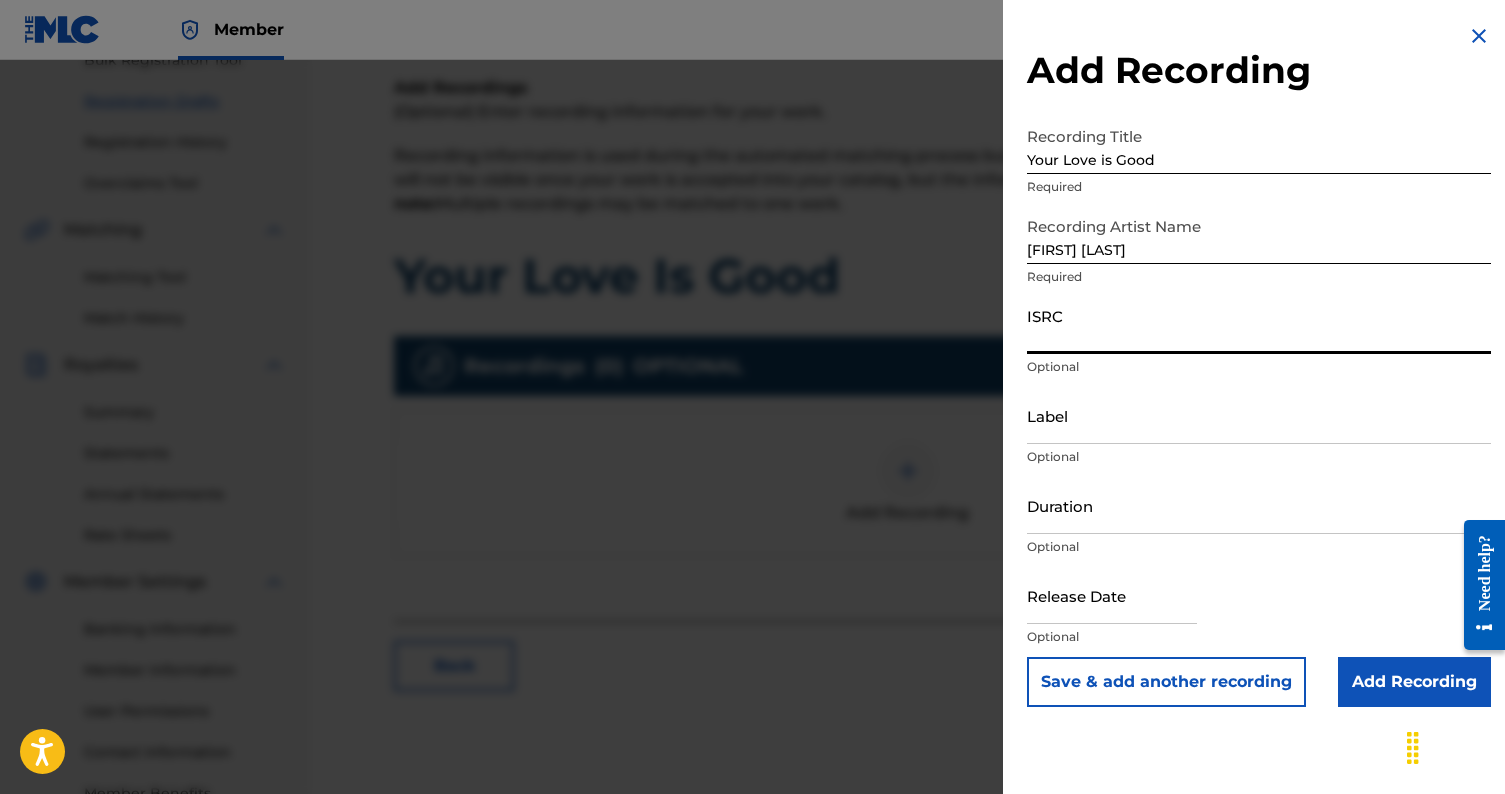 paste on "QZFZ32414121" 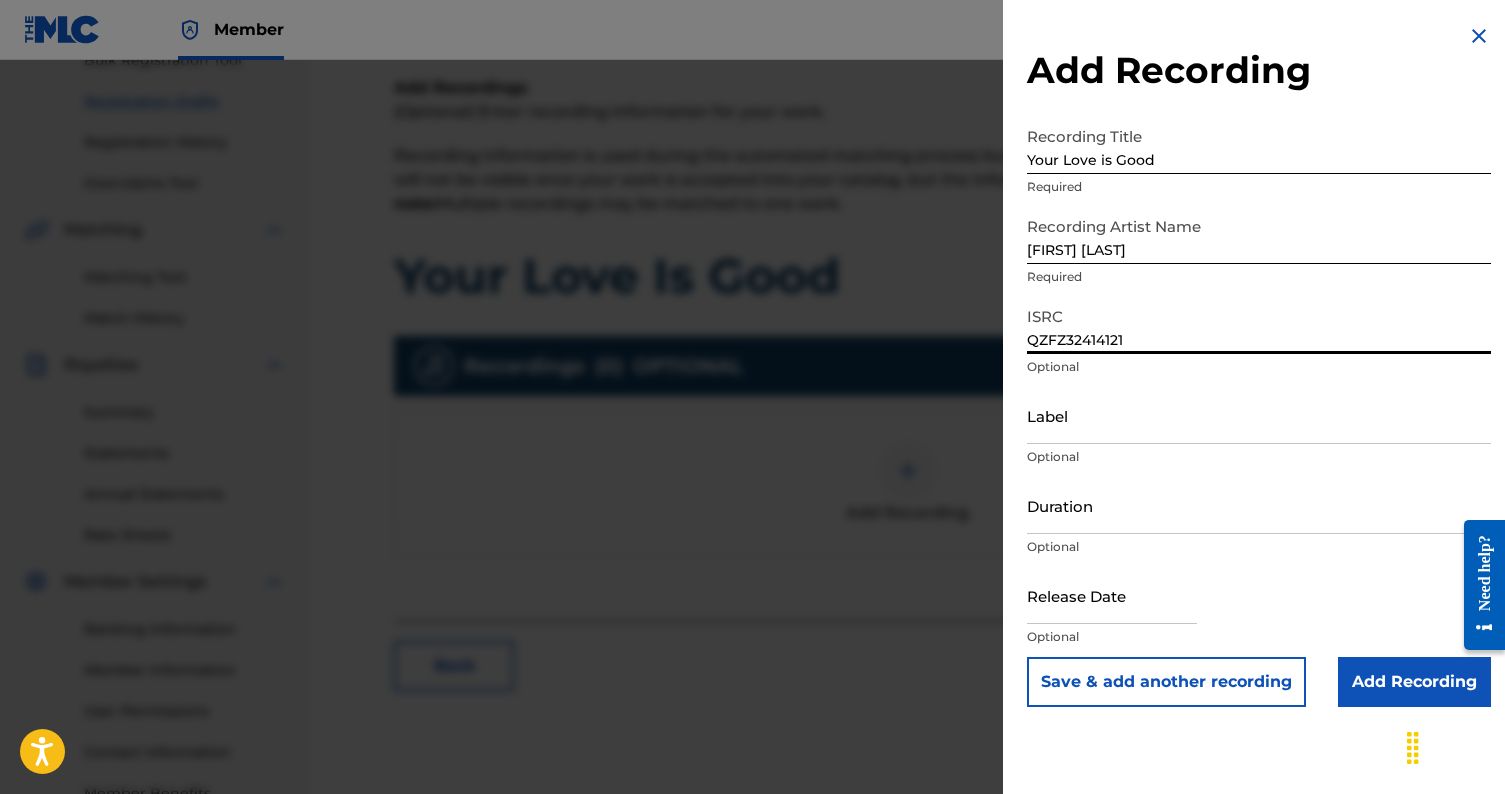 type on "QZFZ32414121" 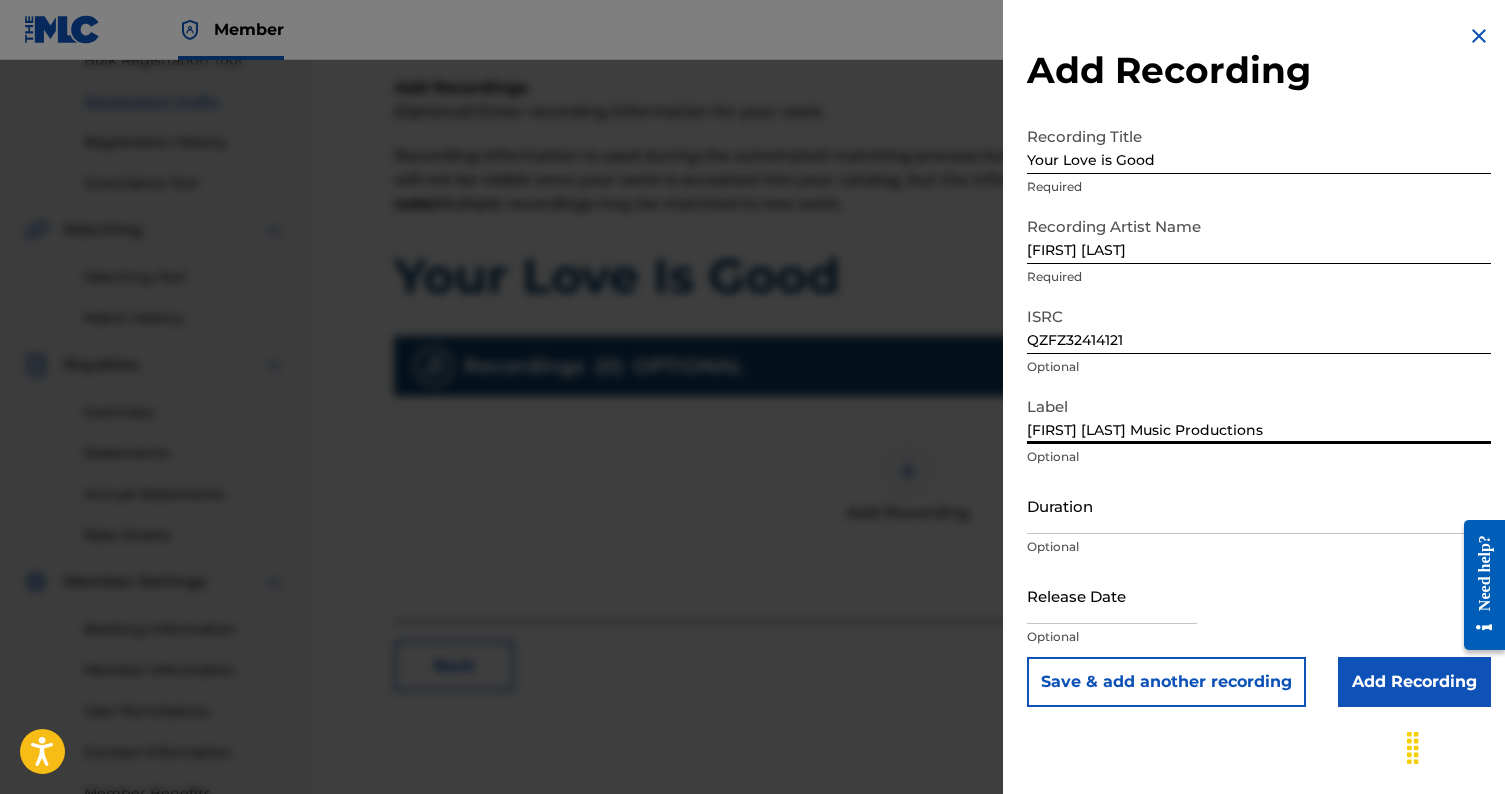 type on "Caroline Faith Music Productions" 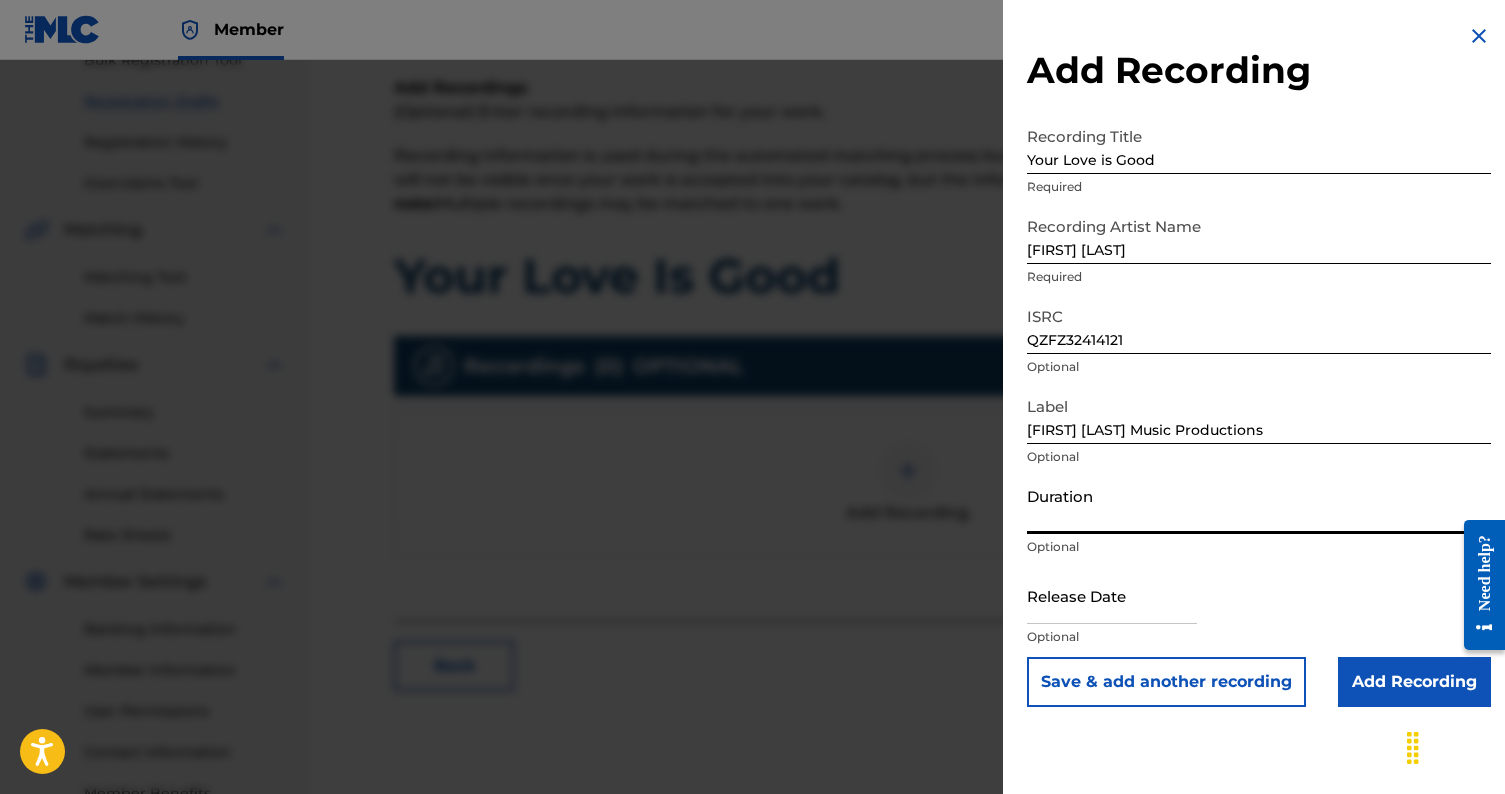 click on "Duration" at bounding box center (1259, 505) 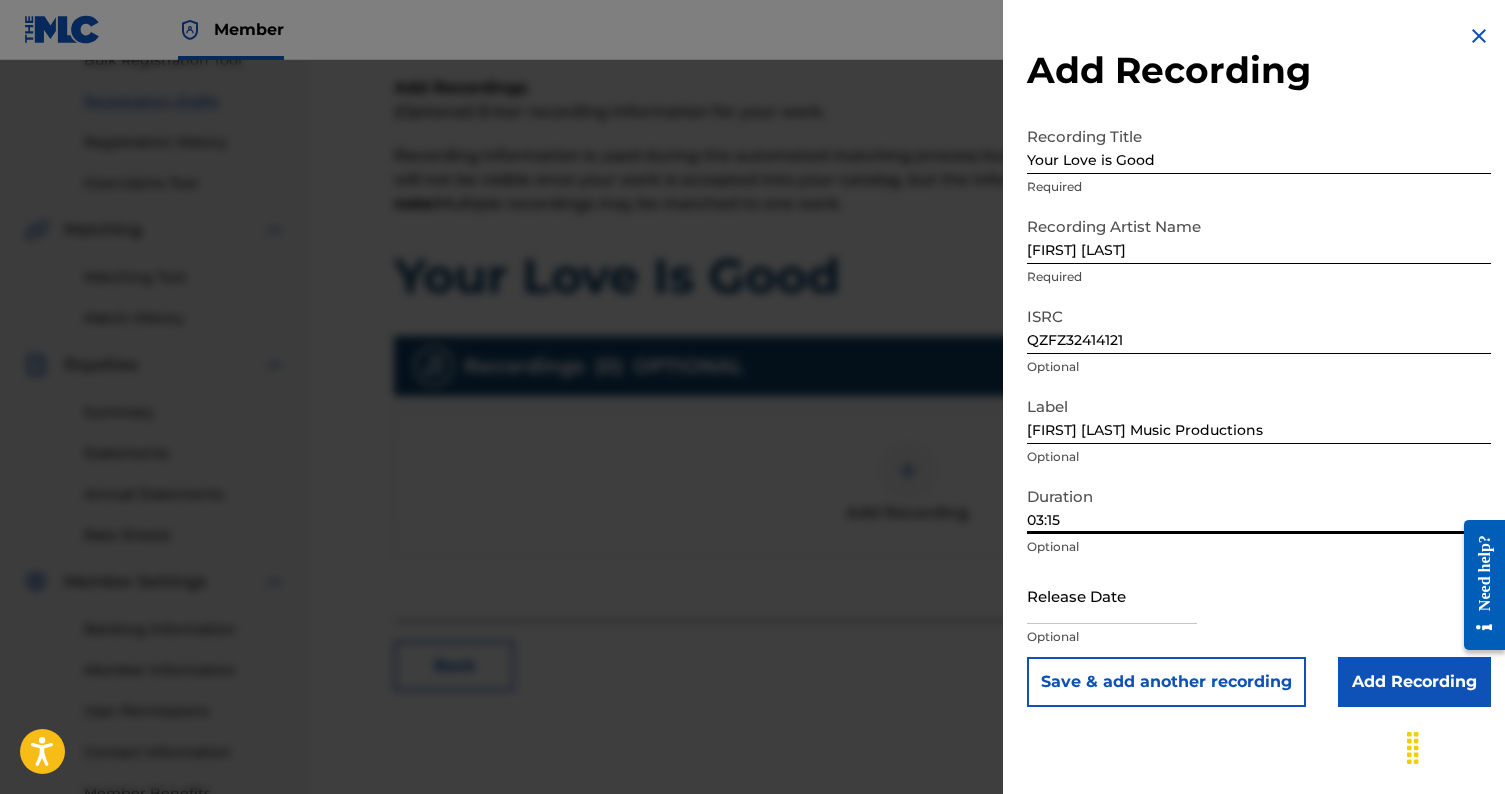 type on "03:15" 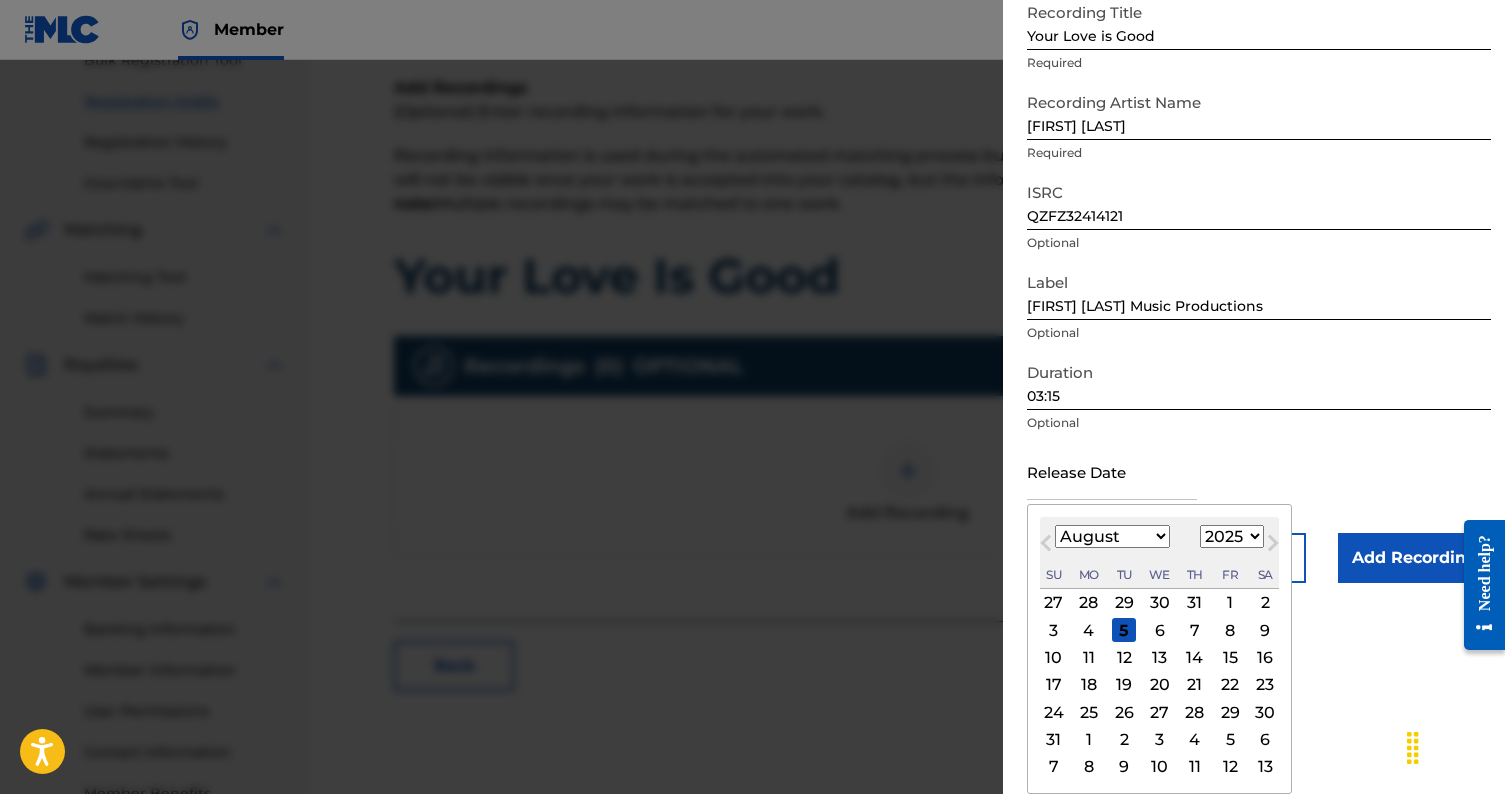 scroll, scrollTop: 124, scrollLeft: 0, axis: vertical 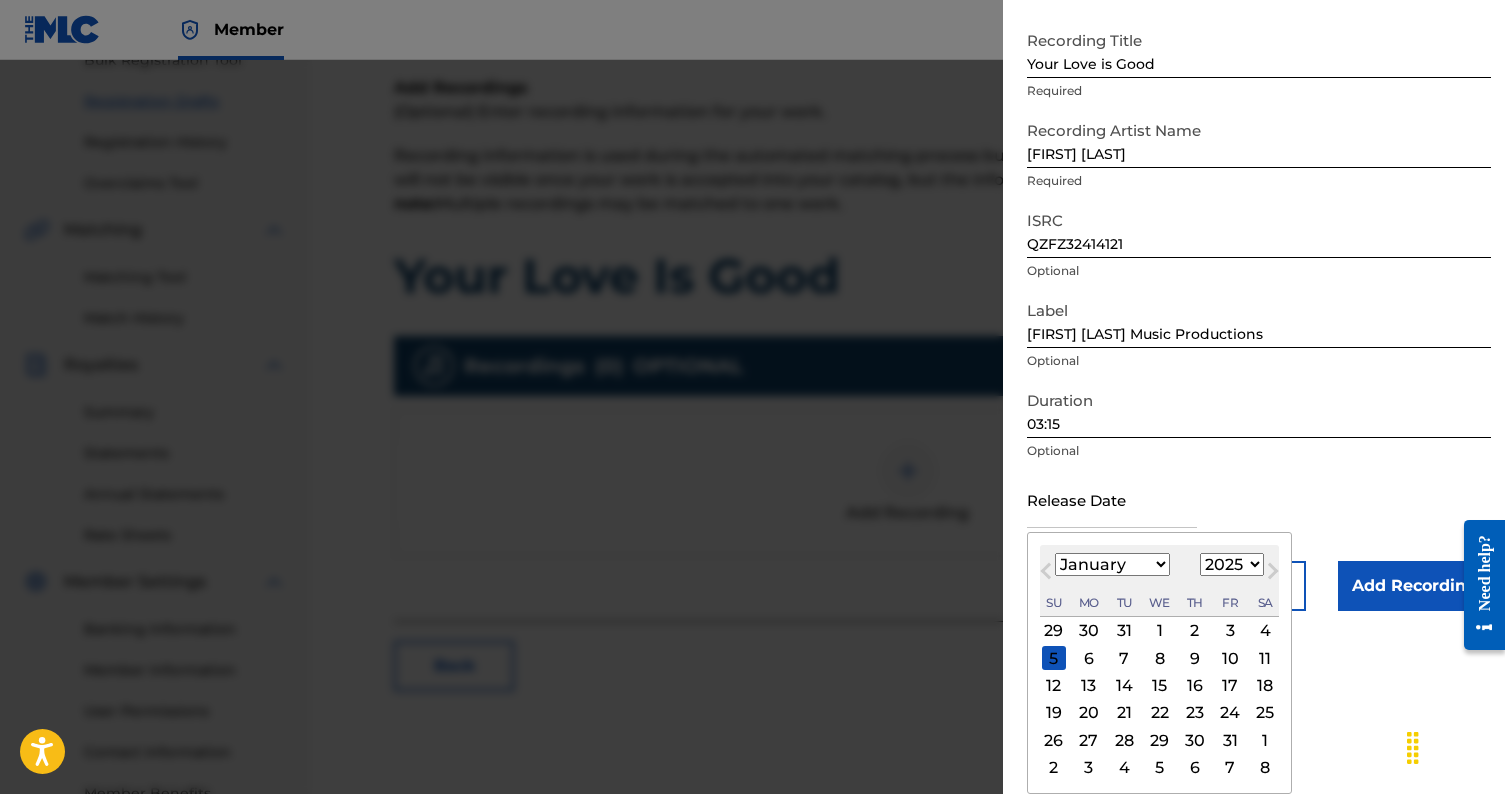 select on "2024" 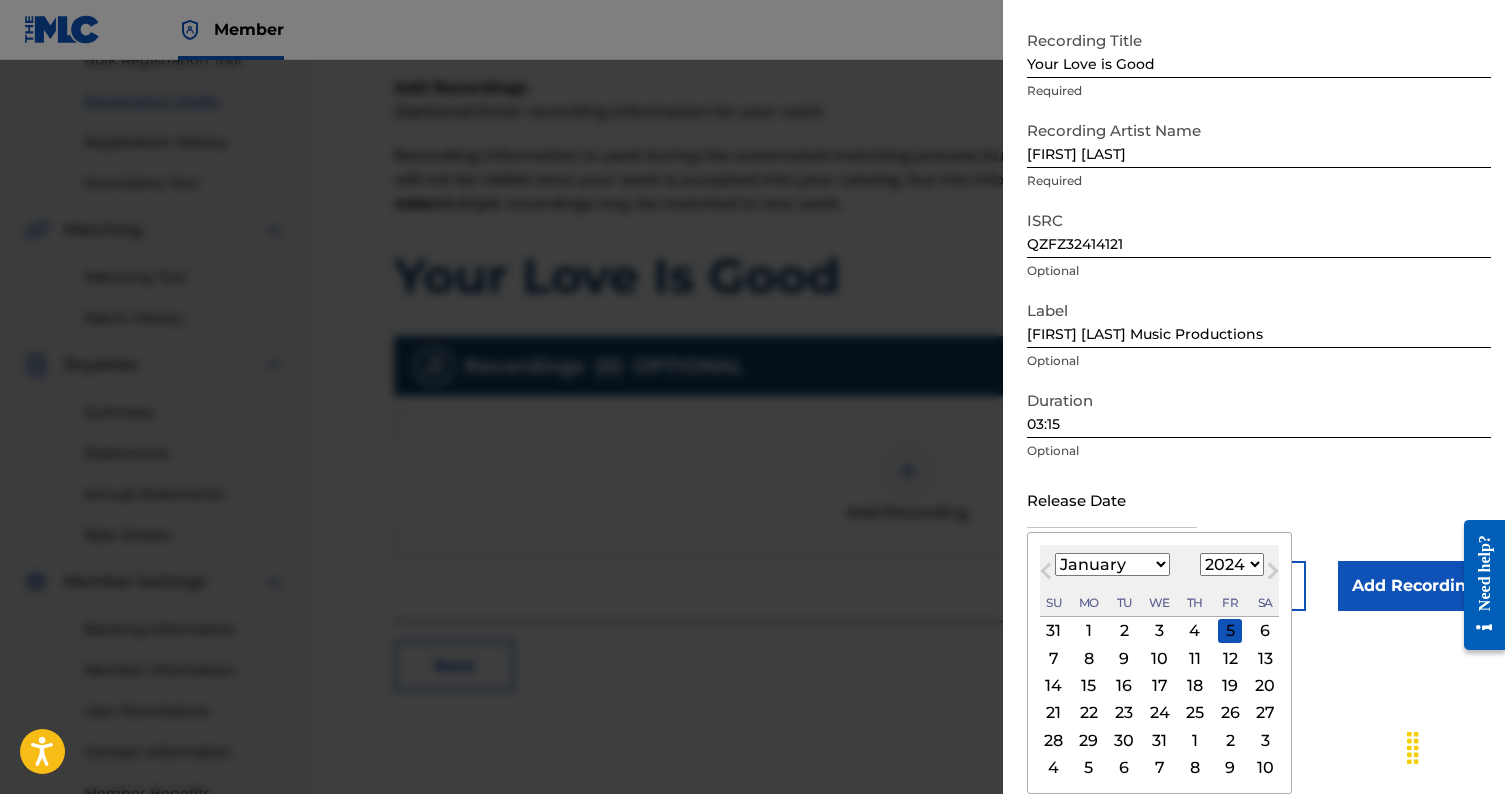 click on "15" at bounding box center [1089, 686] 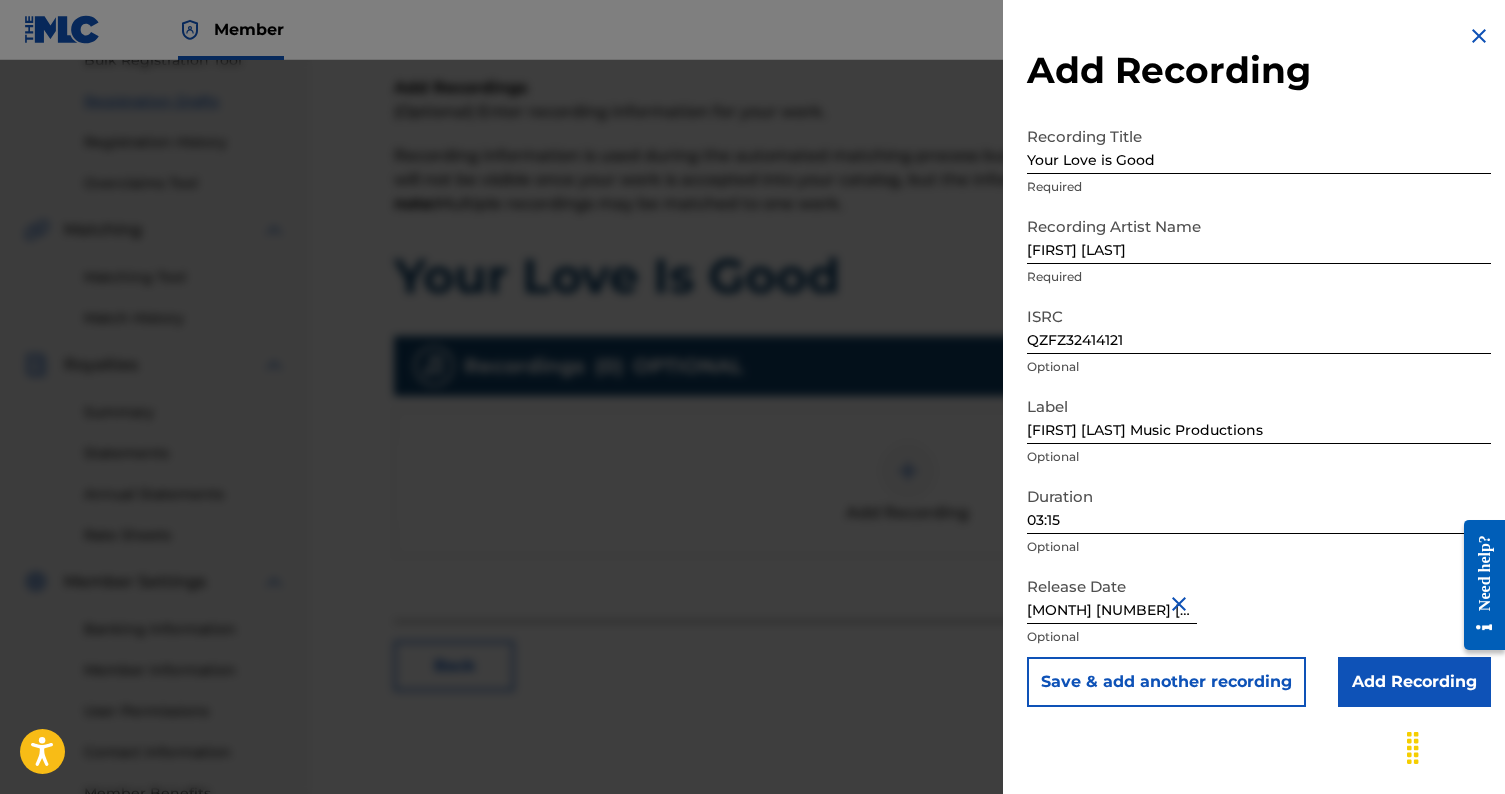 scroll, scrollTop: 0, scrollLeft: 0, axis: both 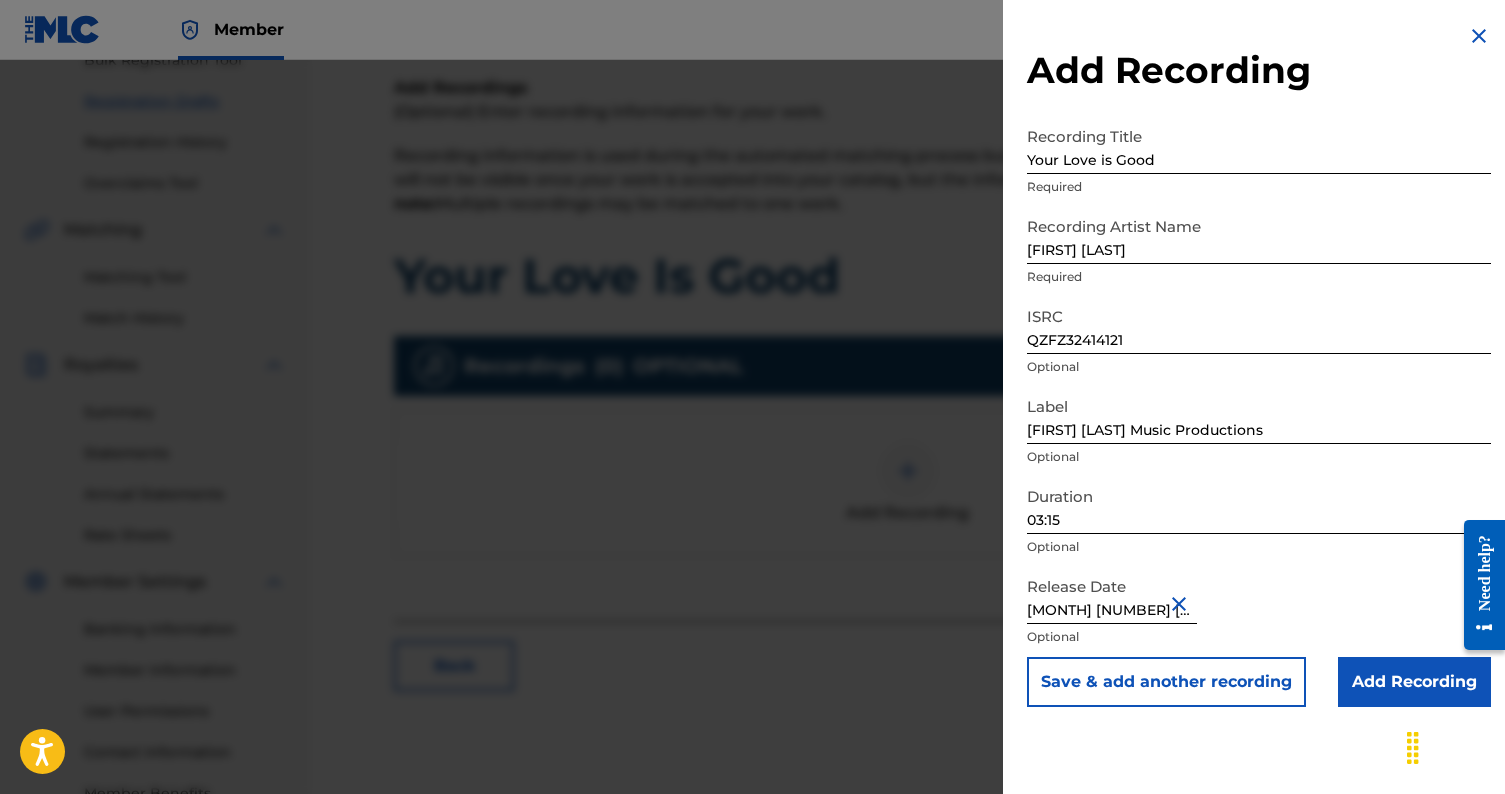 click on "Add Recording" at bounding box center [1414, 682] 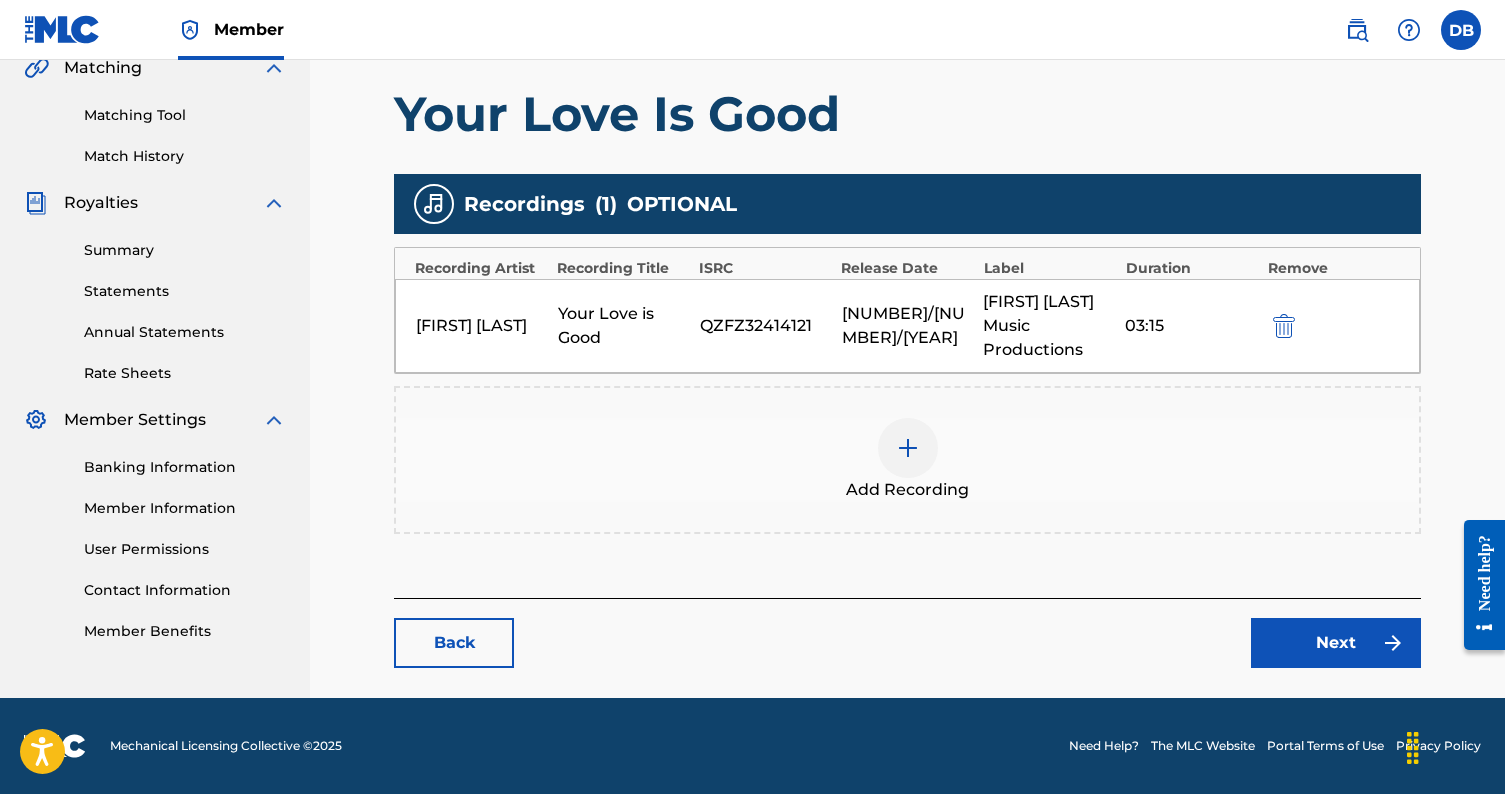scroll, scrollTop: 478, scrollLeft: 0, axis: vertical 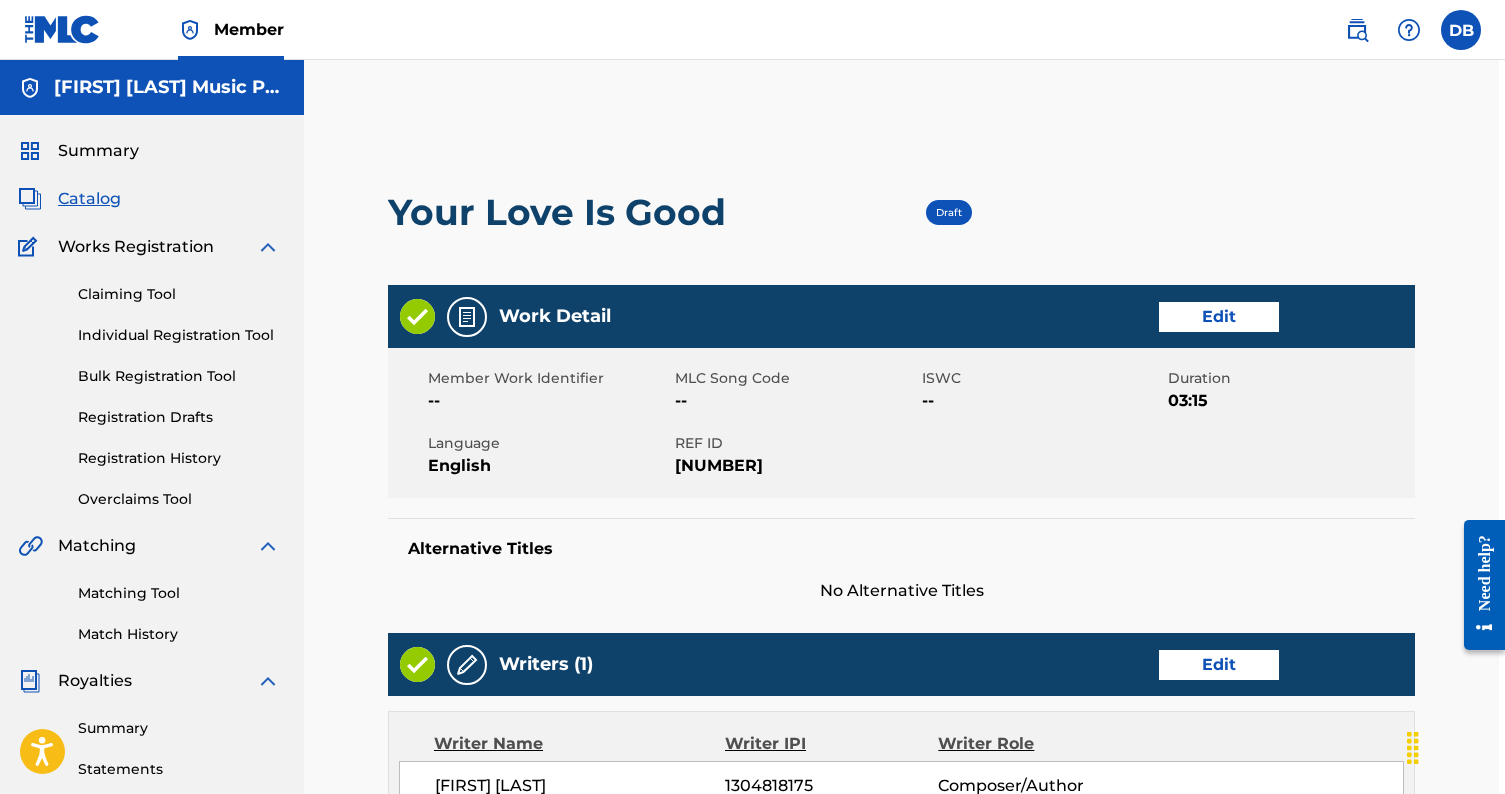 click on "Individual Registration Tool" at bounding box center (179, 335) 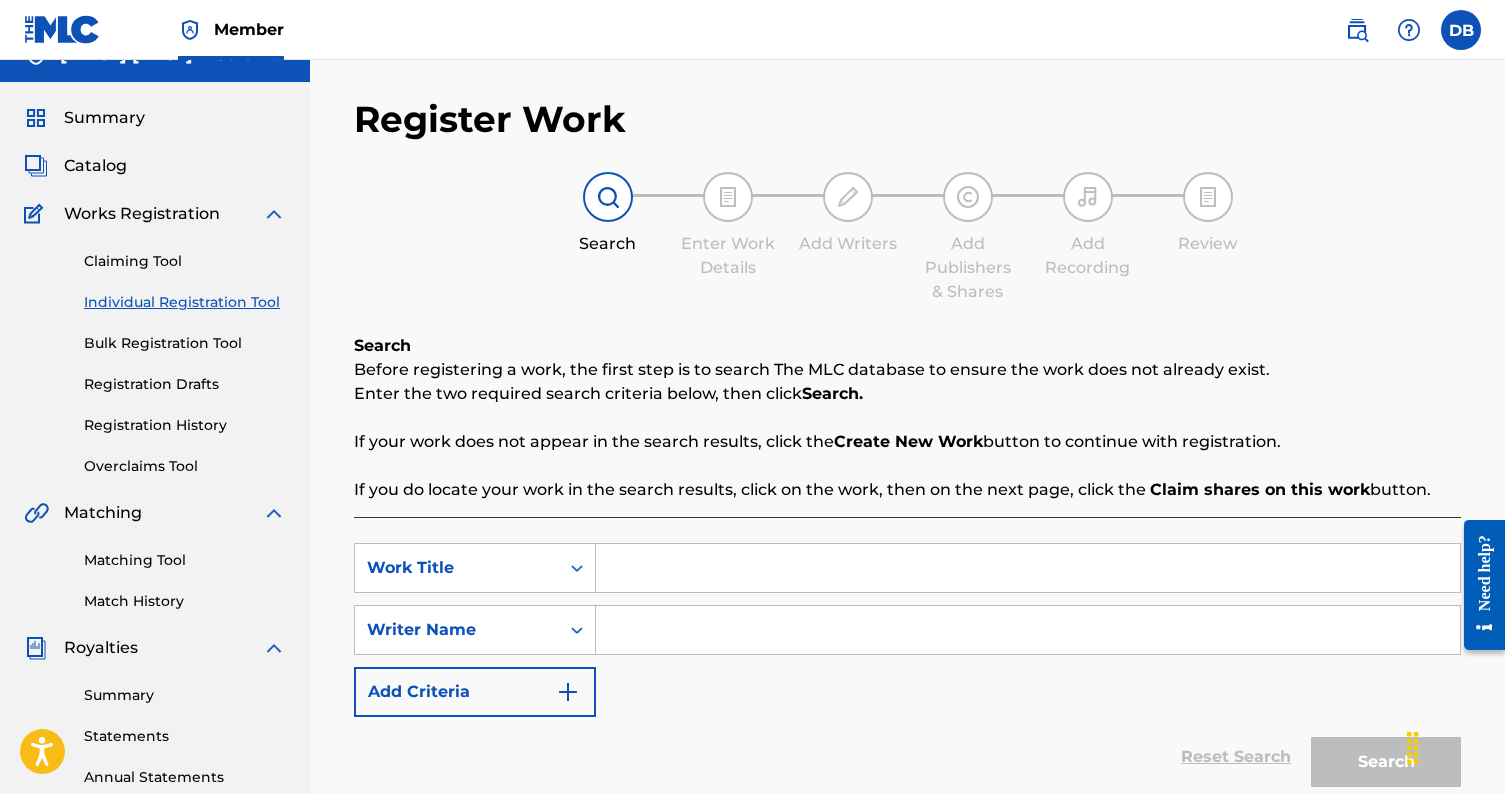 scroll, scrollTop: 32, scrollLeft: 0, axis: vertical 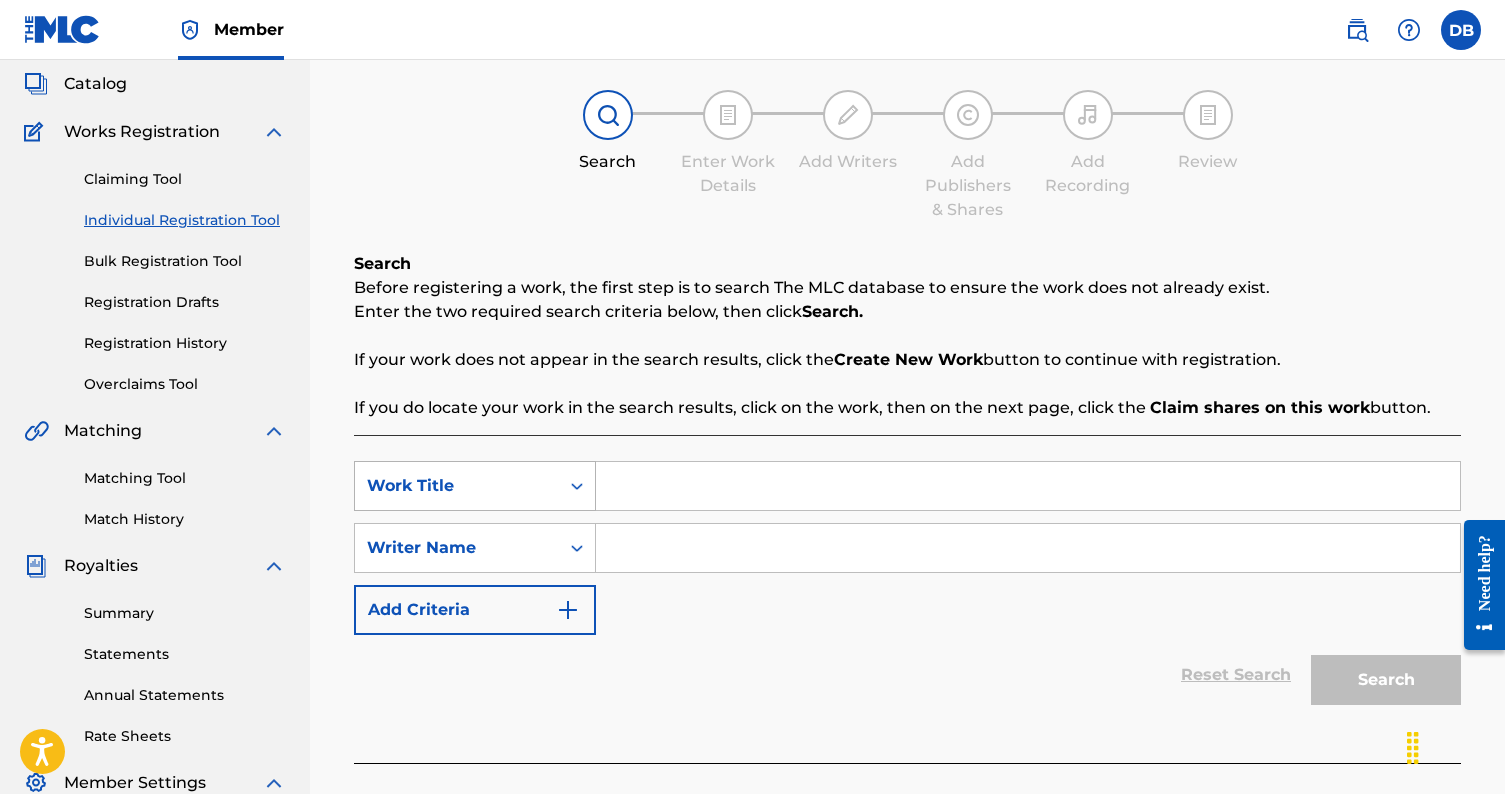 click on "Work Title" at bounding box center [475, 486] 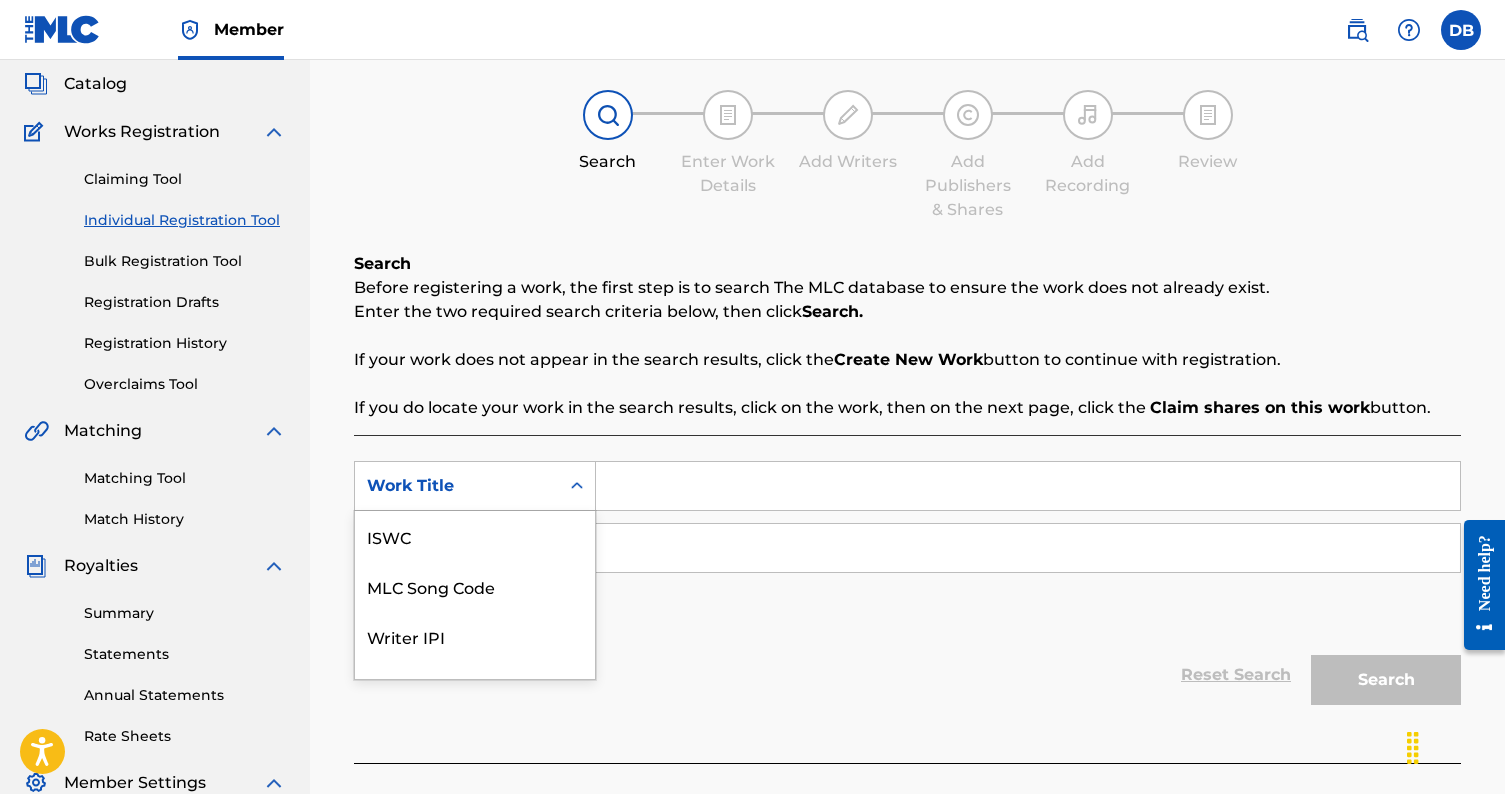 scroll, scrollTop: 131, scrollLeft: 0, axis: vertical 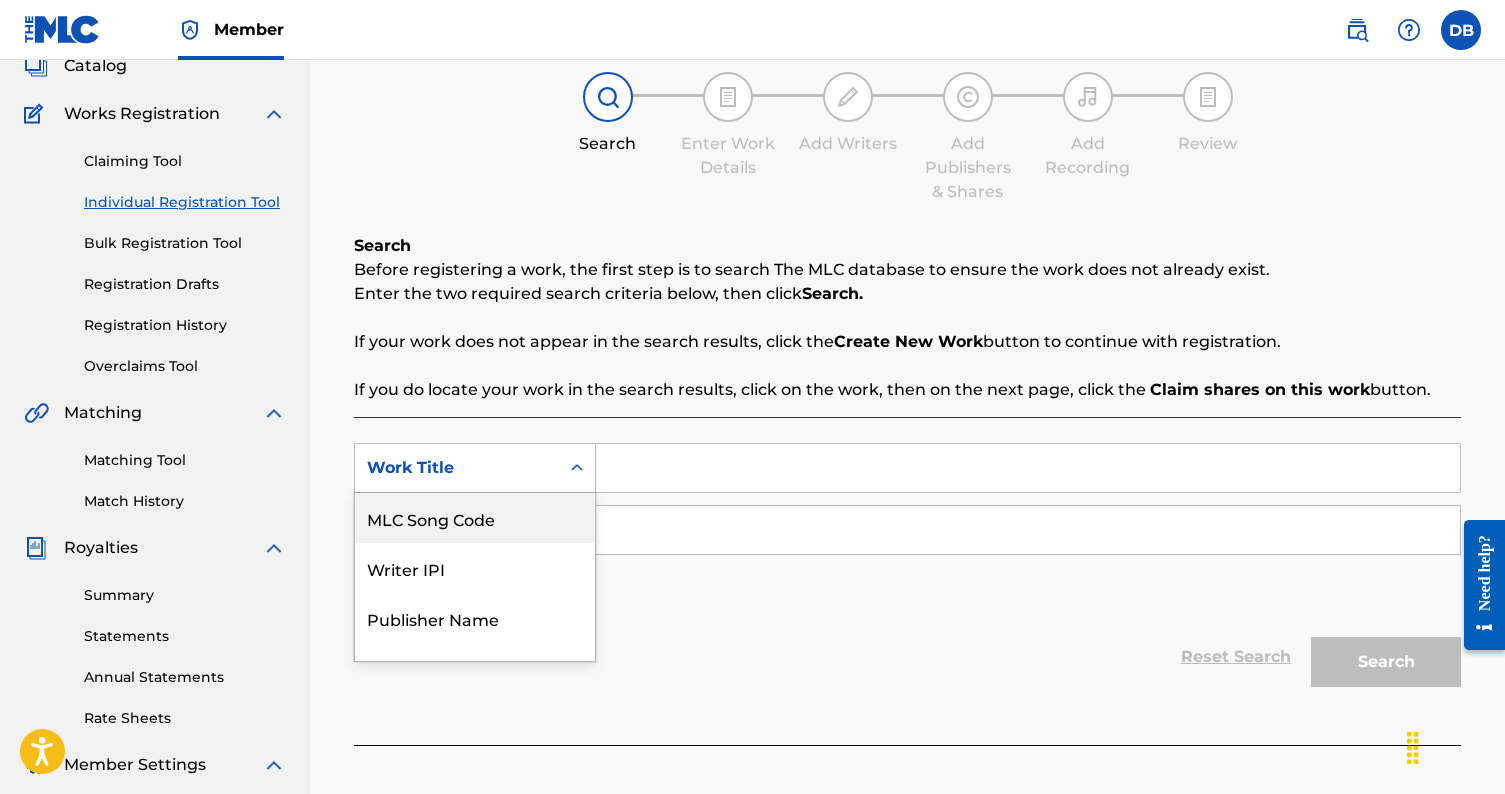 click on "MLC Song Code" at bounding box center [475, 518] 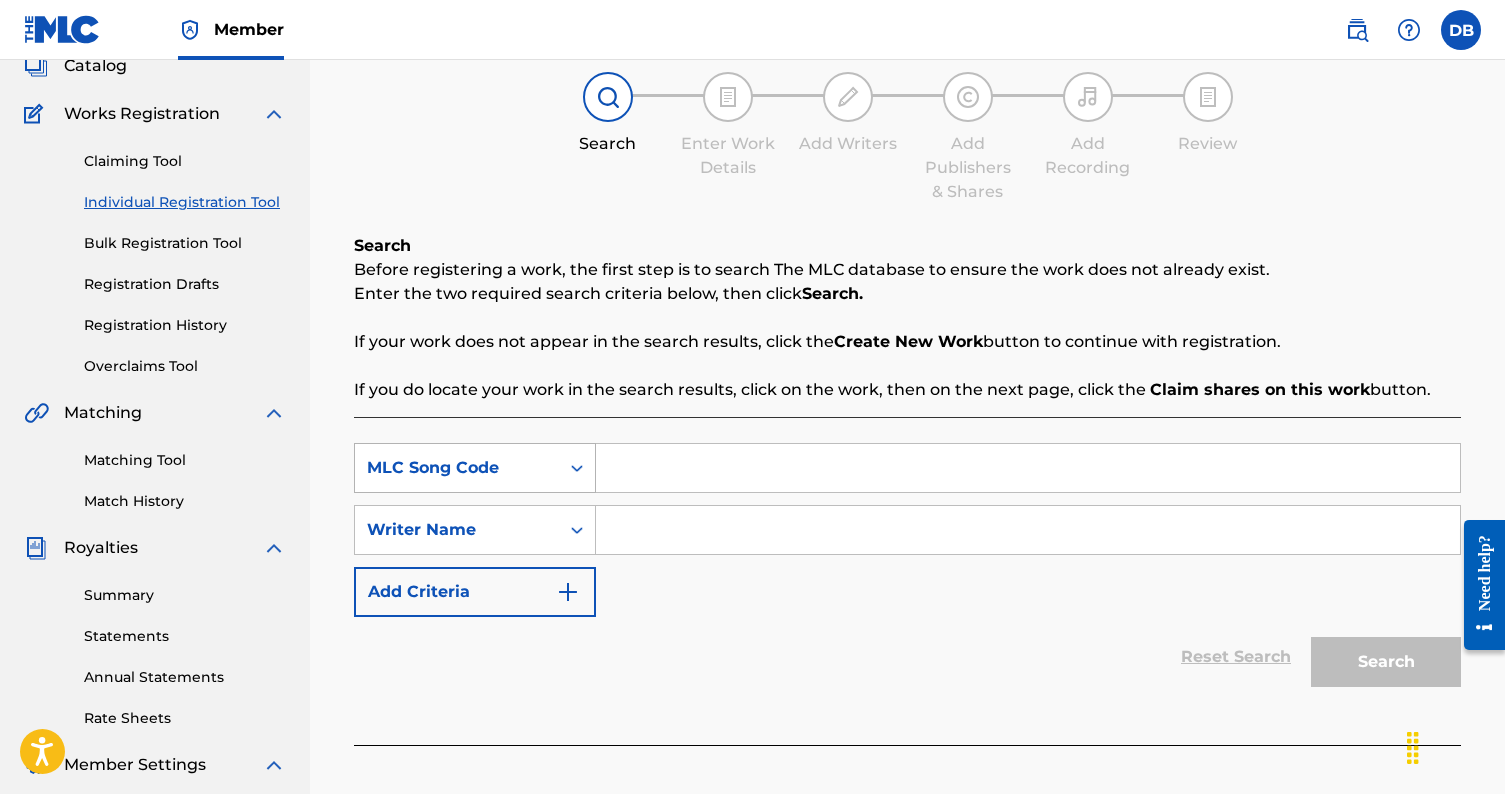 click on "MLC Song Code" at bounding box center [457, 468] 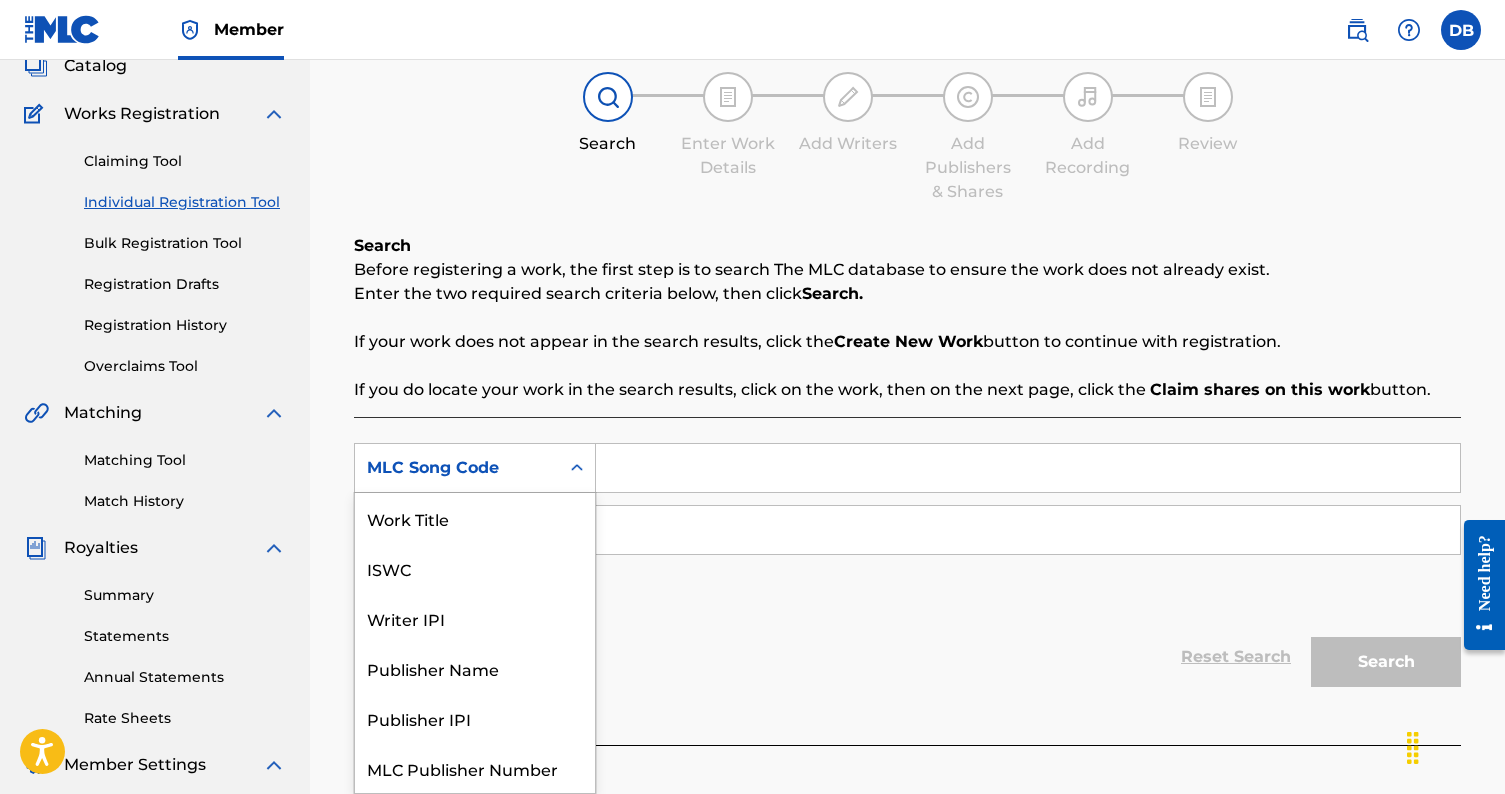 scroll, scrollTop: 50, scrollLeft: 0, axis: vertical 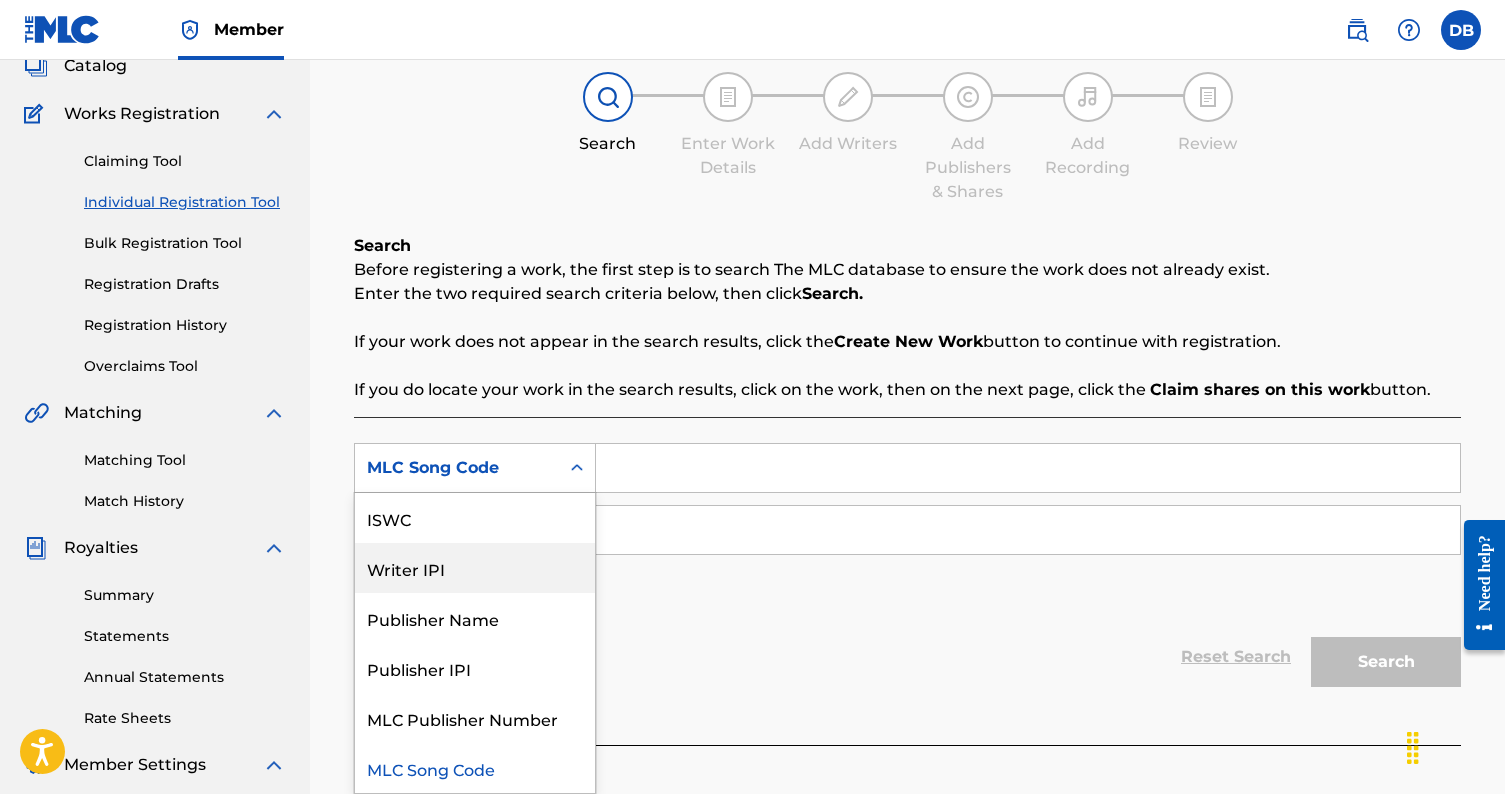 click on "Writer IPI" at bounding box center (475, 568) 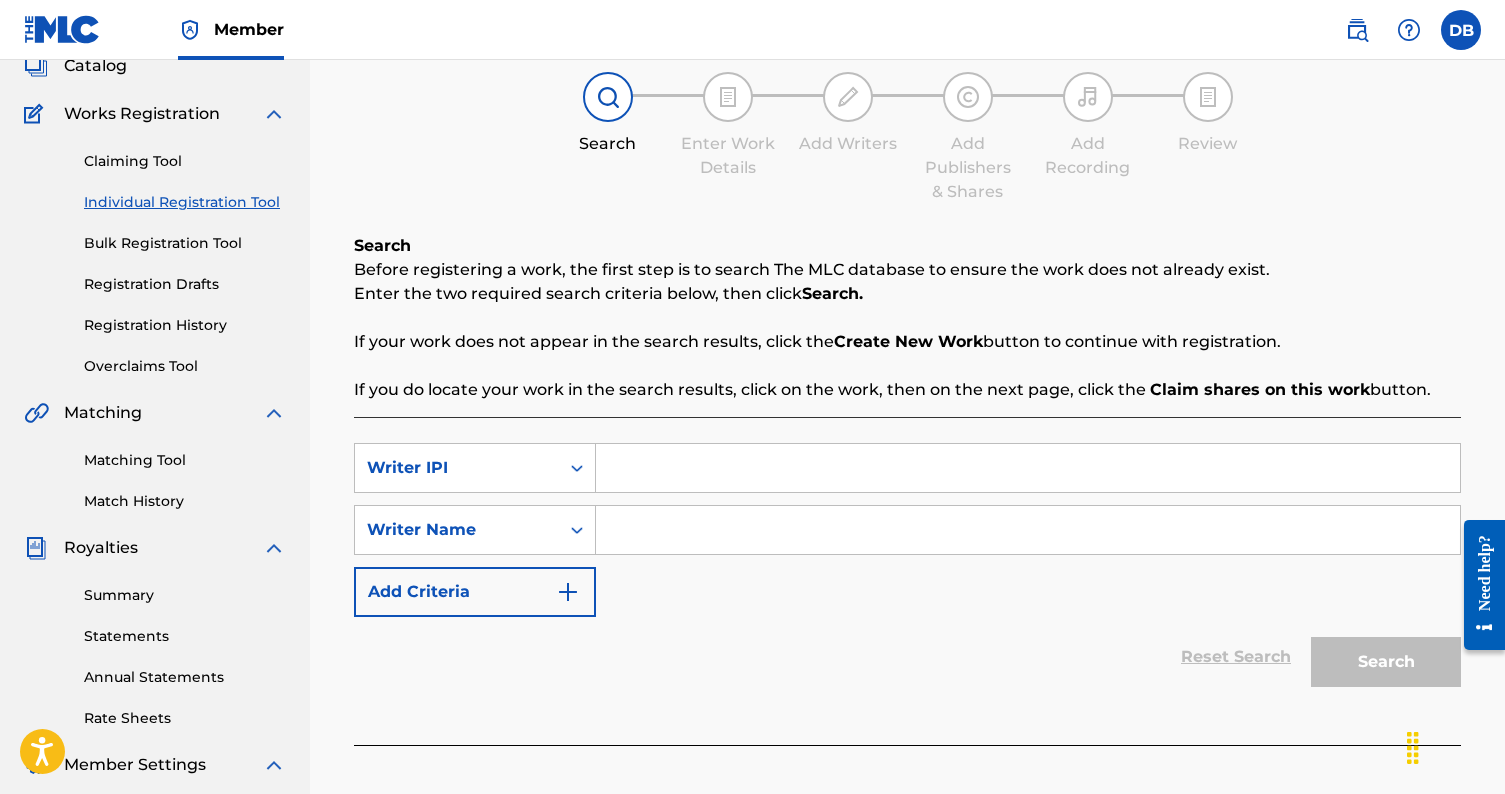 click at bounding box center [1028, 468] 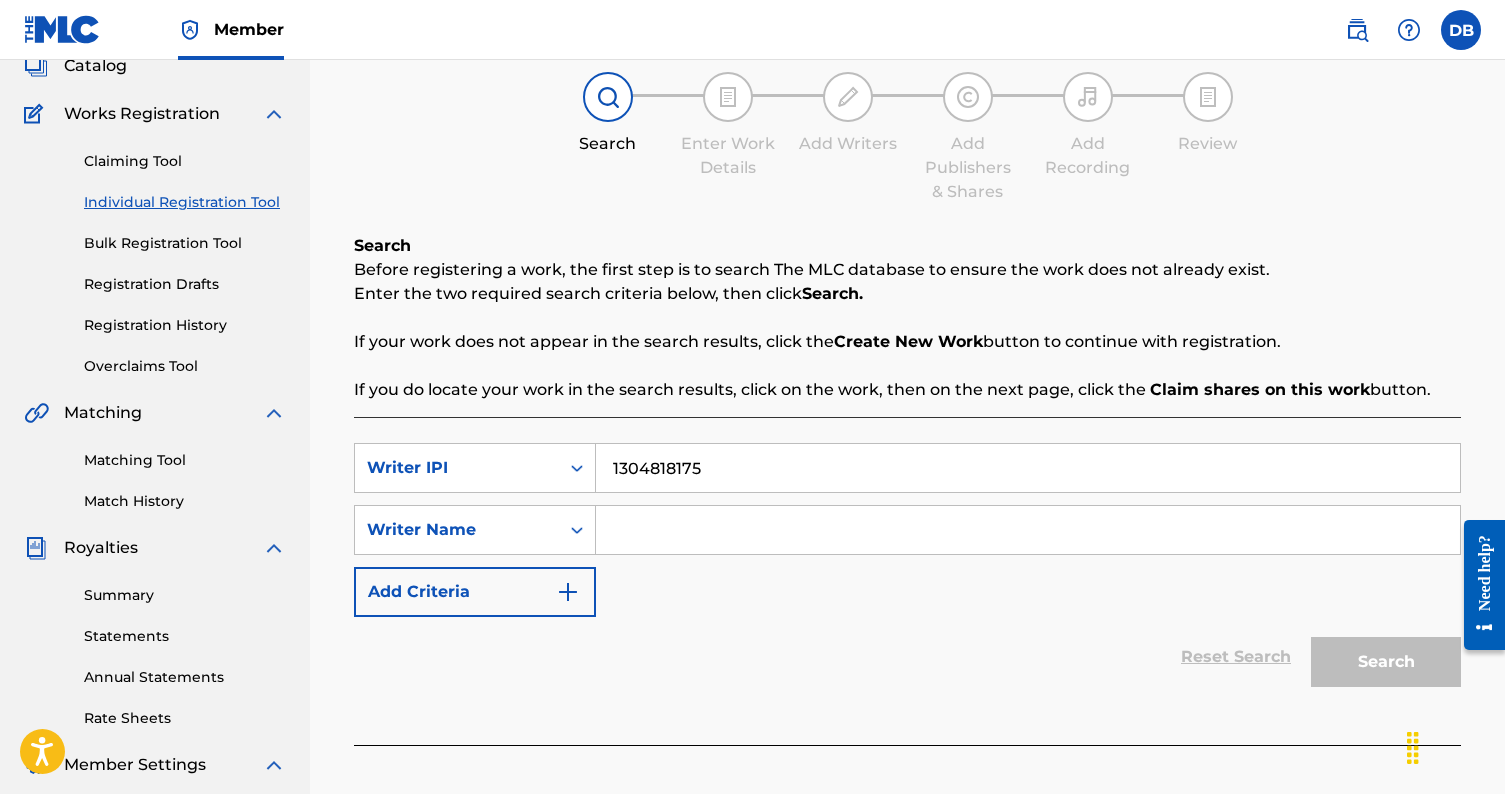 type on "1304818175" 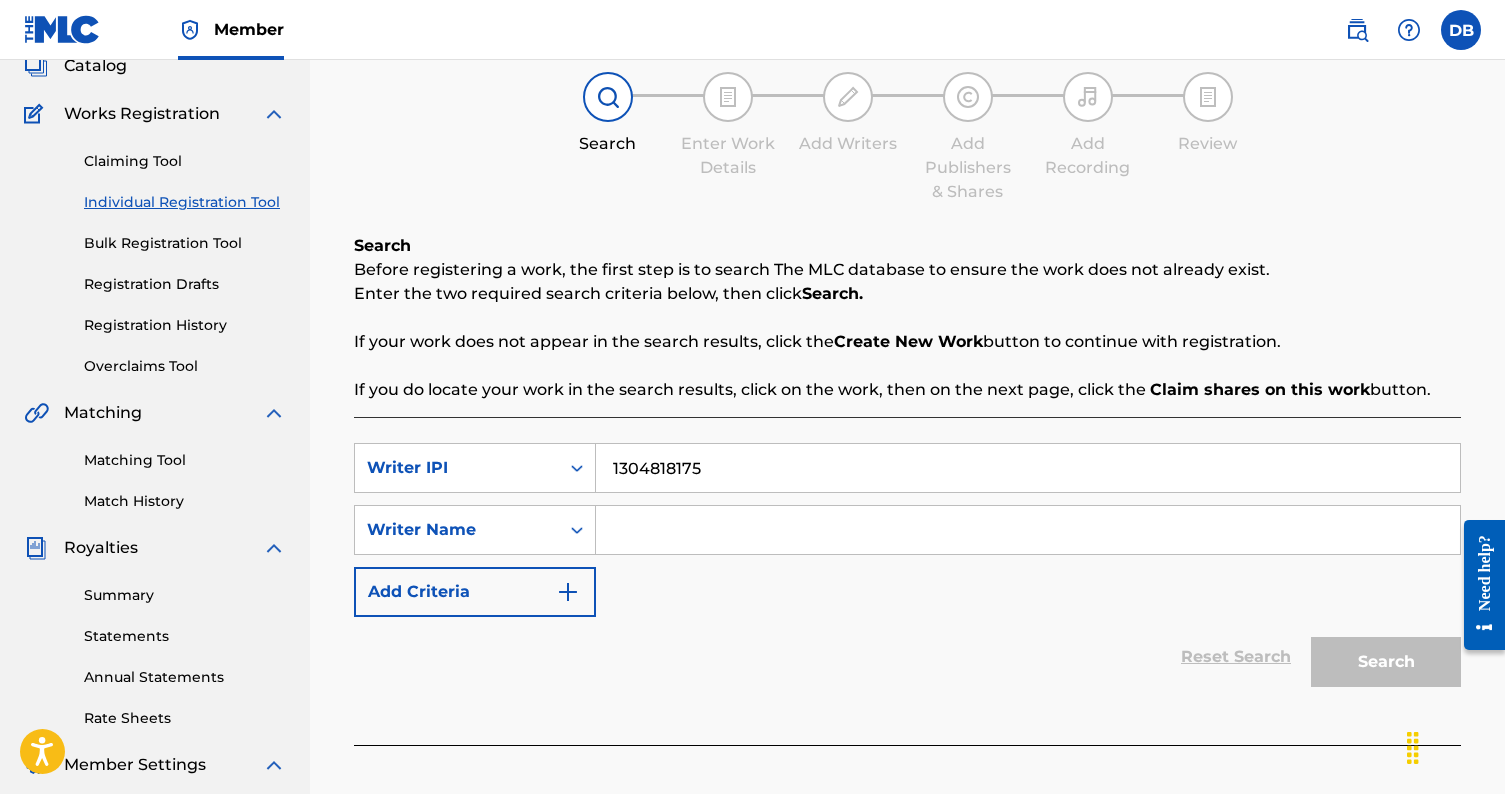 click at bounding box center (1028, 530) 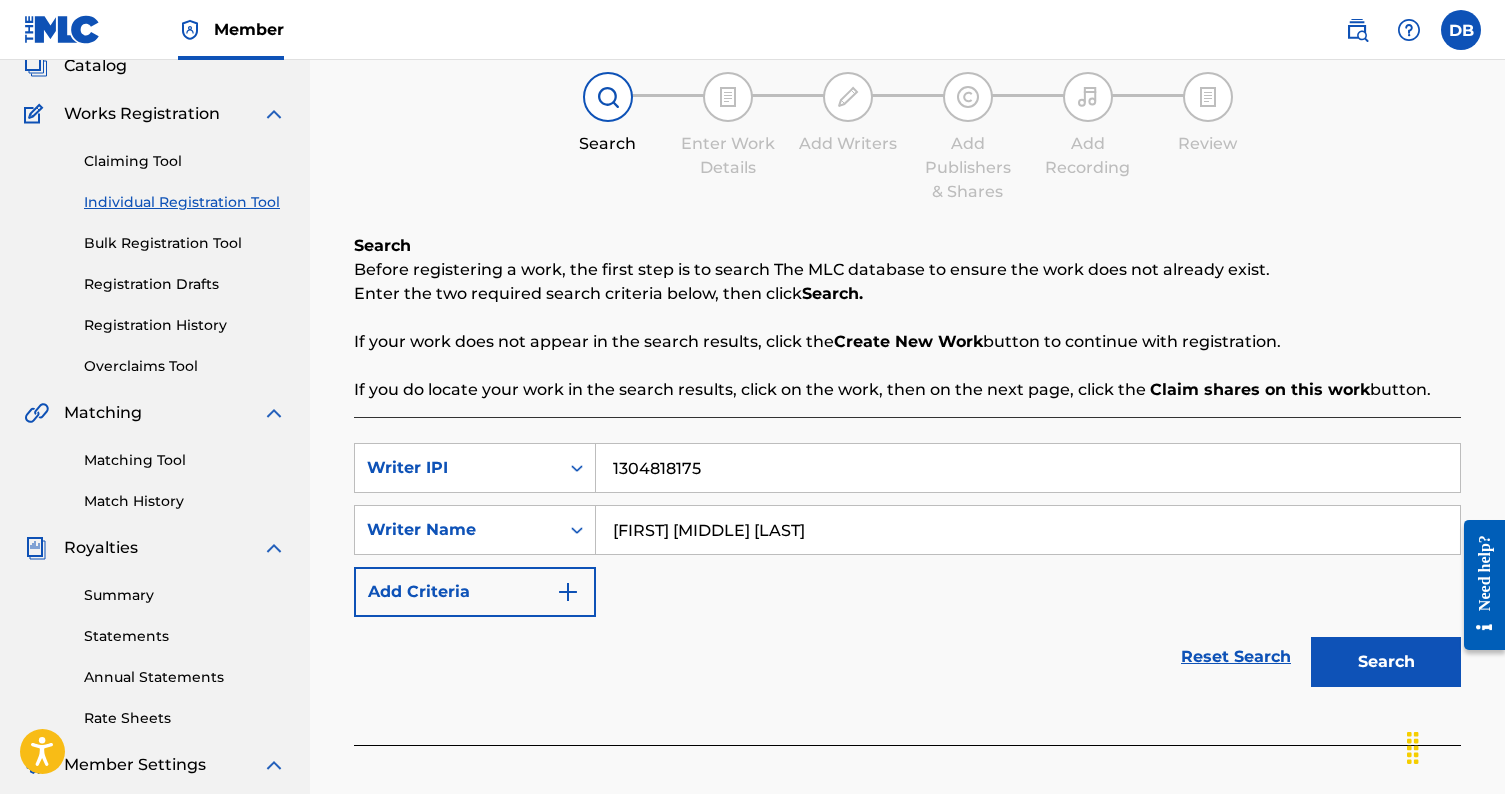 type on "Daniel Michael Bucy" 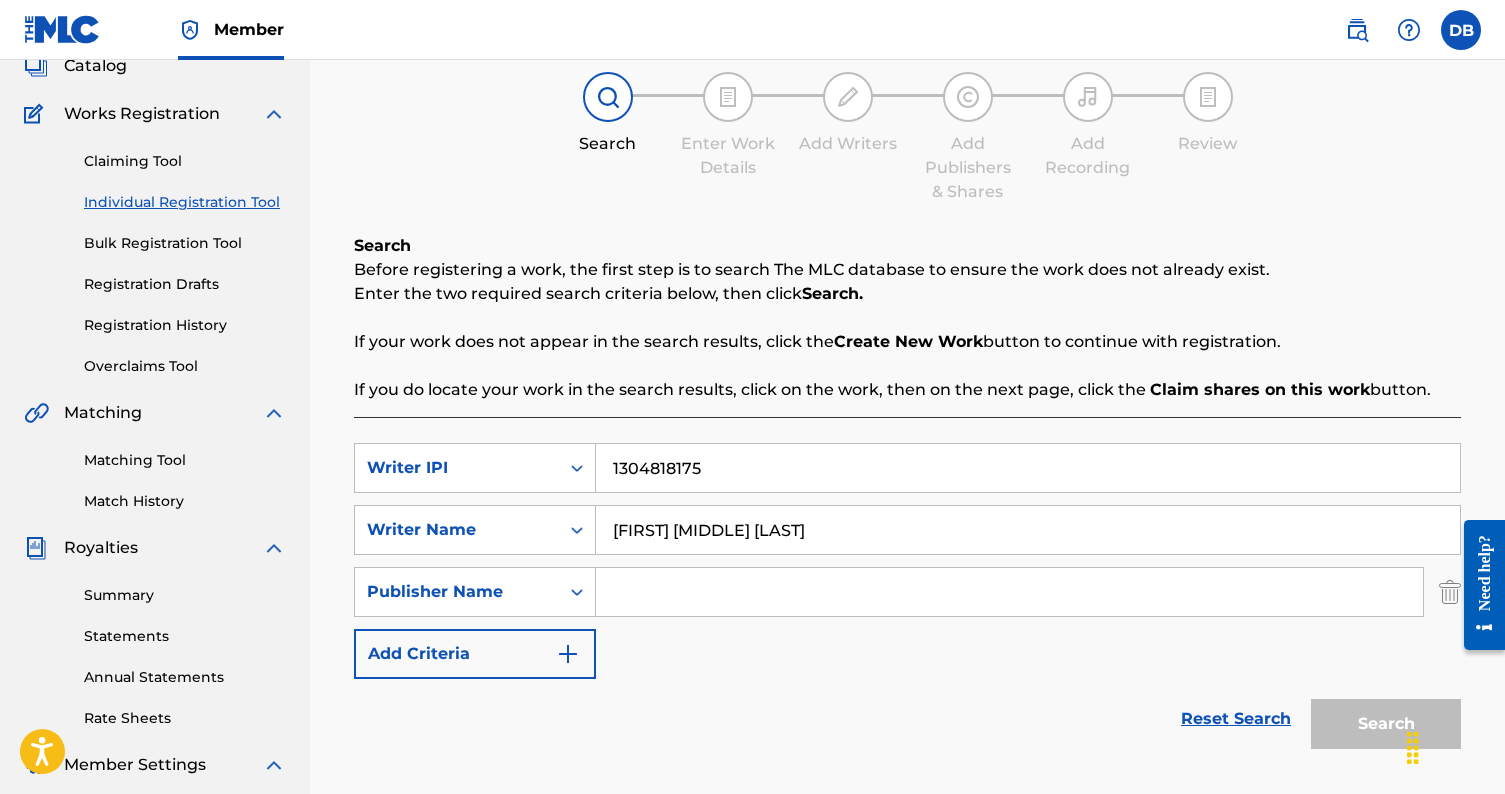 click at bounding box center [1009, 592] 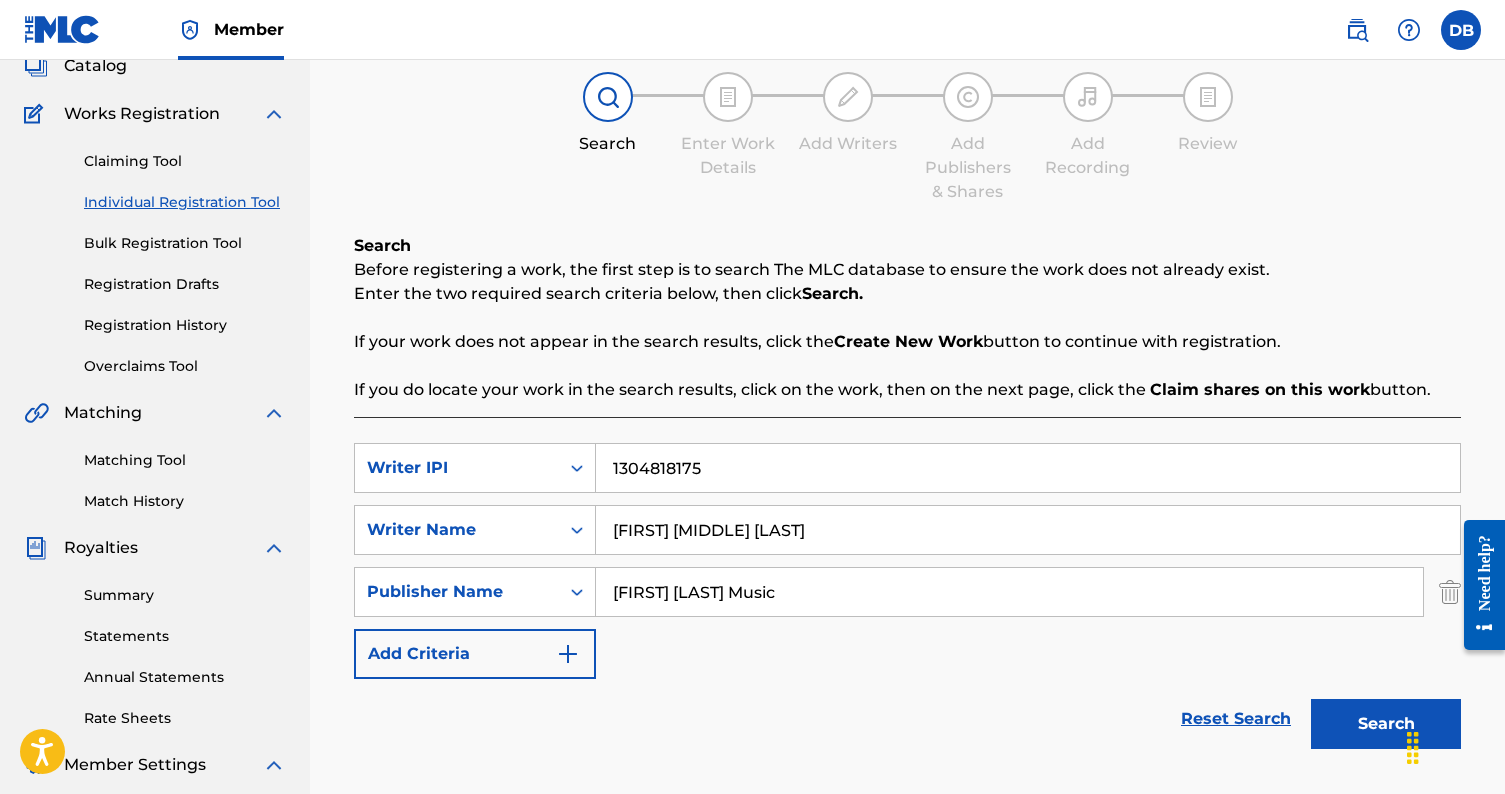 type on "Danny Bucy Music" 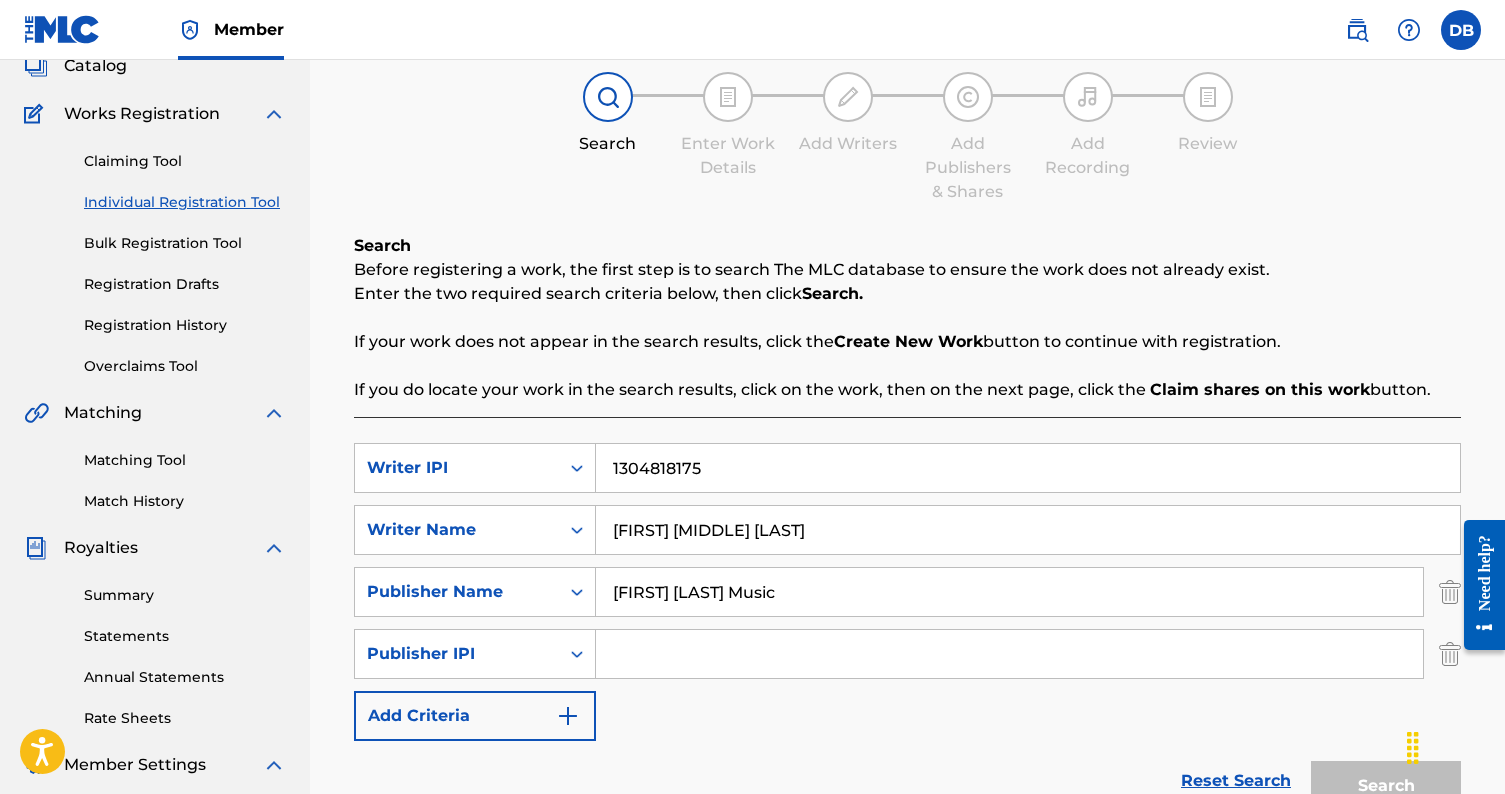 click at bounding box center (1009, 654) 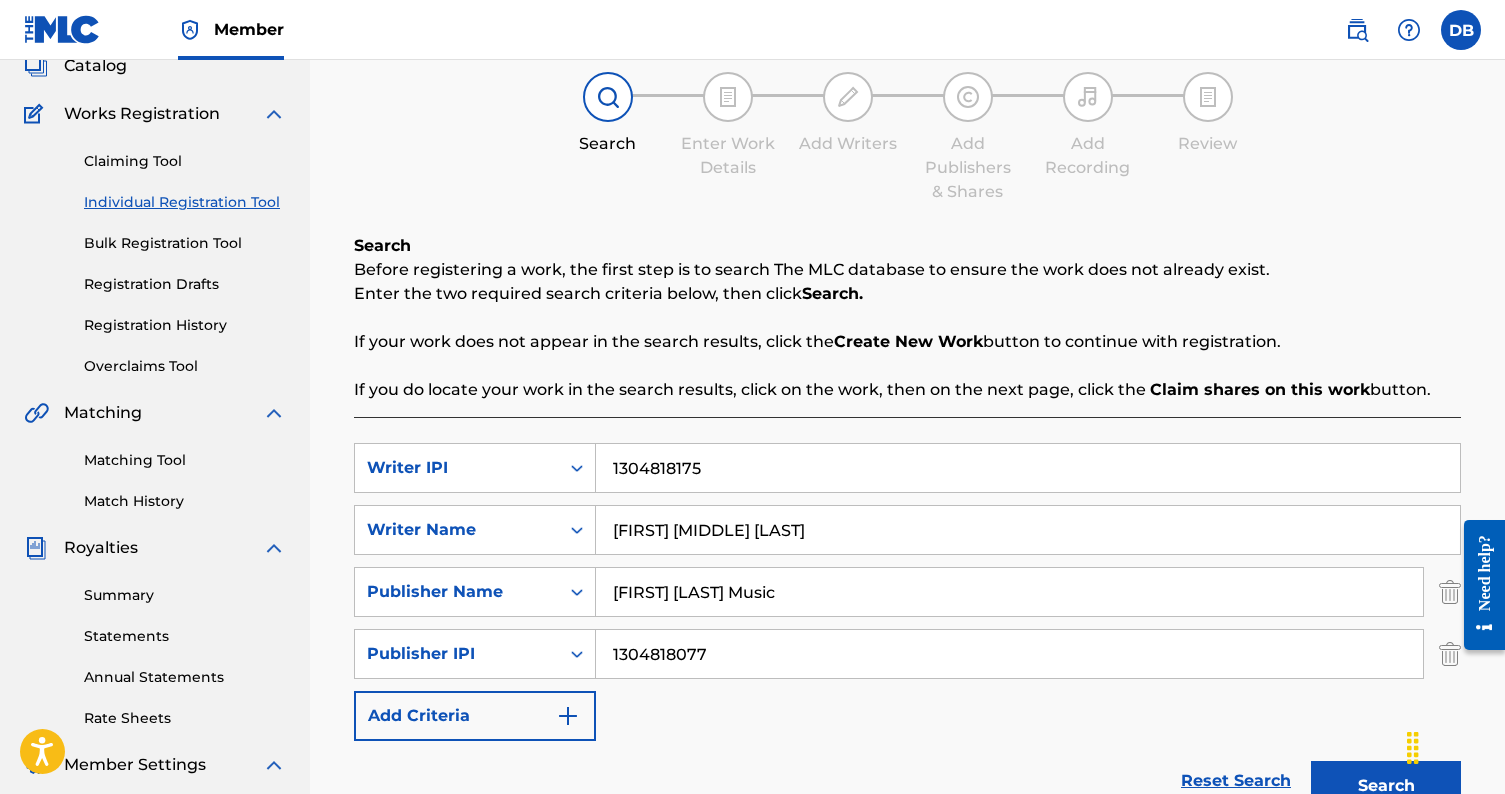 type on "1304818077" 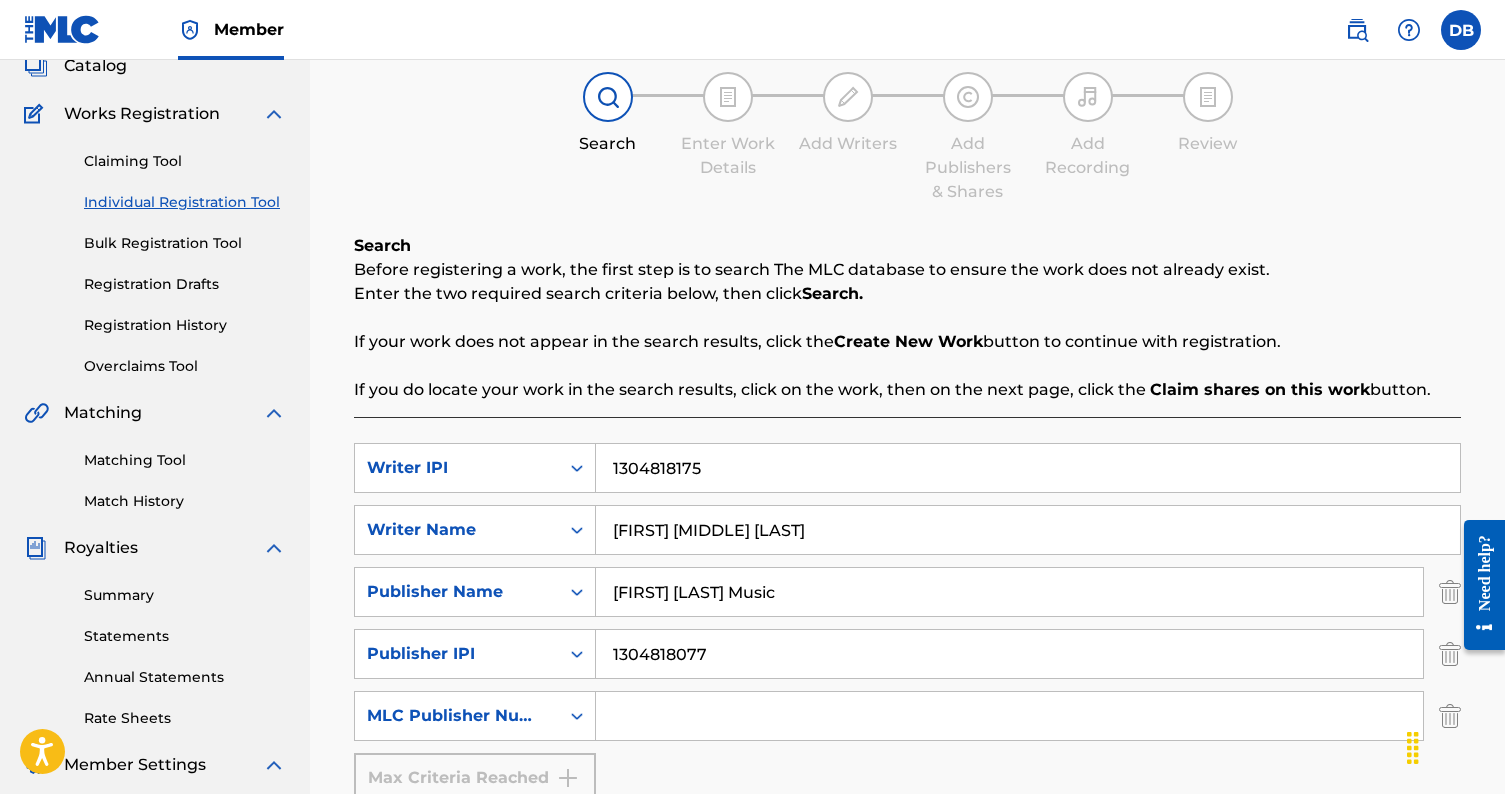 click at bounding box center [1009, 716] 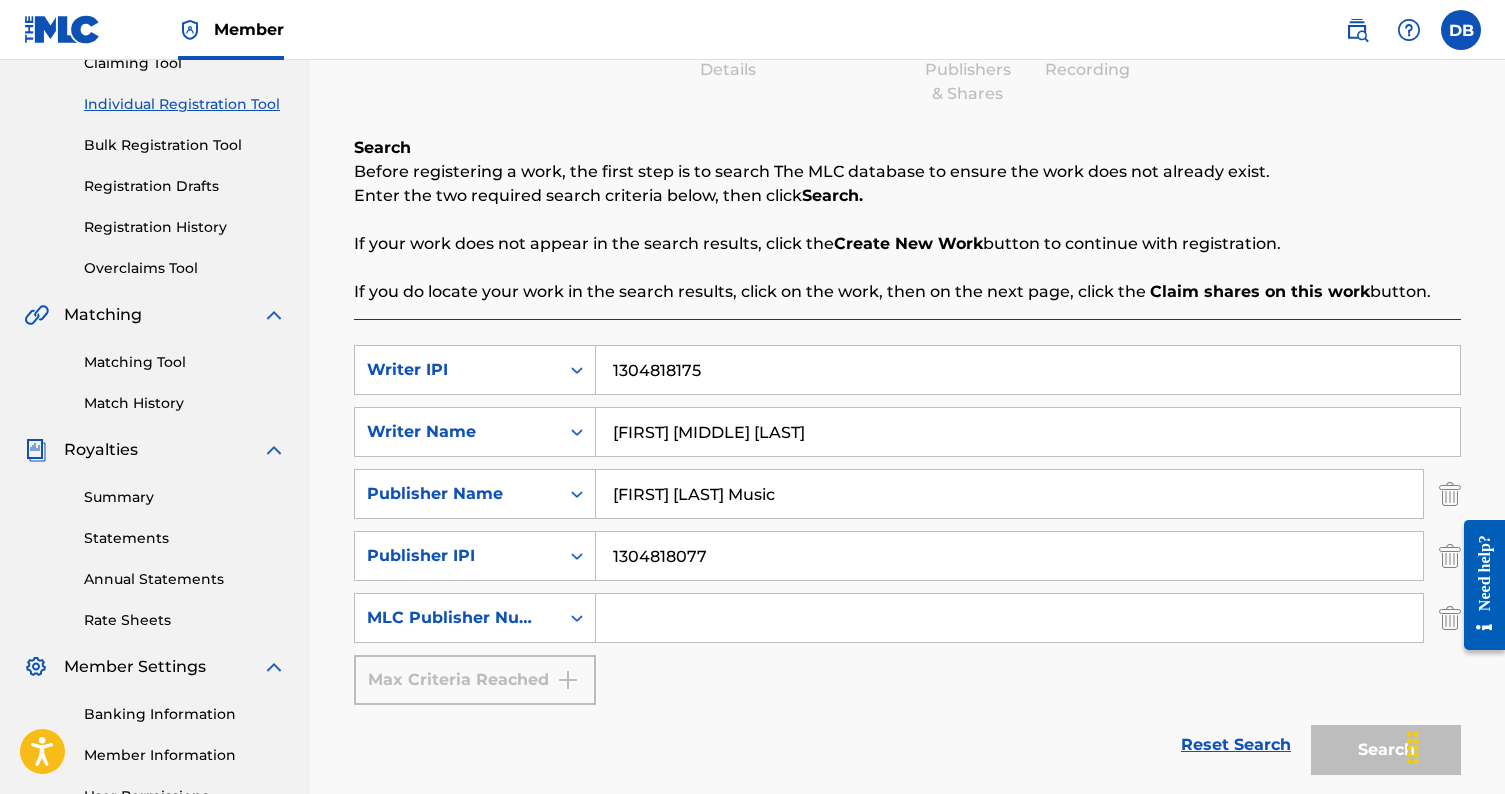 scroll, scrollTop: 247, scrollLeft: 0, axis: vertical 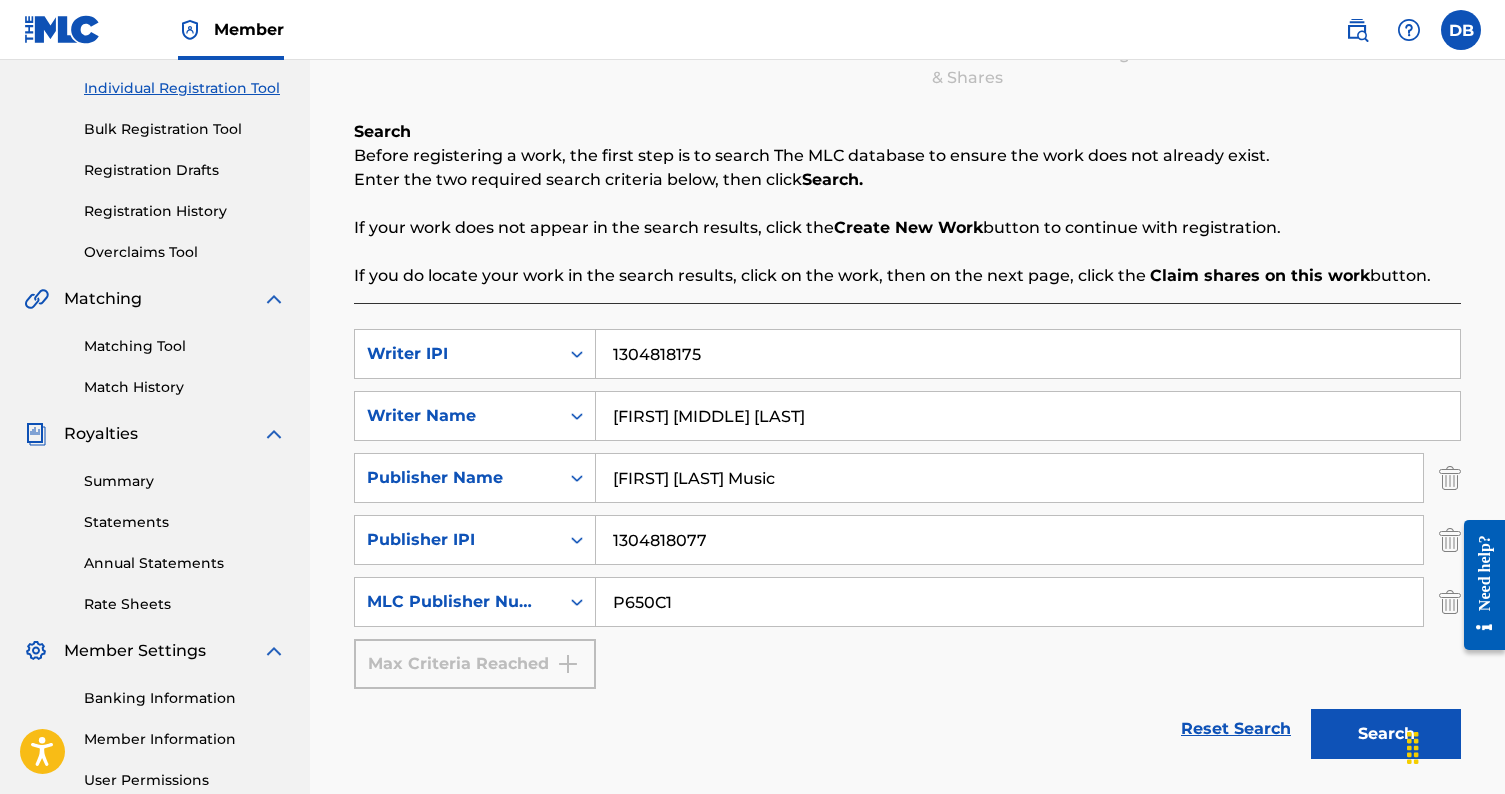 type on "P650C1" 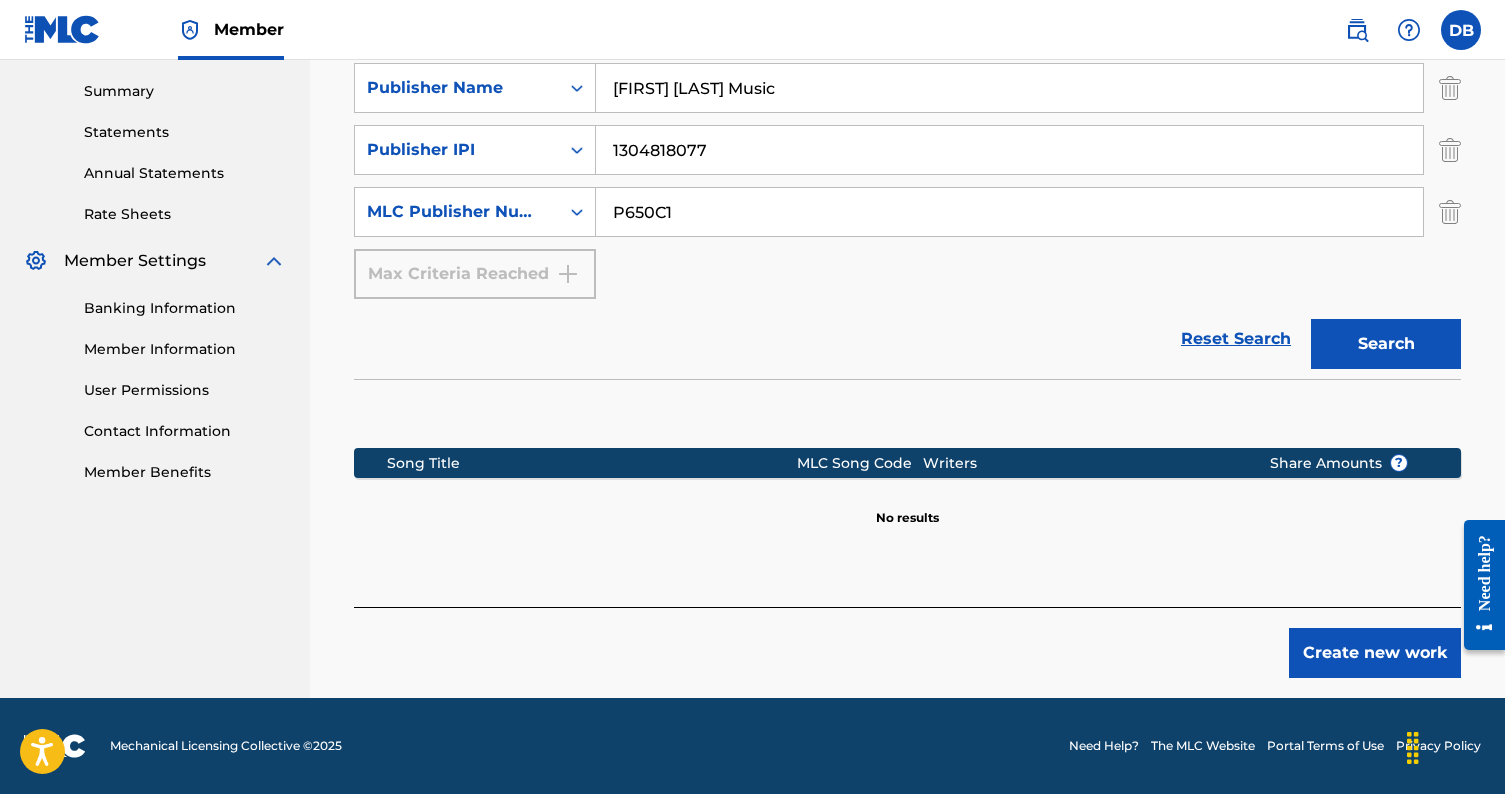 scroll, scrollTop: 637, scrollLeft: 0, axis: vertical 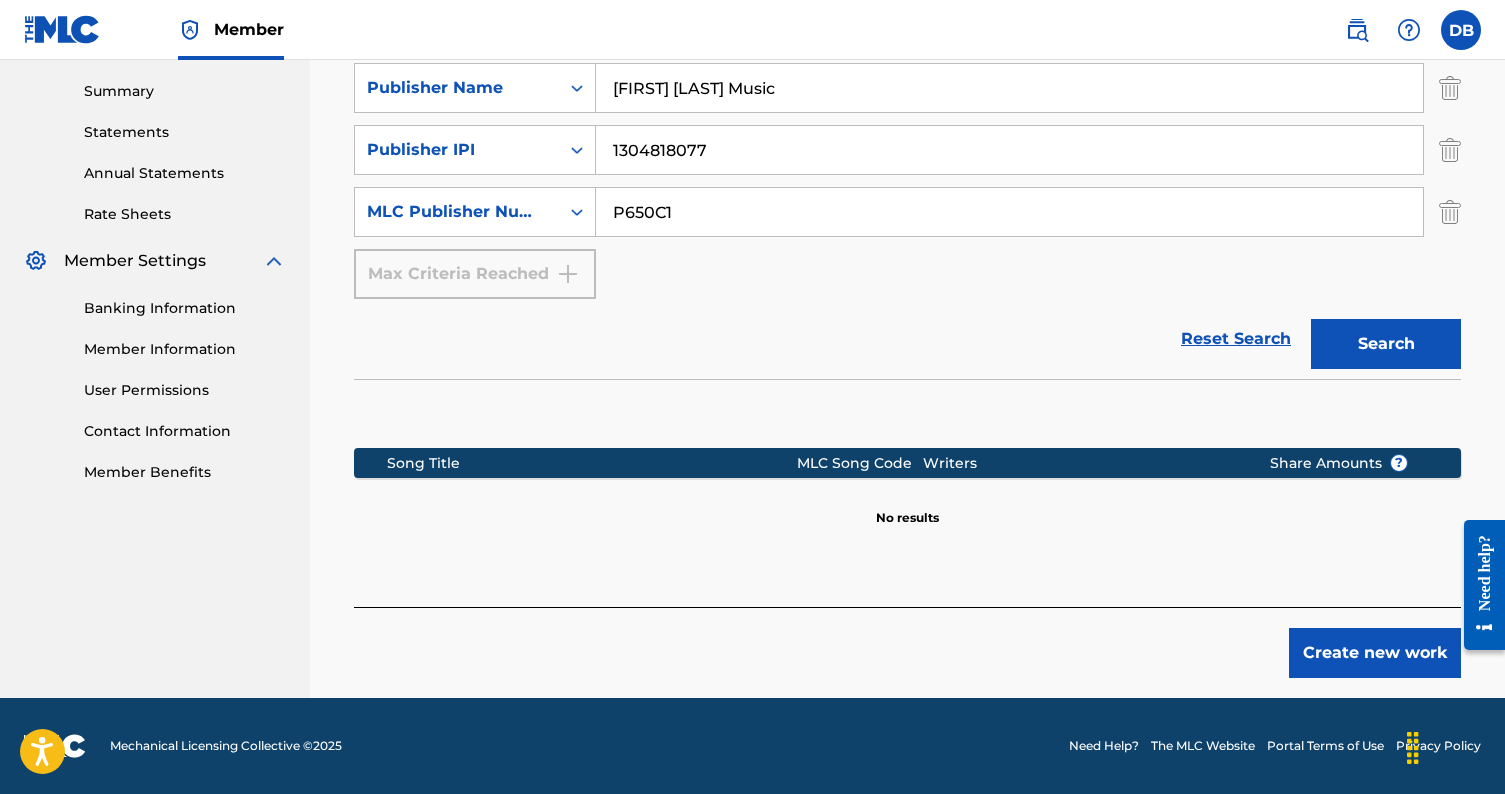 click on "Create new work" at bounding box center [1375, 653] 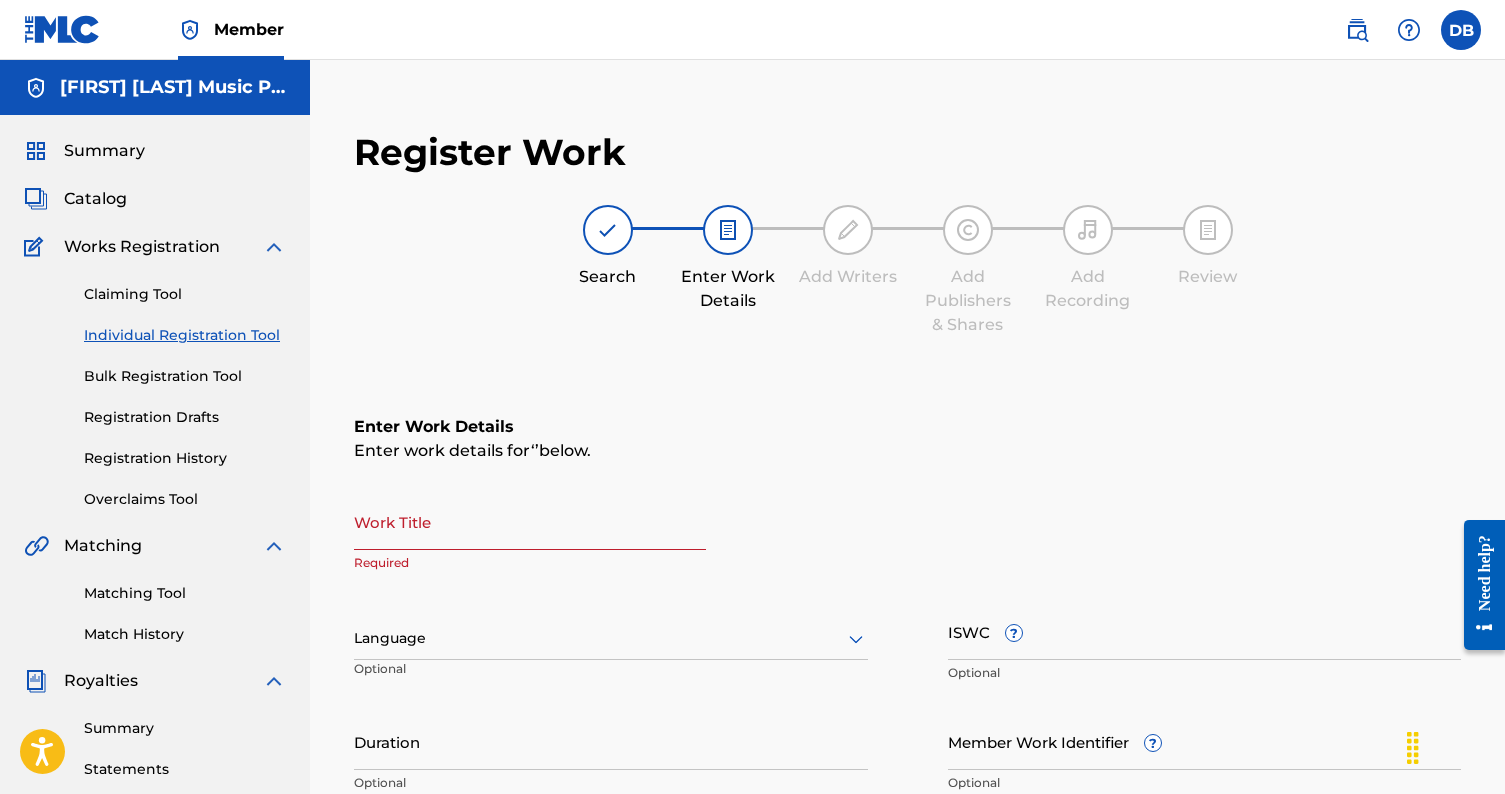 scroll, scrollTop: 0, scrollLeft: 0, axis: both 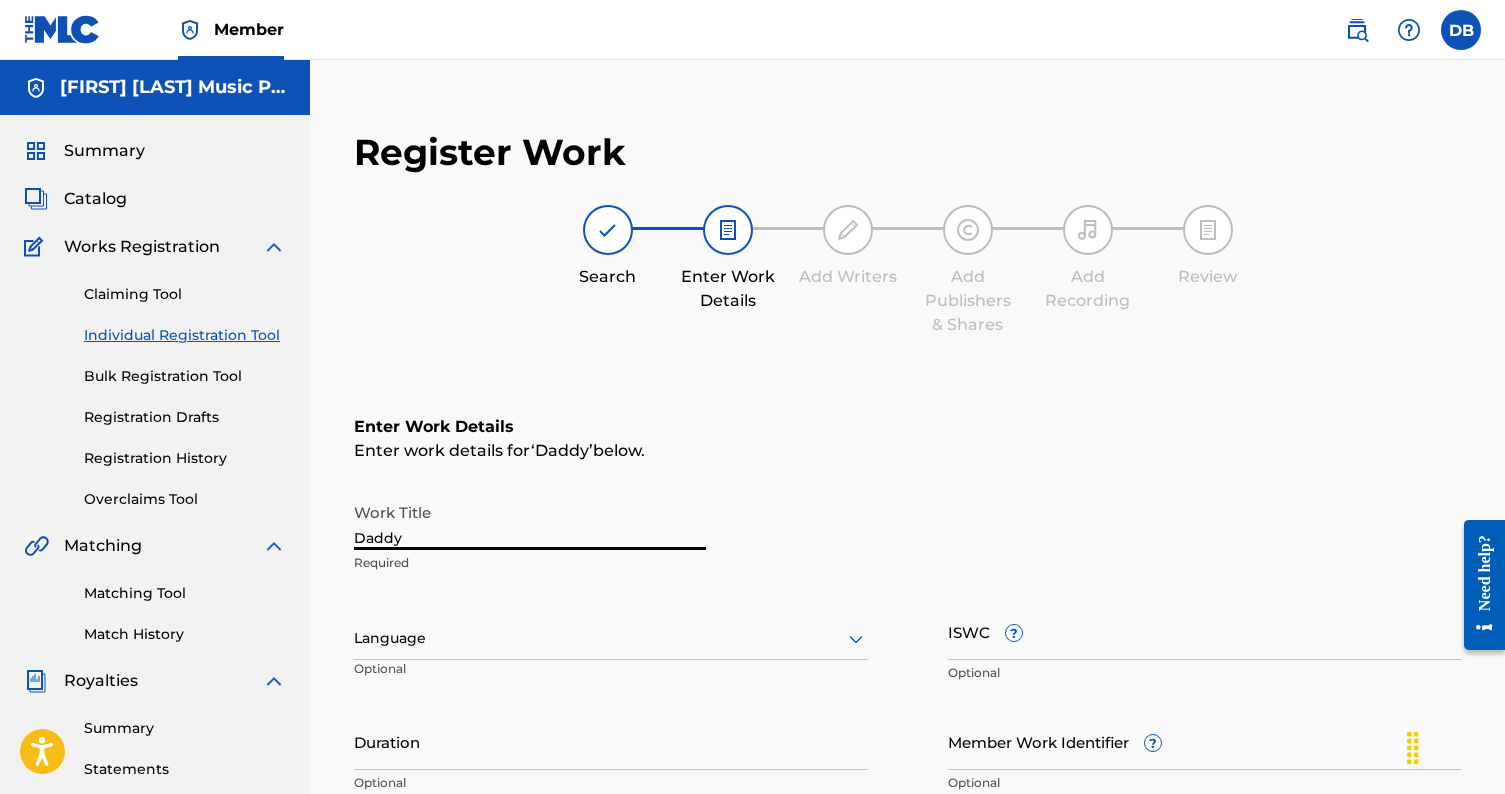 type on "Daddy" 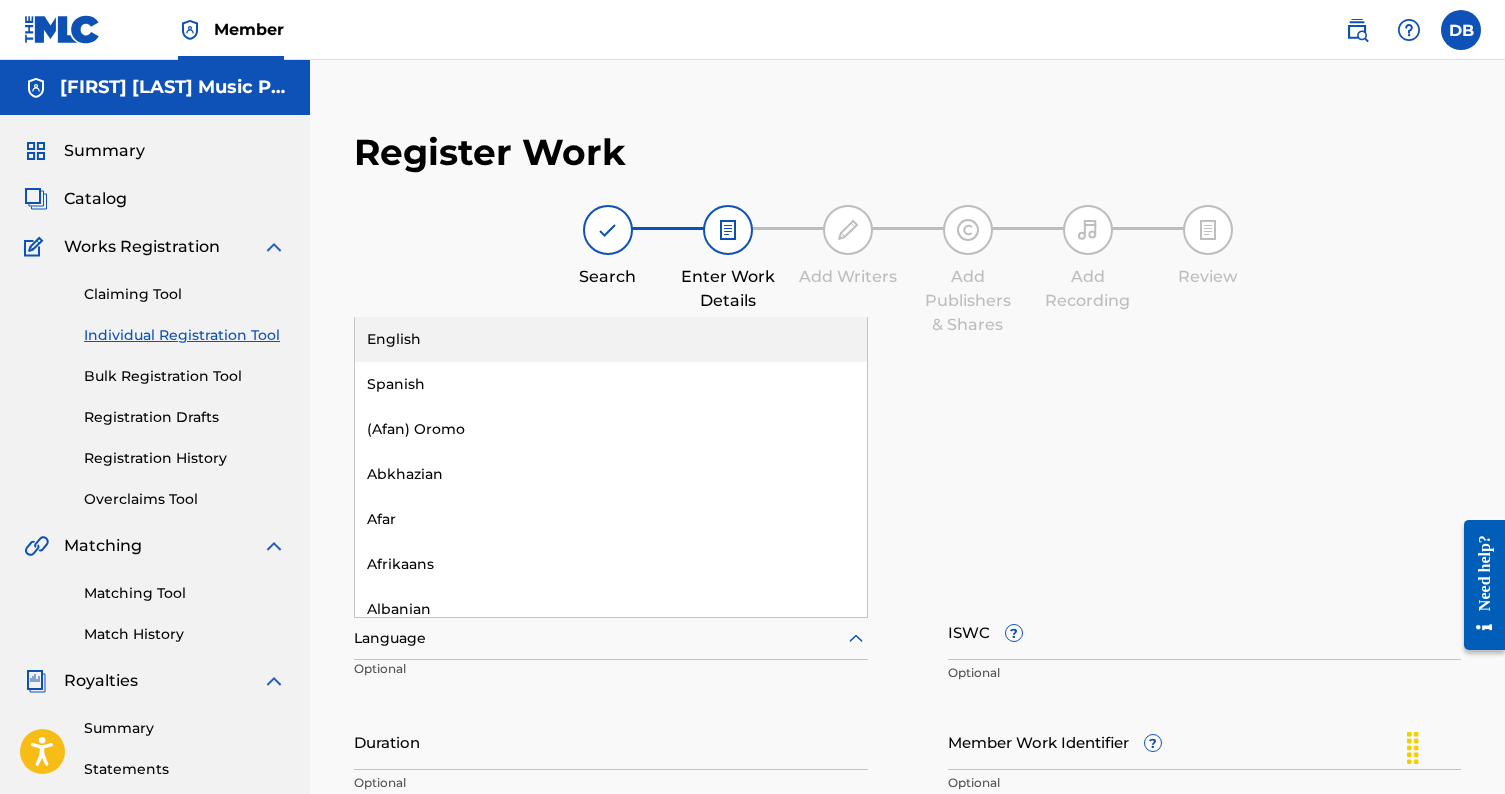 click at bounding box center (611, 638) 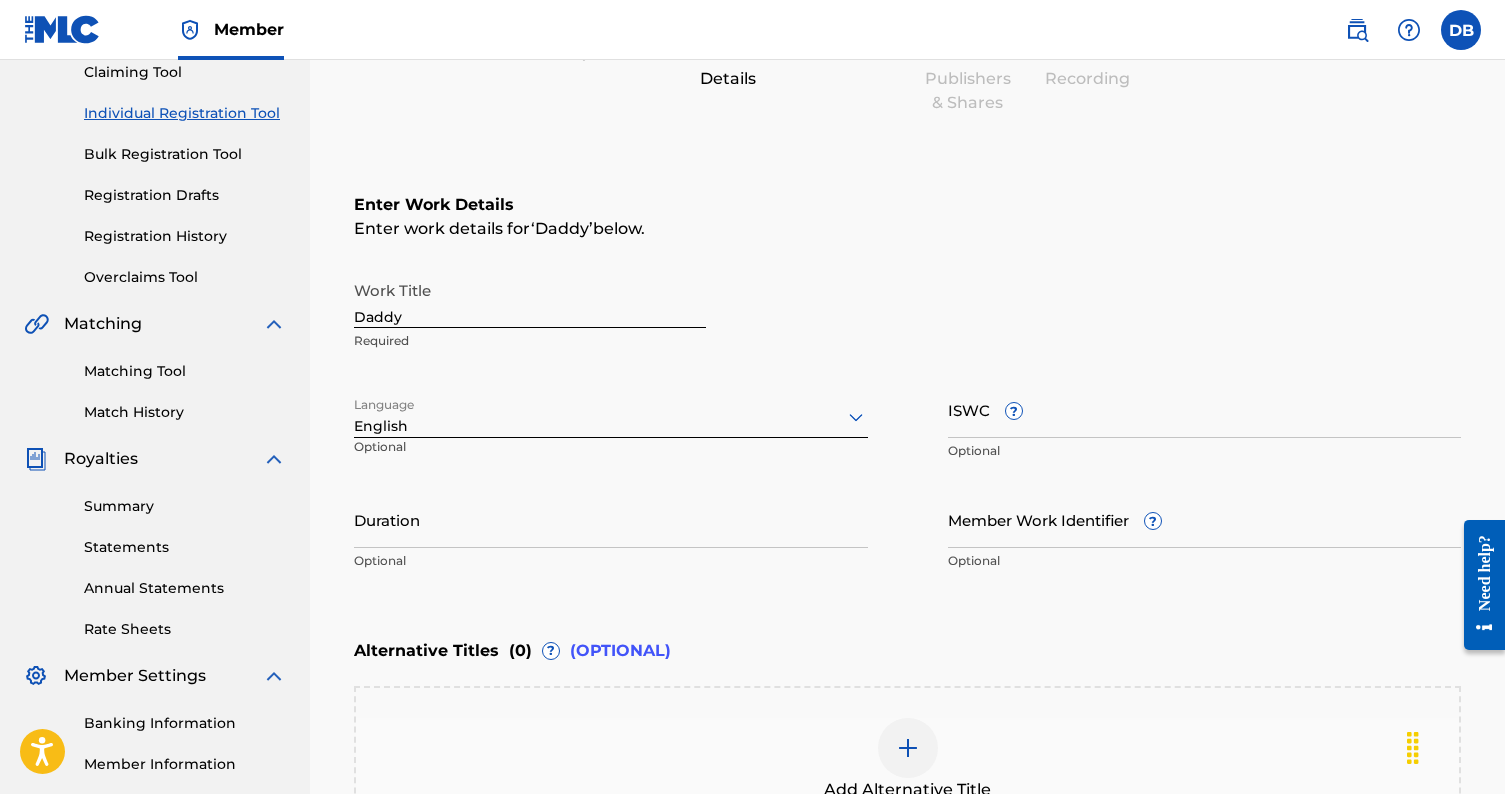 scroll, scrollTop: 225, scrollLeft: 0, axis: vertical 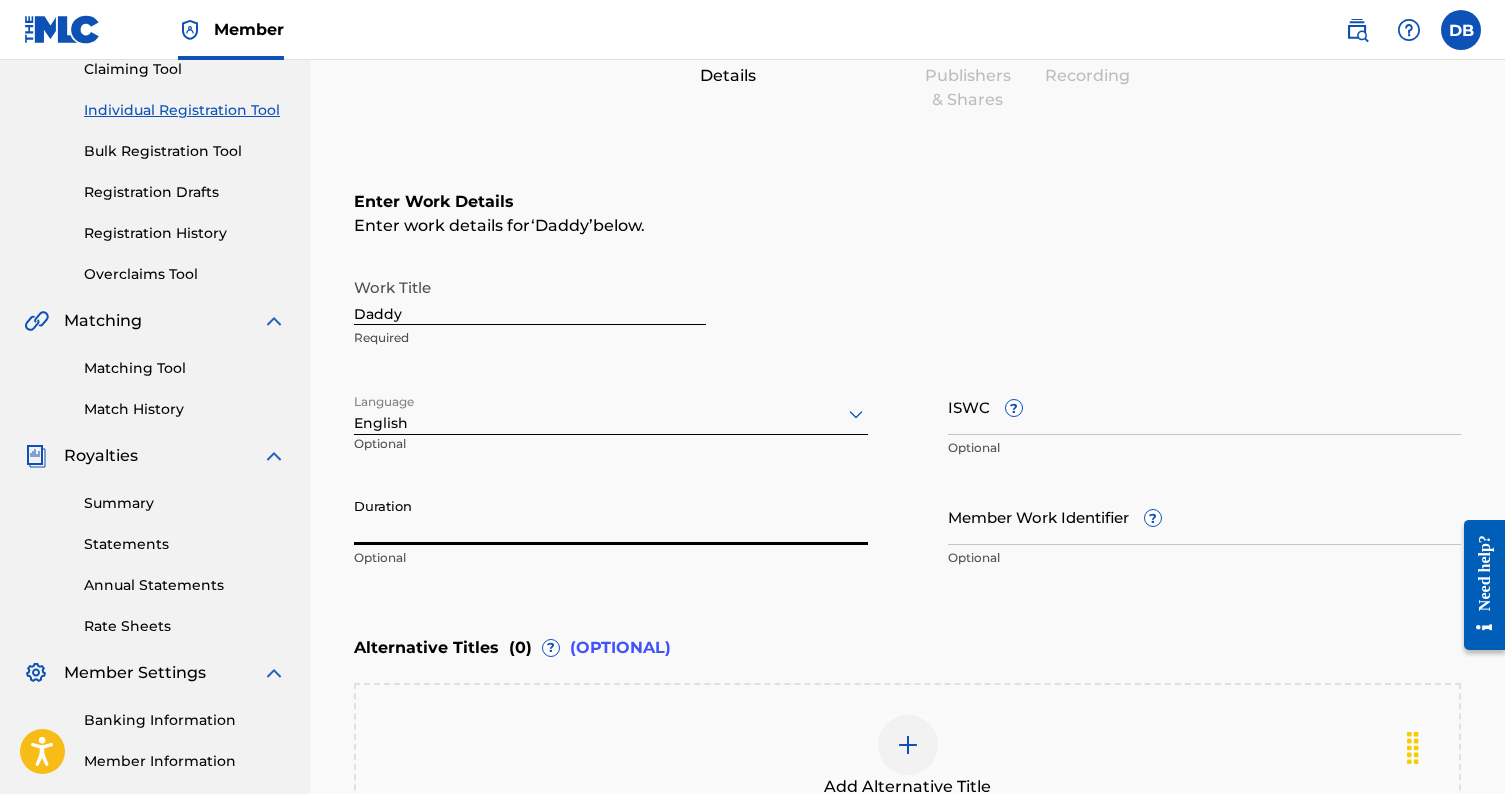 click on "Duration" at bounding box center (611, 516) 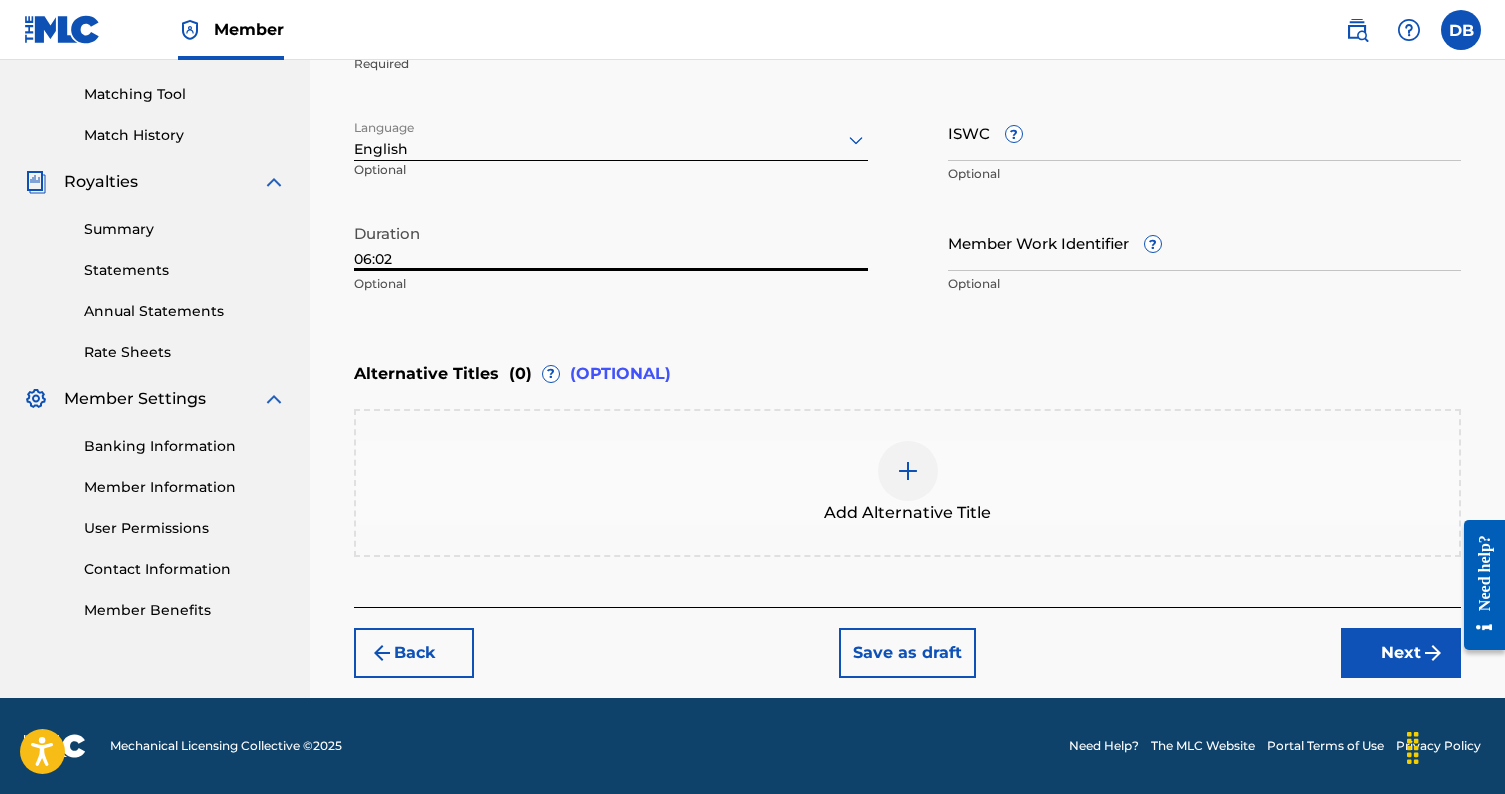 scroll, scrollTop: 499, scrollLeft: 0, axis: vertical 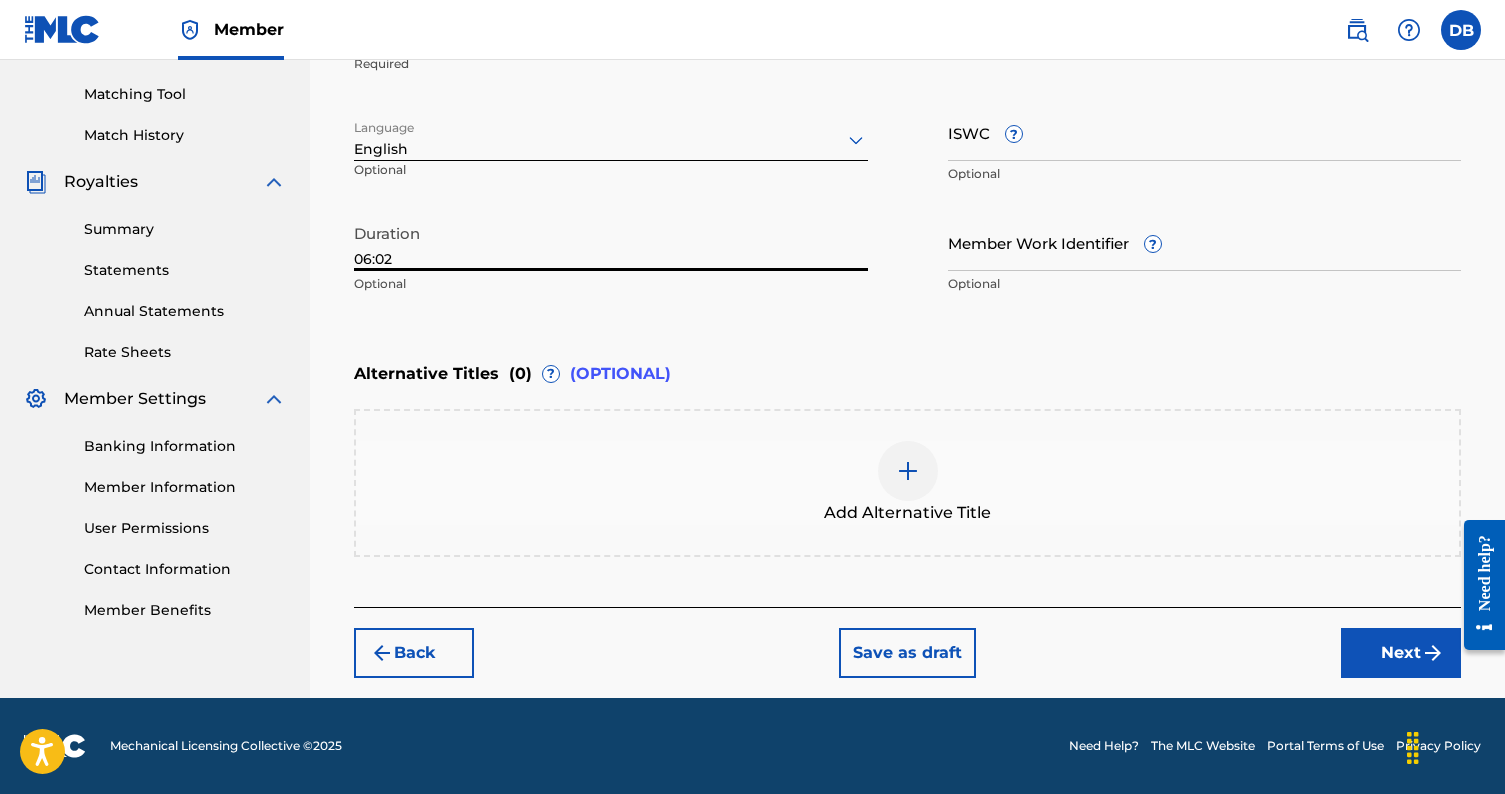 type on "06:02" 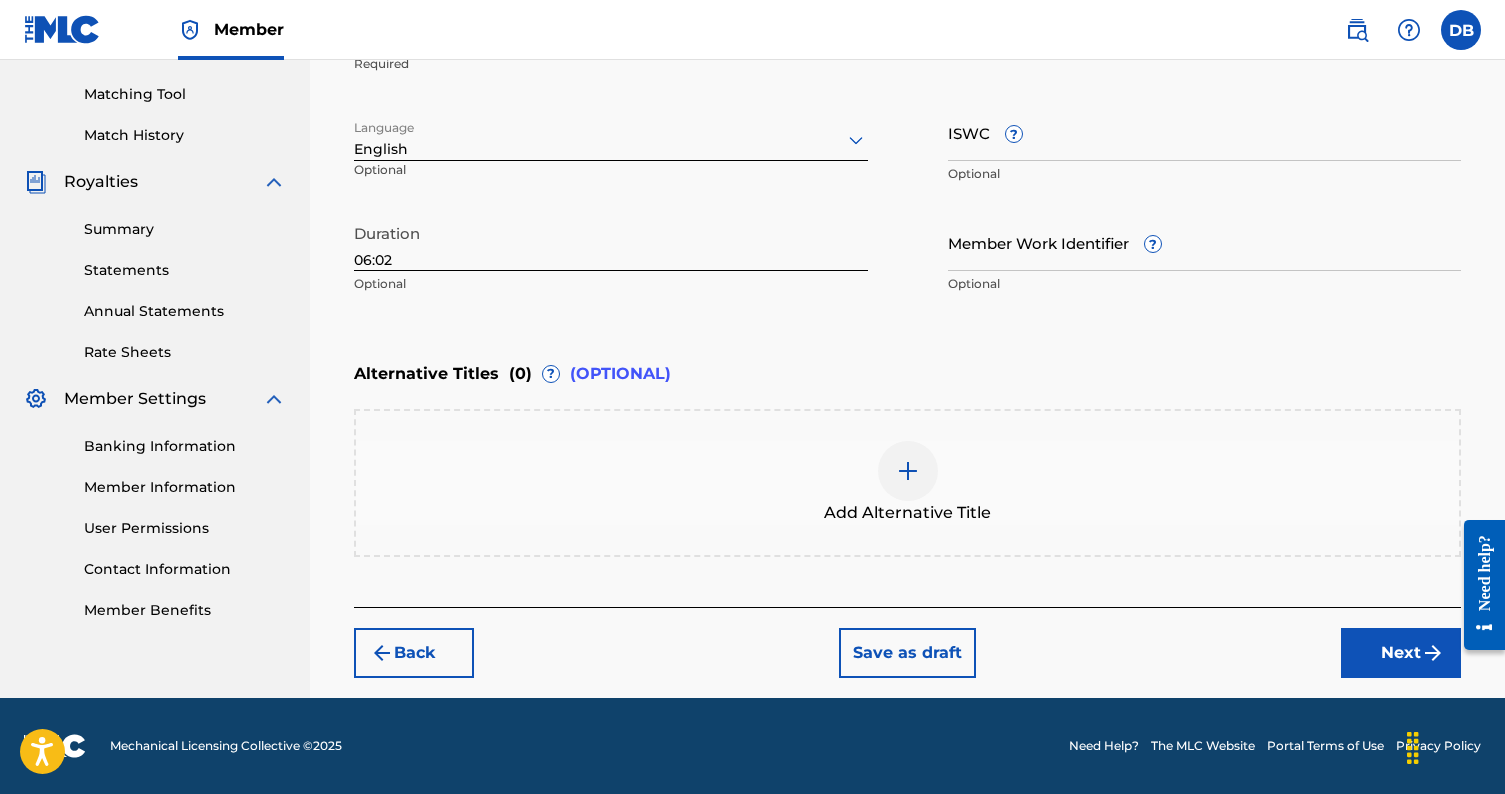 click on "Next" at bounding box center [1401, 653] 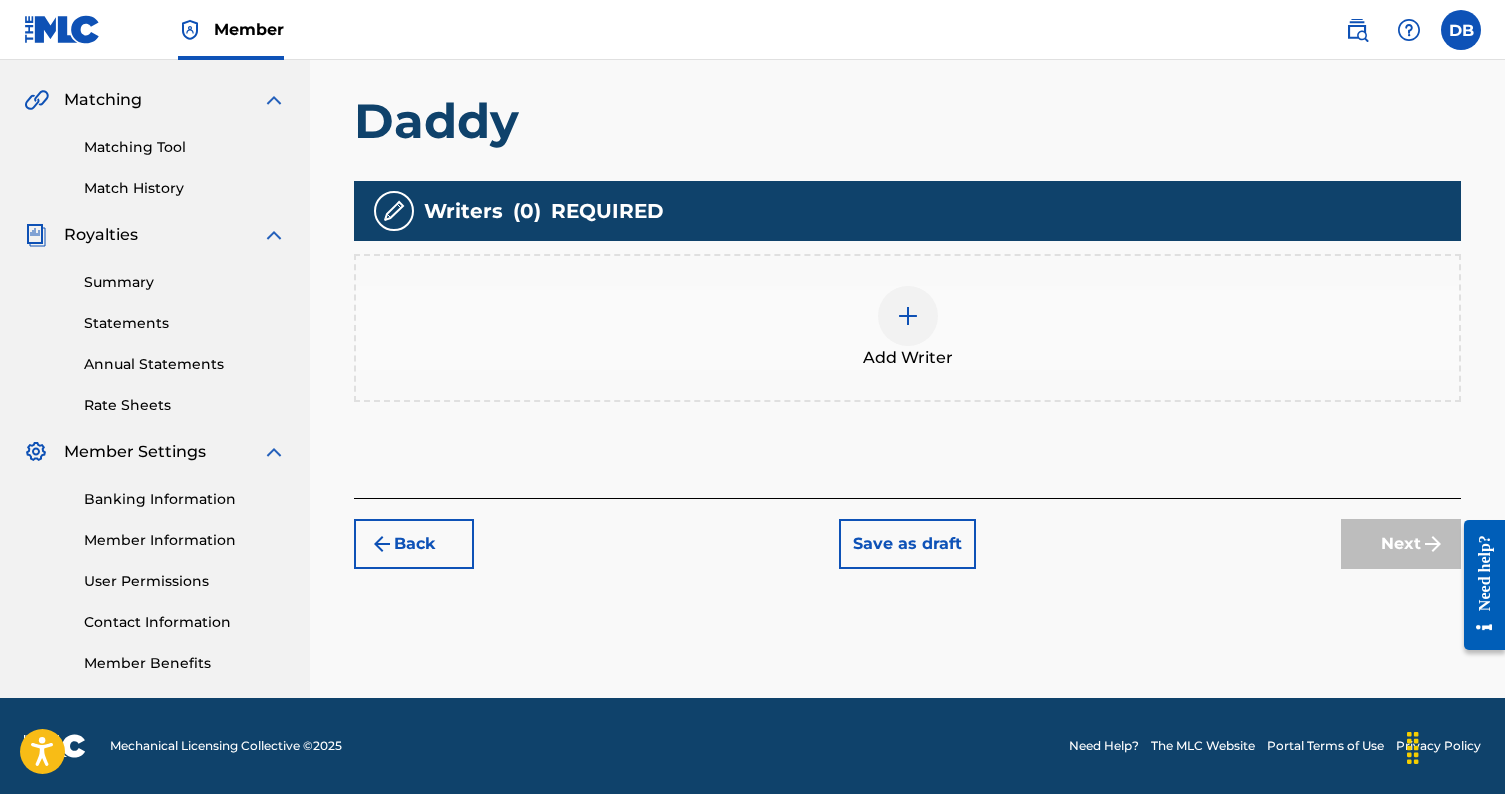 click at bounding box center (908, 316) 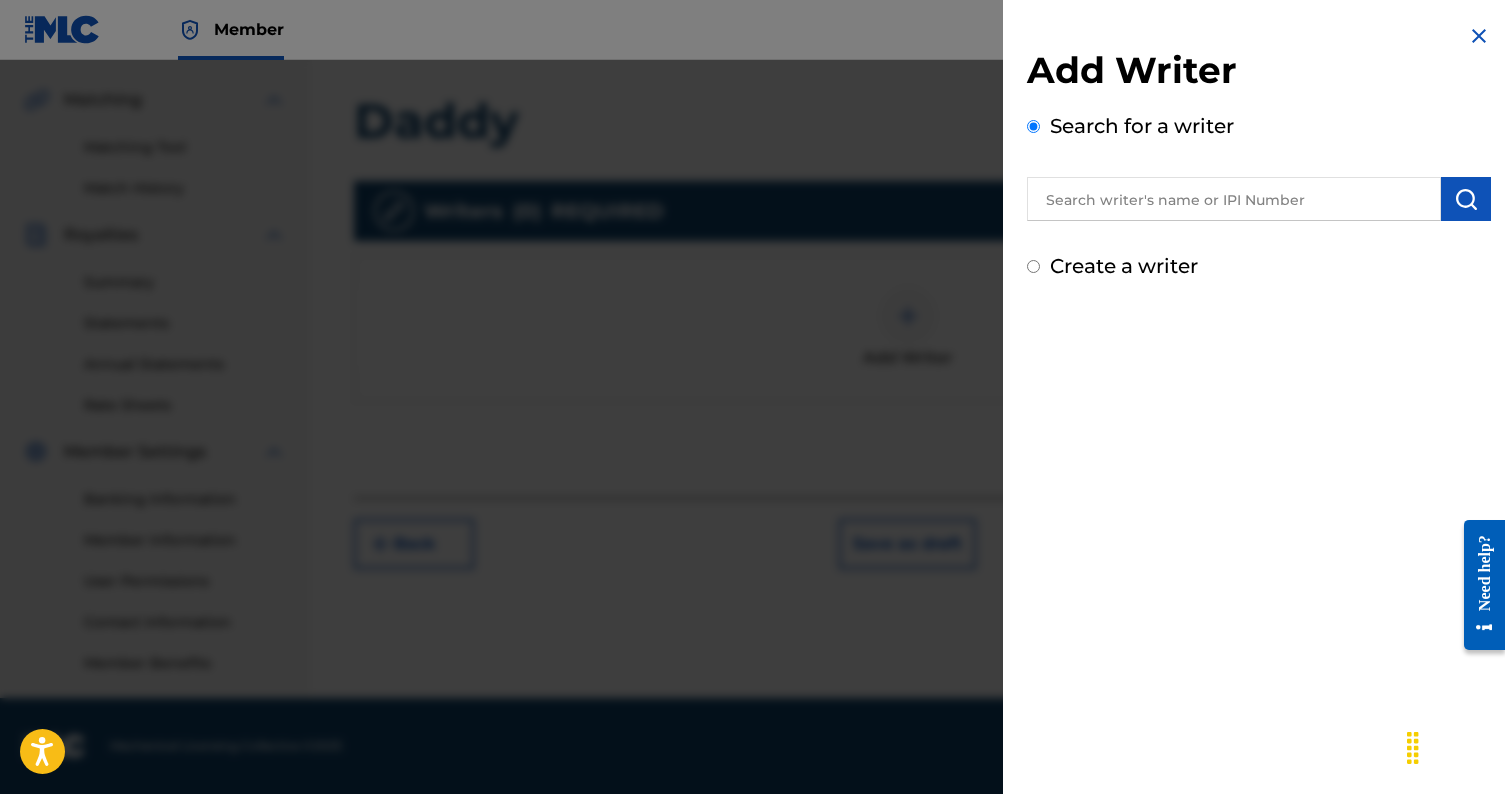 click at bounding box center (1234, 199) 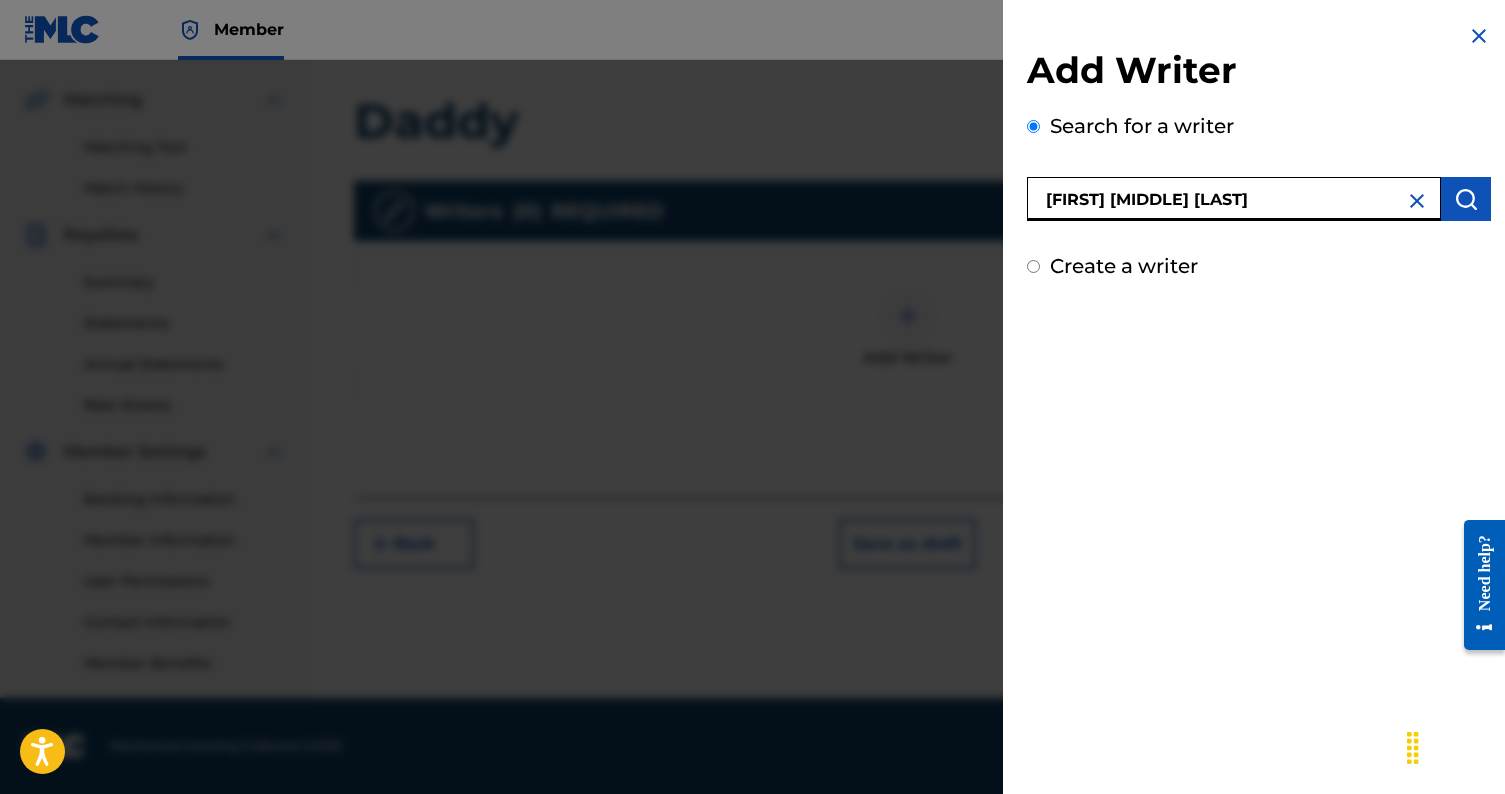 type on "Daniel Michael Bucy" 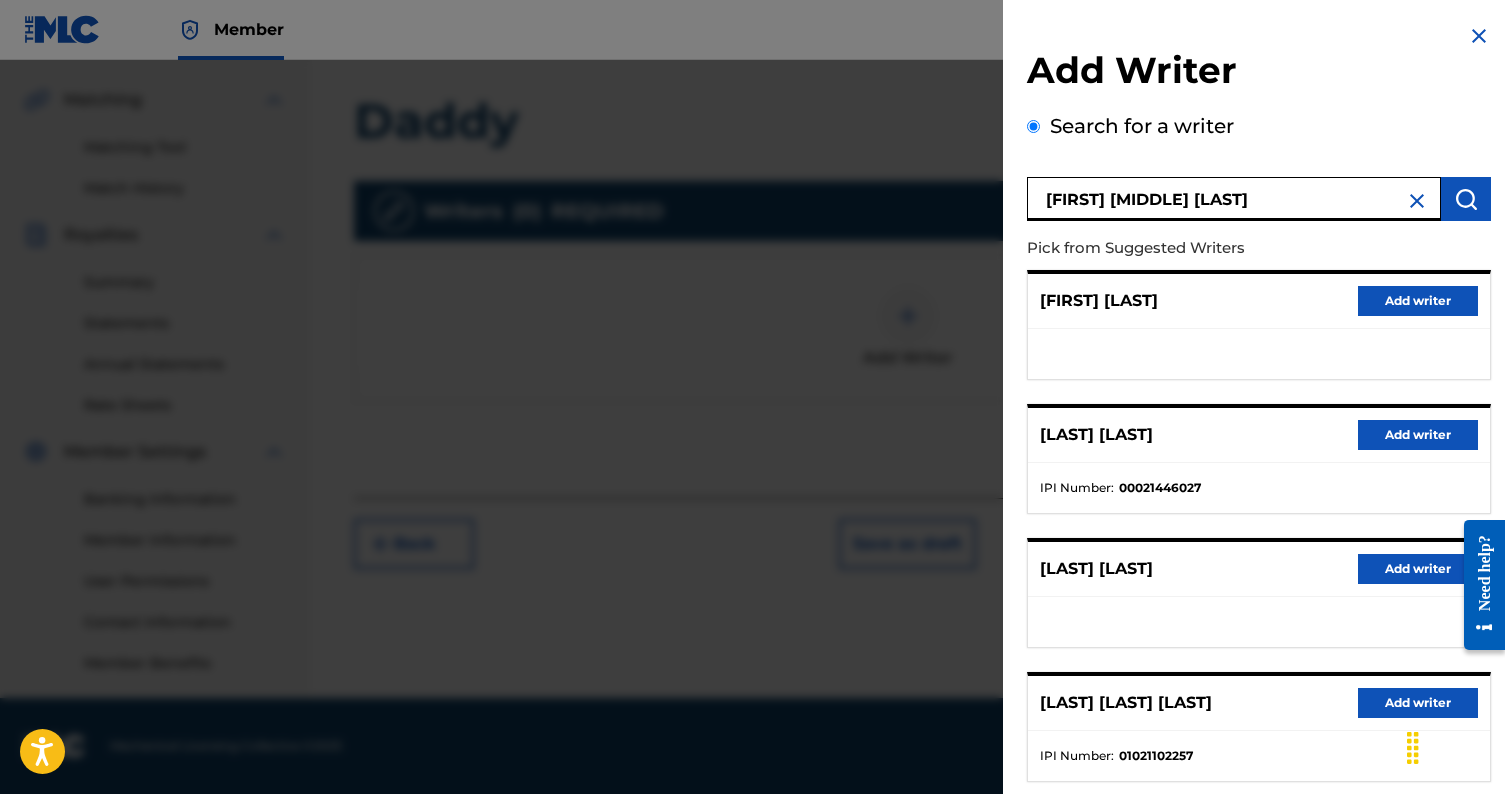 scroll, scrollTop: 0, scrollLeft: 0, axis: both 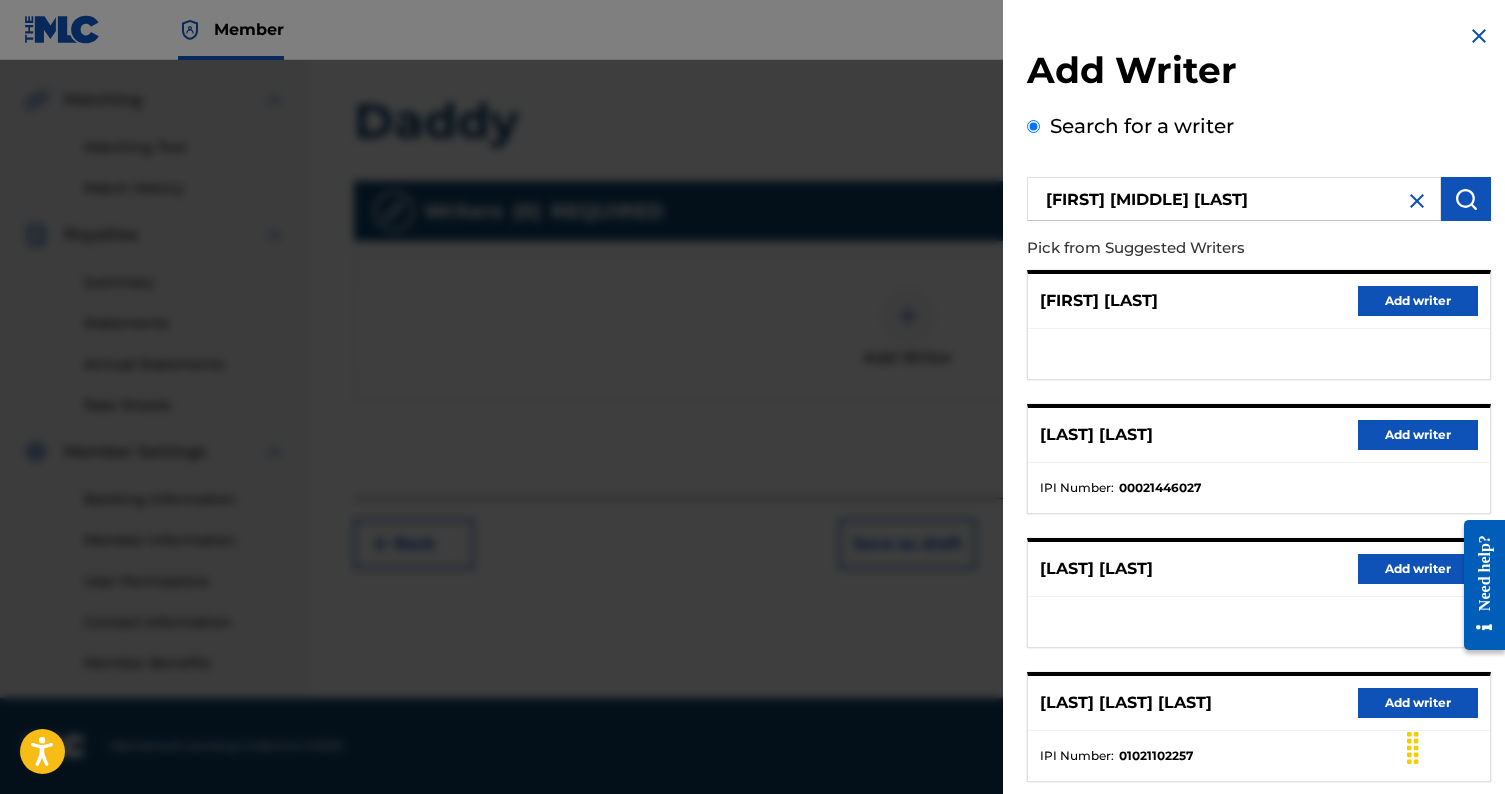 click at bounding box center (1417, 201) 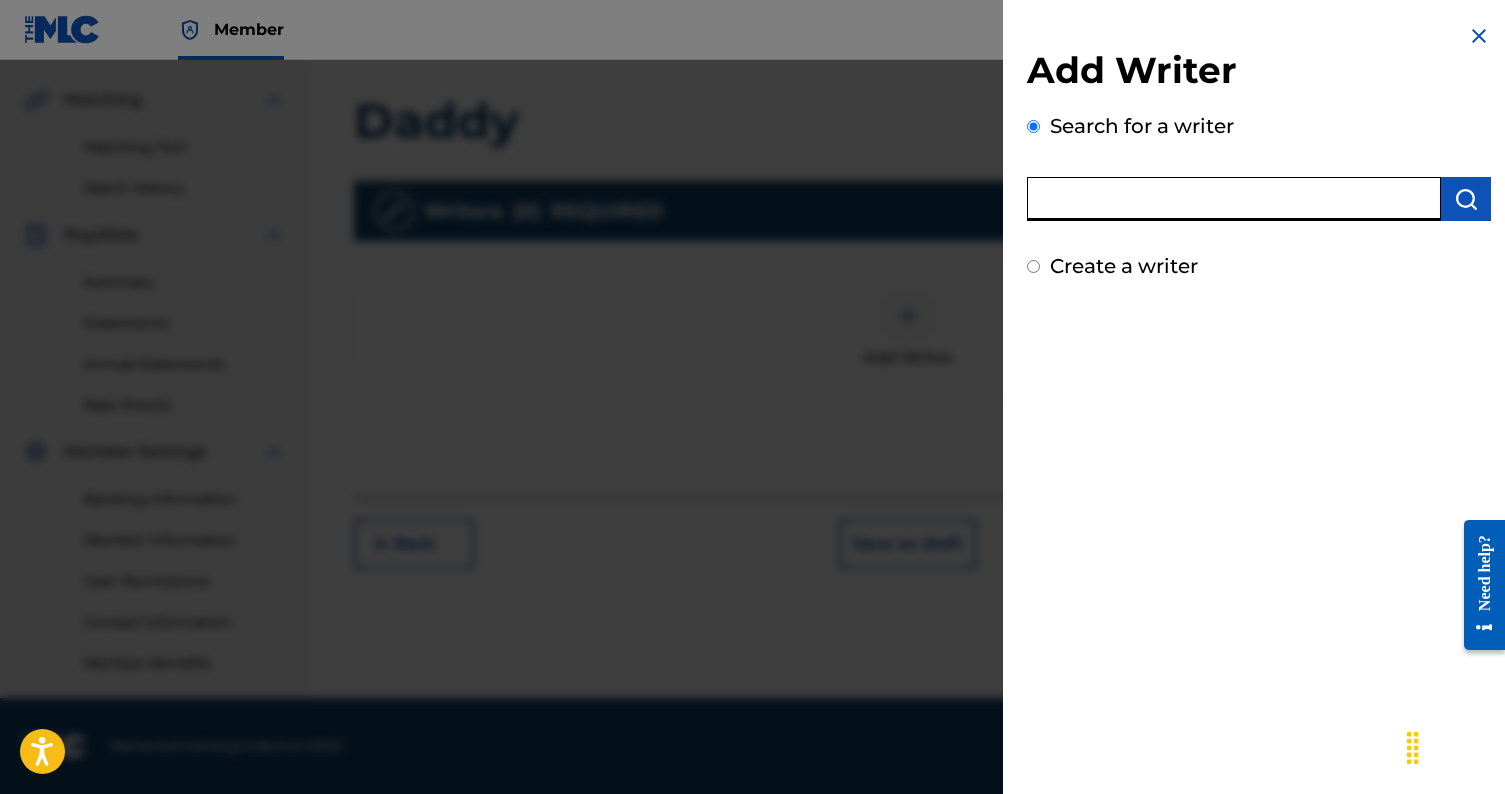 click at bounding box center [1234, 199] 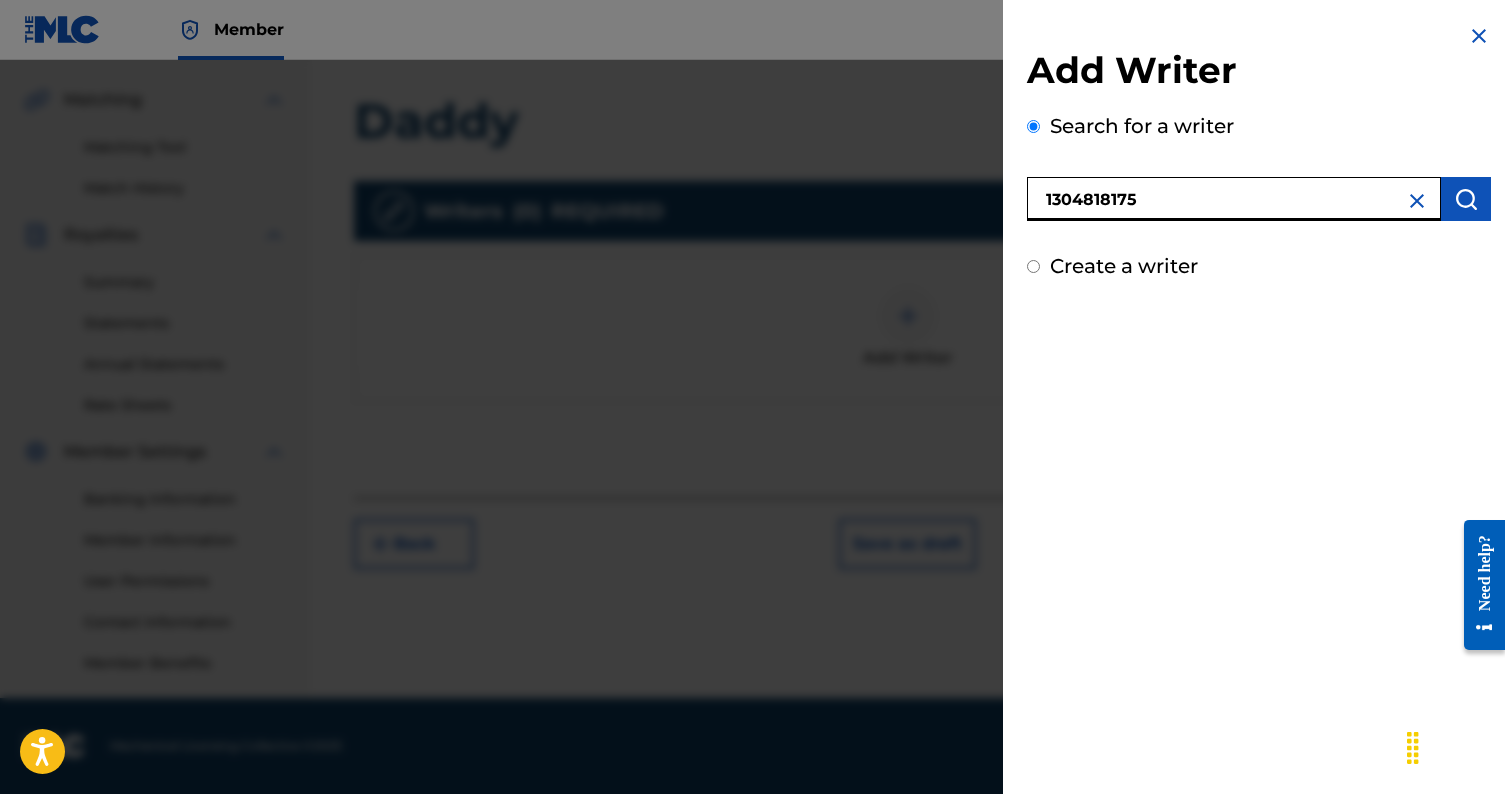 type on "1304818175" 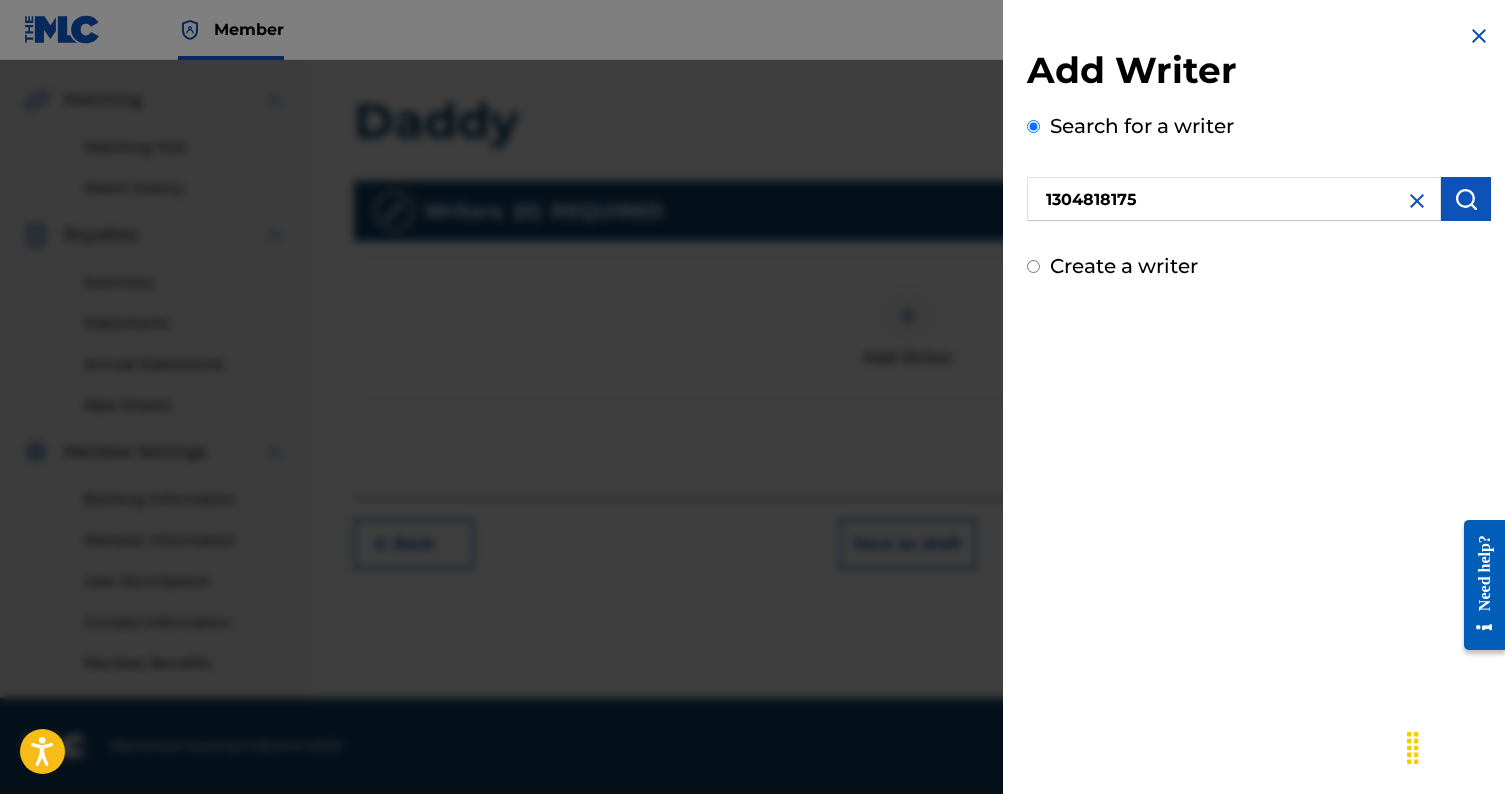 click at bounding box center (1466, 199) 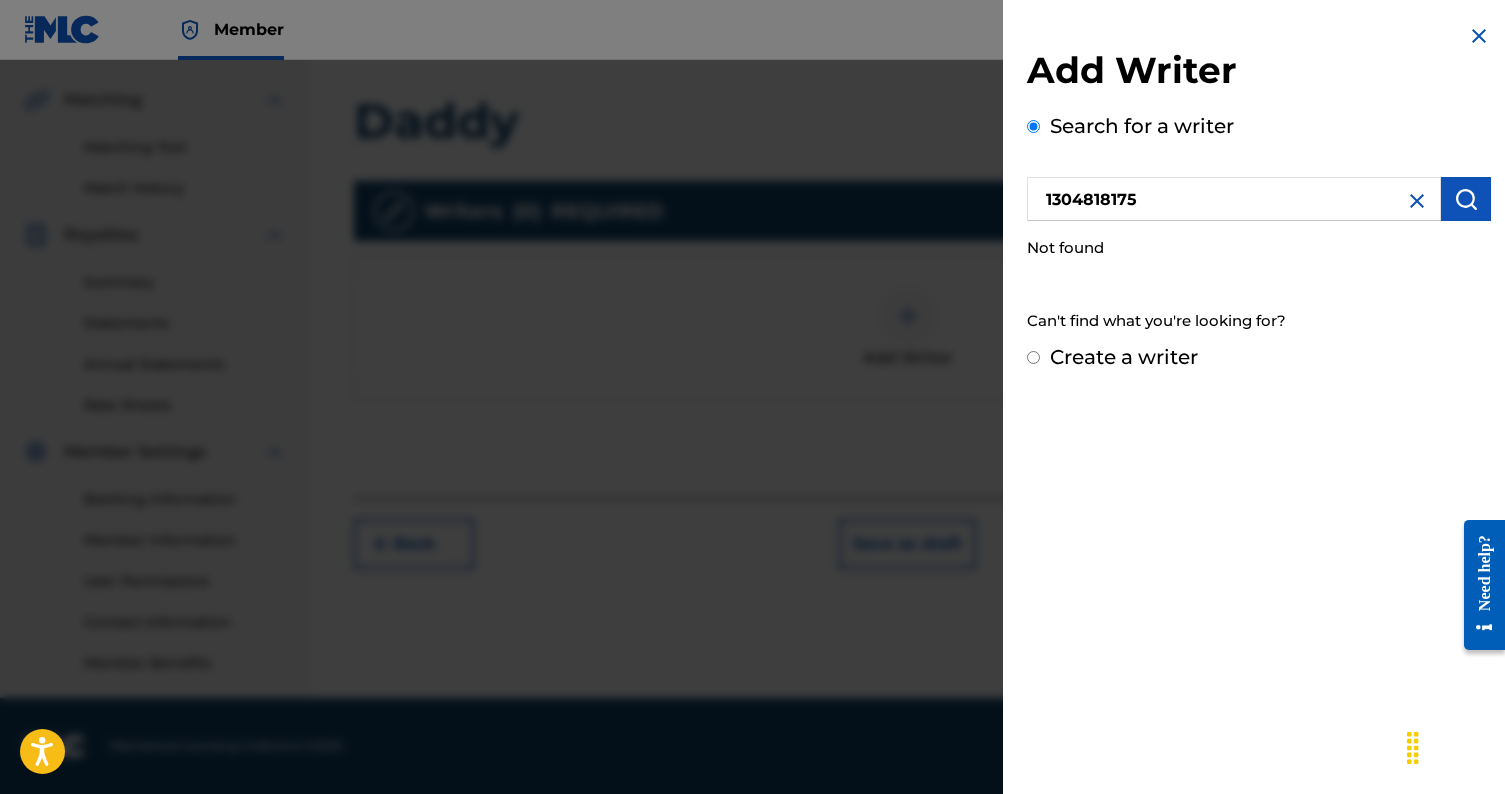 click on "Create a writer" at bounding box center (1124, 357) 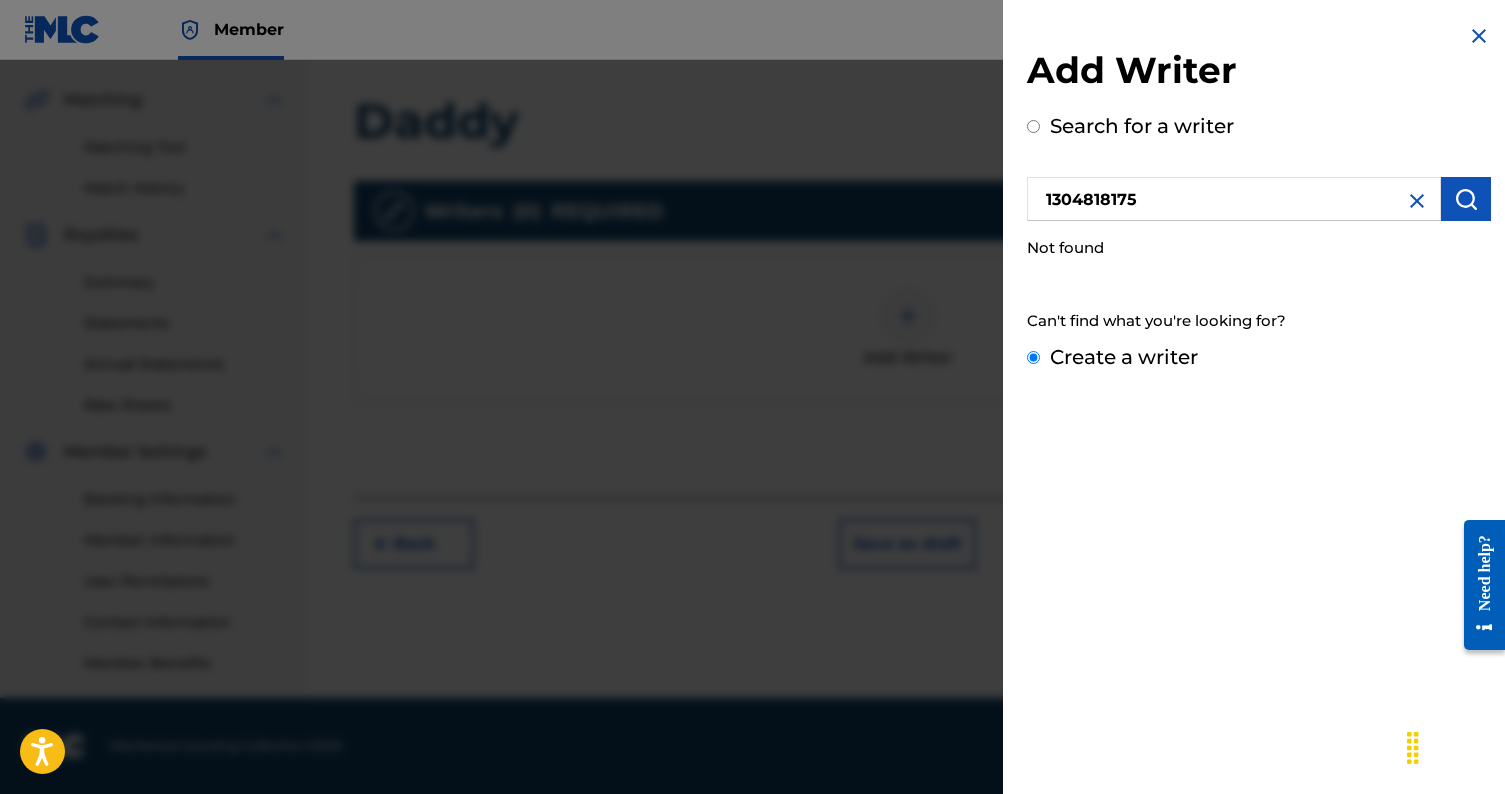 click on "Create a writer" at bounding box center [1033, 357] 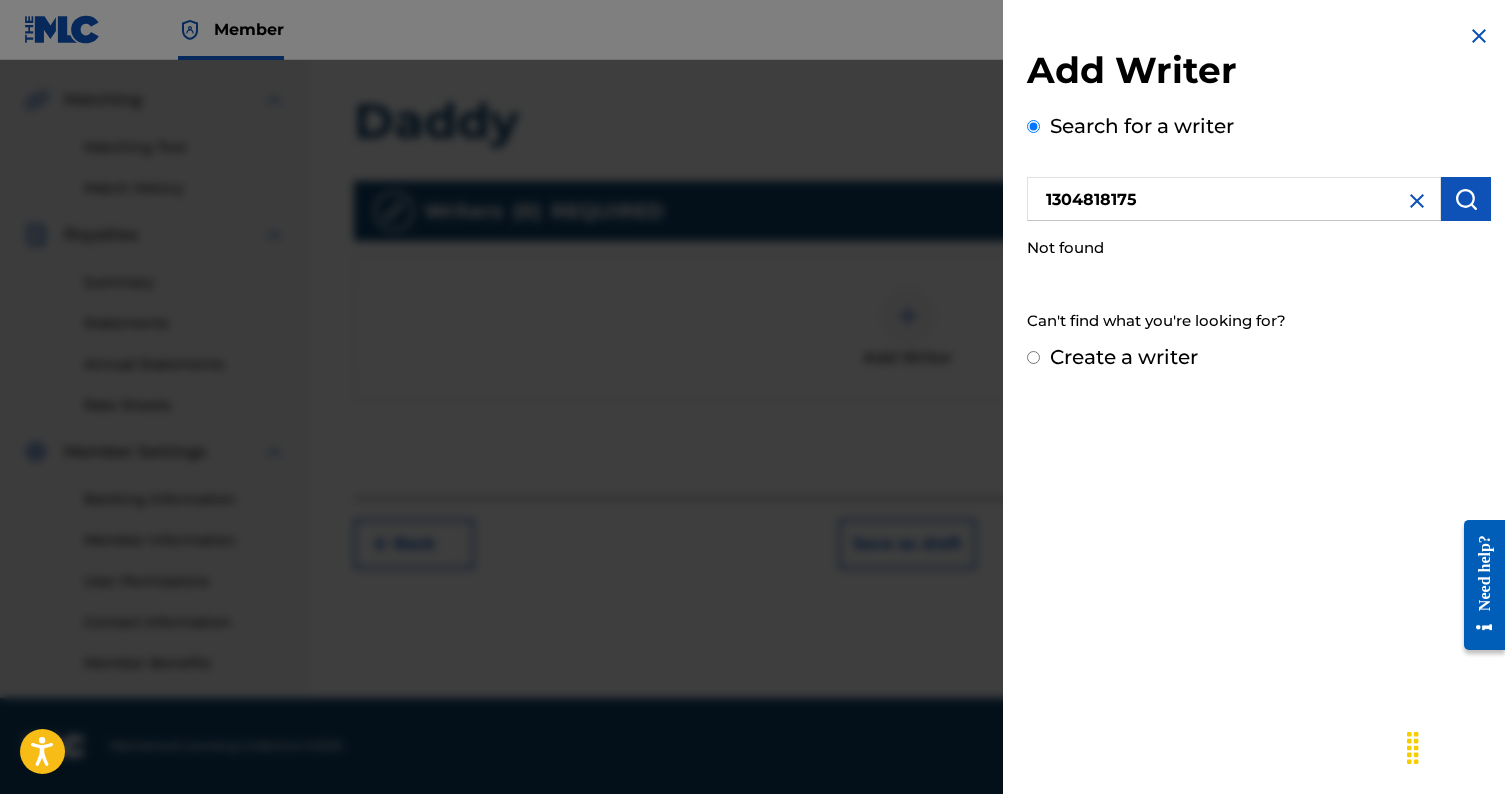 radio on "false" 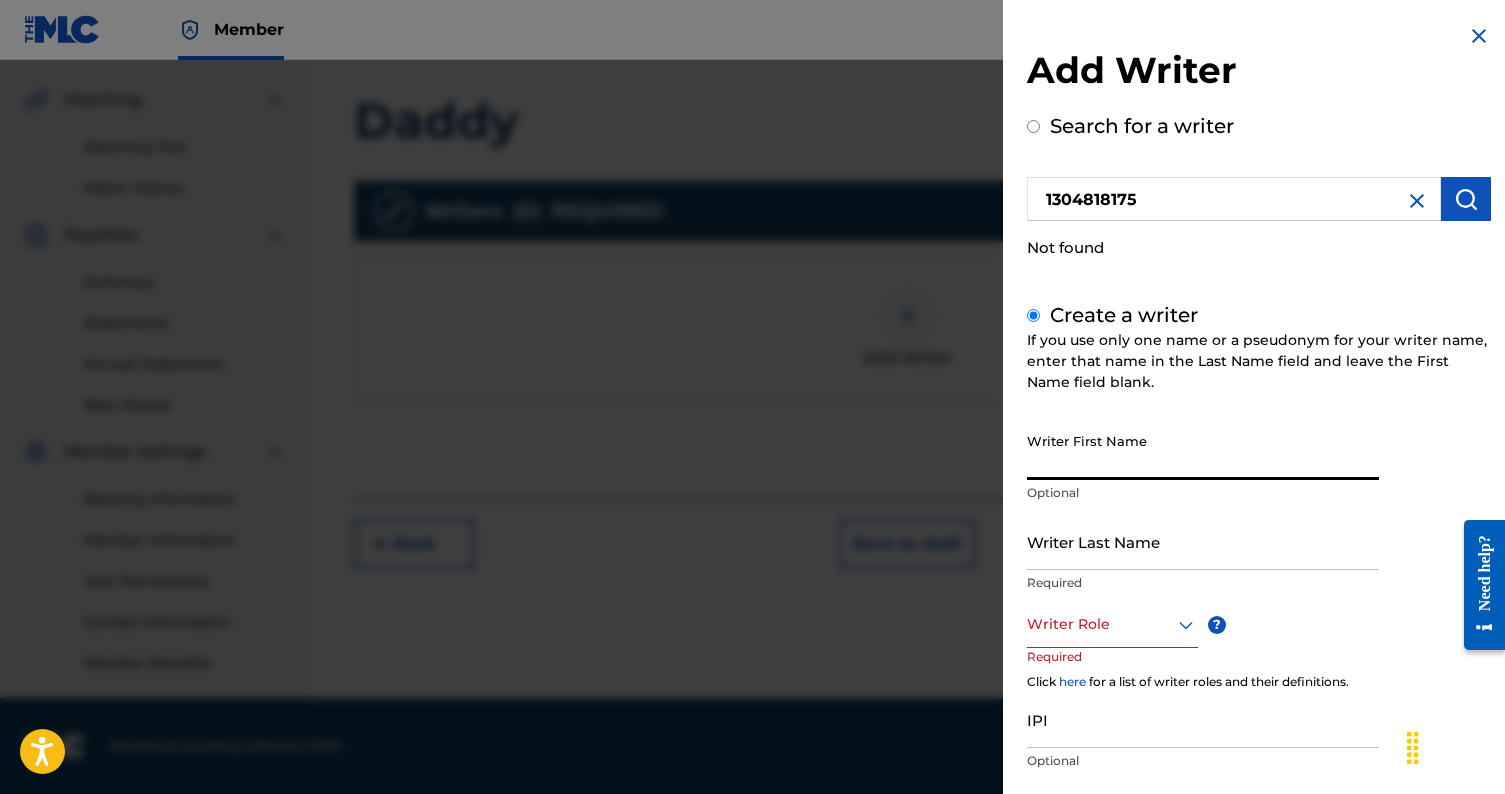 click on "Writer First Name" at bounding box center (1203, 451) 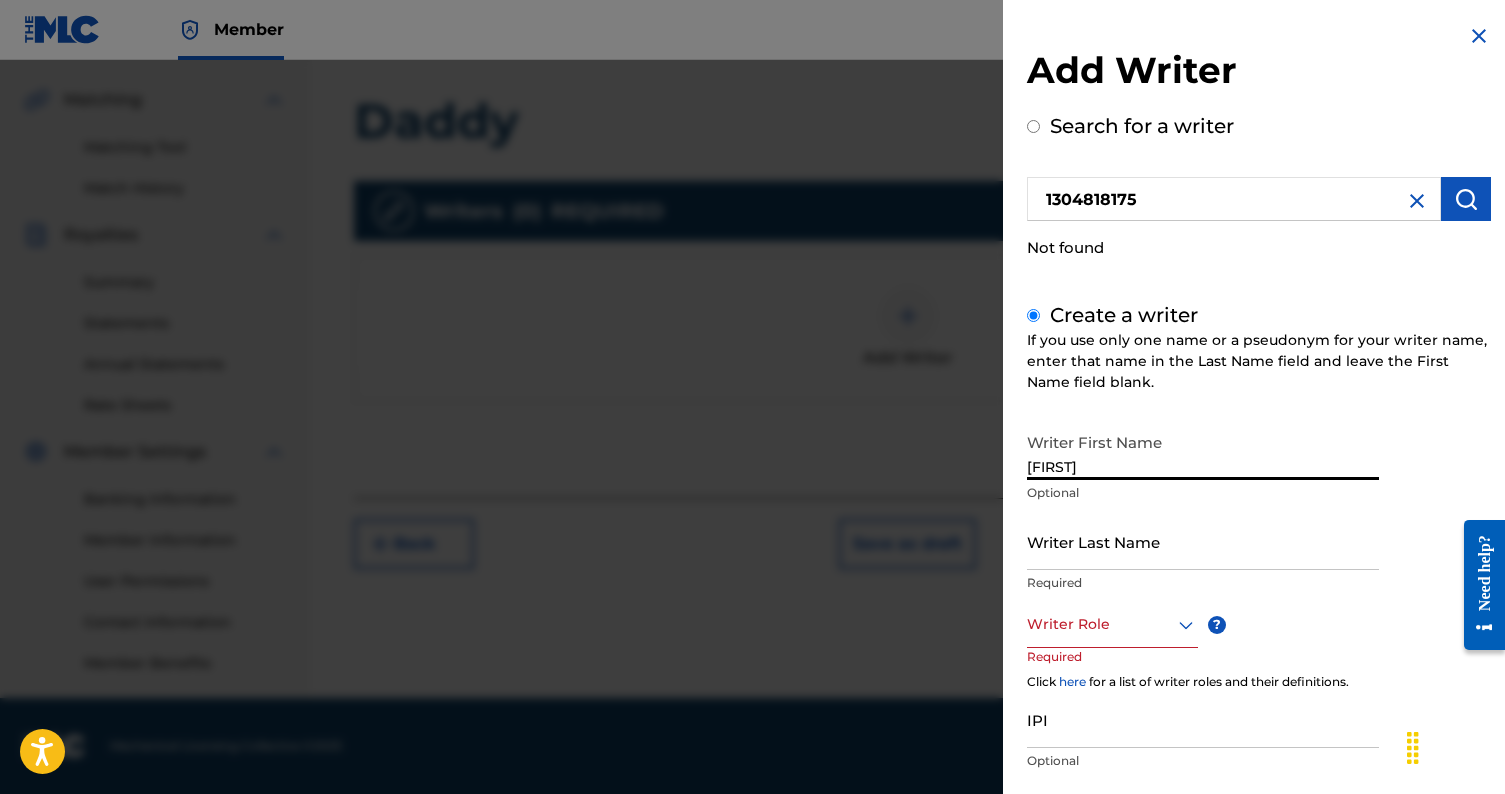 type on "[FIRST]" 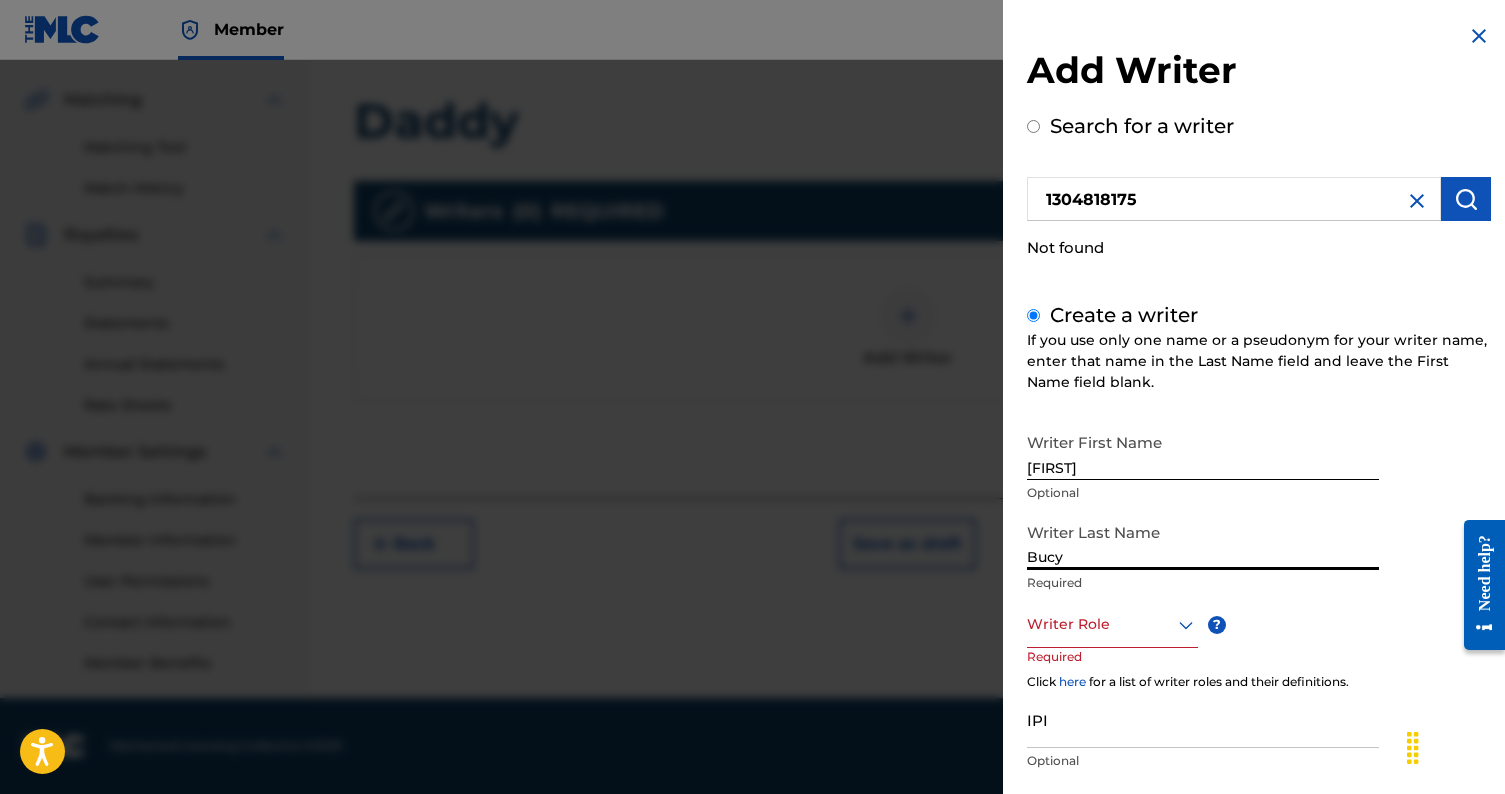 type on "Bucy" 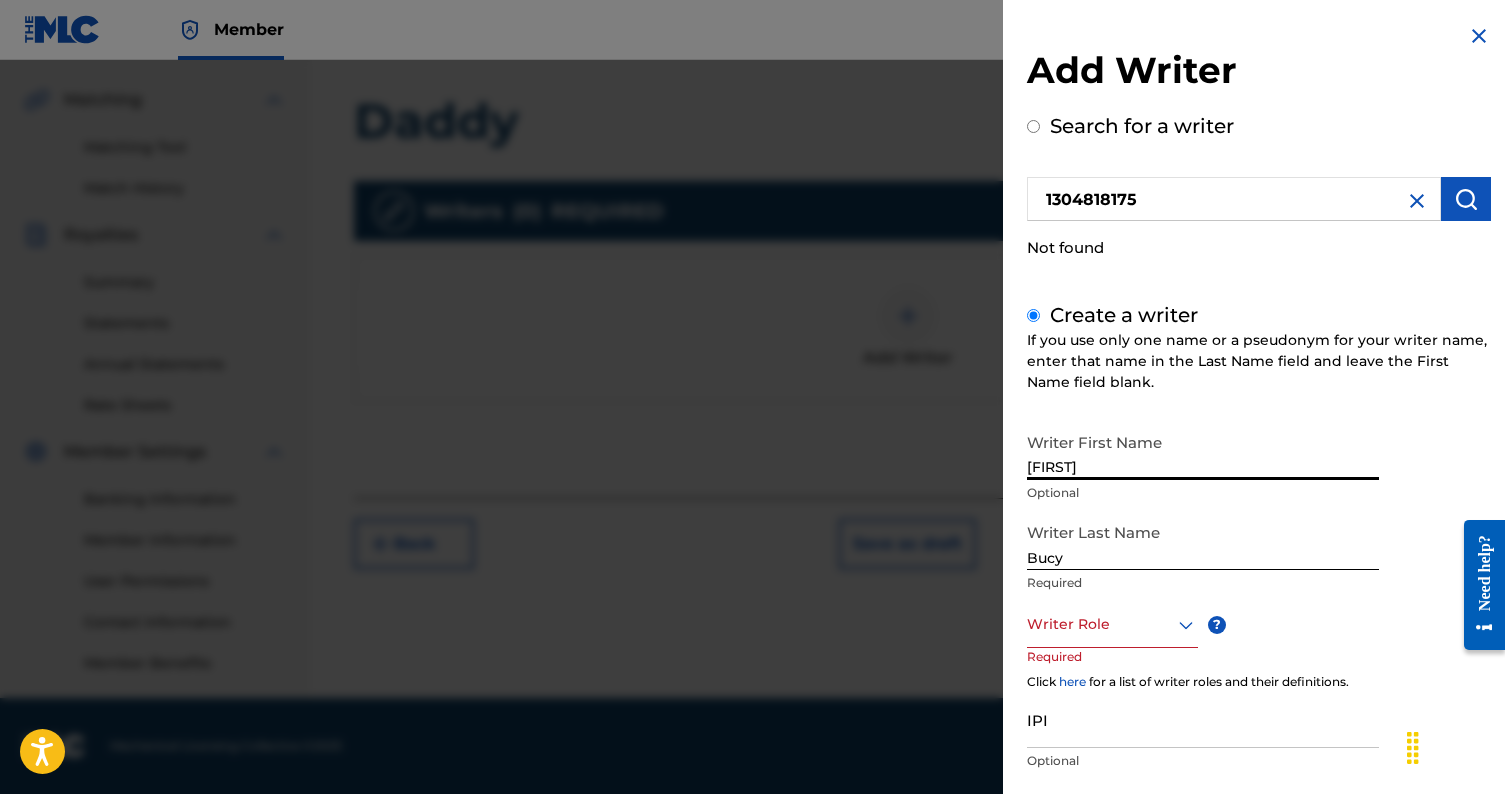 click on "[FIRST]" at bounding box center [1203, 451] 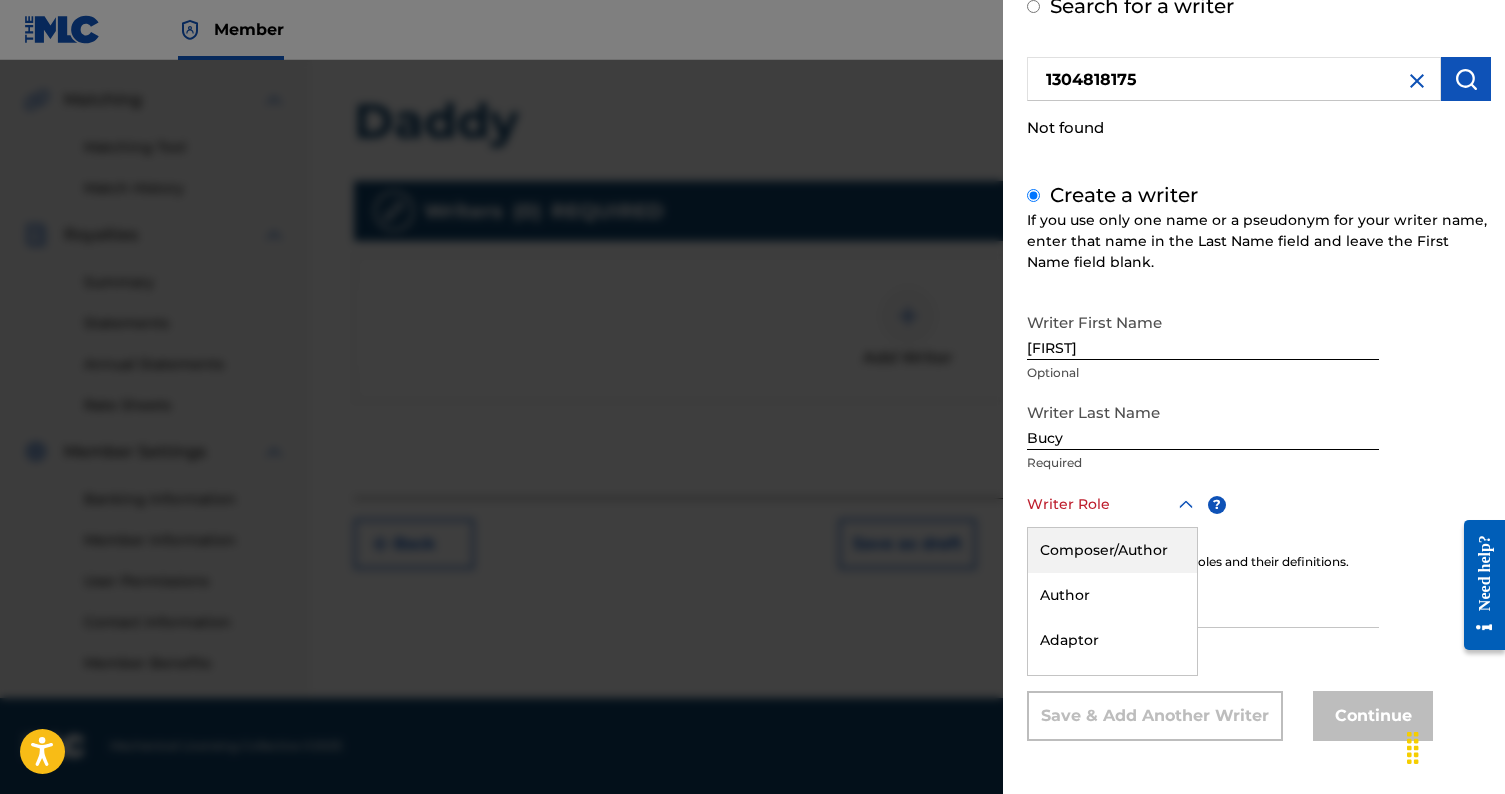 scroll, scrollTop: 120, scrollLeft: 0, axis: vertical 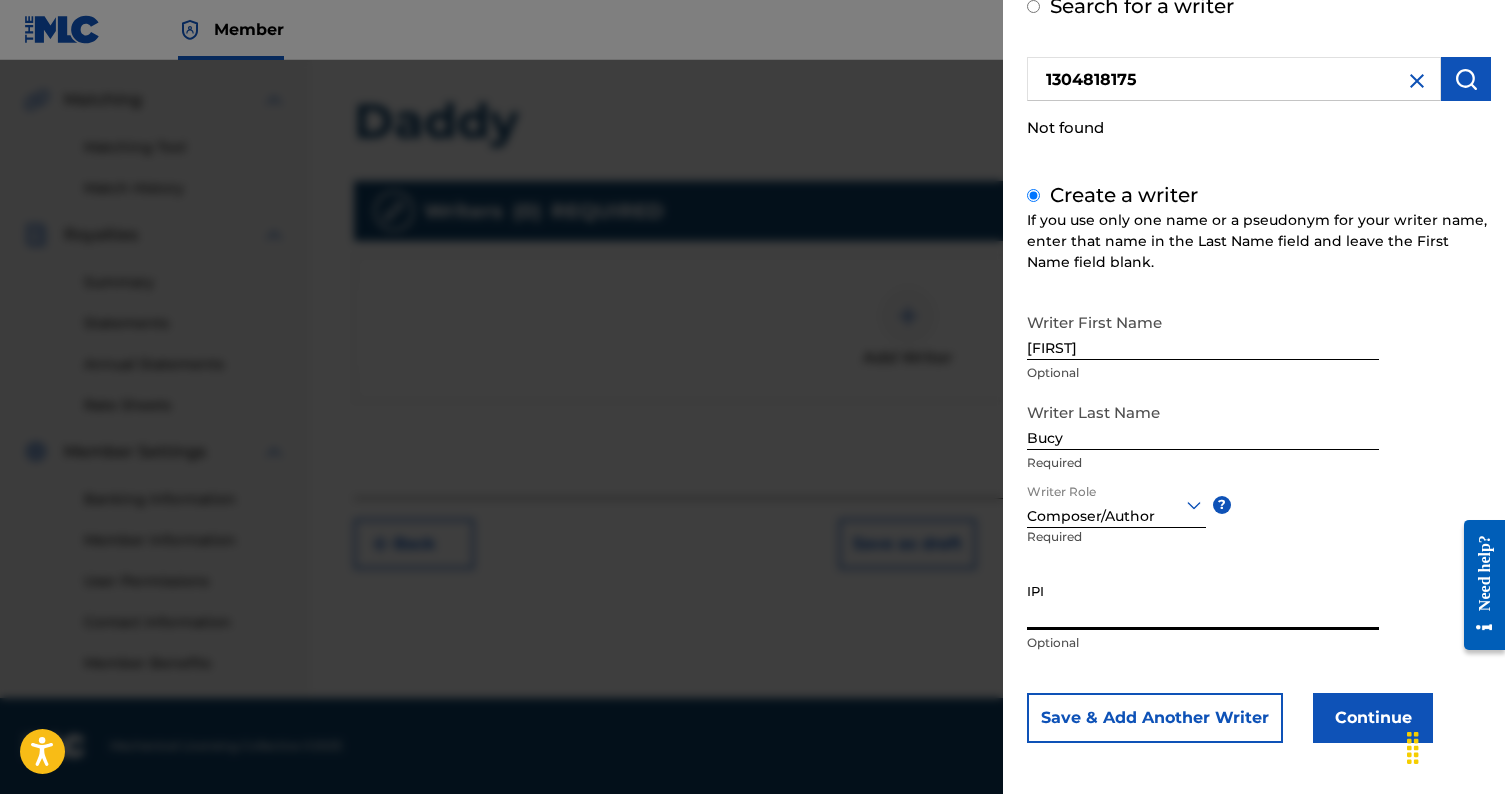 click on "IPI" at bounding box center (1203, 601) 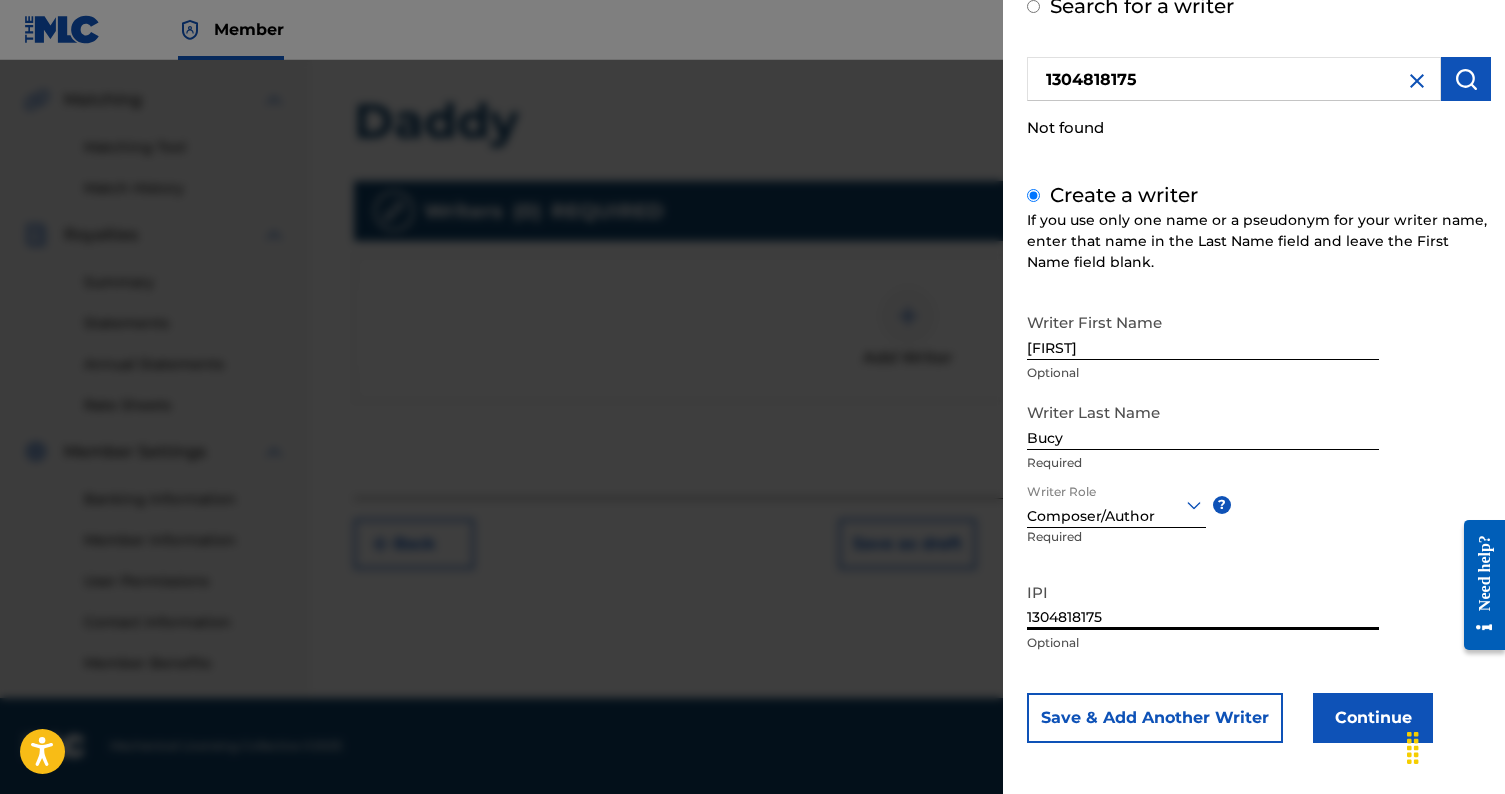 type on "1304818175" 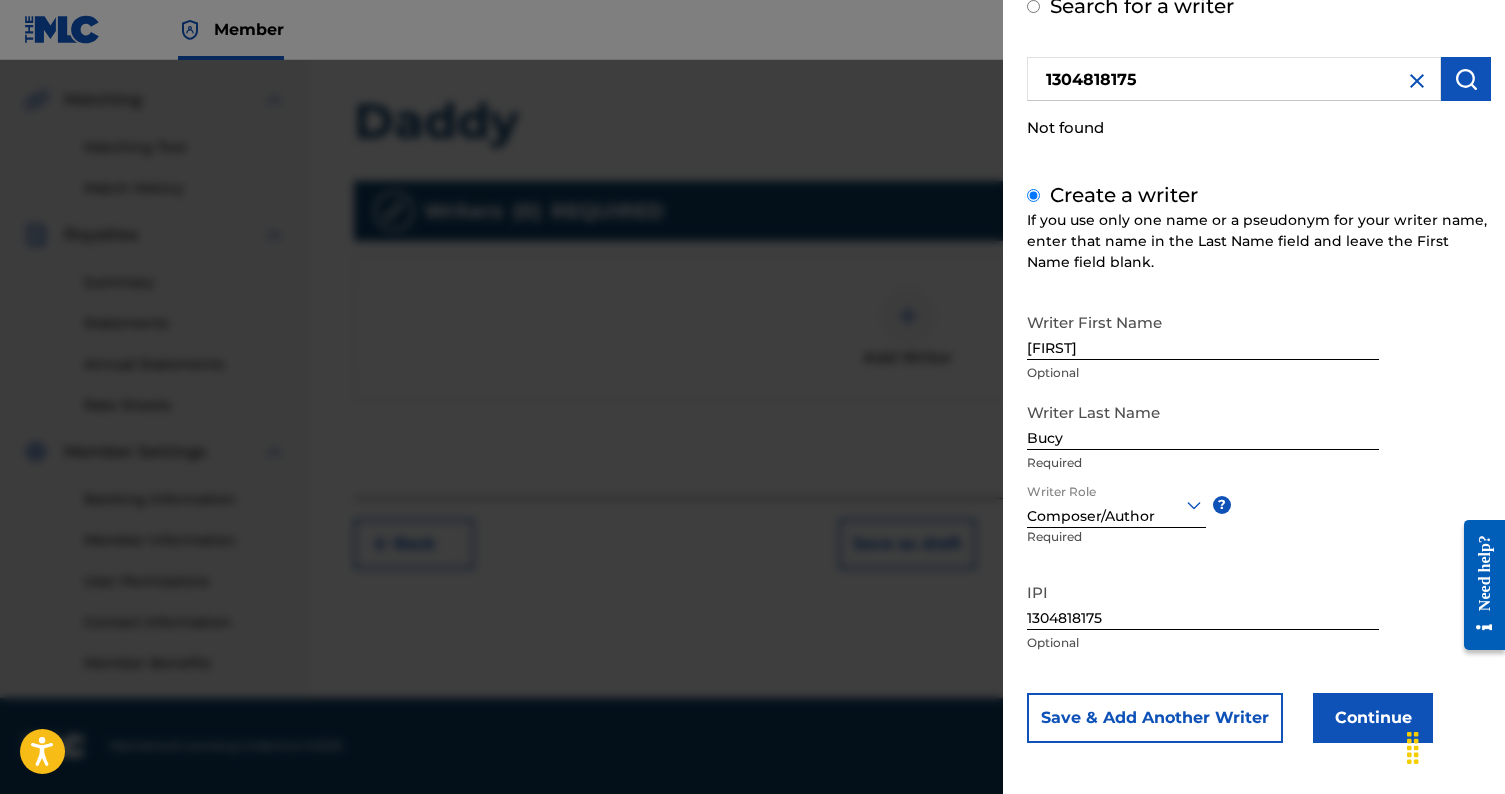 click on "Continue" at bounding box center (1373, 718) 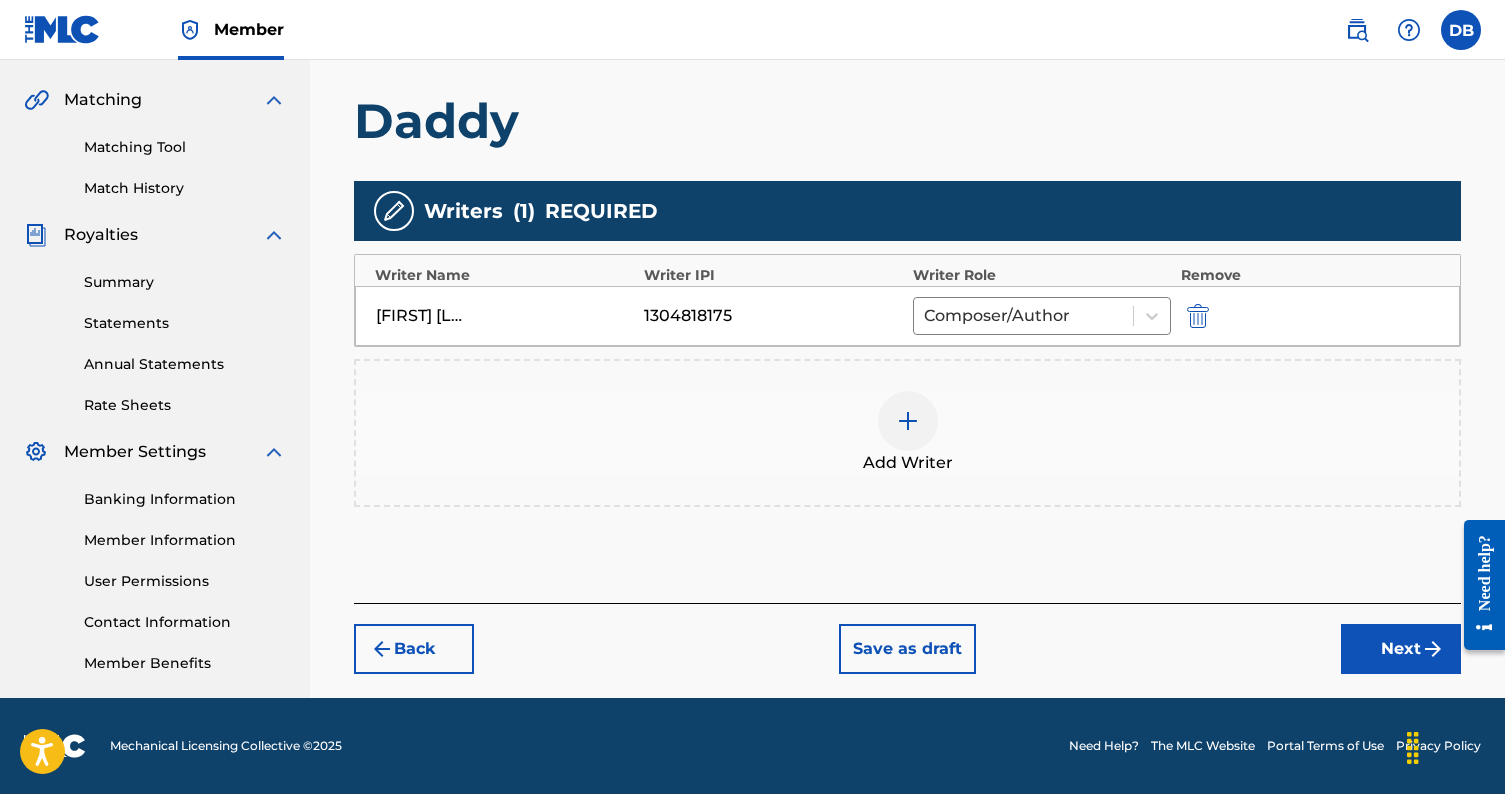 click on "Next" at bounding box center [1401, 649] 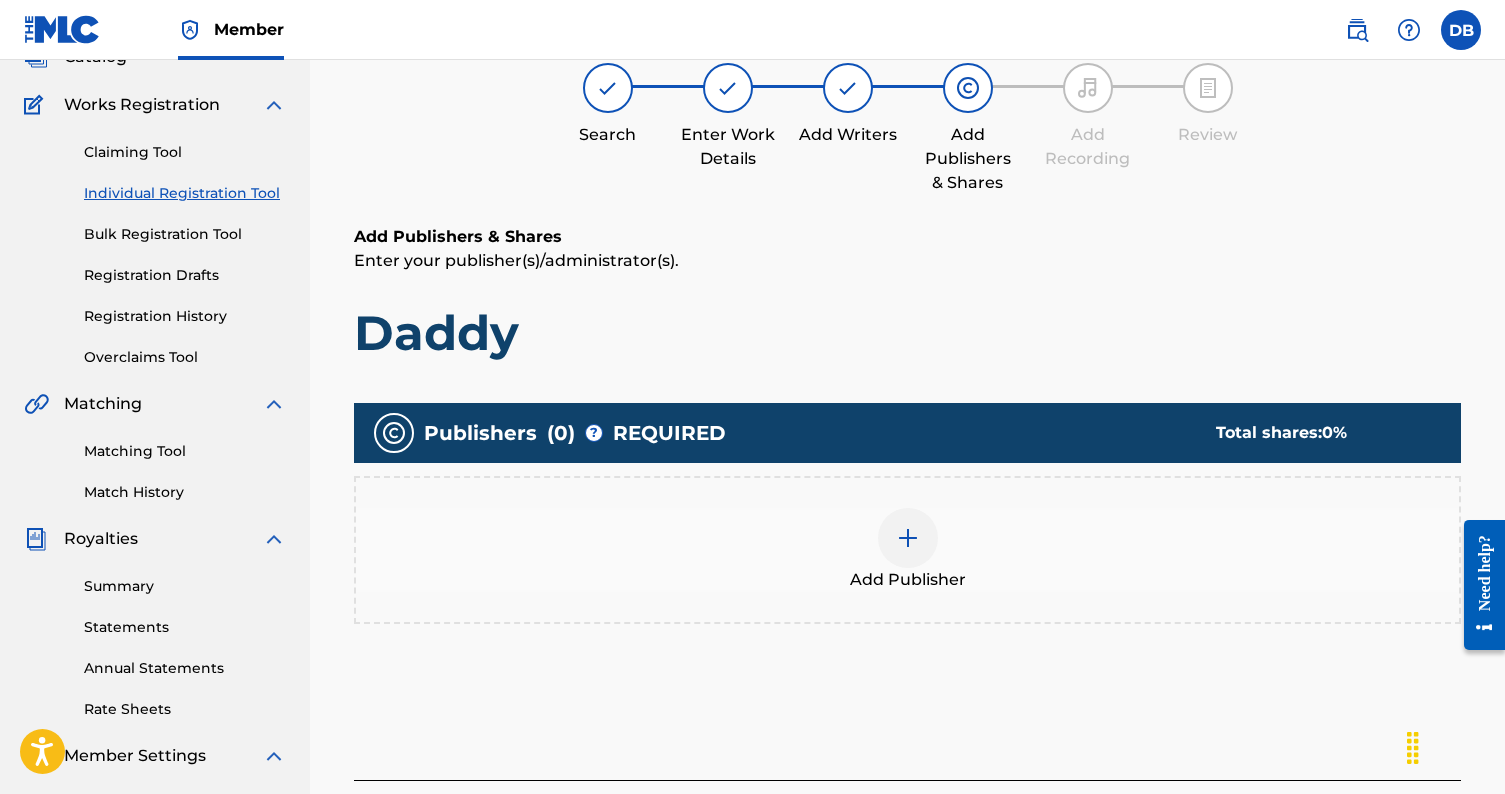 scroll, scrollTop: 90, scrollLeft: 0, axis: vertical 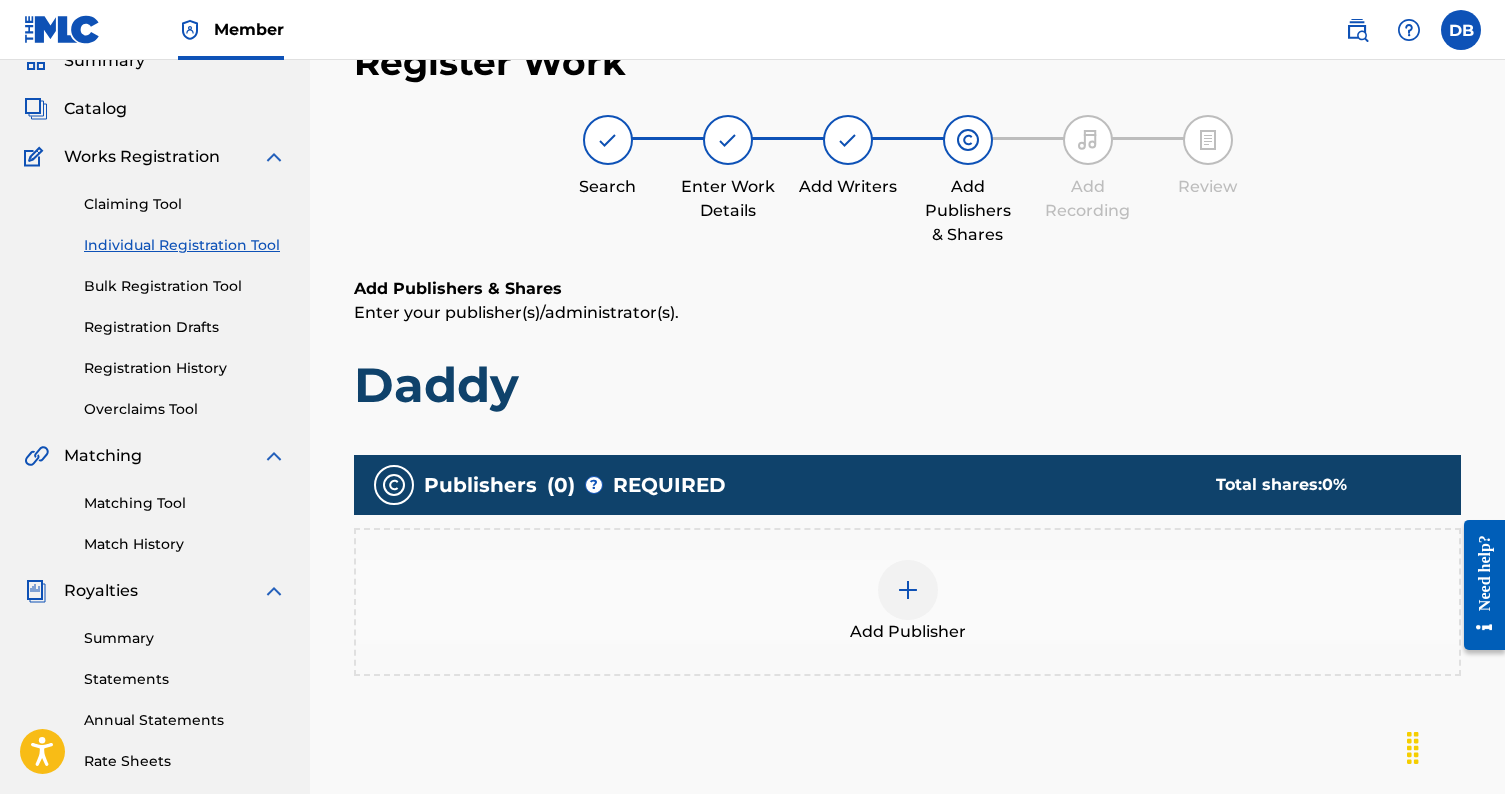 click at bounding box center (908, 590) 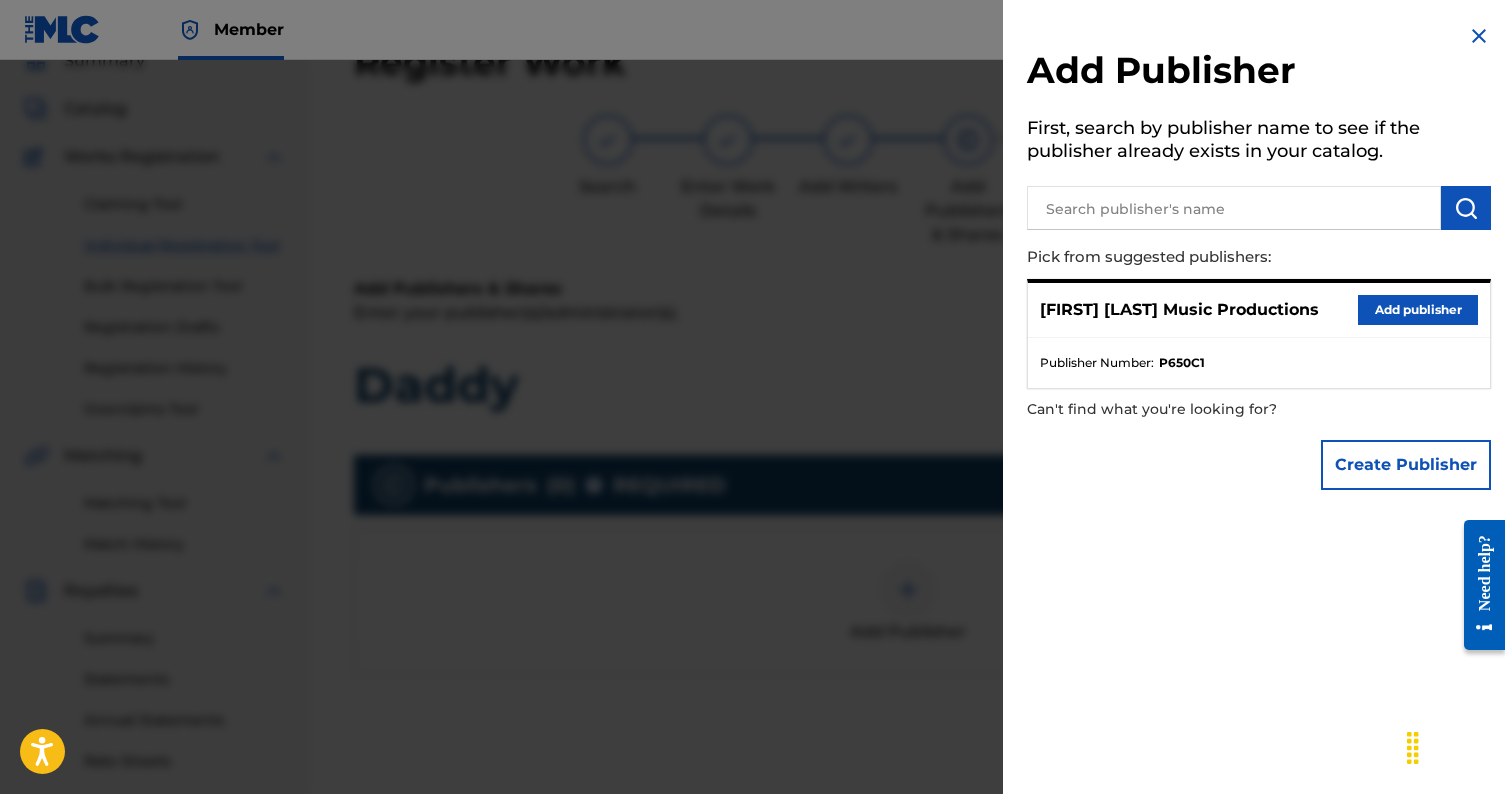 click on "Create Publisher" at bounding box center (1406, 465) 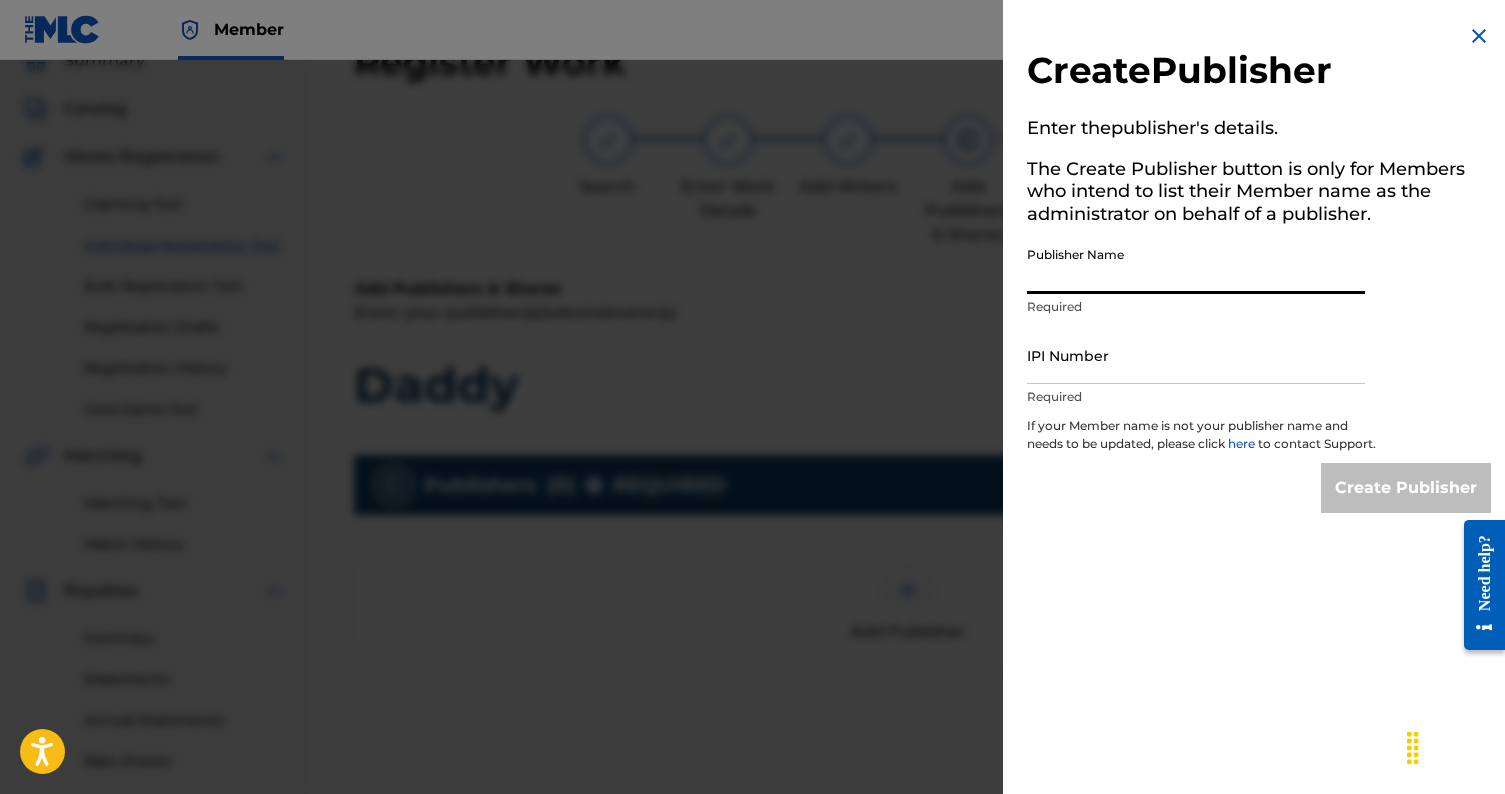 click on "Publisher Name" at bounding box center [1196, 265] 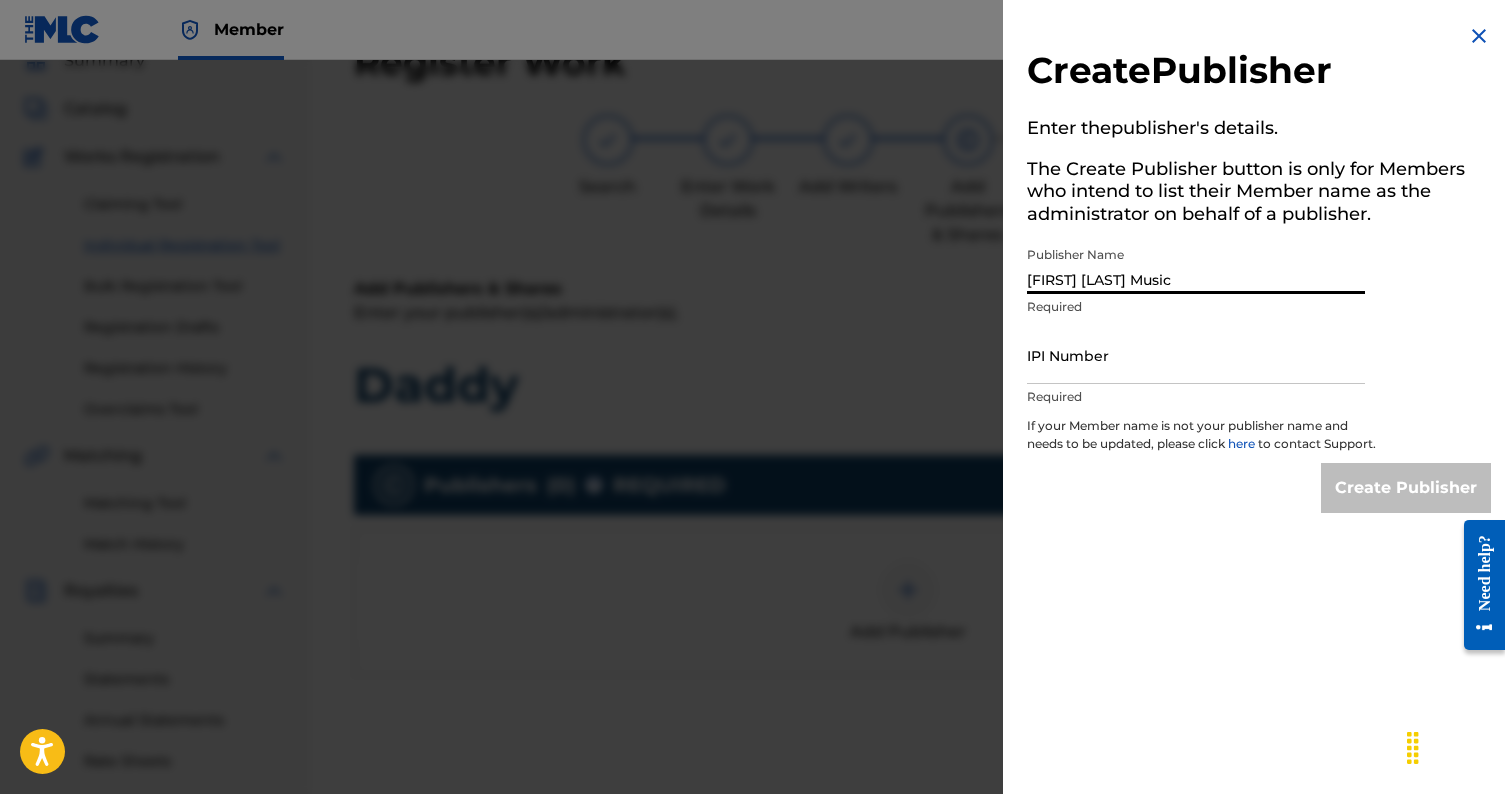 type on "Danny Bucy Music" 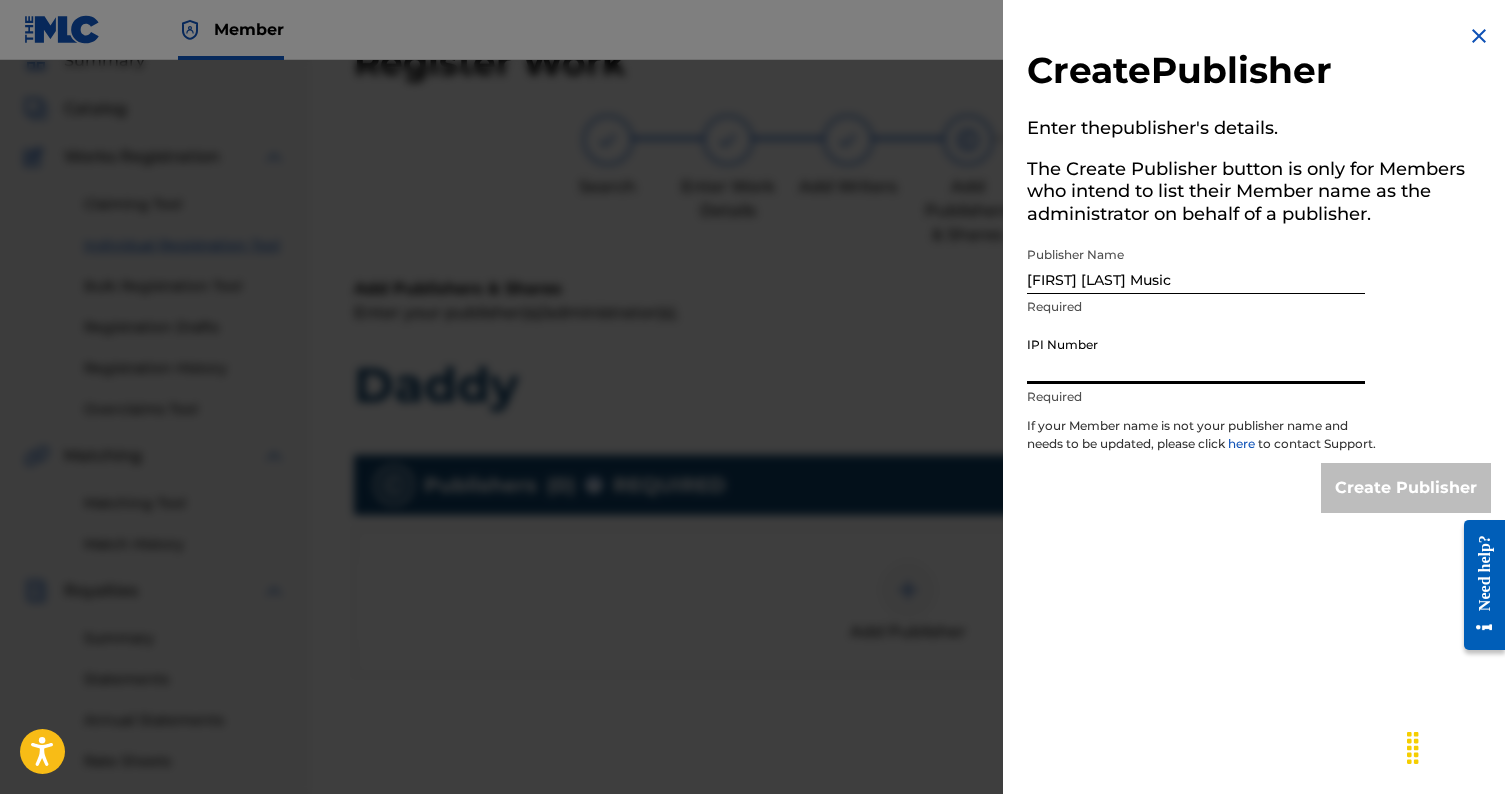 click on "IPI Number" at bounding box center [1196, 355] 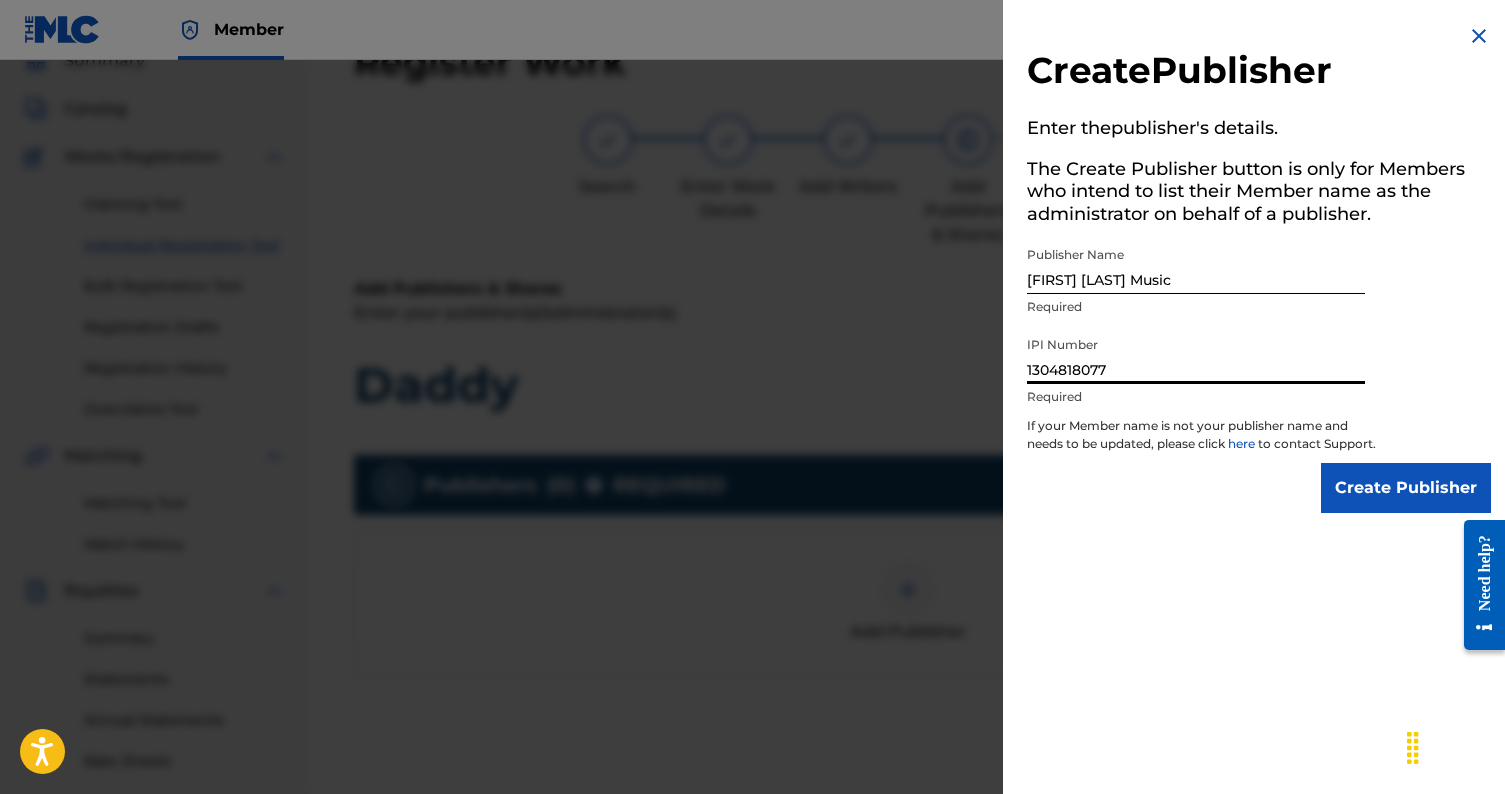 type on "1304818077" 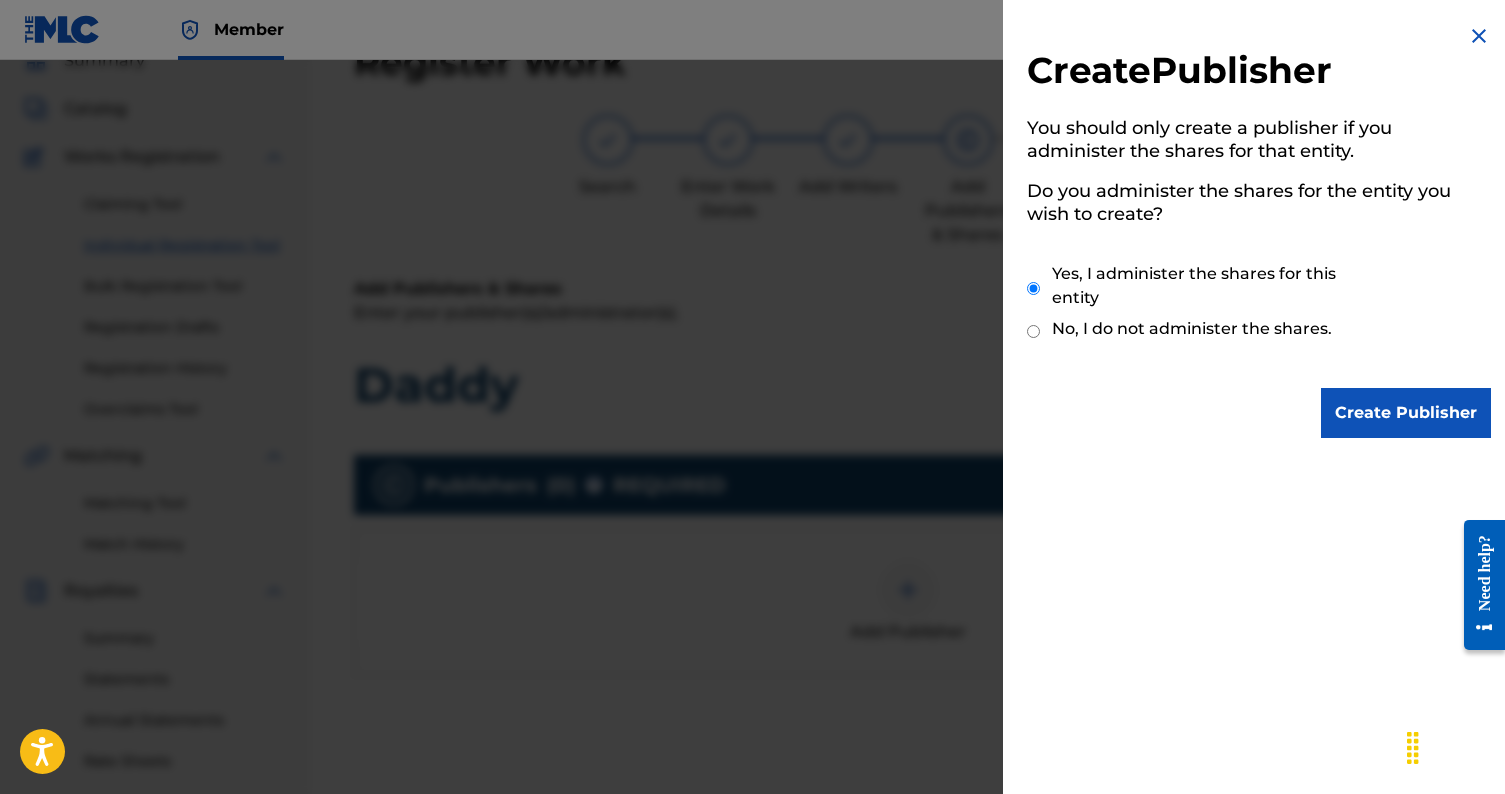 click on "Create Publisher" at bounding box center (1406, 413) 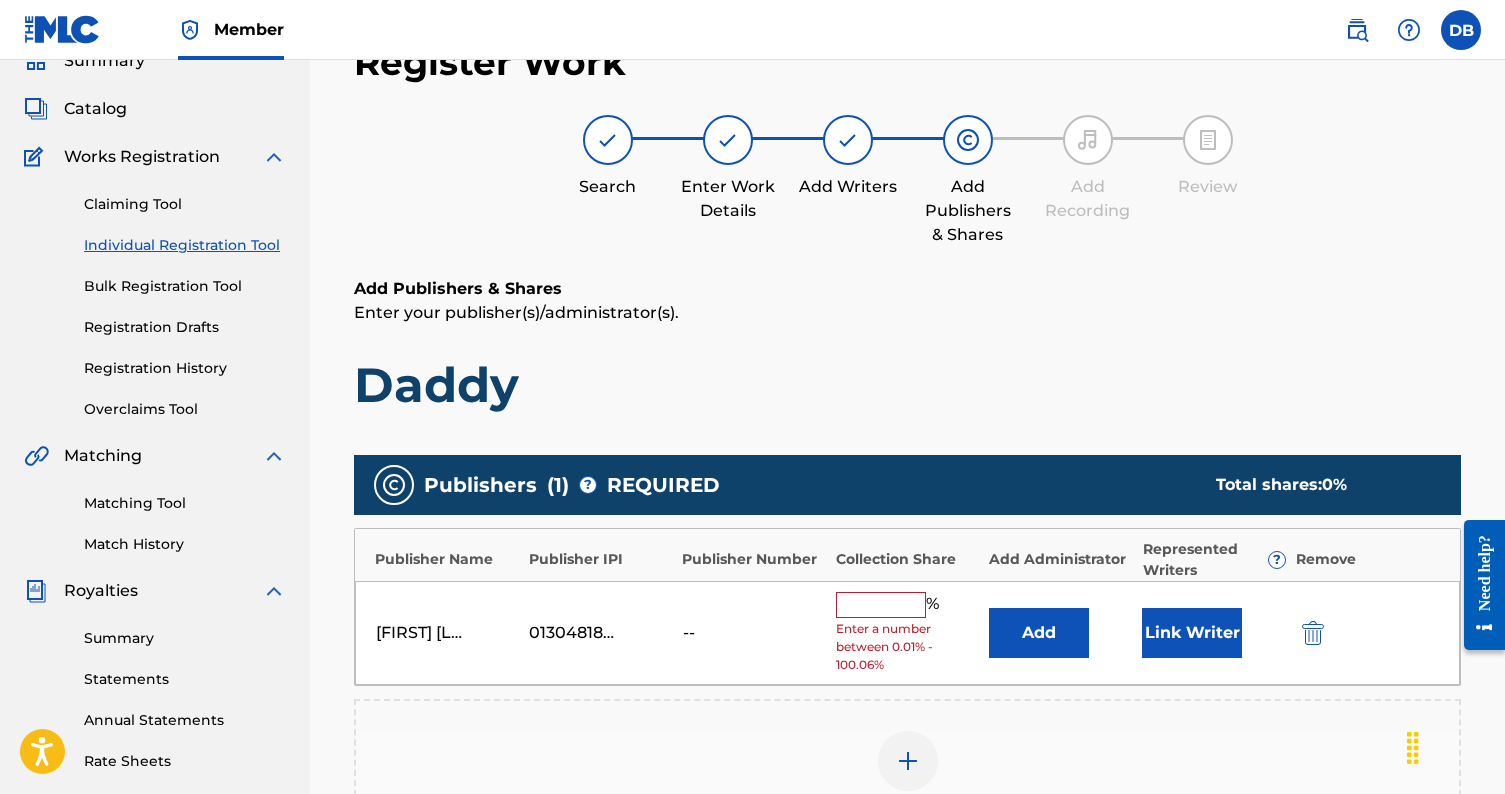 click at bounding box center (881, 605) 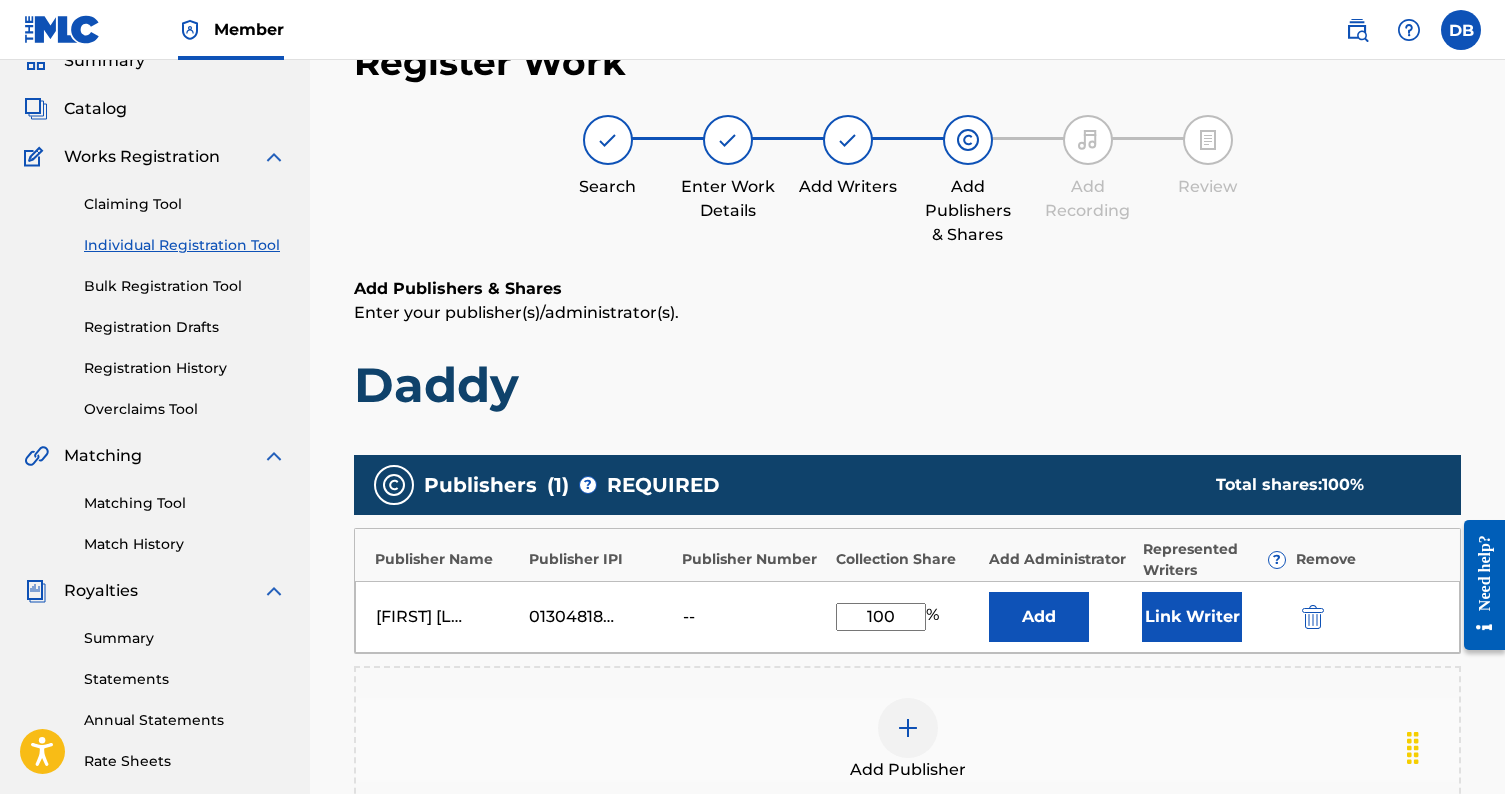 type on "100" 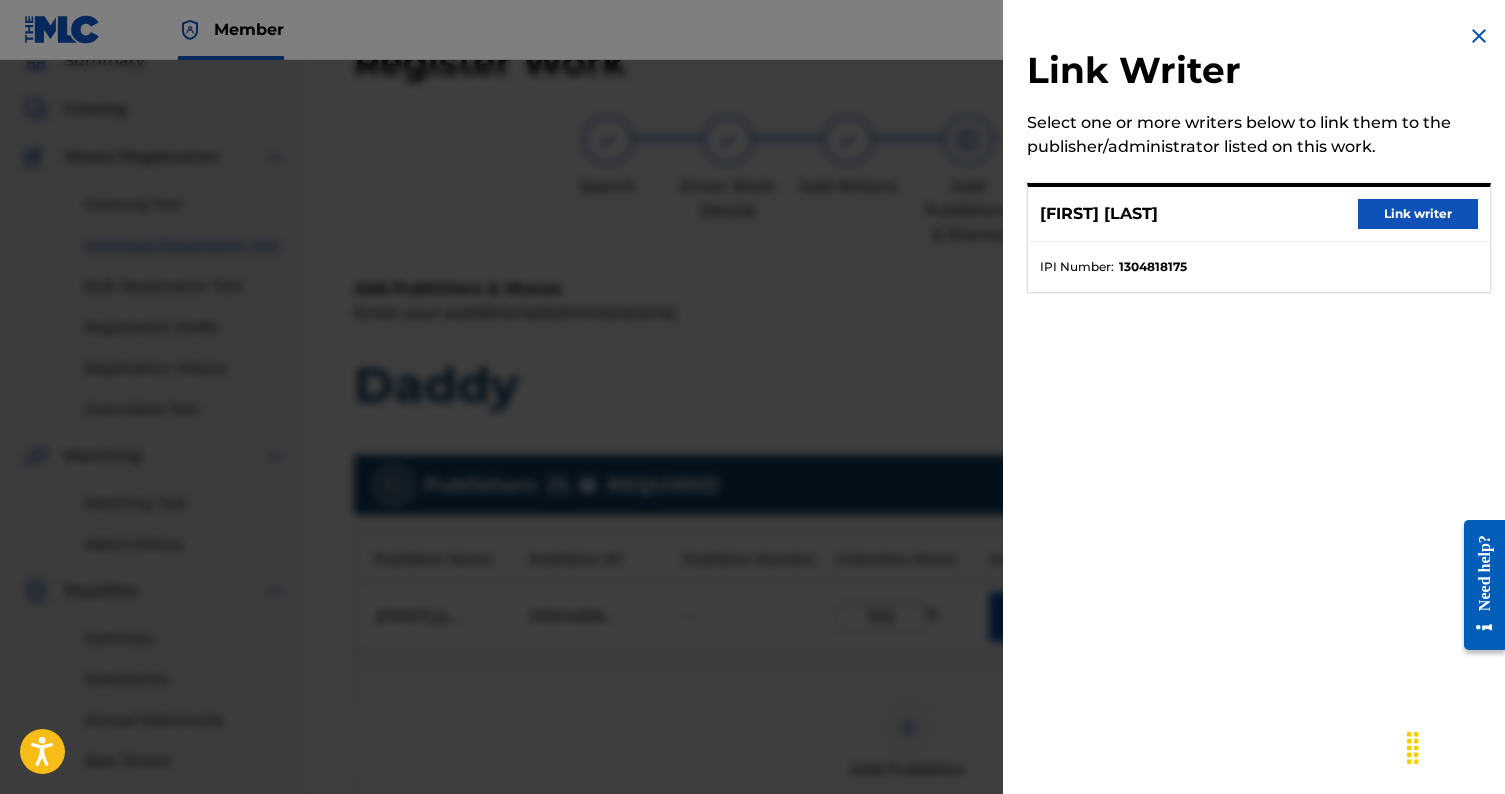 click on "Link writer" at bounding box center [1418, 214] 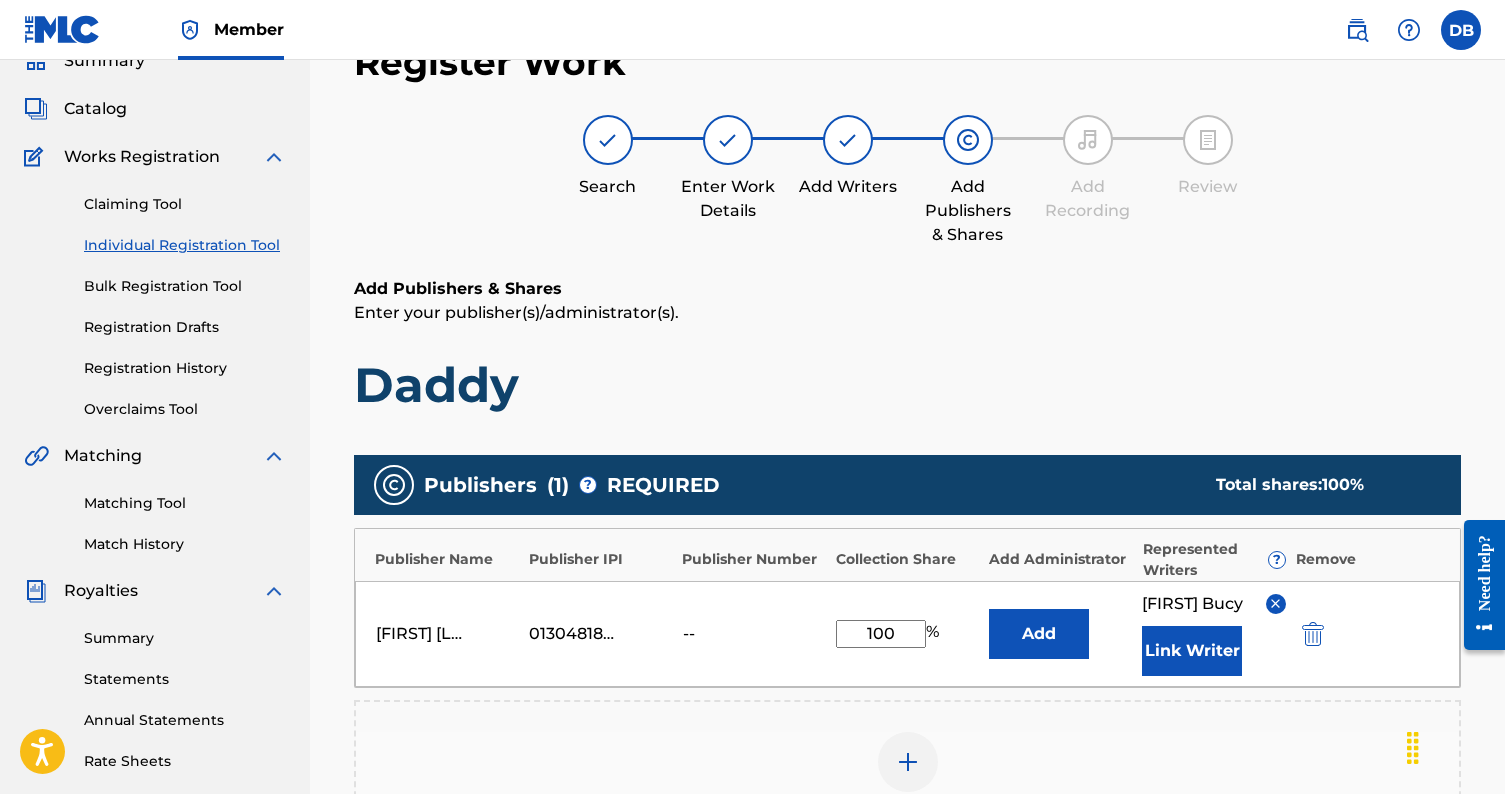 click on "Add" at bounding box center [1039, 634] 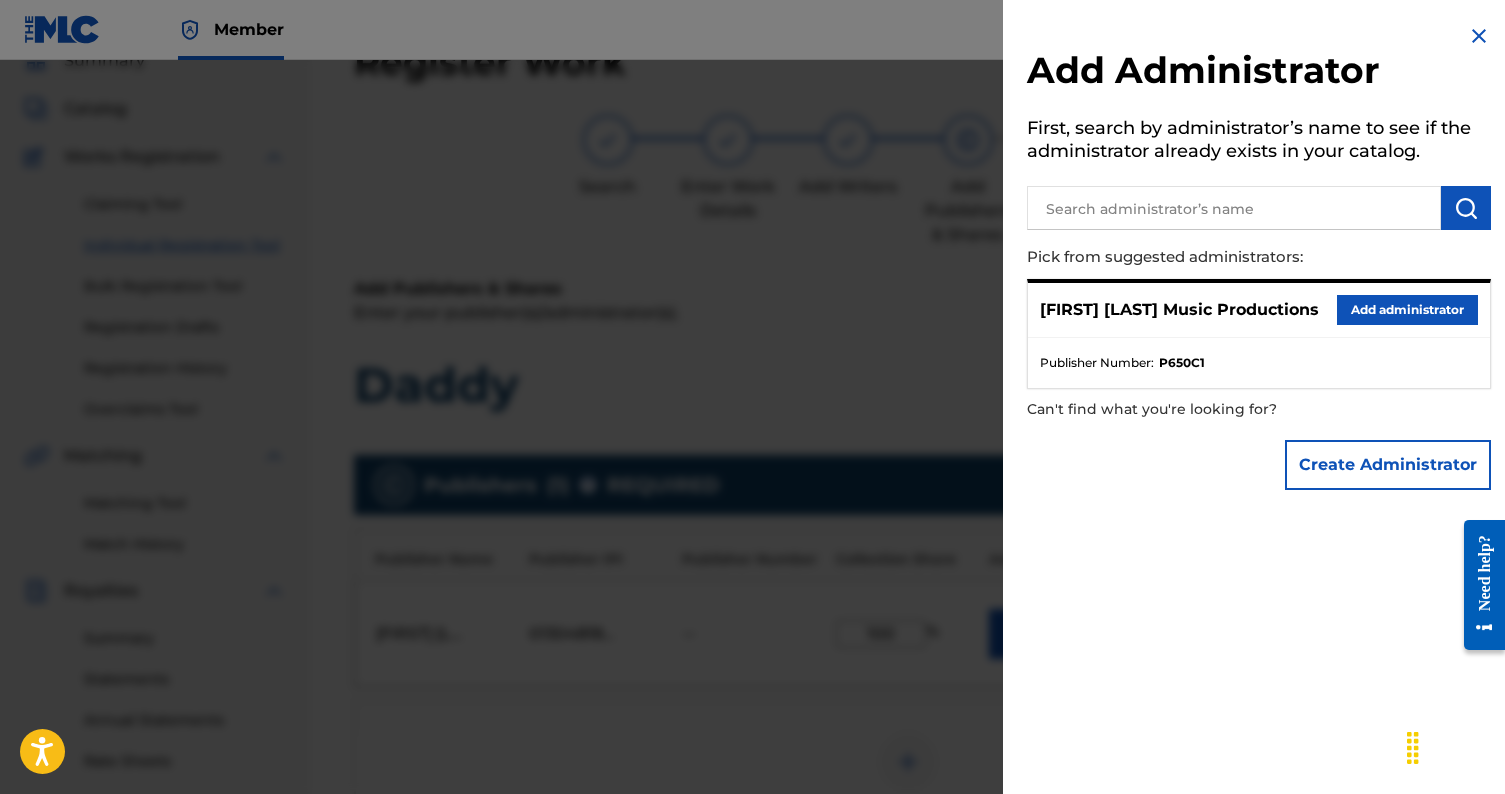 click on "Add administrator" at bounding box center (1407, 310) 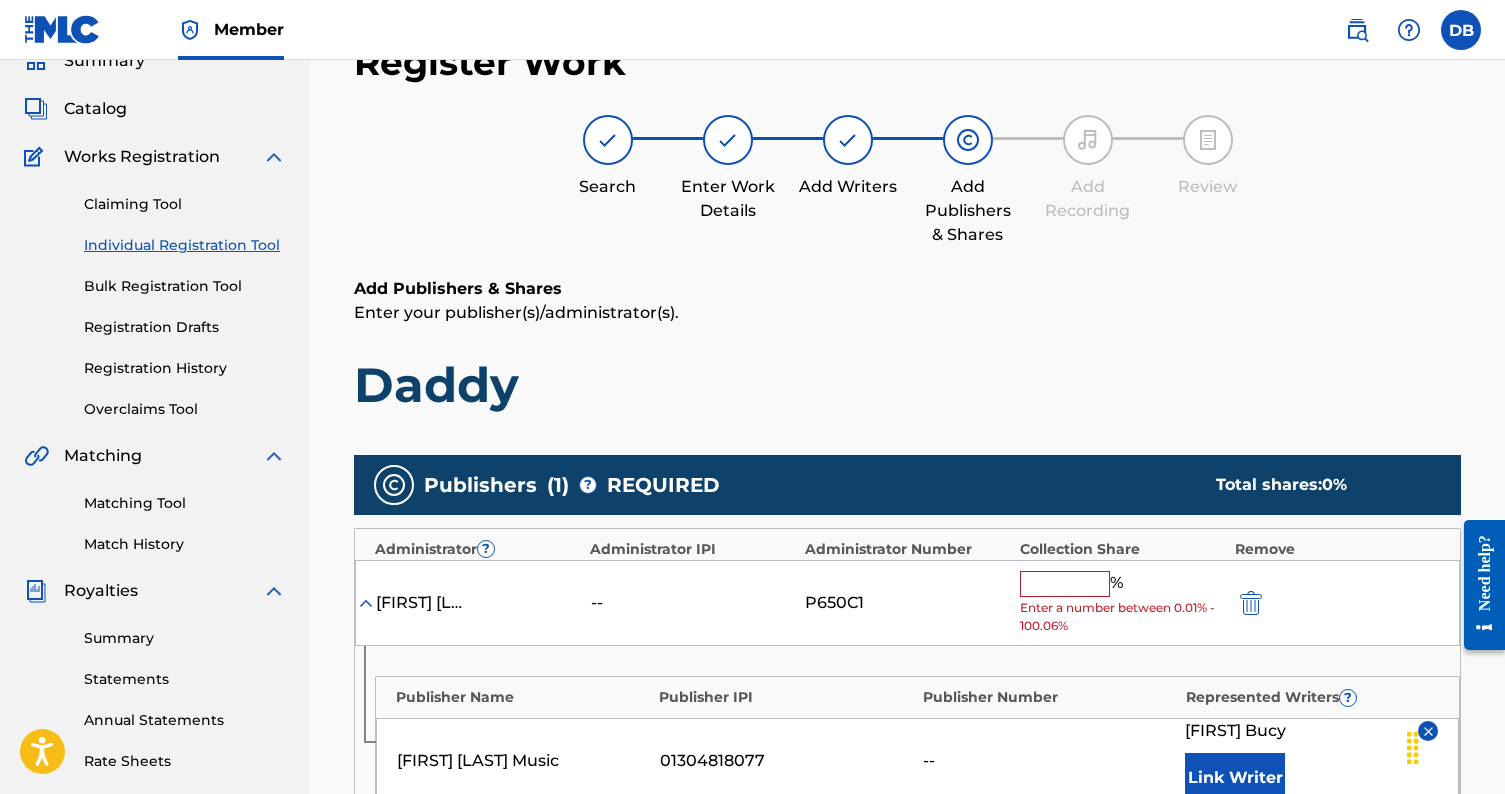 click at bounding box center (1065, 584) 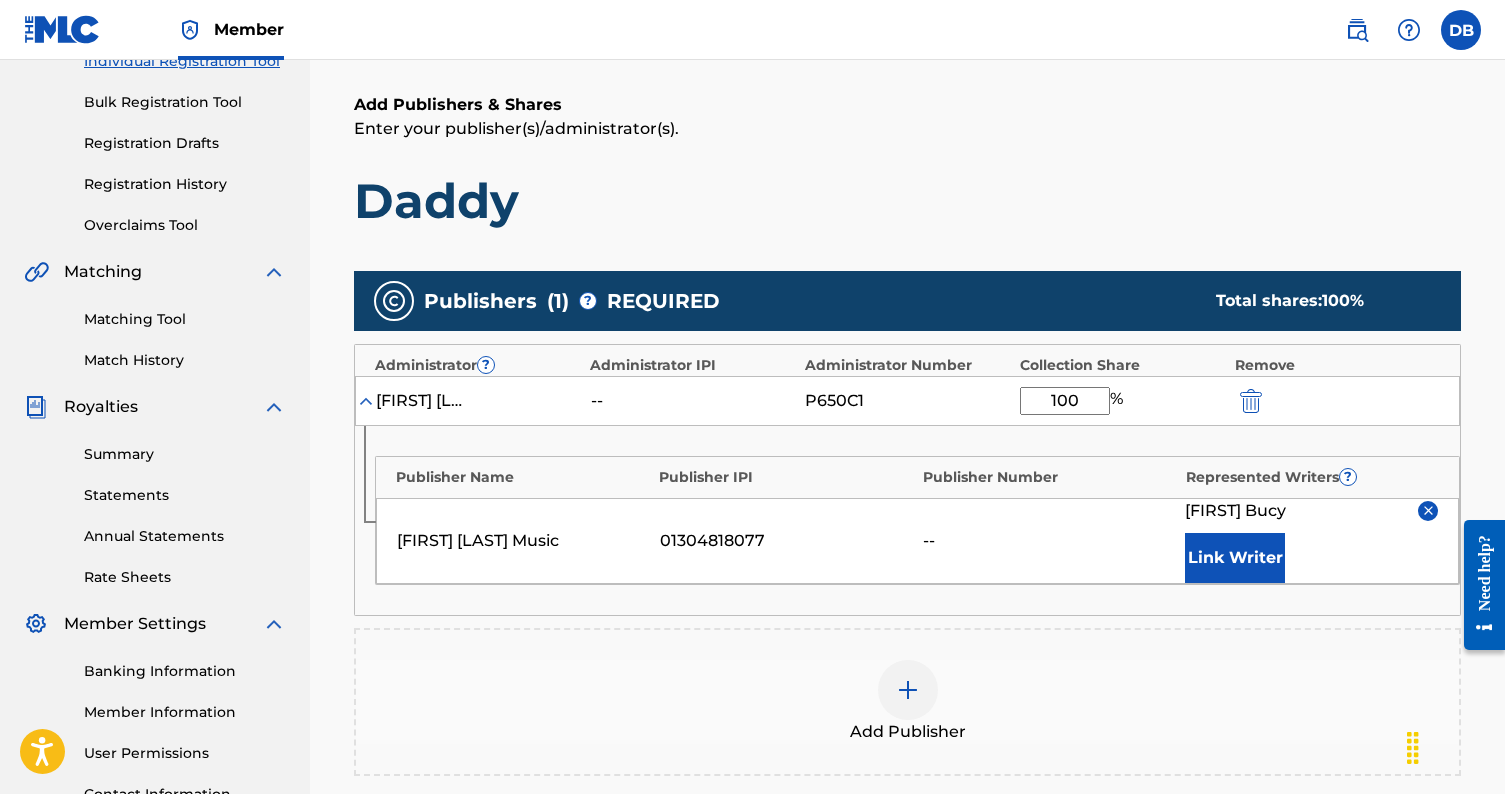 scroll, scrollTop: 276, scrollLeft: 0, axis: vertical 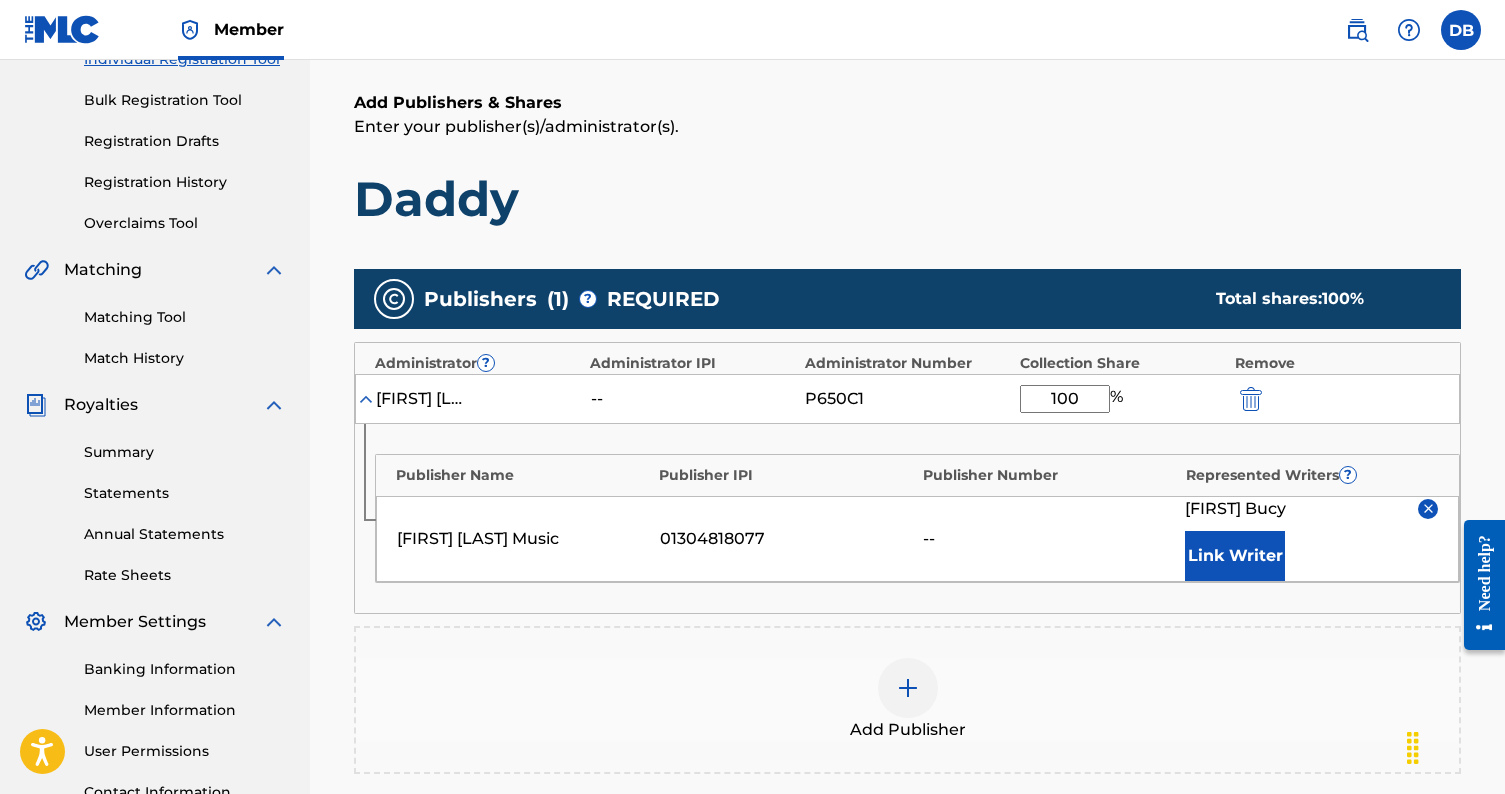 type on "100" 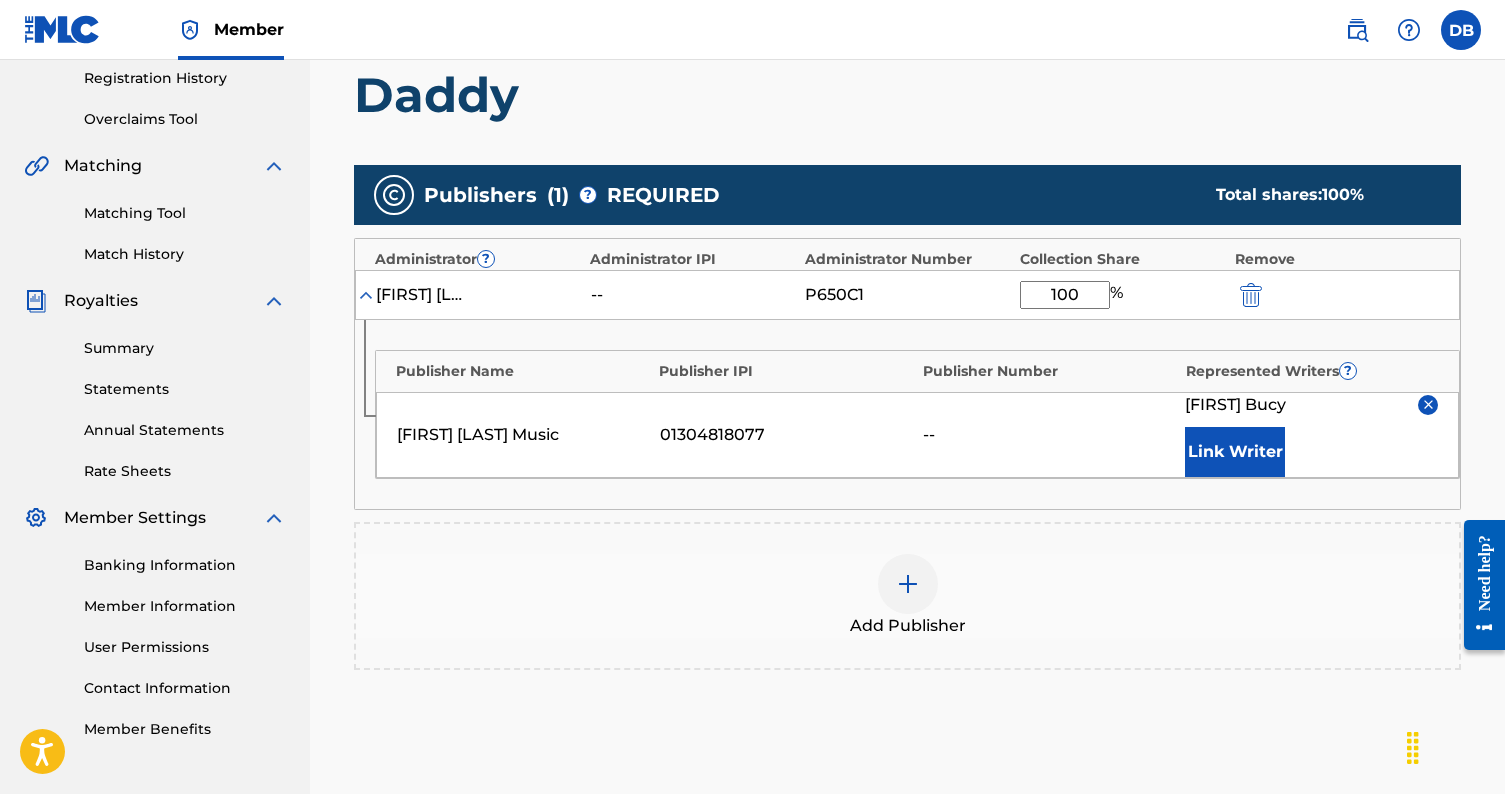 scroll, scrollTop: 377, scrollLeft: 0, axis: vertical 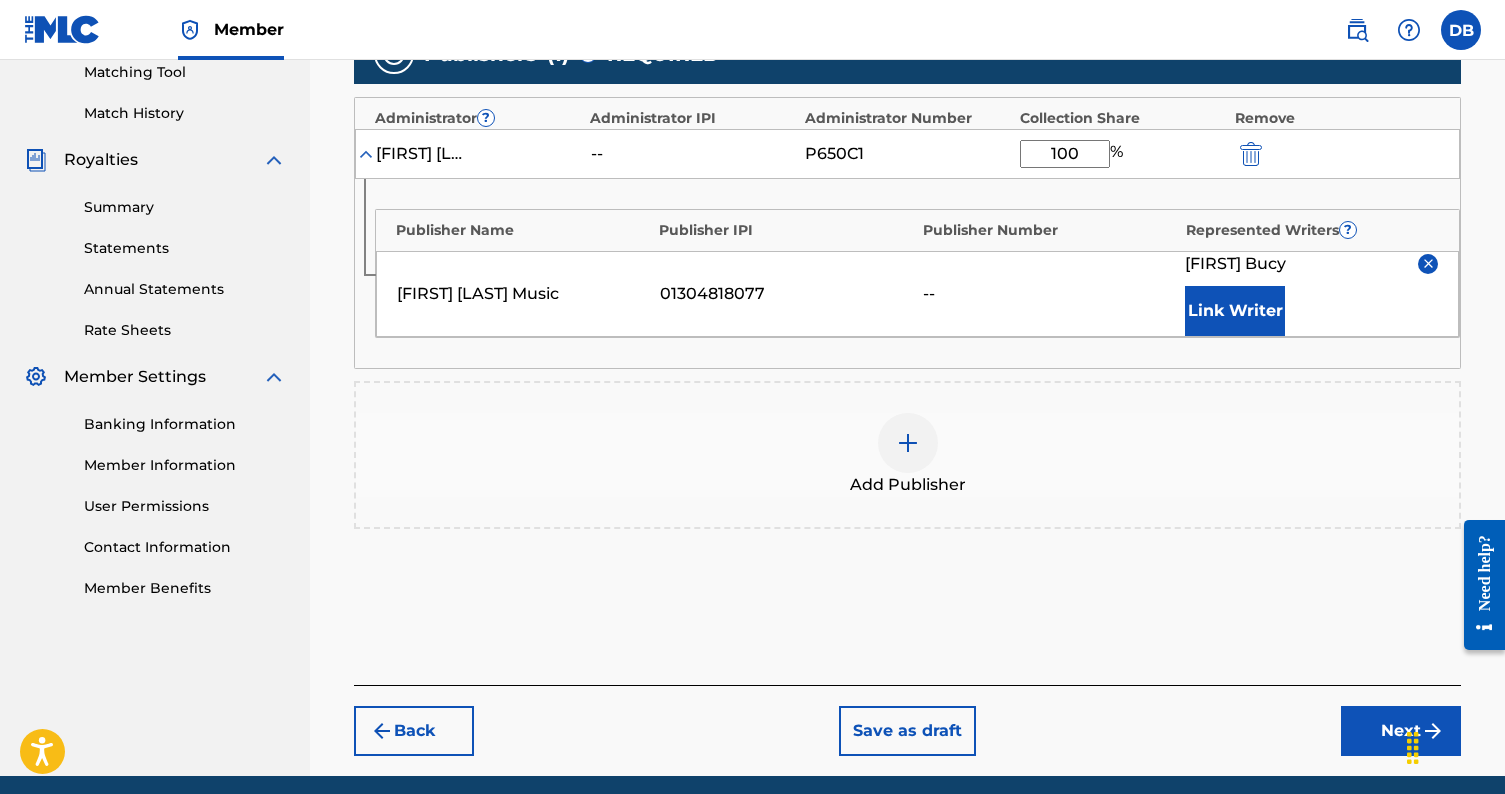 click on "Next" at bounding box center (1401, 731) 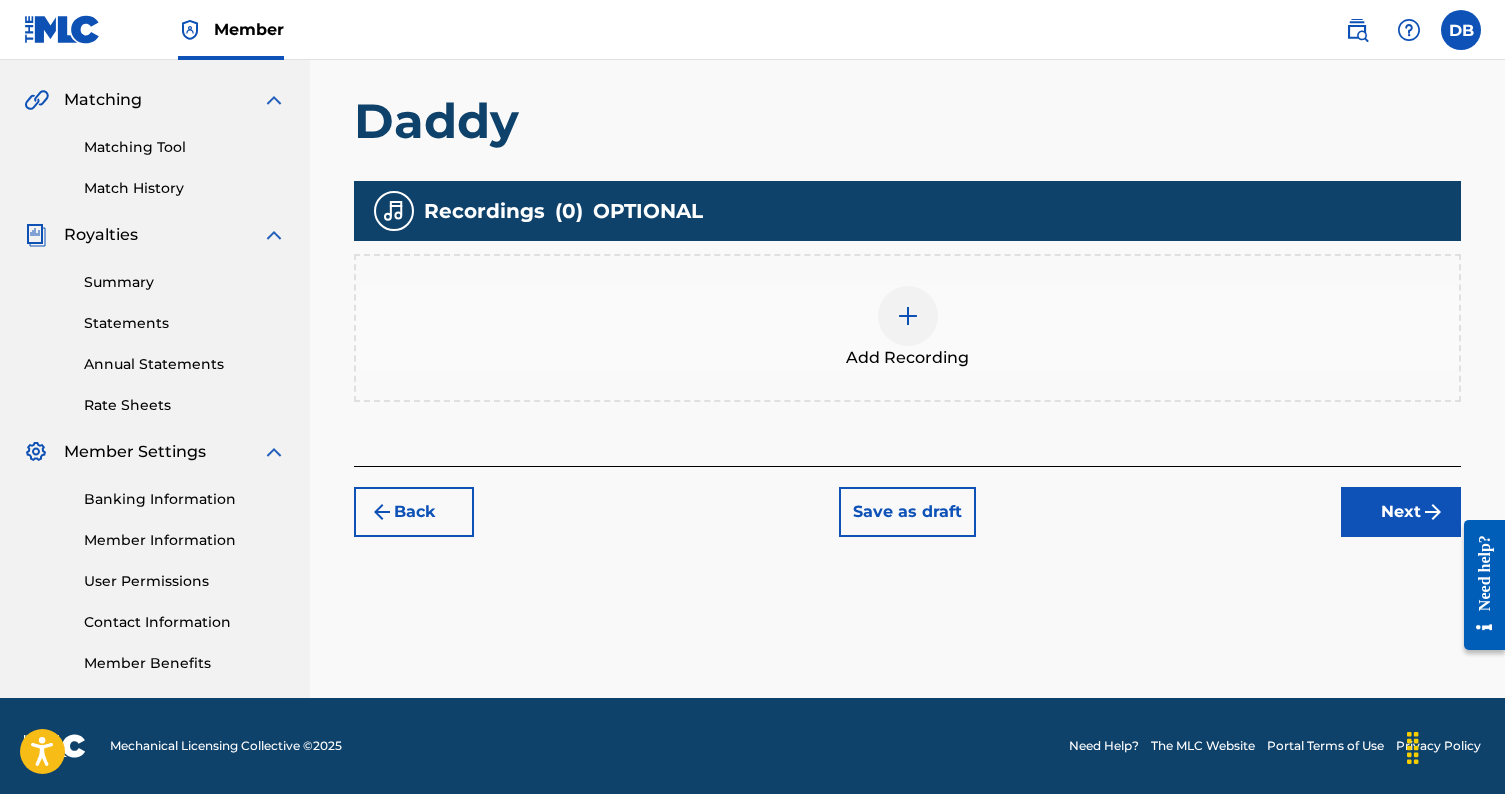 click at bounding box center (908, 316) 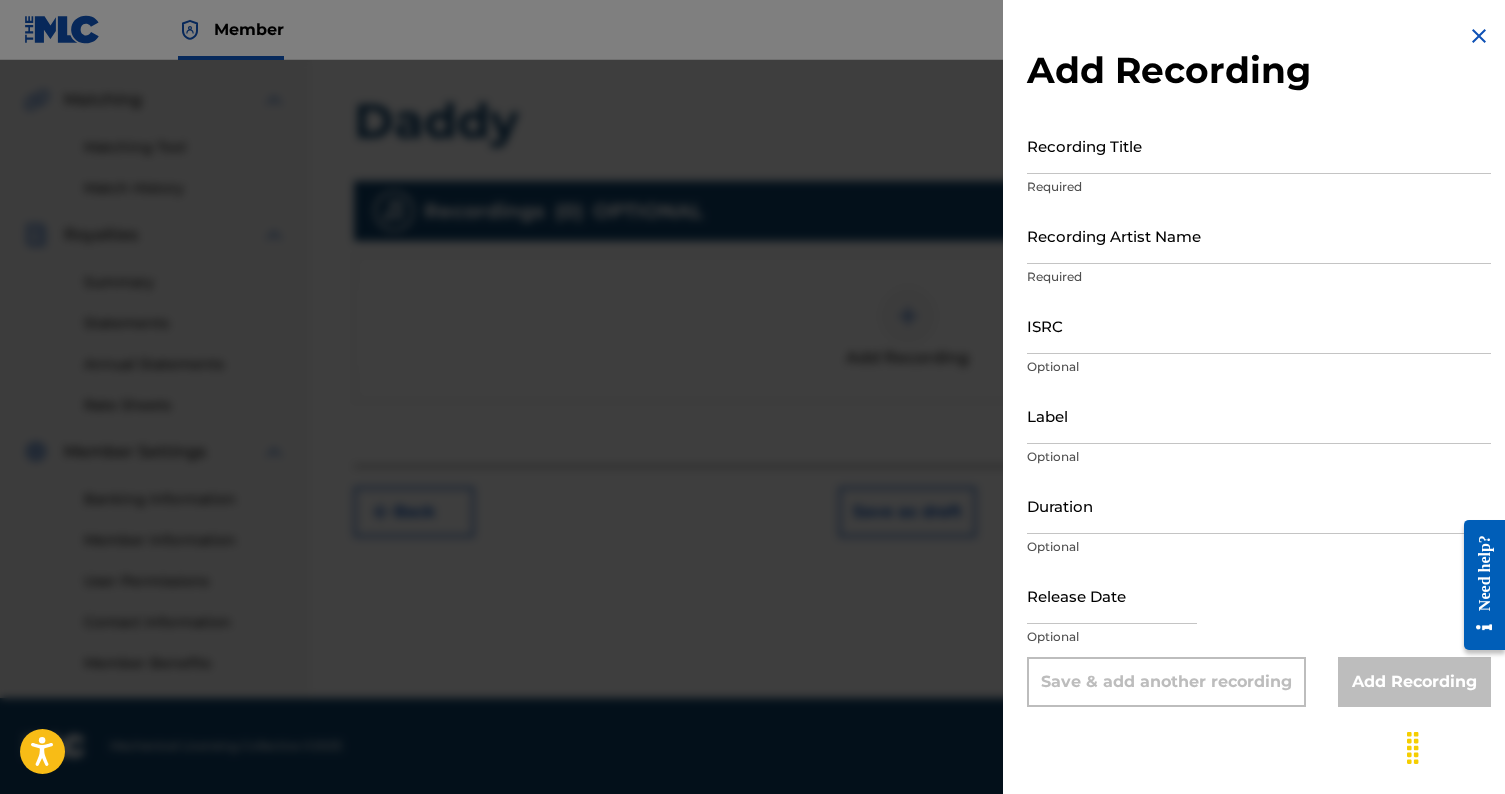 click on "Recording Title" at bounding box center (1259, 145) 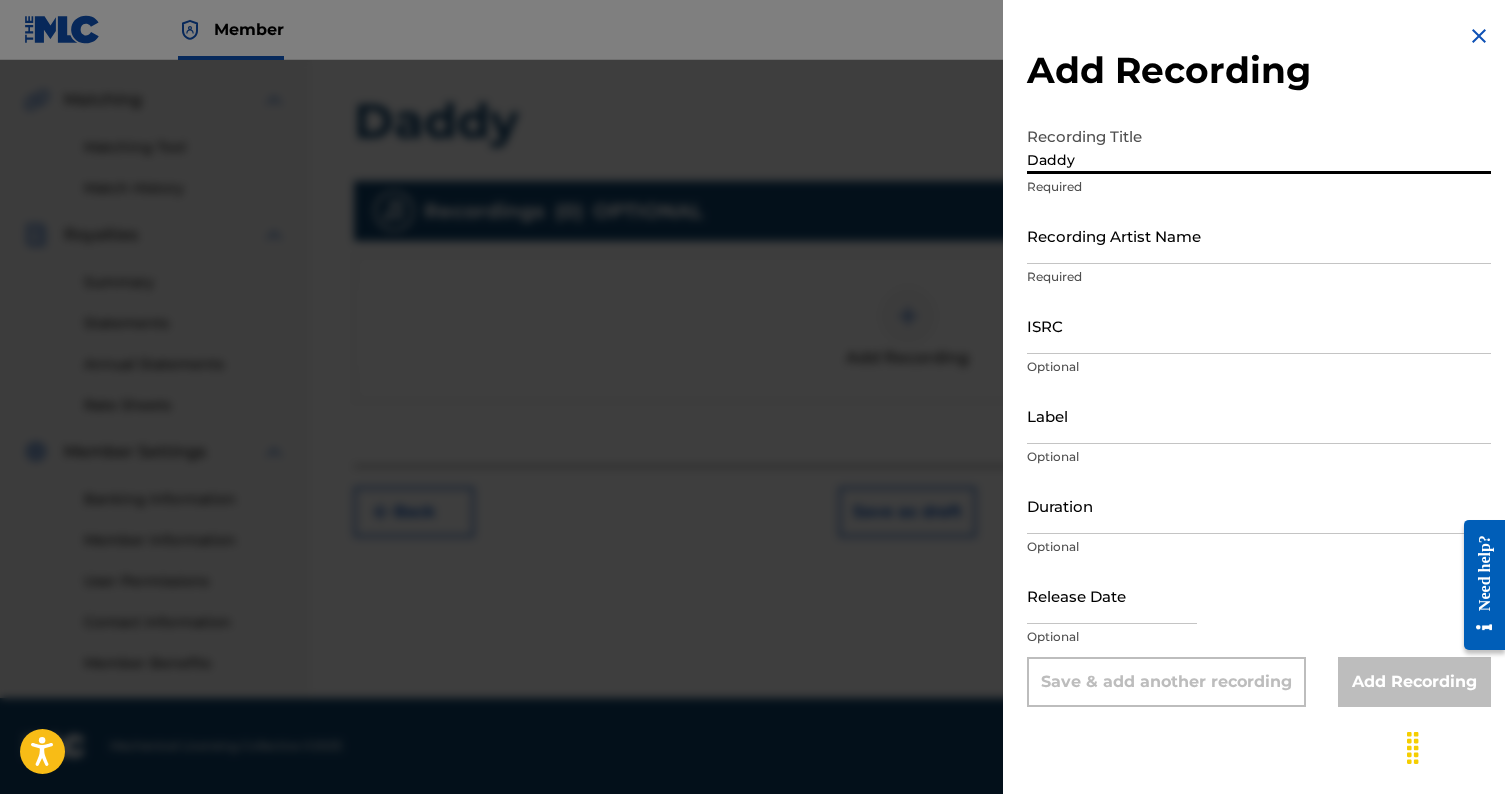 type on "Daddy" 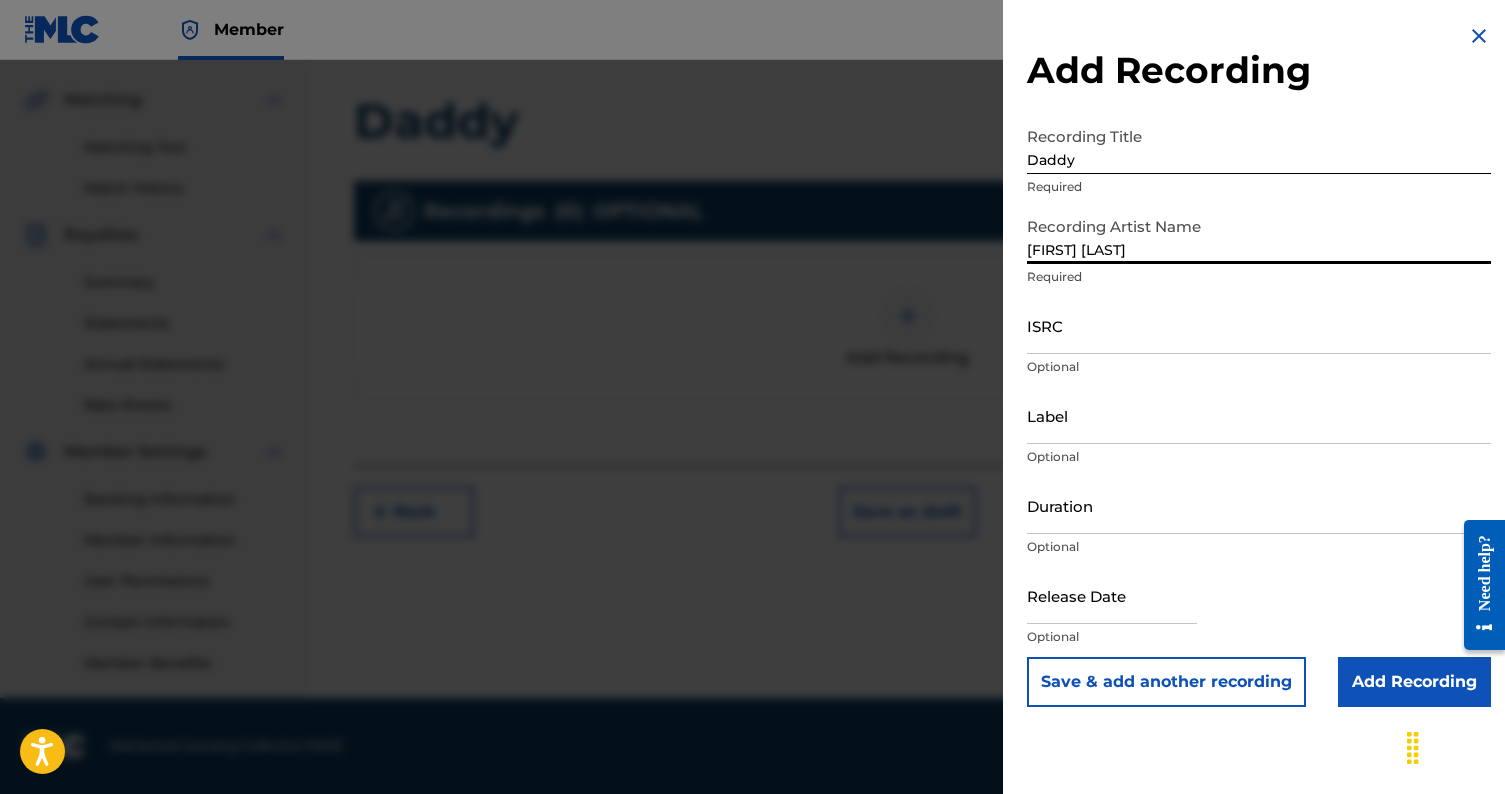 click on "Danny Bucy" at bounding box center [1259, 235] 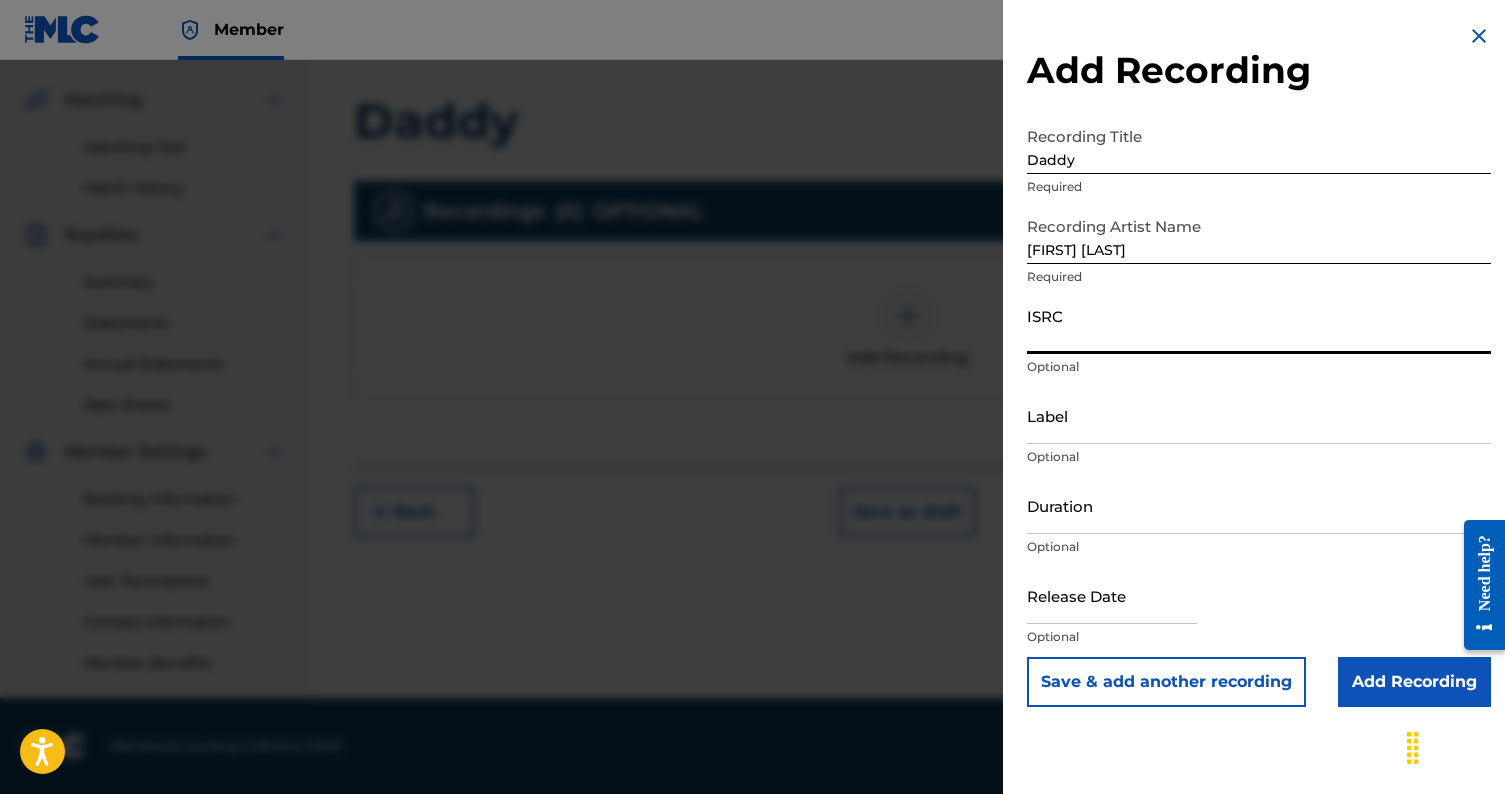 click on "ISRC" at bounding box center (1259, 325) 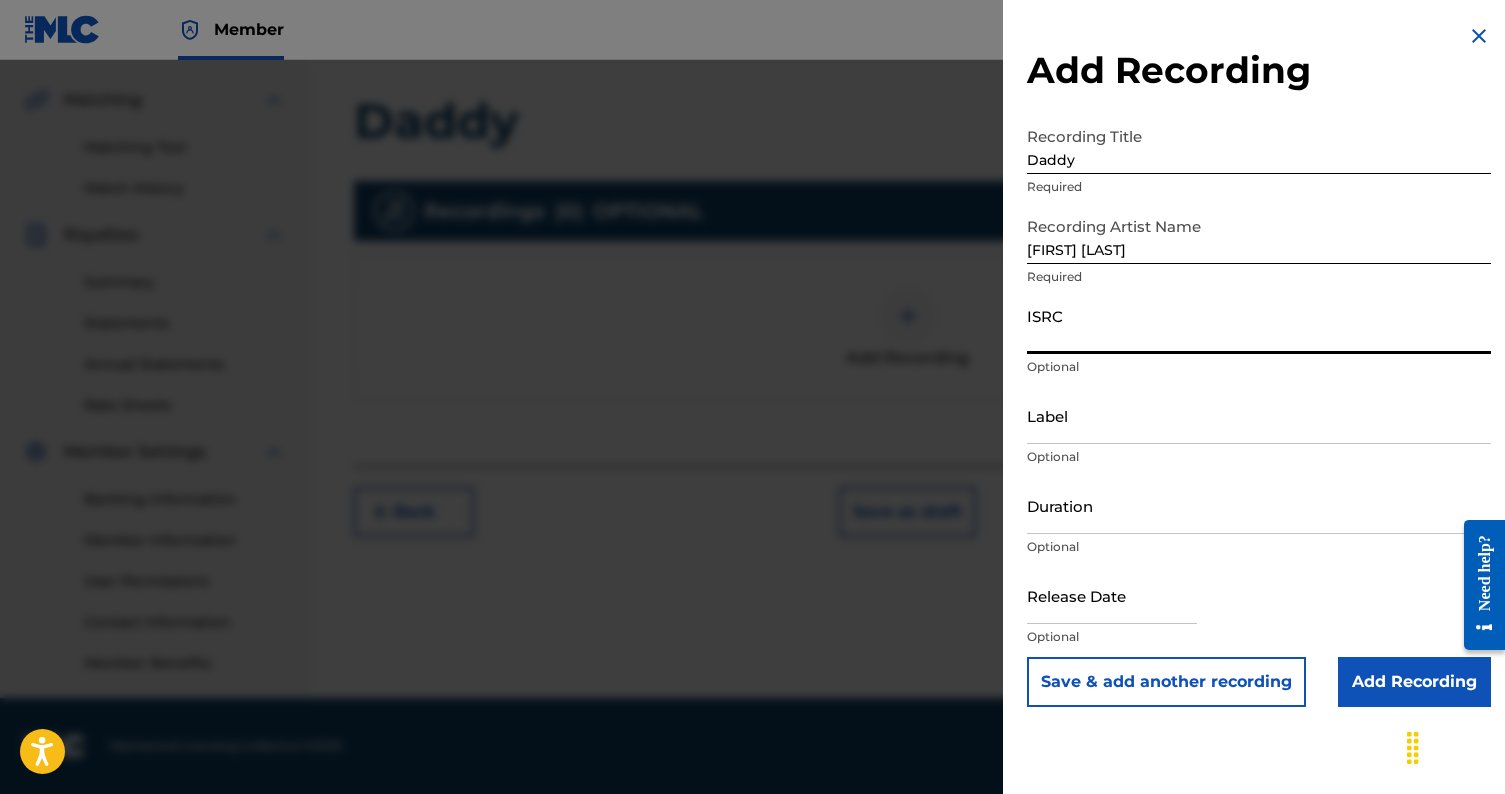 paste on "QZFZ72442919" 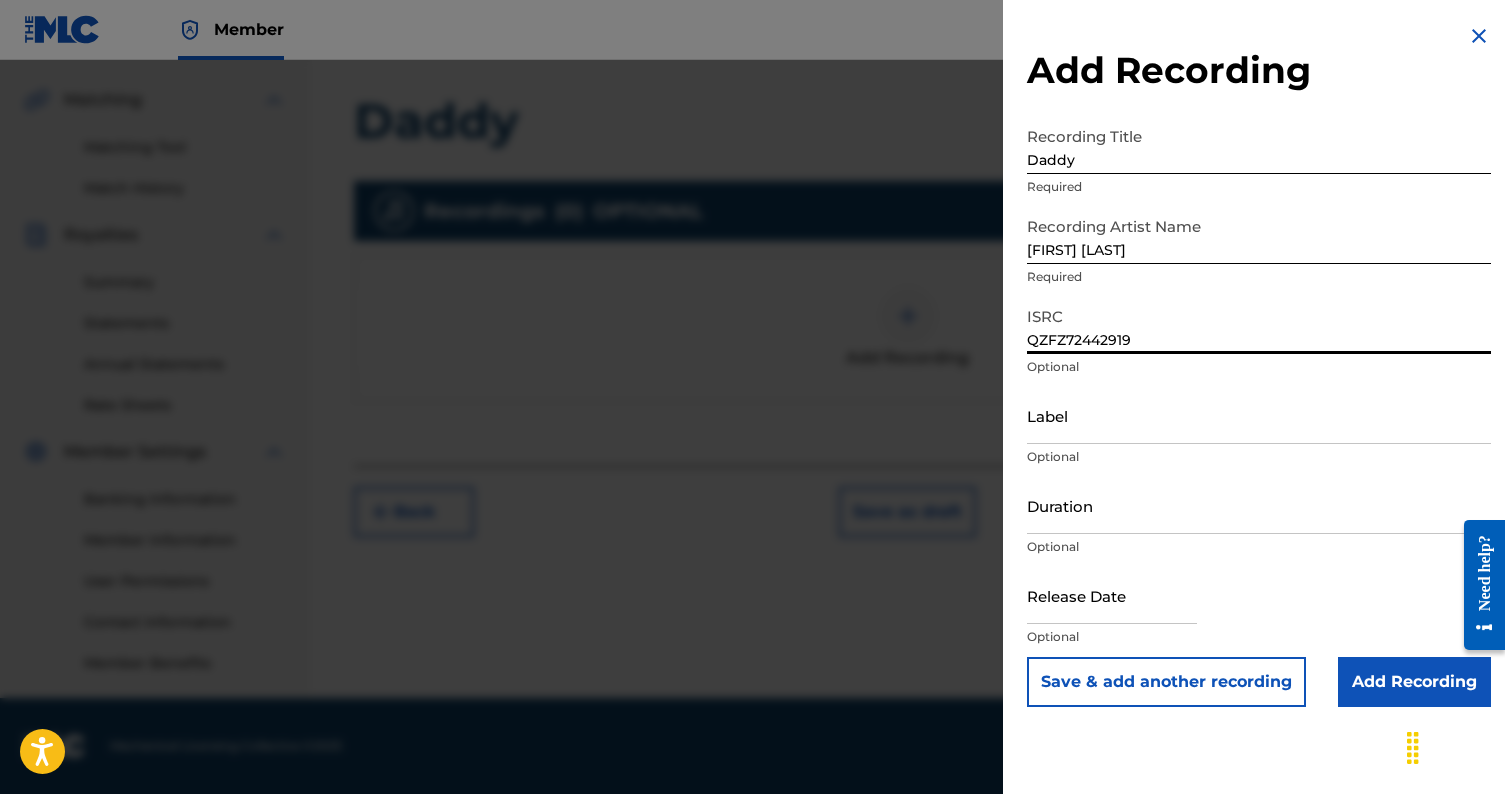 type on "QZFZ72442919" 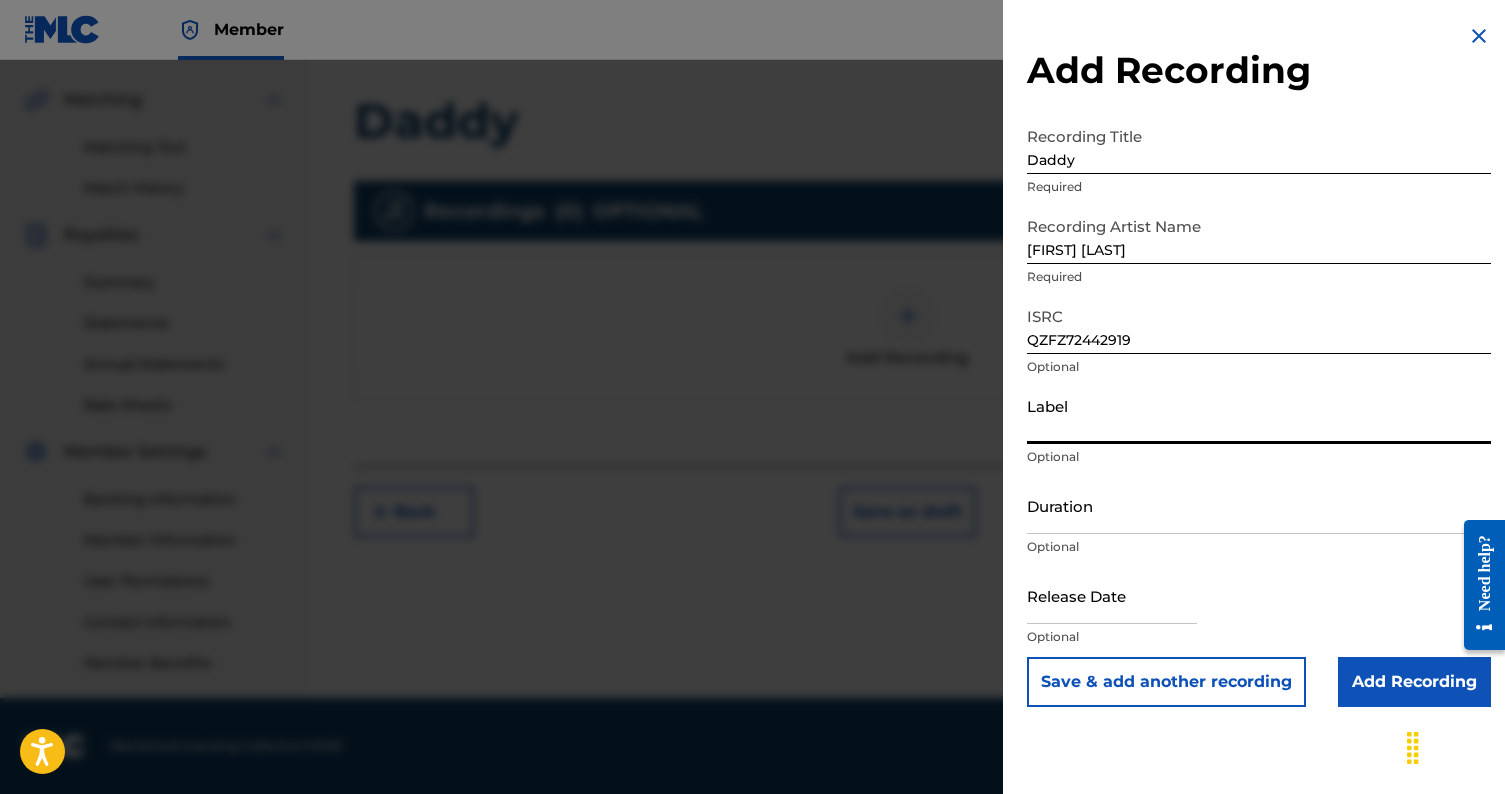 click on "Label" at bounding box center [1259, 415] 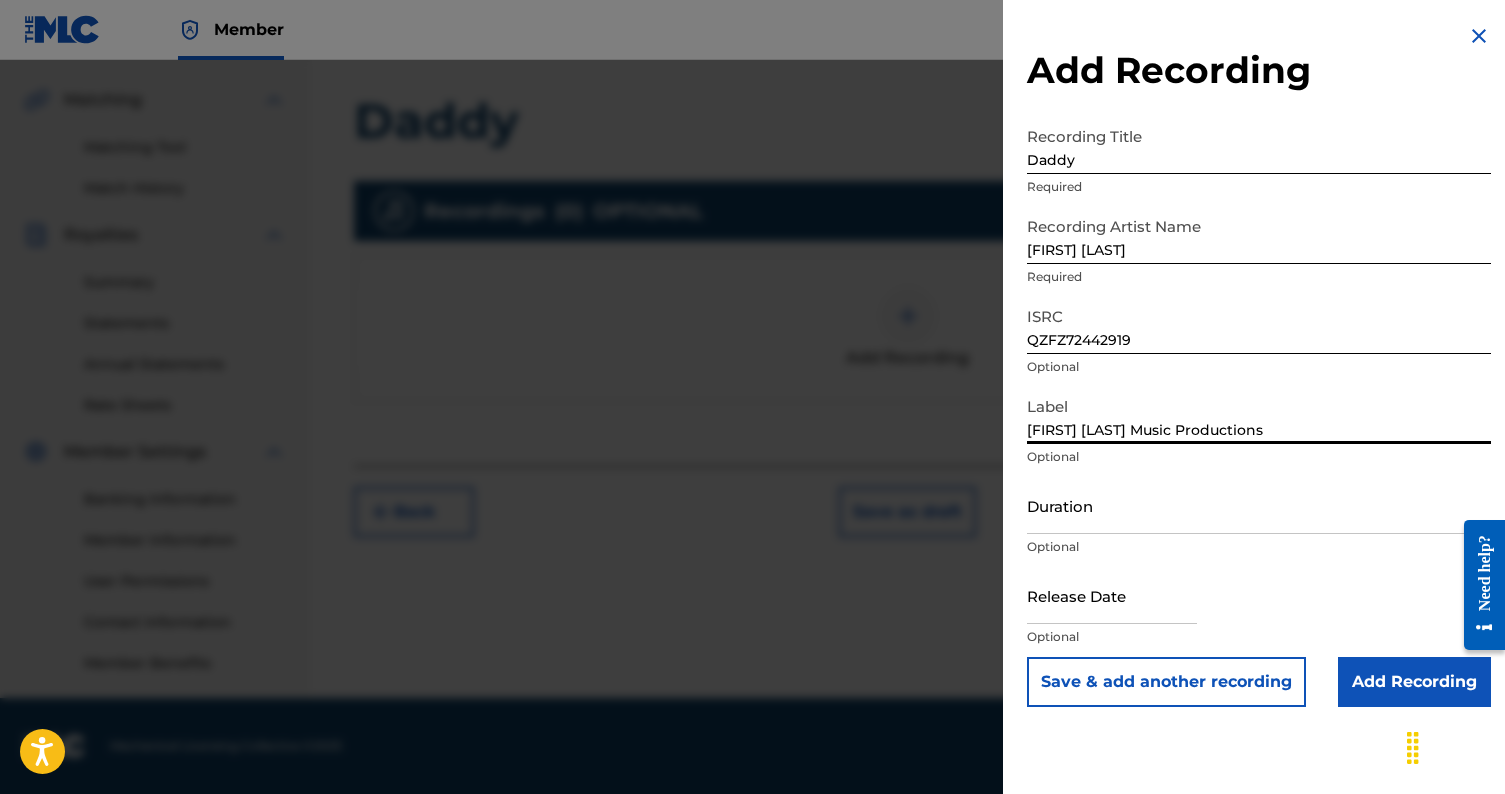 type on "Caroline Faith Music Productions" 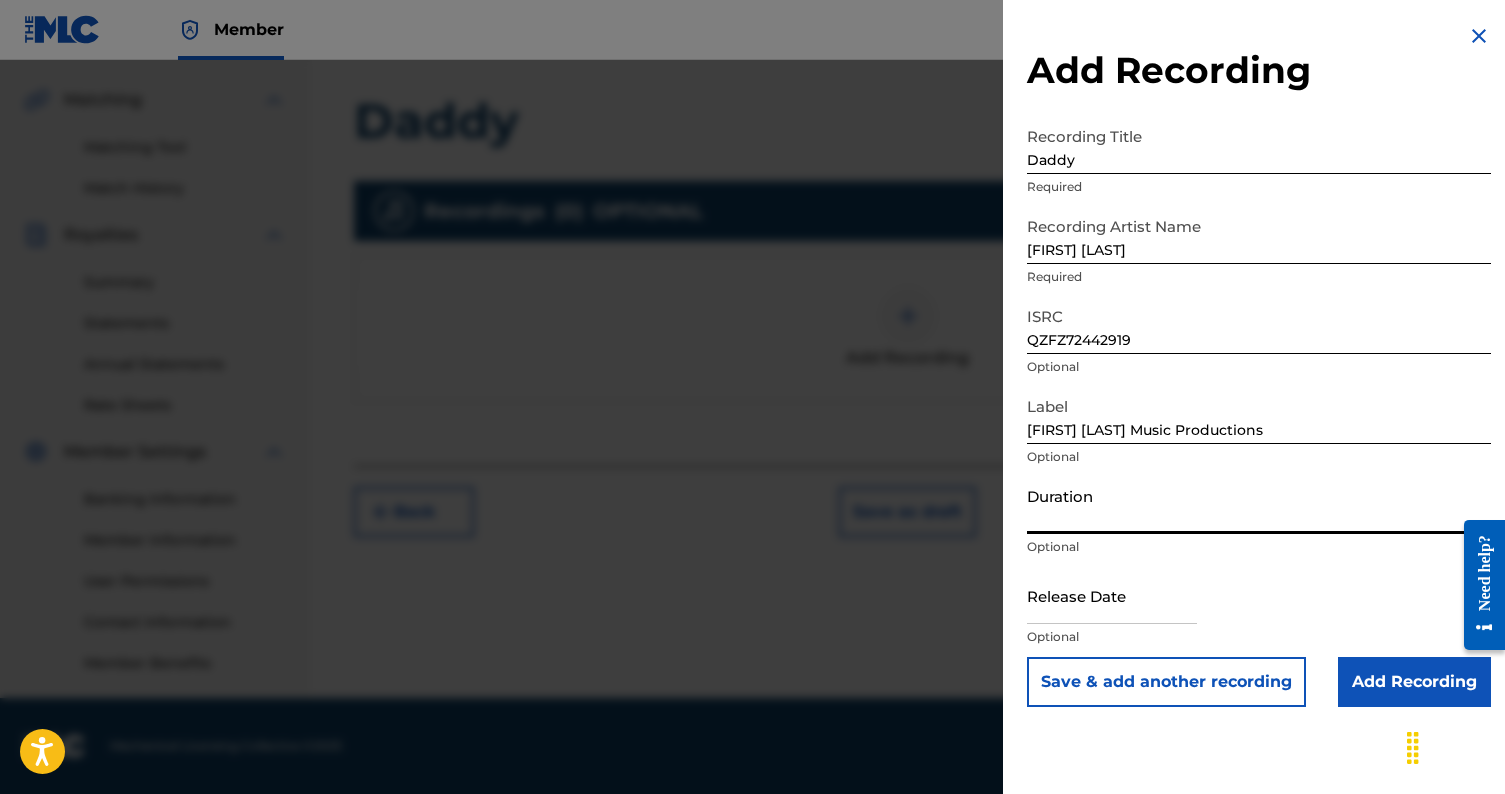 click on "Duration" at bounding box center [1259, 505] 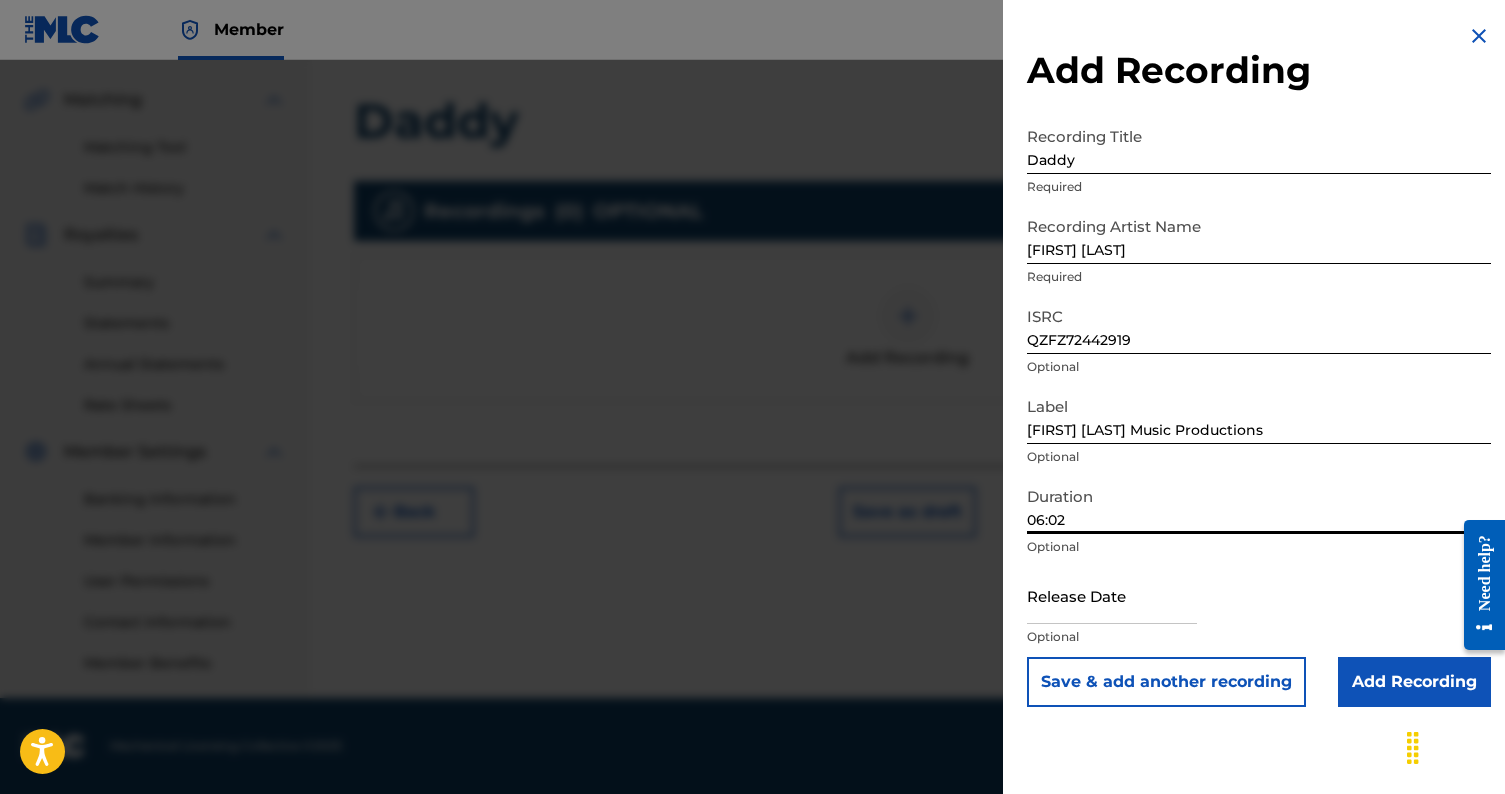 type on "06:02" 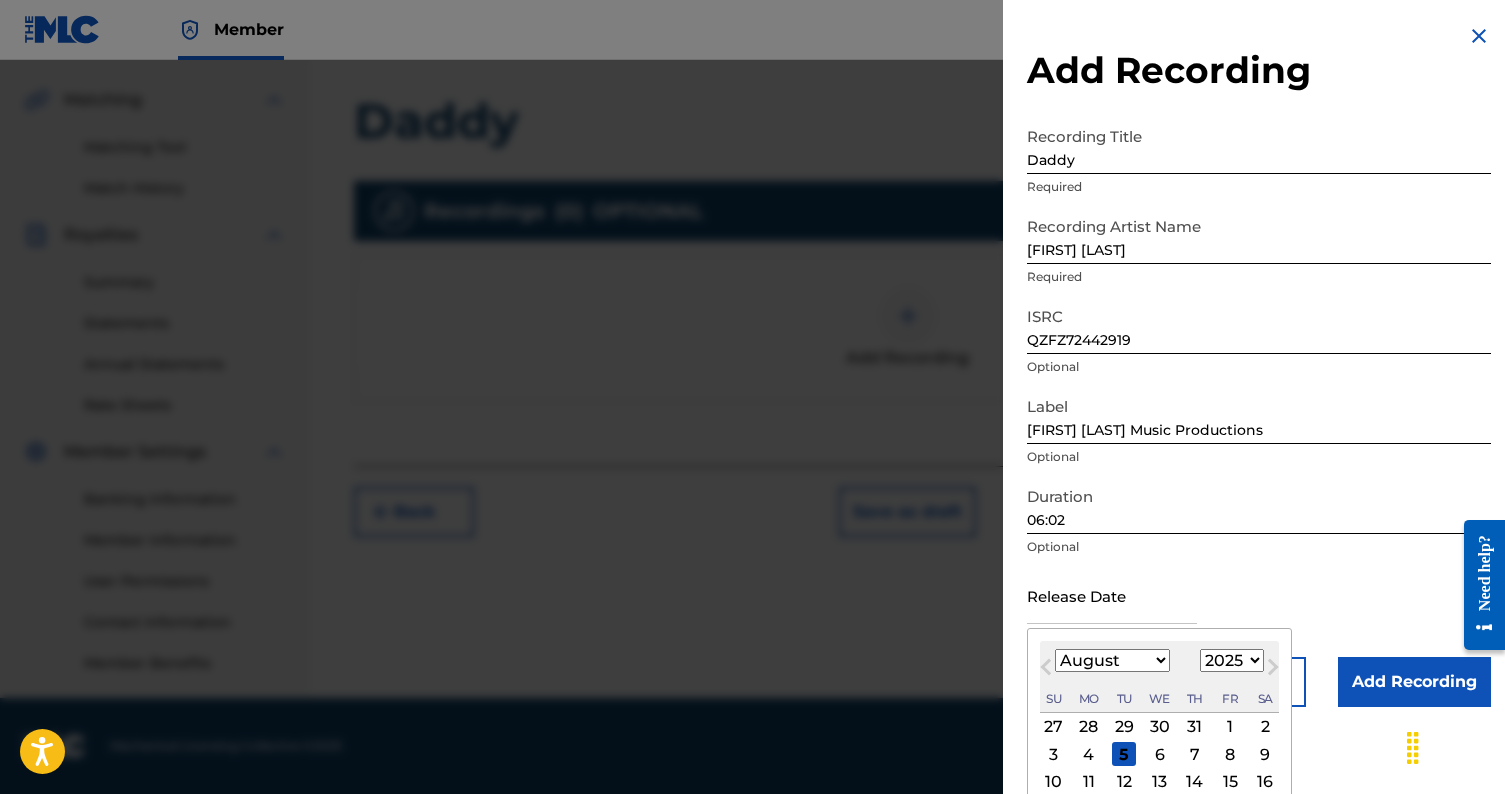 select on "2024" 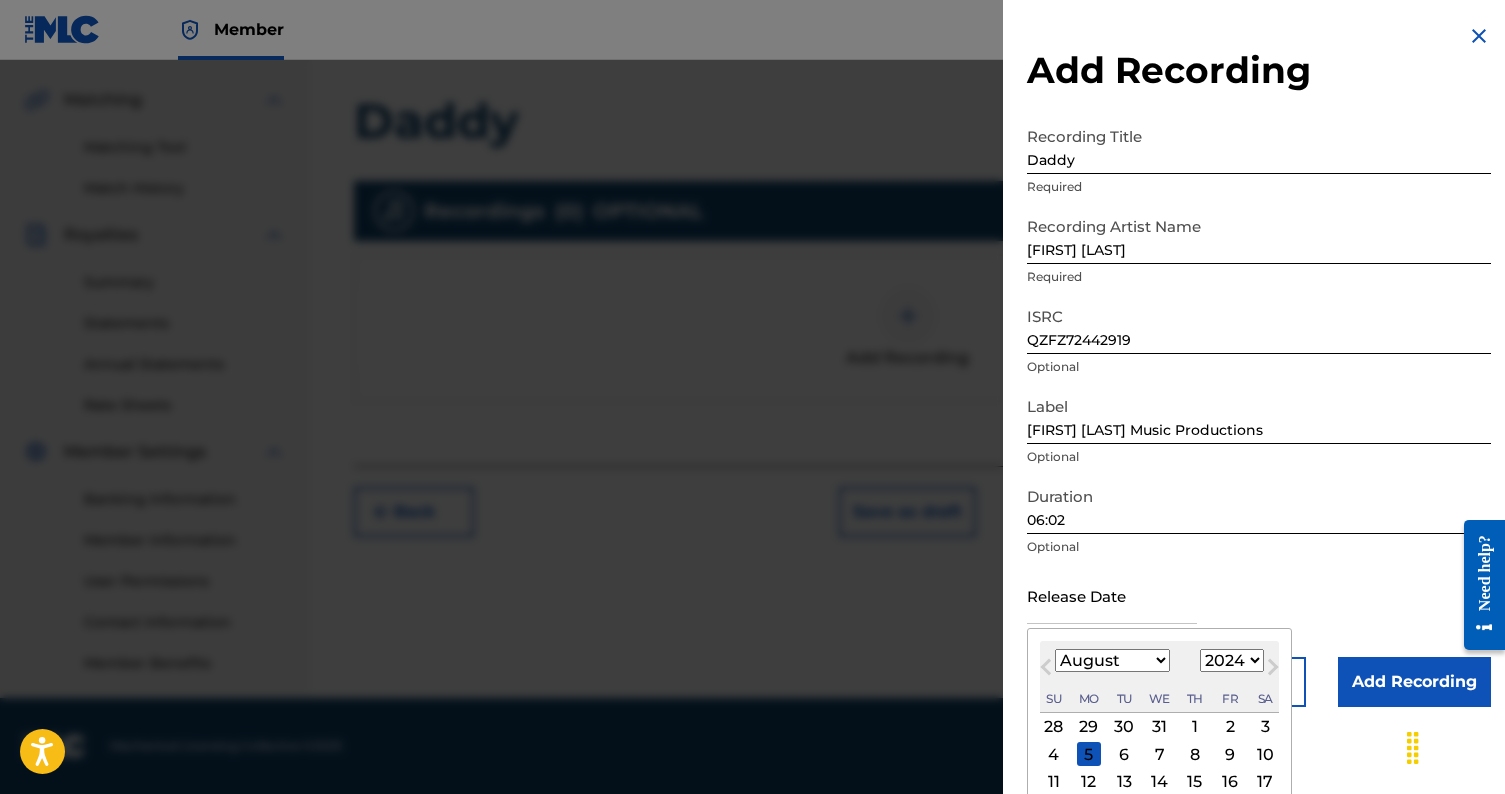 select on "1" 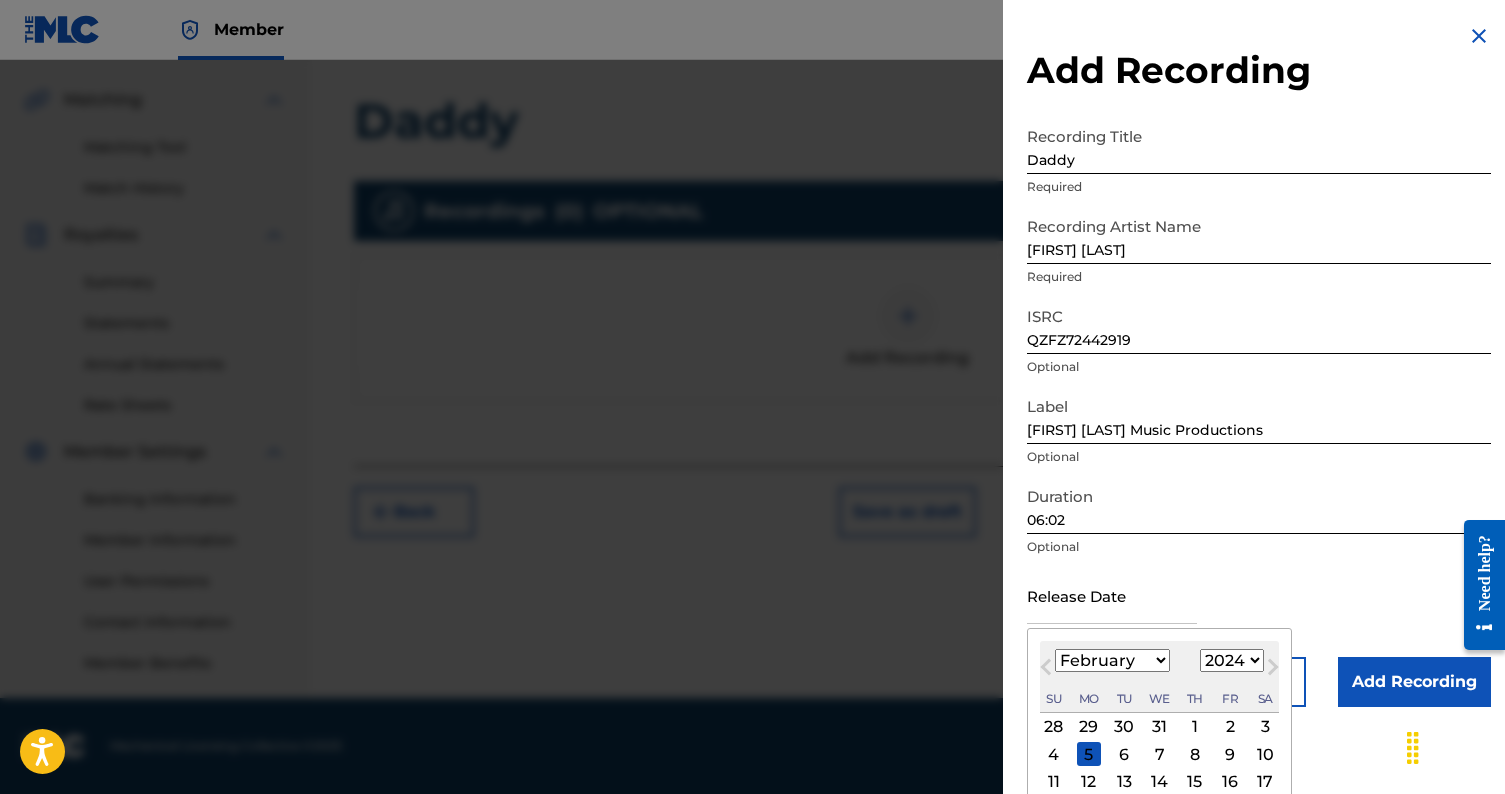 click on "2" at bounding box center (1230, 727) 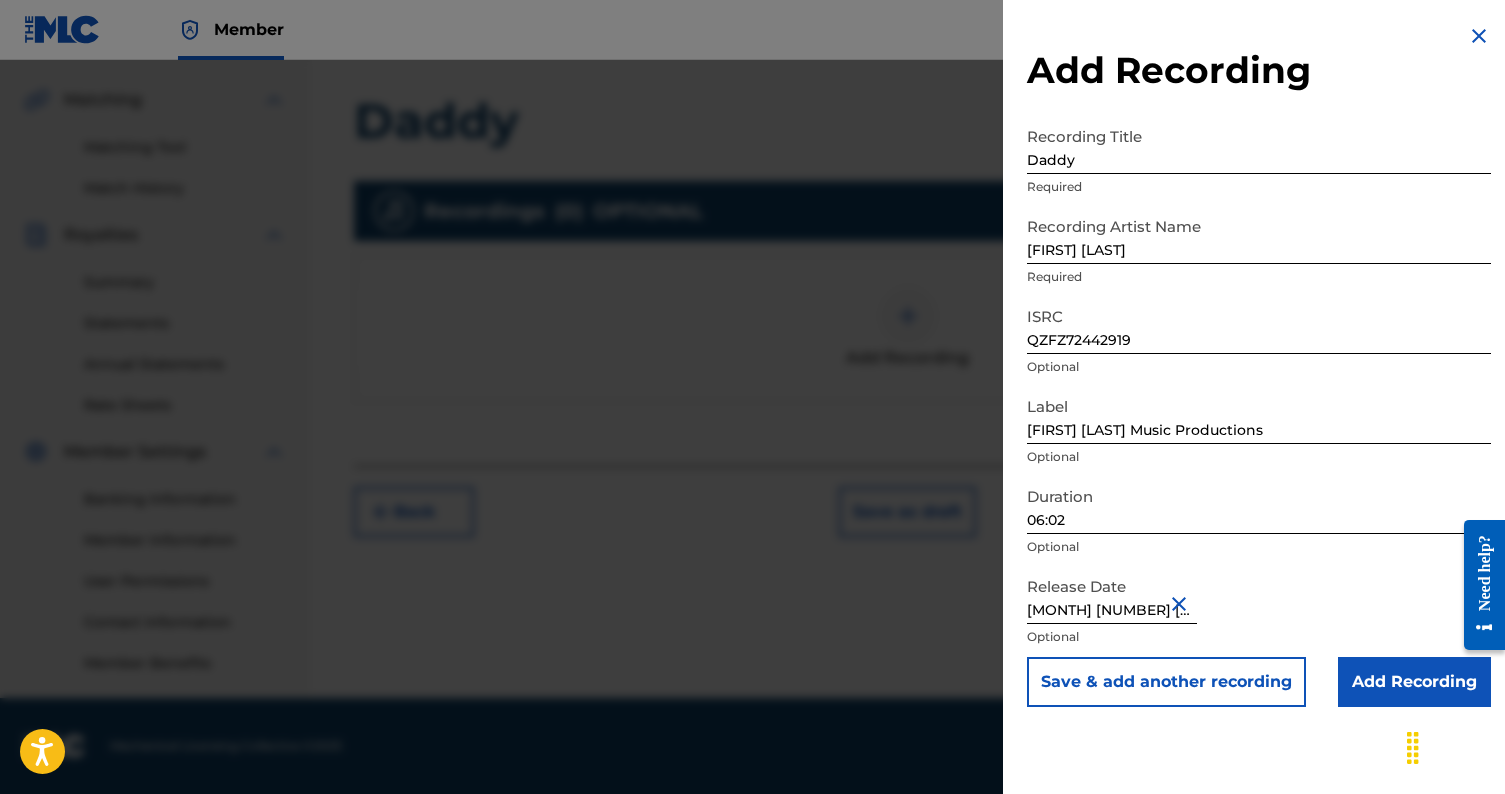 scroll, scrollTop: 446, scrollLeft: 0, axis: vertical 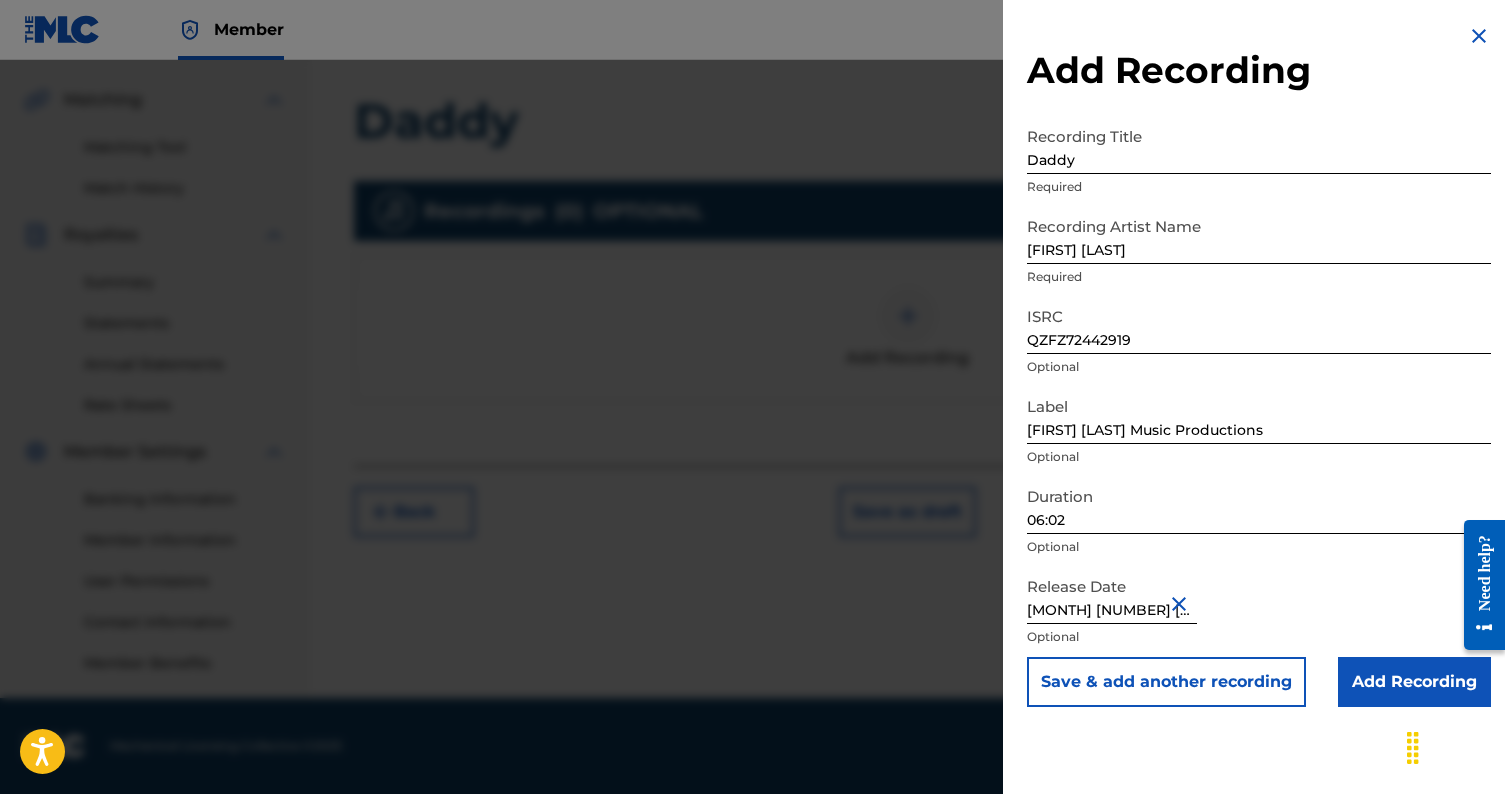 click on "Add Recording" at bounding box center [1414, 682] 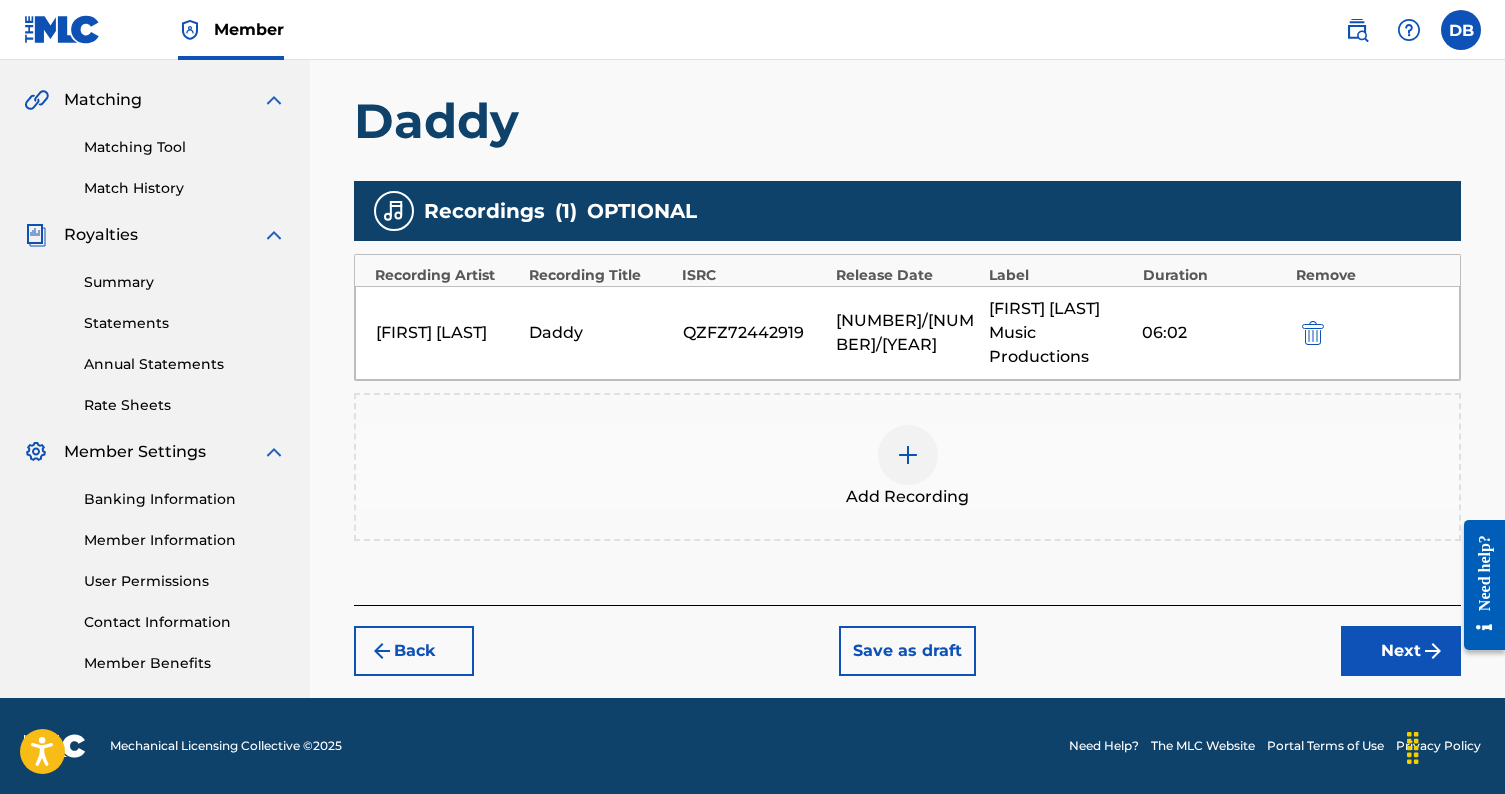 click on "Next" at bounding box center [1401, 651] 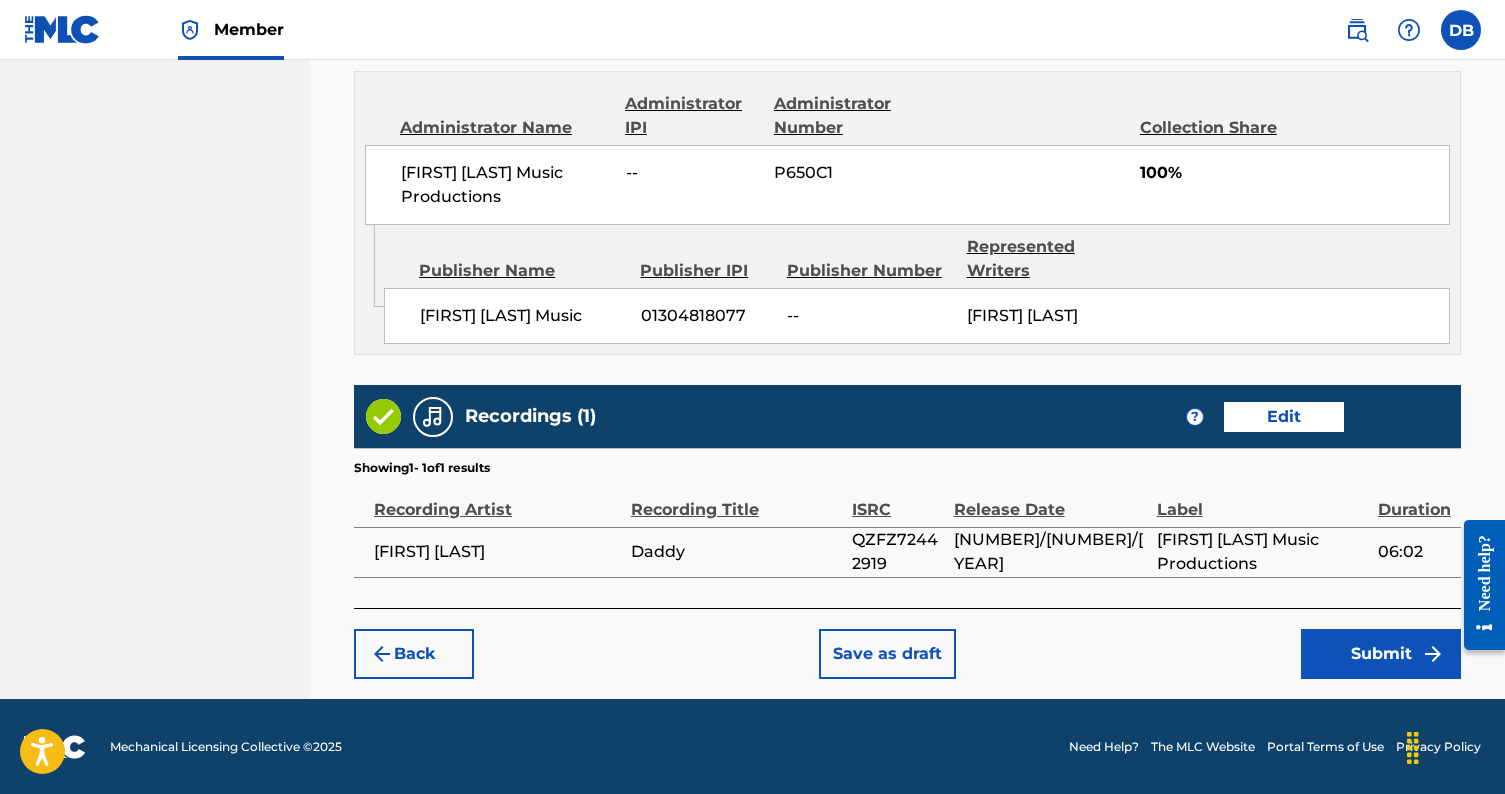 scroll, scrollTop: 1092, scrollLeft: 0, axis: vertical 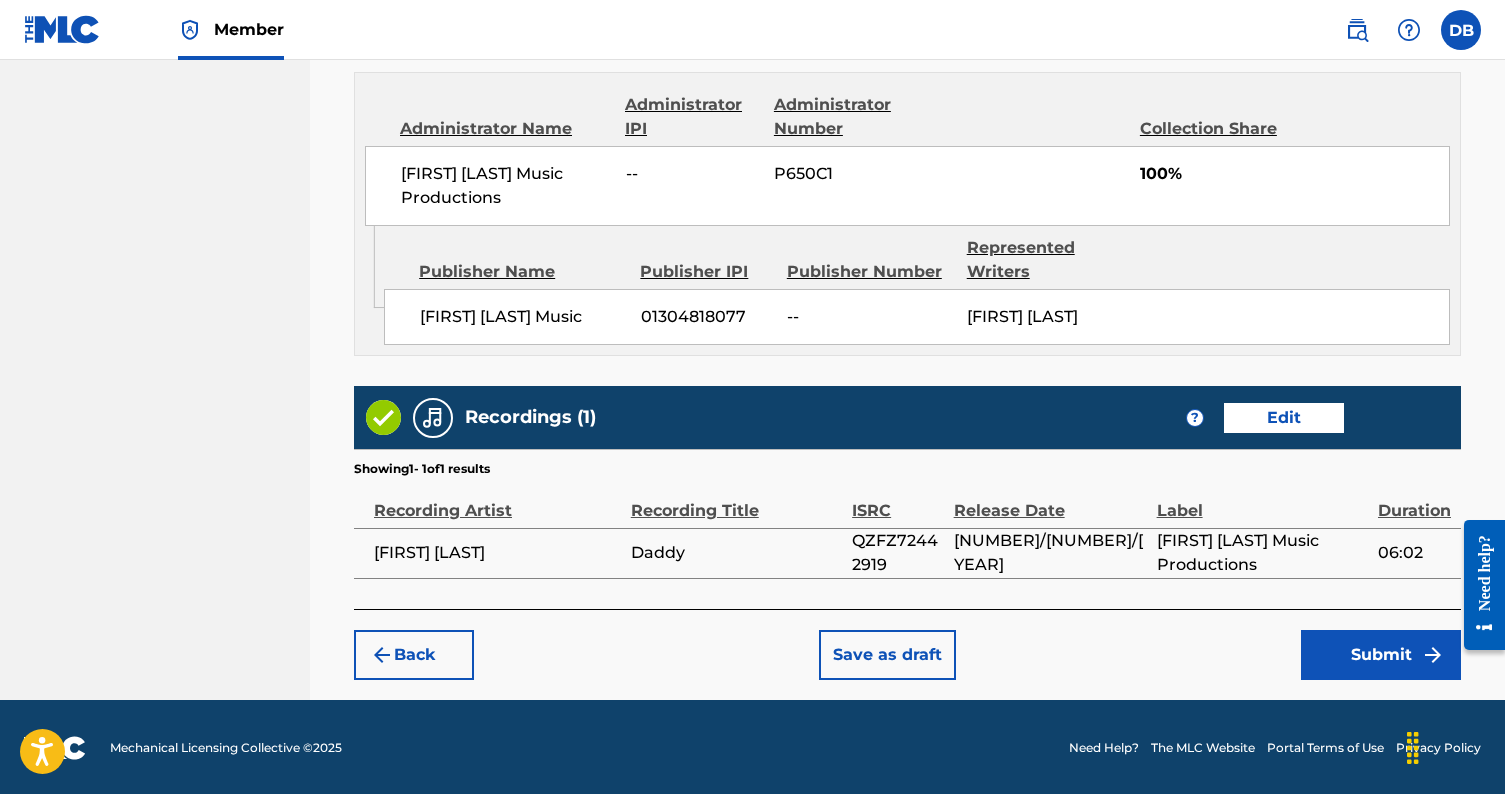 click on "Save as draft" at bounding box center (887, 655) 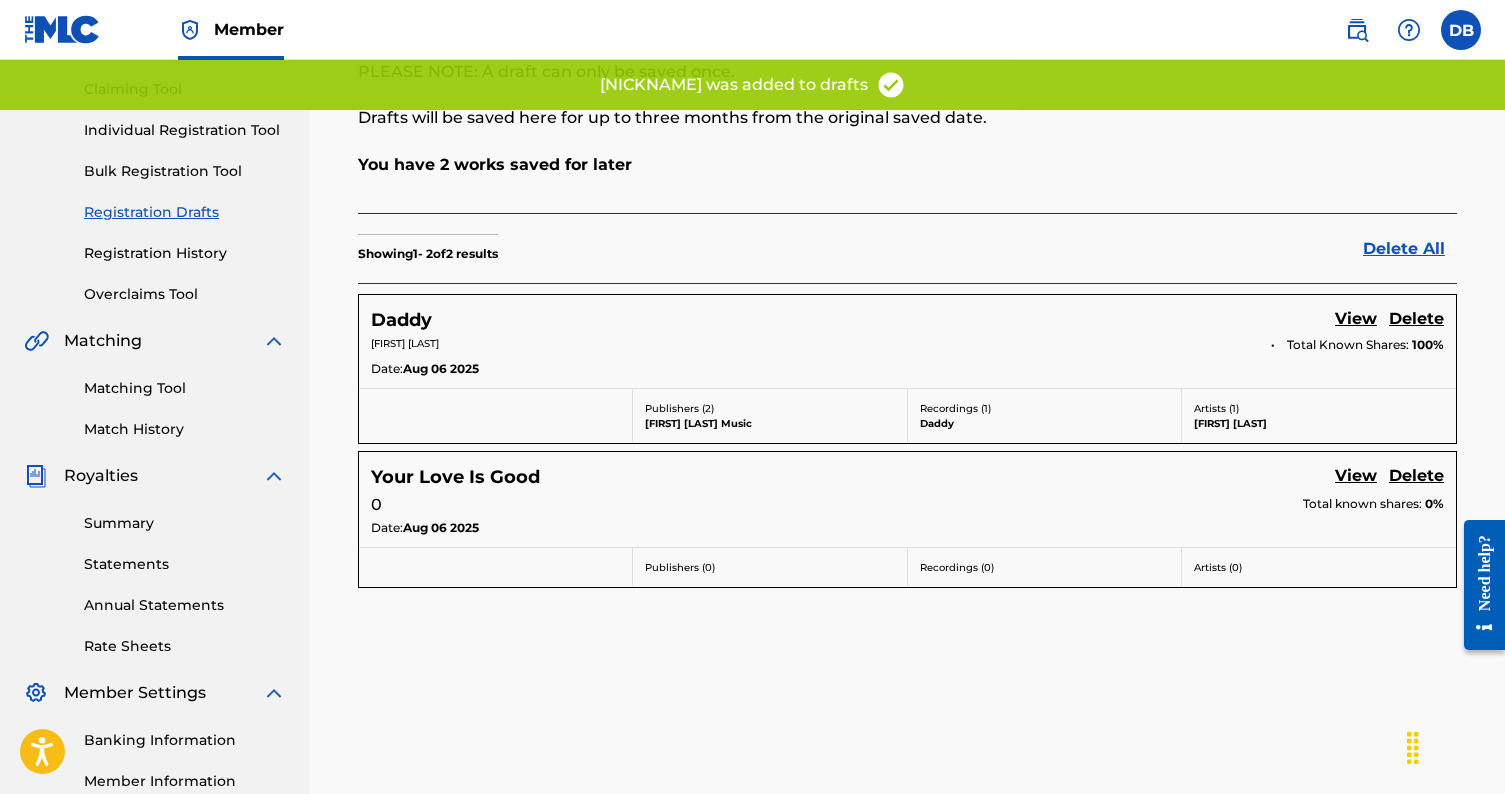 scroll, scrollTop: 206, scrollLeft: 0, axis: vertical 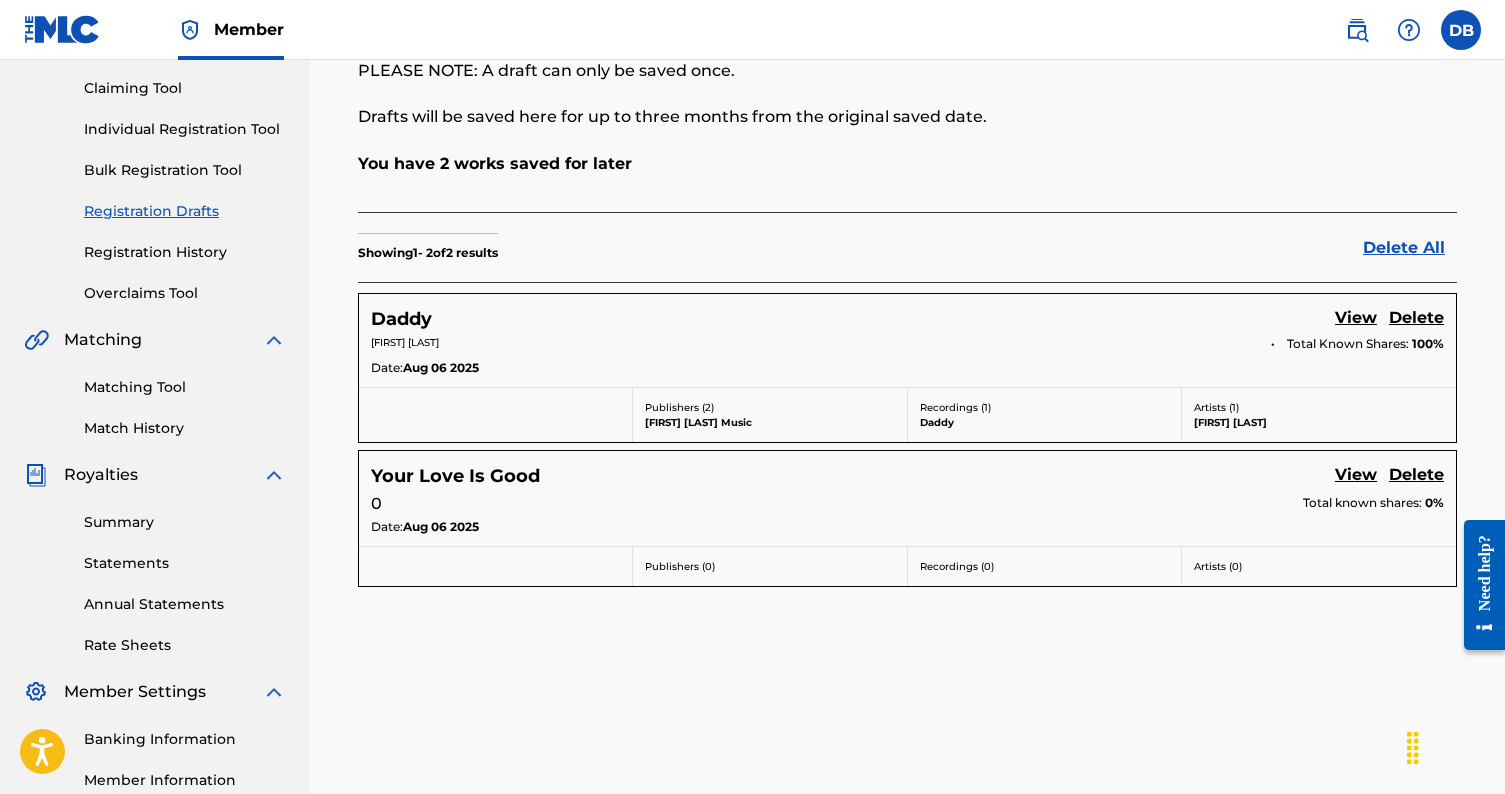 click on "View" at bounding box center [1356, 476] 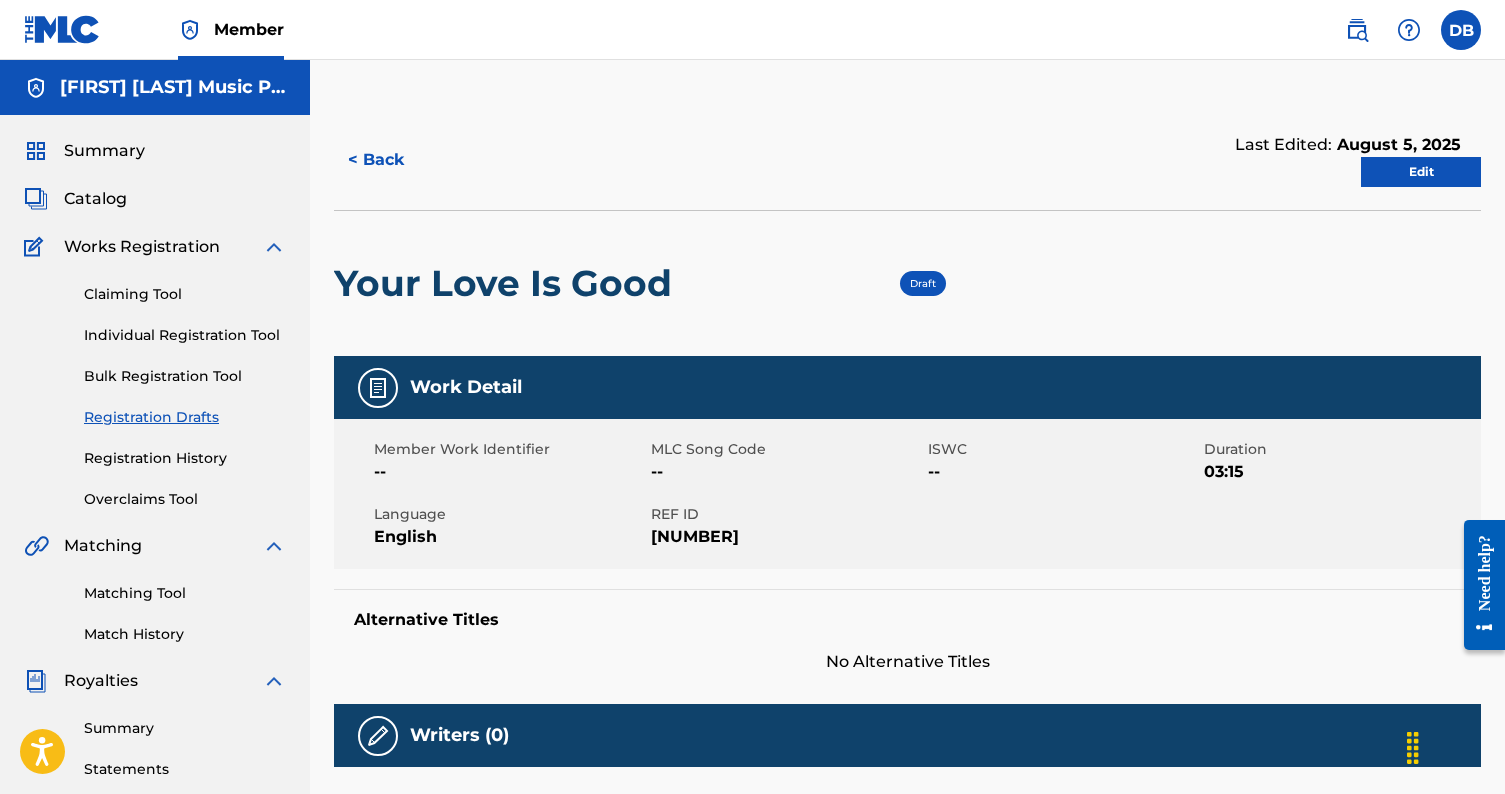 scroll, scrollTop: 0, scrollLeft: 0, axis: both 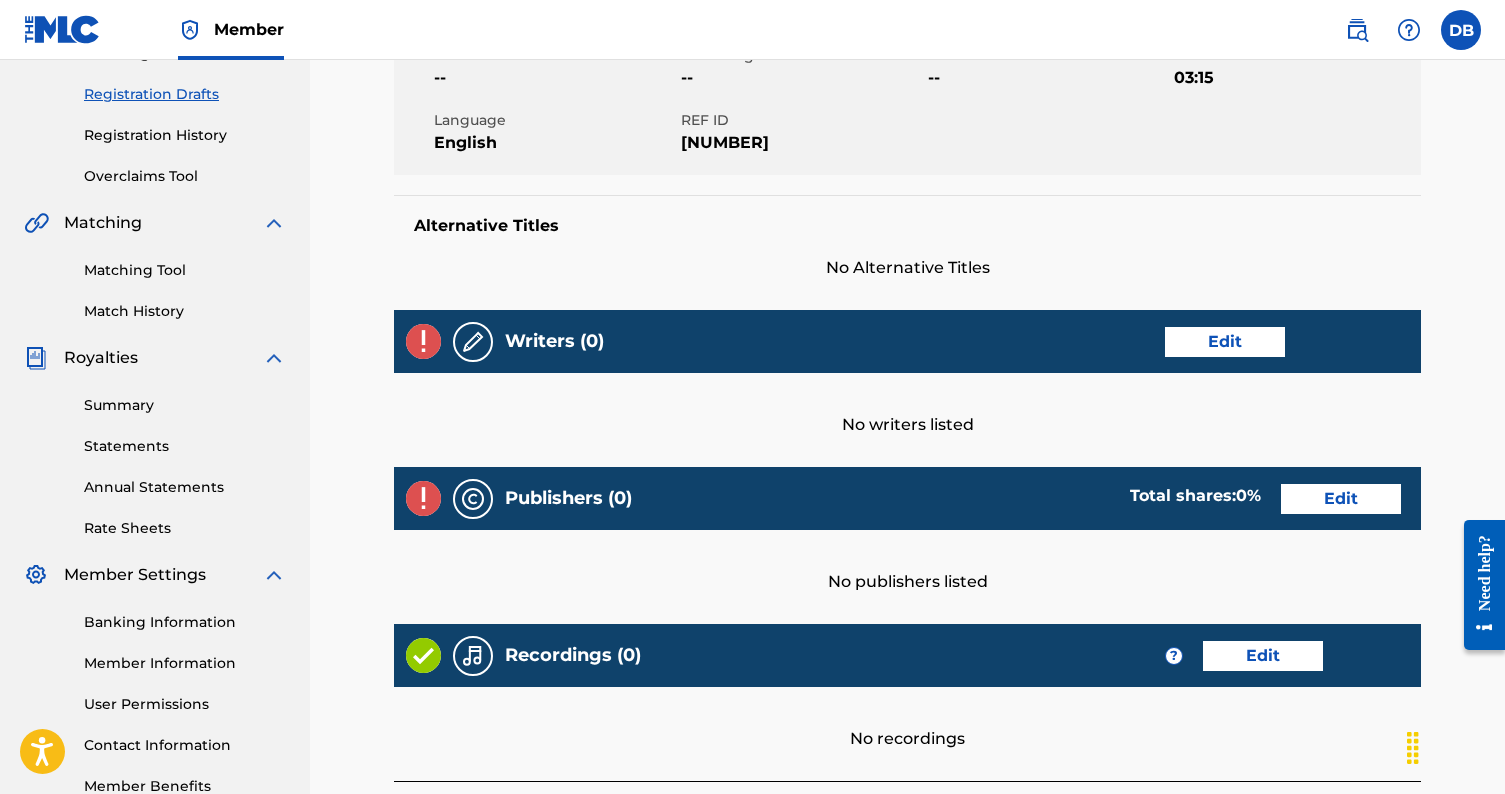 click on "Edit" at bounding box center [1225, 342] 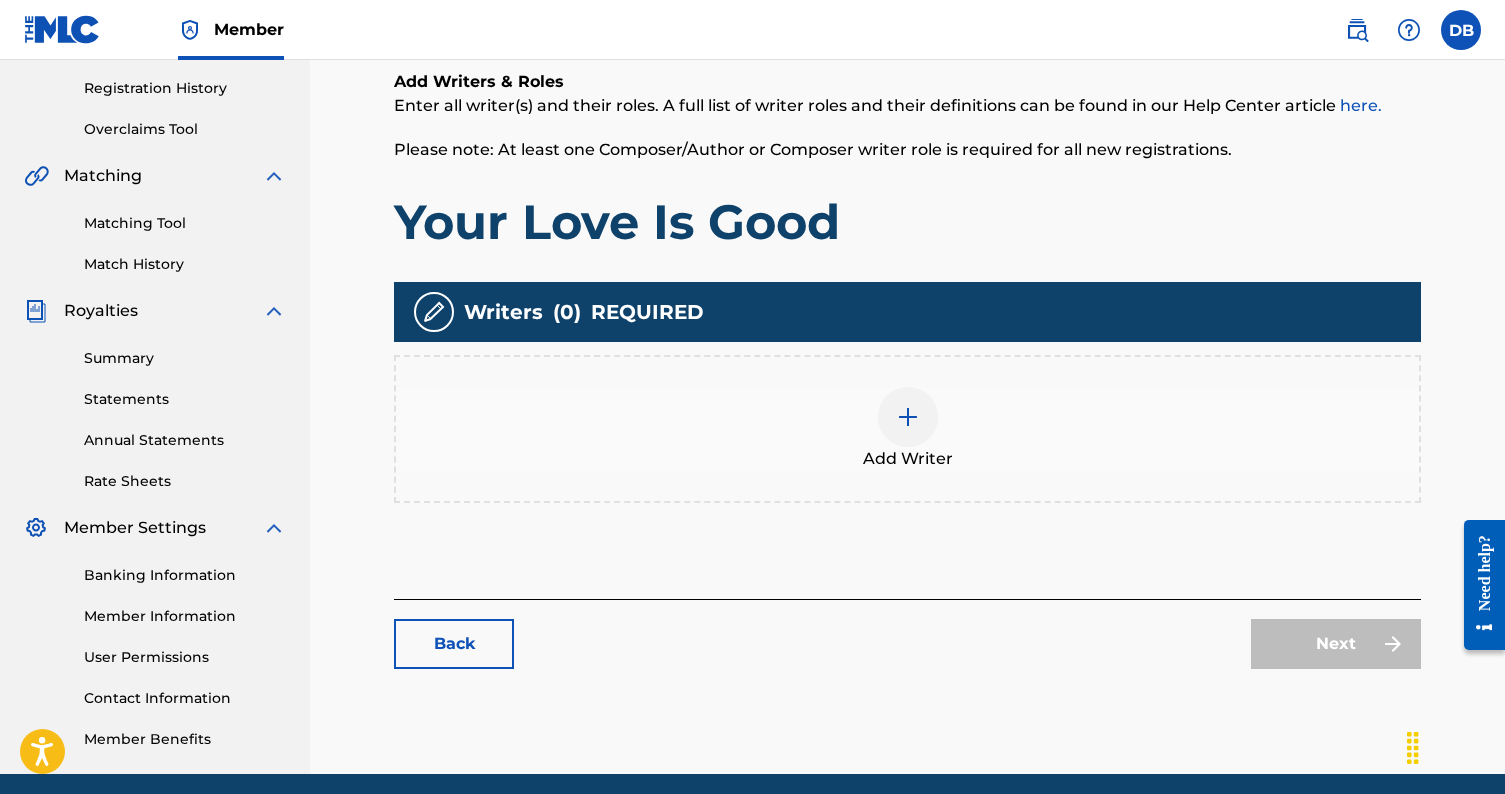 scroll, scrollTop: 381, scrollLeft: 0, axis: vertical 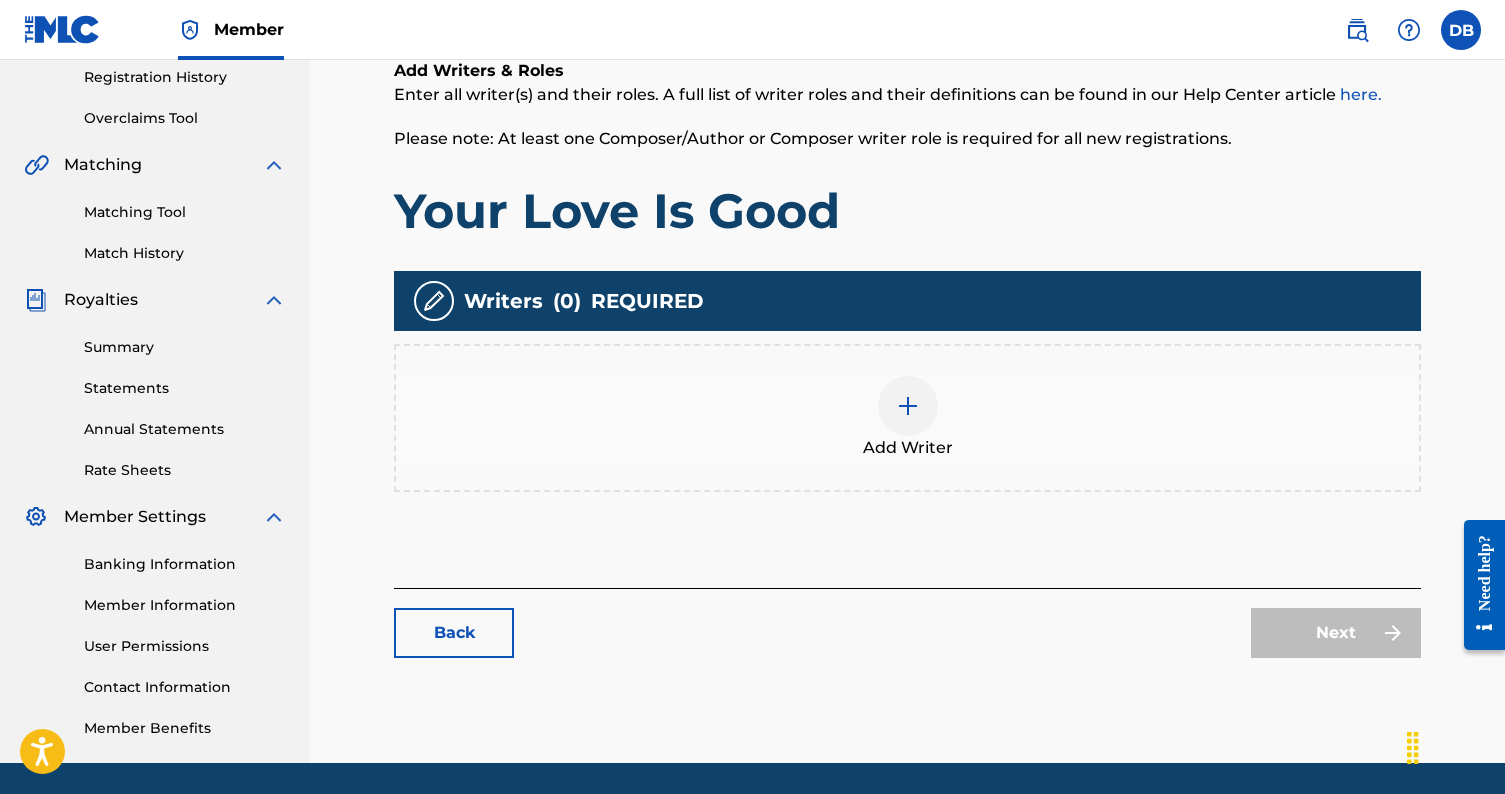 click at bounding box center (908, 406) 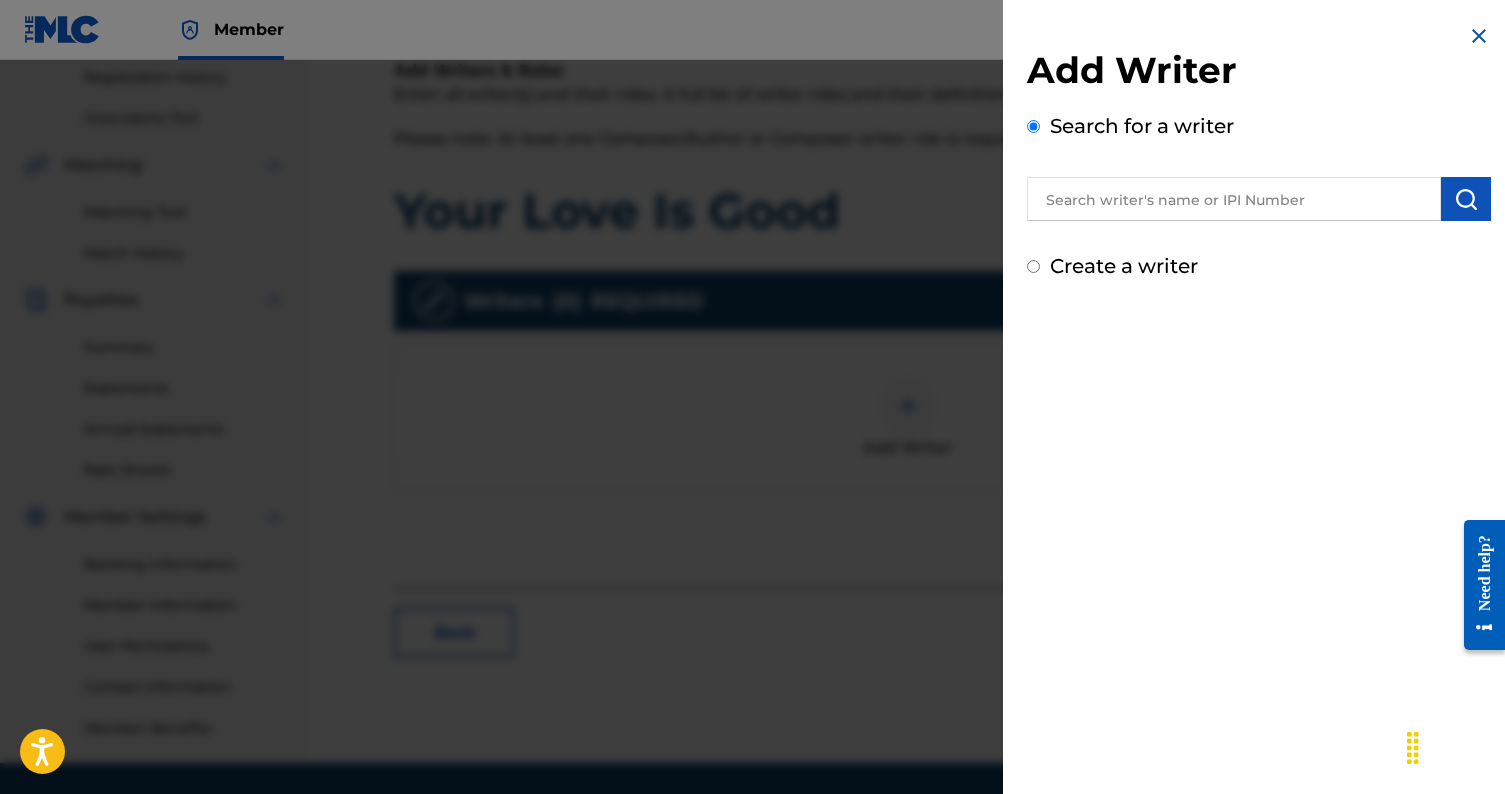 click on "Create a writer" at bounding box center [1124, 266] 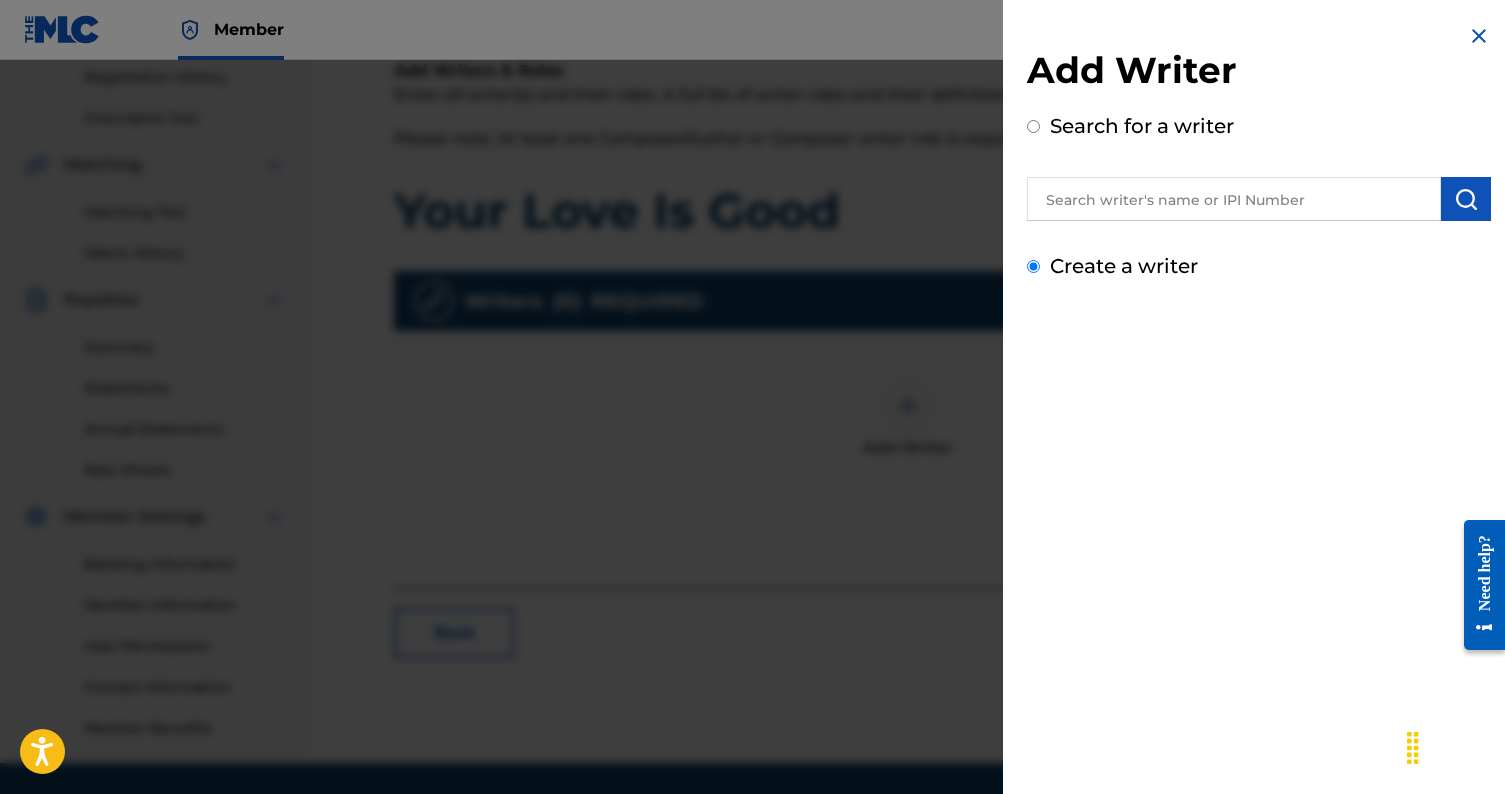 click on "Create a writer" at bounding box center [1033, 266] 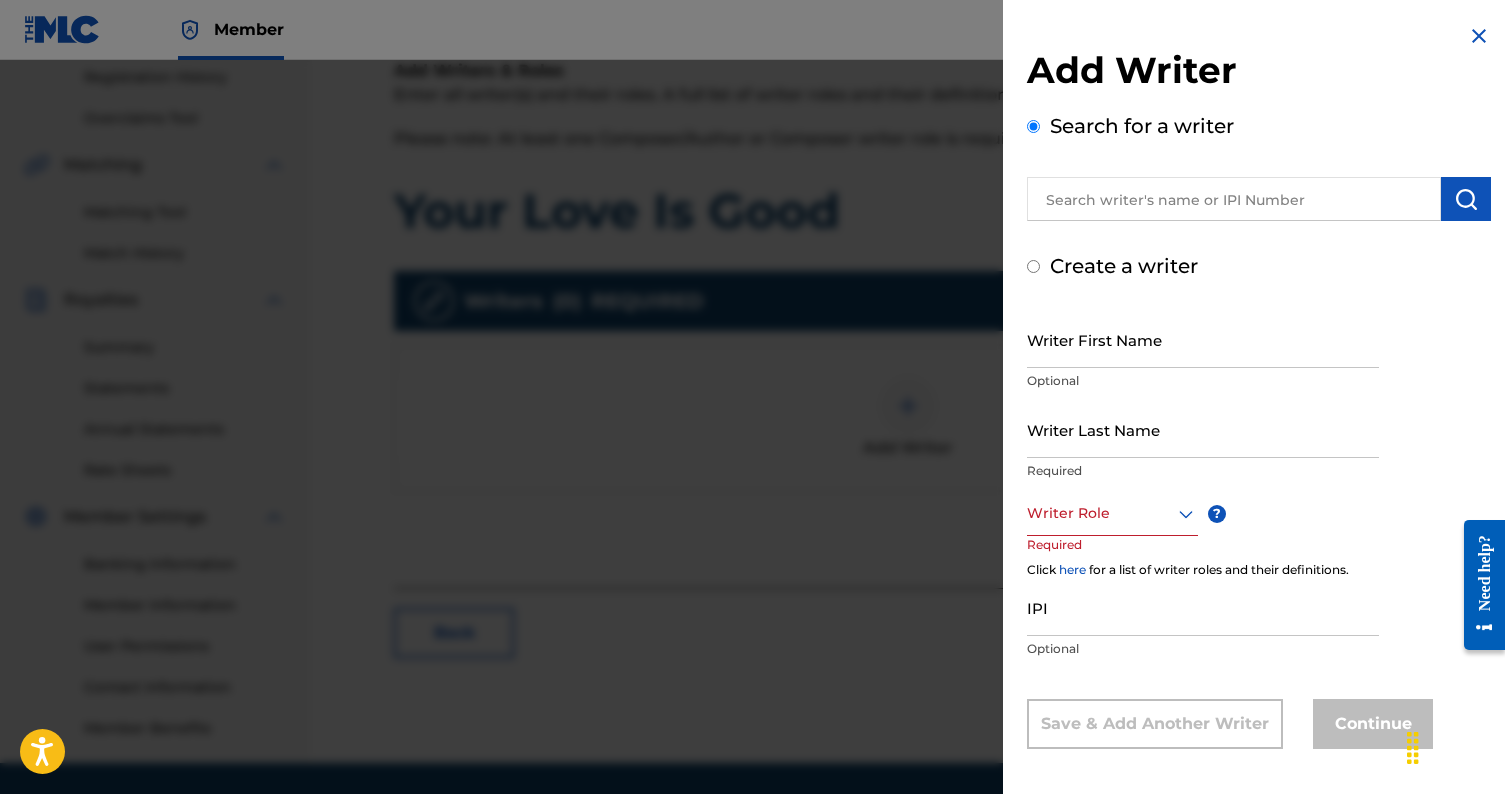 radio on "false" 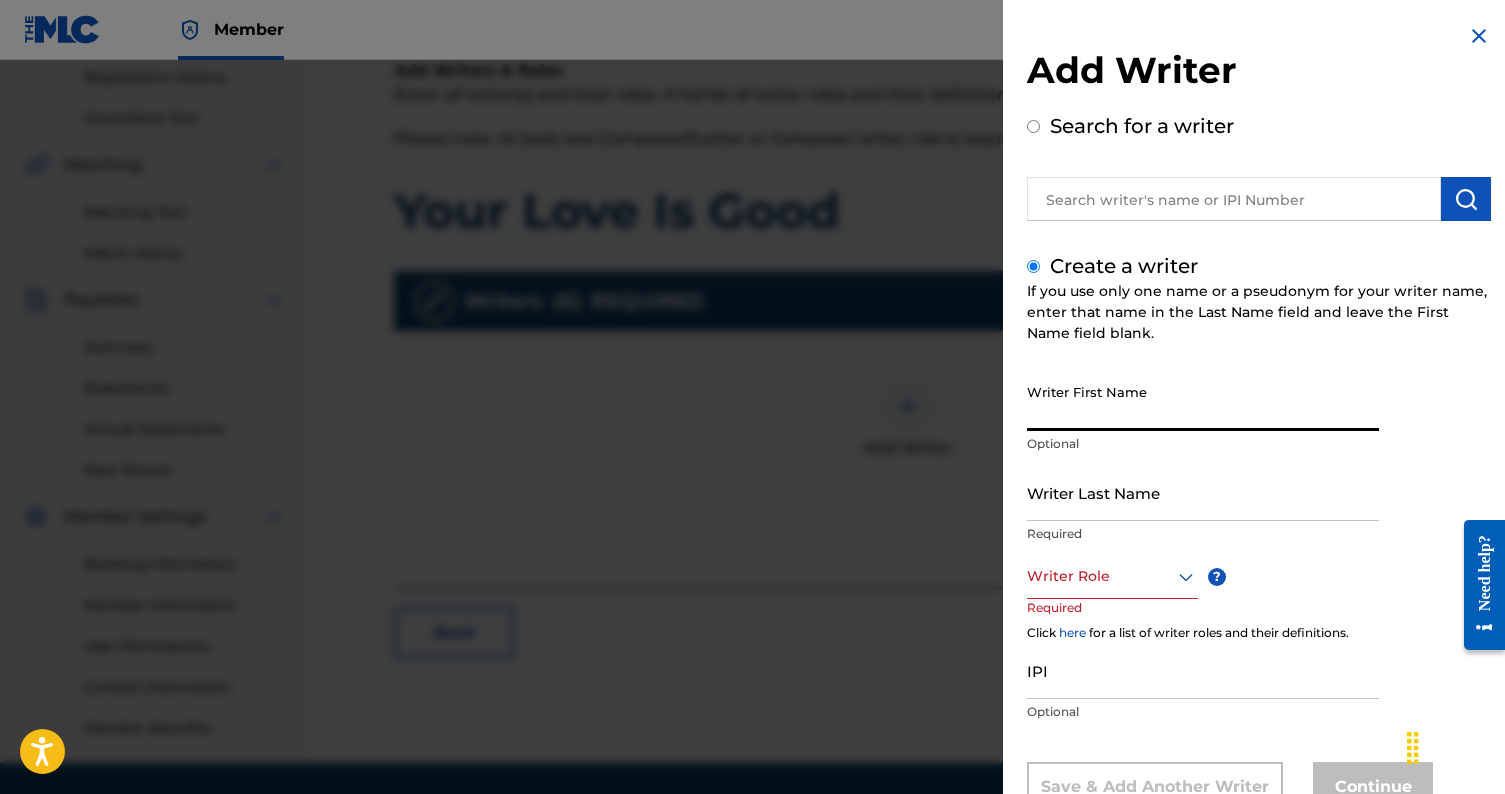 click on "Writer First Name" at bounding box center (1203, 402) 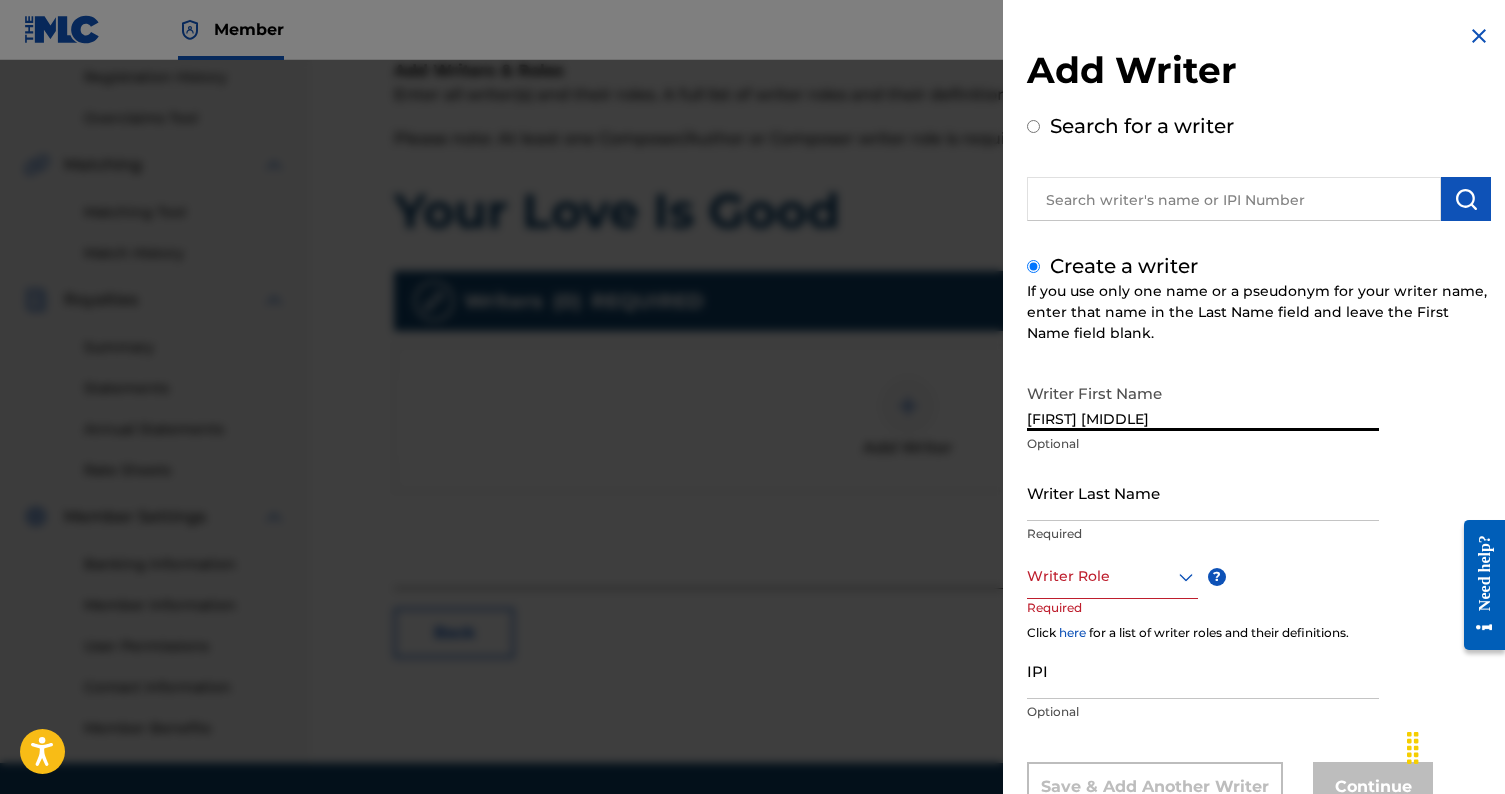 type on "[FIRST]" 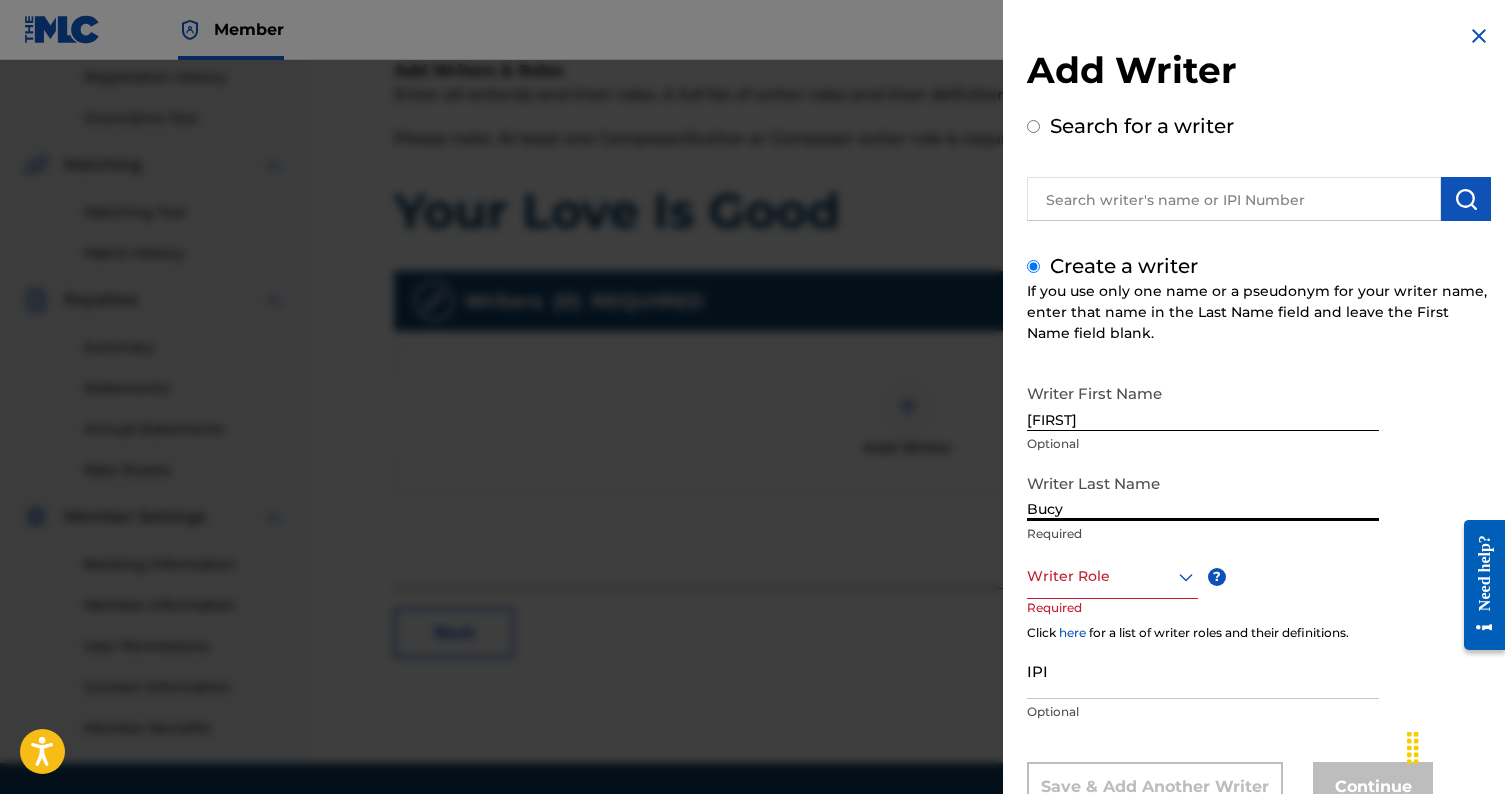 type on "Bucy" 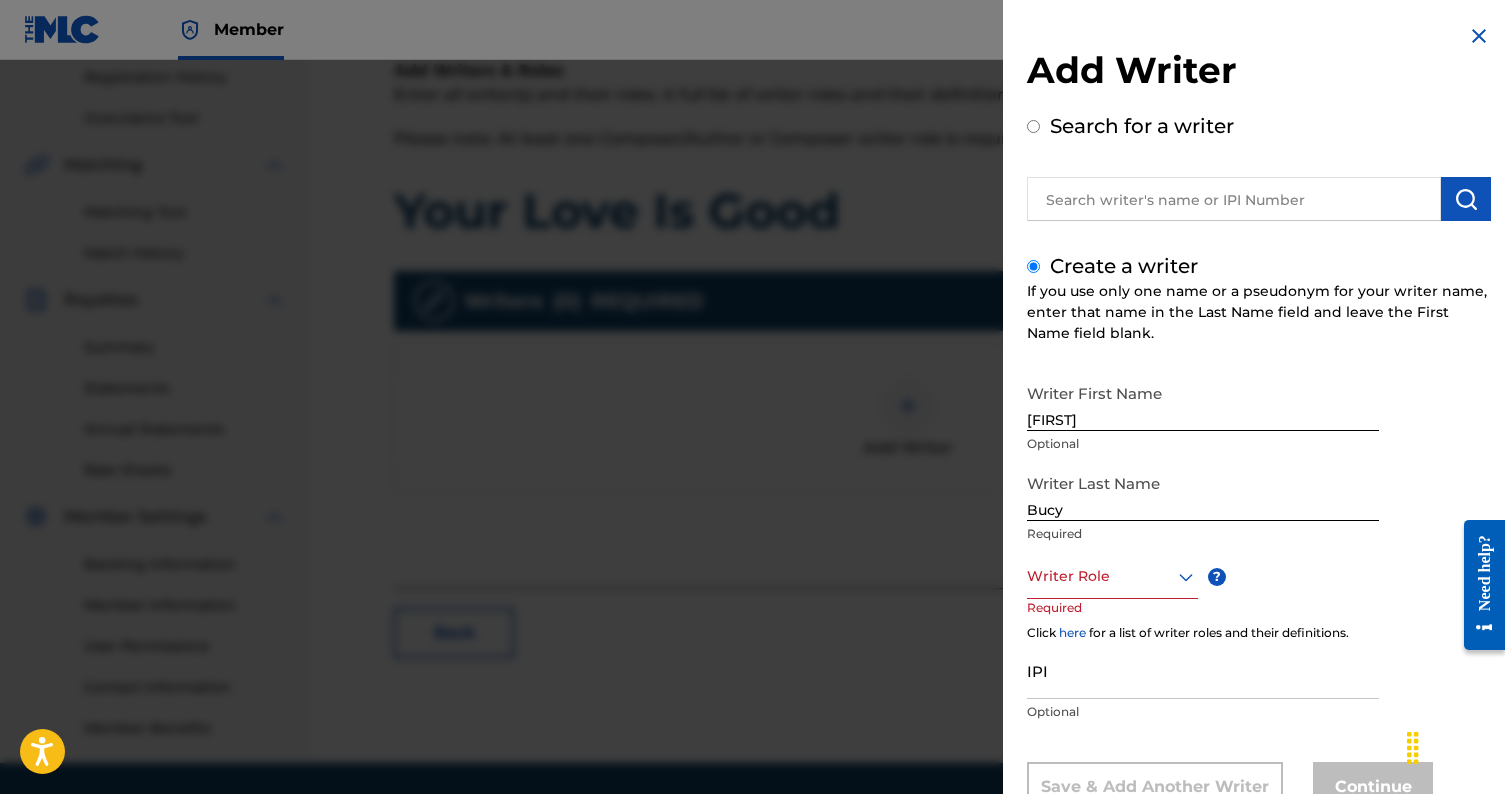 click on "Writer First Name   Daniel Optional" at bounding box center (1203, 419) 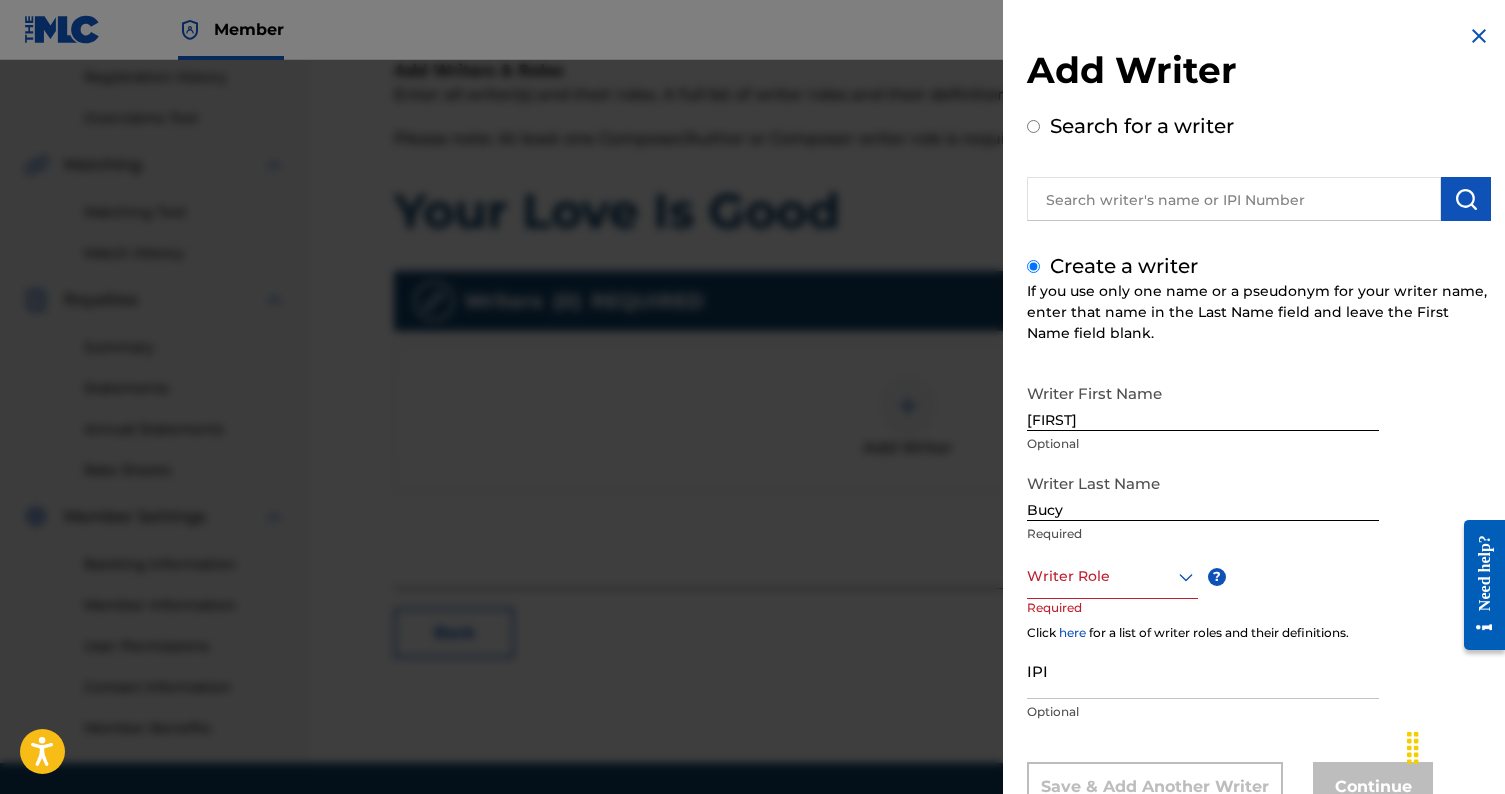 scroll, scrollTop: 72, scrollLeft: 0, axis: vertical 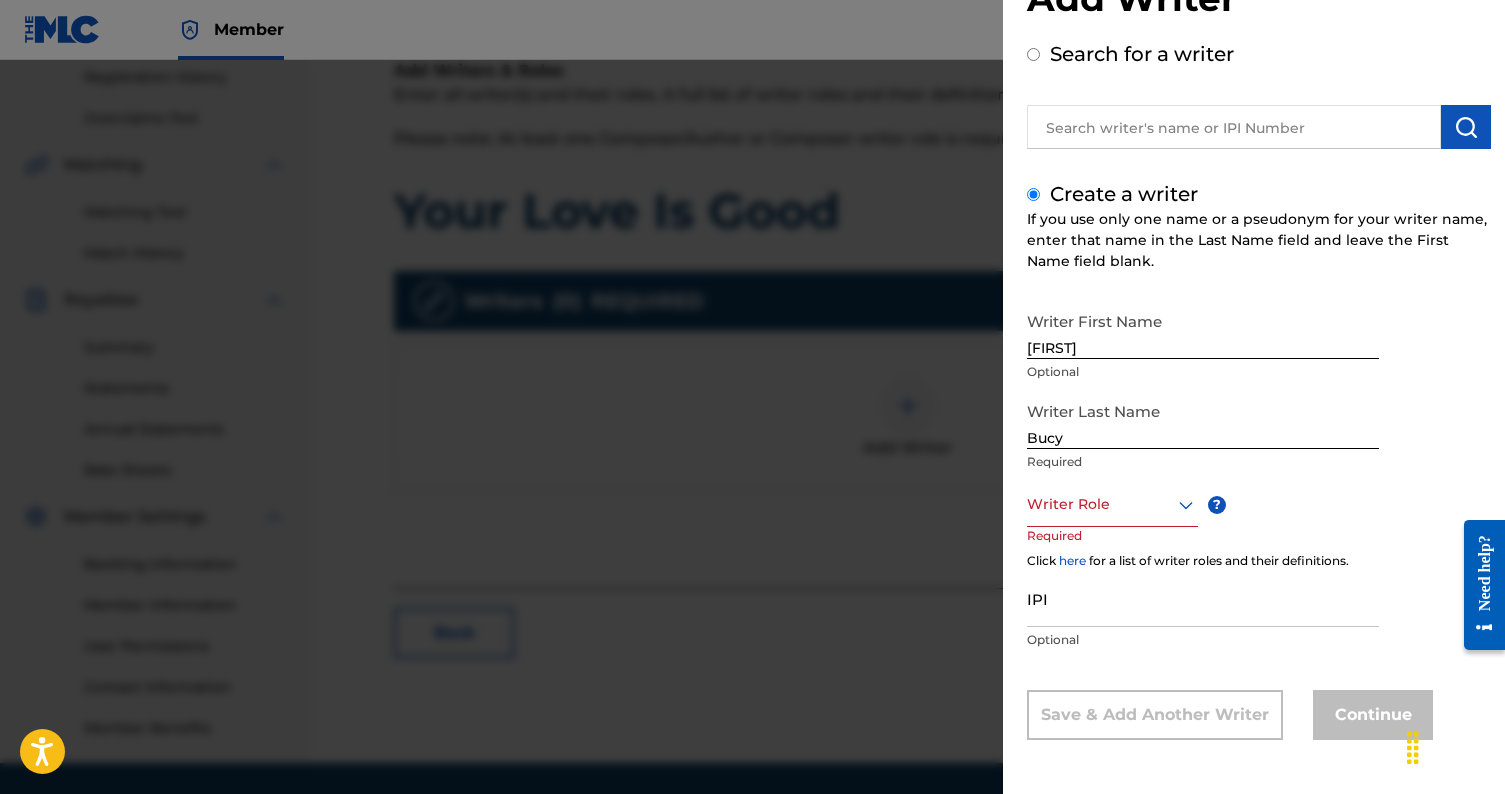 click on "Writer Role" at bounding box center (1112, 504) 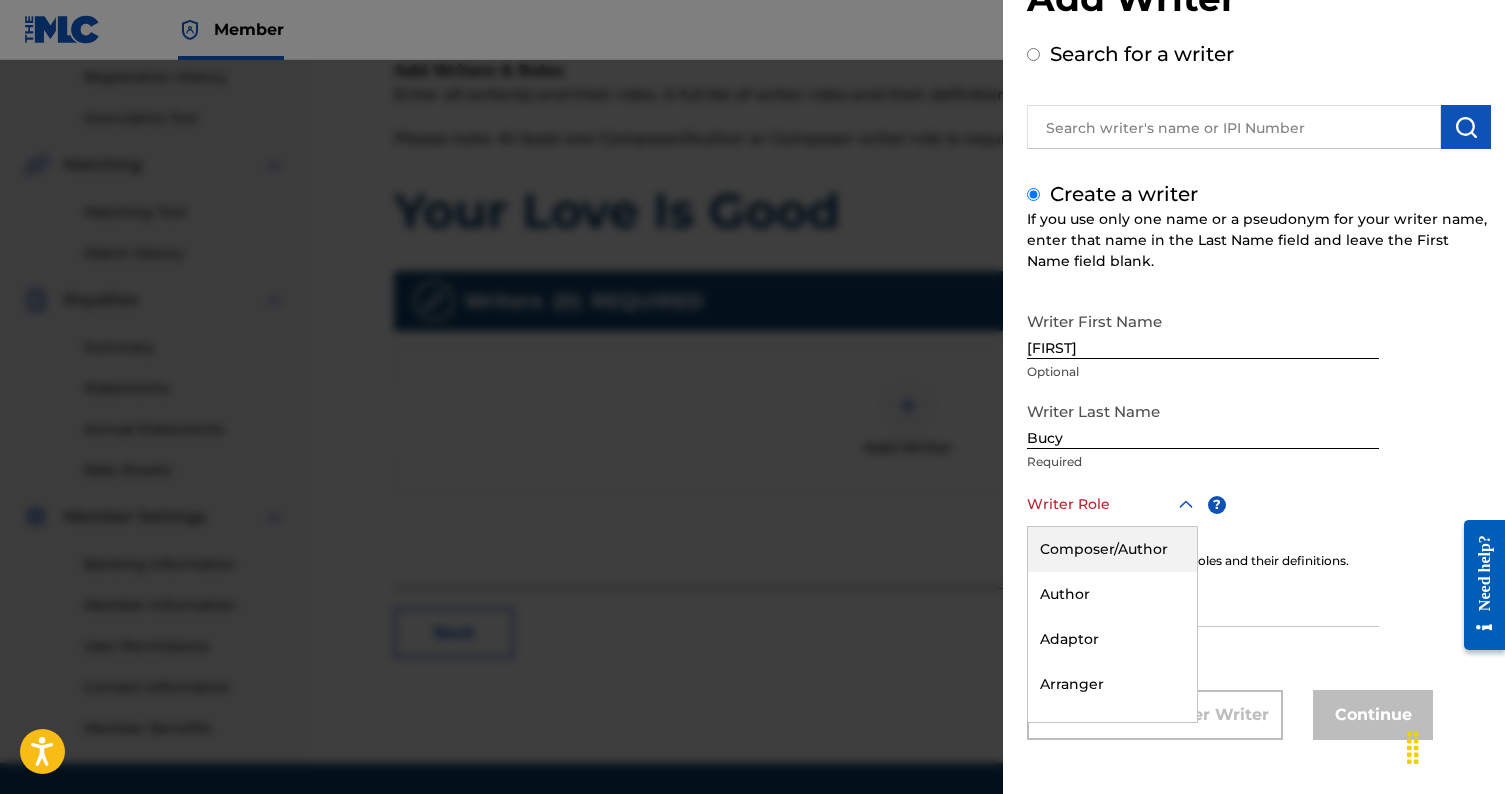 click on "Composer/Author" at bounding box center [1112, 549] 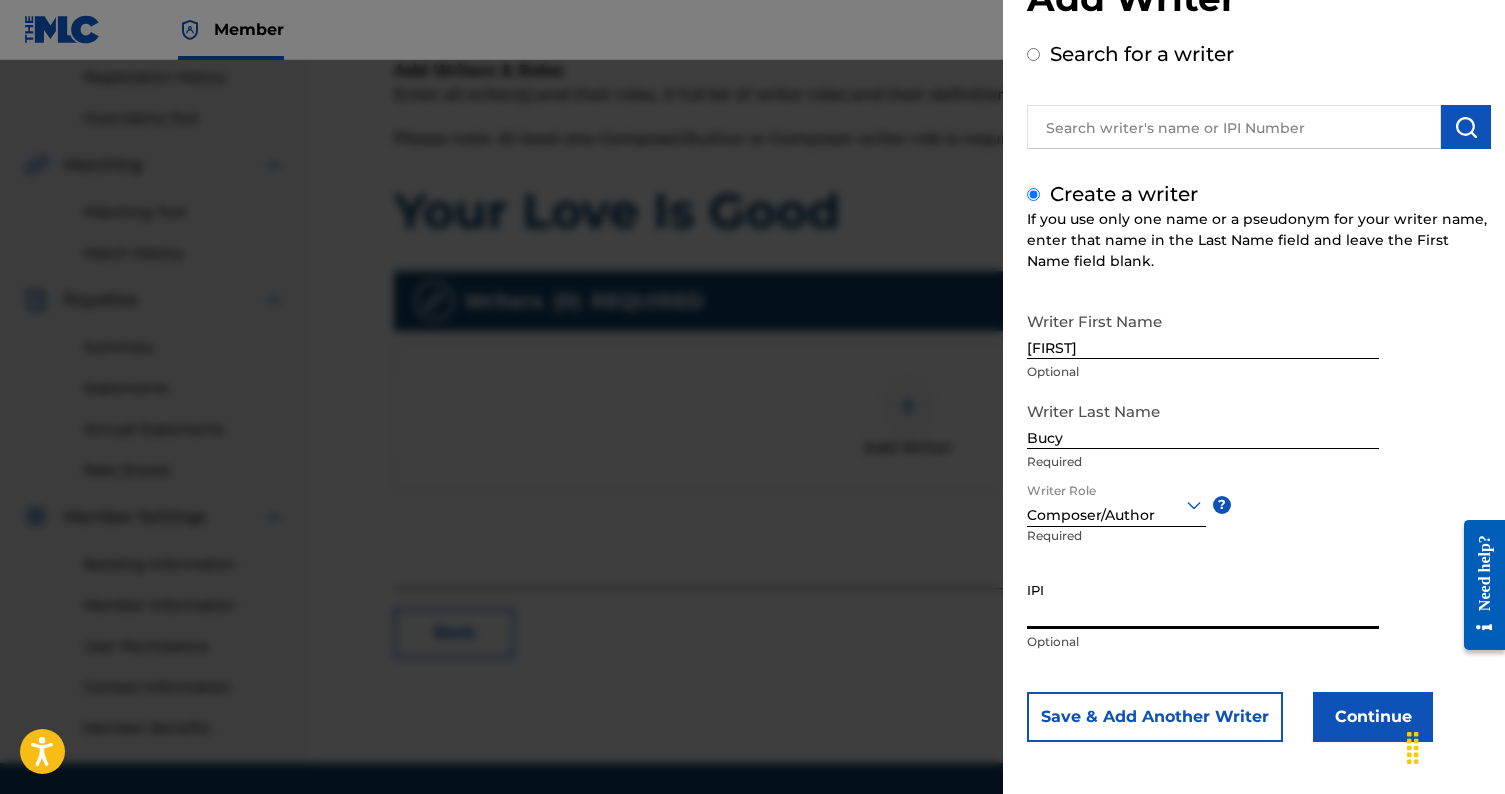 click on "IPI" at bounding box center (1203, 600) 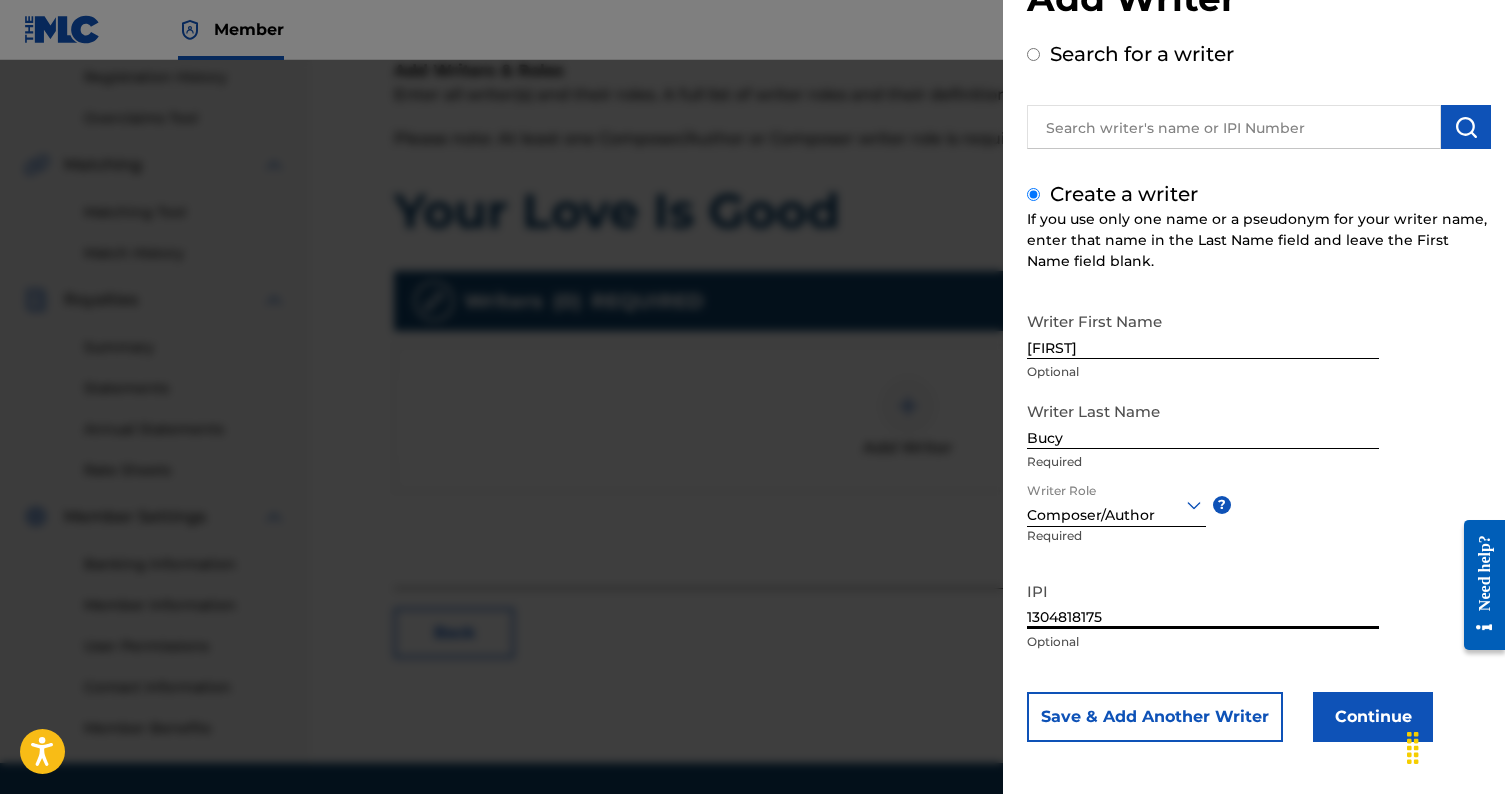 type on "1304818175" 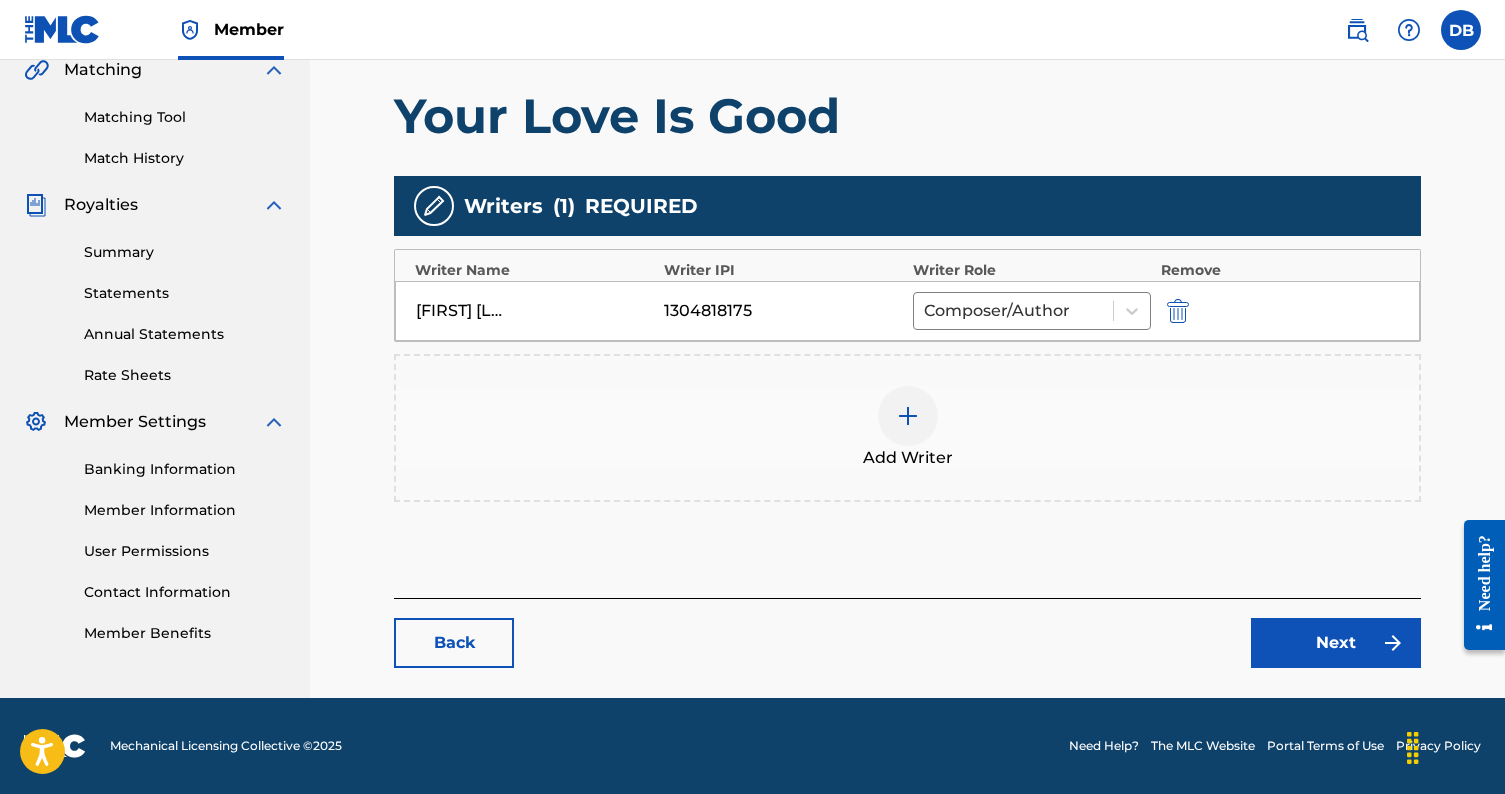 scroll, scrollTop: 476, scrollLeft: 0, axis: vertical 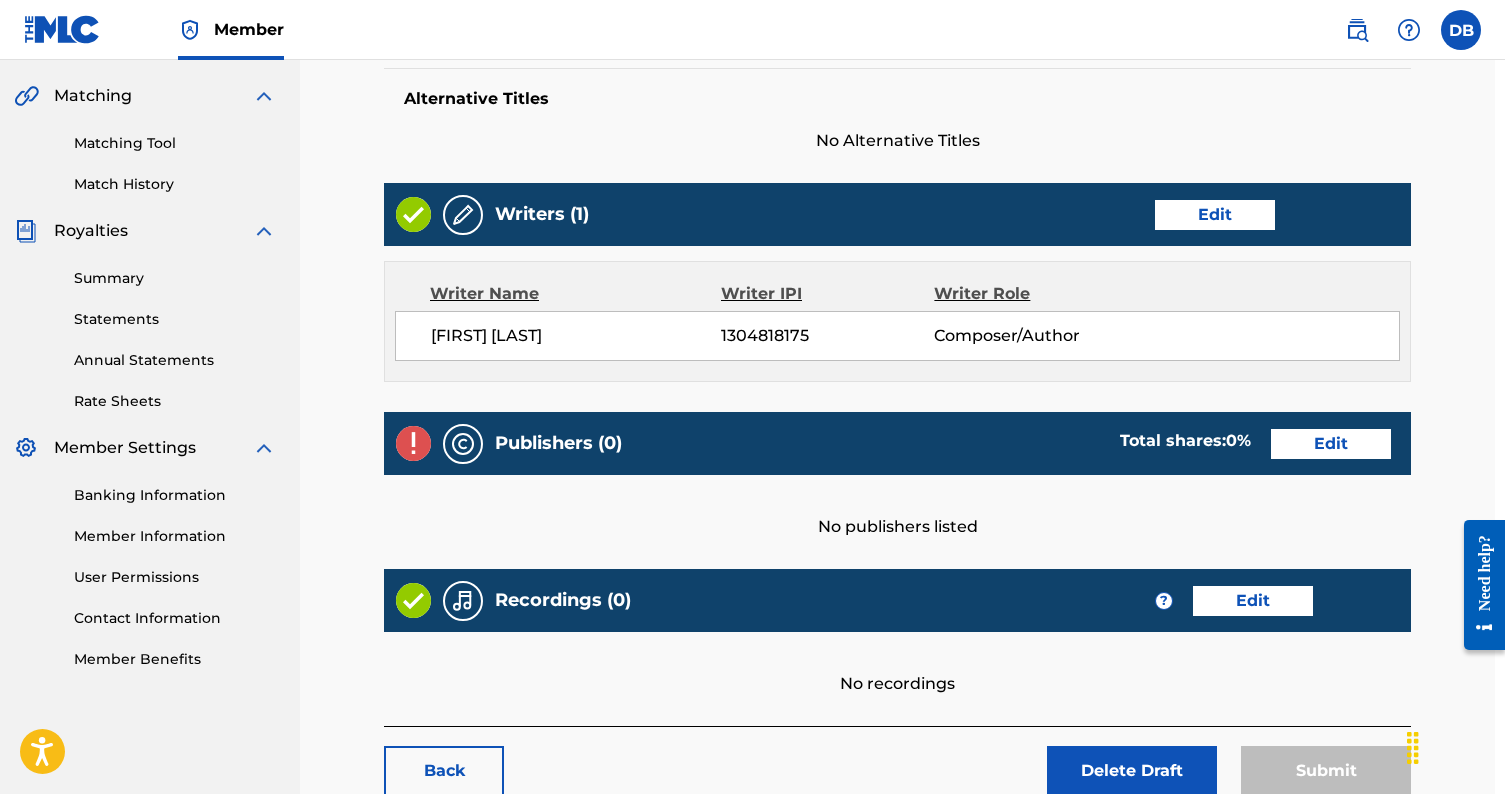 click on "Edit" at bounding box center (1331, 444) 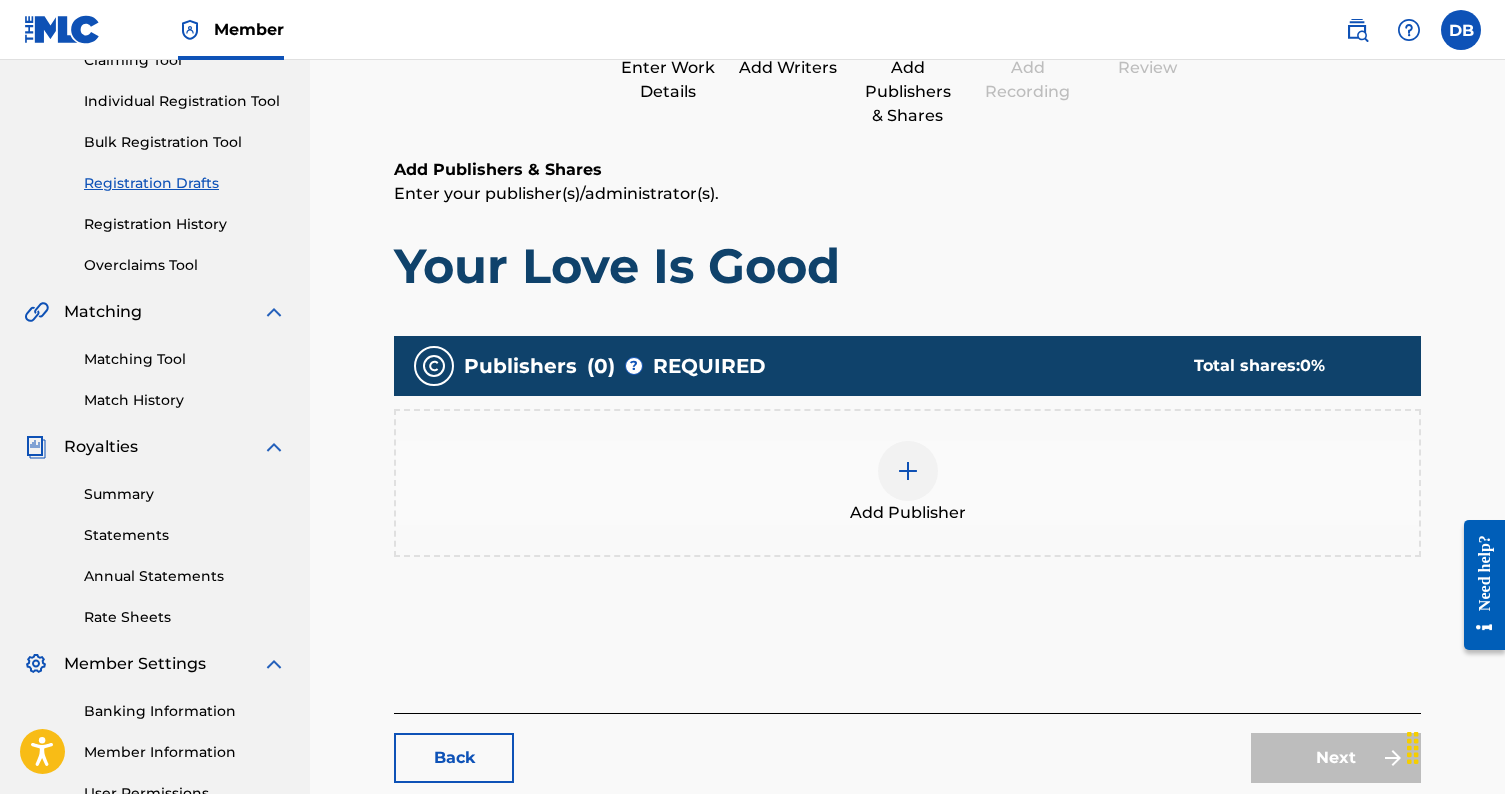 scroll, scrollTop: 433, scrollLeft: 0, axis: vertical 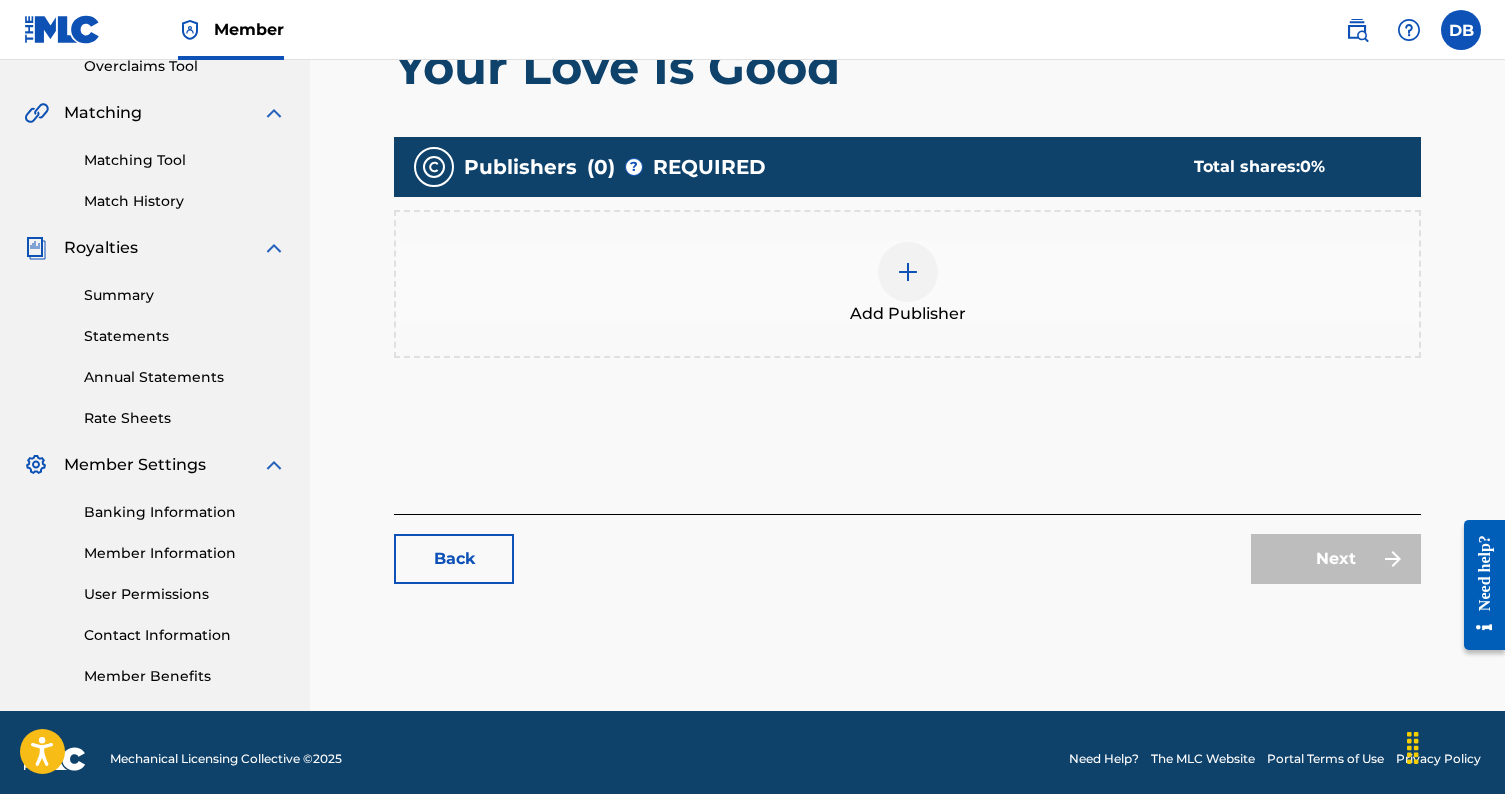 click at bounding box center [908, 272] 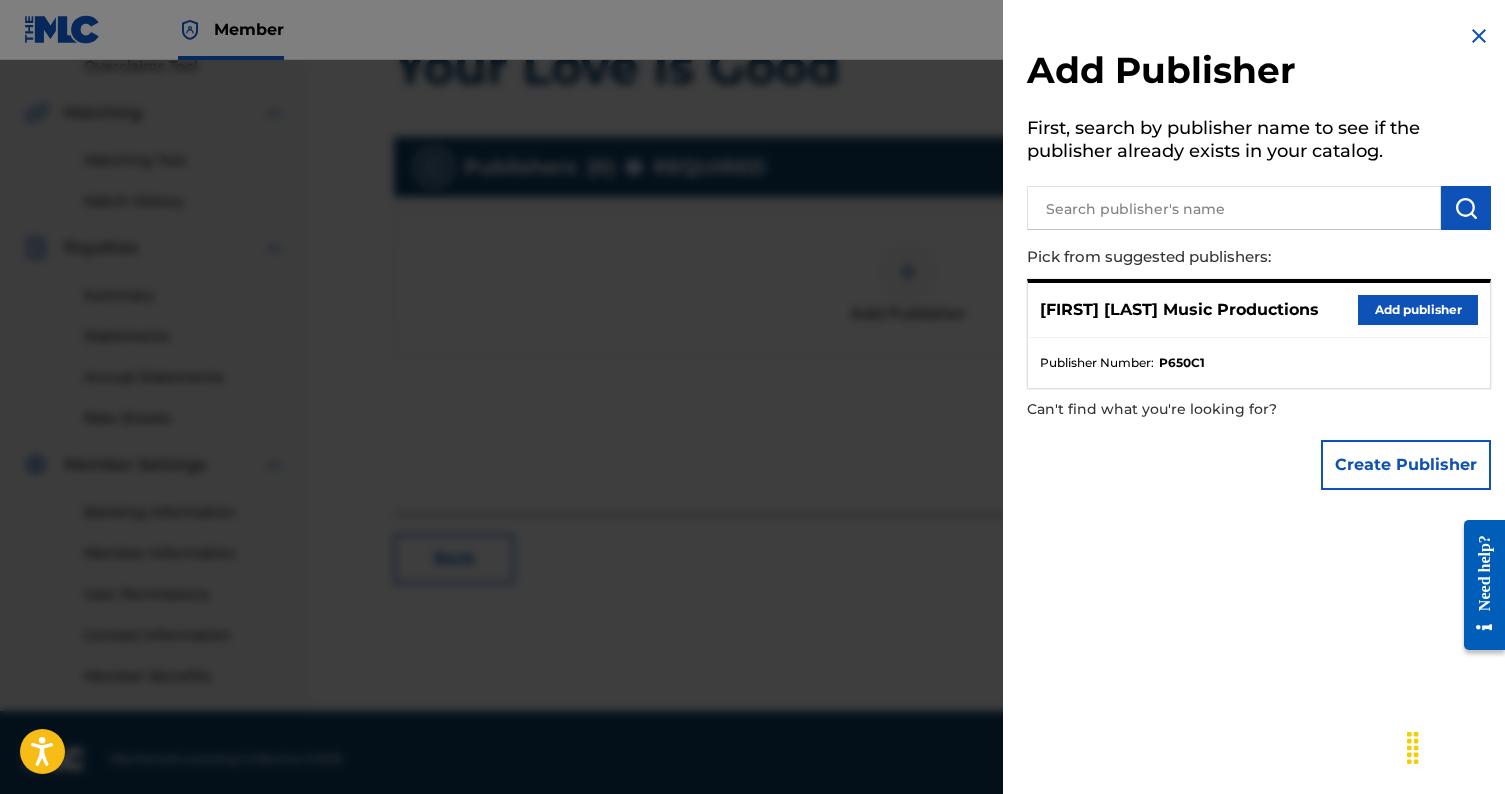 click on "Create Publisher" at bounding box center (1406, 465) 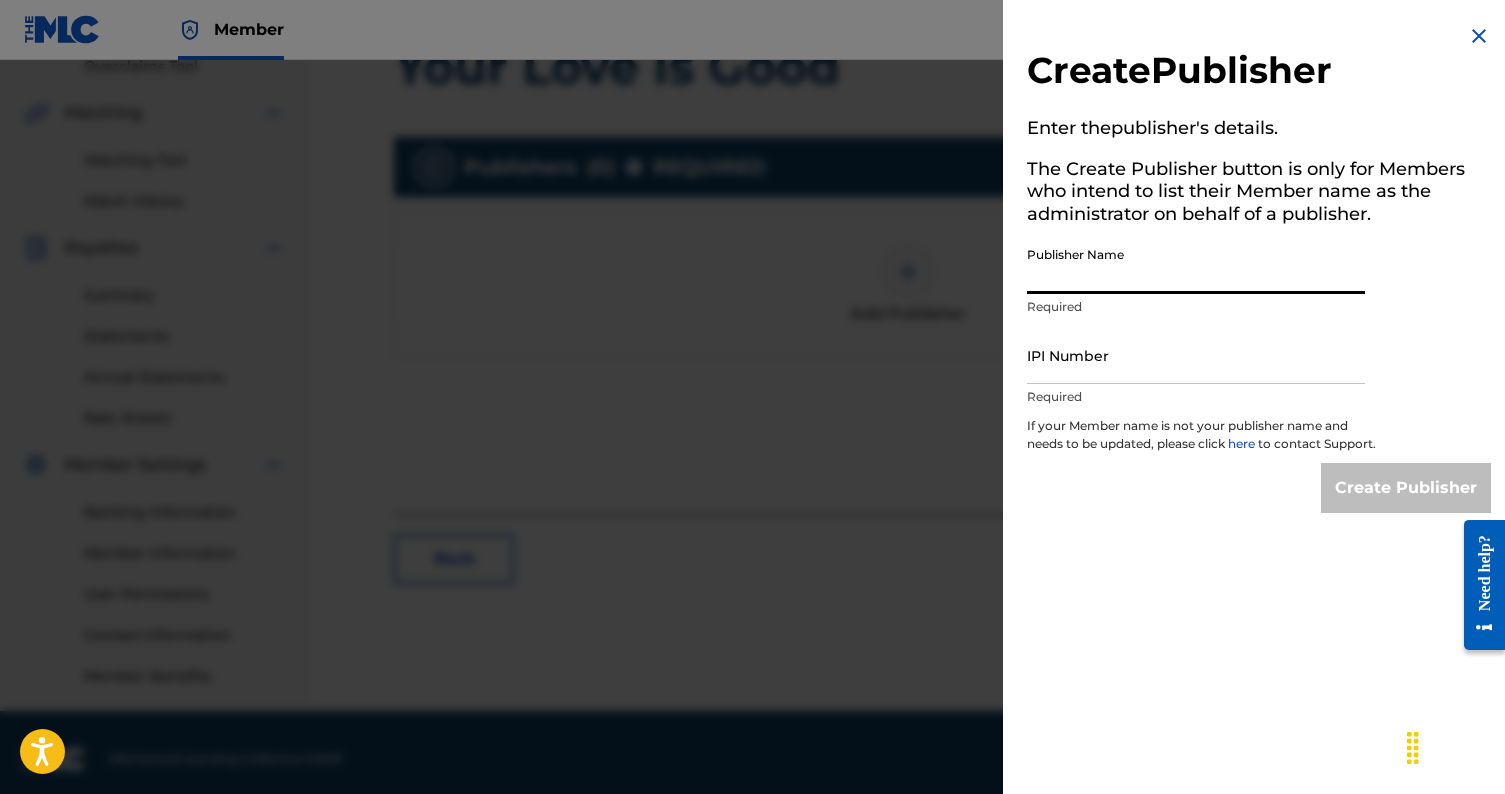 click on "Publisher Name" at bounding box center (1196, 265) 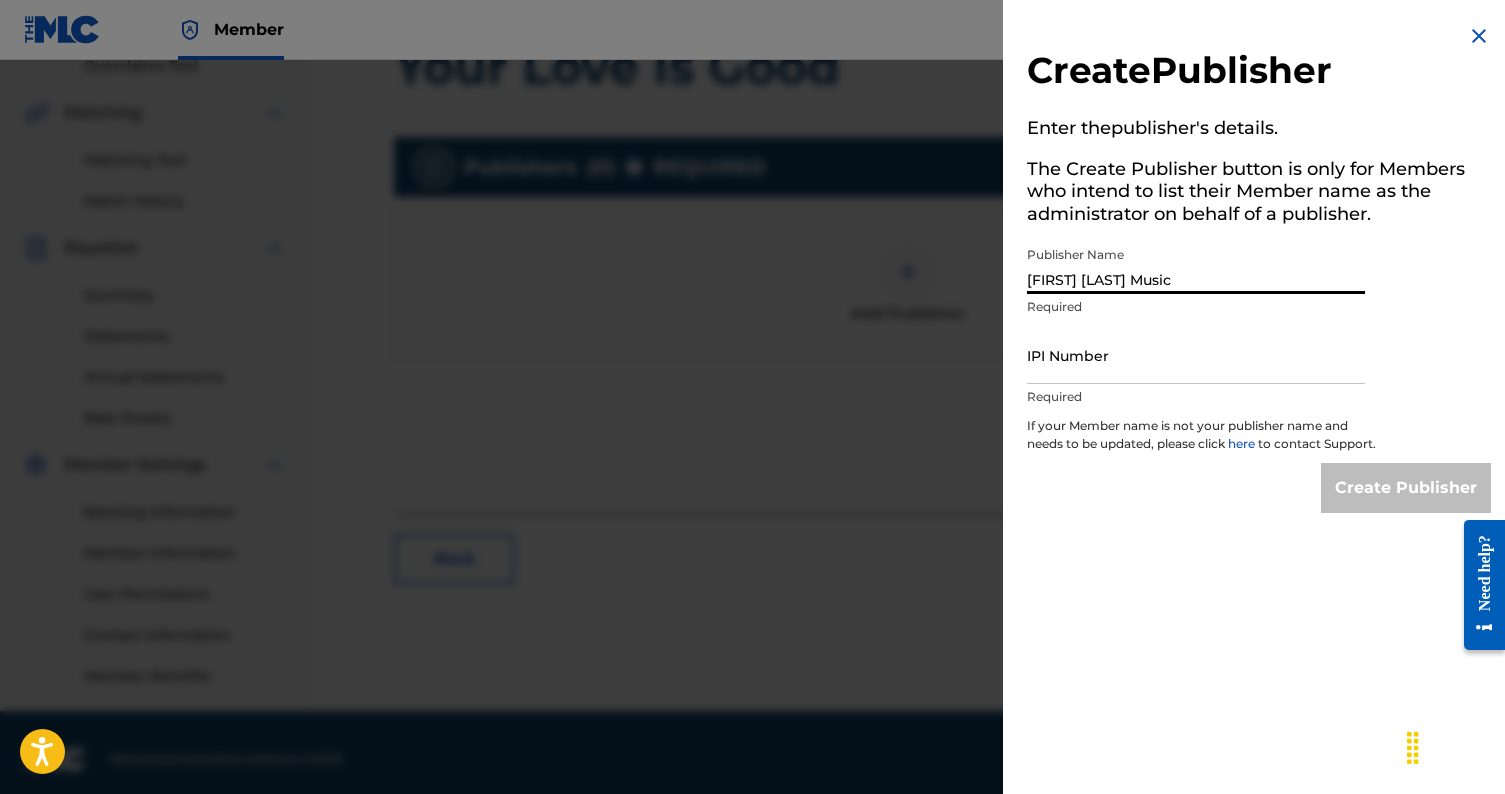 type on "Danny Bucy Music" 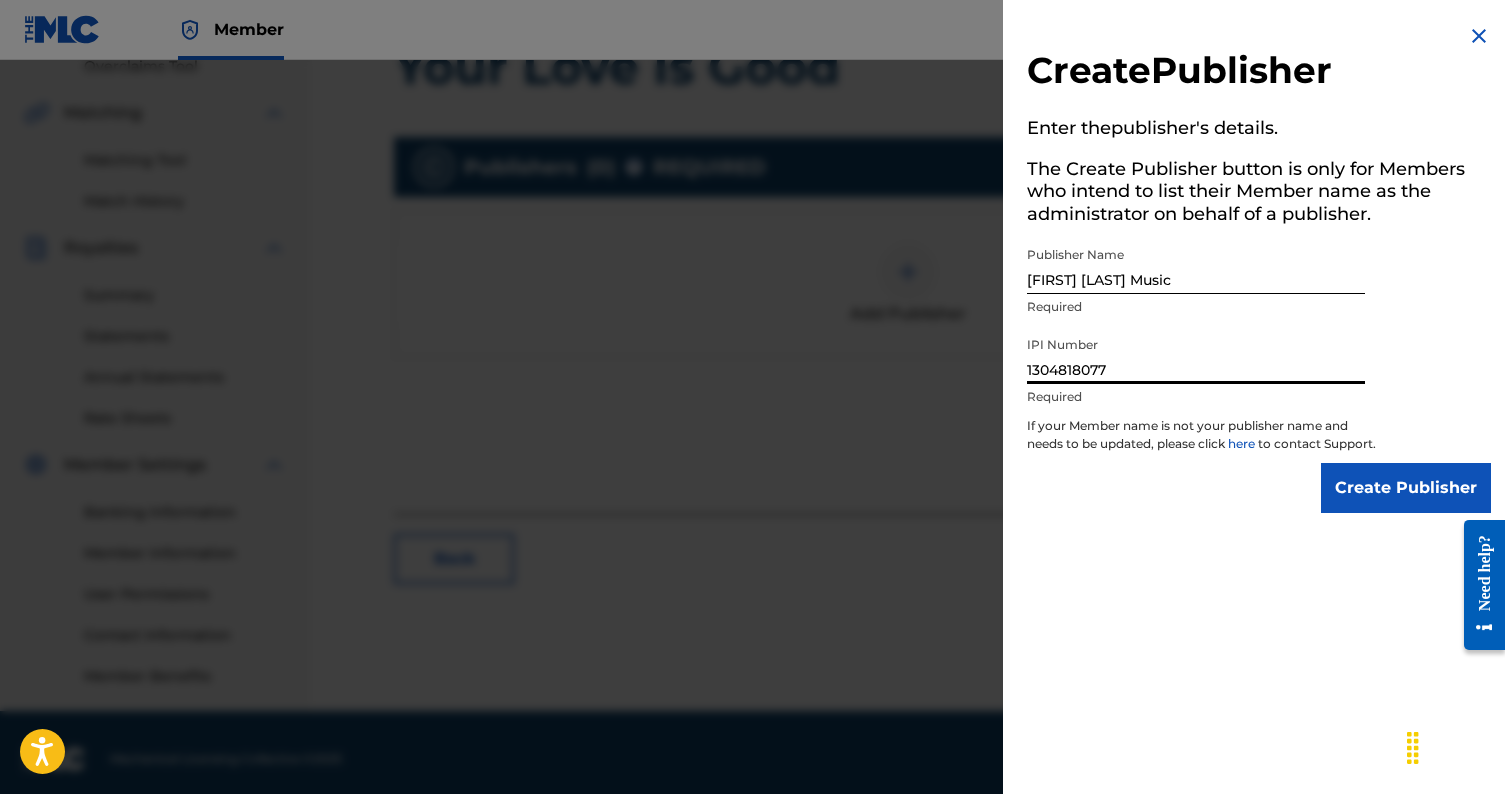 type on "1304818077" 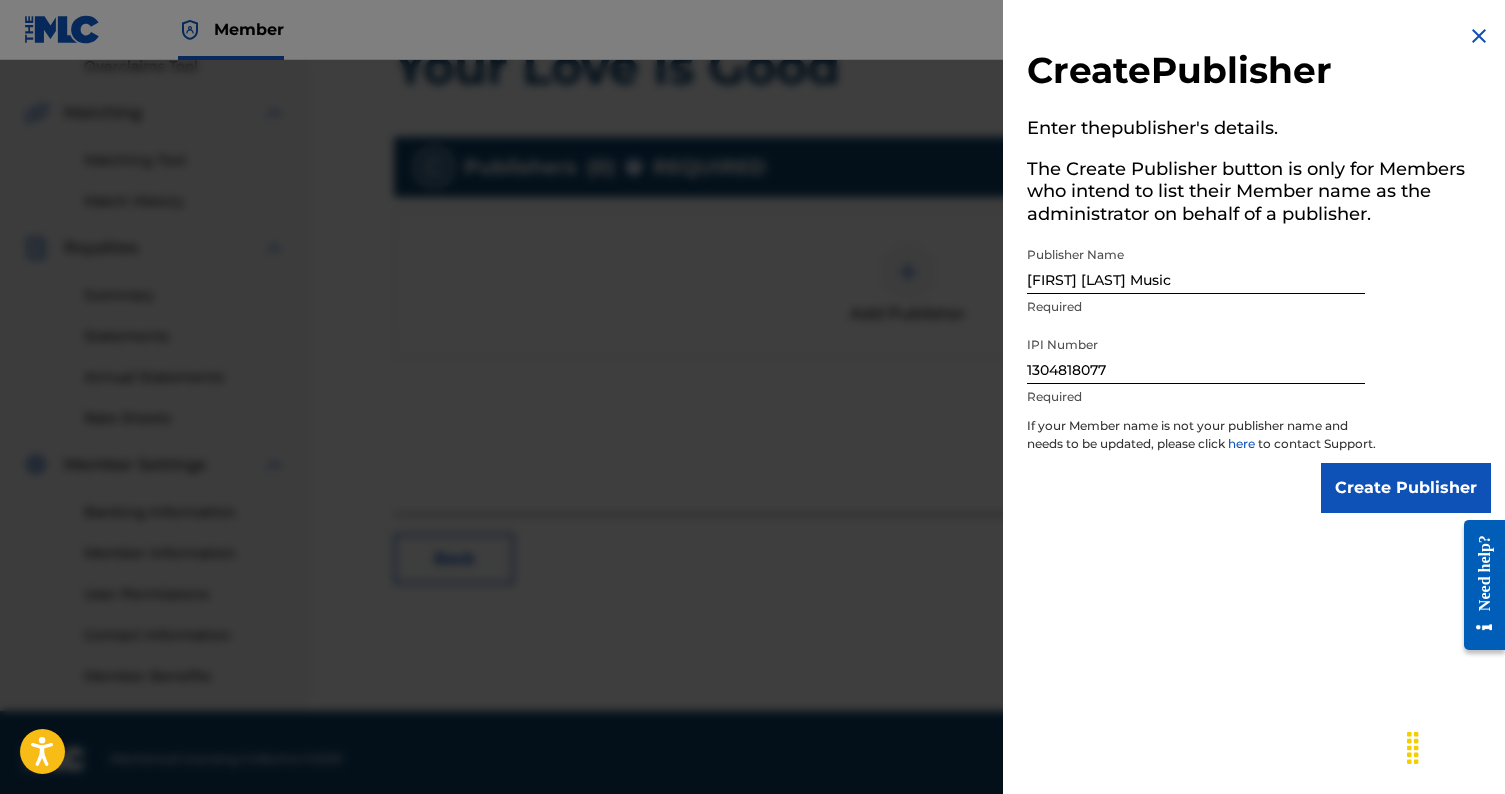 click on "Create Publisher" at bounding box center (1406, 488) 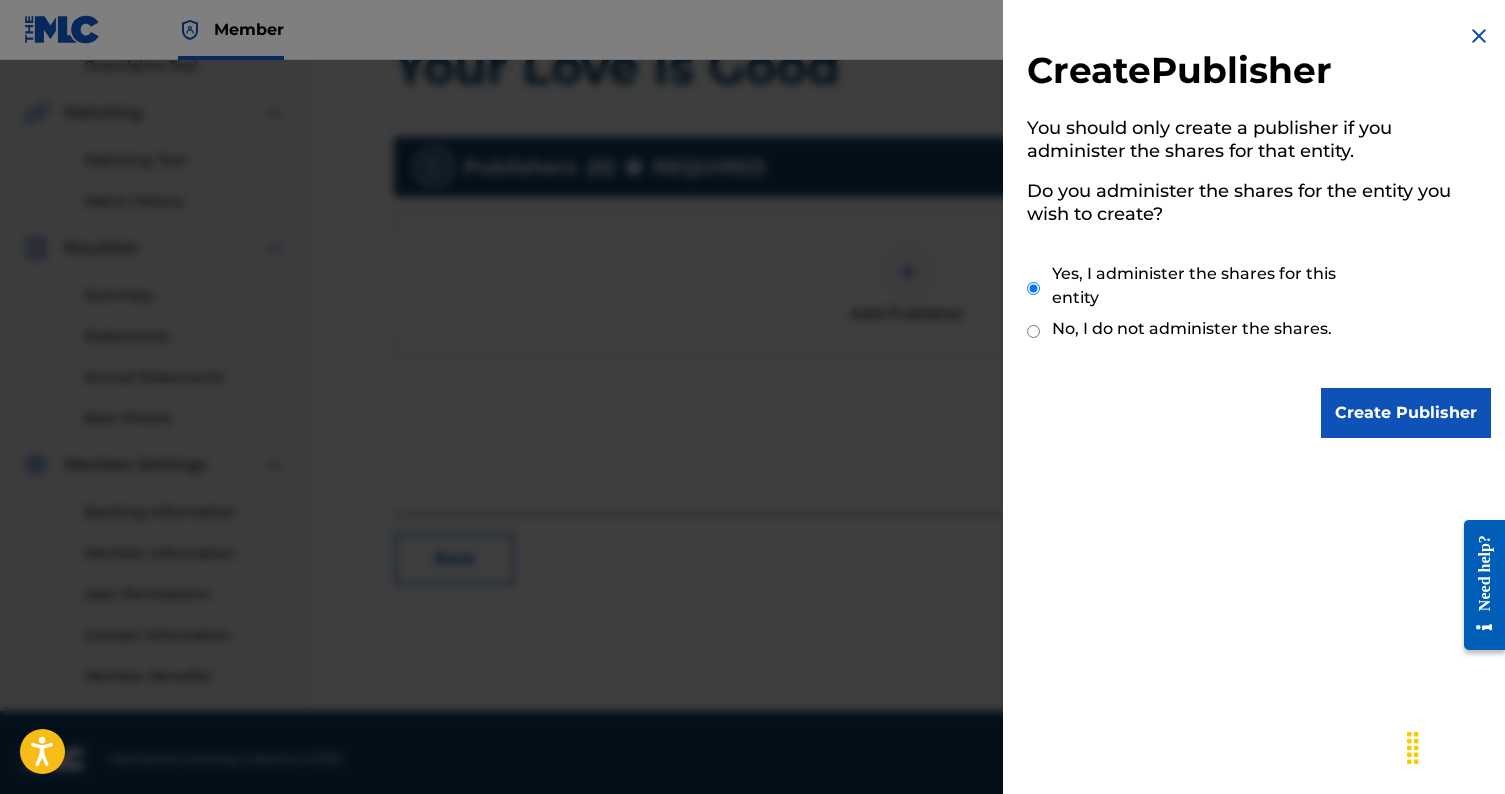 click on "Create Publisher" at bounding box center (1406, 413) 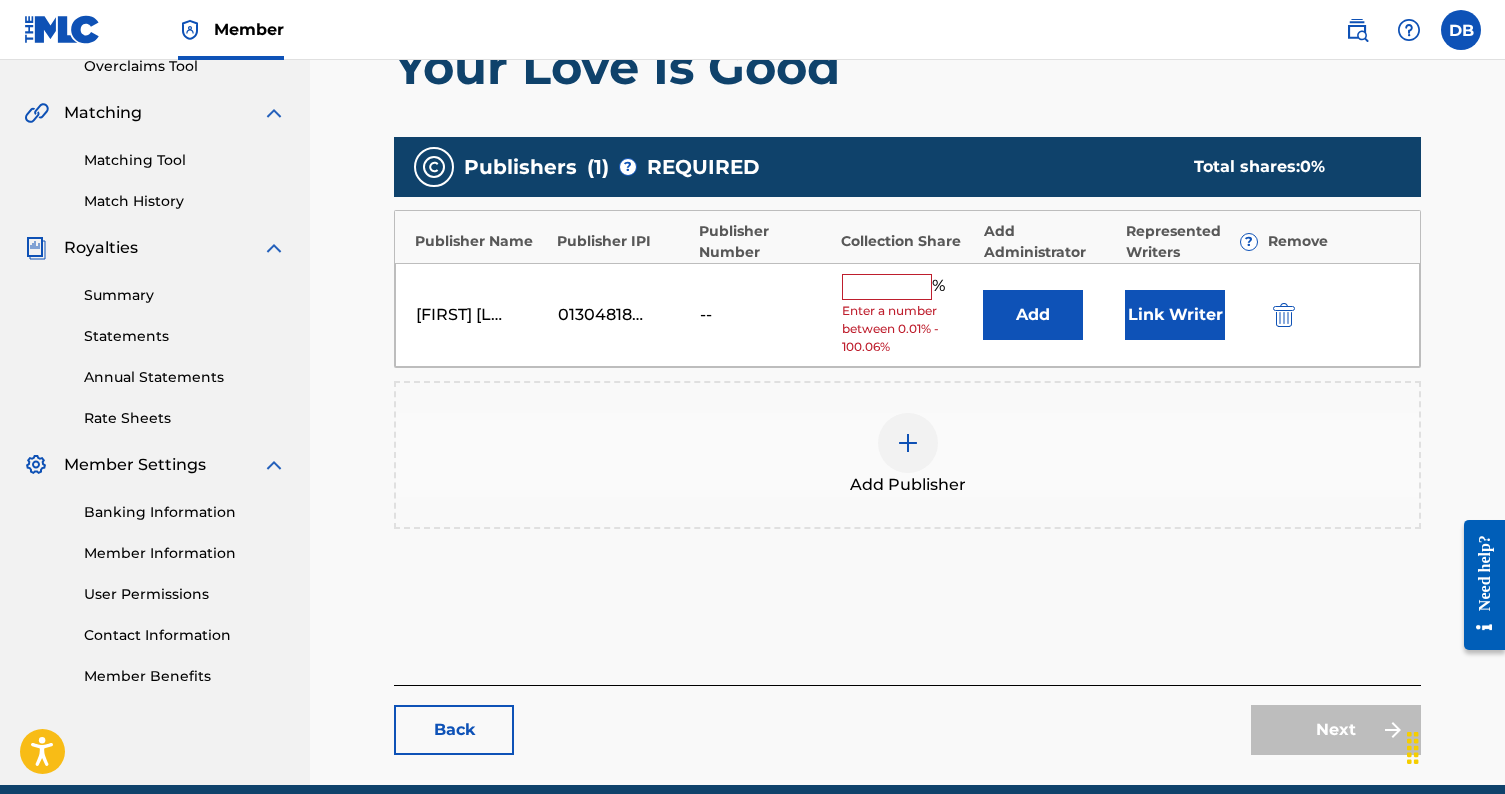 click at bounding box center (887, 287) 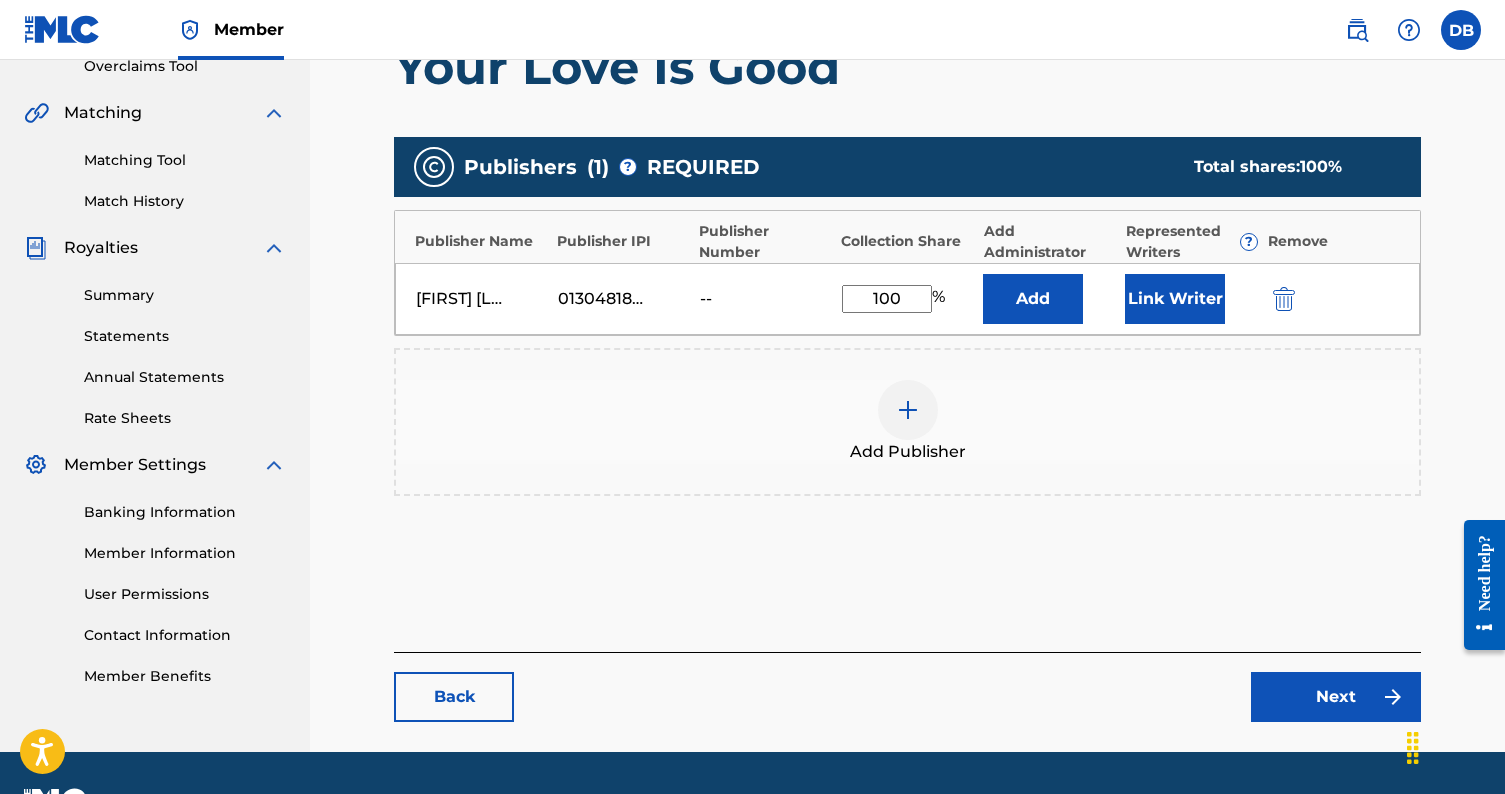 type on "100" 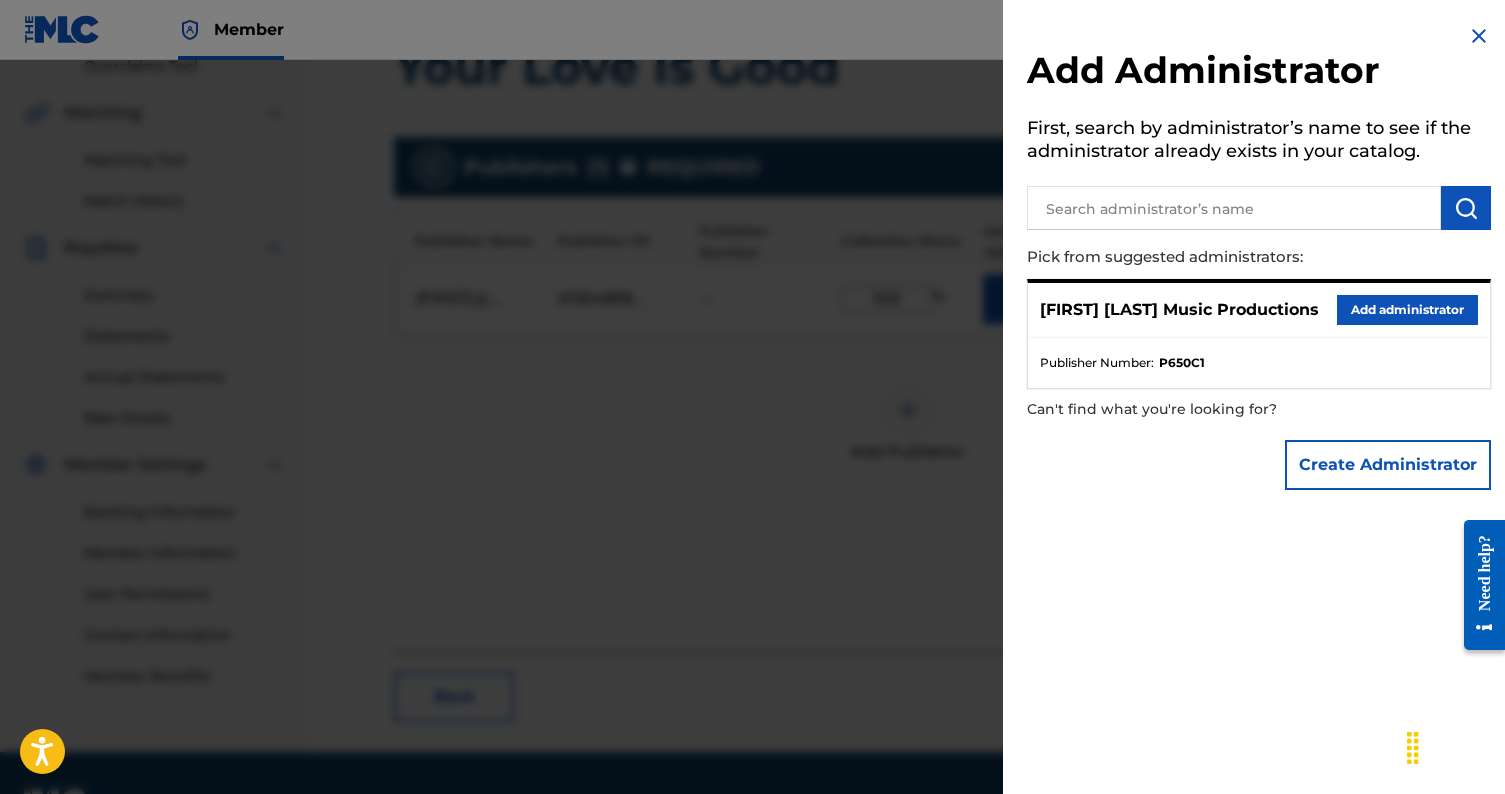 click on "Add administrator" at bounding box center (1407, 310) 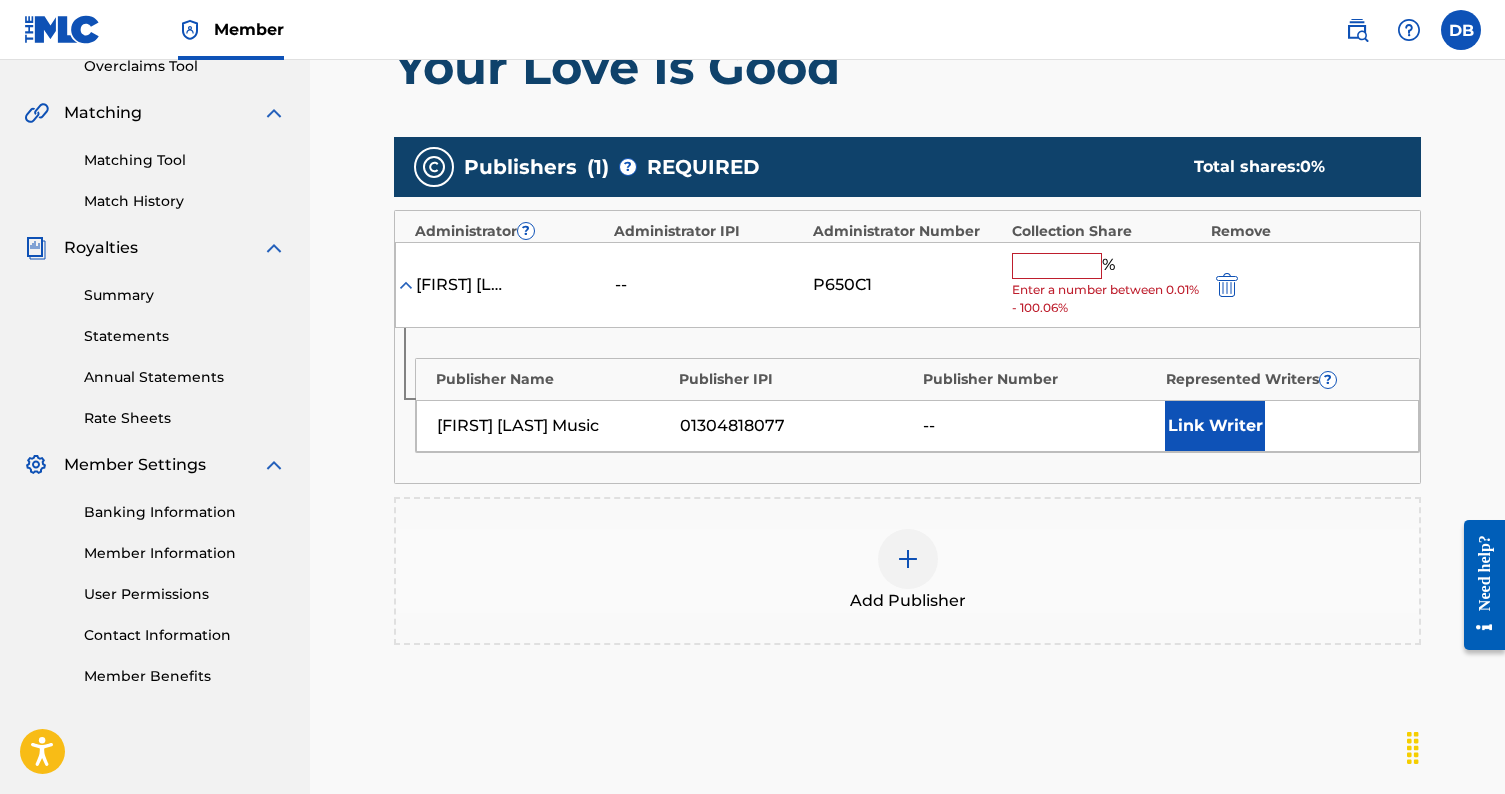 click at bounding box center [1057, 266] 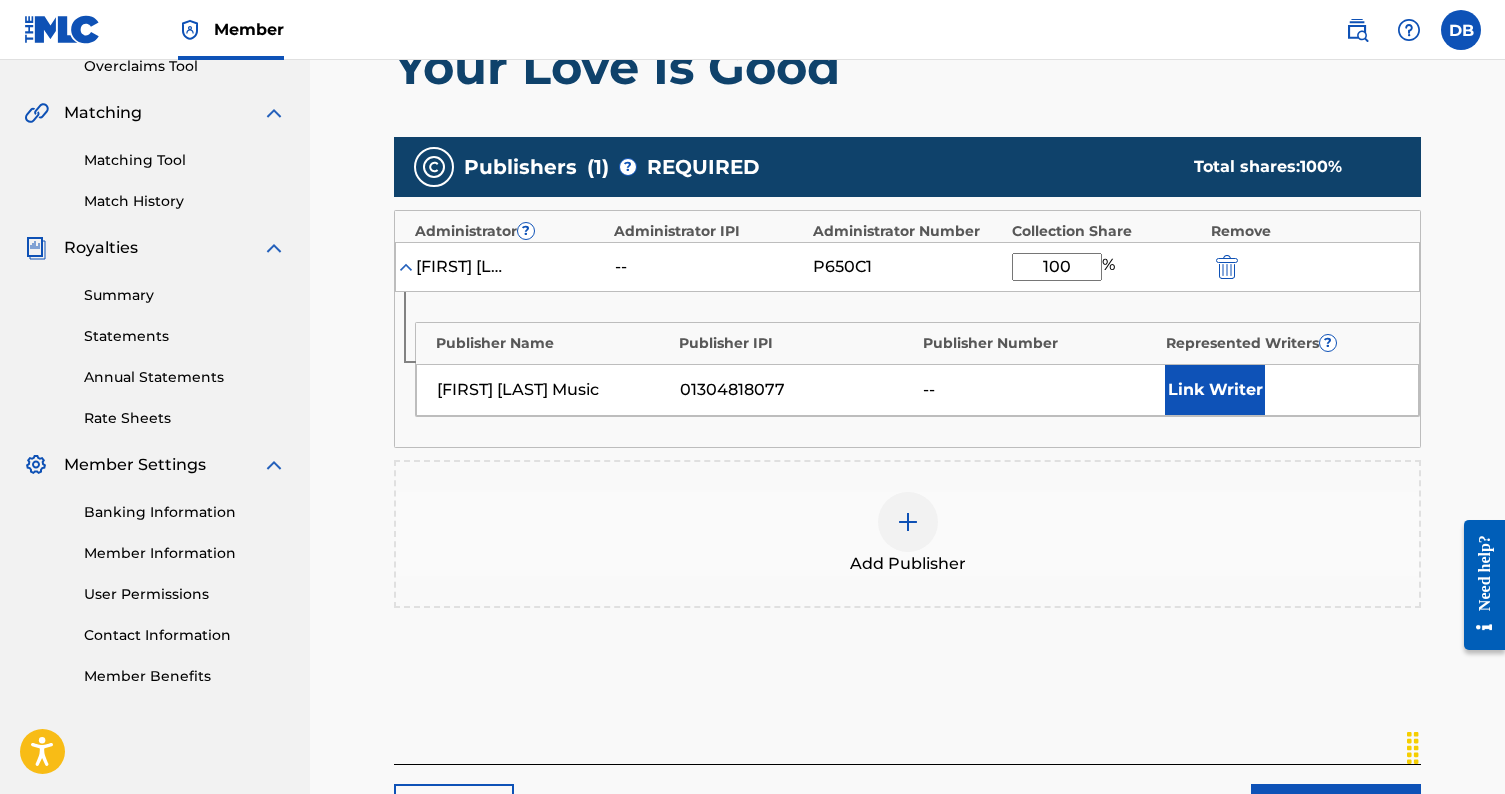 type on "100" 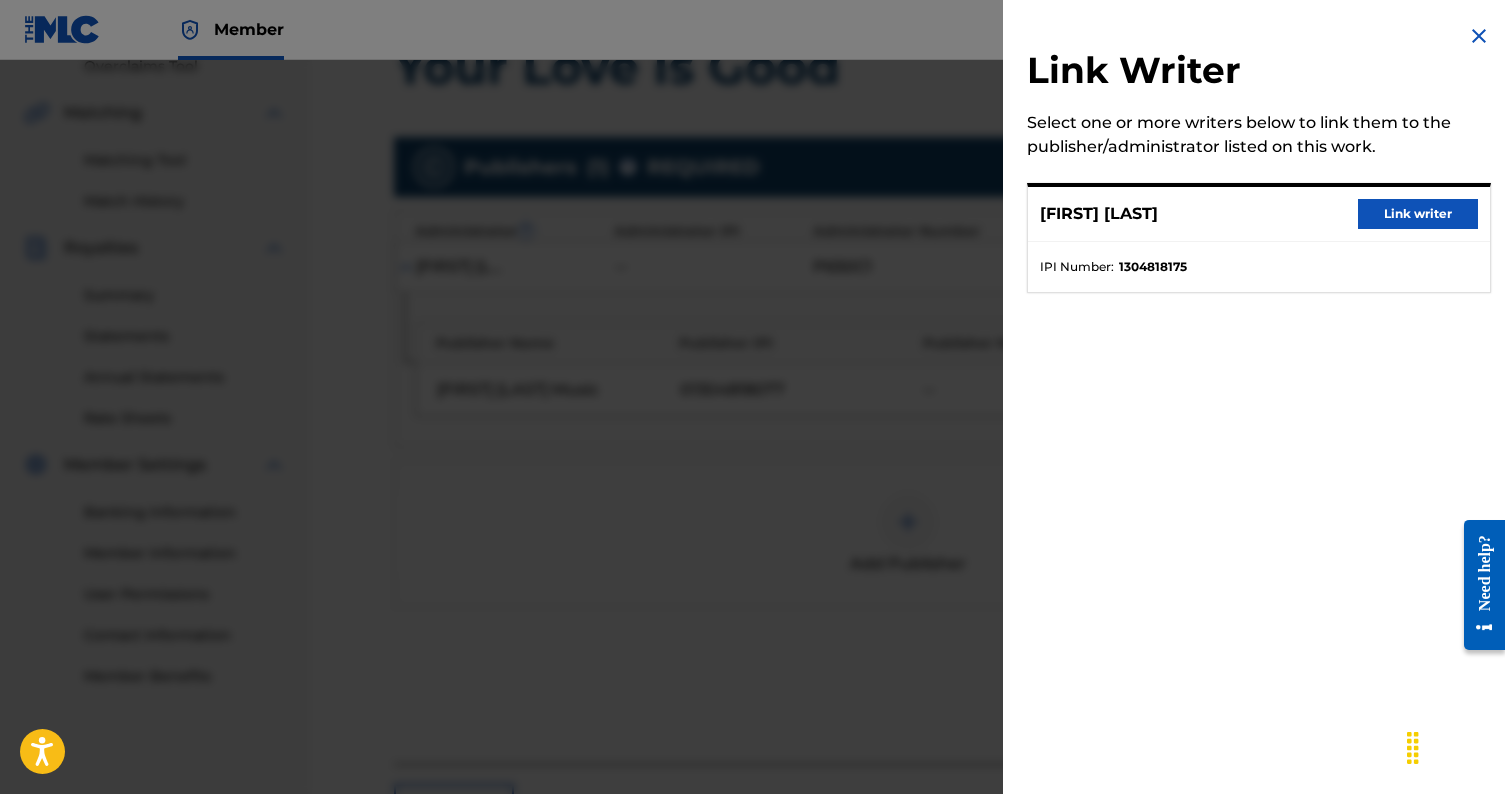 click on "Link writer" at bounding box center [1418, 214] 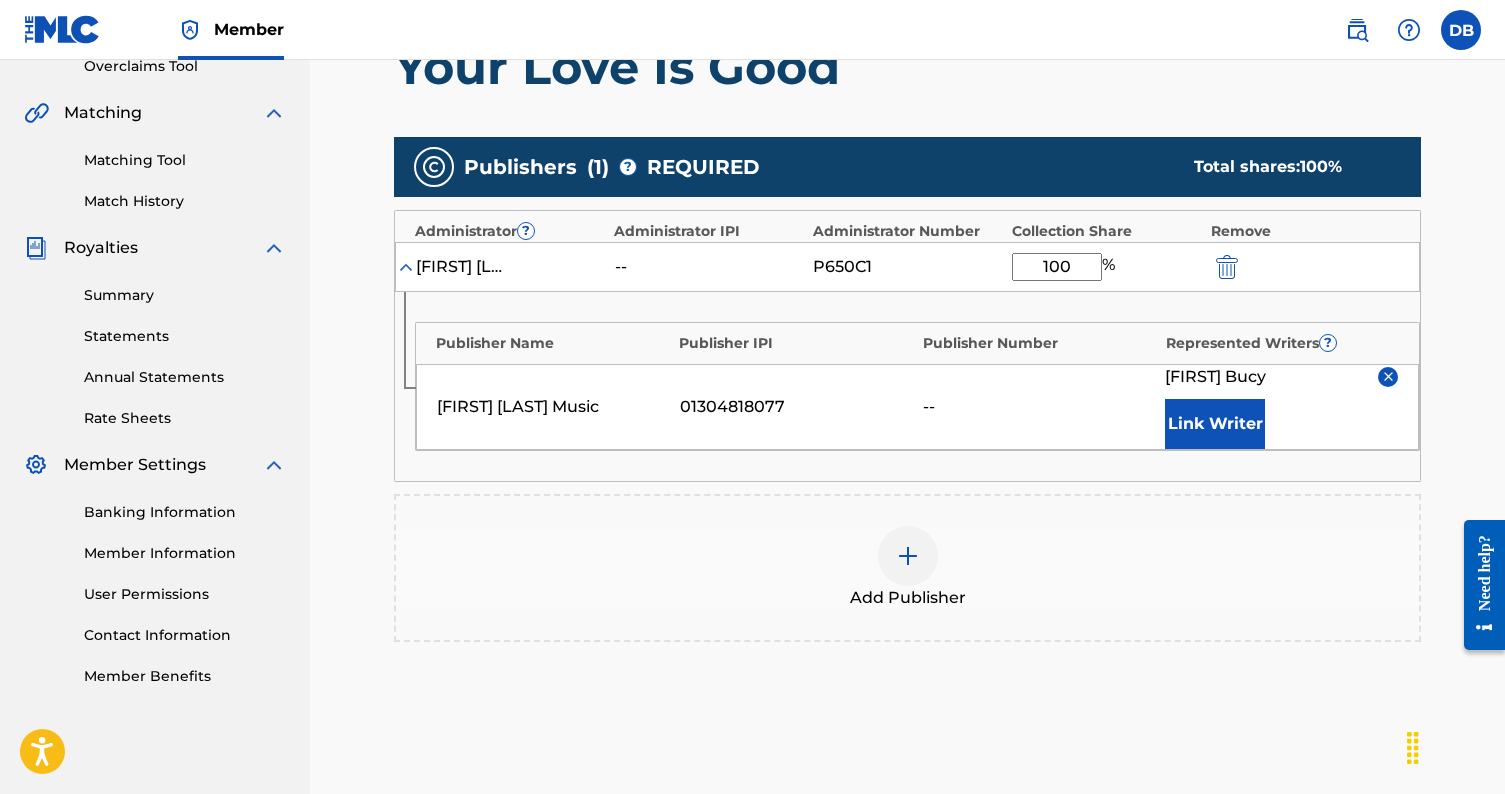 click at bounding box center [908, 556] 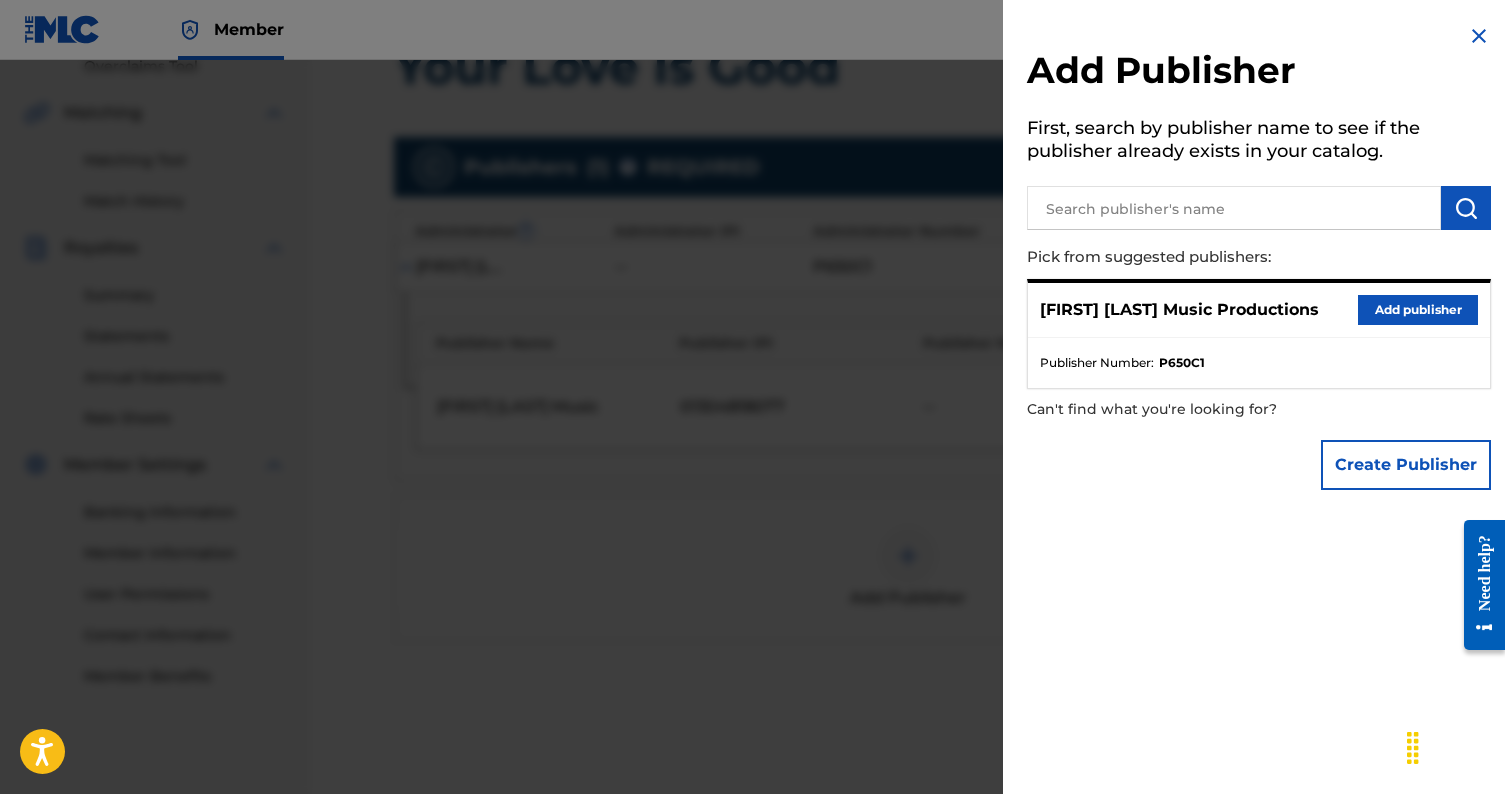click on "Create Publisher" at bounding box center (1406, 465) 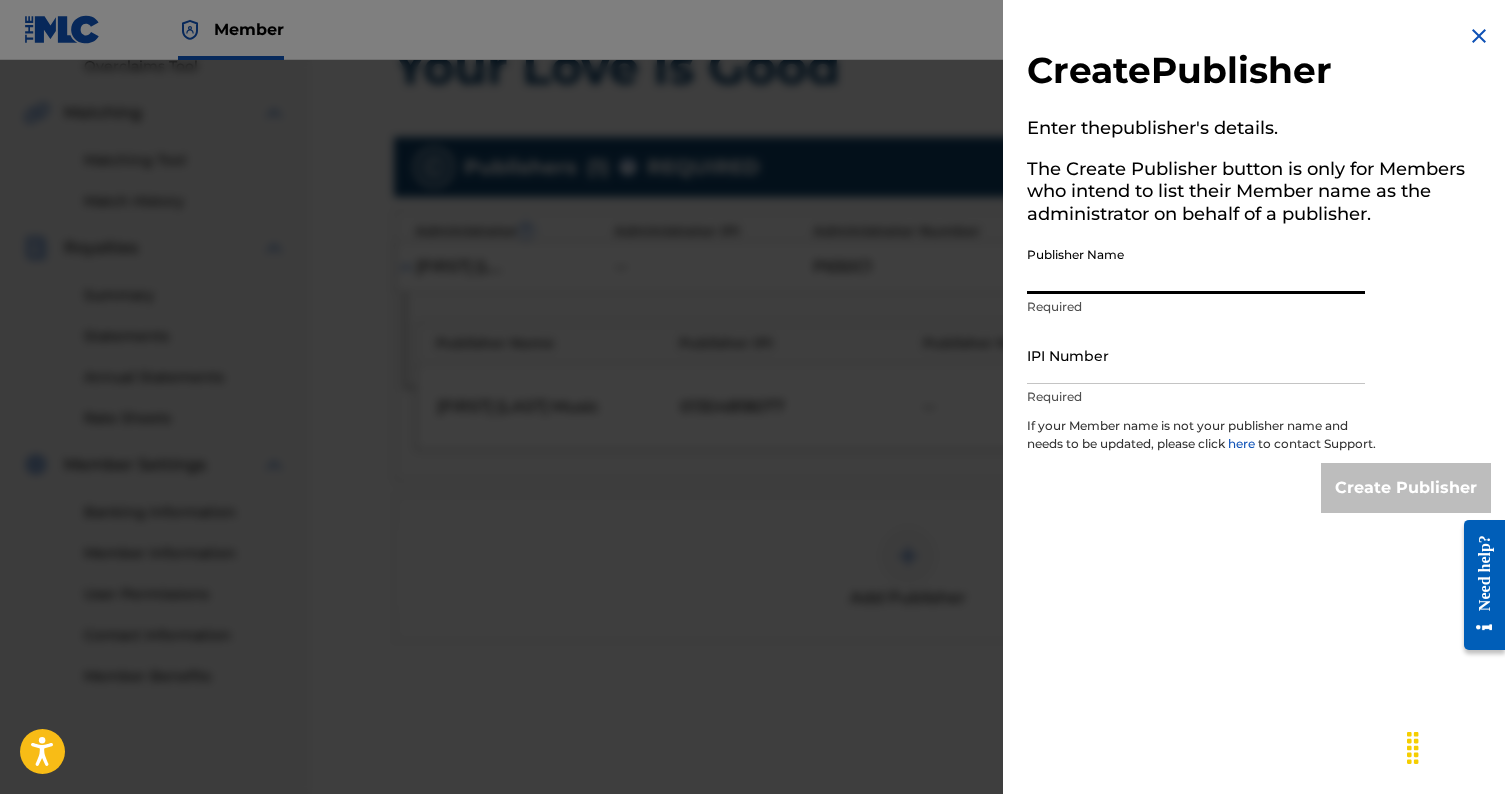 click on "Publisher Name" at bounding box center (1196, 265) 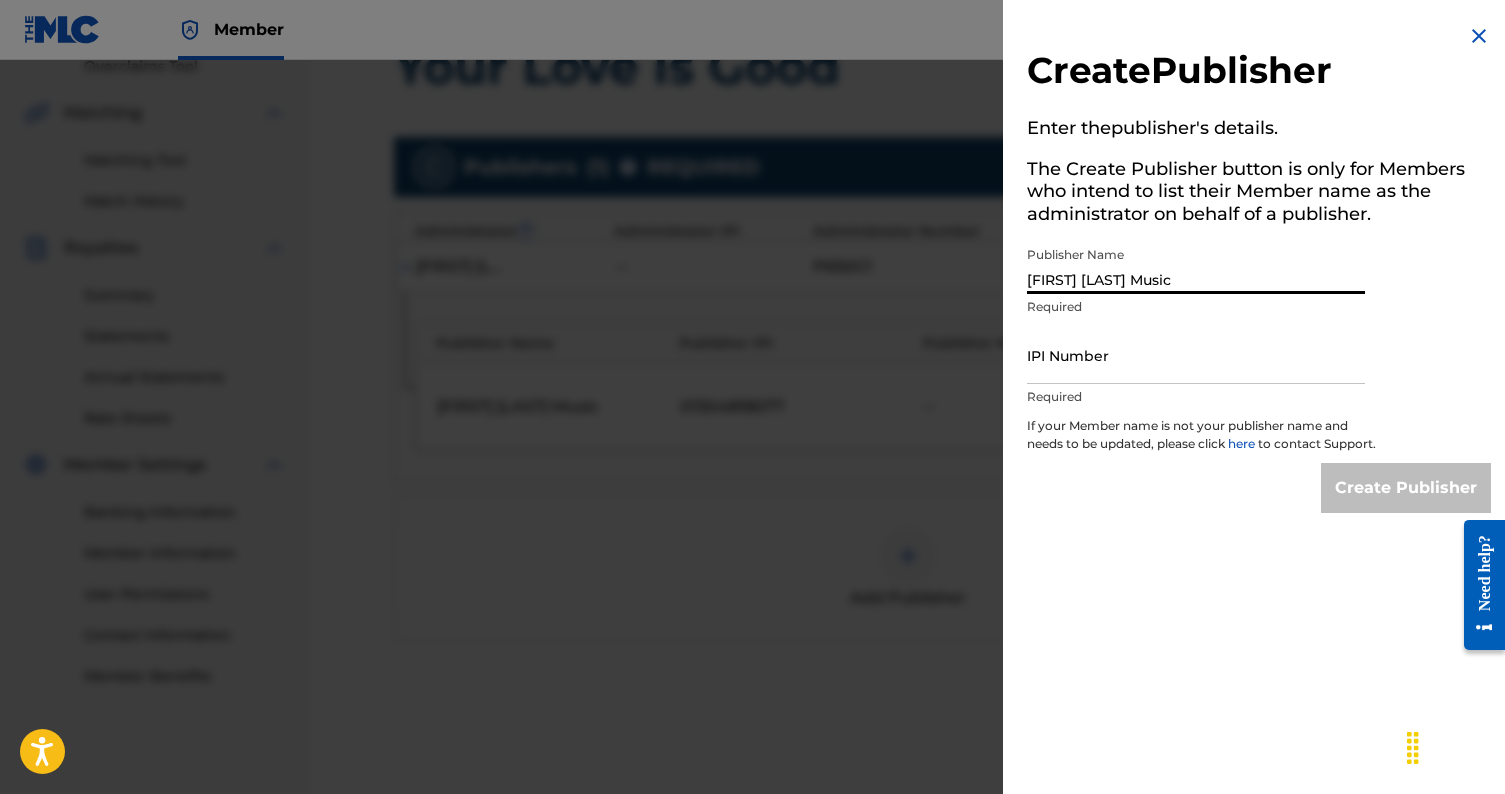 type on "Danny Bucy Music" 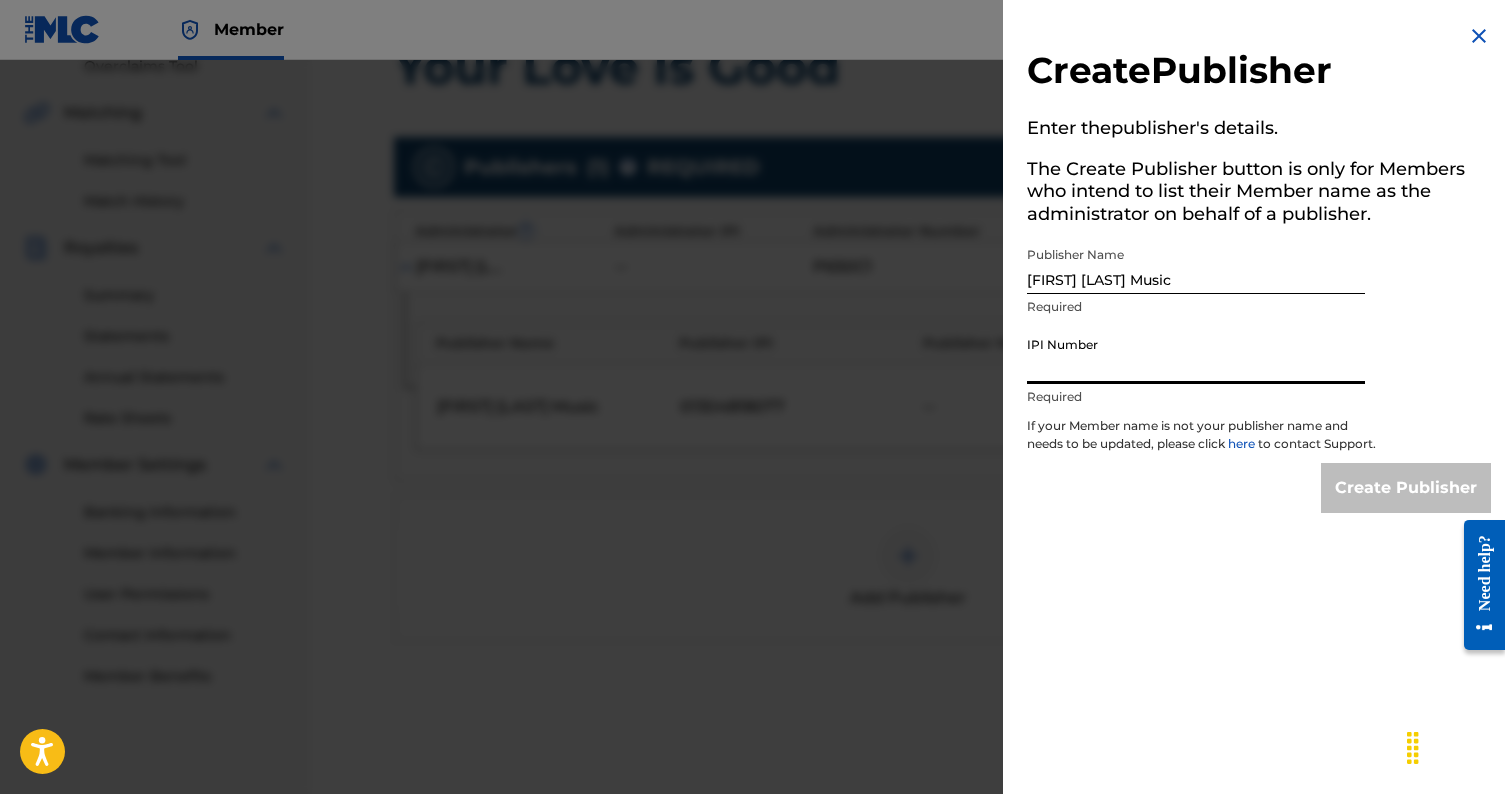 click on "IPI Number" at bounding box center (1196, 355) 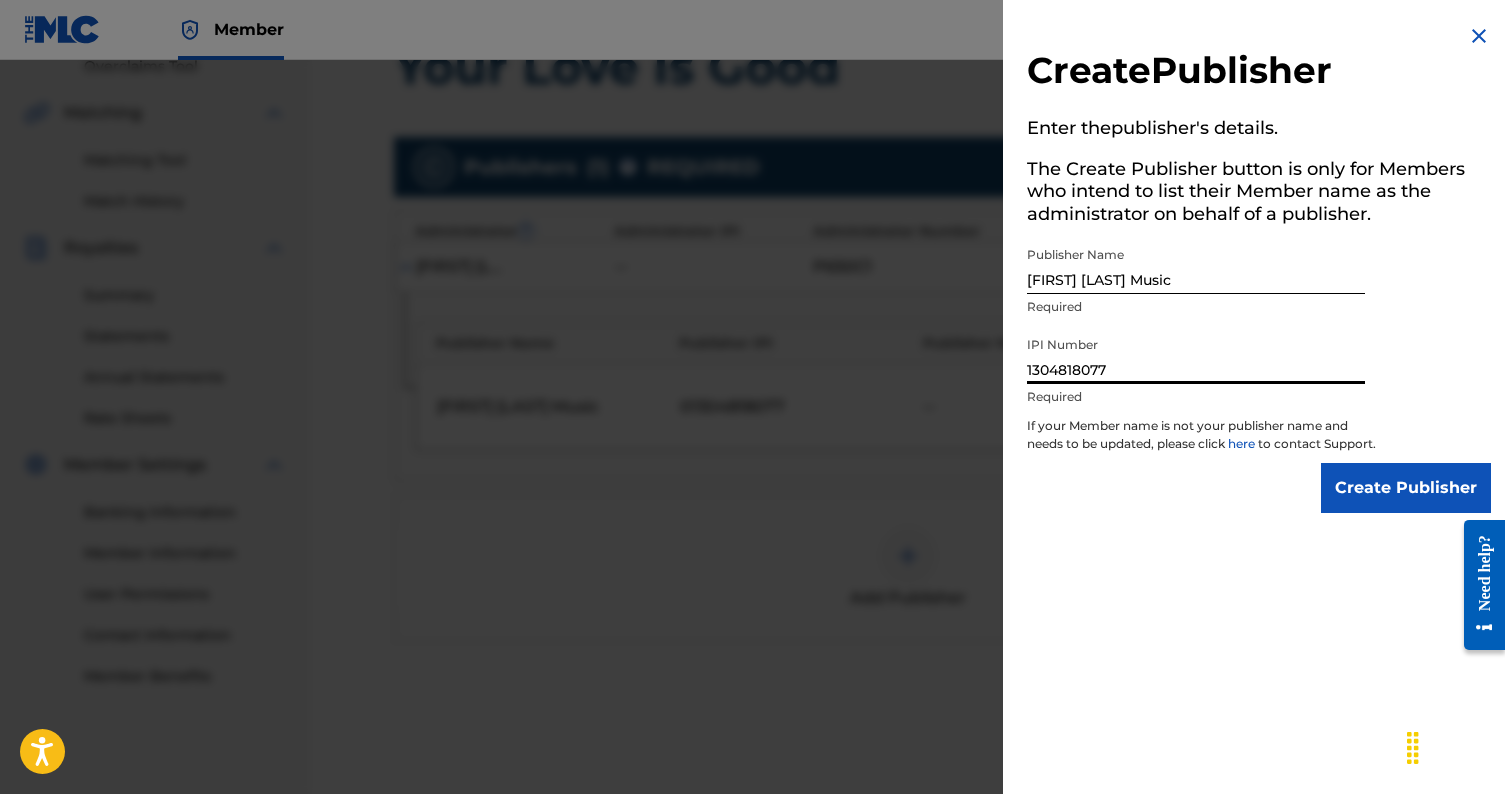 type on "1304818077" 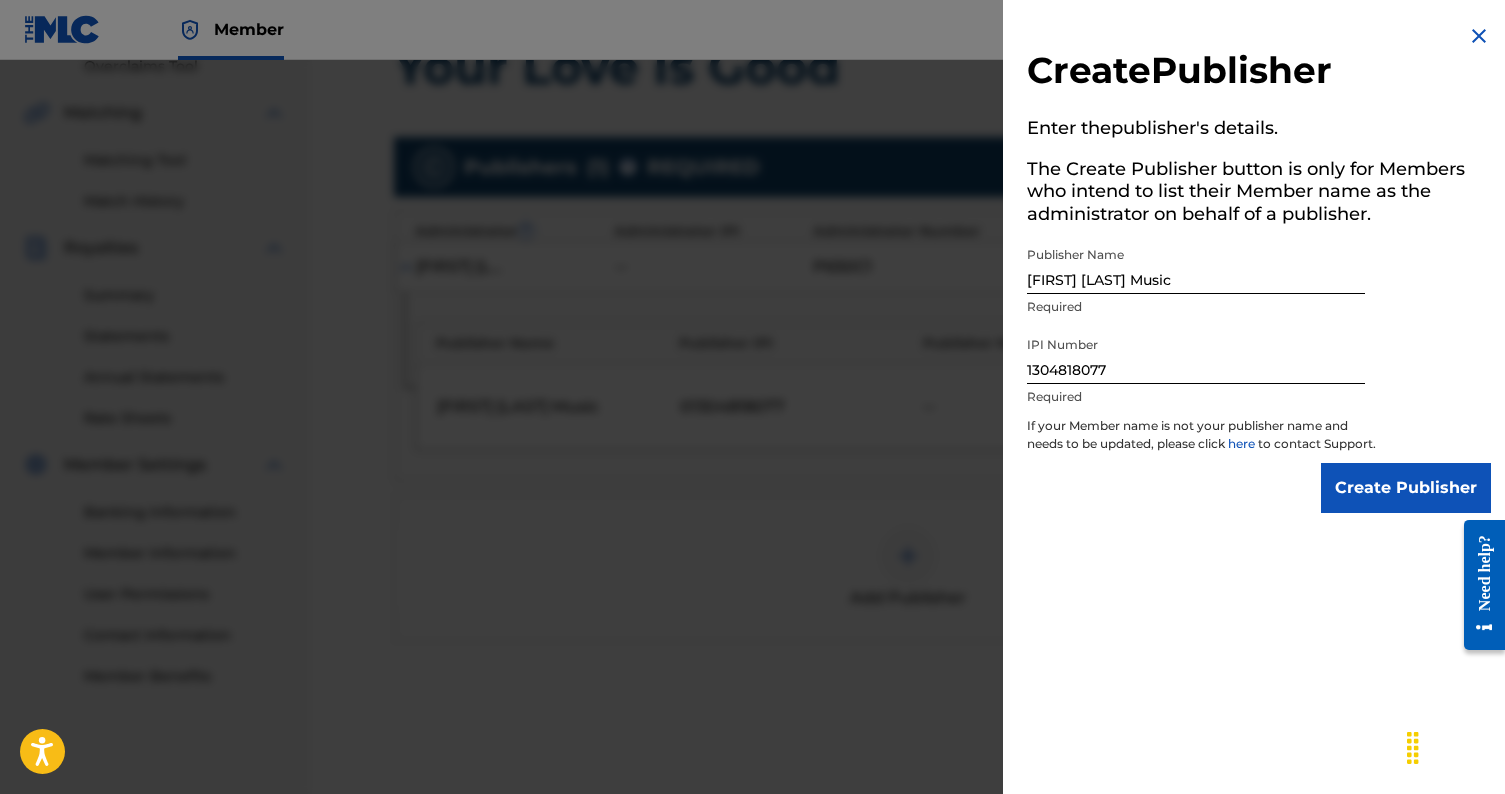 click on "Create Publisher" at bounding box center (1406, 488) 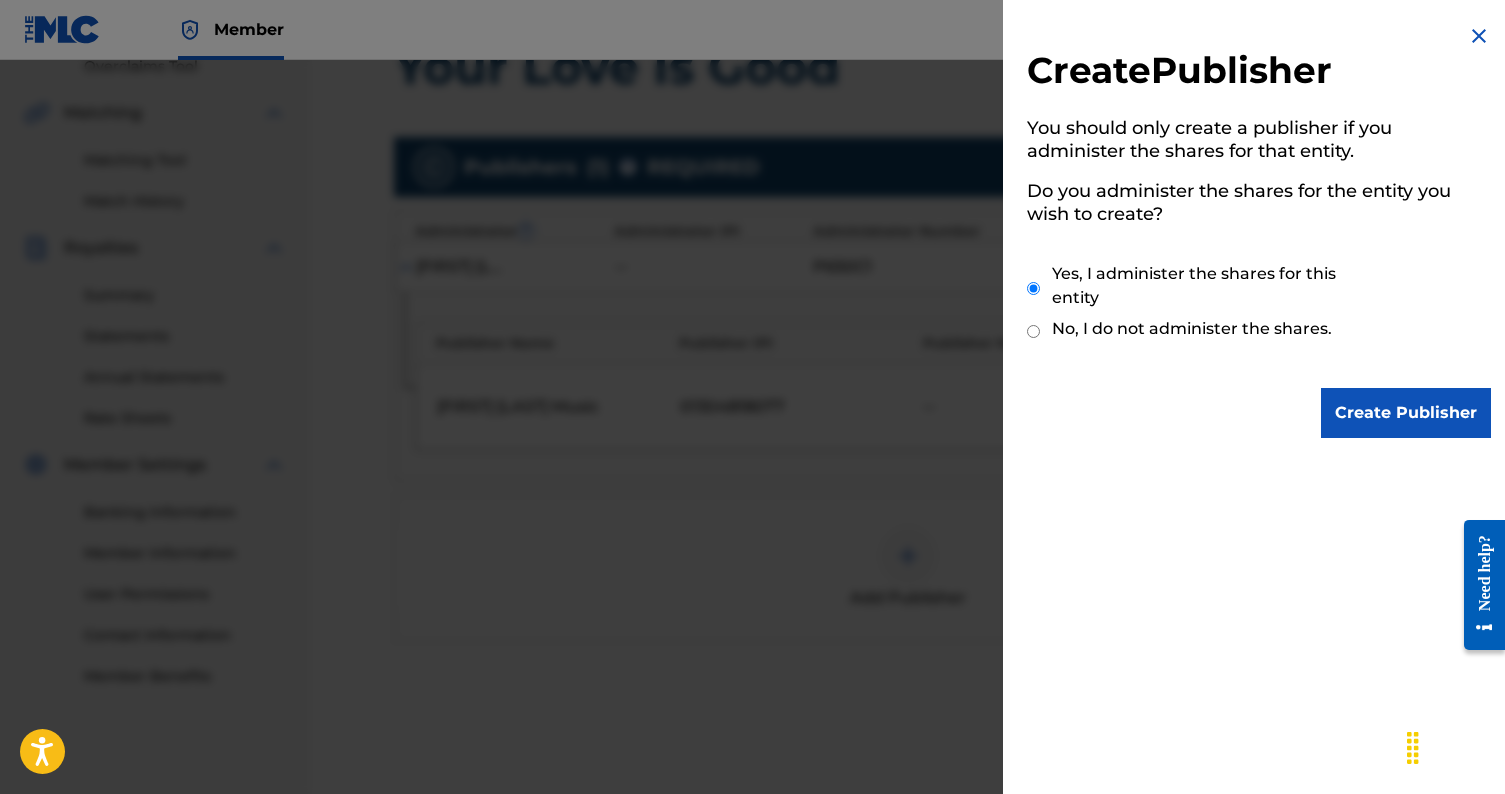 click on "Create Publisher" at bounding box center (1406, 413) 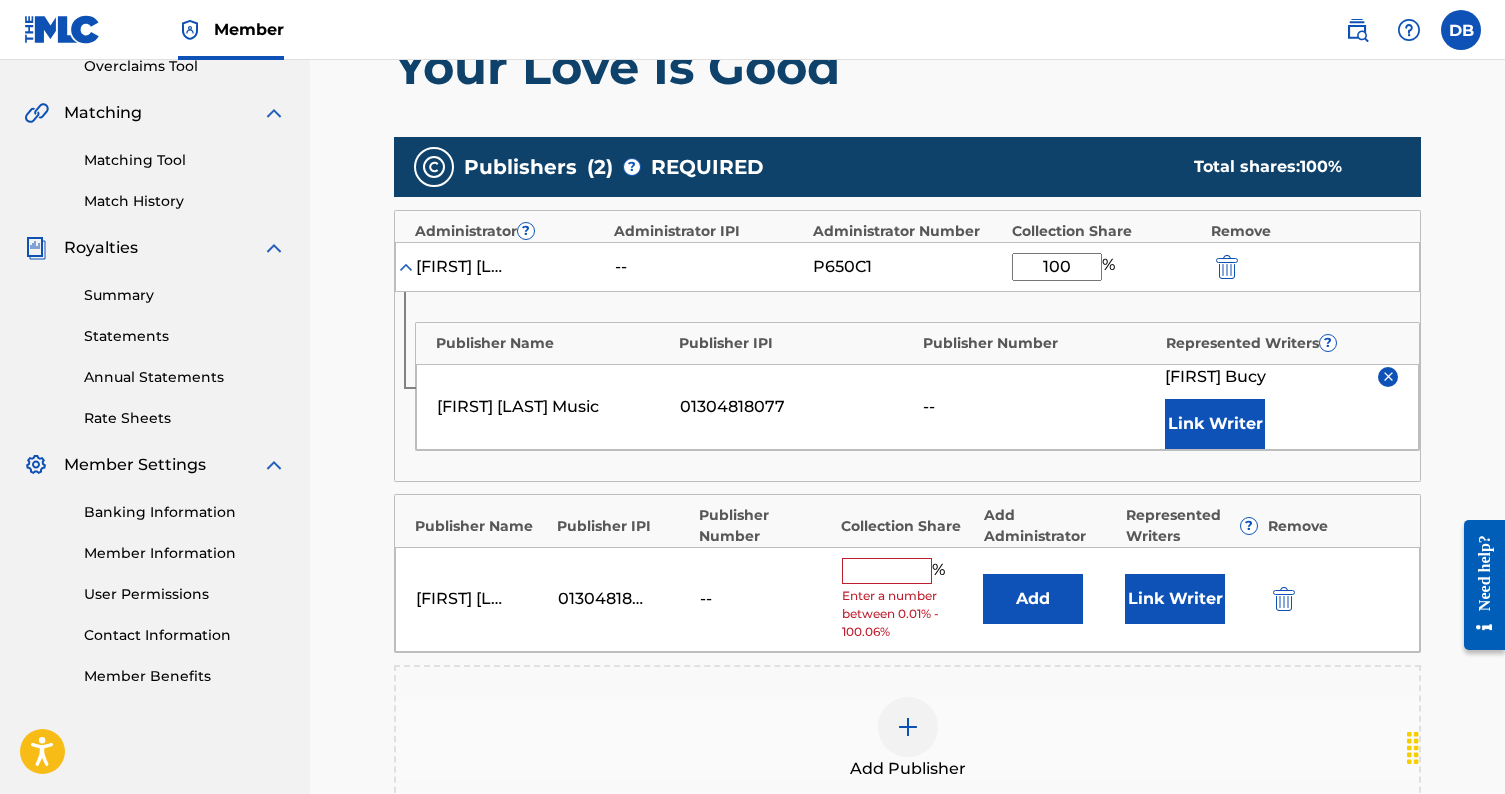 click at bounding box center (887, 571) 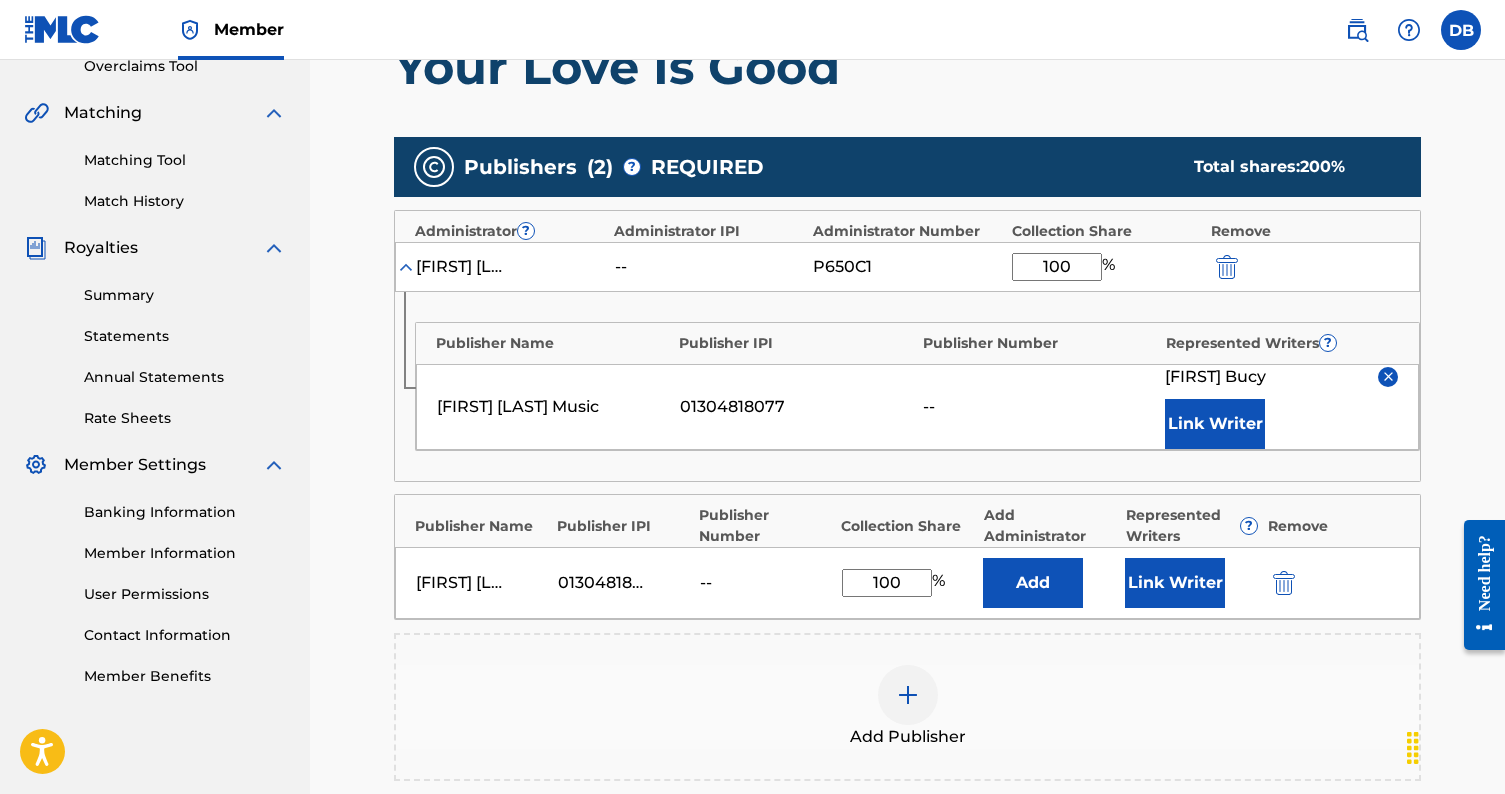 type on "100" 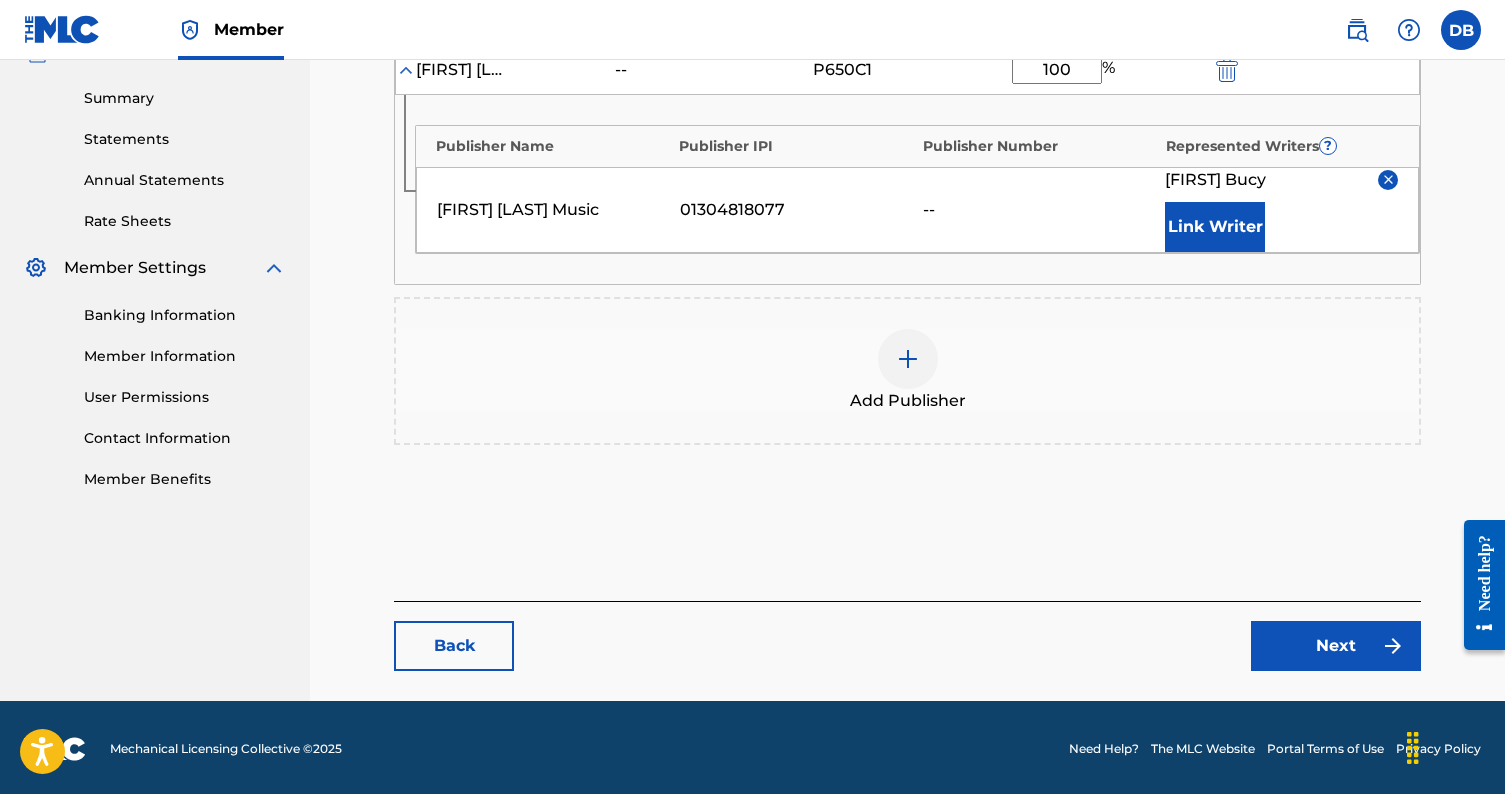 scroll, scrollTop: 629, scrollLeft: 0, axis: vertical 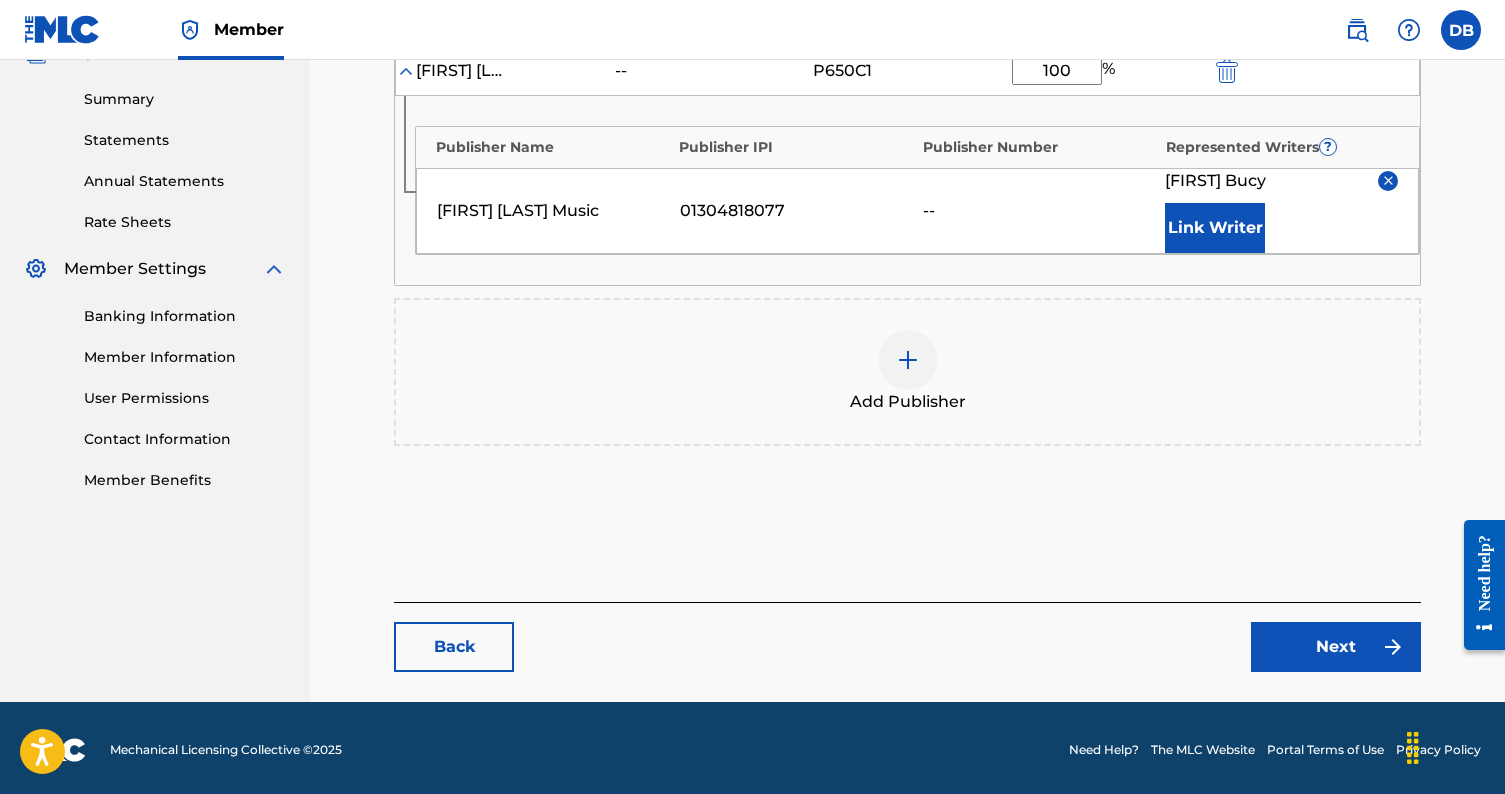 click on "Next" at bounding box center (1336, 647) 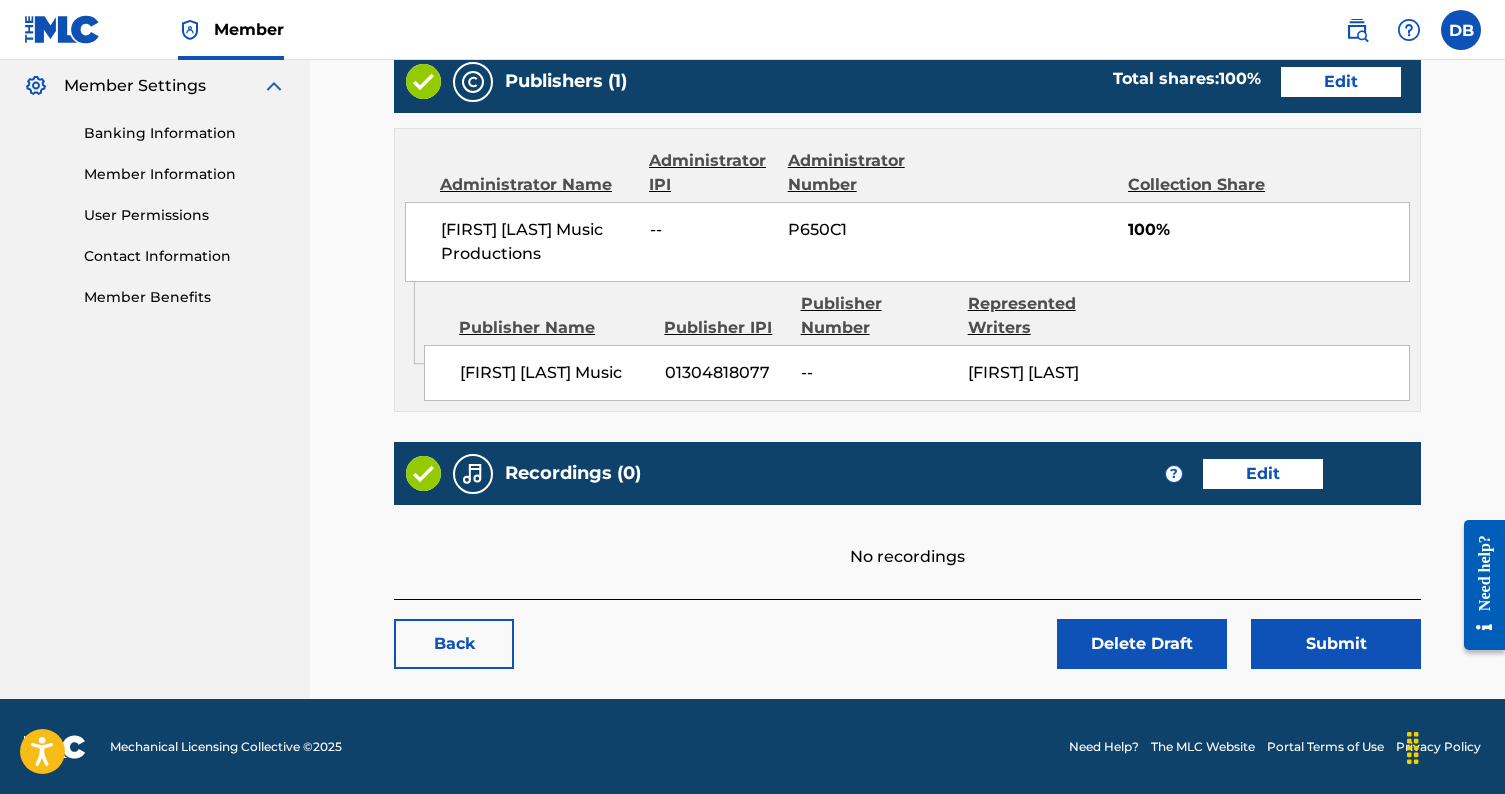 scroll, scrollTop: 811, scrollLeft: 0, axis: vertical 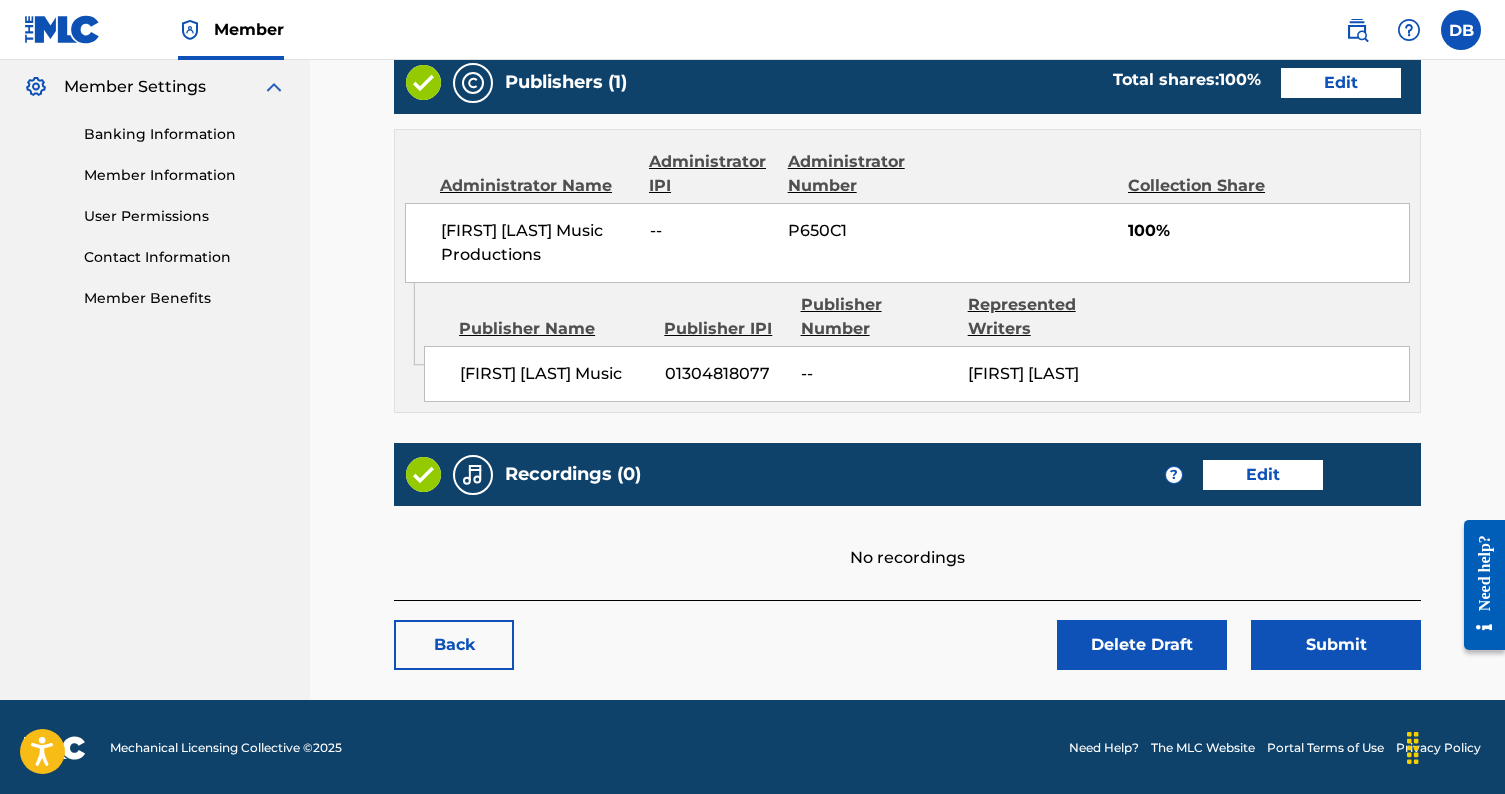 click on "Edit" at bounding box center [1263, 475] 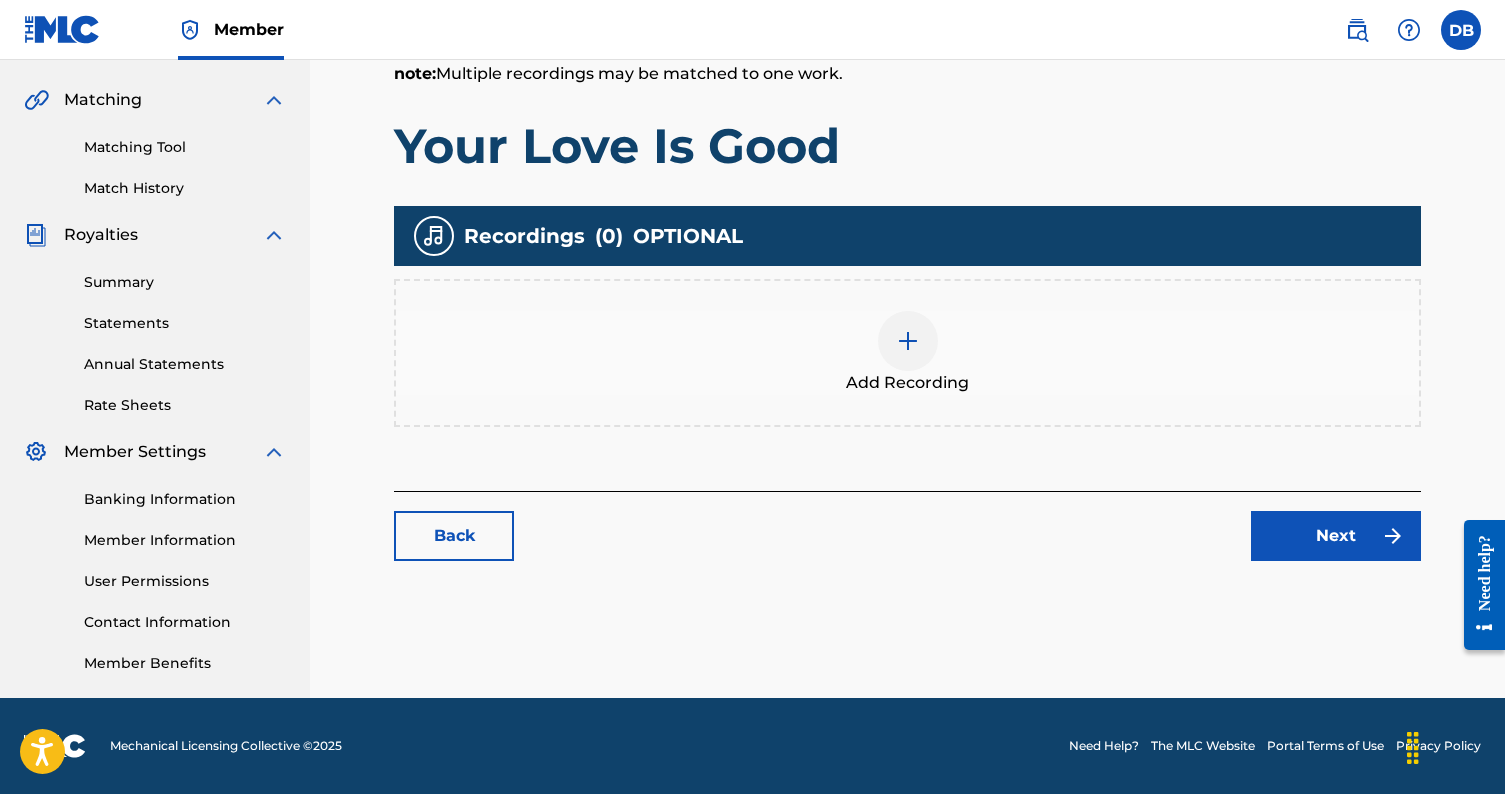 scroll, scrollTop: 446, scrollLeft: 0, axis: vertical 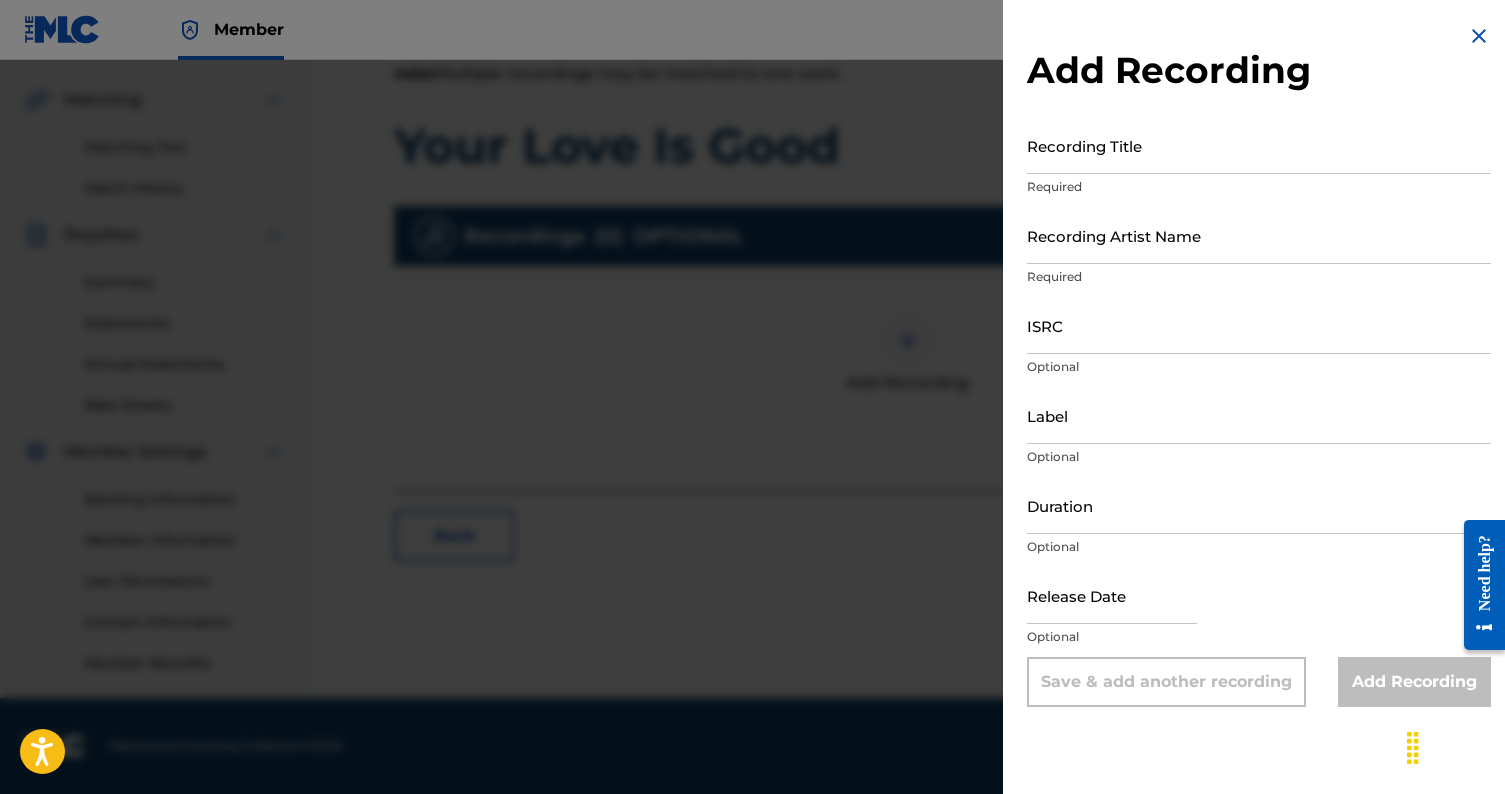 click on "Recording Title" at bounding box center [1259, 145] 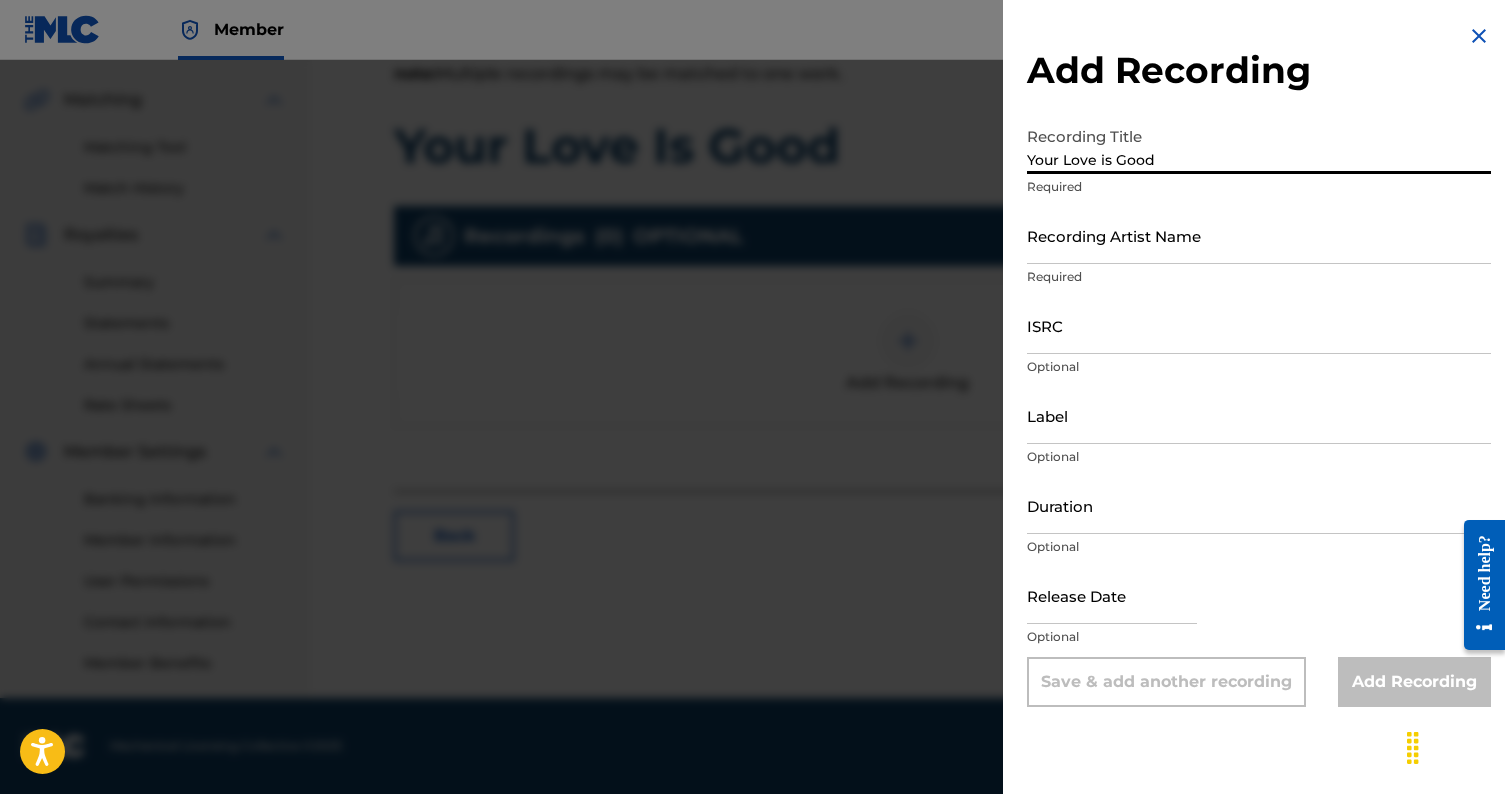 type on "Your Love is Good" 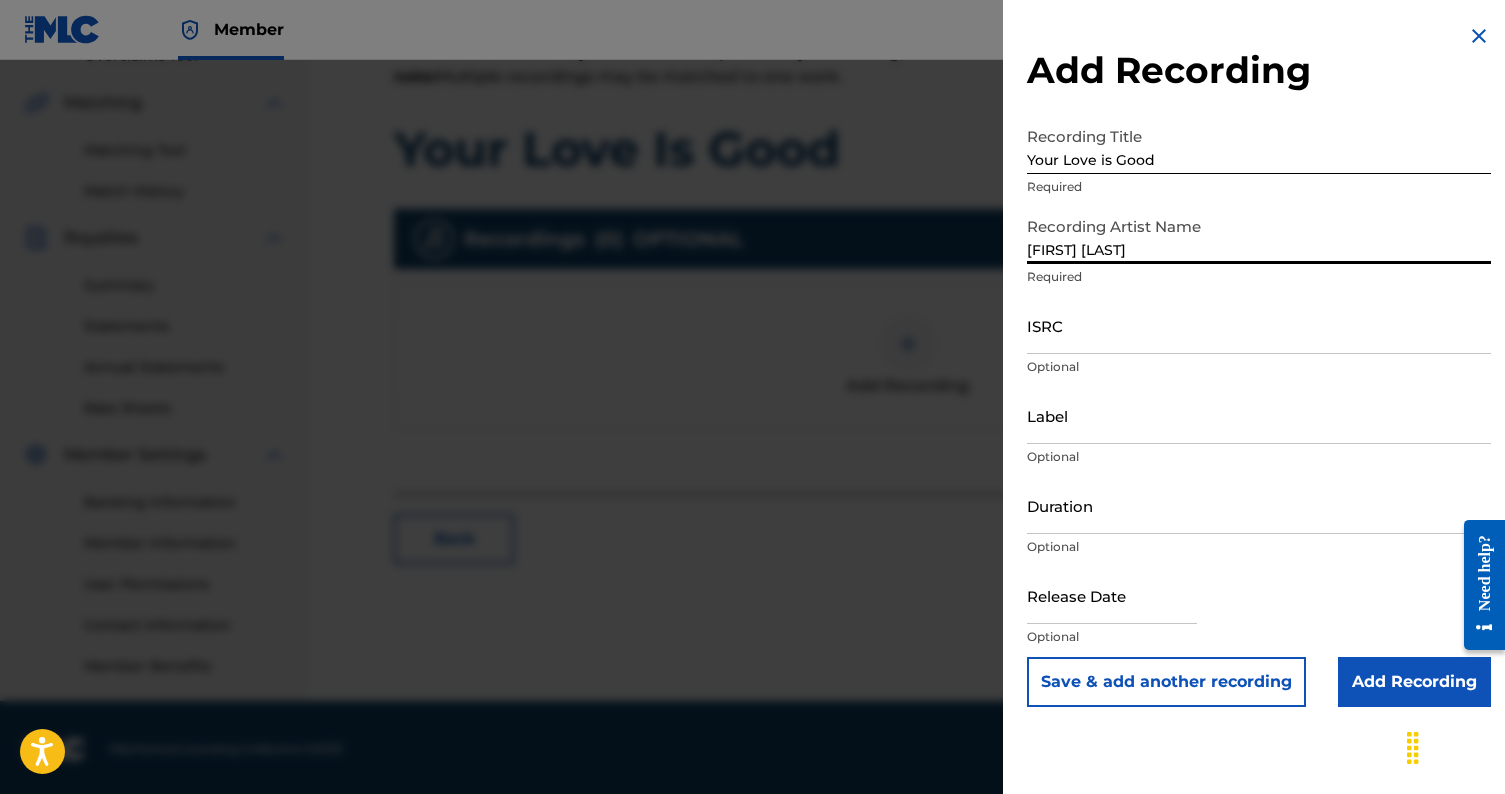 scroll, scrollTop: 432, scrollLeft: 0, axis: vertical 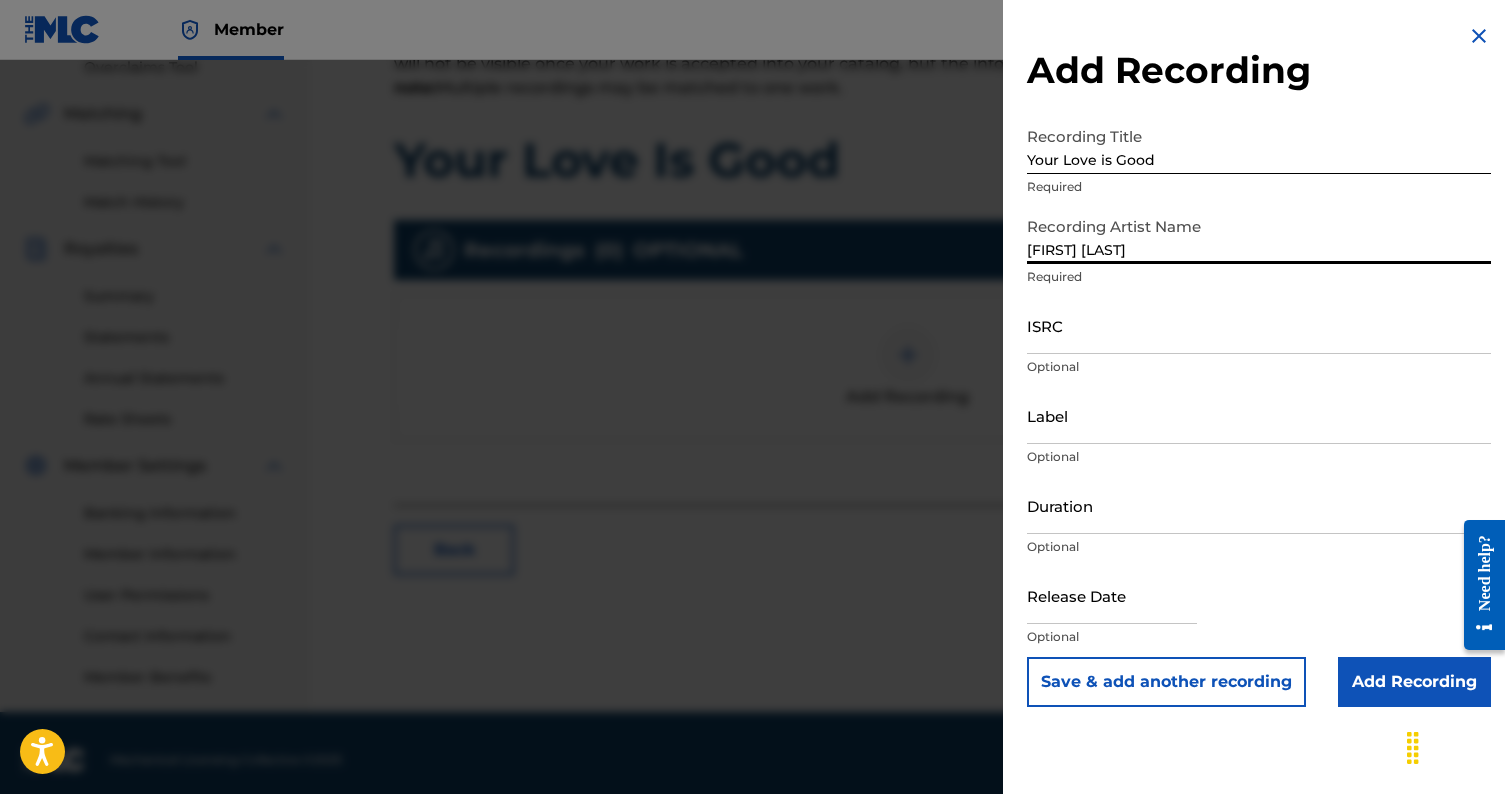 type on "Danny Bucy" 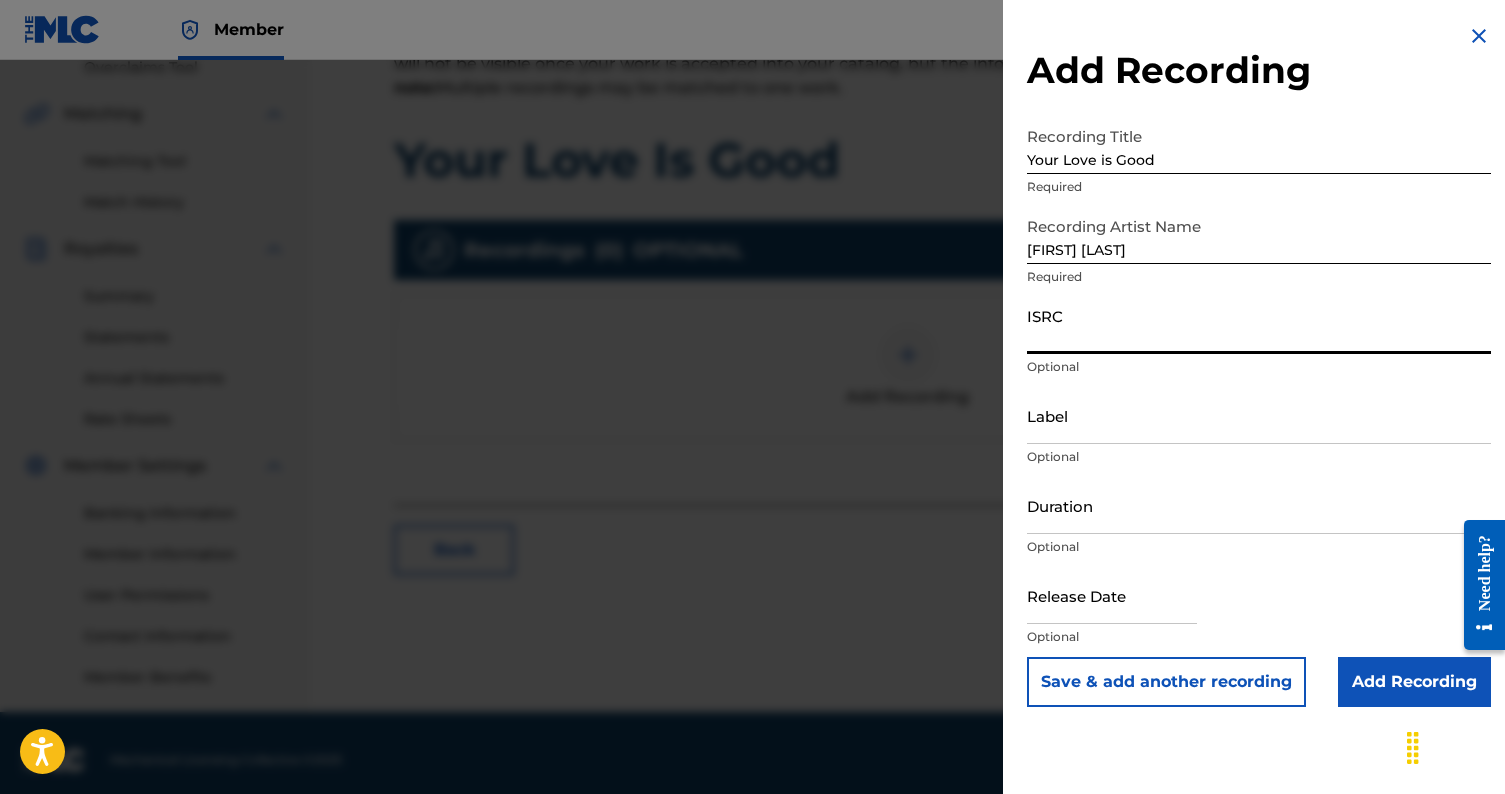 click on "ISRC" at bounding box center (1259, 325) 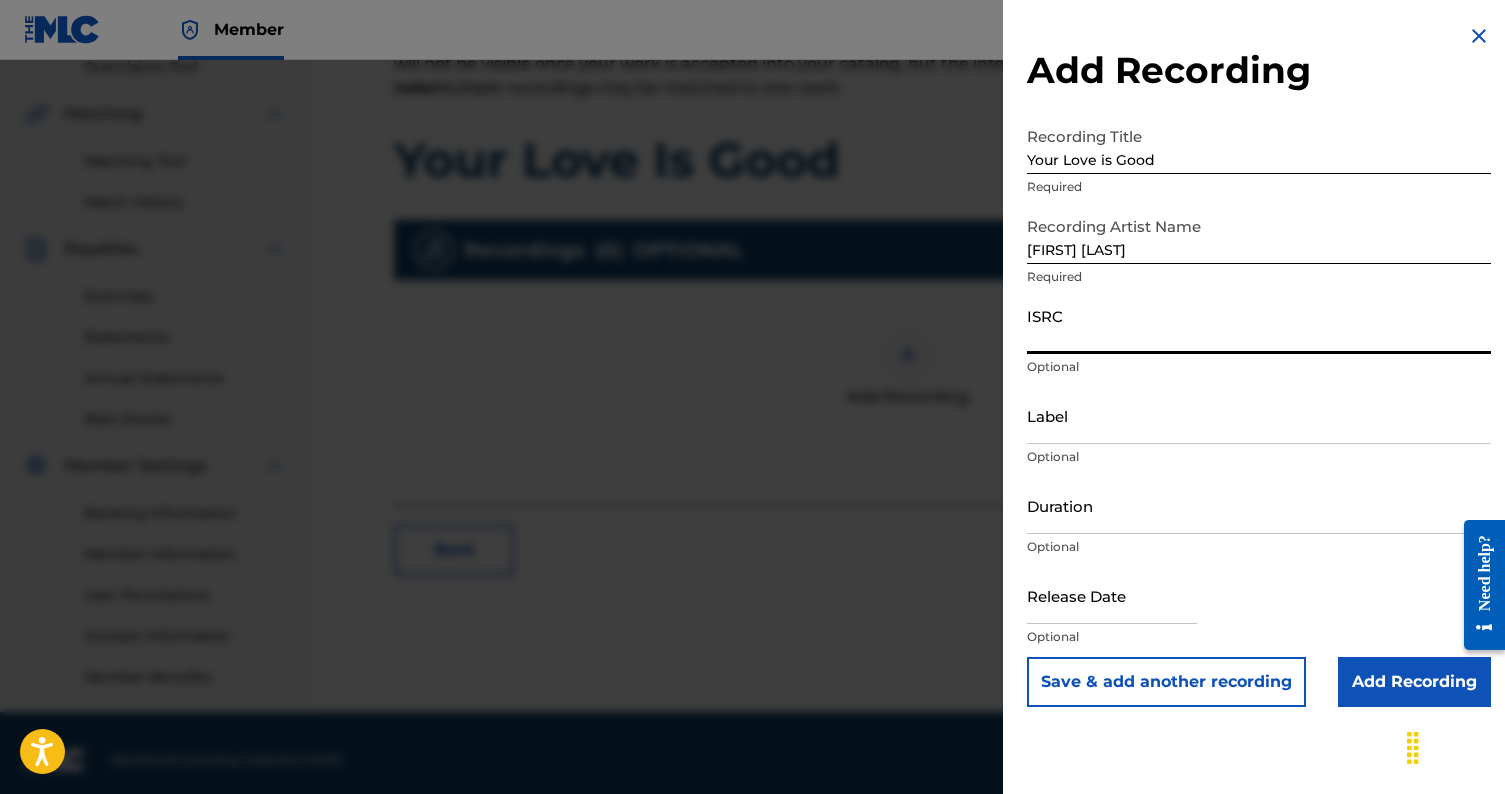 paste on "QZFZ32414121" 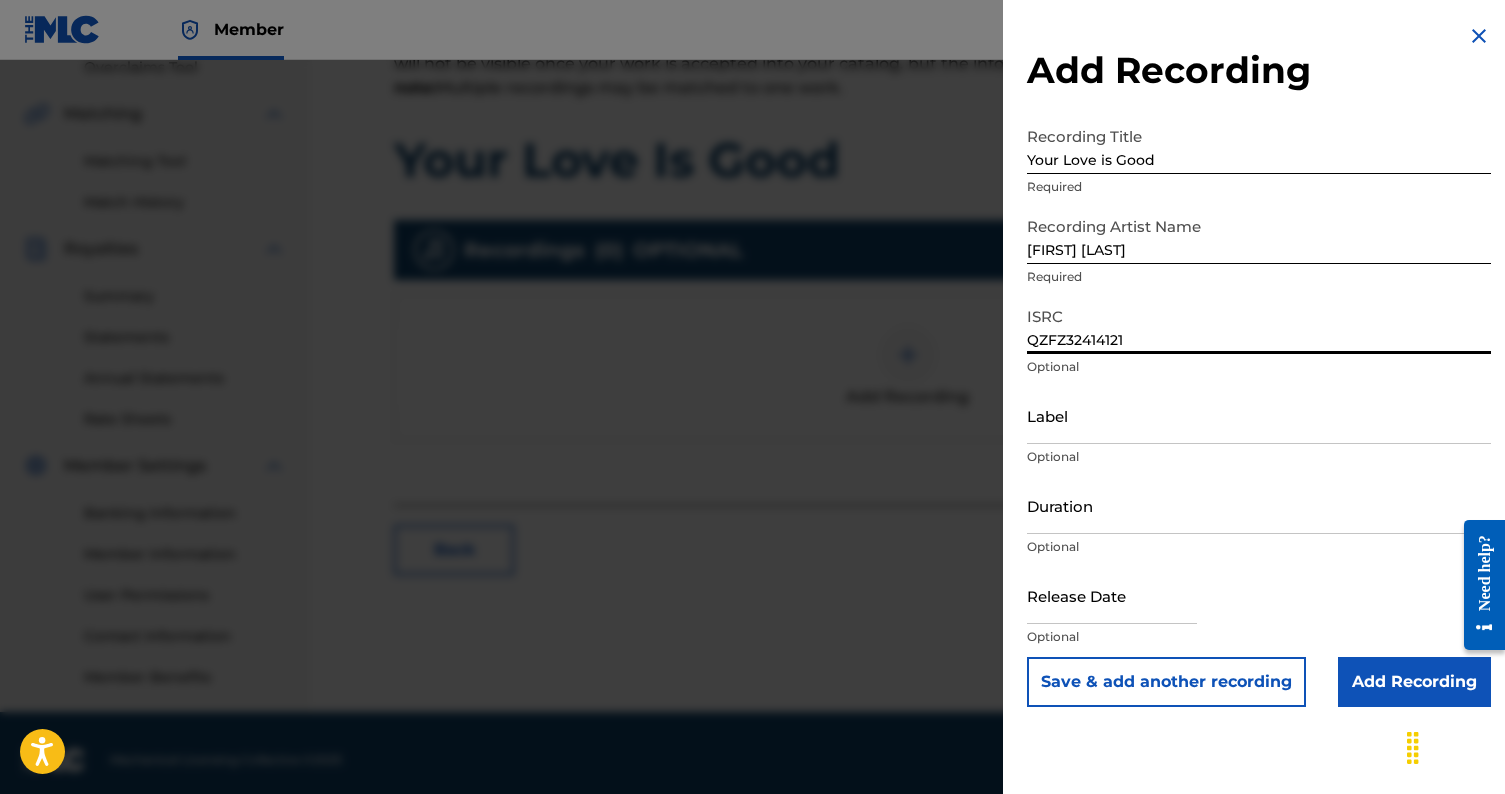 type on "QZFZ32414121" 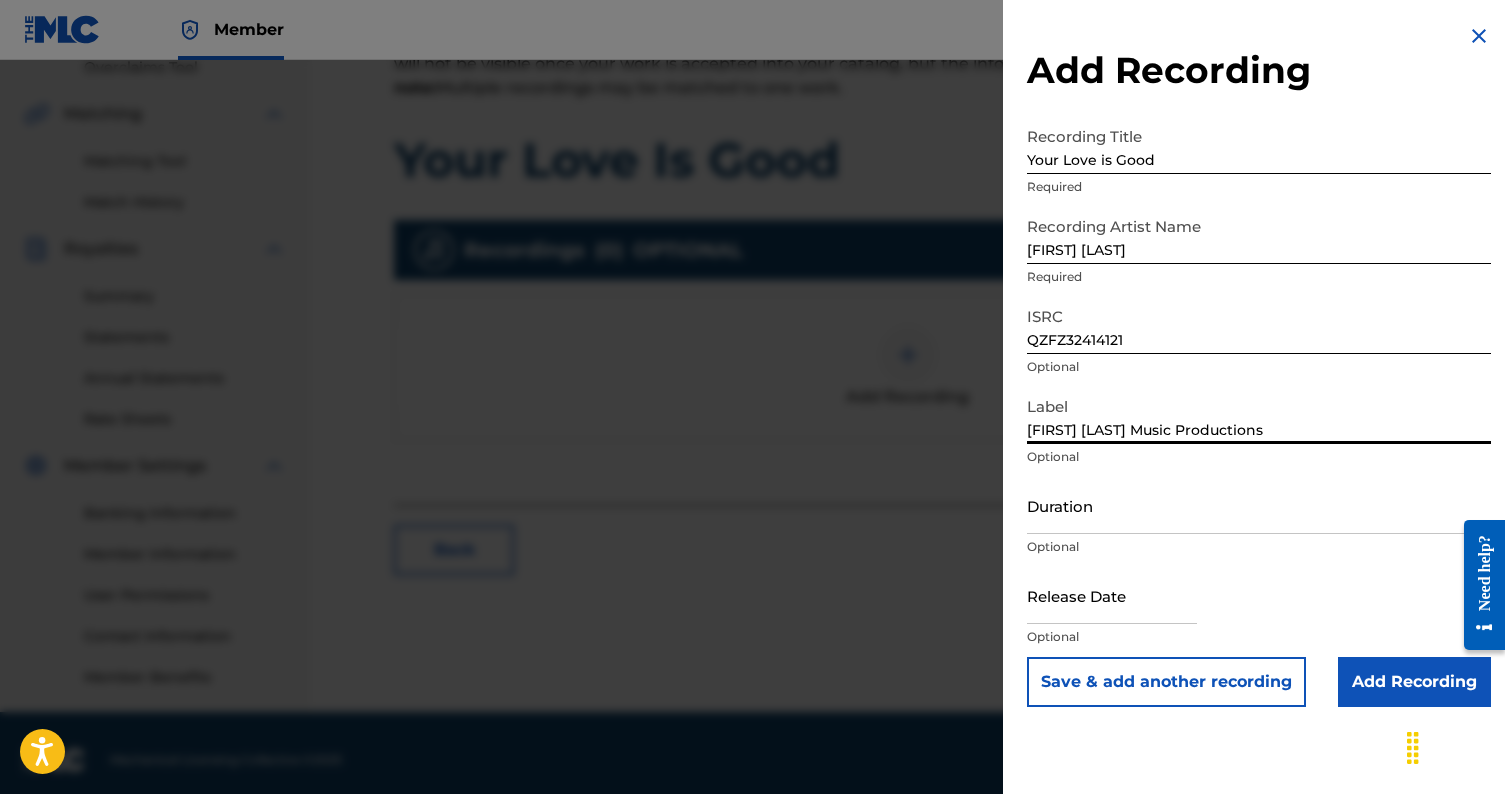 type on "Caroline Faith Music Productions" 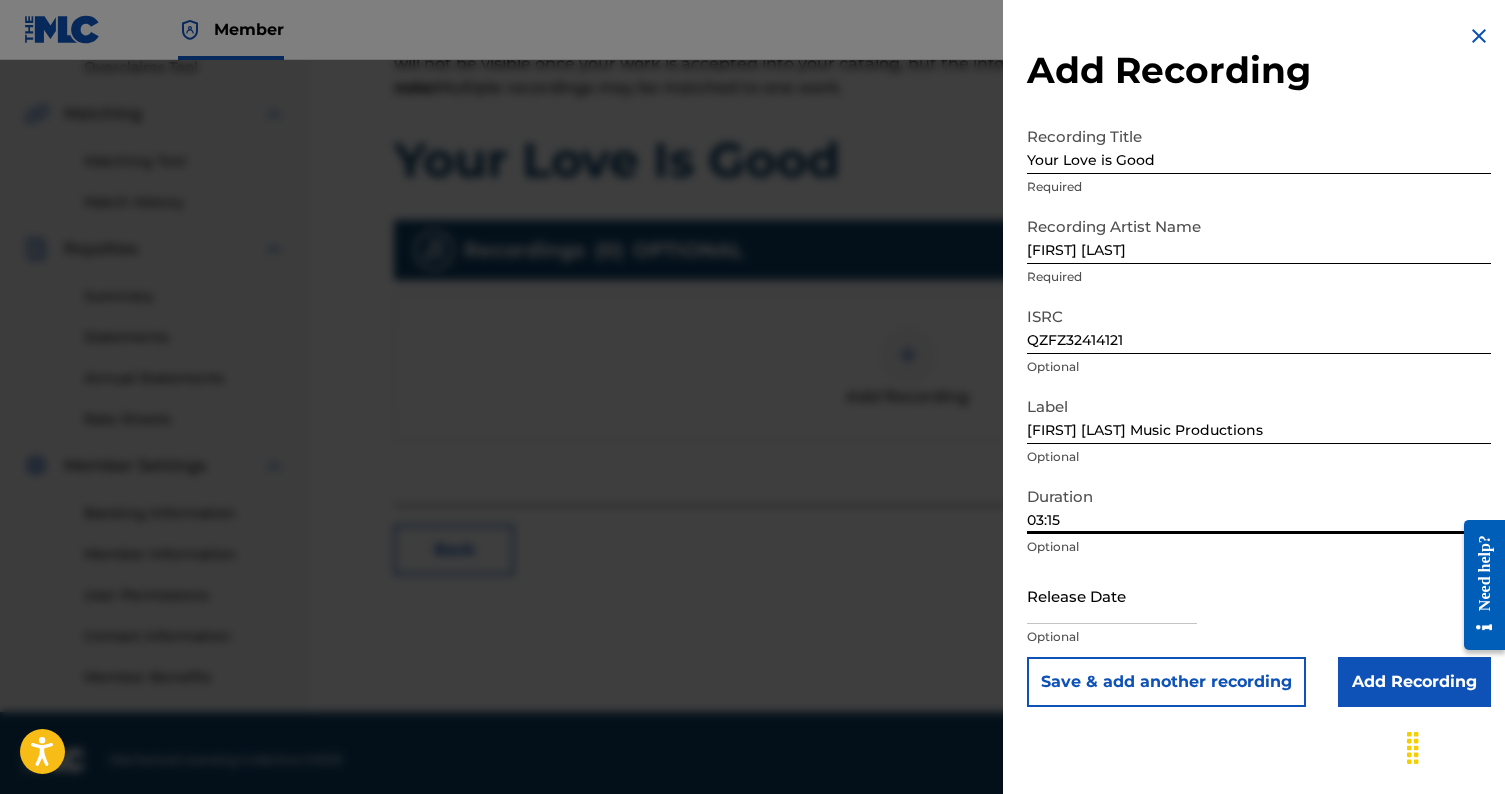 type on "03:15" 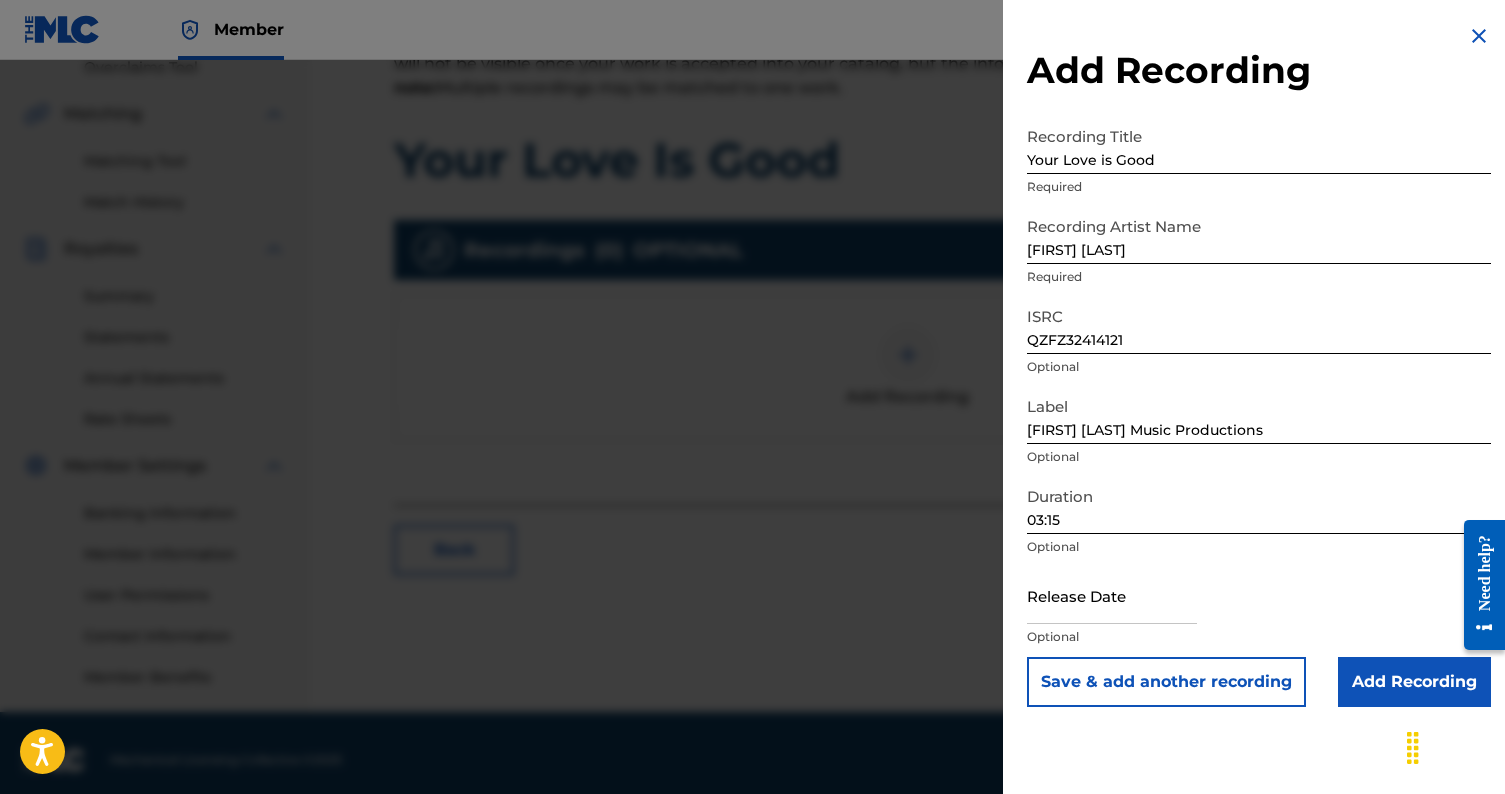click at bounding box center (1112, 595) 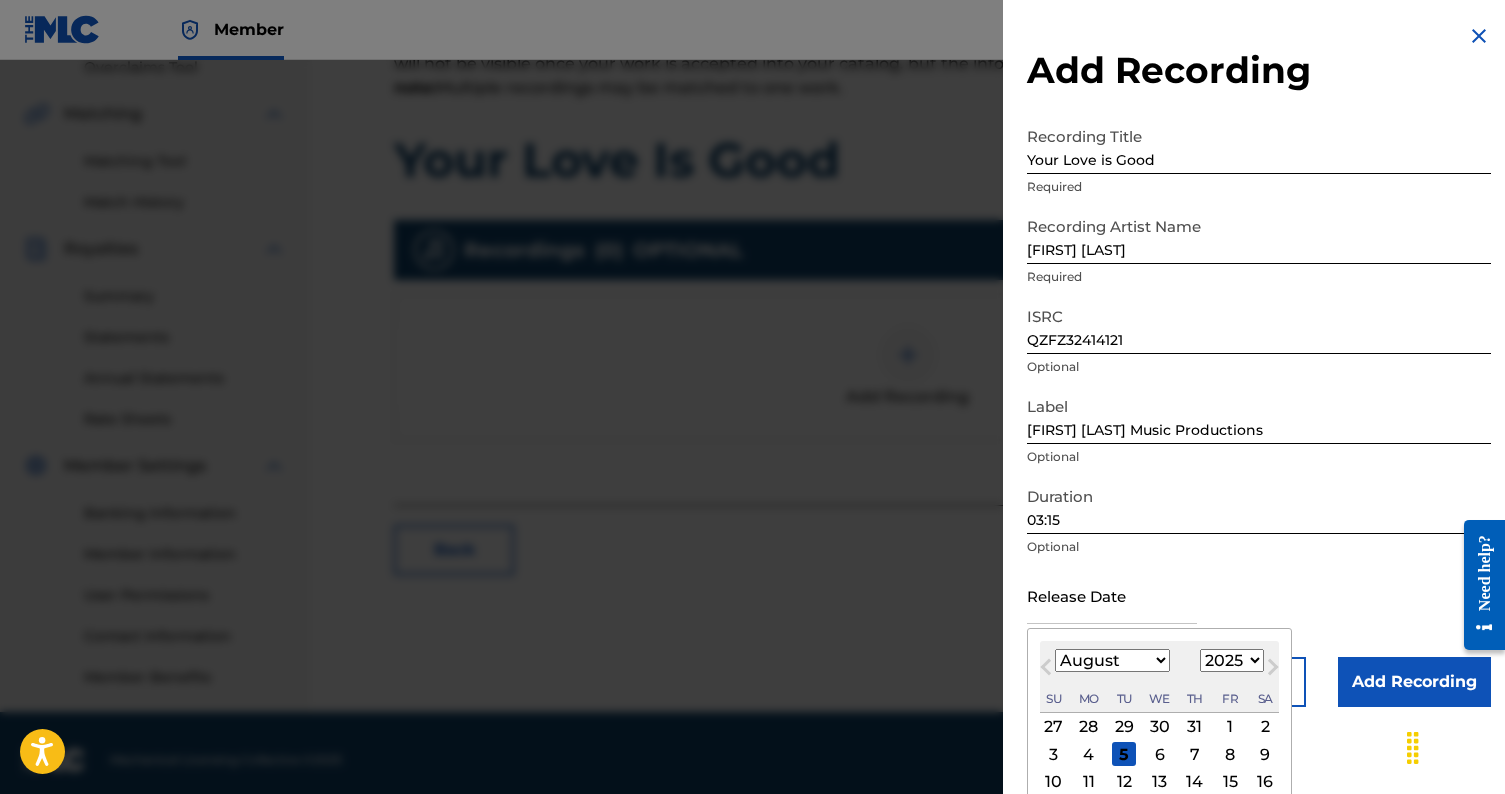 select on "2024" 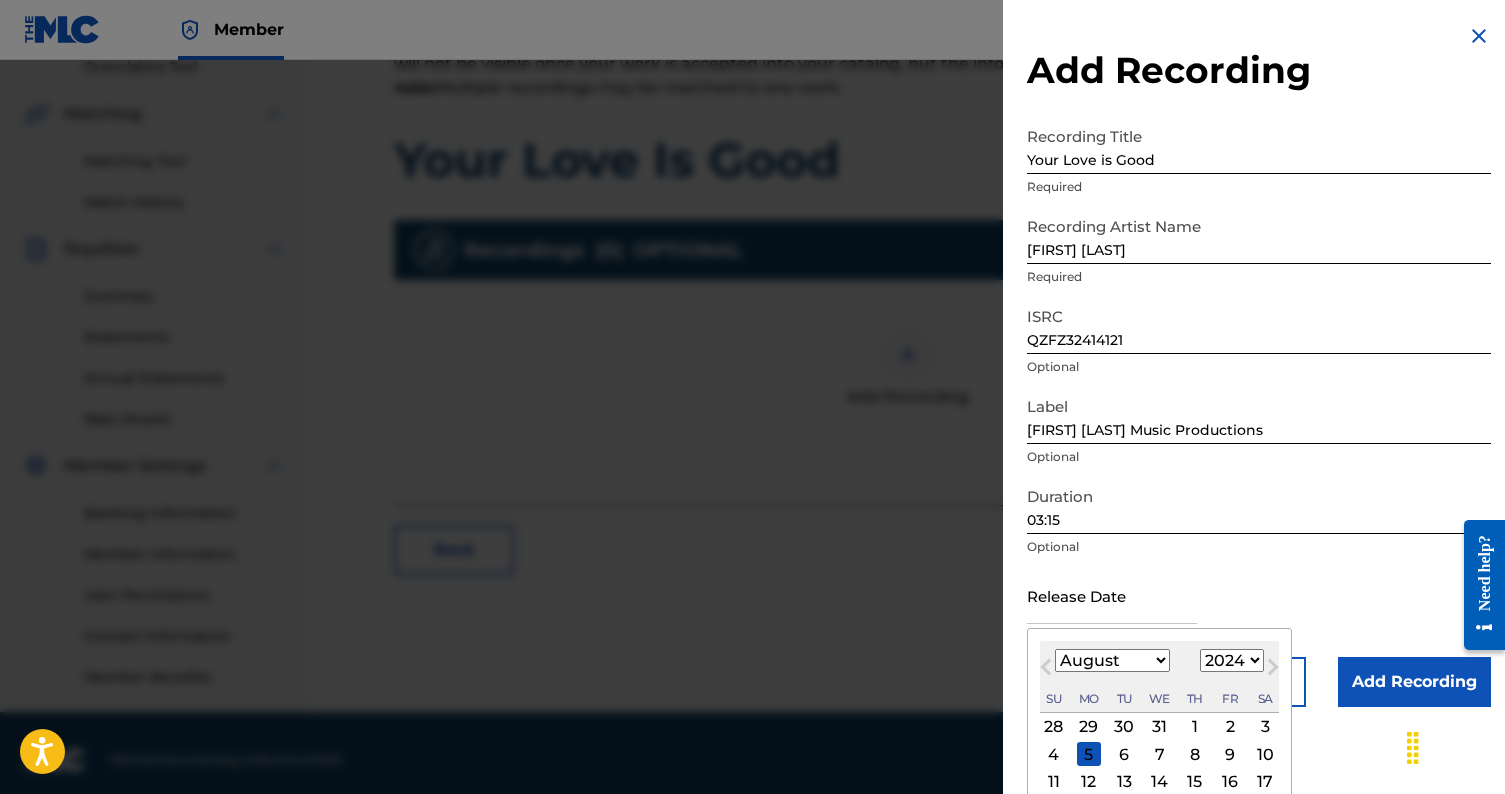 select on "0" 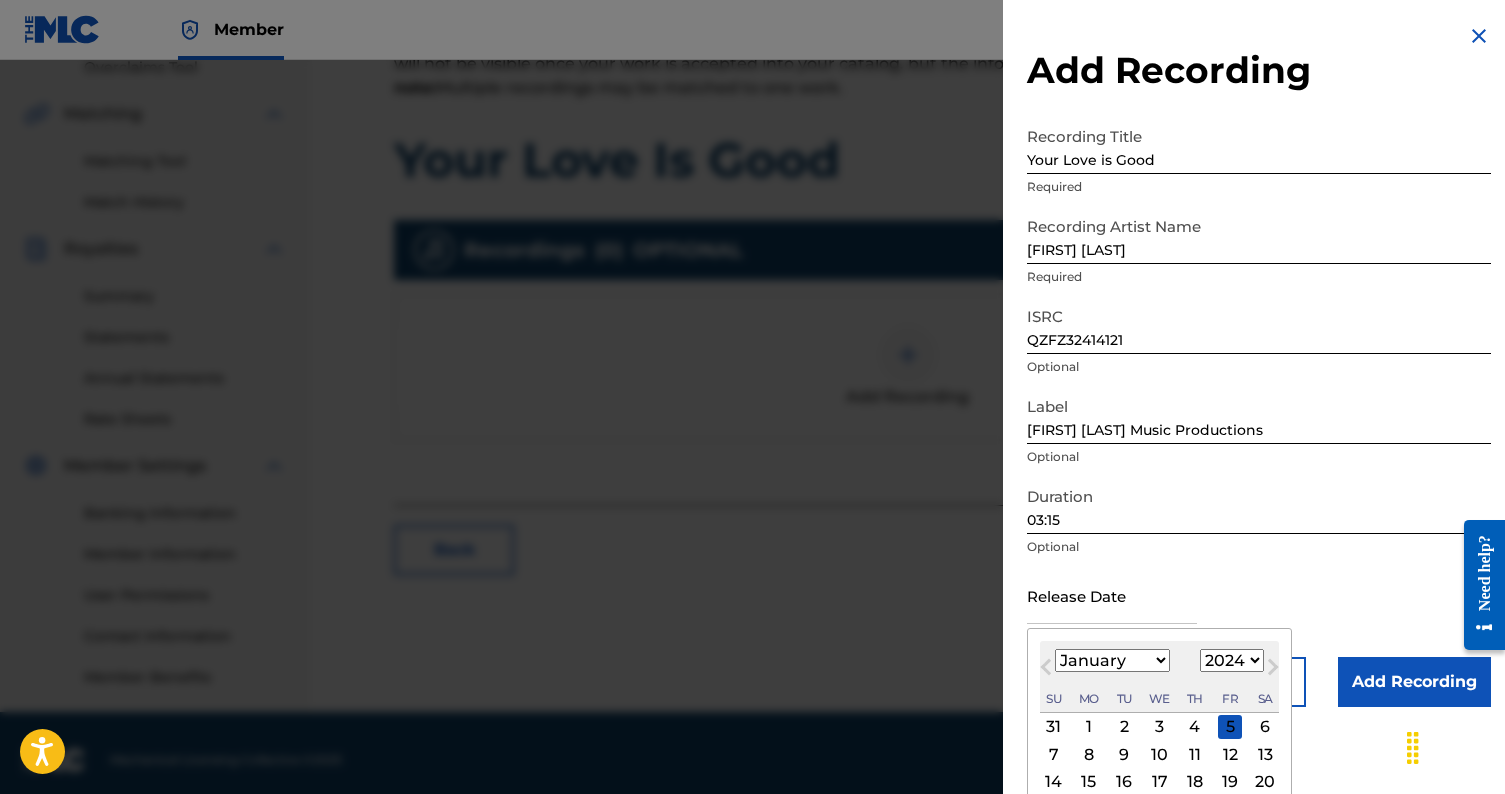 click on "15" at bounding box center [1089, 782] 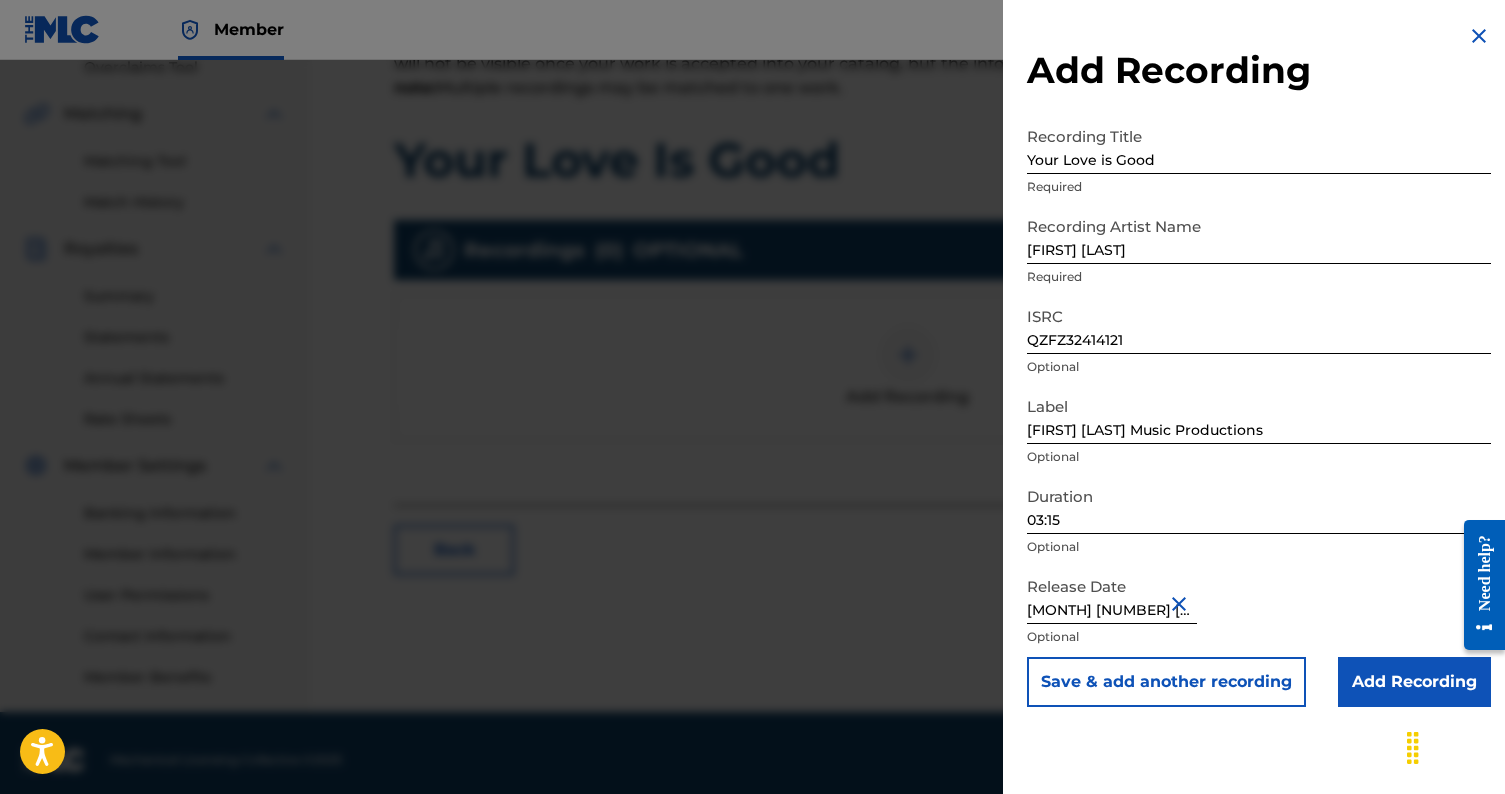 click on "Add Recording" at bounding box center [1414, 682] 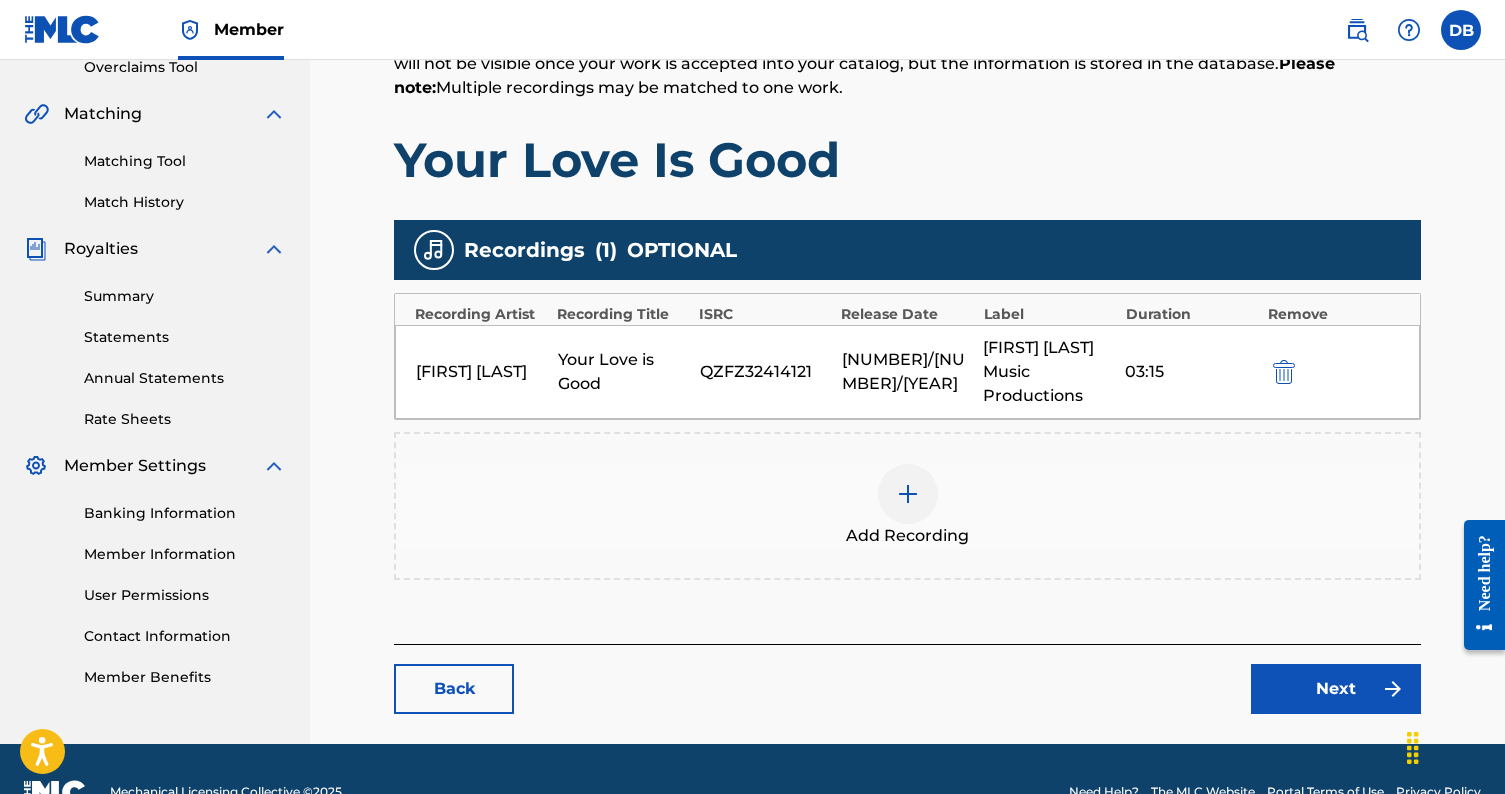 click on "Next" at bounding box center [1336, 689] 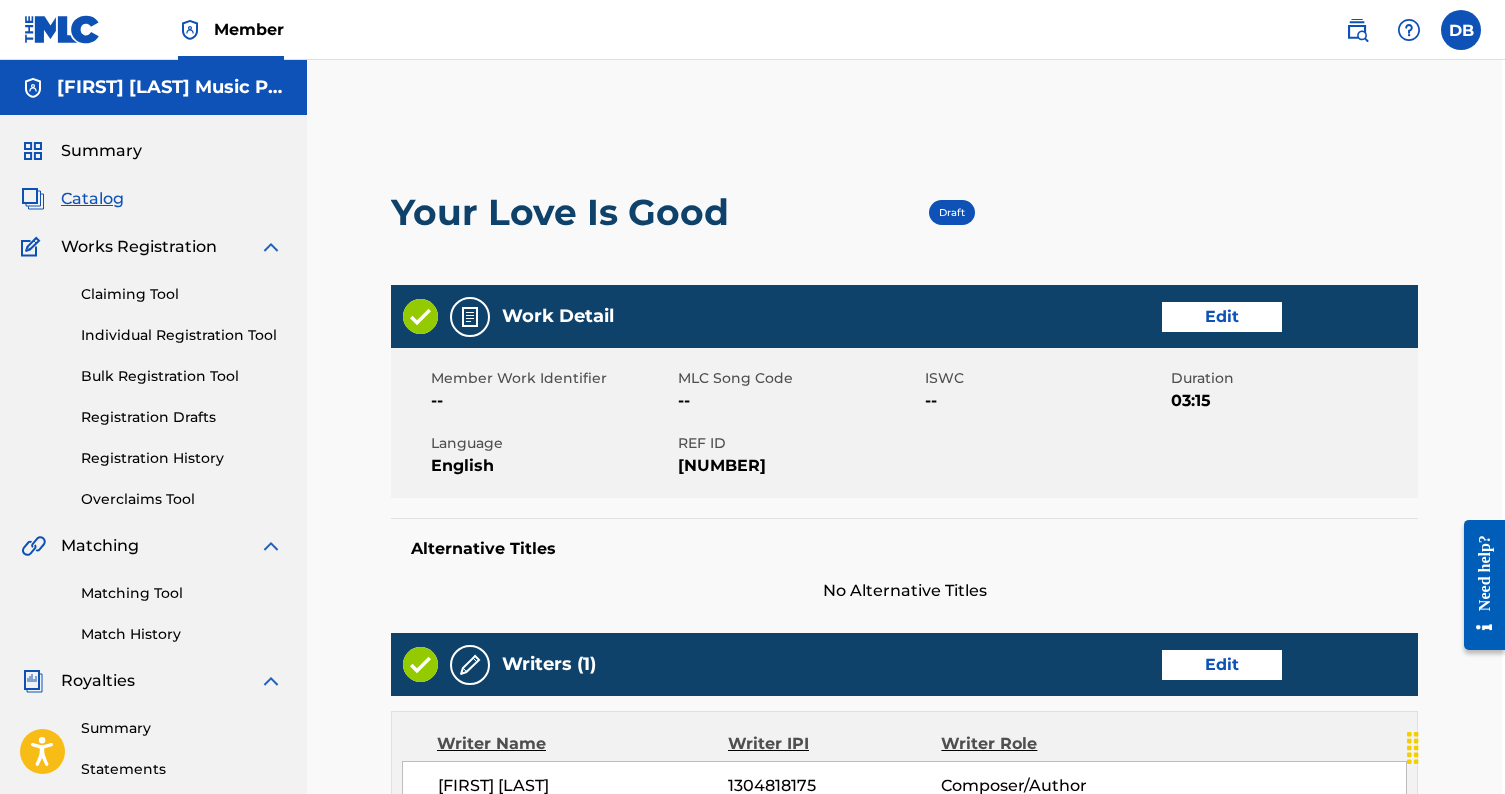 scroll, scrollTop: 0, scrollLeft: 3, axis: horizontal 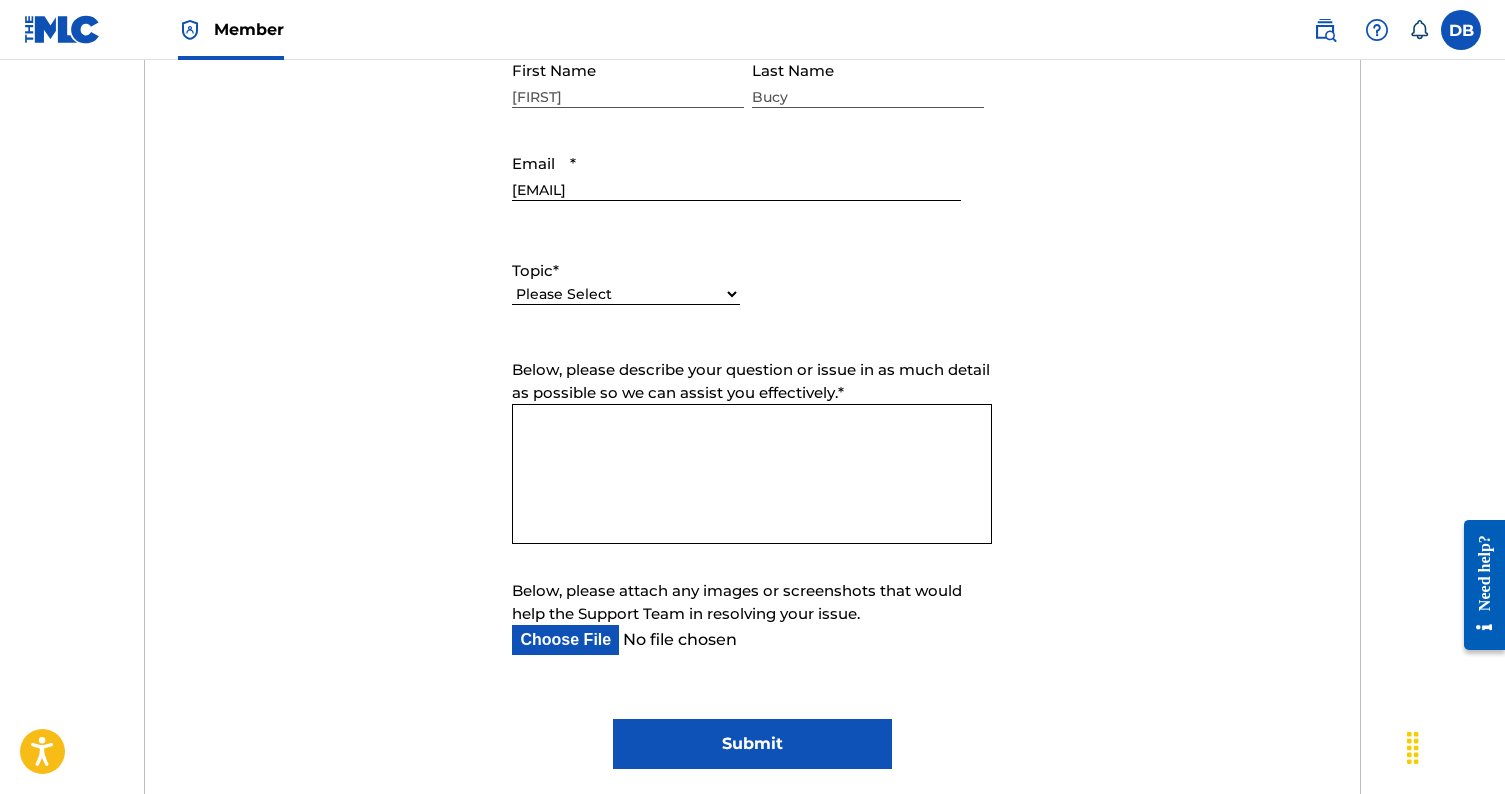 select on "I need help with my account" 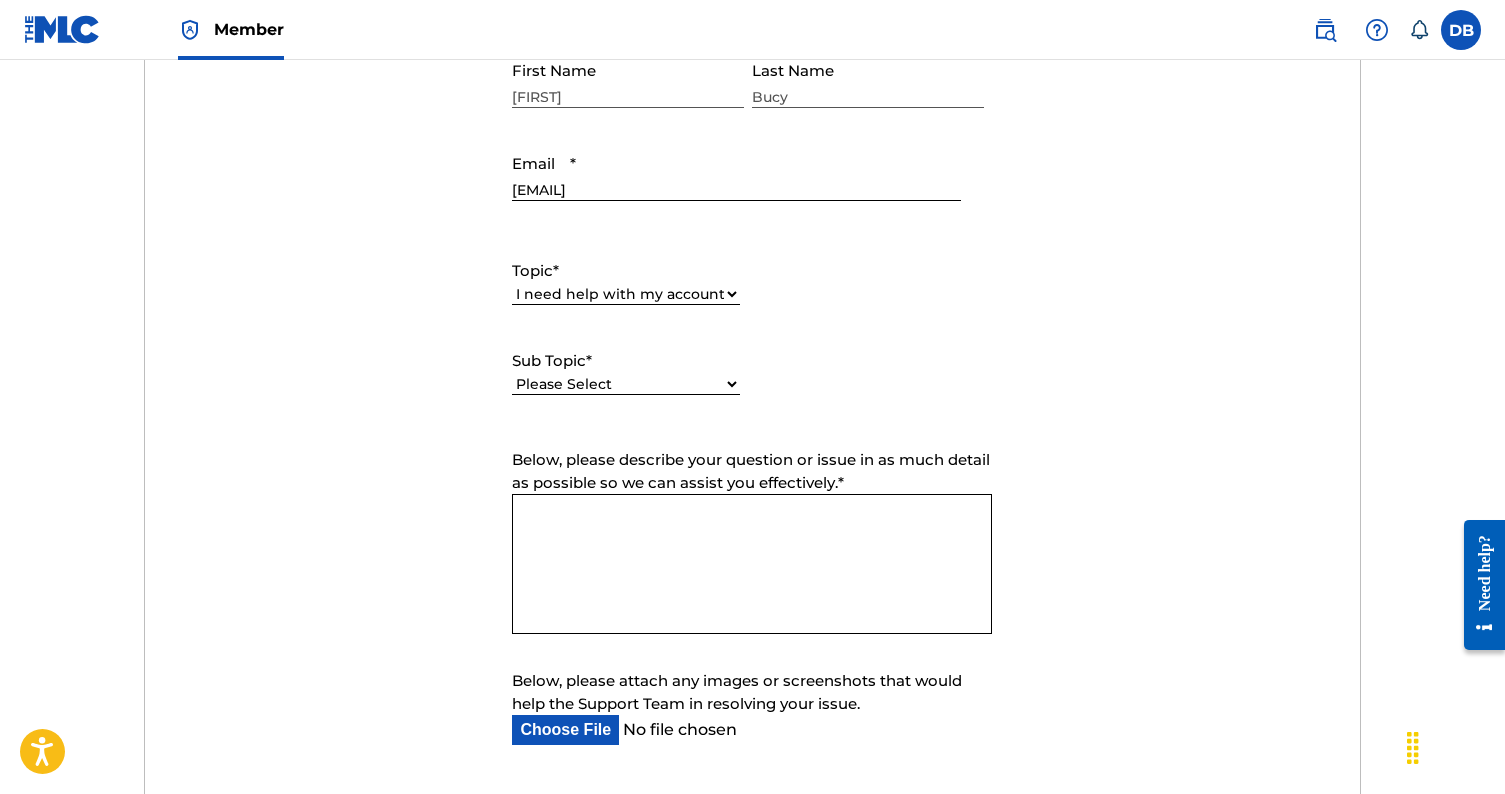 select on "I need help with my Member account" 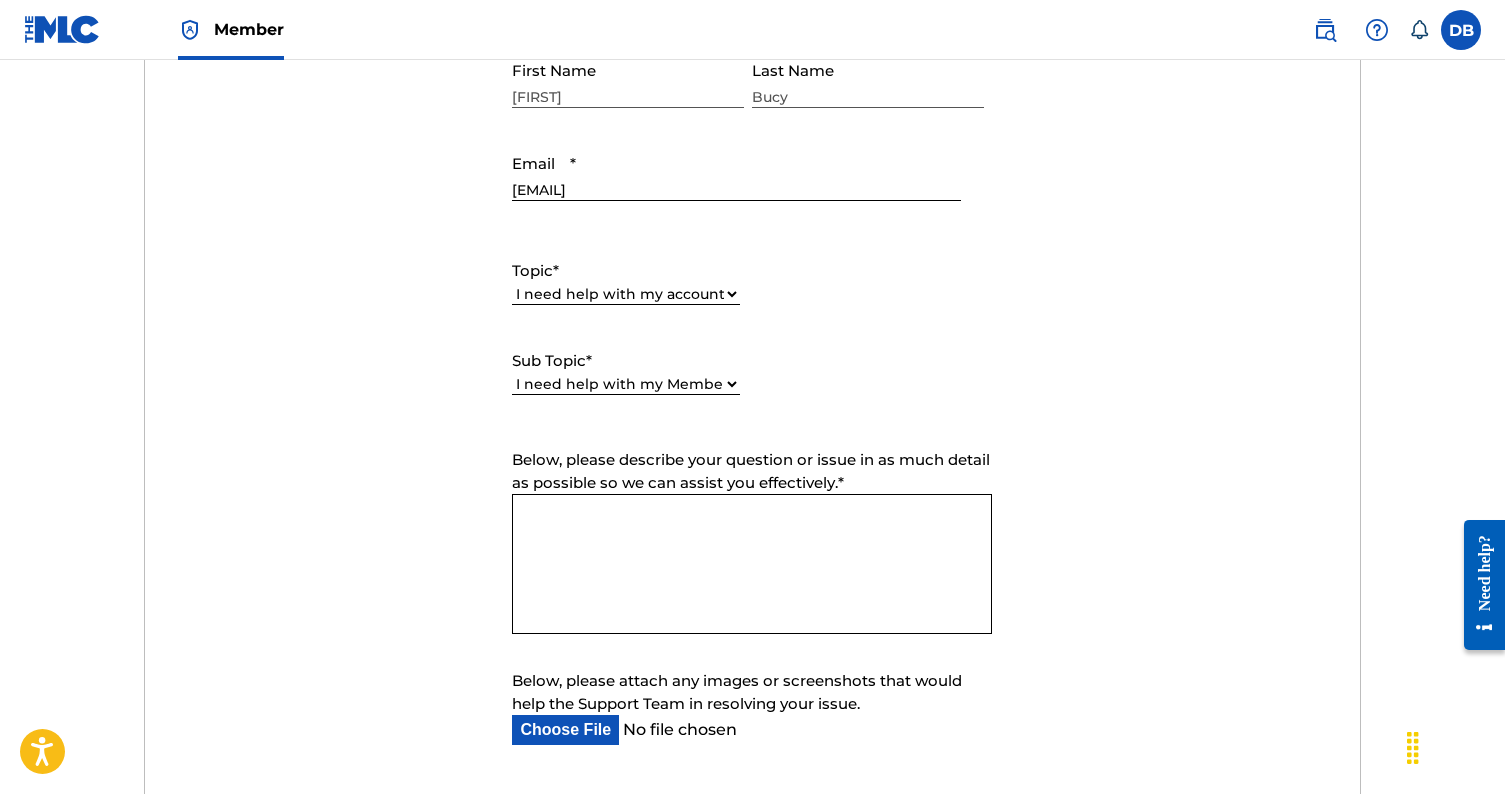 click on "Below, please describe your question or issue in as much detail as possible so we can assist you effectively. *" at bounding box center [752, 564] 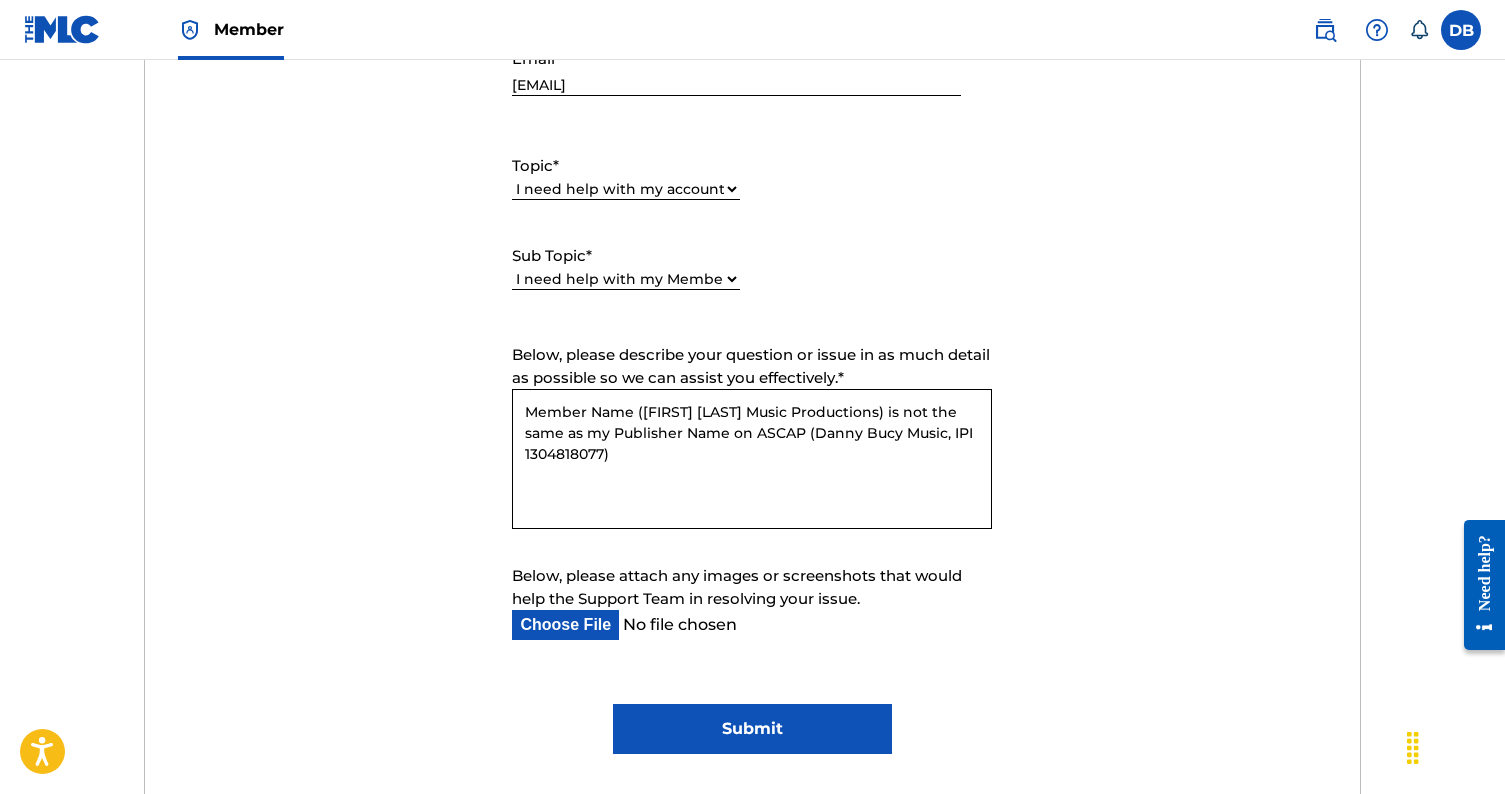 scroll, scrollTop: 956, scrollLeft: 0, axis: vertical 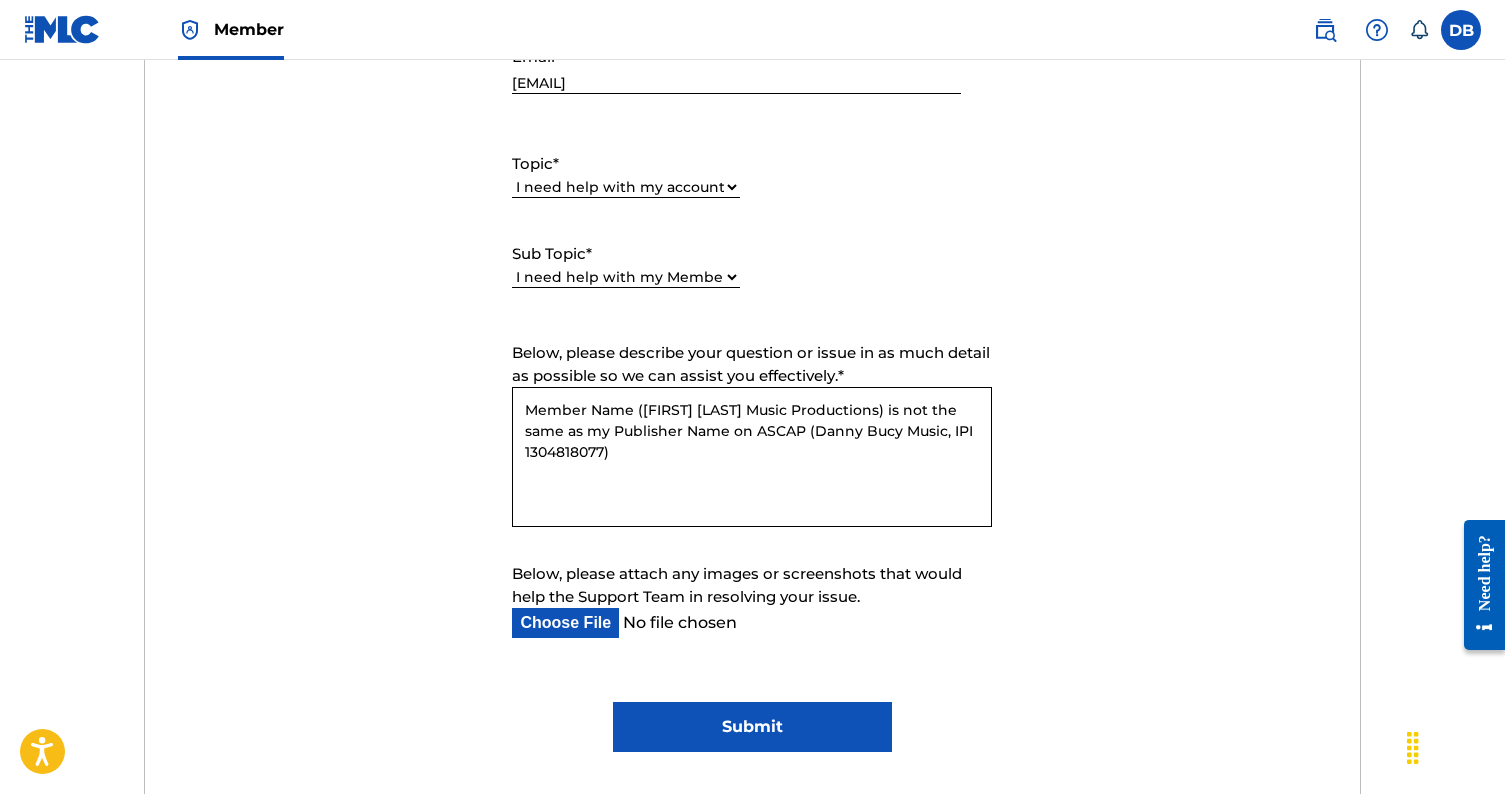 type on "Member Name ([FIRST] [LAST] Music Productions) is not the same as my Publisher Name on ASCAP (Danny Bucy Music, IPI 1304818077)" 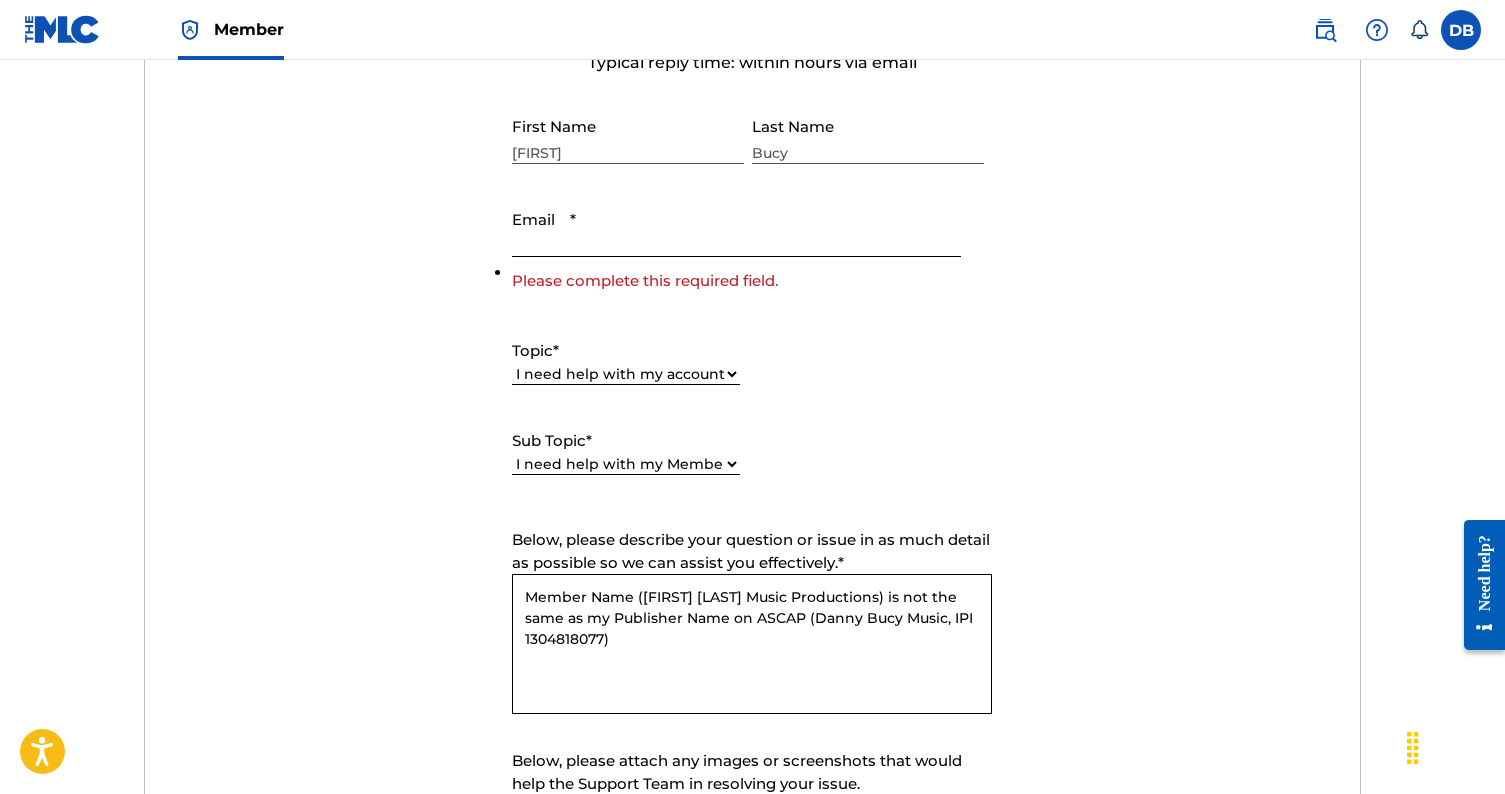 scroll, scrollTop: 781, scrollLeft: 0, axis: vertical 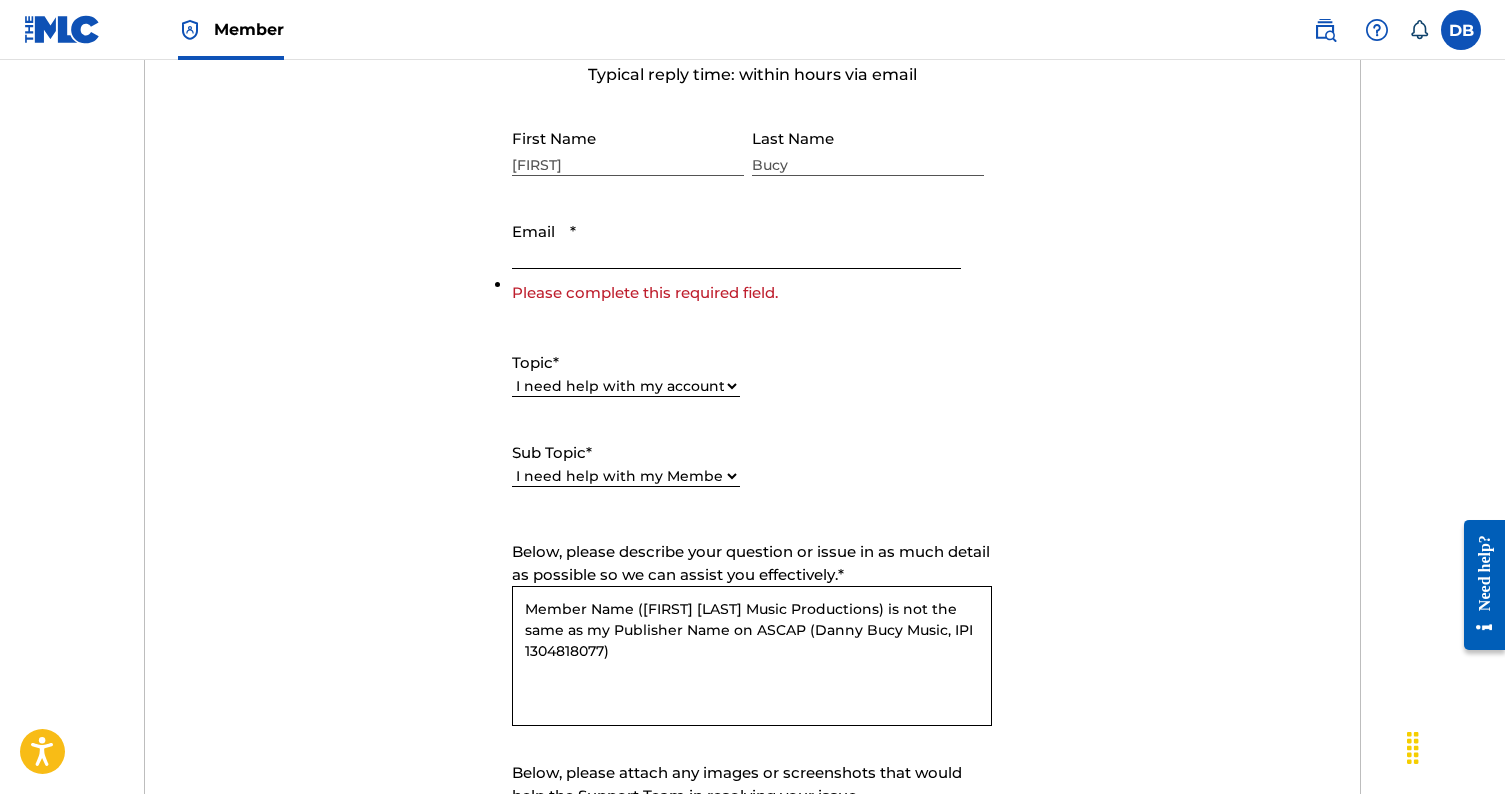 click on "Email *" at bounding box center (736, 240) 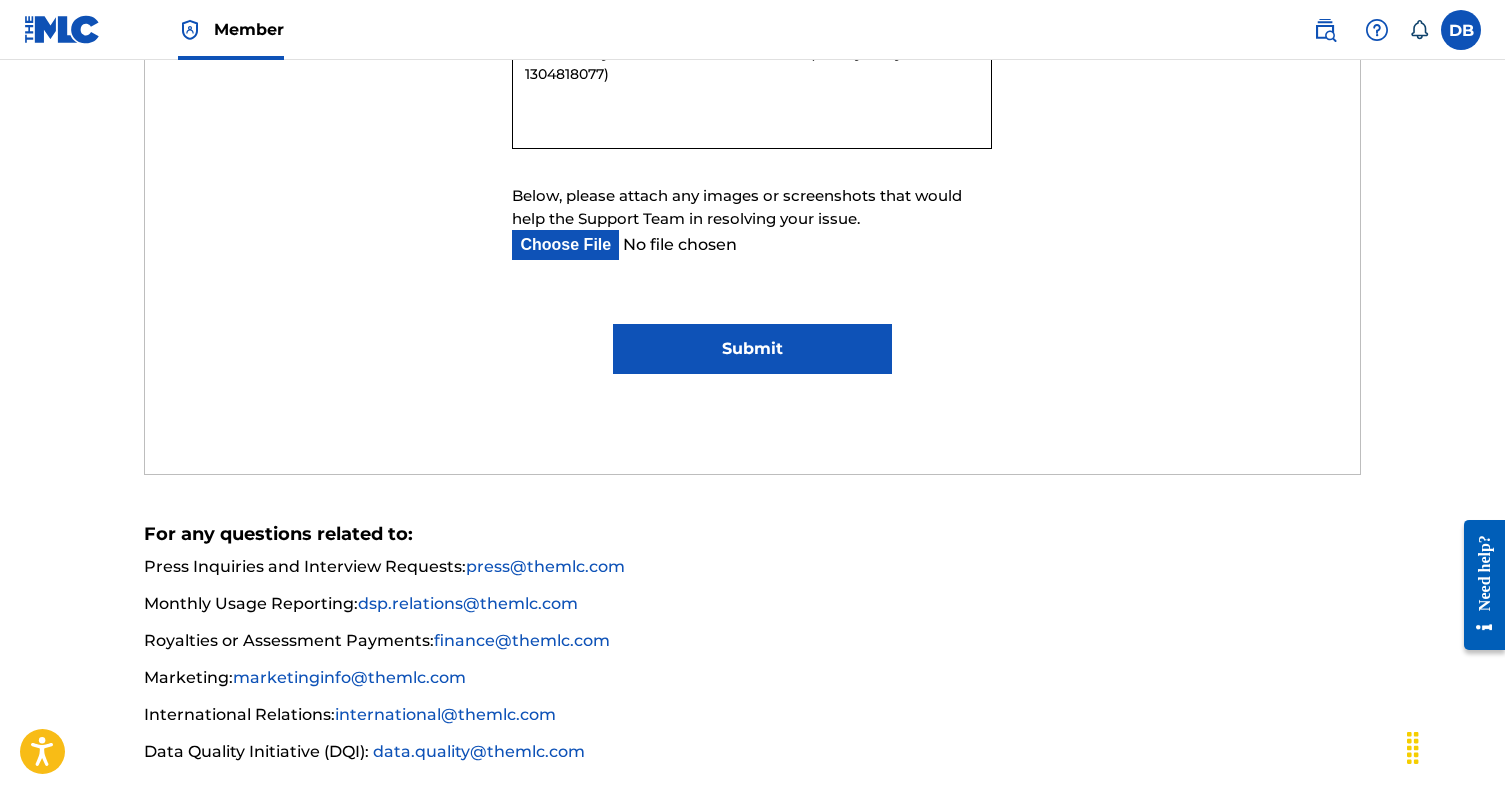 scroll, scrollTop: 1344, scrollLeft: 0, axis: vertical 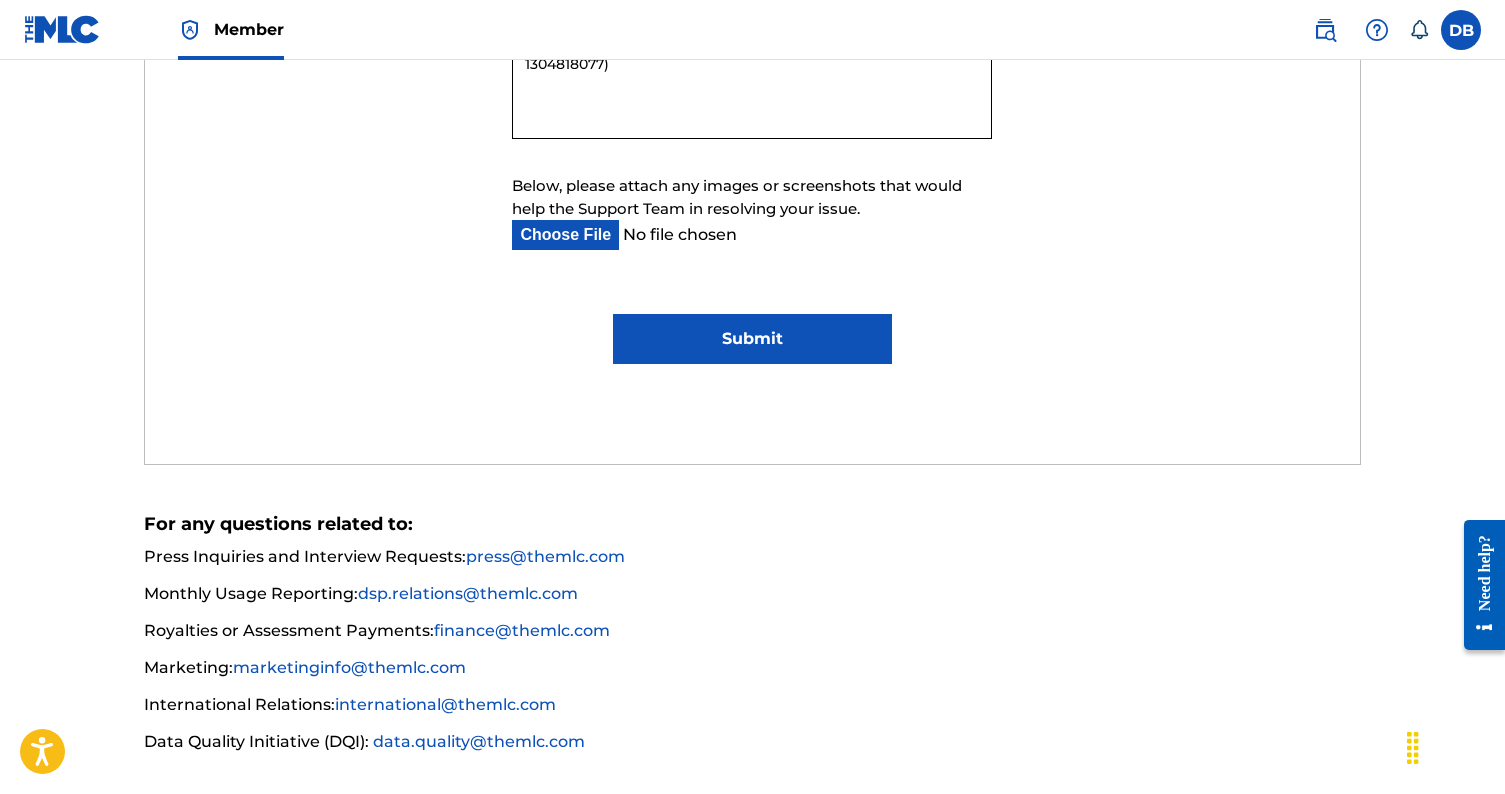 click on "Submit" at bounding box center (752, 339) 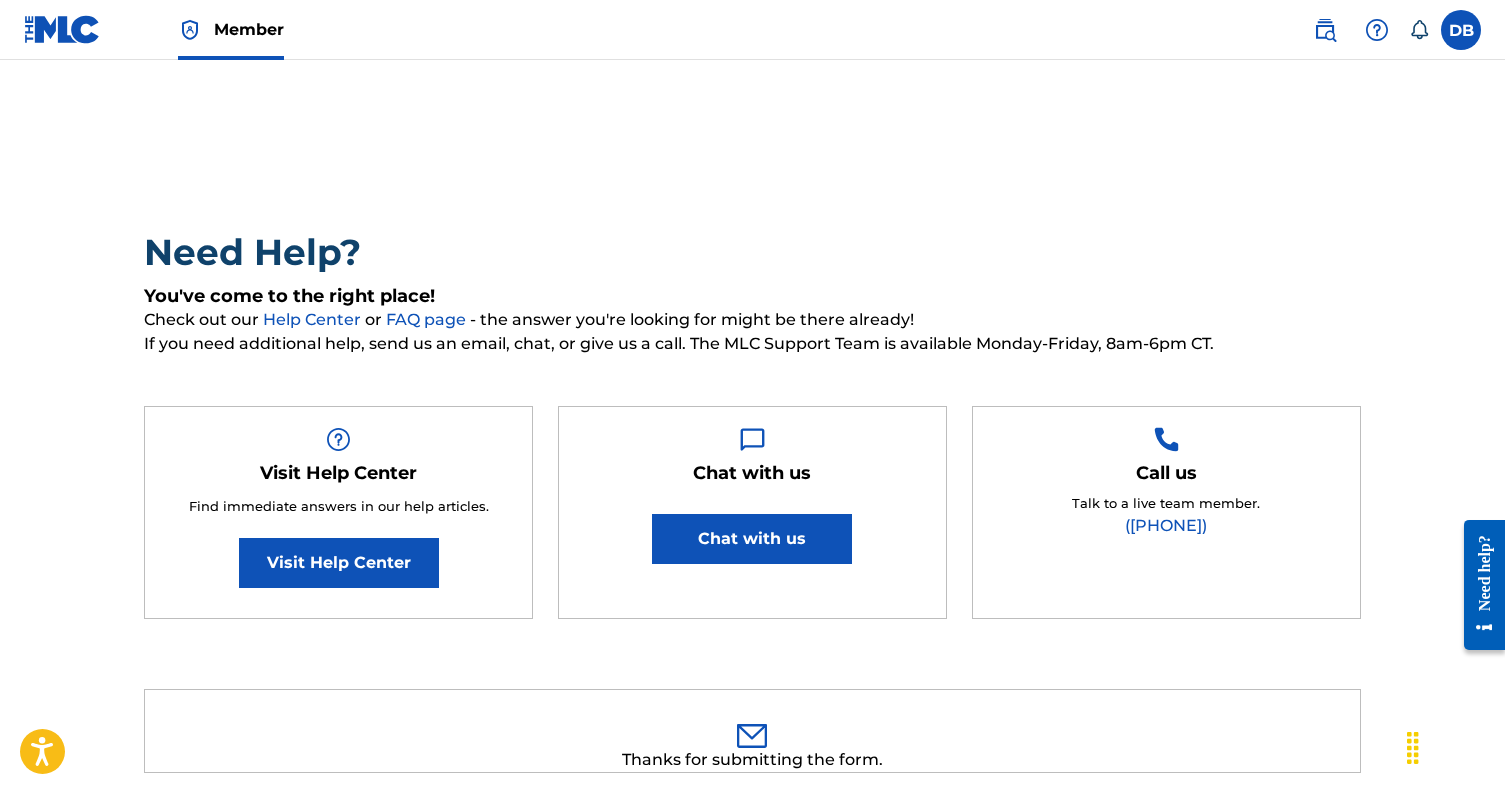 scroll, scrollTop: 0, scrollLeft: 0, axis: both 